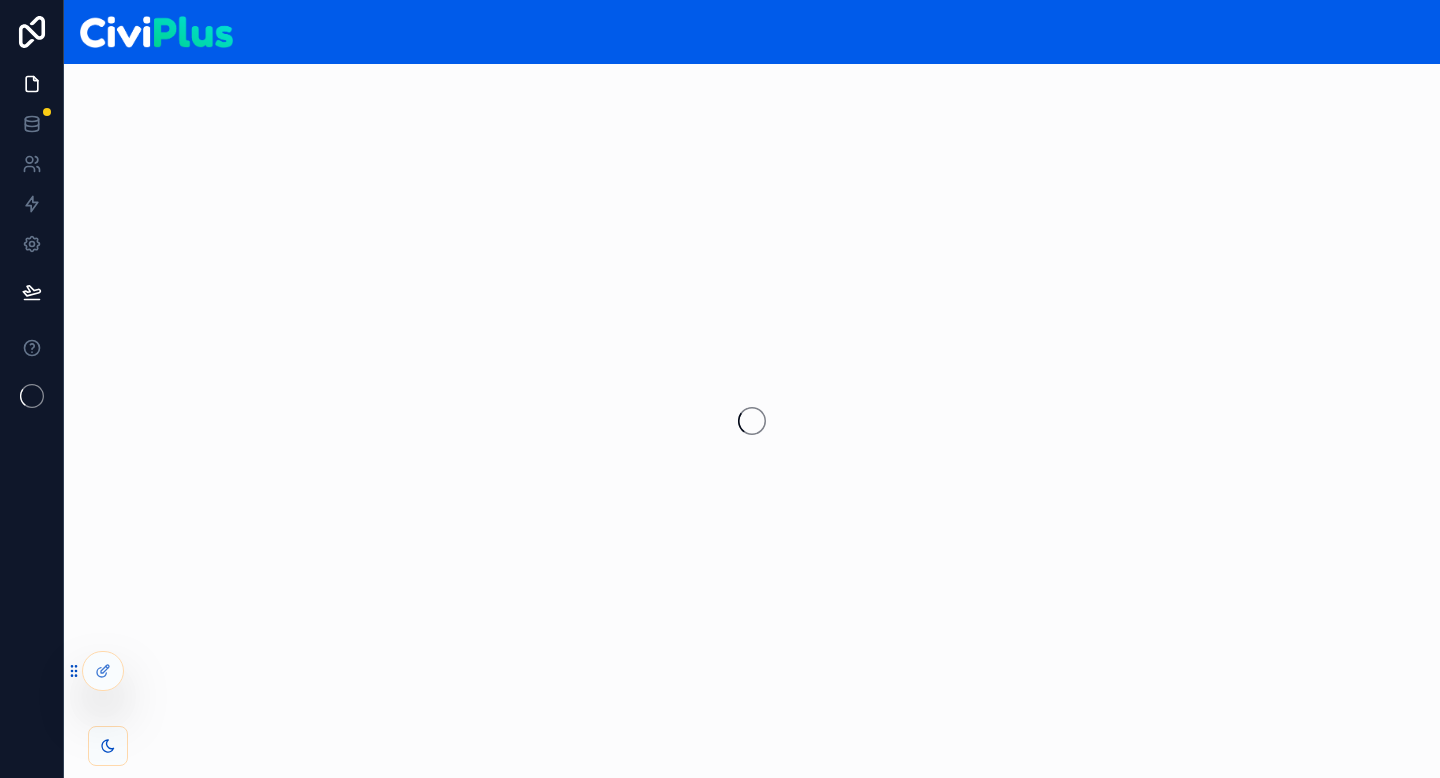 scroll, scrollTop: 0, scrollLeft: 0, axis: both 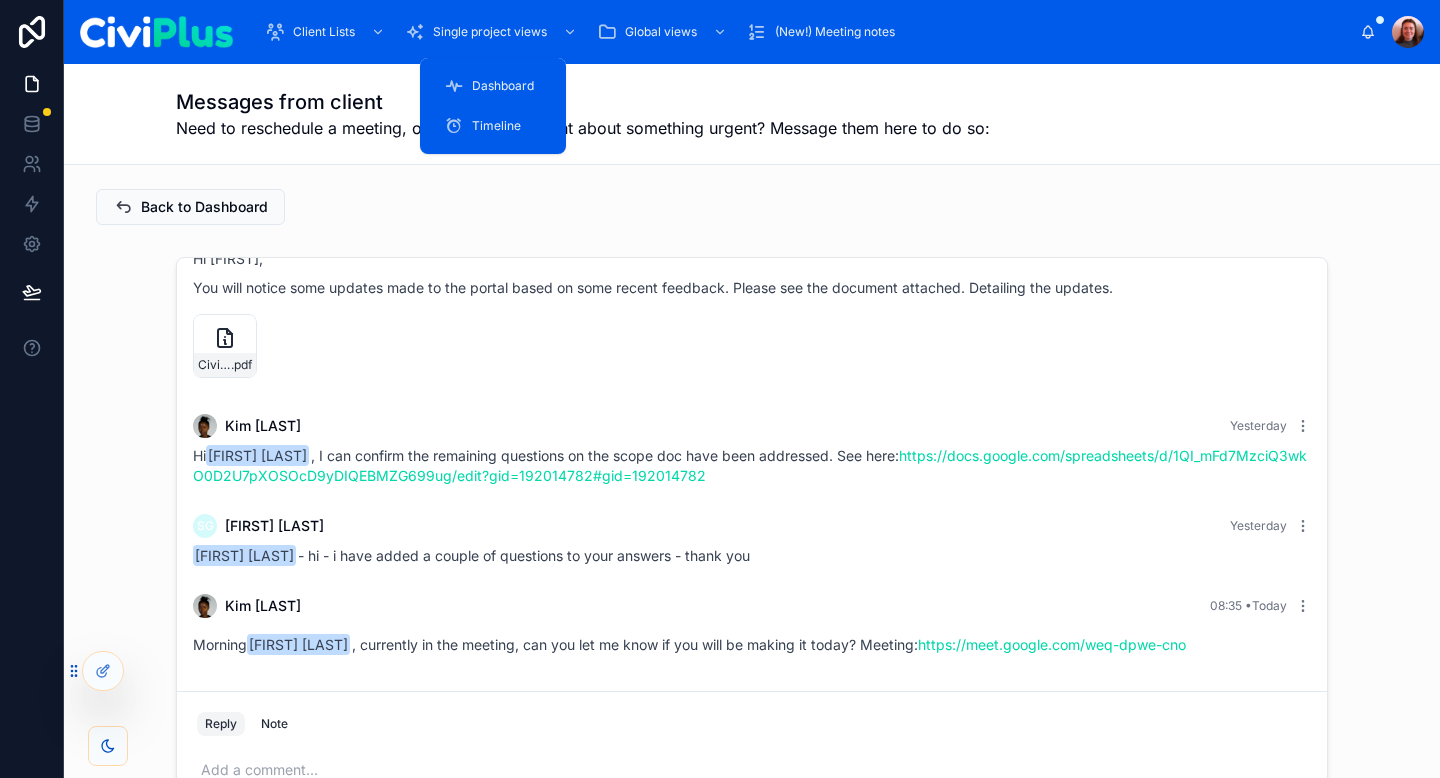 click on "Dashboard" at bounding box center (503, 86) 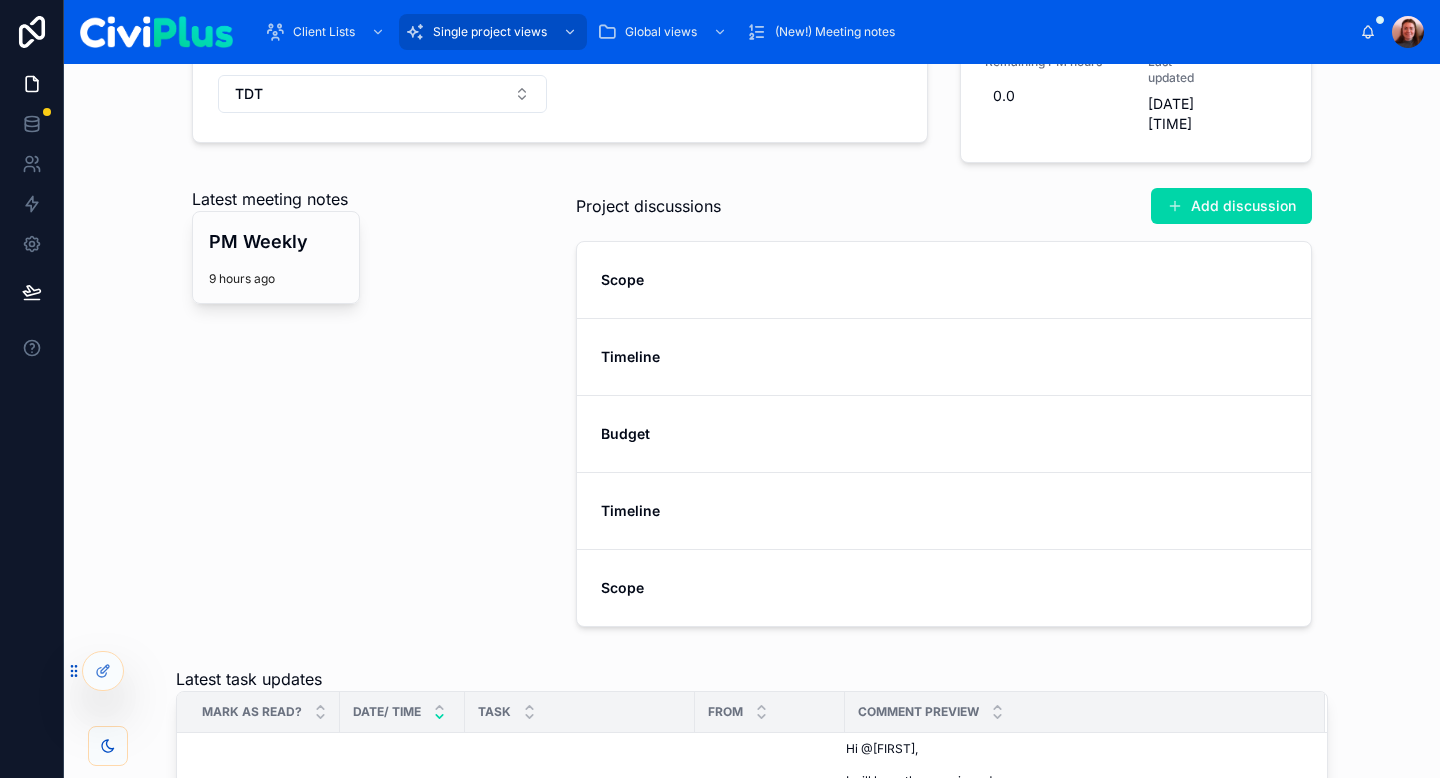 scroll, scrollTop: 164, scrollLeft: 0, axis: vertical 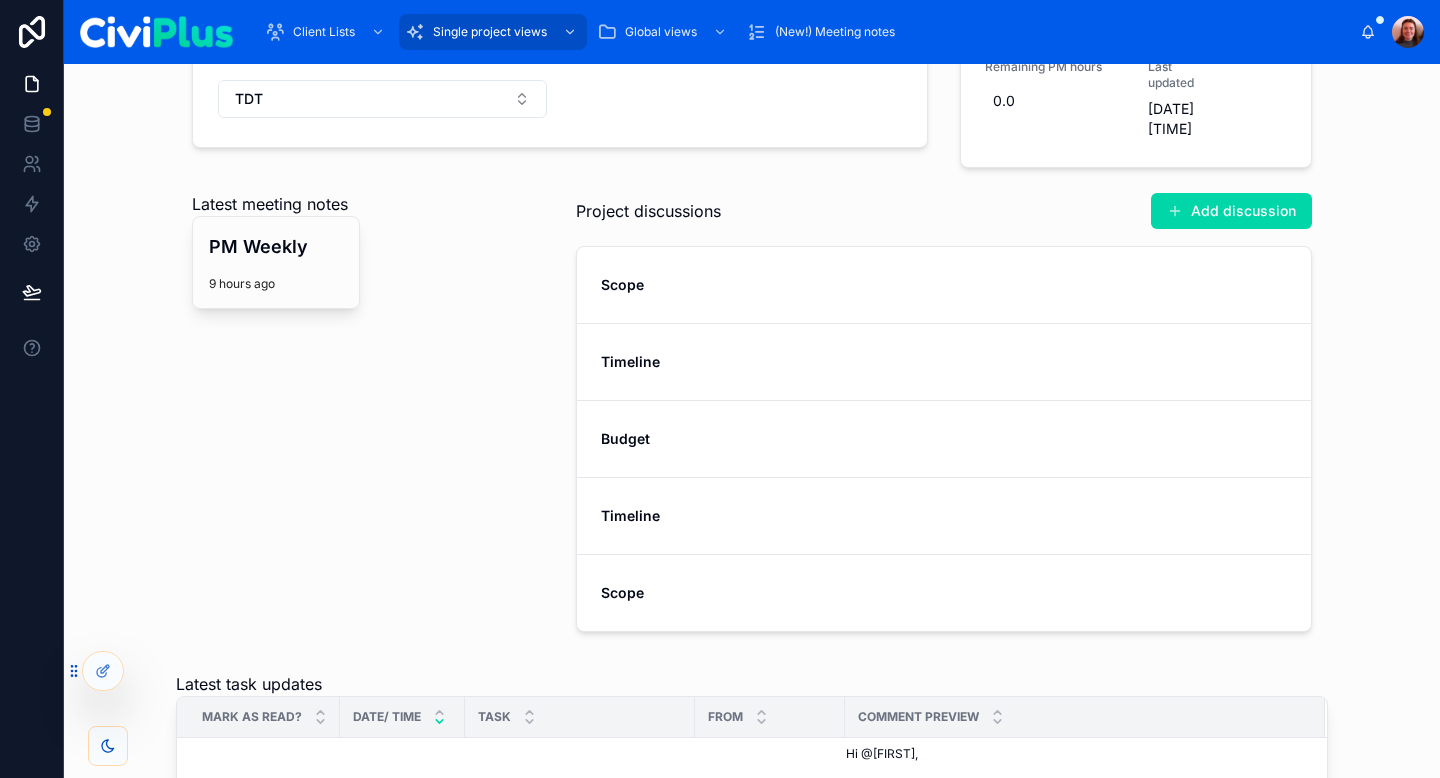 click on "Message client about project admin Message client Select client TDT PM time Remaining PM hours 0.0 Last updated 08/08/2025 07:38 Latest meeting notes PM Weekly 9 hours ago Project discussions Add discussion Scope Timeline Budget Timeline Scope Latest task updates Mark as read? Date/ Time Task From Comment preview 07/08/2025 14:43 07/08/2025 14:43 Specification Specification Kim Mtambalika Kim Mtambalika Hi @Sarah Geoghegan,
I will have these reviewed.
Thanks,
Kim... Hi @Sarah Geoghegan,
I will have these reviewed.
Thanks,
Kim... 07/08/2025 10:21 07/08/2025 10:21 Service delivery management (enquiry form) Specification Service delivery management (enquiry form) Specification Kim Mtambalika Kim Mtambalika Morning @Sarah Geoghegan this has been granted to Kim Murphy.... Morning @Sarah Geoghegan this has been granted to Kim Murphy.... 31/07/2025 16:57 31/07/2025 16:57 Contact Management- Discovery Contact Management- Discovery Kim Mtambalika Kim Mtambalika 16/06/2025 10:50 16/06/2025 10:50 -- ... ... -- #" at bounding box center [752, 1442] 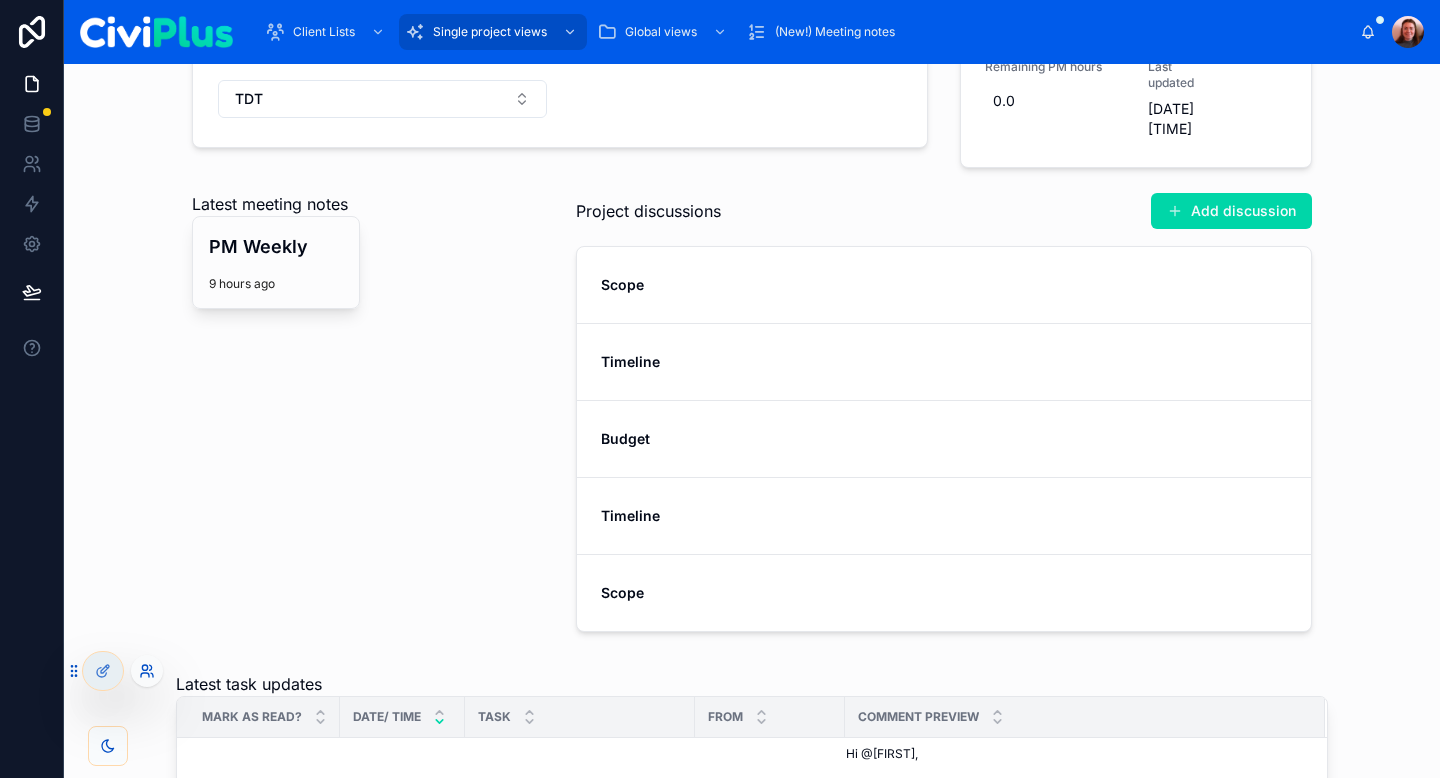 click 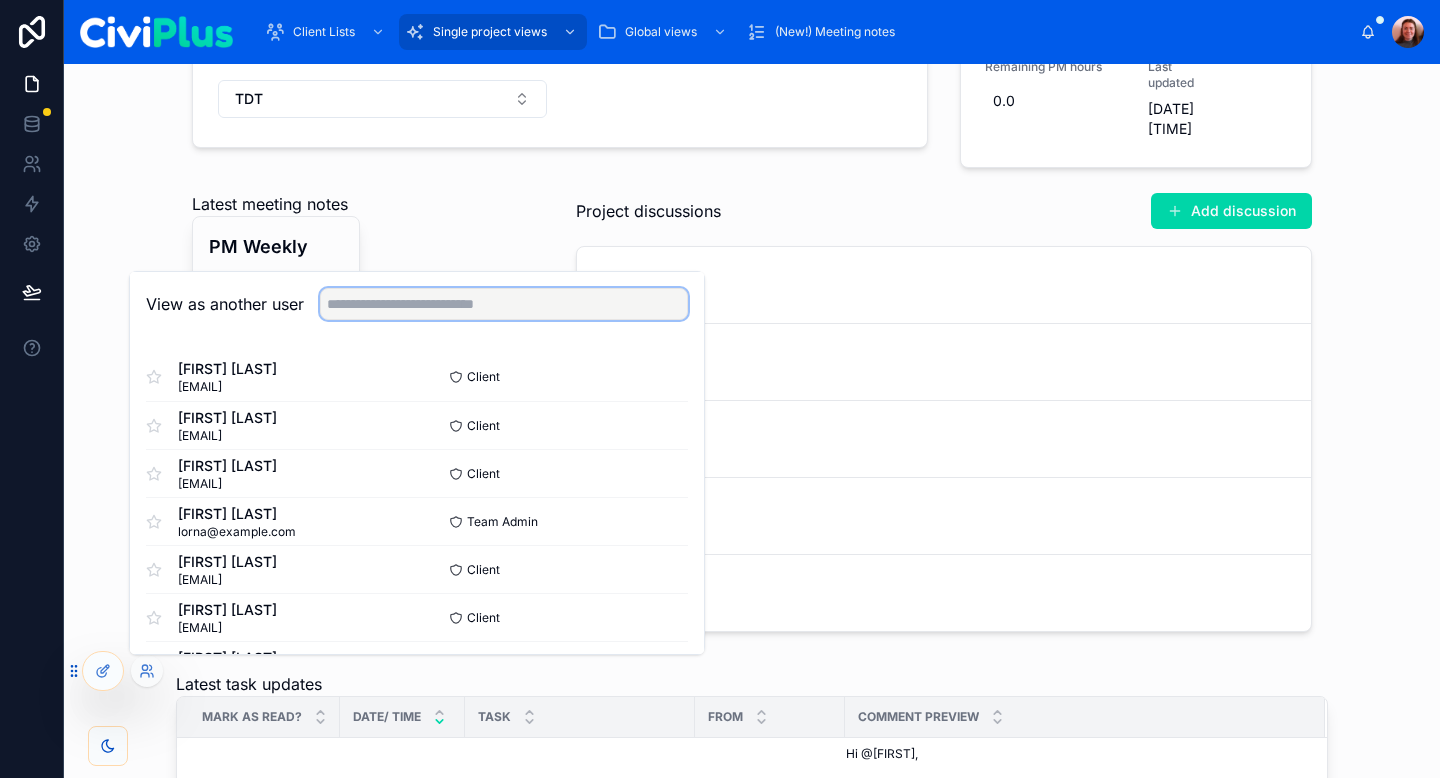 click at bounding box center [504, 304] 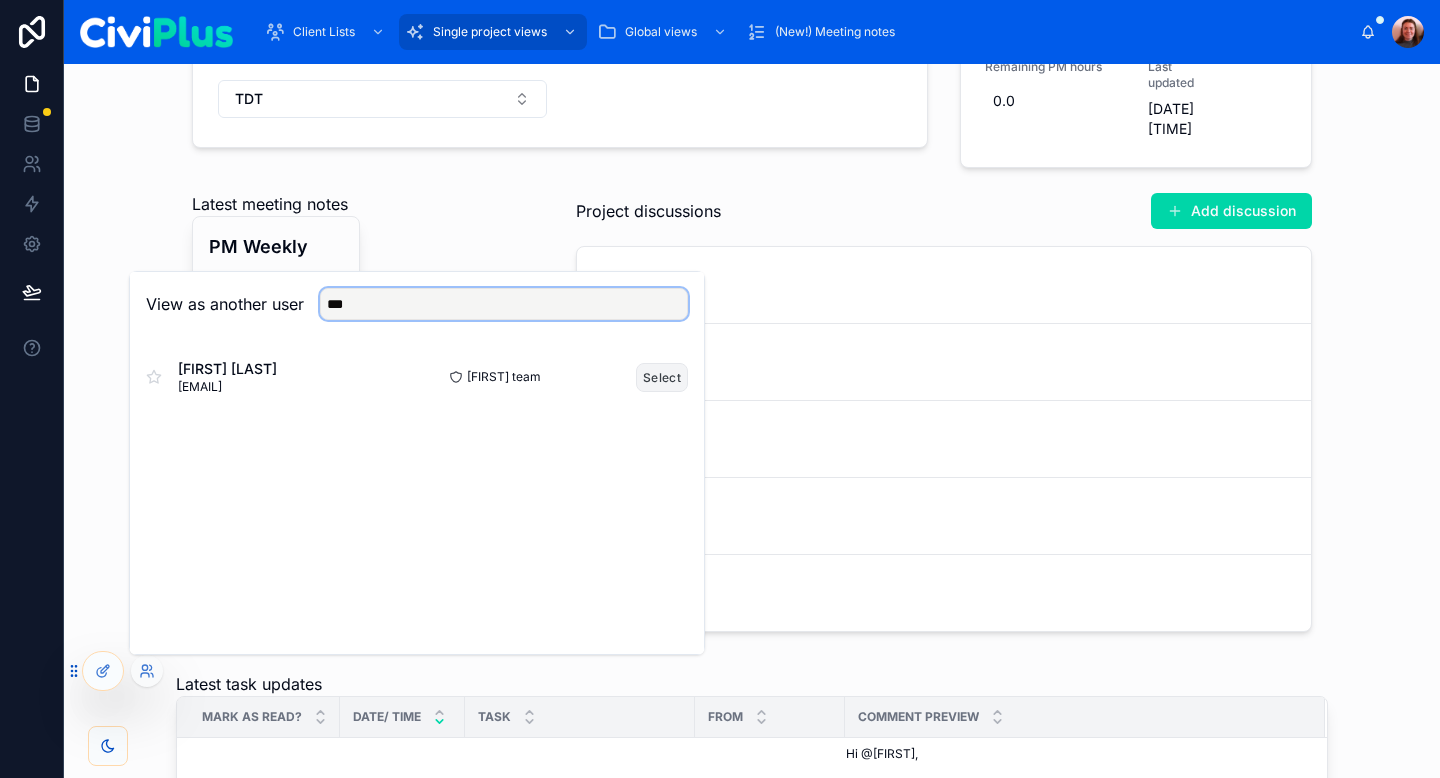 type on "***" 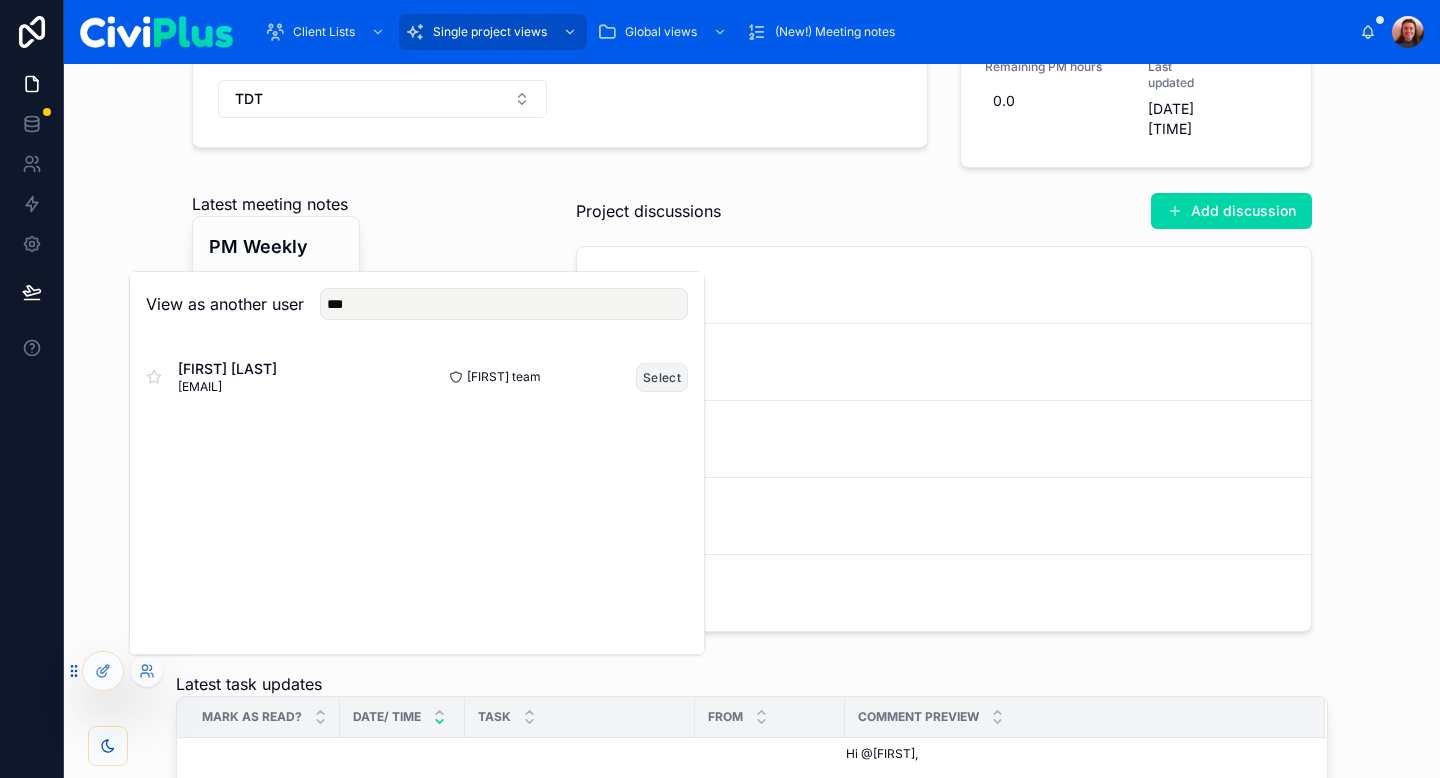 click on "Select" at bounding box center [662, 377] 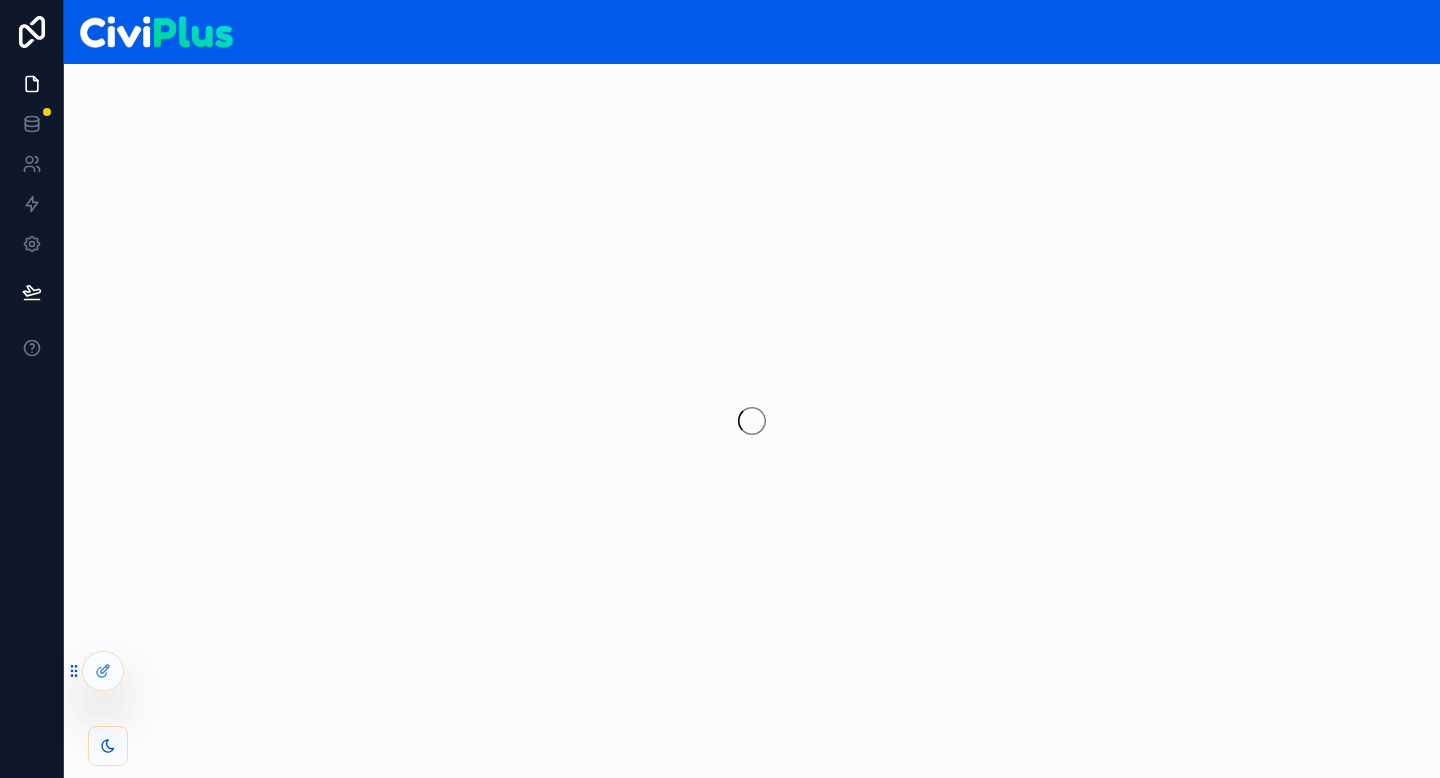 scroll, scrollTop: 0, scrollLeft: 0, axis: both 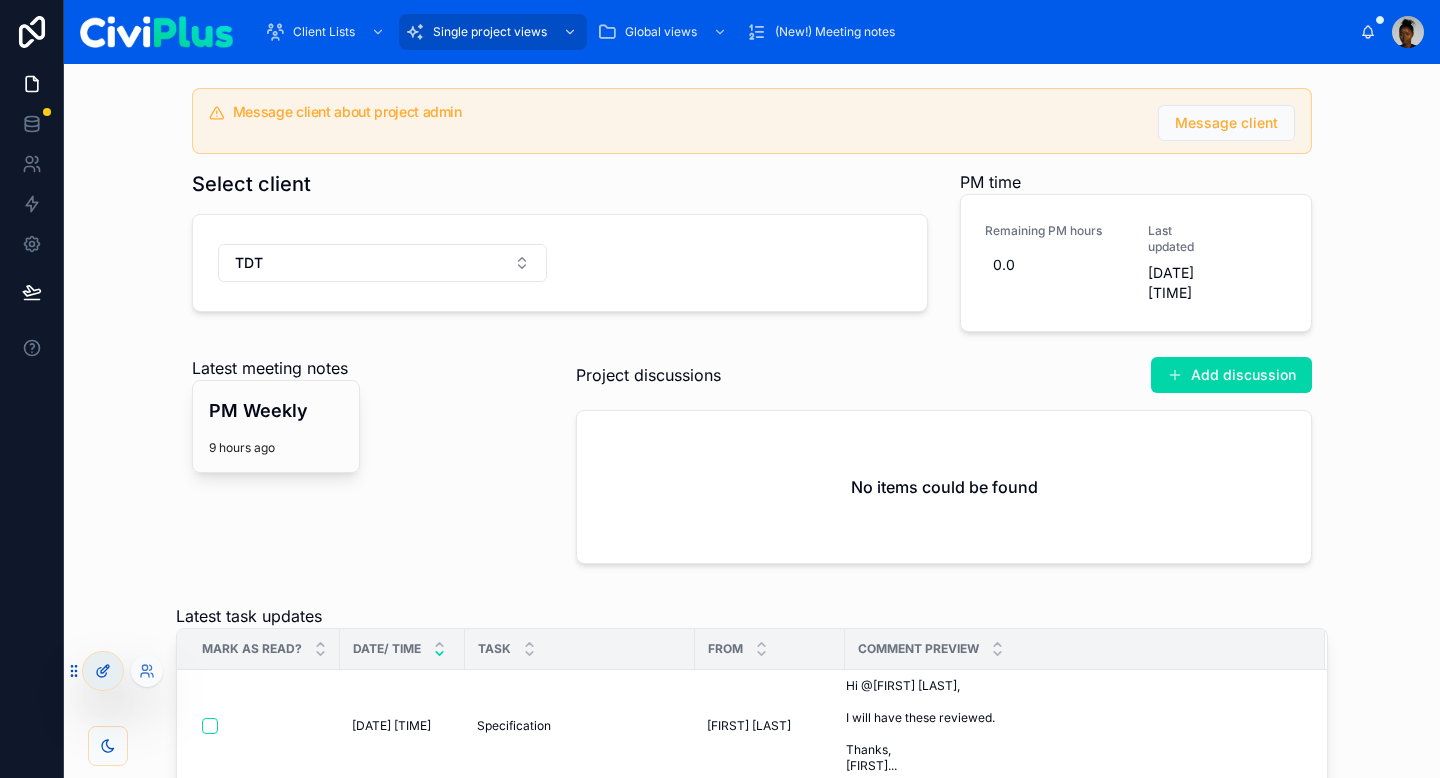 click 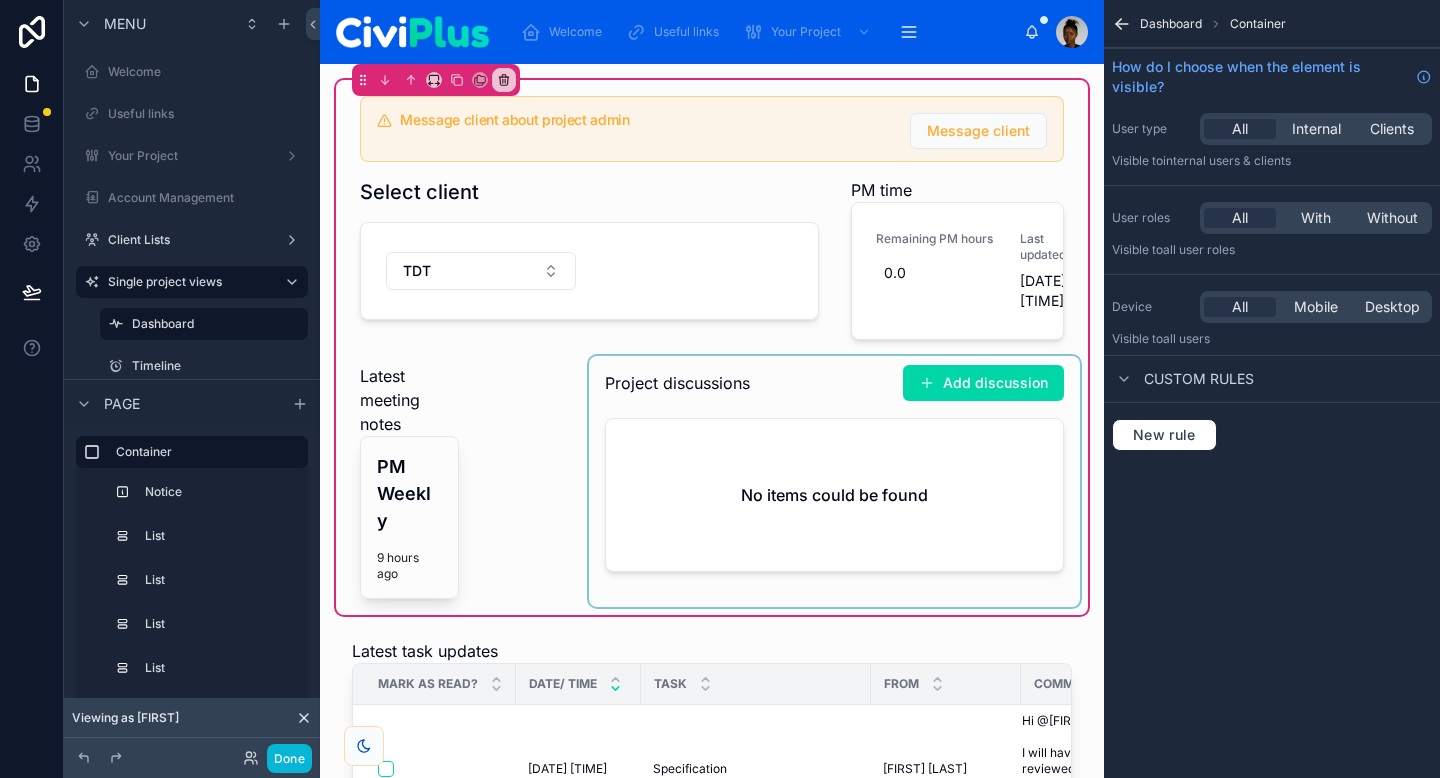 click at bounding box center [834, 481] 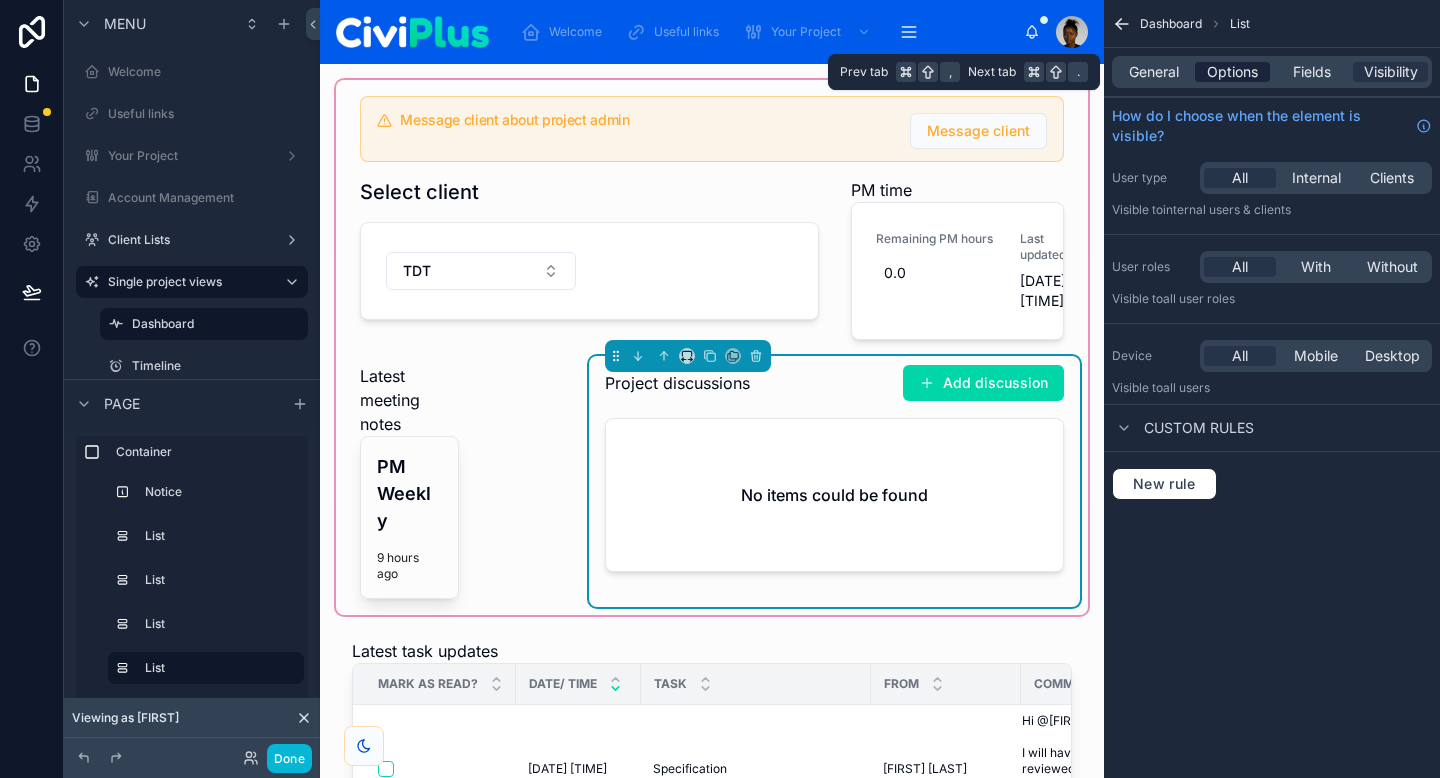 click on "Options" at bounding box center [1232, 72] 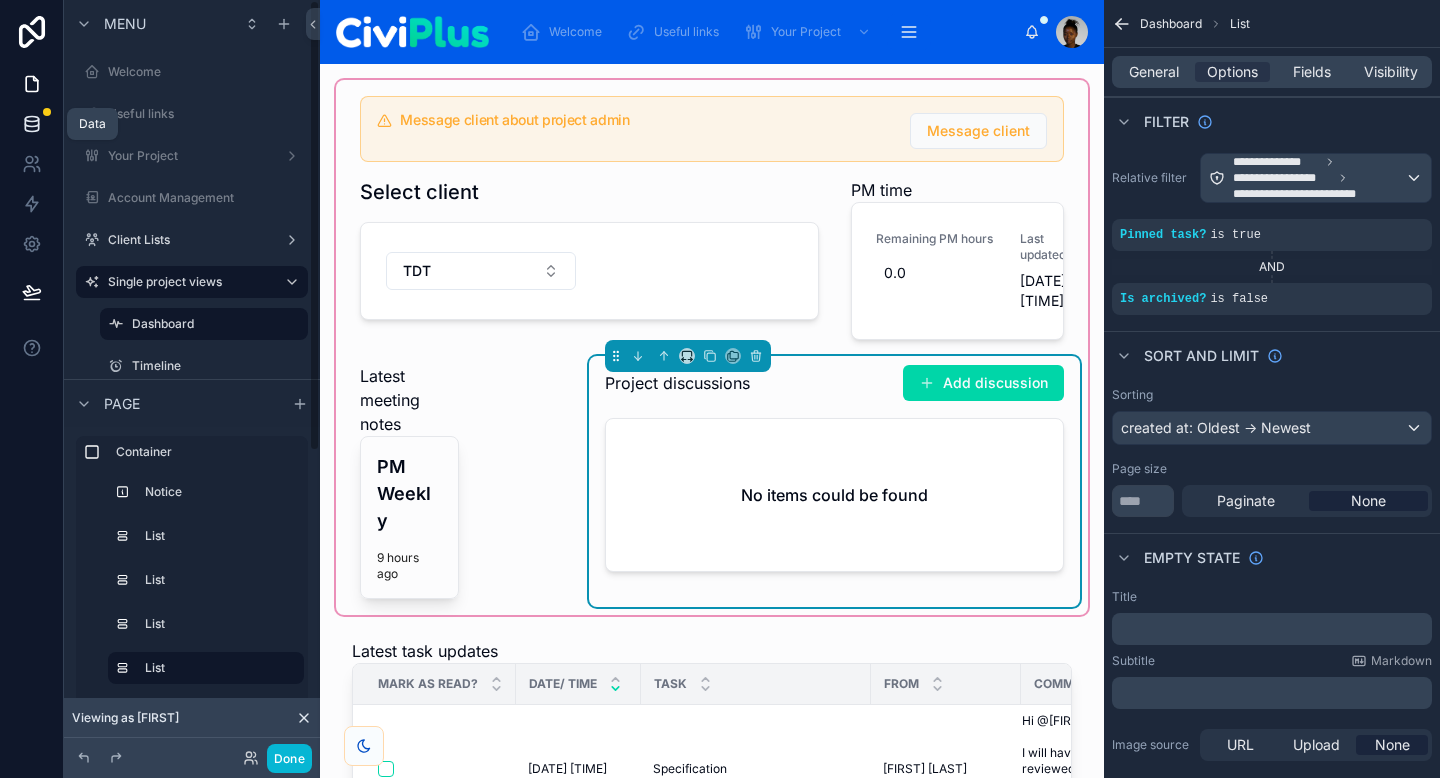 click 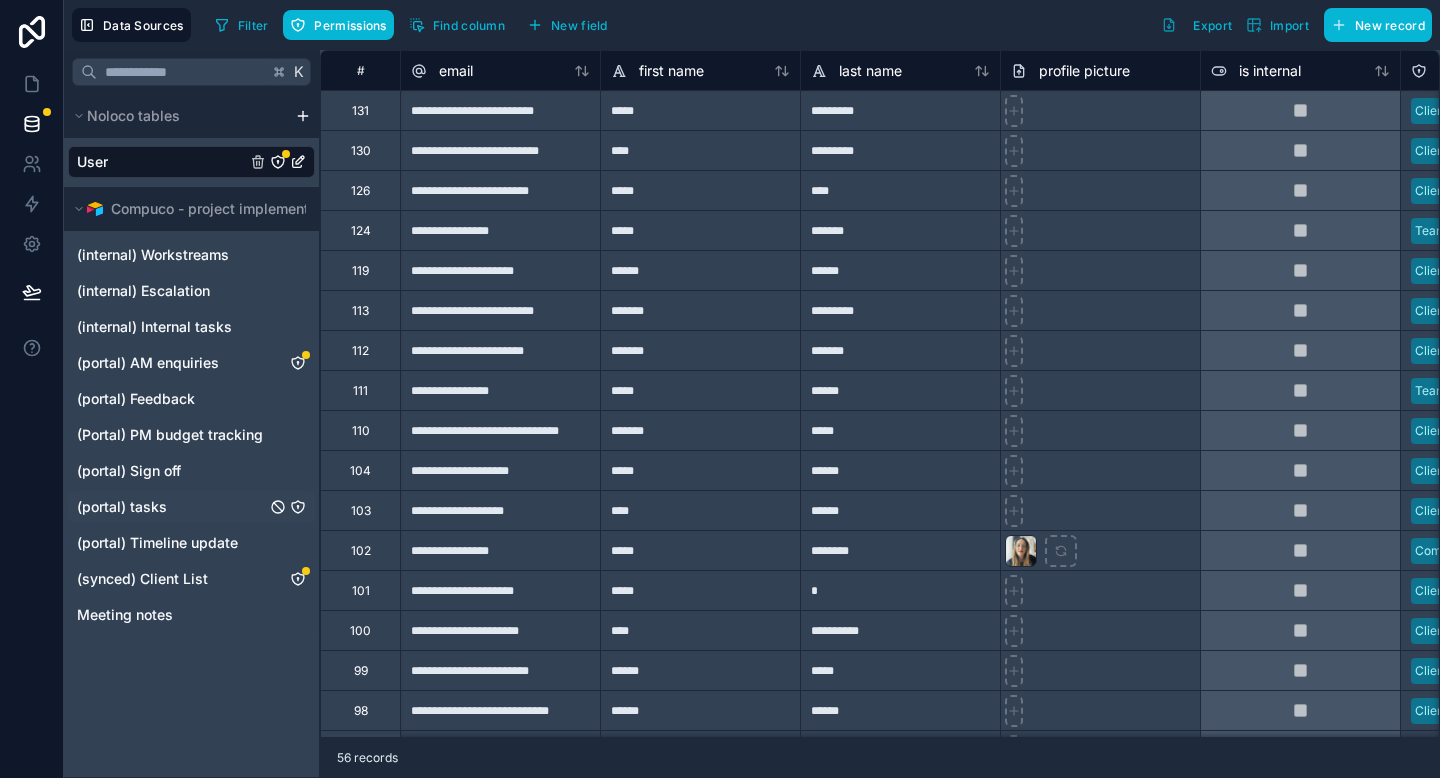click 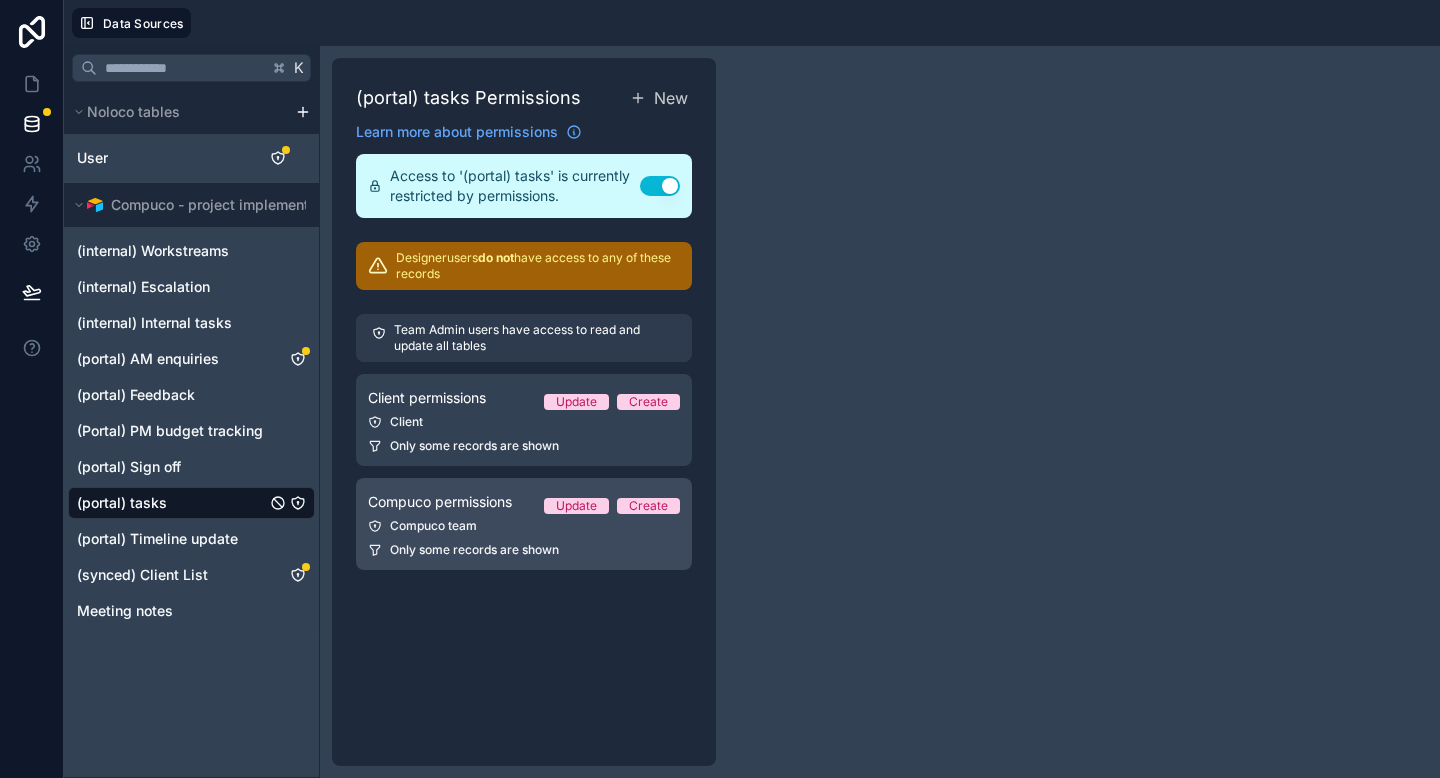 click on "Compuco permissions Update Create Compuco team Only some records are shown" at bounding box center [524, 524] 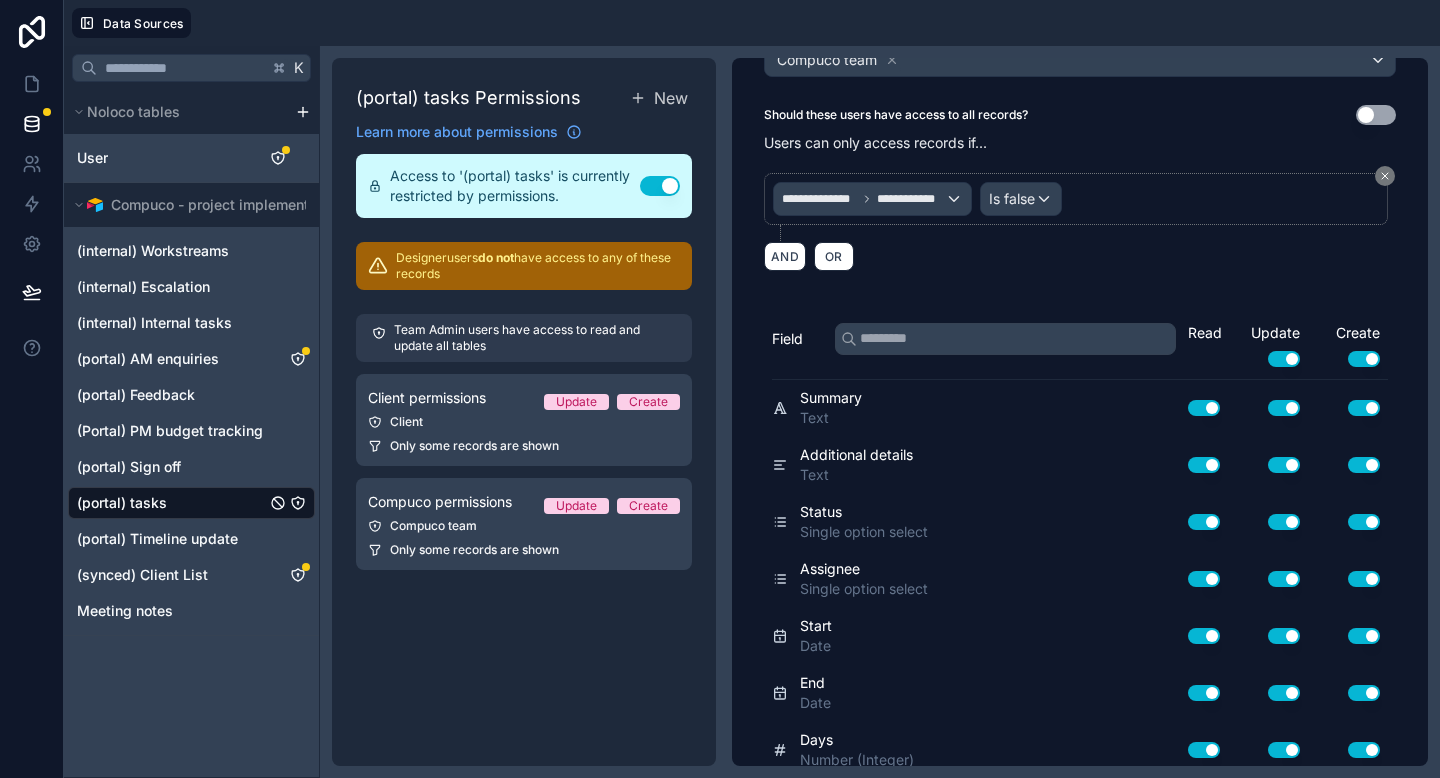 scroll, scrollTop: 0, scrollLeft: 0, axis: both 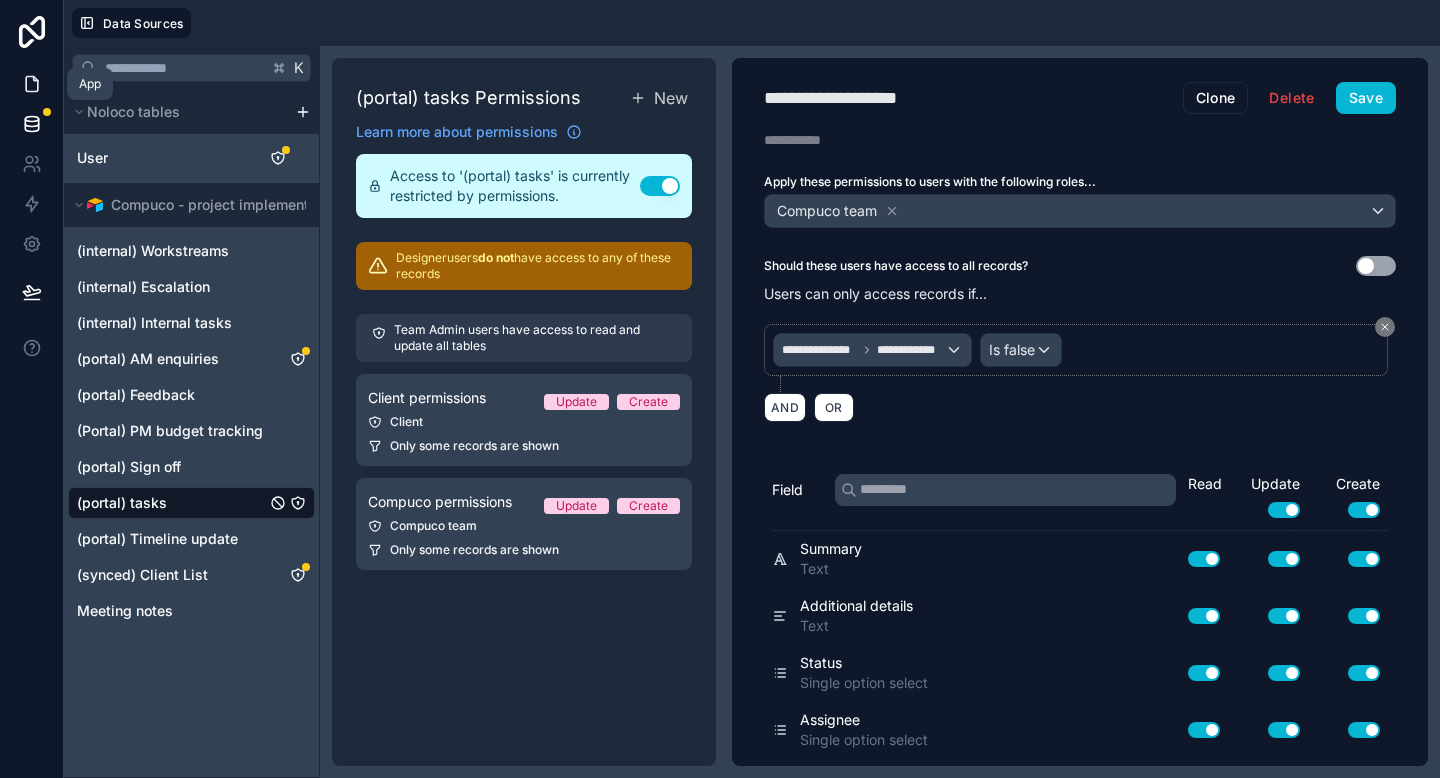 click 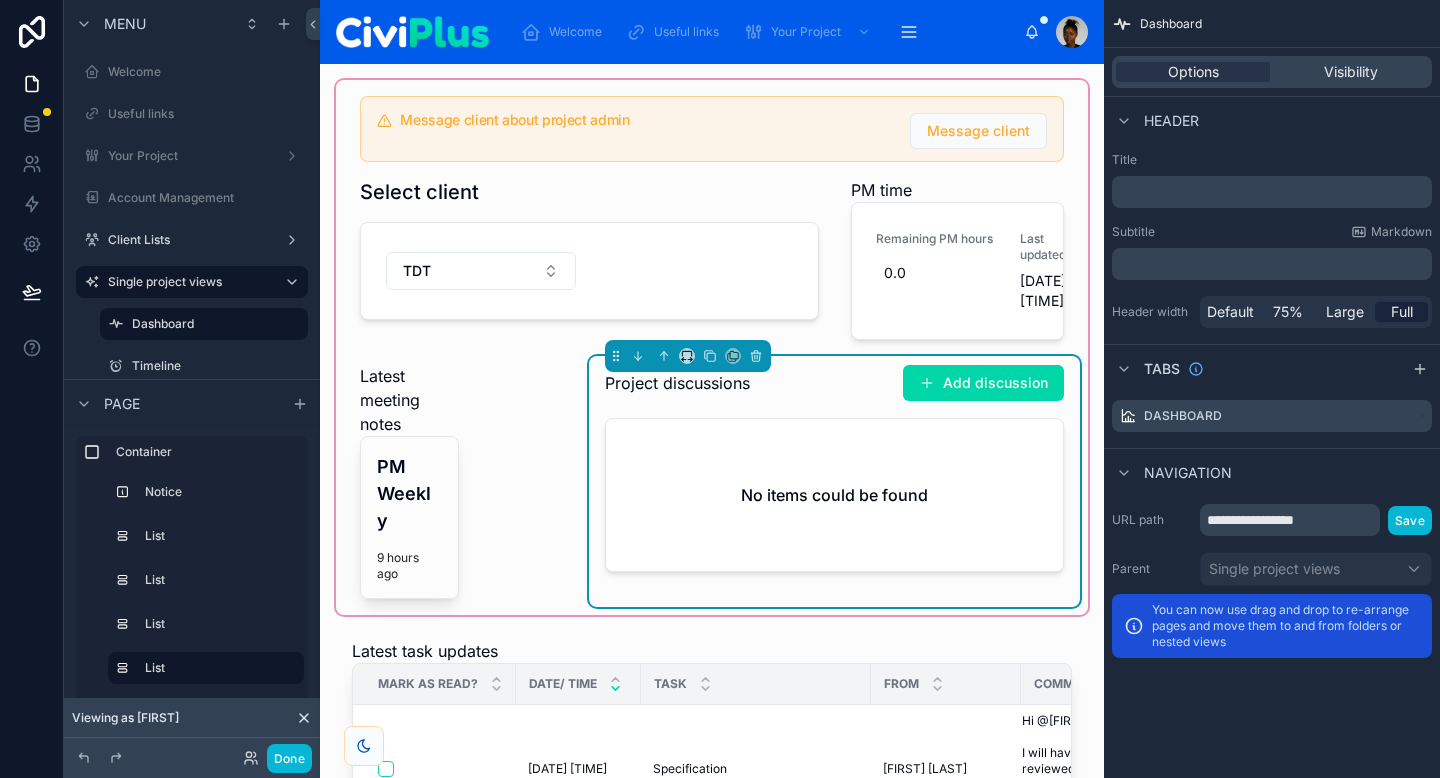 click on "No items could be found" at bounding box center [834, 495] 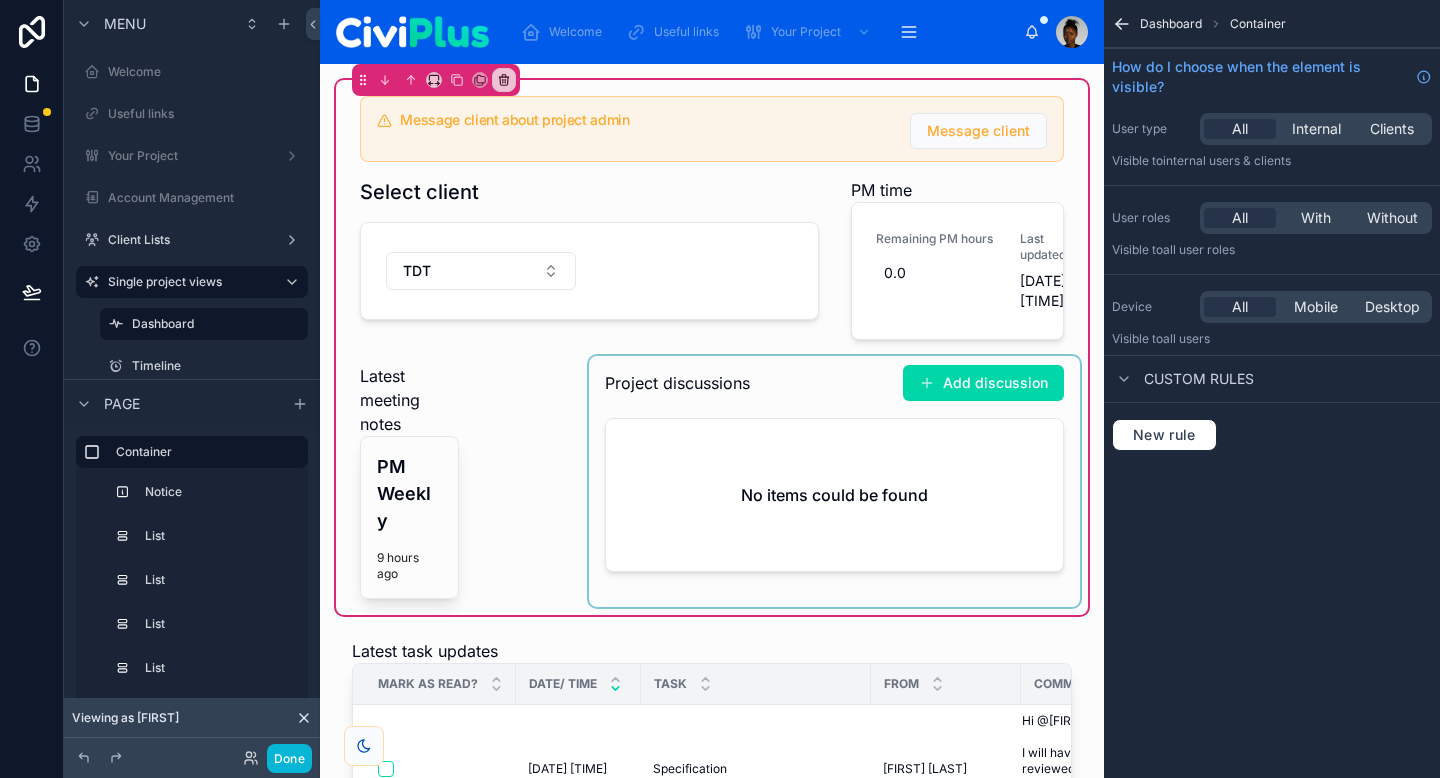 click at bounding box center (834, 481) 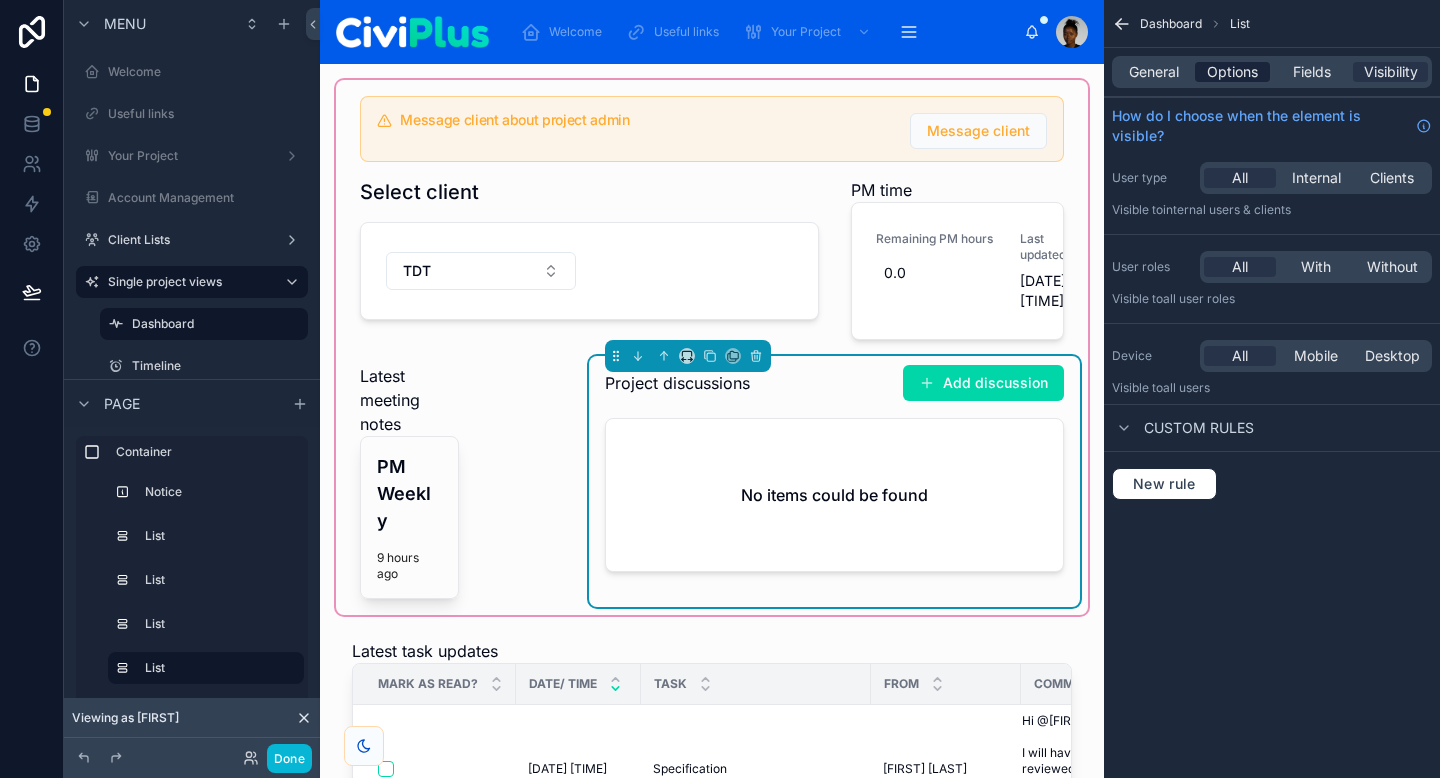 click on "Options" at bounding box center (1232, 72) 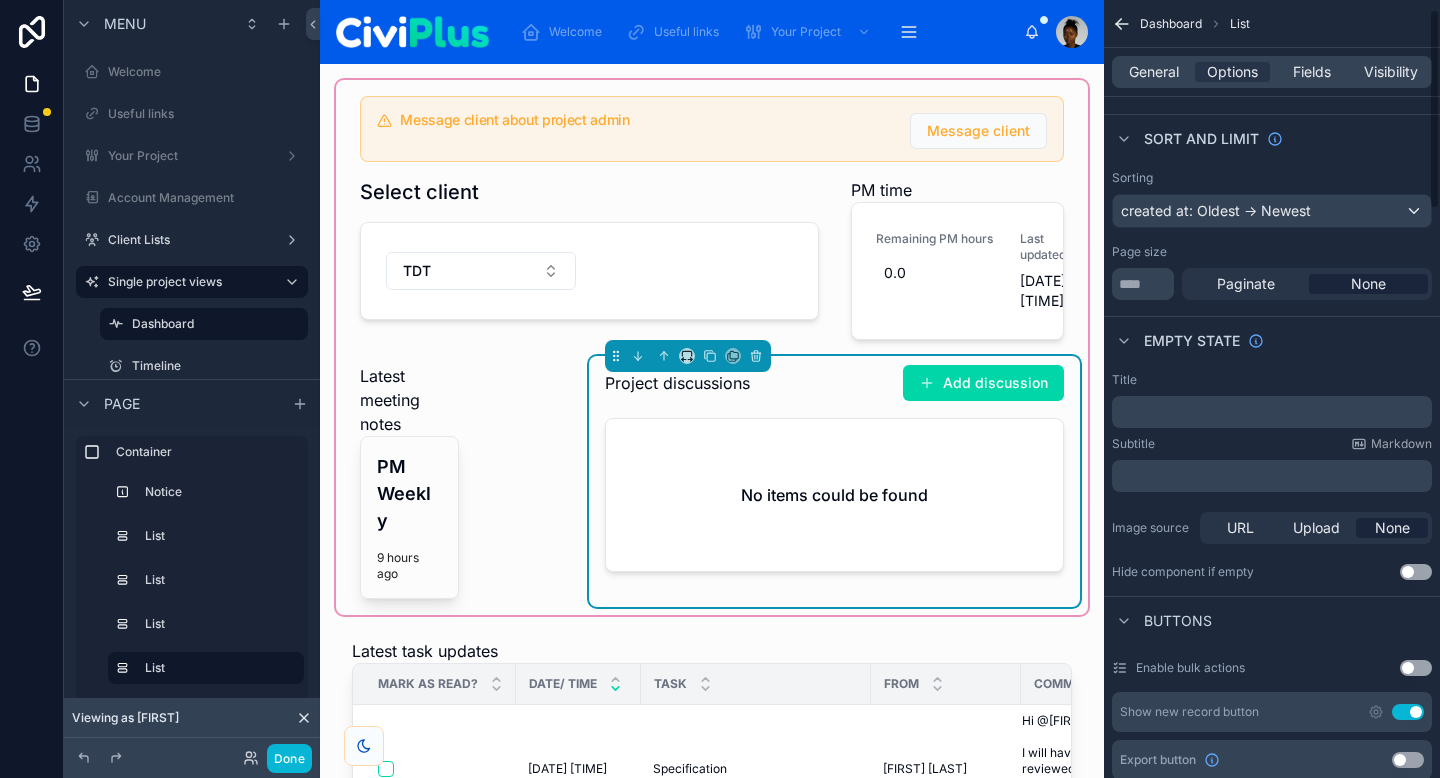 scroll, scrollTop: 0, scrollLeft: 0, axis: both 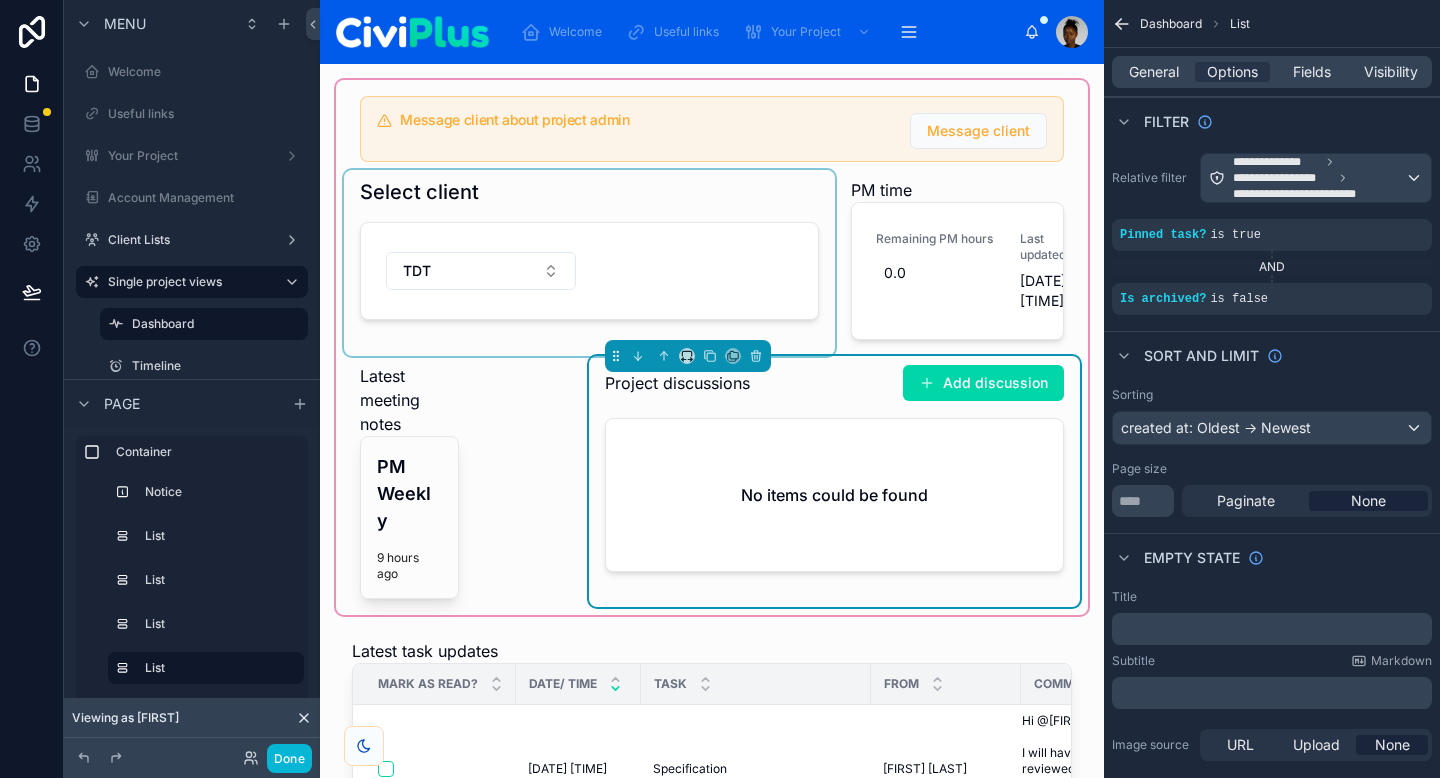 click at bounding box center (589, 263) 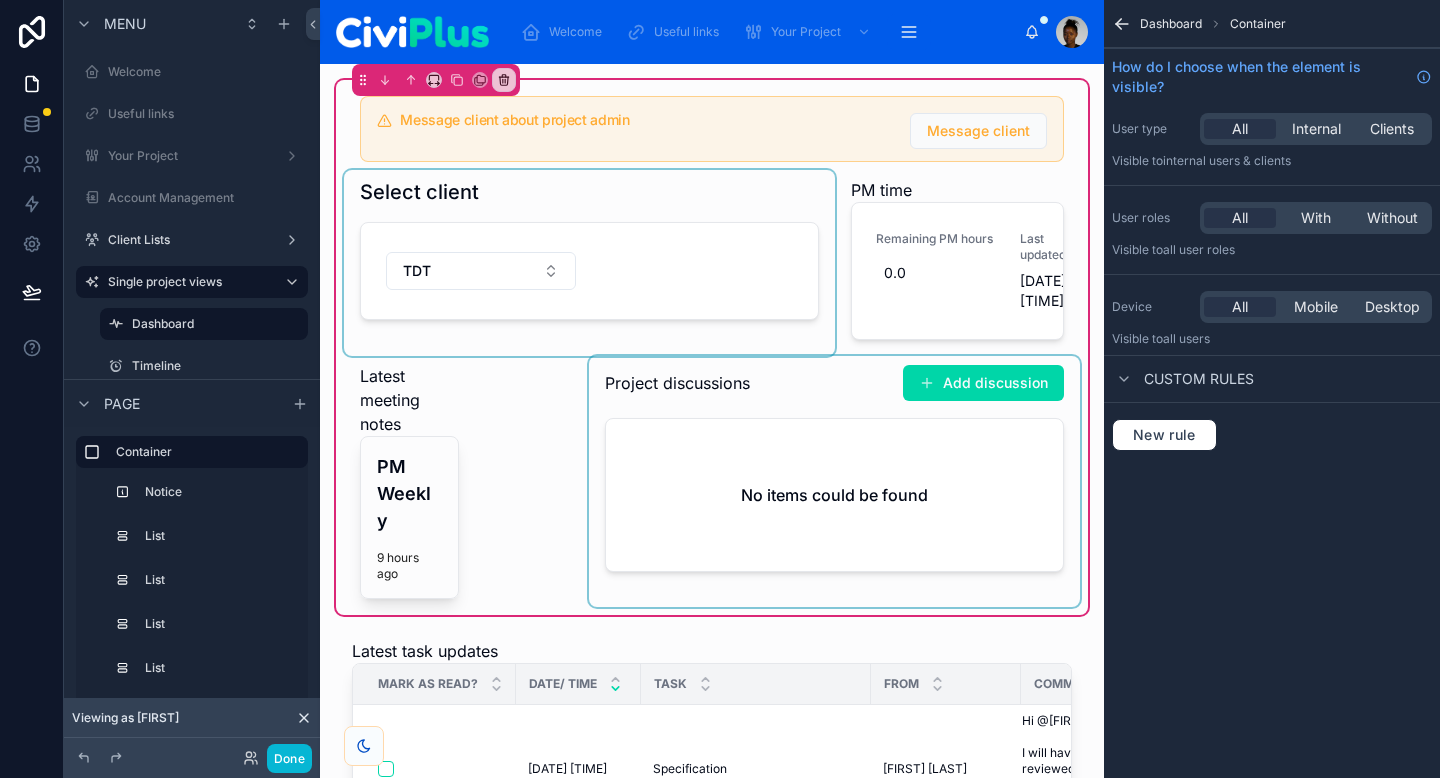 click at bounding box center [589, 263] 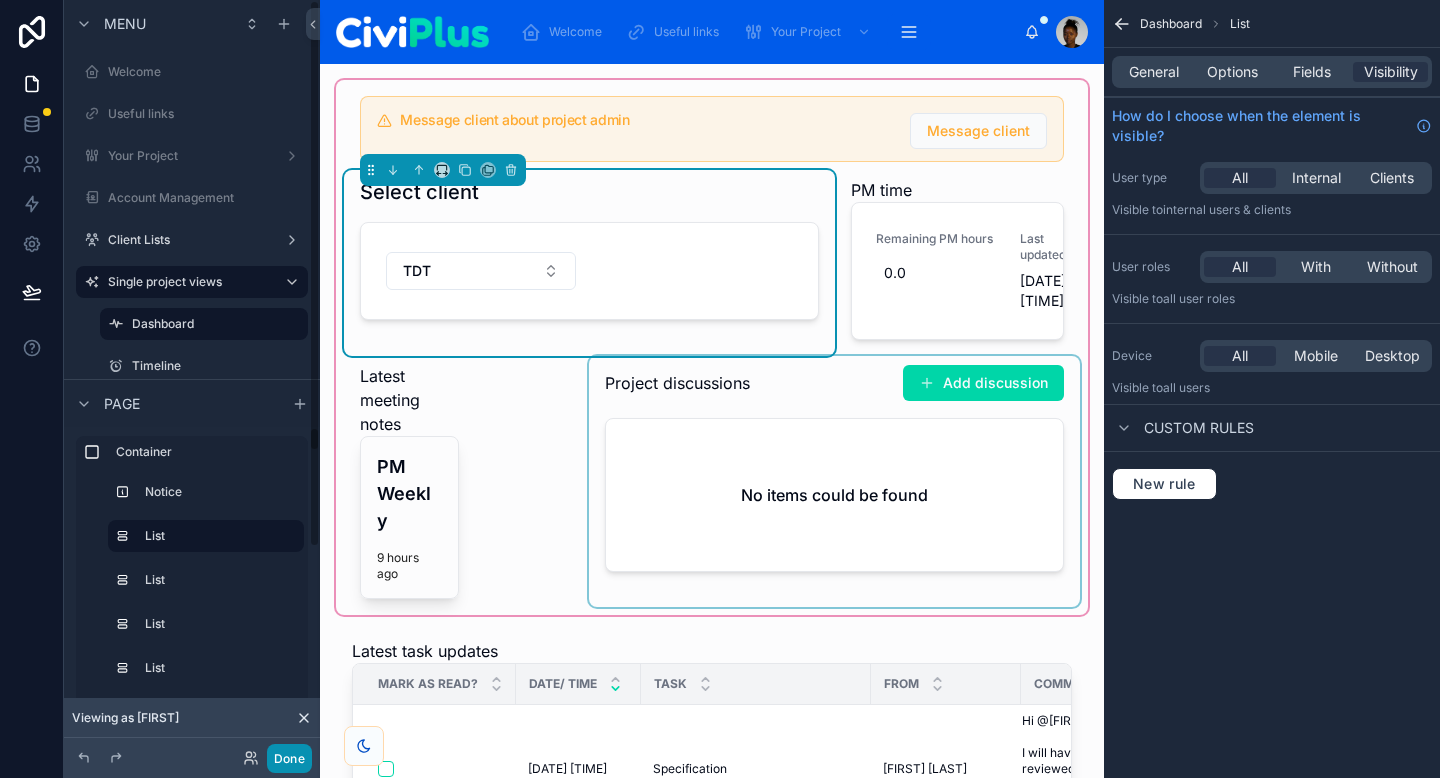 click on "Done" at bounding box center [289, 758] 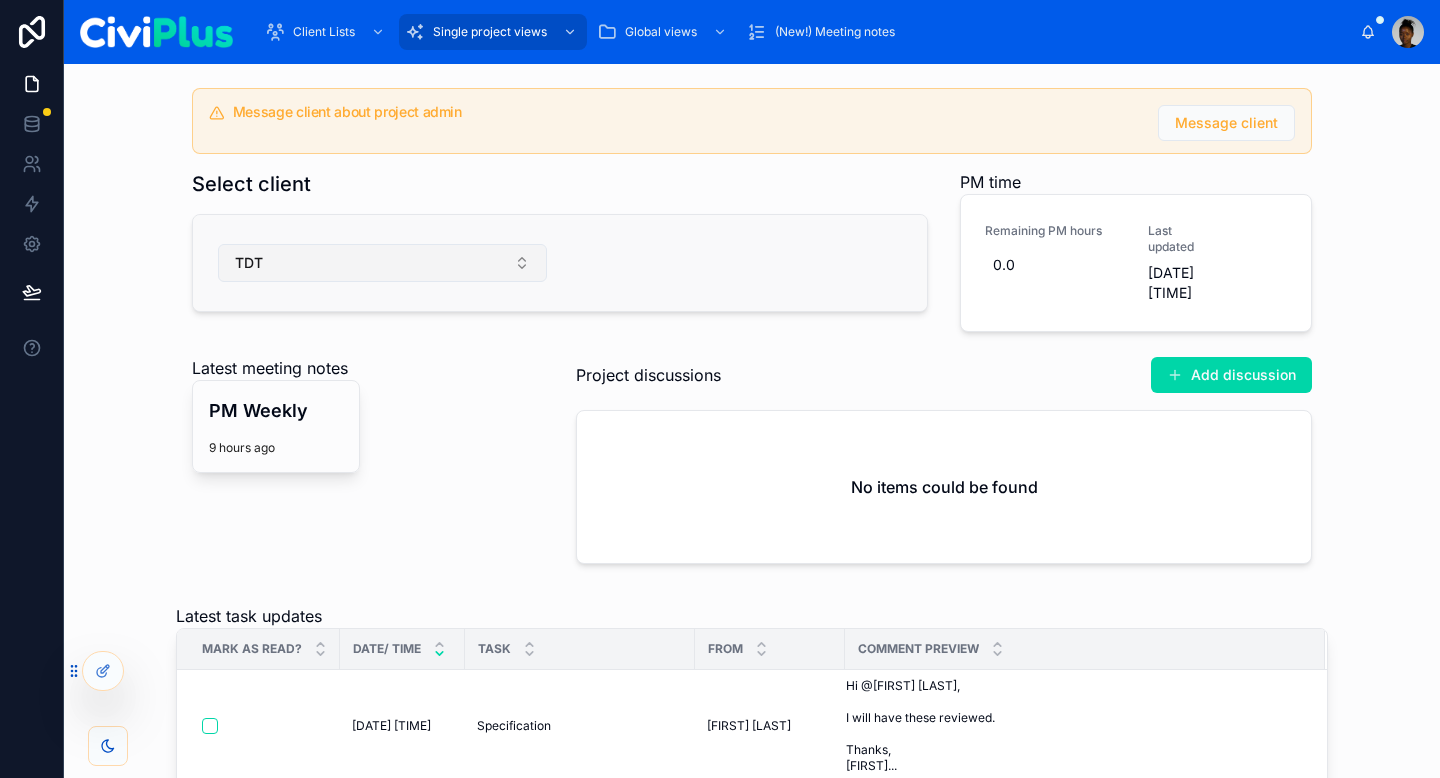 click on "TDT" at bounding box center [382, 263] 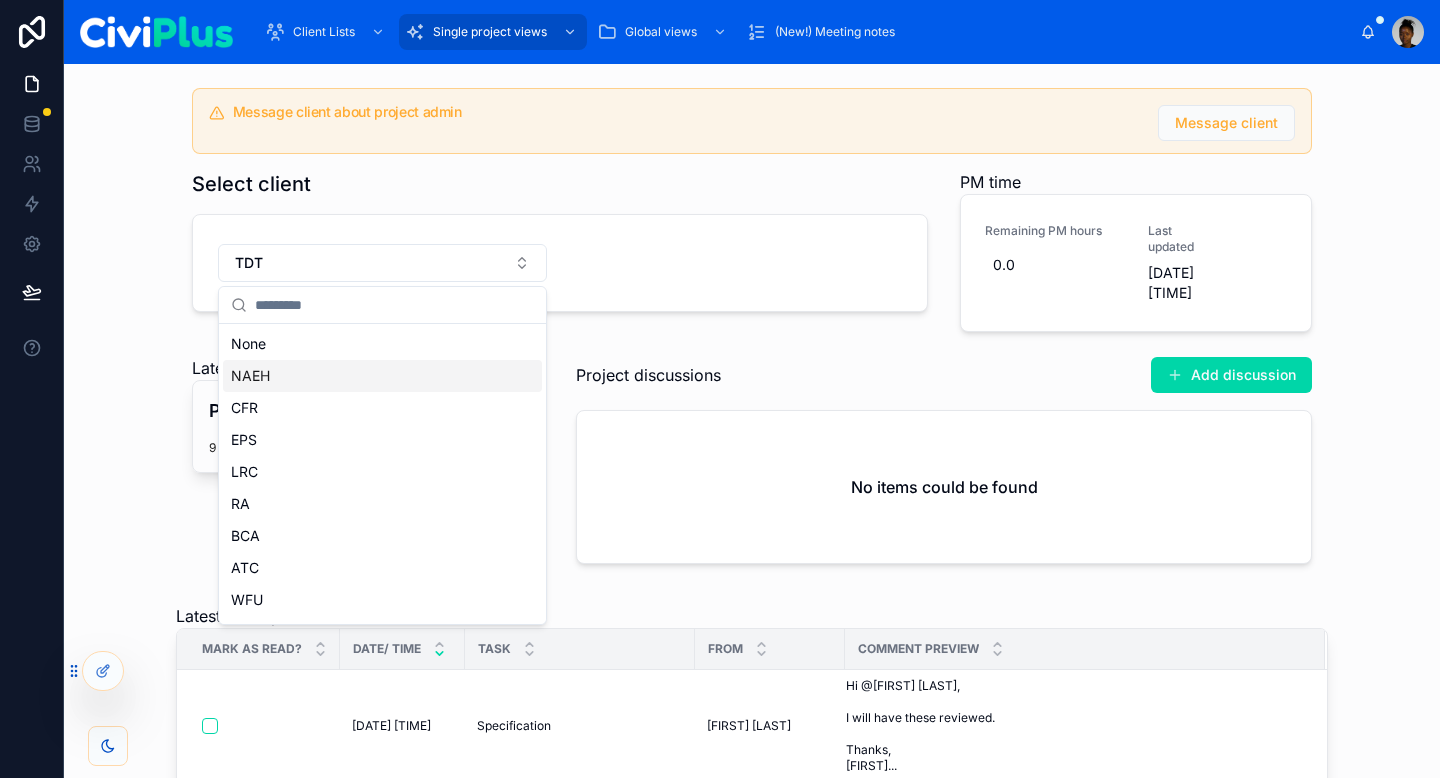 click on "NAEH" at bounding box center [382, 376] 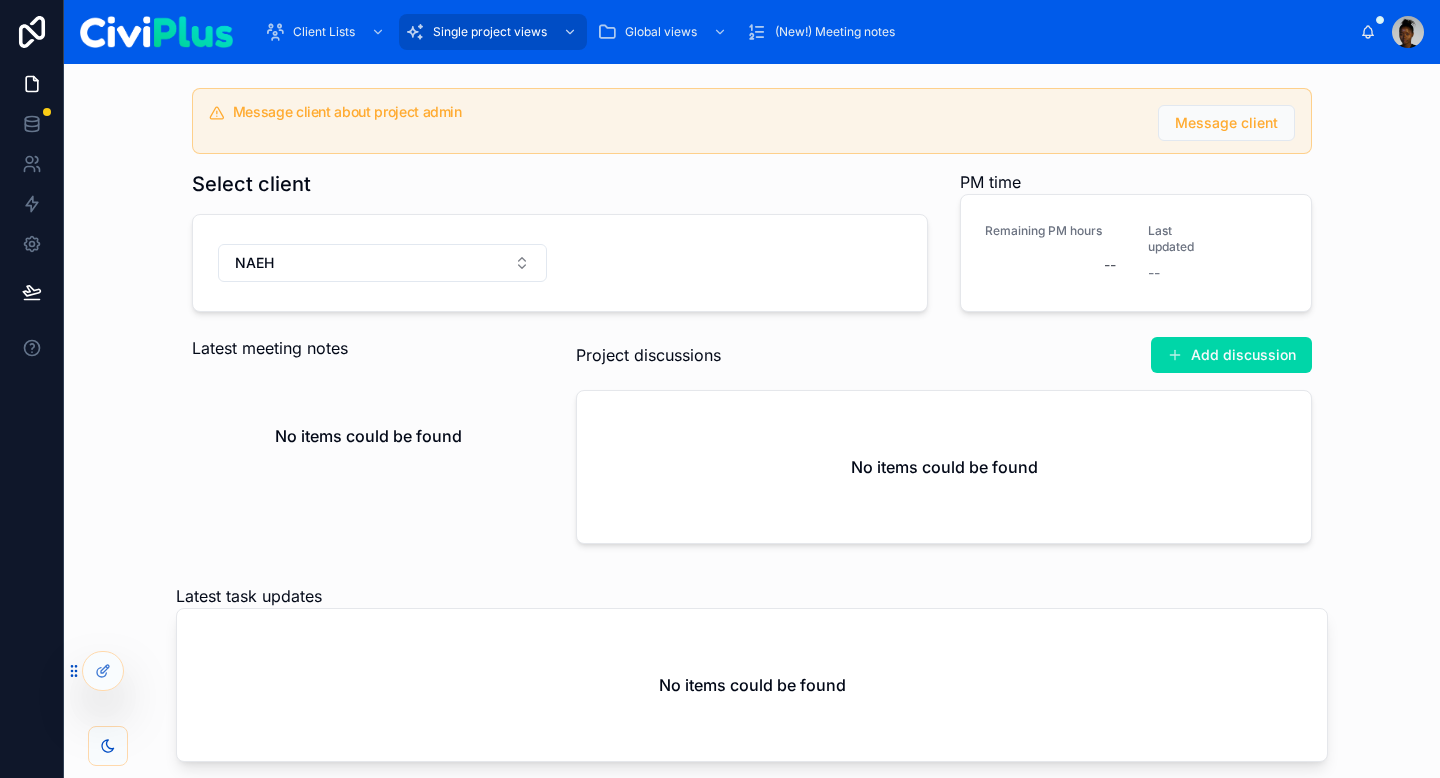 click on "NAEH" at bounding box center [382, 263] 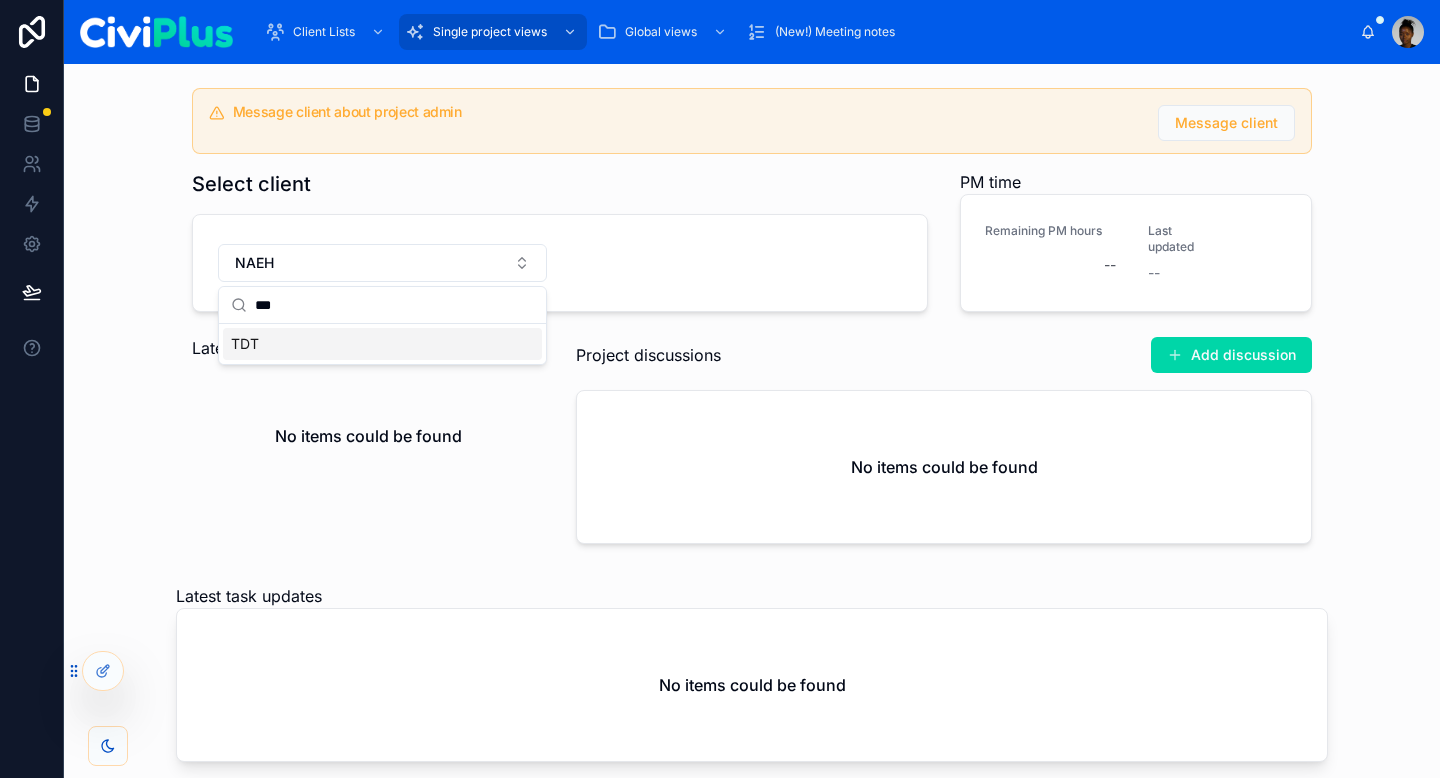 type on "***" 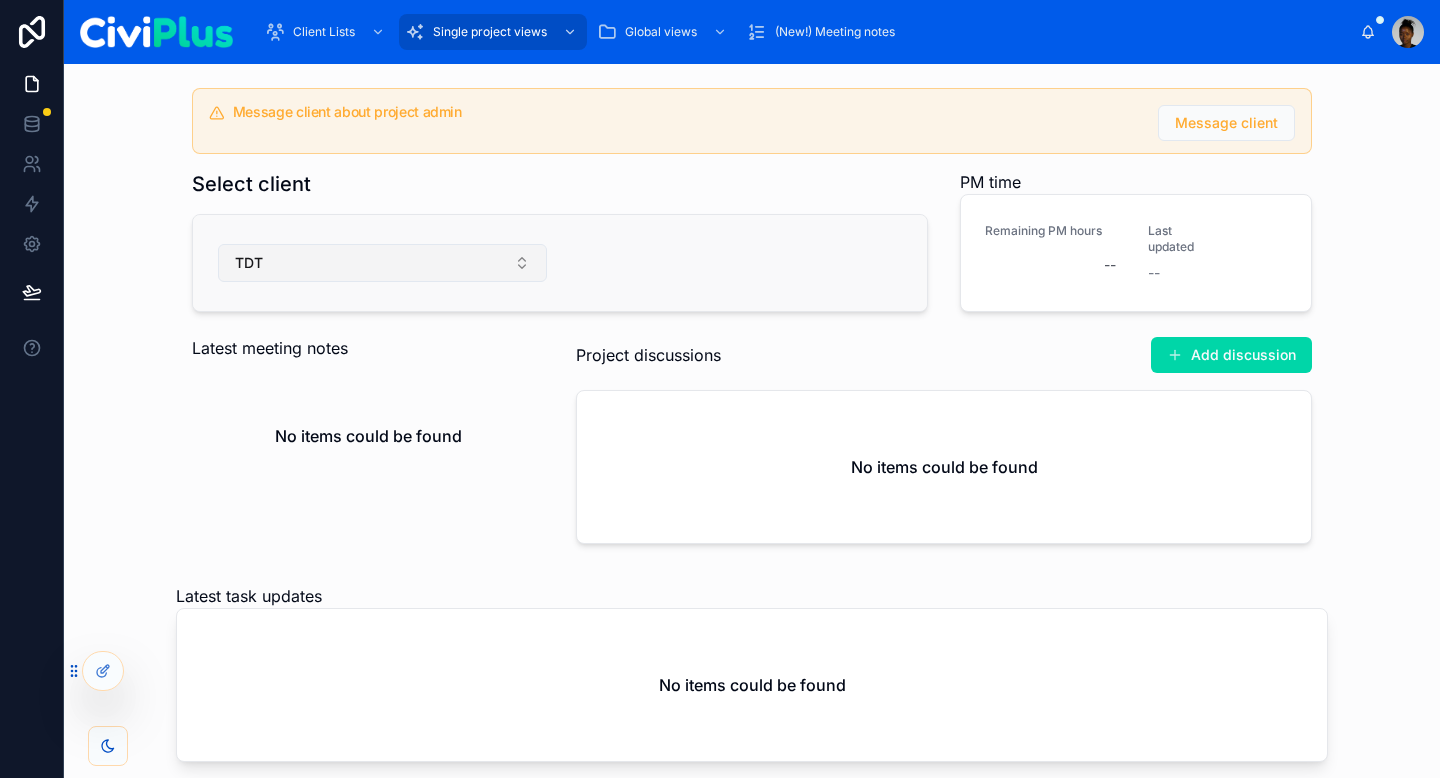click on "TDT" at bounding box center (382, 263) 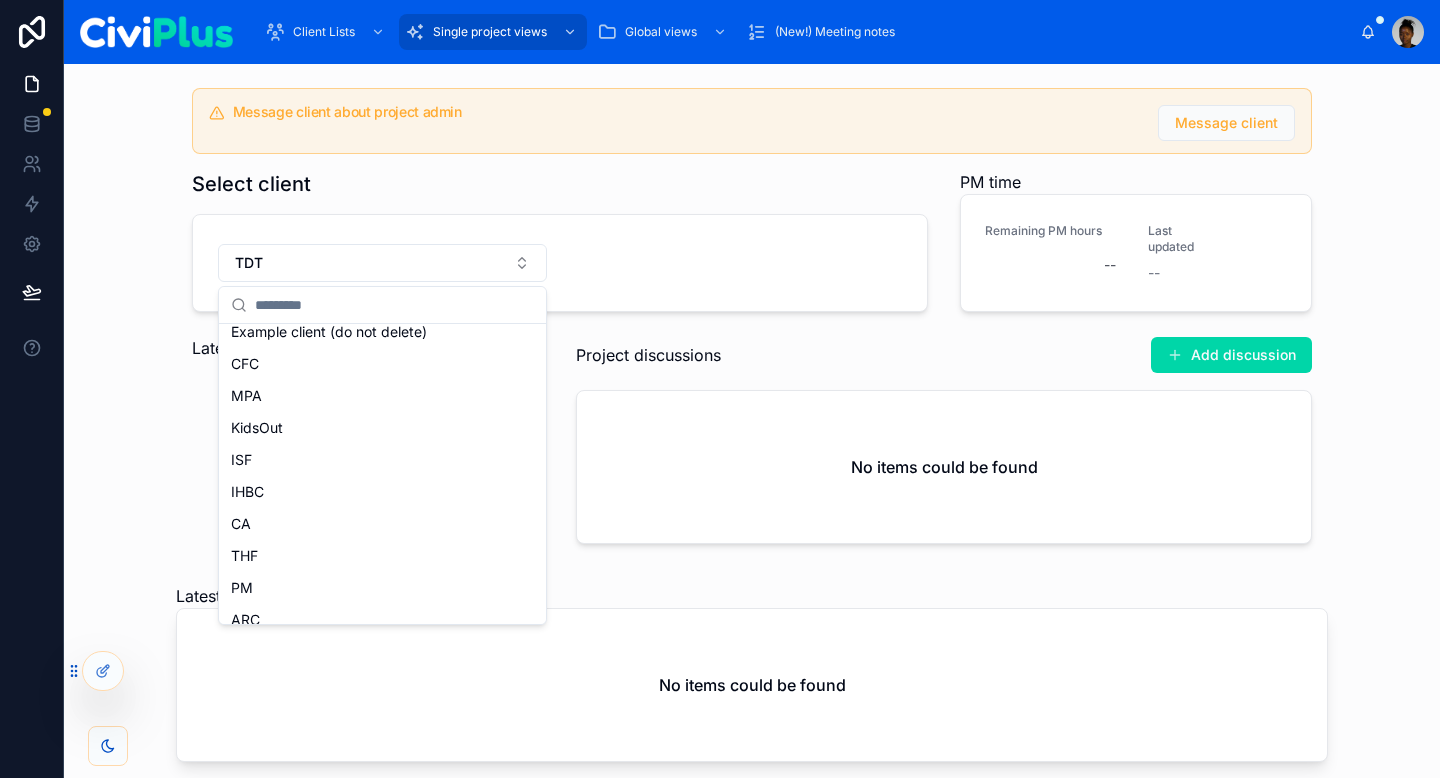 scroll, scrollTop: 971, scrollLeft: 0, axis: vertical 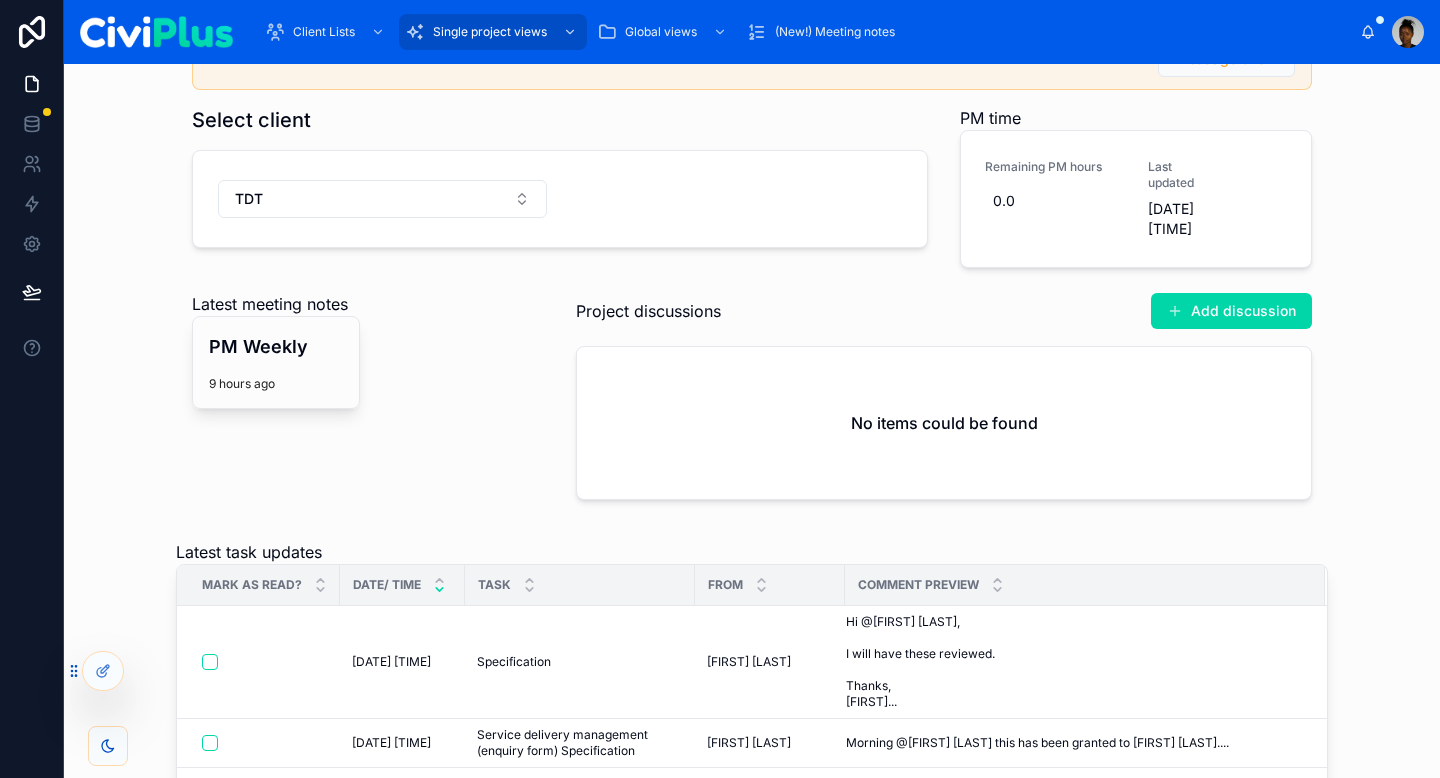 click on "Latest meeting notes PM Weekly 9 hours ago" at bounding box center (368, 400) 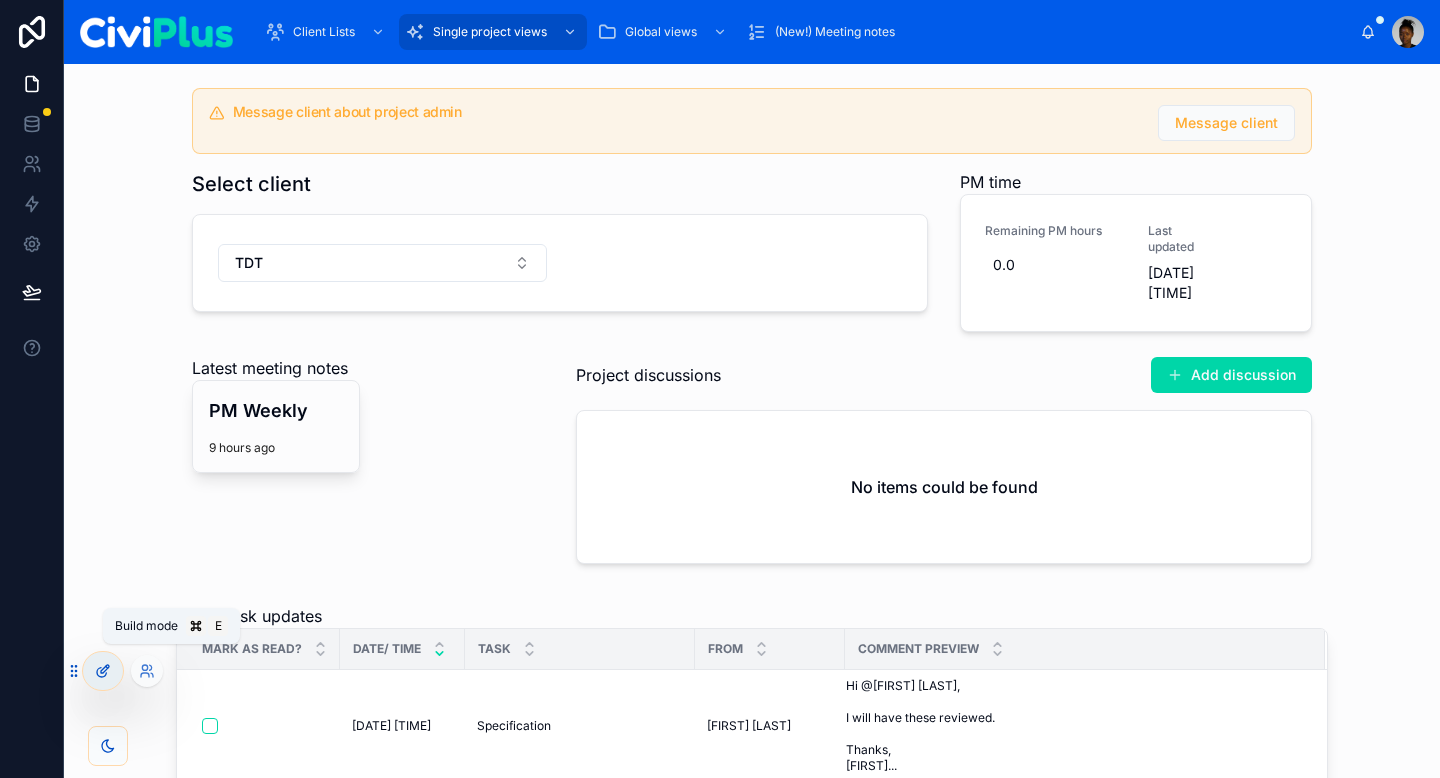 click at bounding box center [103, 671] 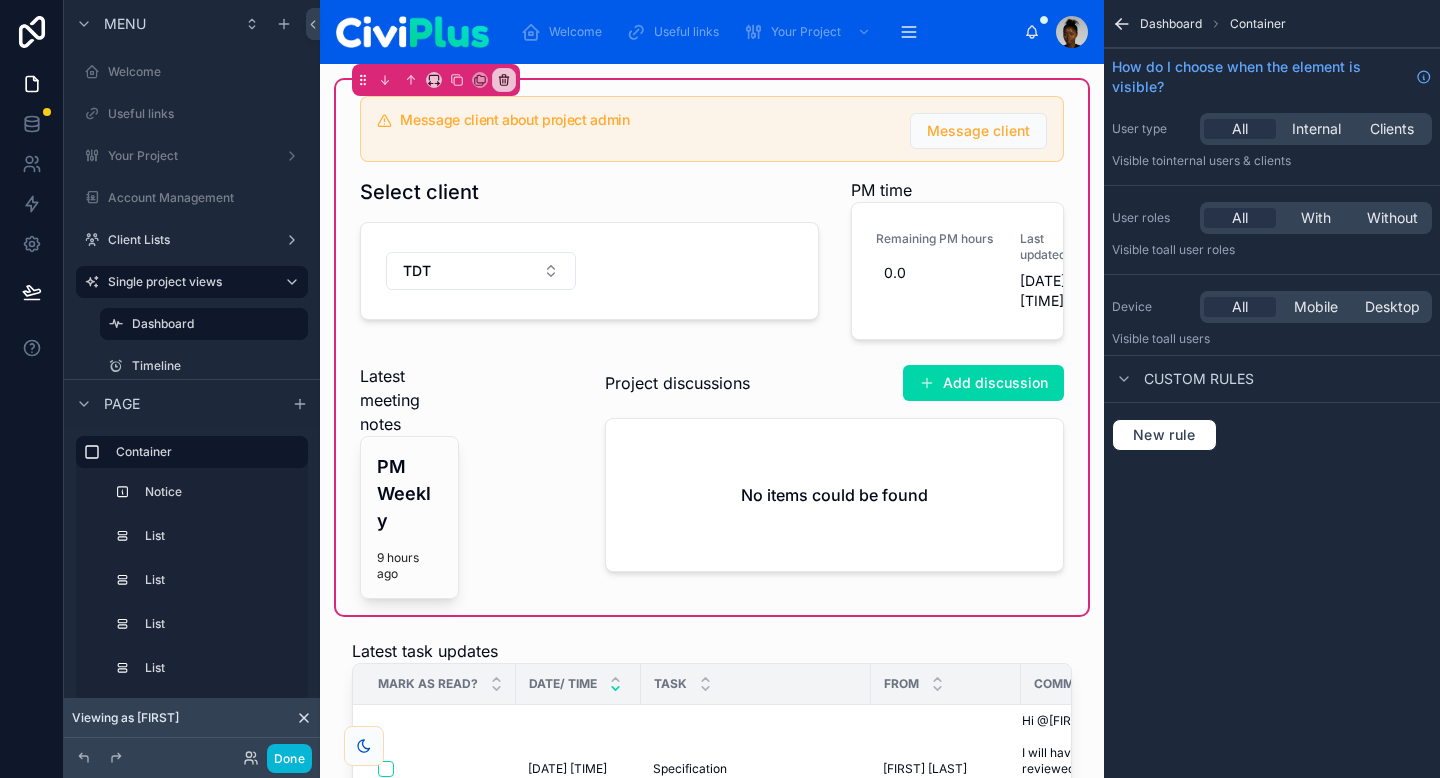 click at bounding box center [834, 481] 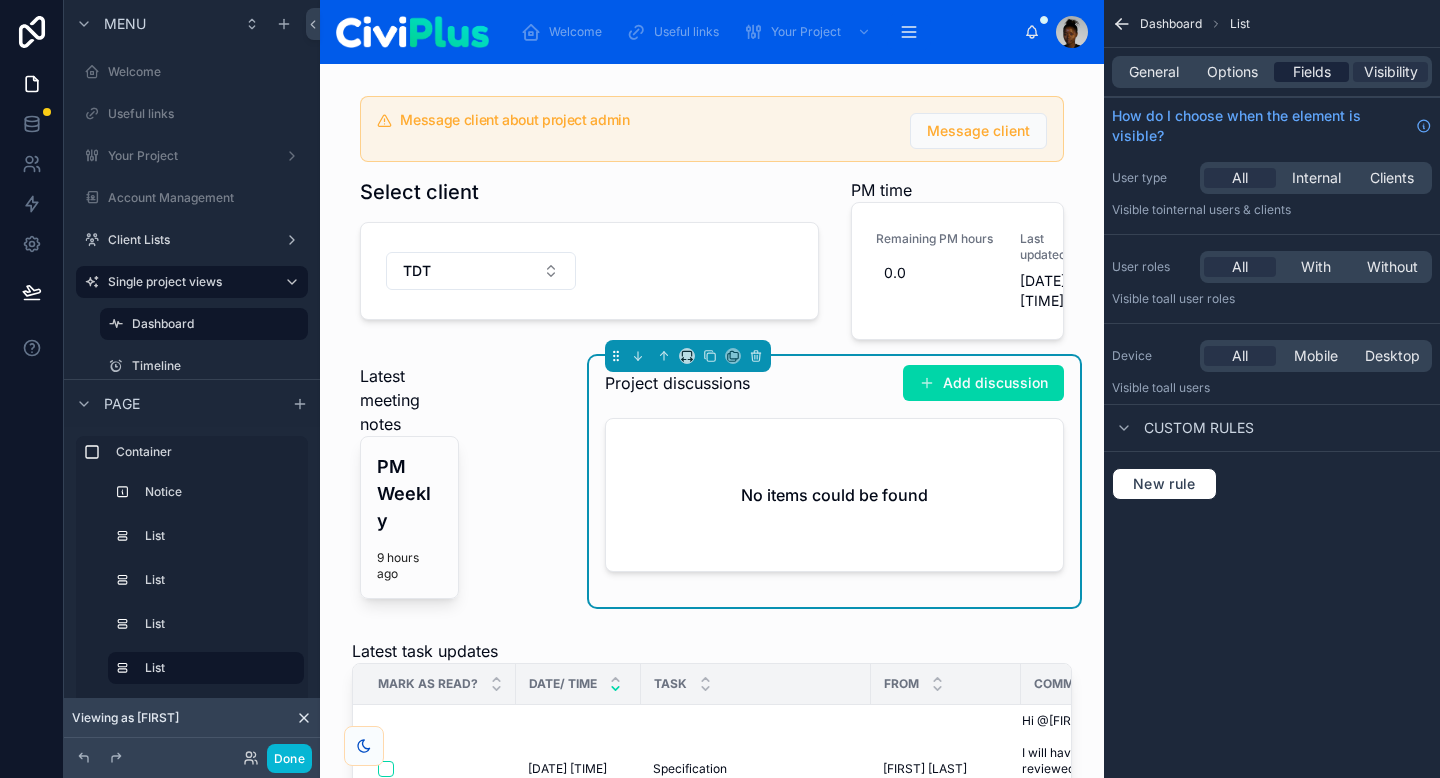 click on "Fields" at bounding box center (1312, 72) 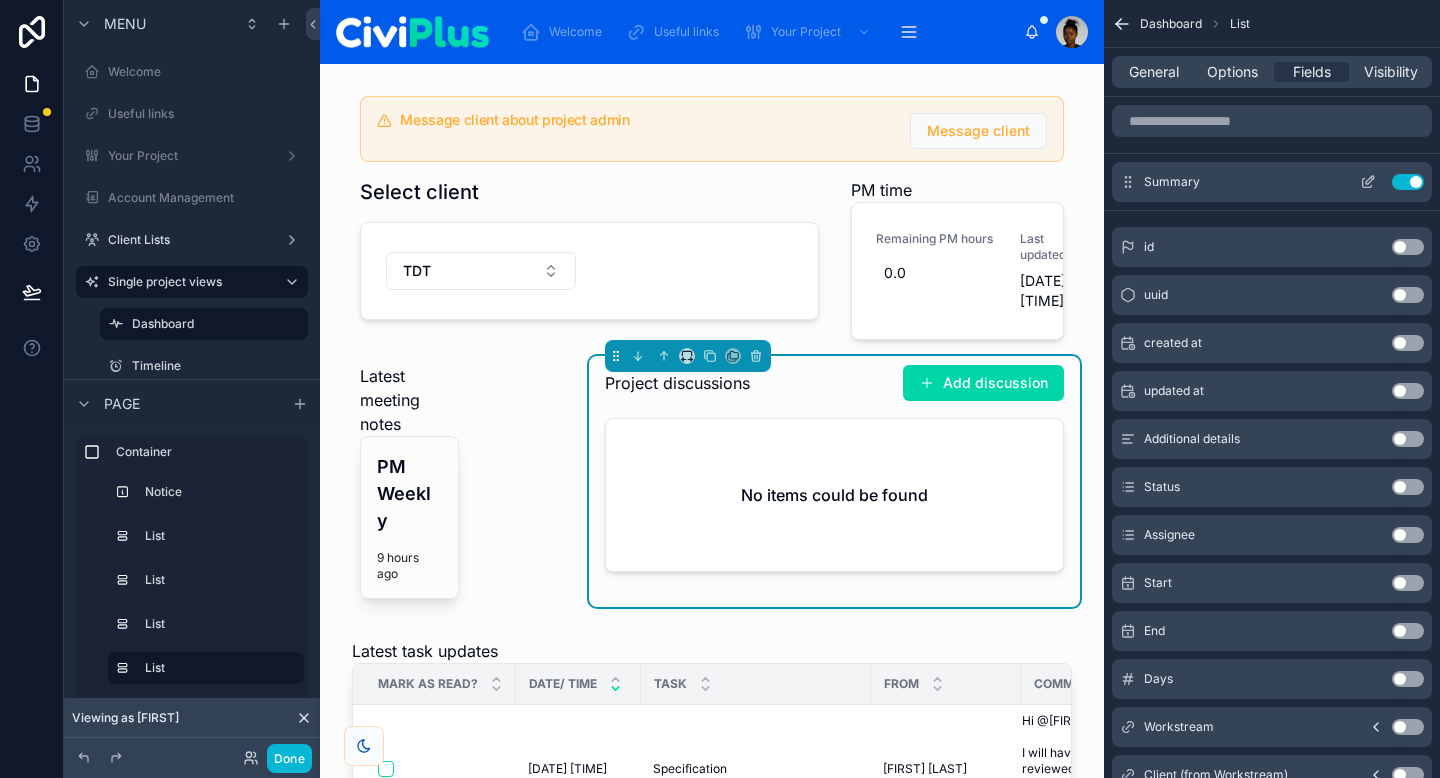 click 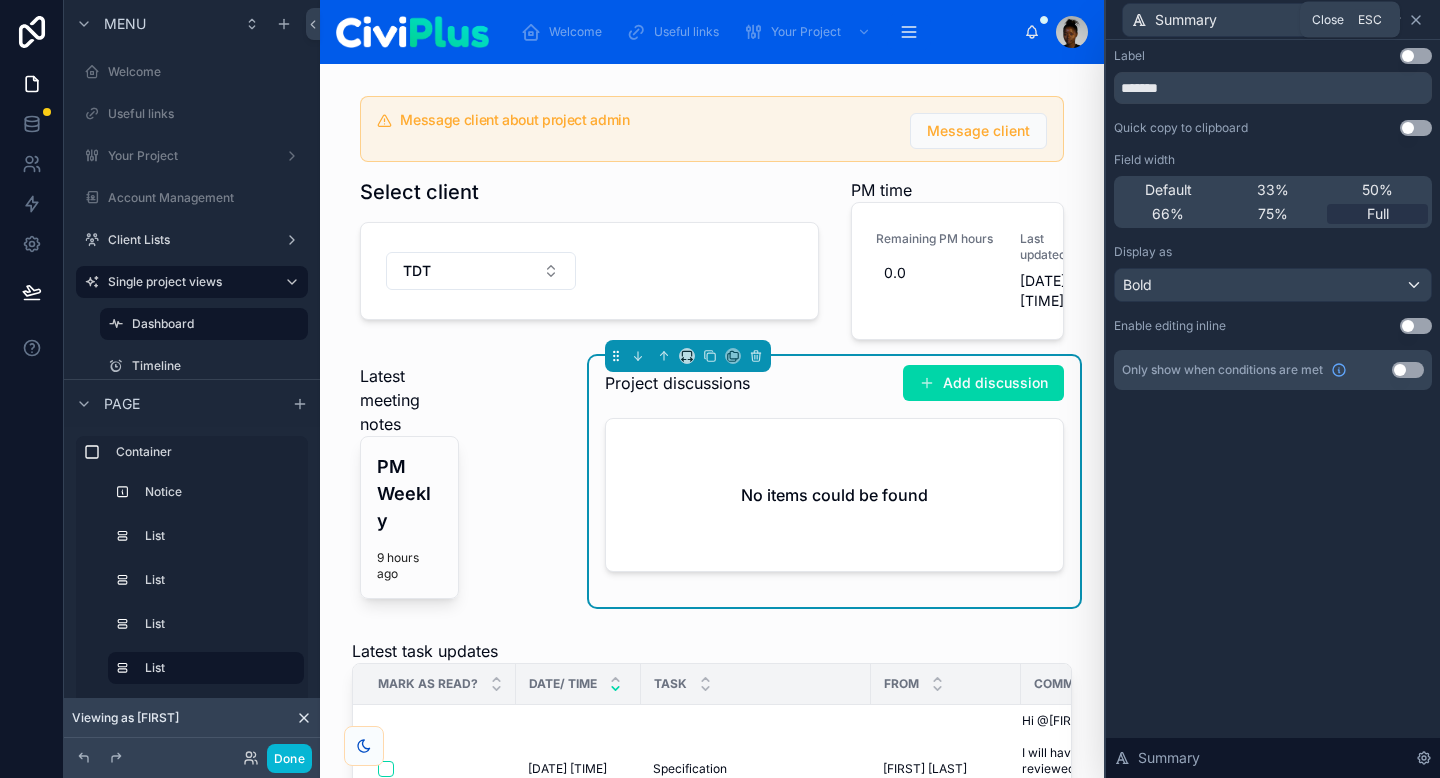click 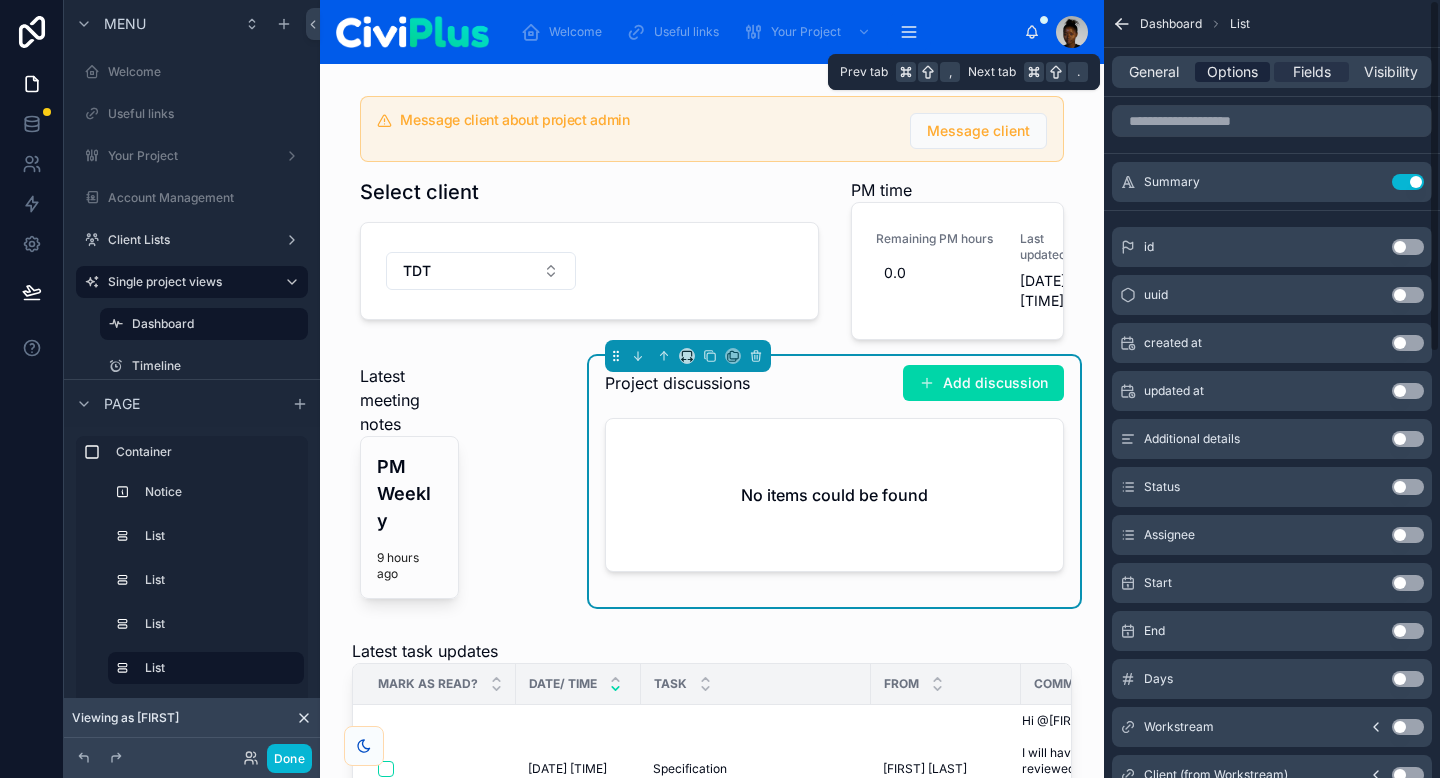 click on "Options" at bounding box center (1232, 72) 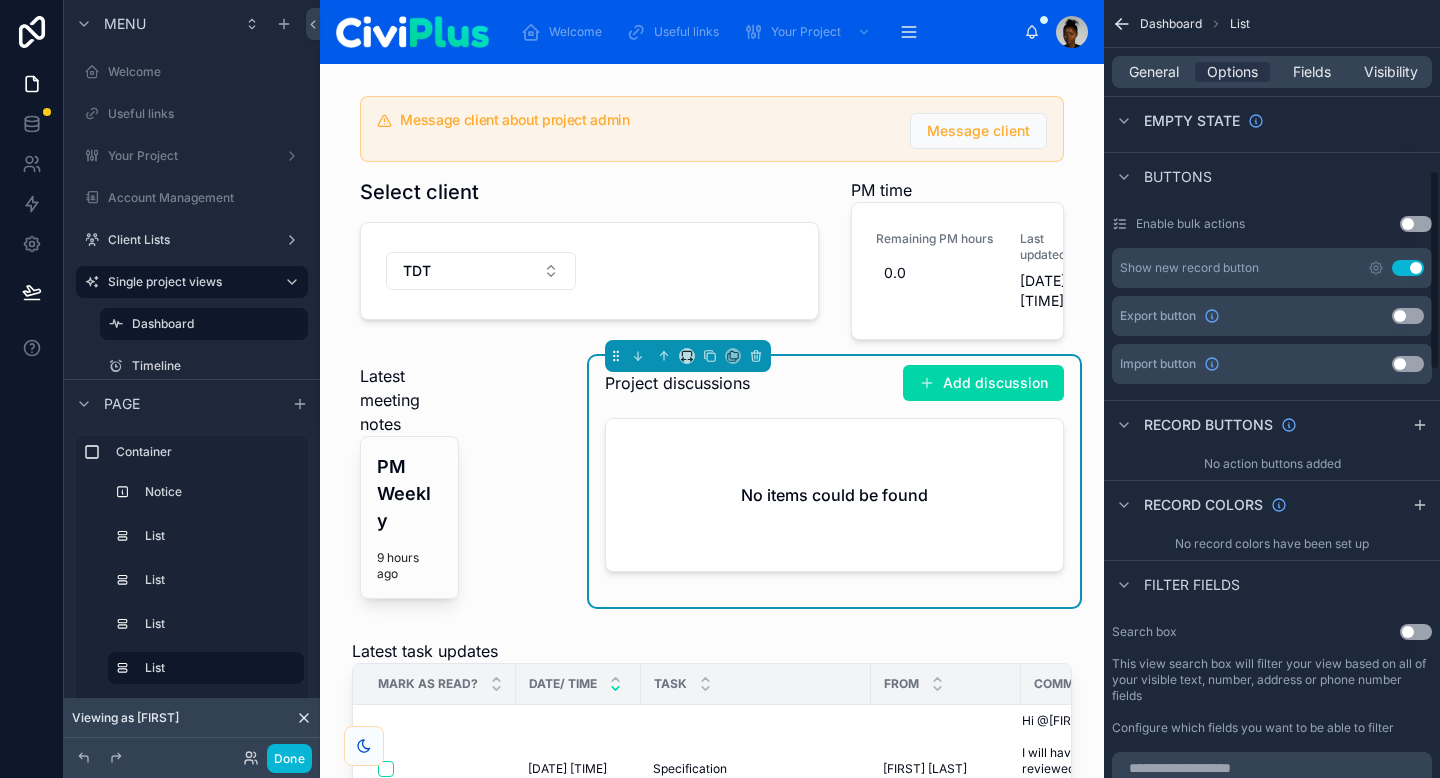scroll, scrollTop: 0, scrollLeft: 0, axis: both 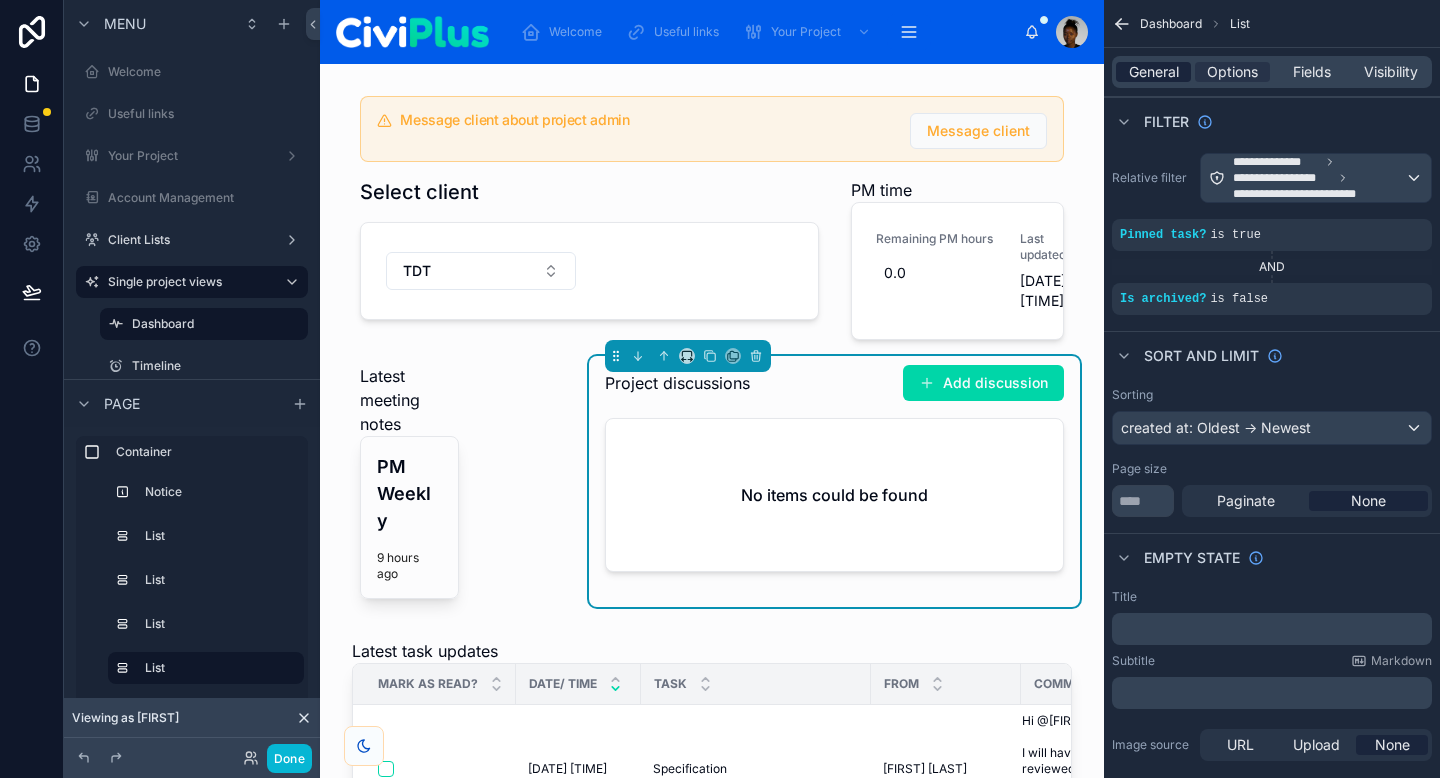 click on "General" at bounding box center [1154, 72] 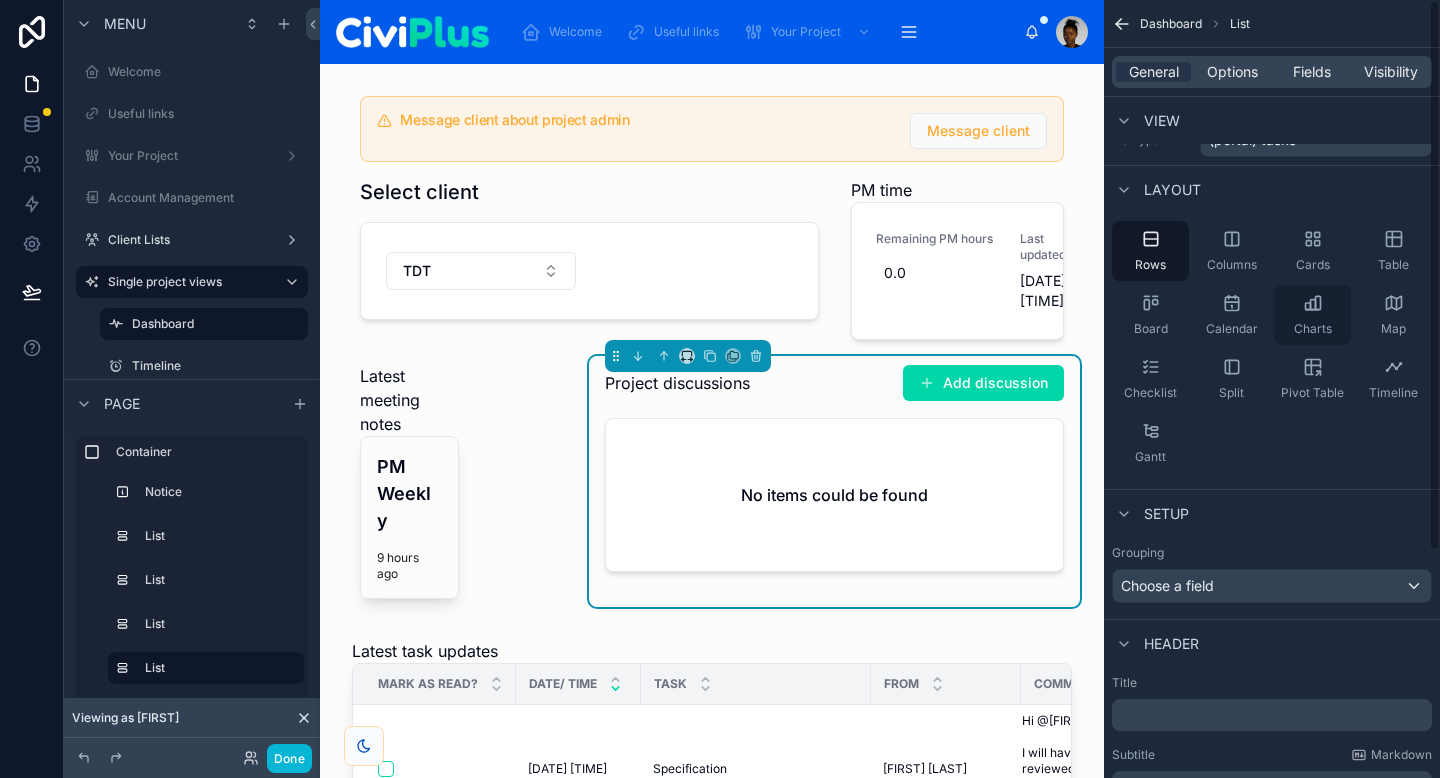 scroll, scrollTop: 0, scrollLeft: 0, axis: both 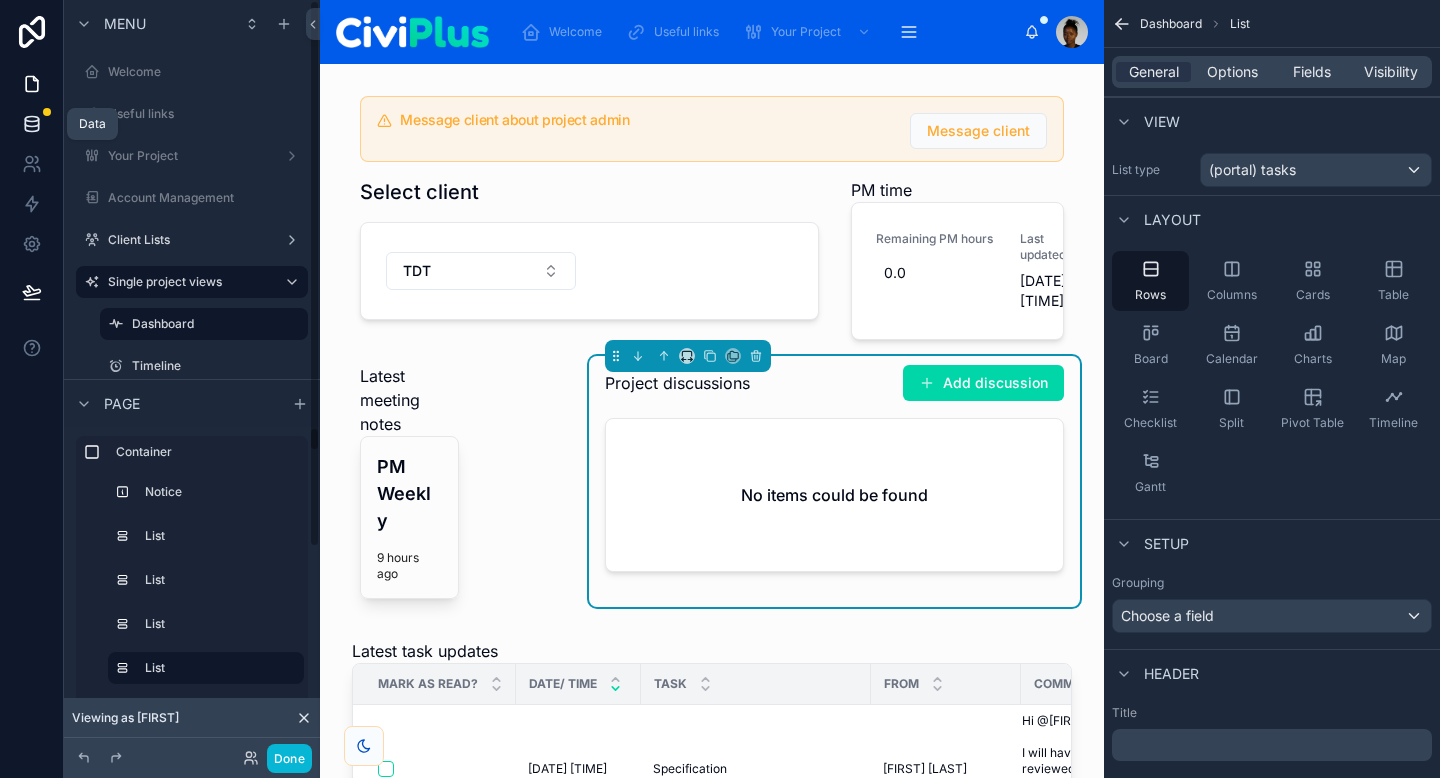 click 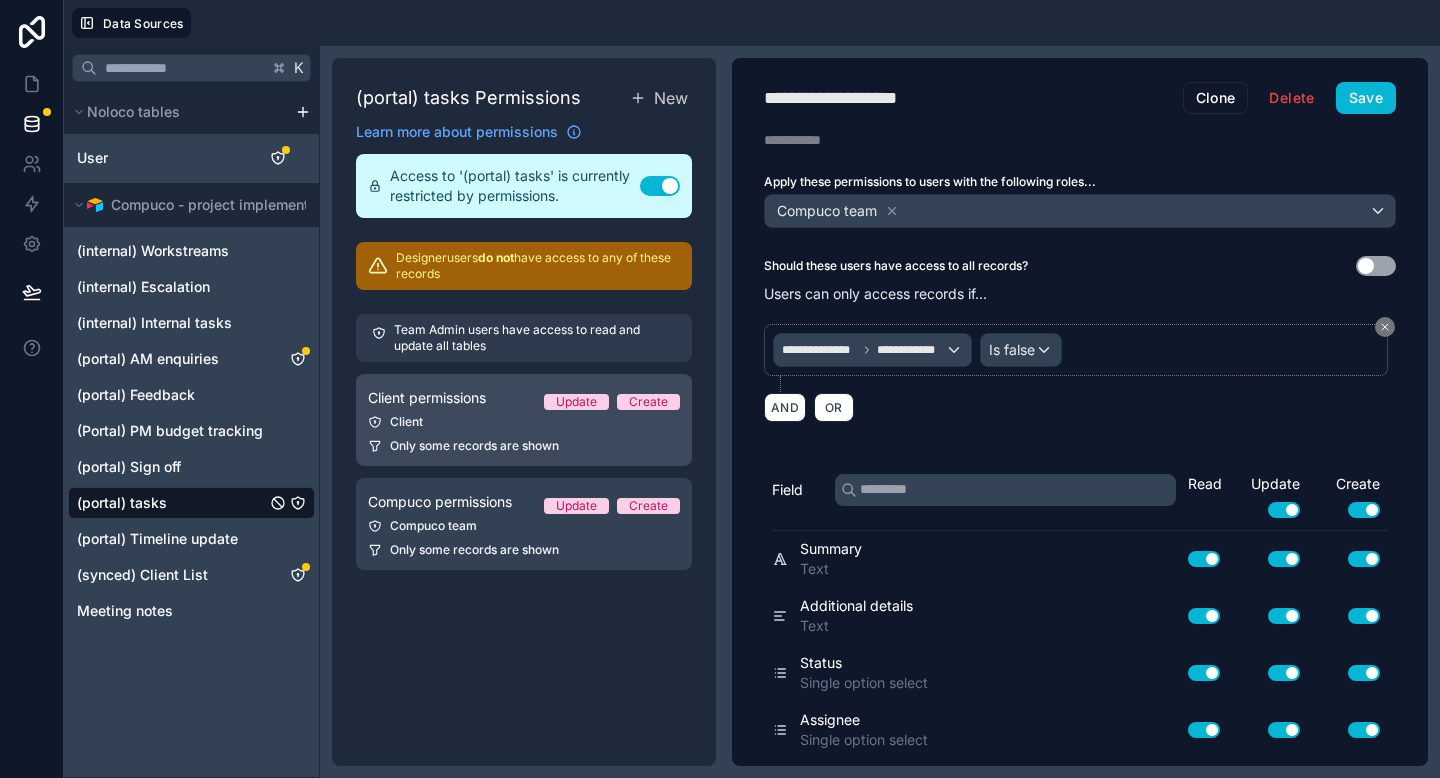 click on "Only some records are shown" at bounding box center (474, 446) 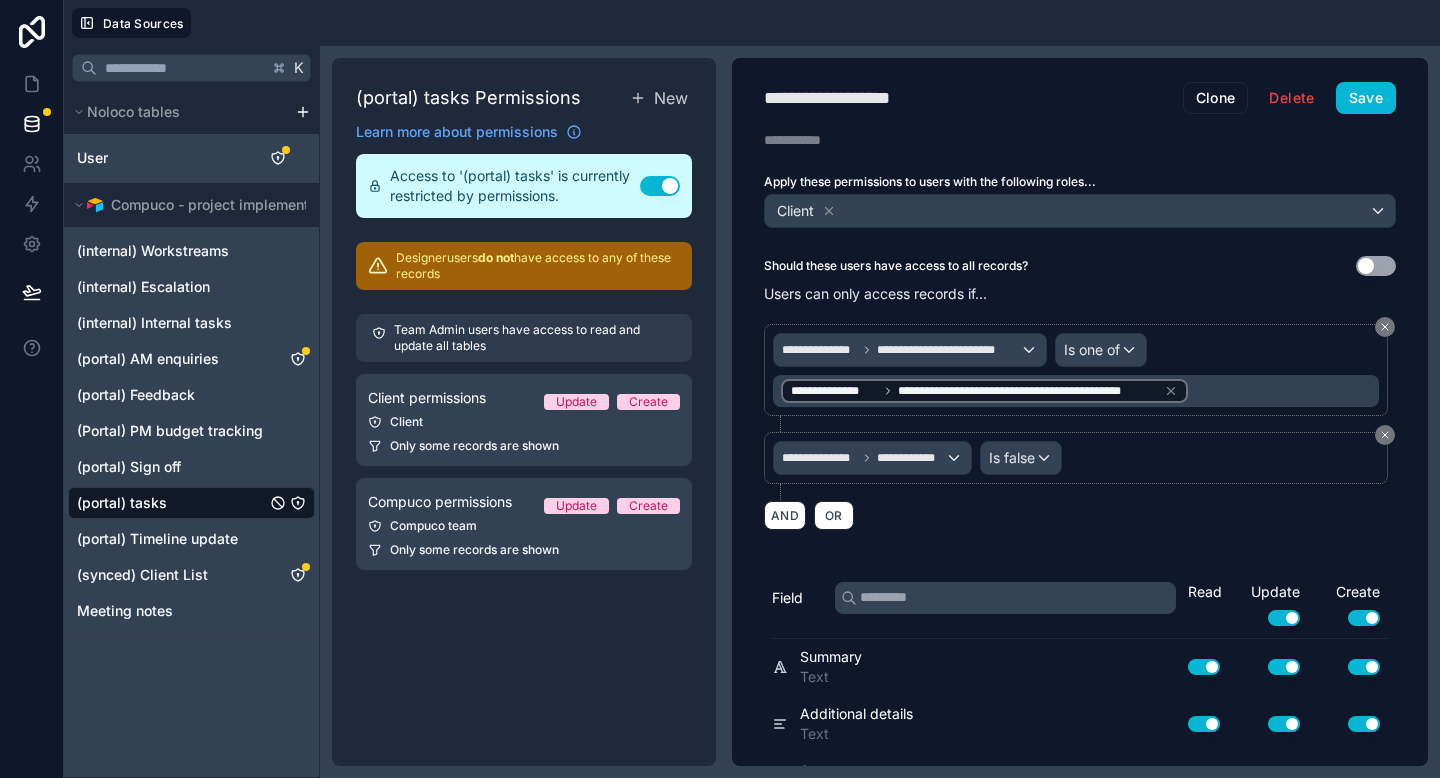 scroll, scrollTop: 107, scrollLeft: 0, axis: vertical 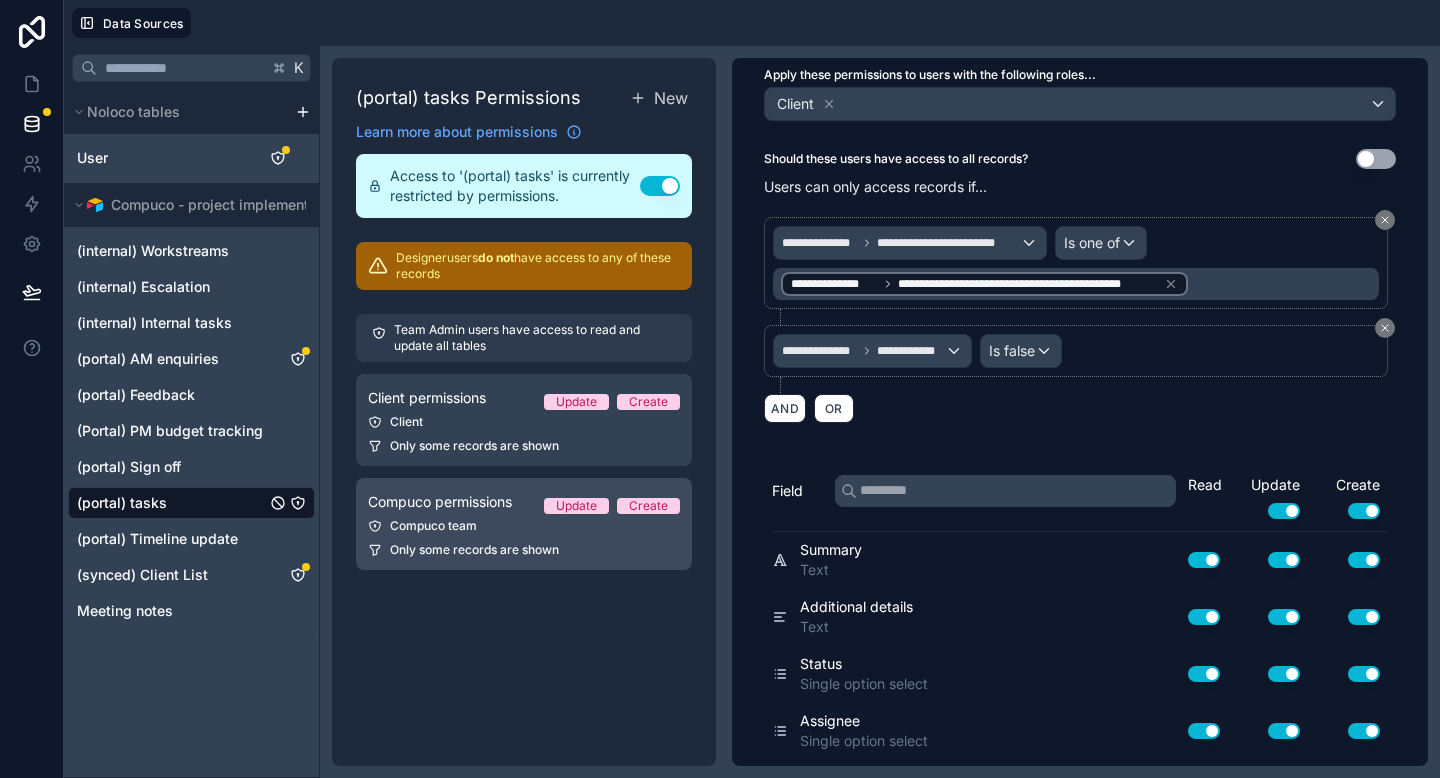 click on "Compuco team" at bounding box center [524, 526] 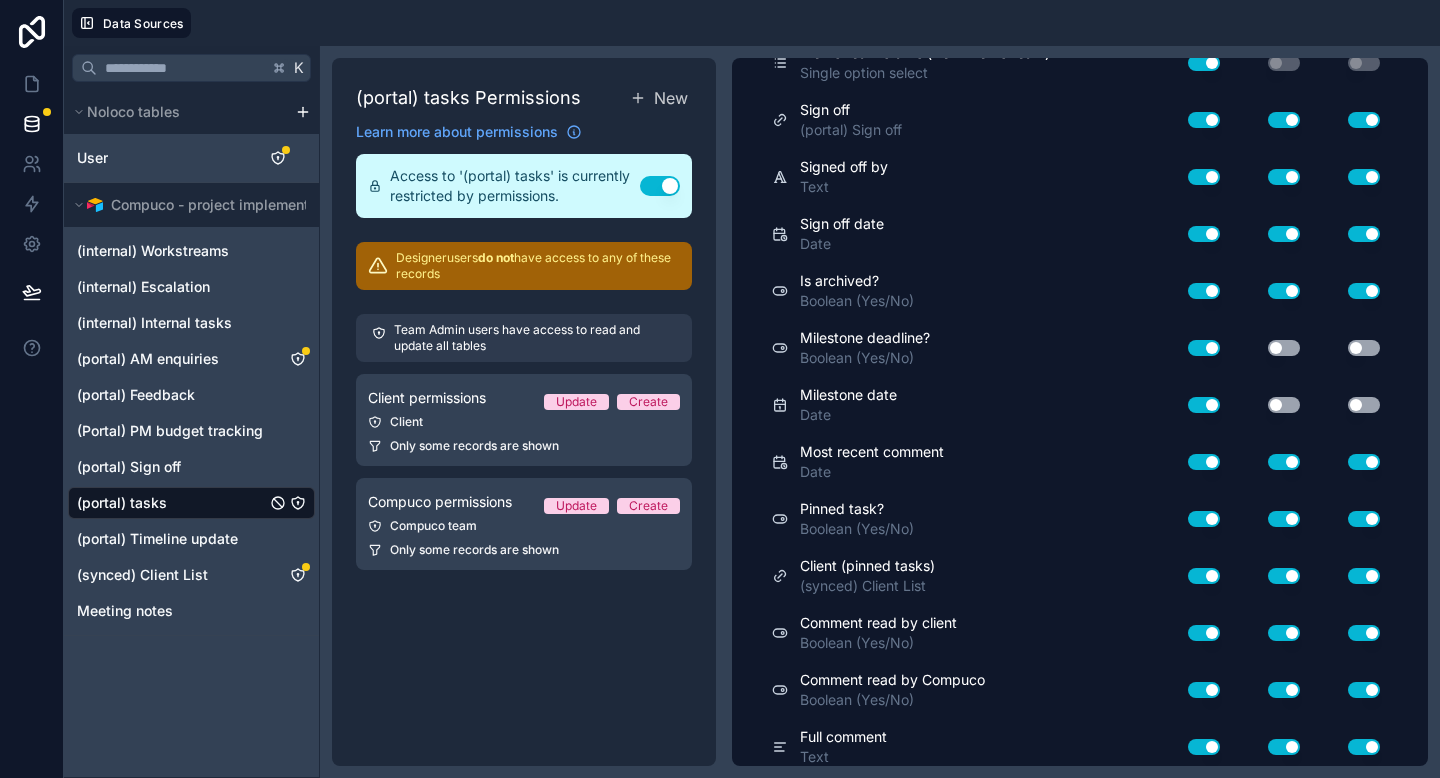scroll, scrollTop: 1051, scrollLeft: 0, axis: vertical 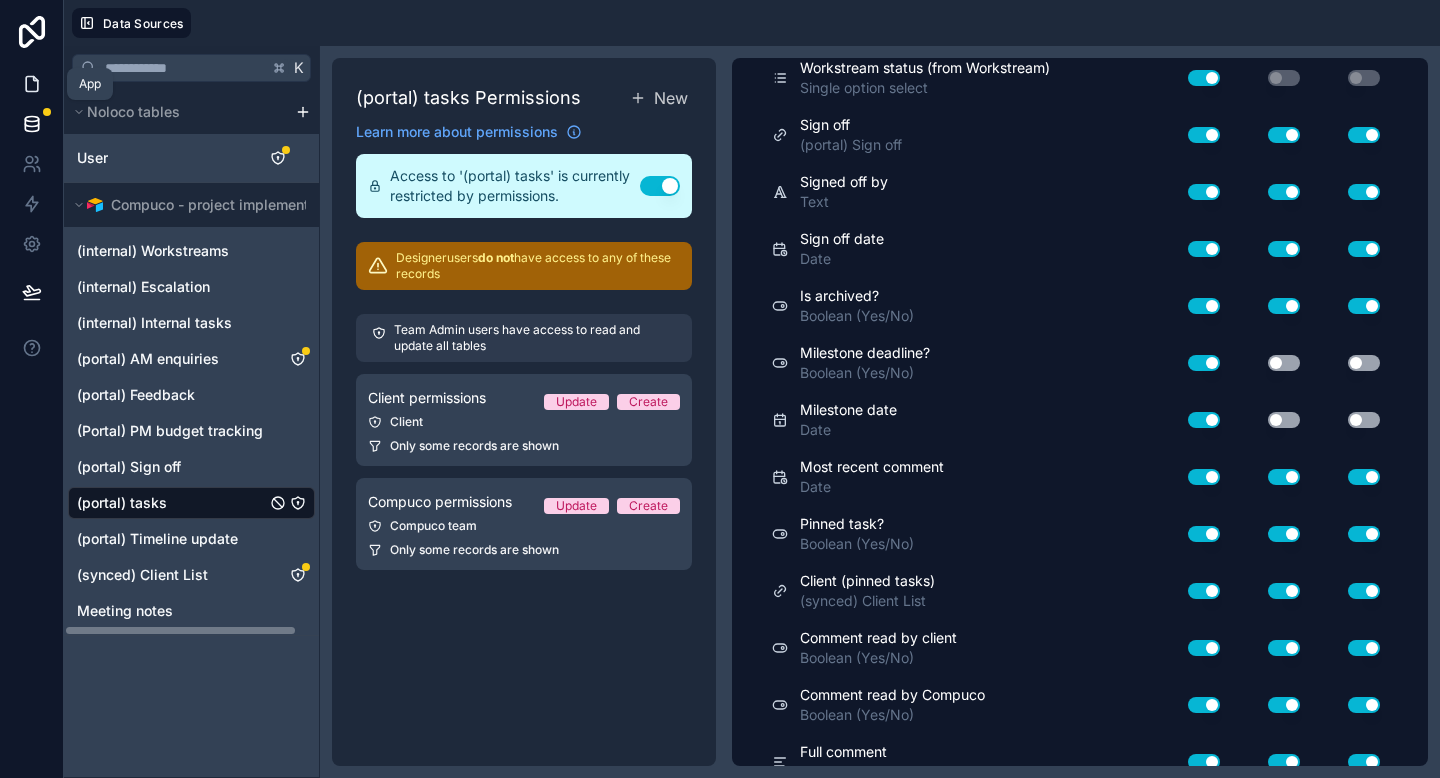 click 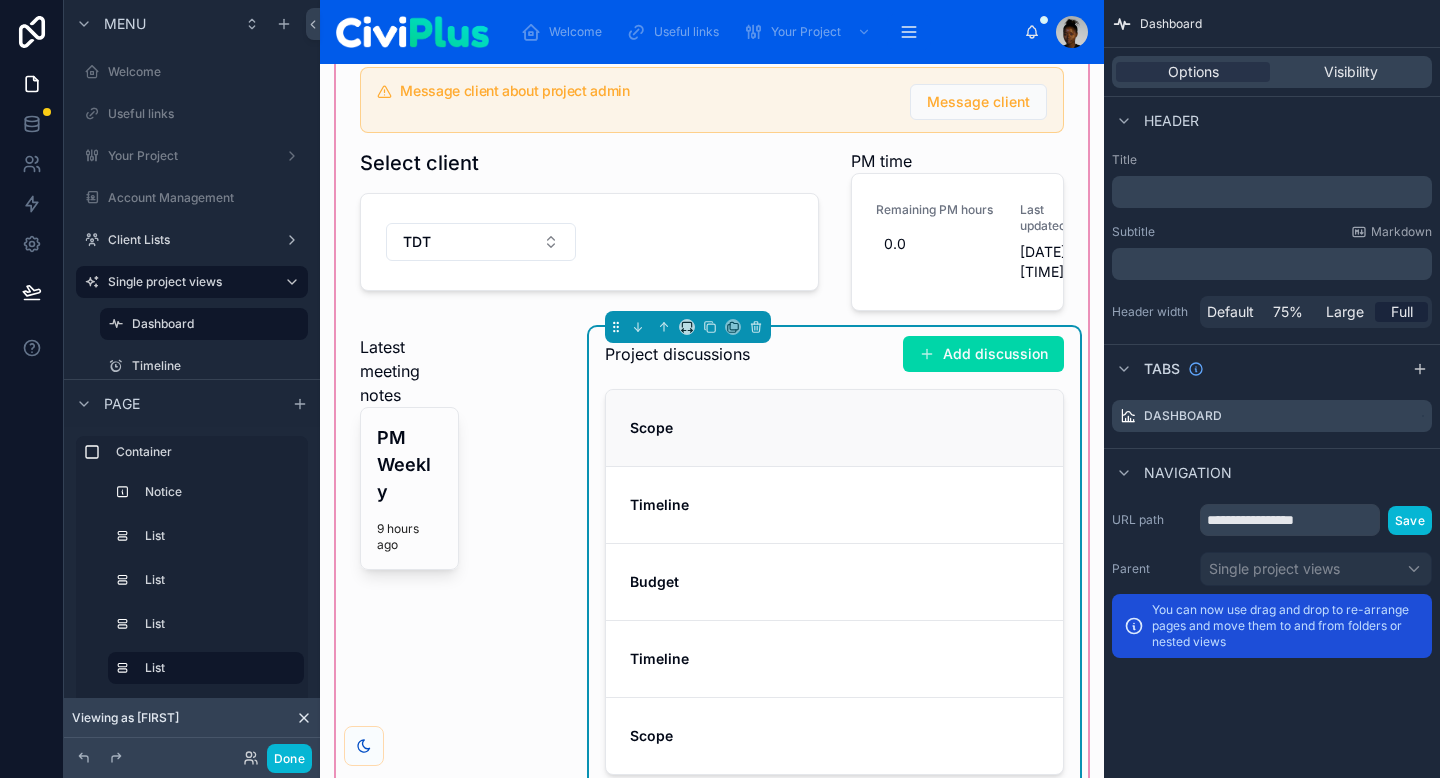 scroll, scrollTop: 30, scrollLeft: 0, axis: vertical 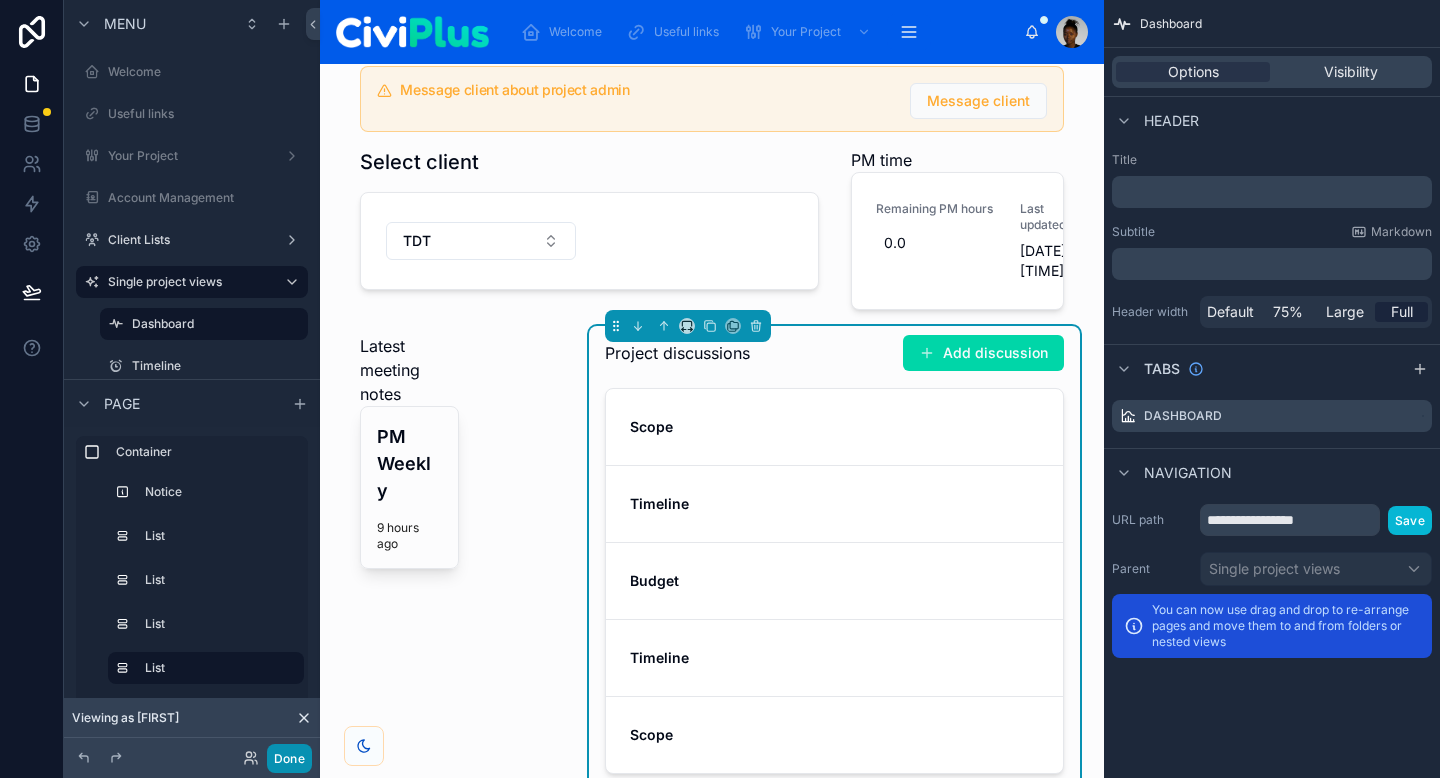 click on "Done" at bounding box center (289, 758) 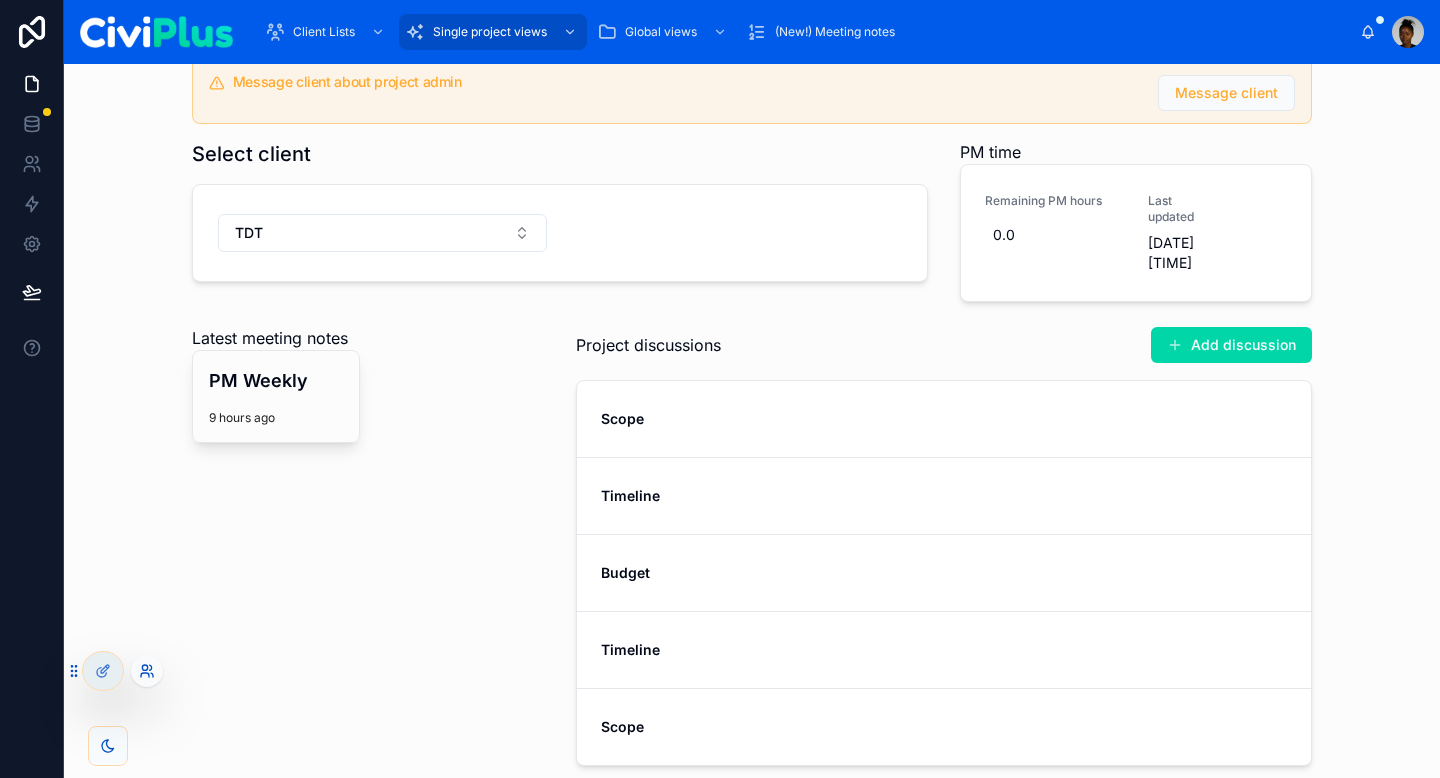 click 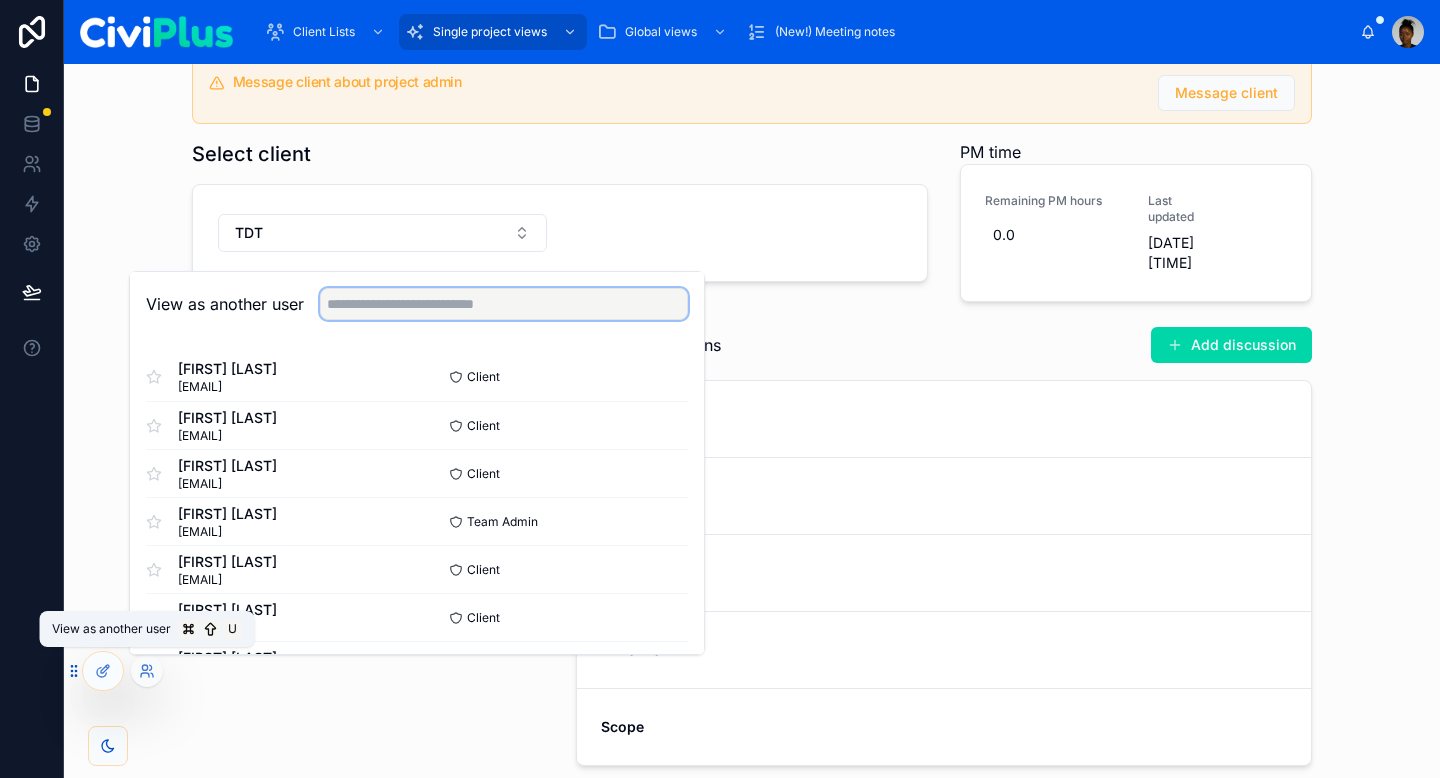 click at bounding box center (504, 304) 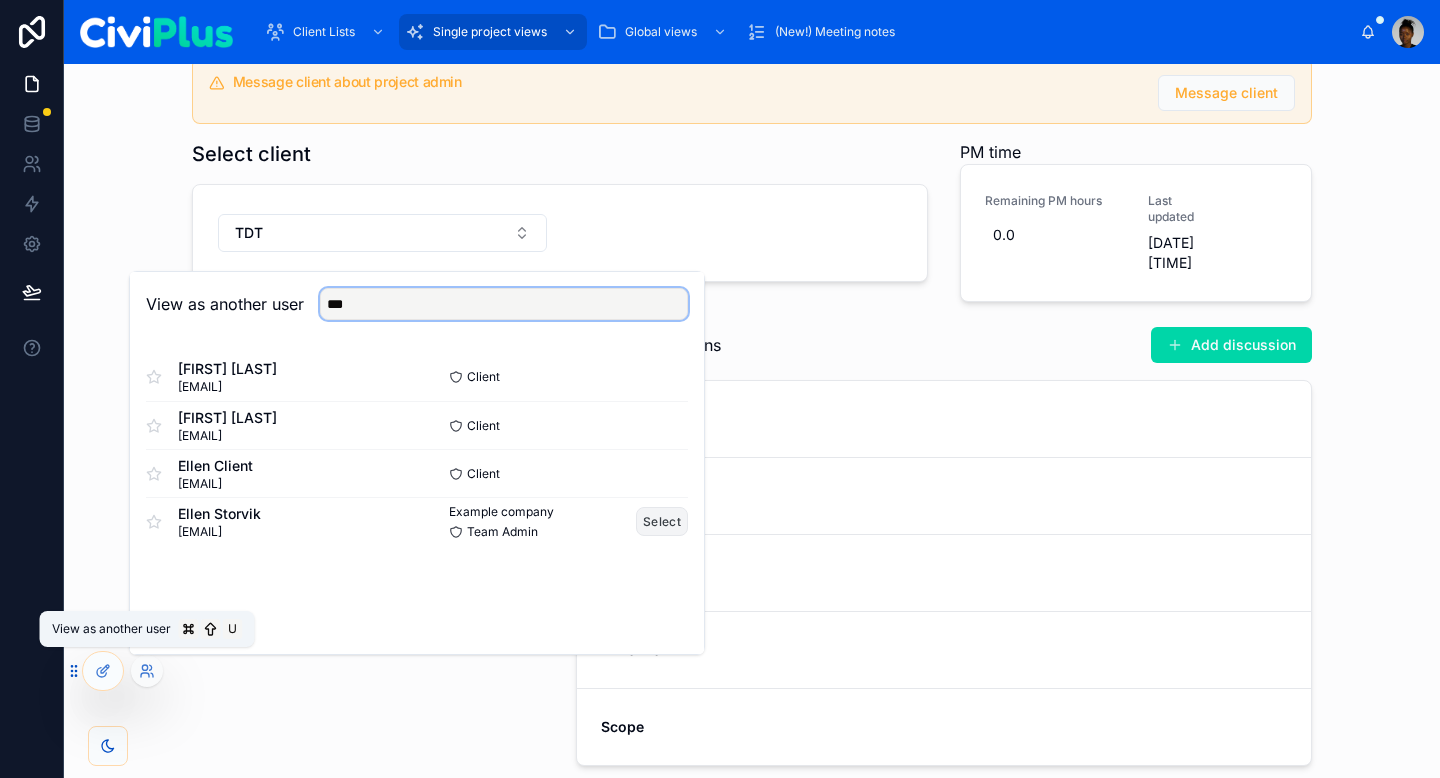 type on "***" 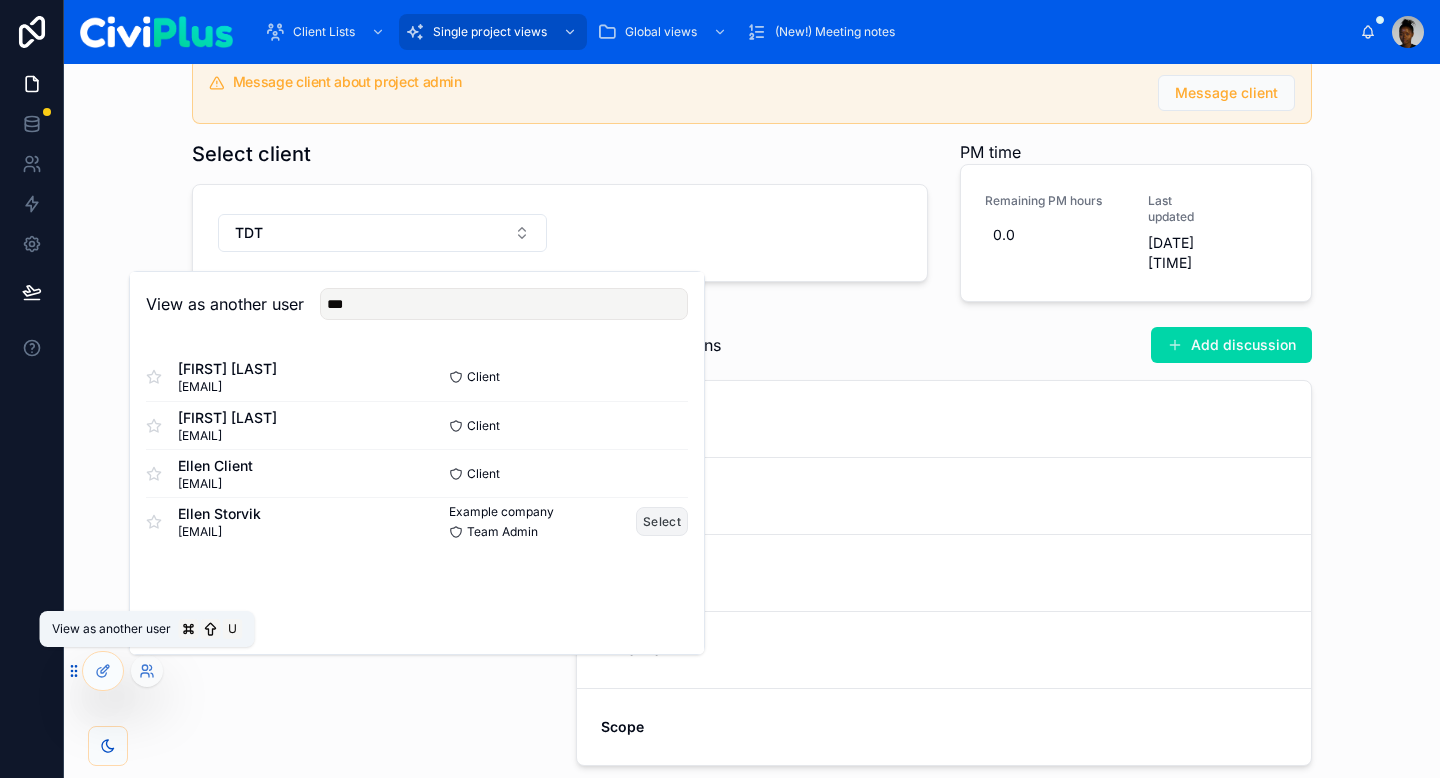click on "Select" at bounding box center (662, 521) 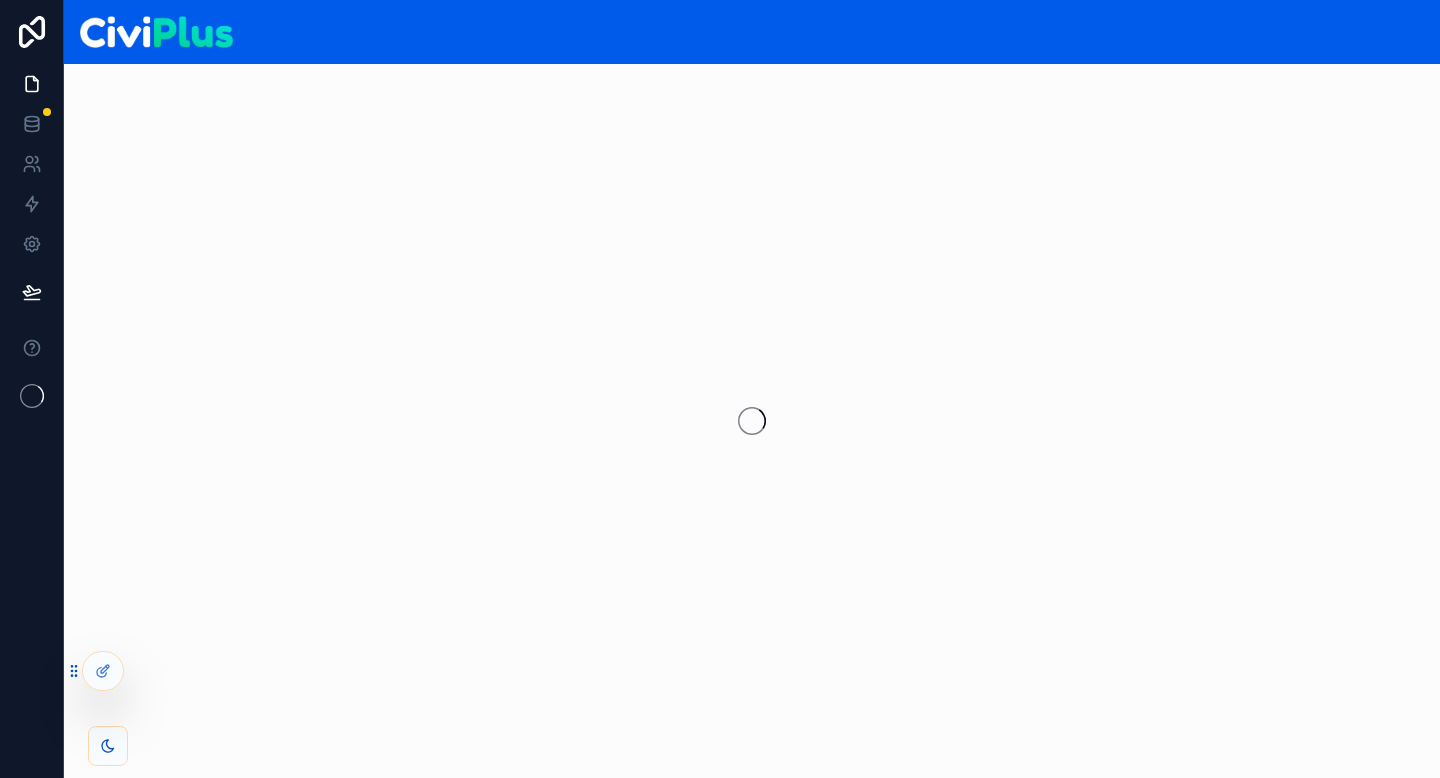scroll, scrollTop: 0, scrollLeft: 0, axis: both 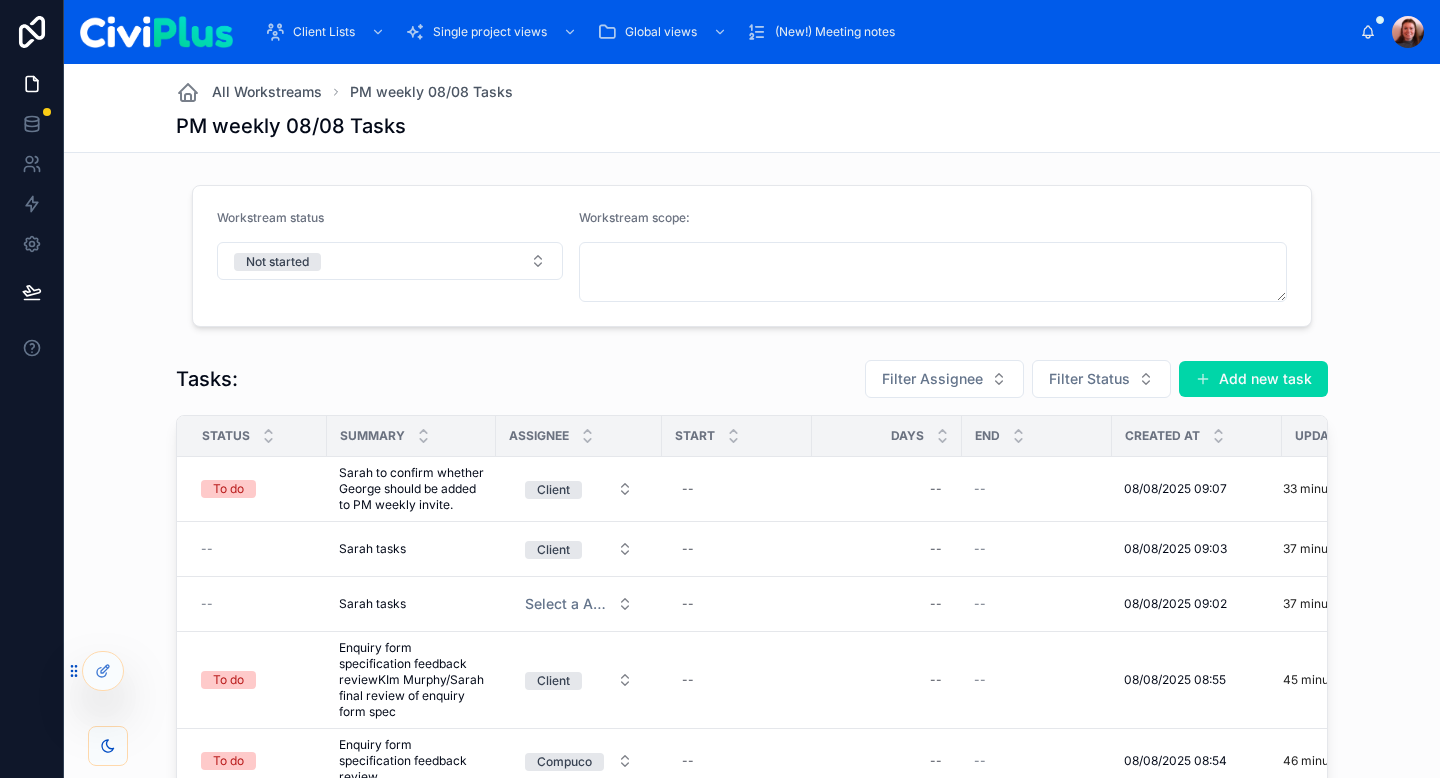 click on "Workstream status Not started Workstream scope: Tasks: Filter Assignee Filter Status Add new task Status Summary Assignee Start Days End Created at Updated at To do Sarah to confirm whether George should be added to PM weekly invite. Sarah to confirm whether George should be added to PM weekly invite. Client -- -- -- 08/08/2025 09:07 08/08/2025 09:07 33 minutes ago -- Sarah tasks Sarah tasks Client -- -- -- 08/08/2025 09:03 08/08/2025 09:03 37 minutes ago -- Sarah tasks Sarah tasks Select a Assignee -- -- -- 08/08/2025 09:02 08/08/2025 09:02 37 minutes ago To do Enquiry form specification feedback reviewKIm Murphy/Sarah final review of enquiry form spec Enquiry form specification feedback reviewKIm Murphy/Sarah final review of enquiry form spec Client -- -- -- 08/08/2025 08:55 08/08/2025 08:55 45 minutes ago To do Enquiry form specification feedback review Enquiry form specification feedback review Compuco -- -- -- 08/08/2025 08:54 08/08/2025 08:54 46 minutes ago To do Accidents Feedback review Accidents Feedback review Compuco --" at bounding box center (752, 521) 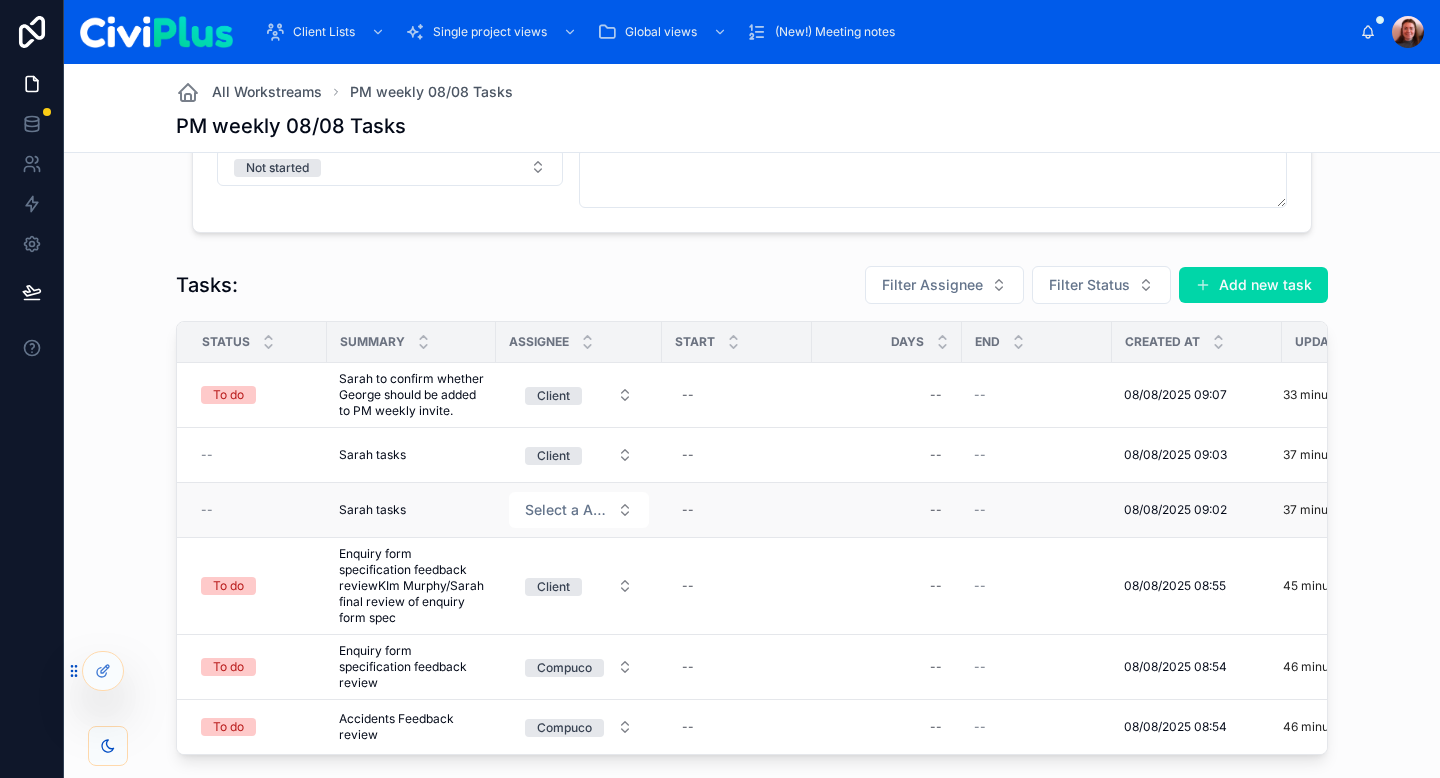 scroll, scrollTop: 96, scrollLeft: 0, axis: vertical 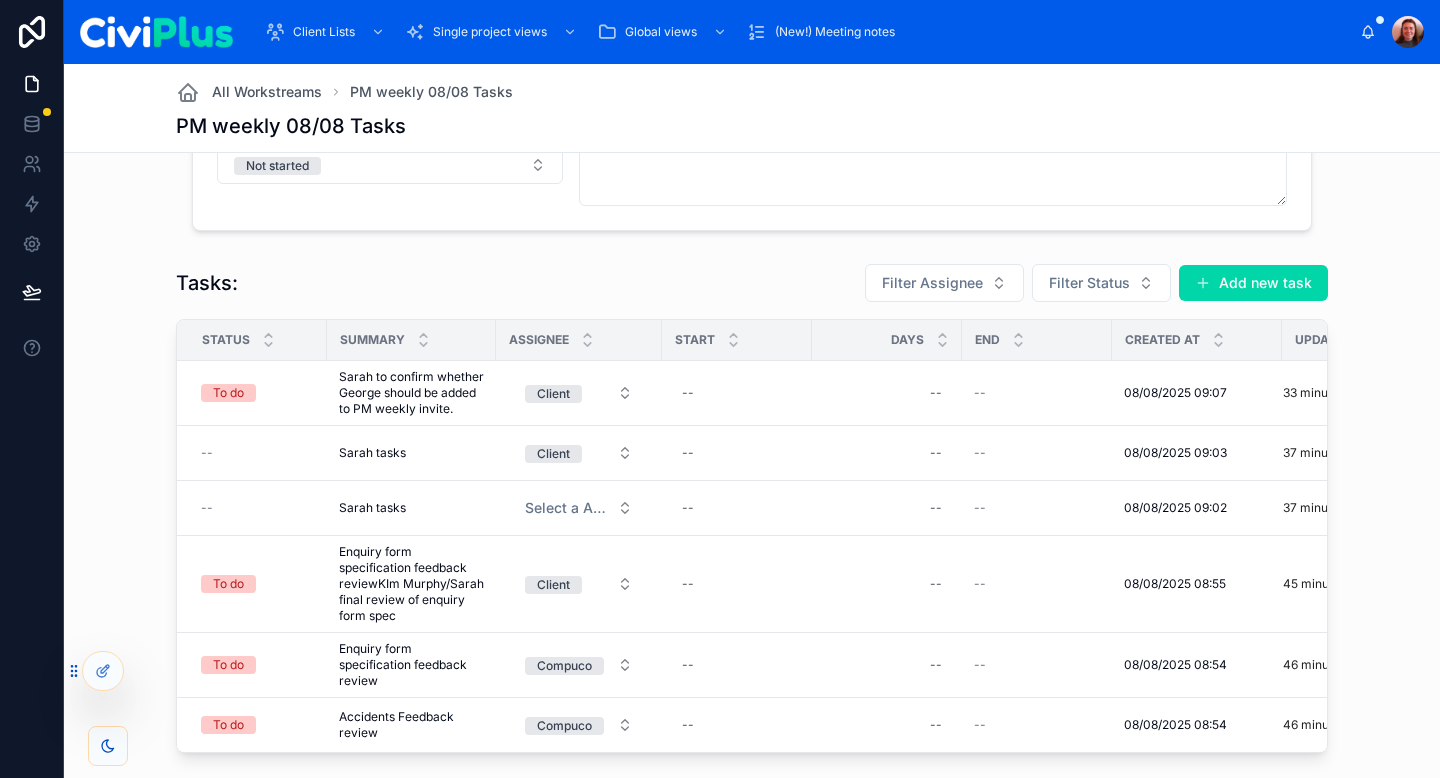 click on "Workstream status Not started Workstream scope: Tasks: Filter Assignee Filter Status Add new task Status Summary Assignee Start Days End Created at Updated at To do Sarah to confirm whether George should be added to PM weekly invite. Sarah to confirm whether George should be added to PM weekly invite. Client -- -- -- 08/08/2025 09:07 08/08/2025 09:07 33 minutes ago -- Sarah tasks Sarah tasks Client -- -- -- 08/08/2025 09:03 08/08/2025 09:03 37 minutes ago -- Sarah tasks Sarah tasks Select a Assignee -- -- -- 08/08/2025 09:02 08/08/2025 09:02 37 minutes ago To do Enquiry form specification feedback reviewKIm Murphy/Sarah final review of enquiry form spec Enquiry form specification feedback reviewKIm Murphy/Sarah final review of enquiry form spec Client -- -- -- 08/08/2025 08:55 08/08/2025 08:55 45 minutes ago To do Enquiry form specification feedback review Enquiry form specification feedback review Compuco -- -- -- 08/08/2025 08:54 08/08/2025 08:54 46 minutes ago To do Accidents Feedback review Accidents Feedback review Compuco --" at bounding box center (752, 425) 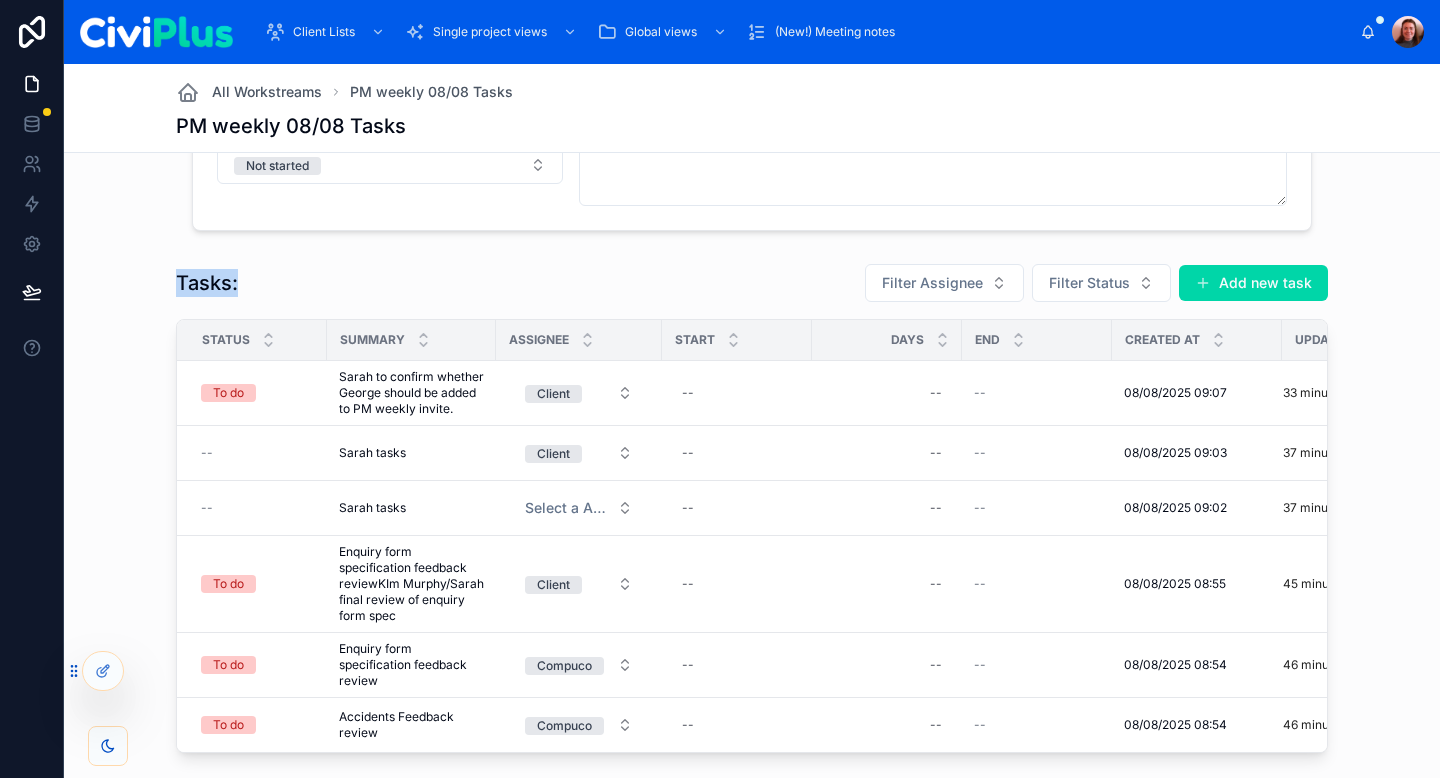 drag, startPoint x: 239, startPoint y: 287, endPoint x: 139, endPoint y: 287, distance: 100 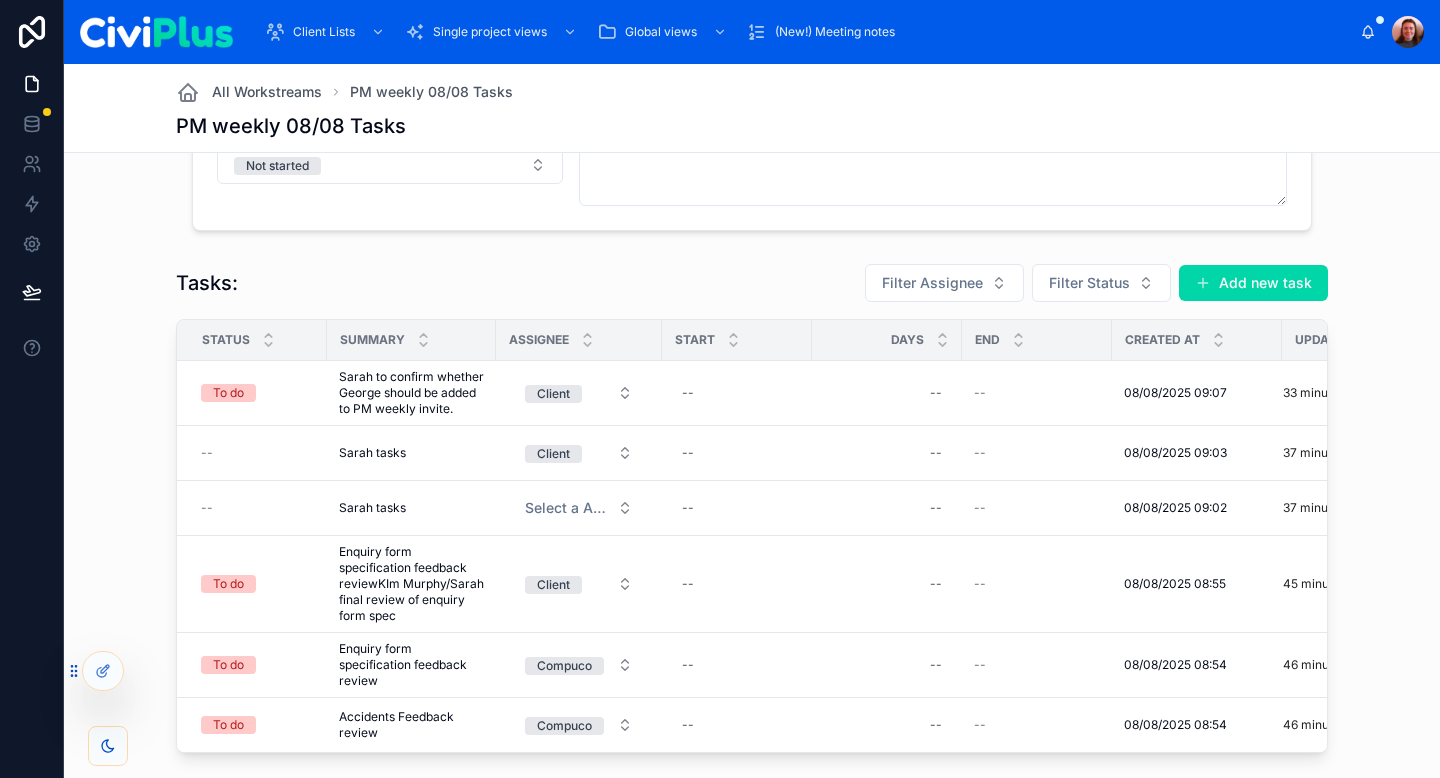 click on "Tasks: Filter Assignee Filter Status Add new task Status Summary Assignee Start Days End Created at Updated at To do Sarah to confirm whether George should be added to PM weekly invite. Sarah to confirm whether George should be added to PM weekly invite. Client -- -- -- 08/08/2025 09:07 08/08/2025 09:07 33 minutes ago -- Sarah tasks Sarah tasks Client -- -- -- 08/08/2025 09:03 08/08/2025 09:03 37 minutes ago -- Sarah tasks Sarah tasks Select a Assignee -- -- -- 08/08/2025 09:02 08/08/2025 09:02 37 minutes ago To do Enquiry form specification feedback reviewKIm Murphy/Sarah final review of enquiry form spec Enquiry form specification feedback reviewKIm Murphy/Sarah final review of enquiry form spec Client -- -- -- 08/08/2025 08:55 08/08/2025 08:55 45 minutes ago To do Enquiry form specification feedback review Enquiry form specification feedback review Compuco -- -- -- 08/08/2025 08:54 08/08/2025 08:54 46 minutes ago To do Accidents Feedback review Accidents Feedback review Compuco -- -- -- 08/08/2025 08:54" at bounding box center (752, 512) 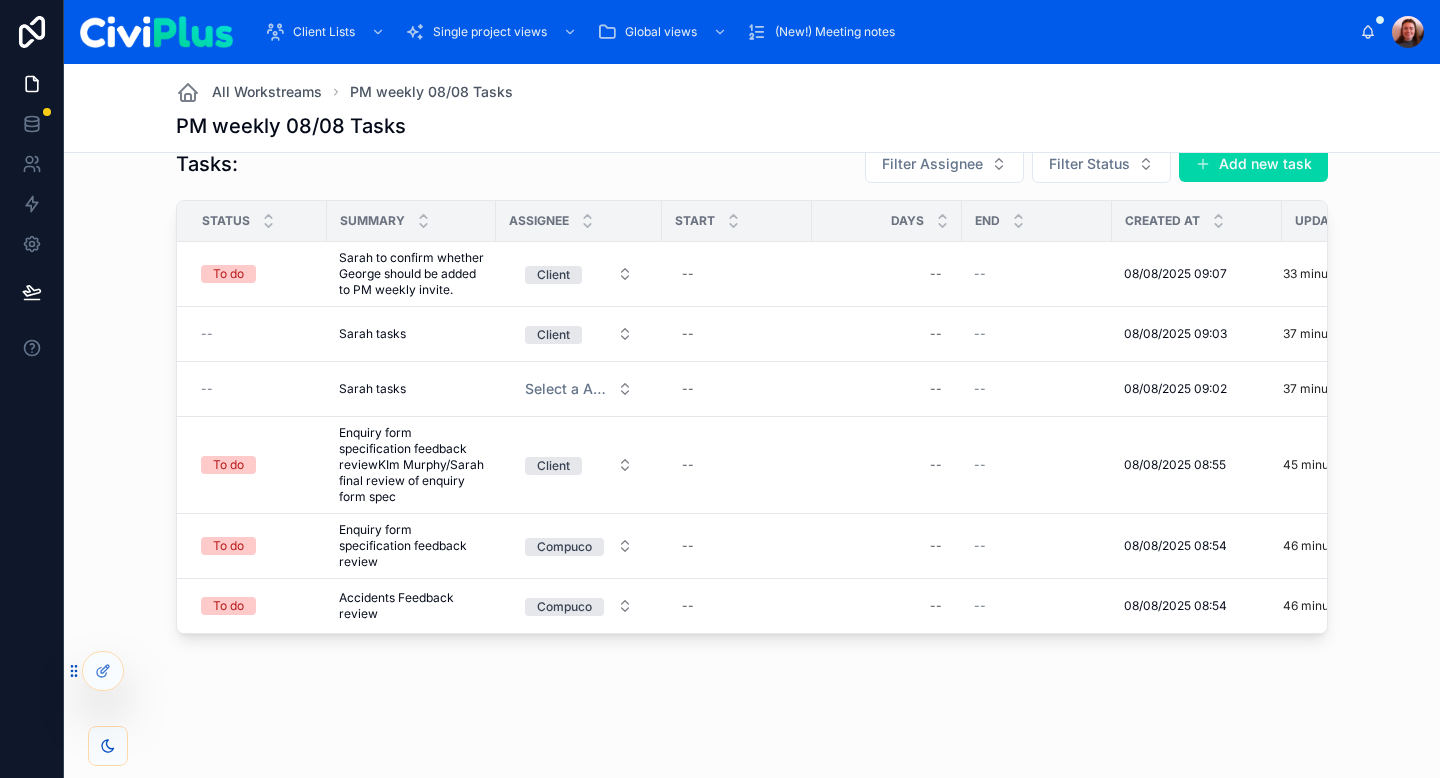 scroll, scrollTop: 0, scrollLeft: 0, axis: both 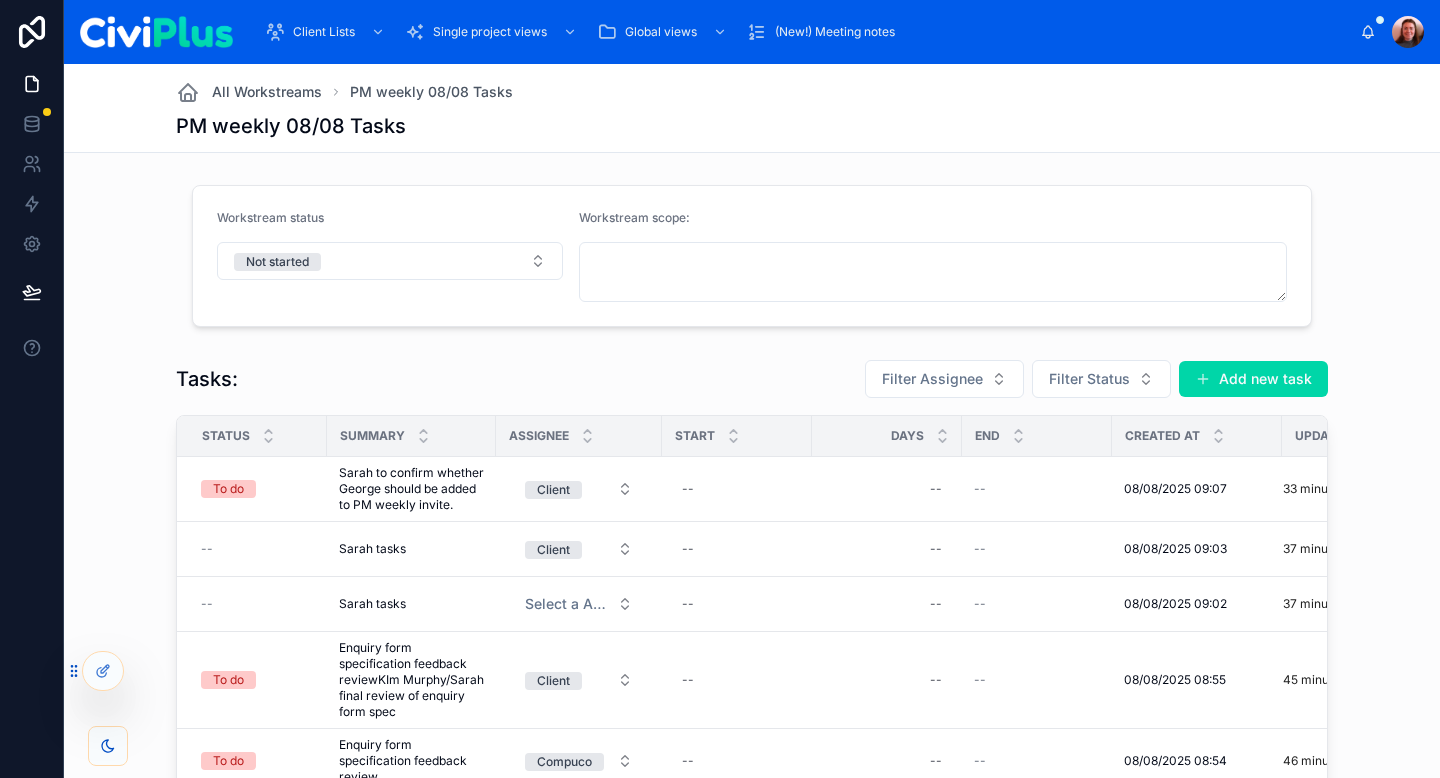 click on "Tasks: Filter Assignee Filter Status Add new task Status Summary Assignee Start Days End Created at Updated at To do Sarah to confirm whether George should be added to PM weekly invite. Sarah to confirm whether George should be added to PM weekly invite. Client -- -- -- 08/08/2025 09:07 08/08/2025 09:07 33 minutes ago -- Sarah tasks Sarah tasks Client -- -- -- 08/08/2025 09:03 08/08/2025 09:03 37 minutes ago -- Sarah tasks Sarah tasks Select a Assignee -- -- -- 08/08/2025 09:02 08/08/2025 09:02 37 minutes ago To do Enquiry form specification feedback reviewKIm Murphy/Sarah final review of enquiry form spec Enquiry form specification feedback reviewKIm Murphy/Sarah final review of enquiry form spec Client -- -- -- 08/08/2025 08:55 08/08/2025 08:55 45 minutes ago To do Enquiry form specification feedback review Enquiry form specification feedback review Compuco -- -- -- 08/08/2025 08:54 08/08/2025 08:54 46 minutes ago To do Accidents Feedback review Accidents Feedback review Compuco -- -- -- 08/08/2025 08:54" at bounding box center (752, 608) 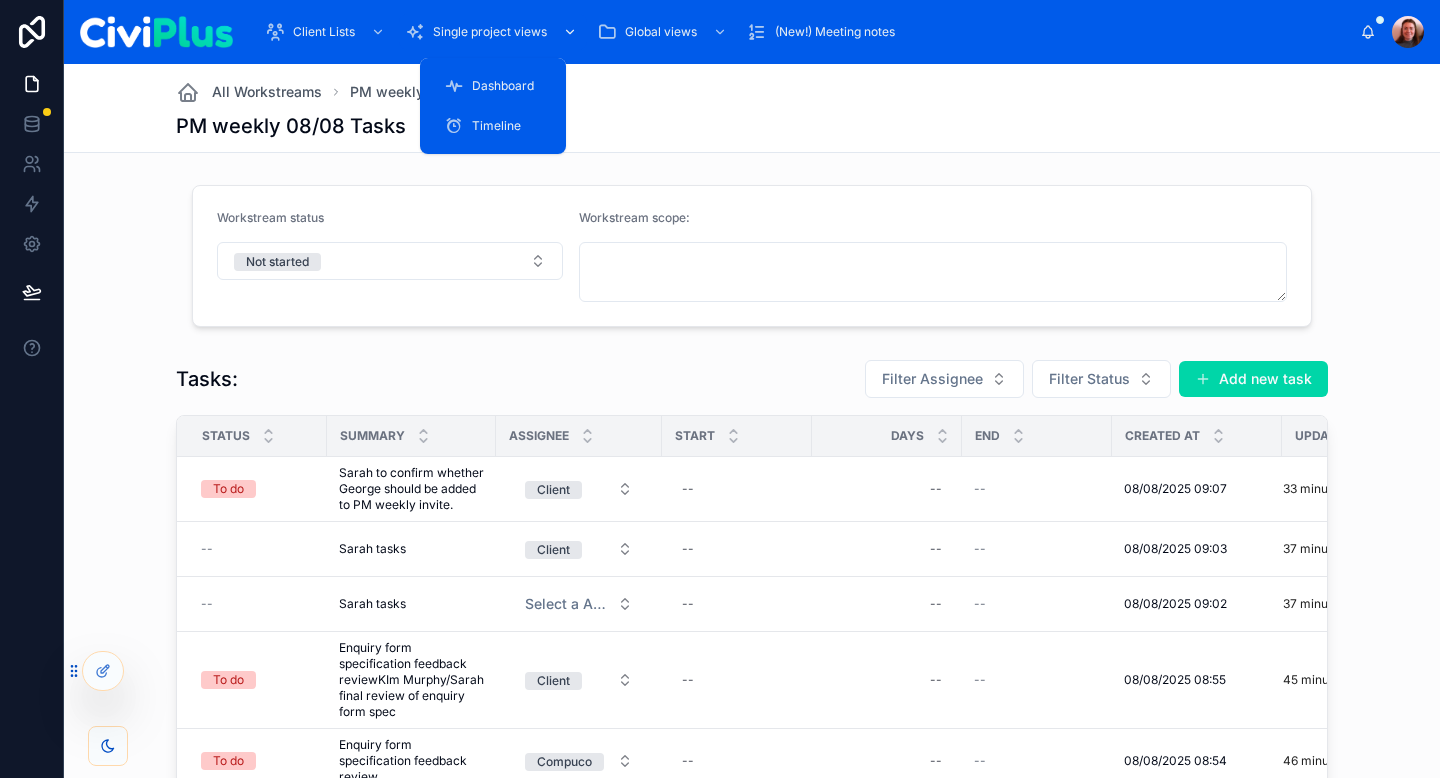 click on "Single project views" at bounding box center (490, 32) 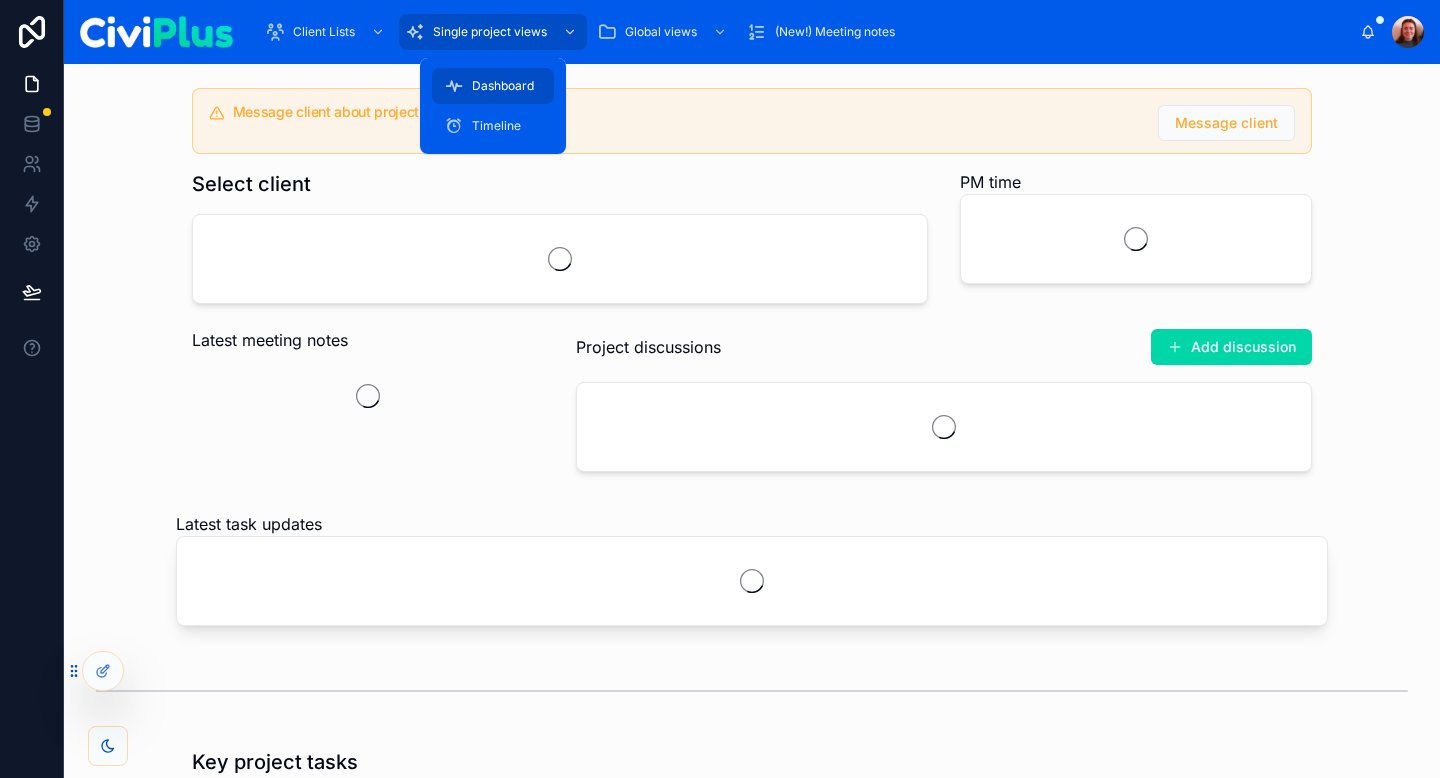 click on "Dashboard" at bounding box center [503, 86] 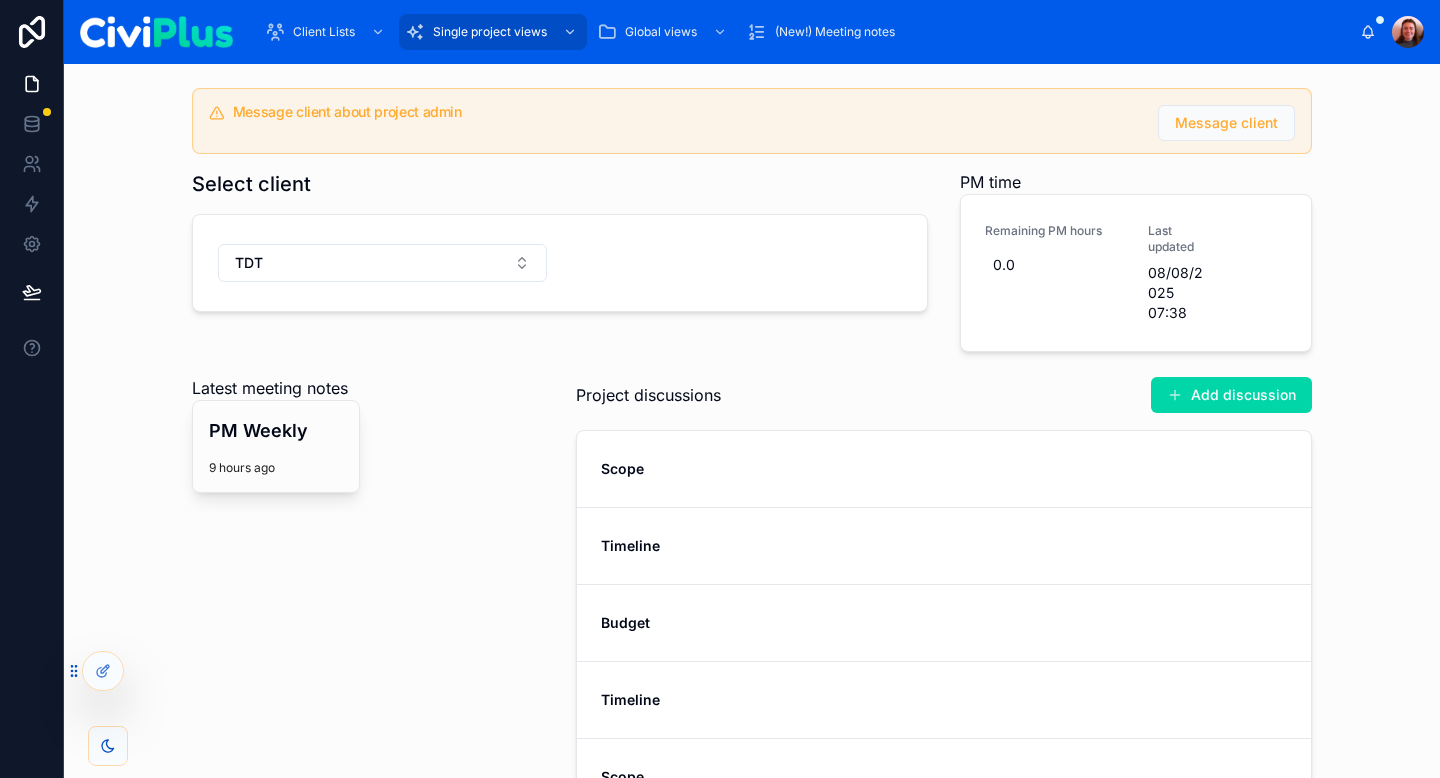 click on "Message client about project admin Message client Select client TDT PM time Remaining PM hours 0.0 Last updated 08/08/2025 07:38 Latest meeting notes PM Weekly 9 hours ago Project discussions Add discussion Scope Timeline Budget Timeline Scope" at bounding box center [752, 456] 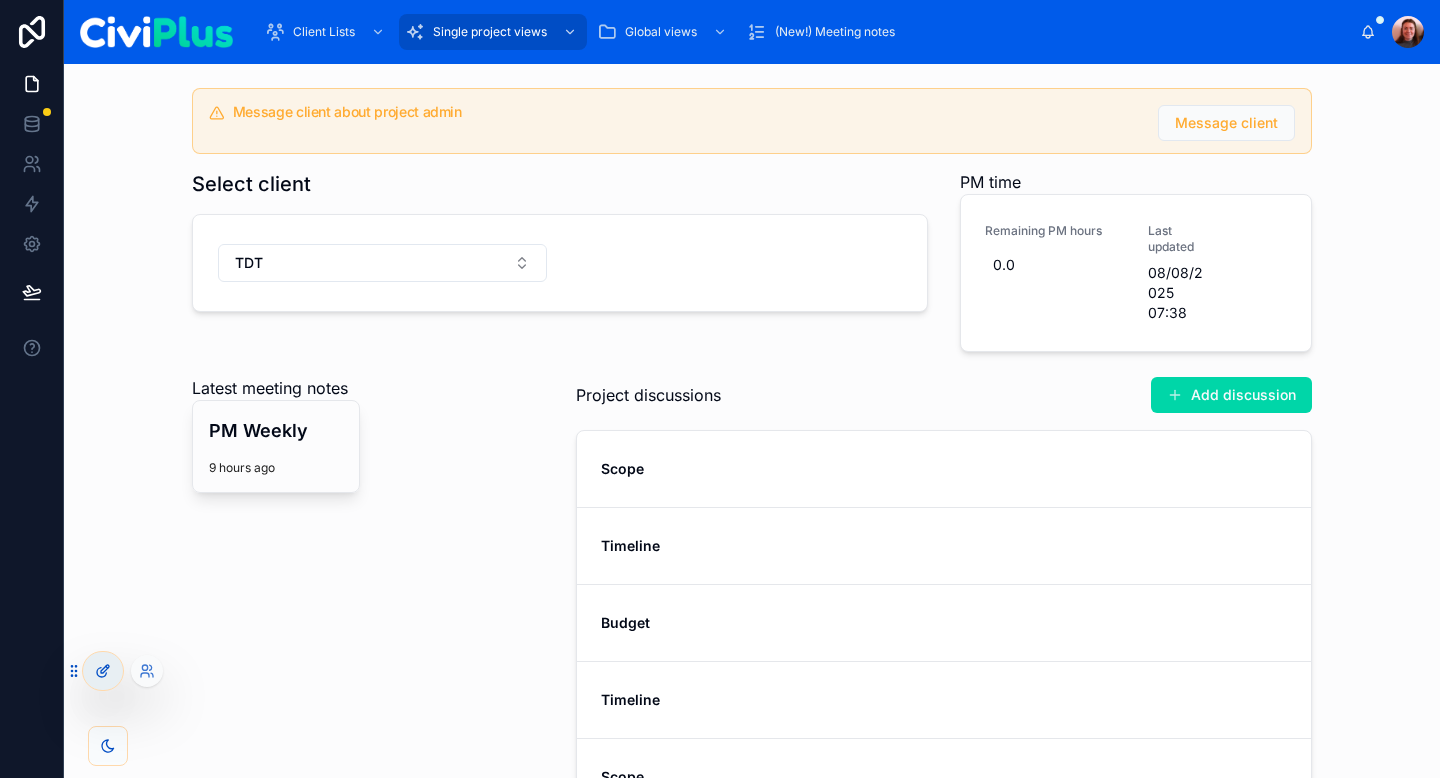 click at bounding box center [103, 671] 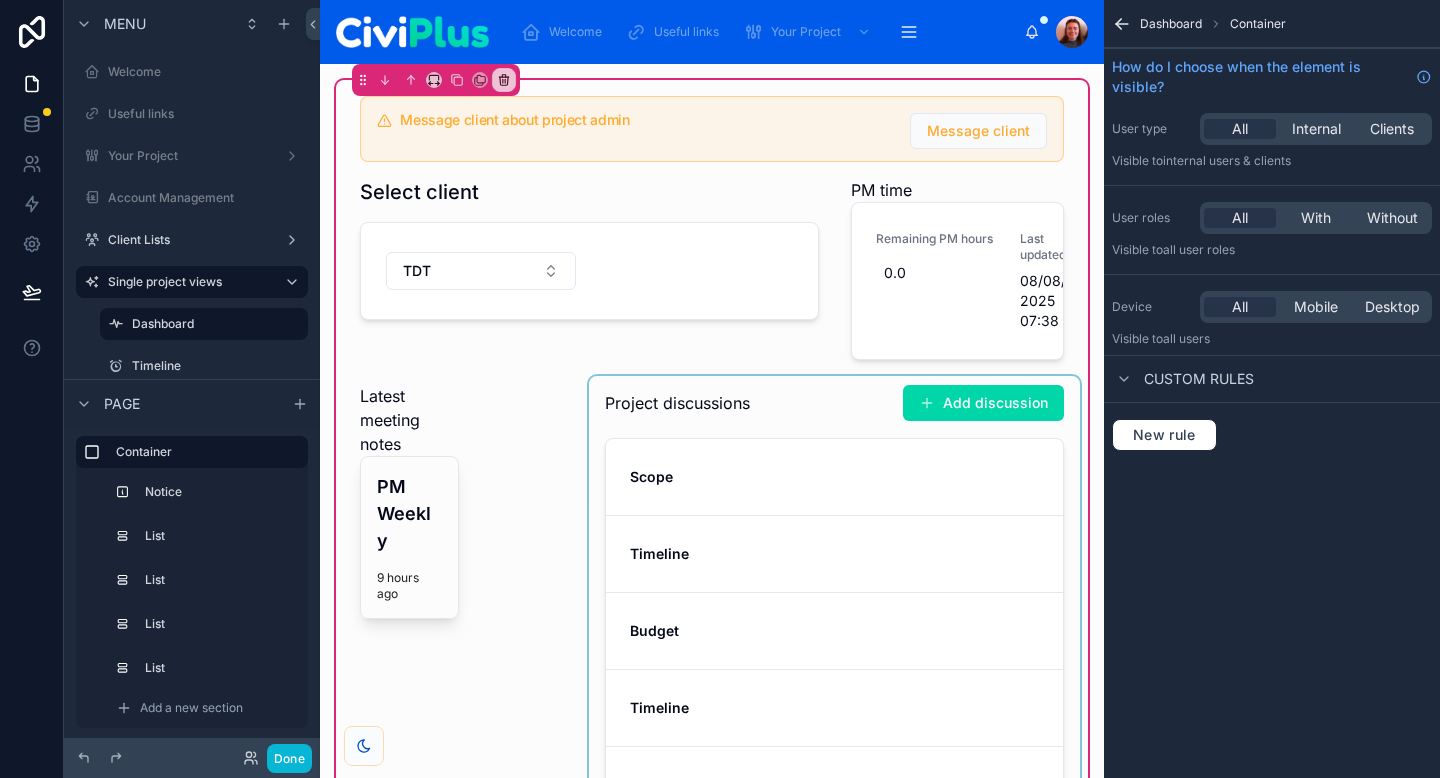 click at bounding box center [834, 608] 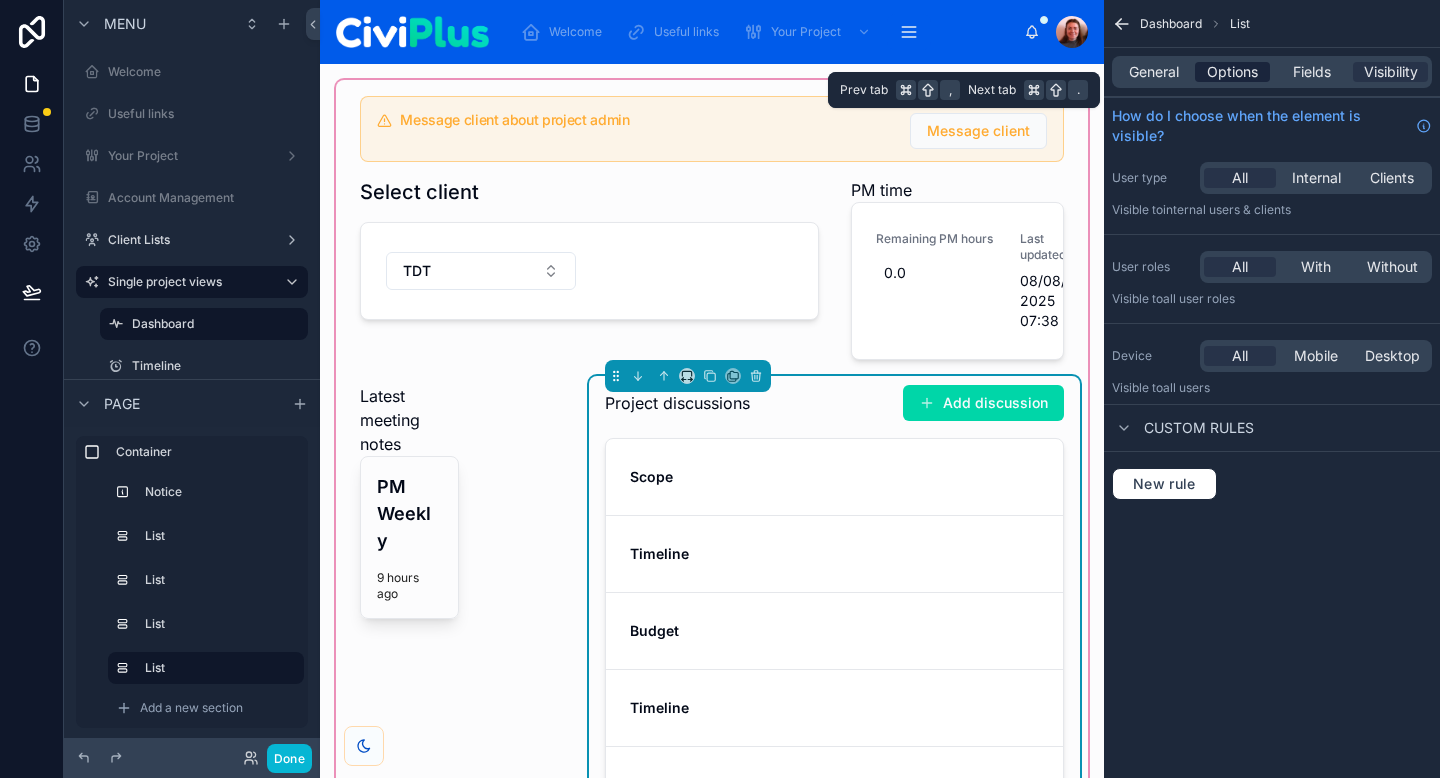 click on "Options" at bounding box center [1232, 72] 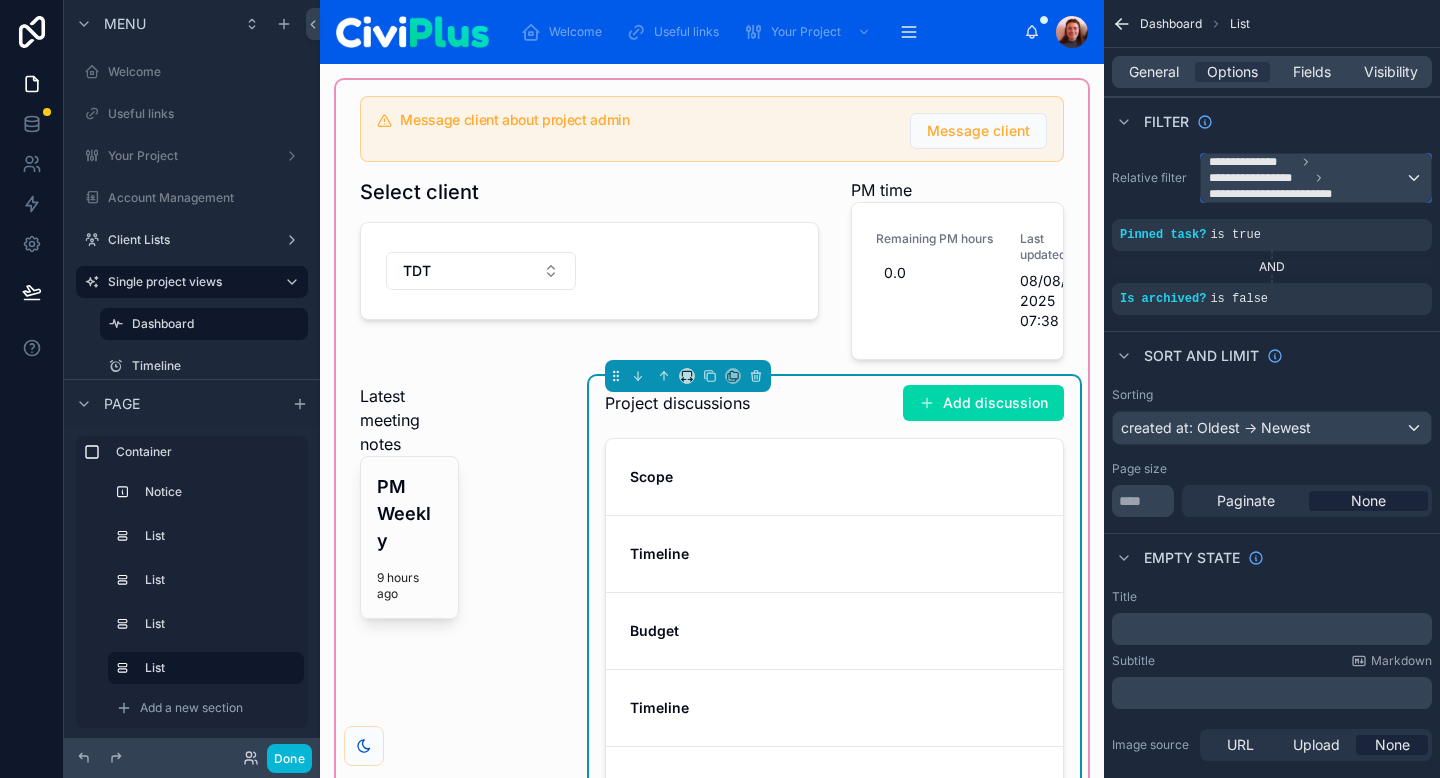 click on "**********" at bounding box center [1316, 178] 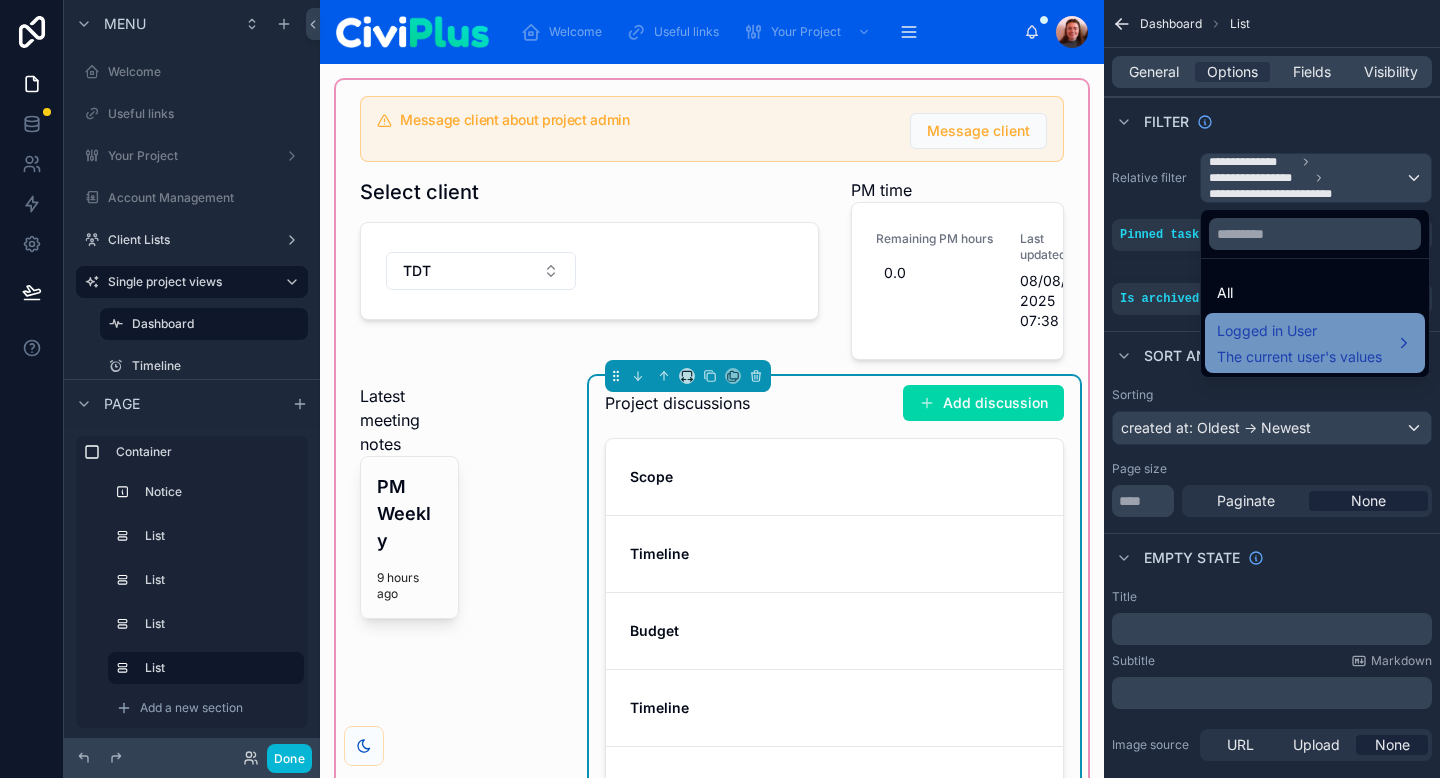 click on "Logged in User The current user's values" at bounding box center [1315, 343] 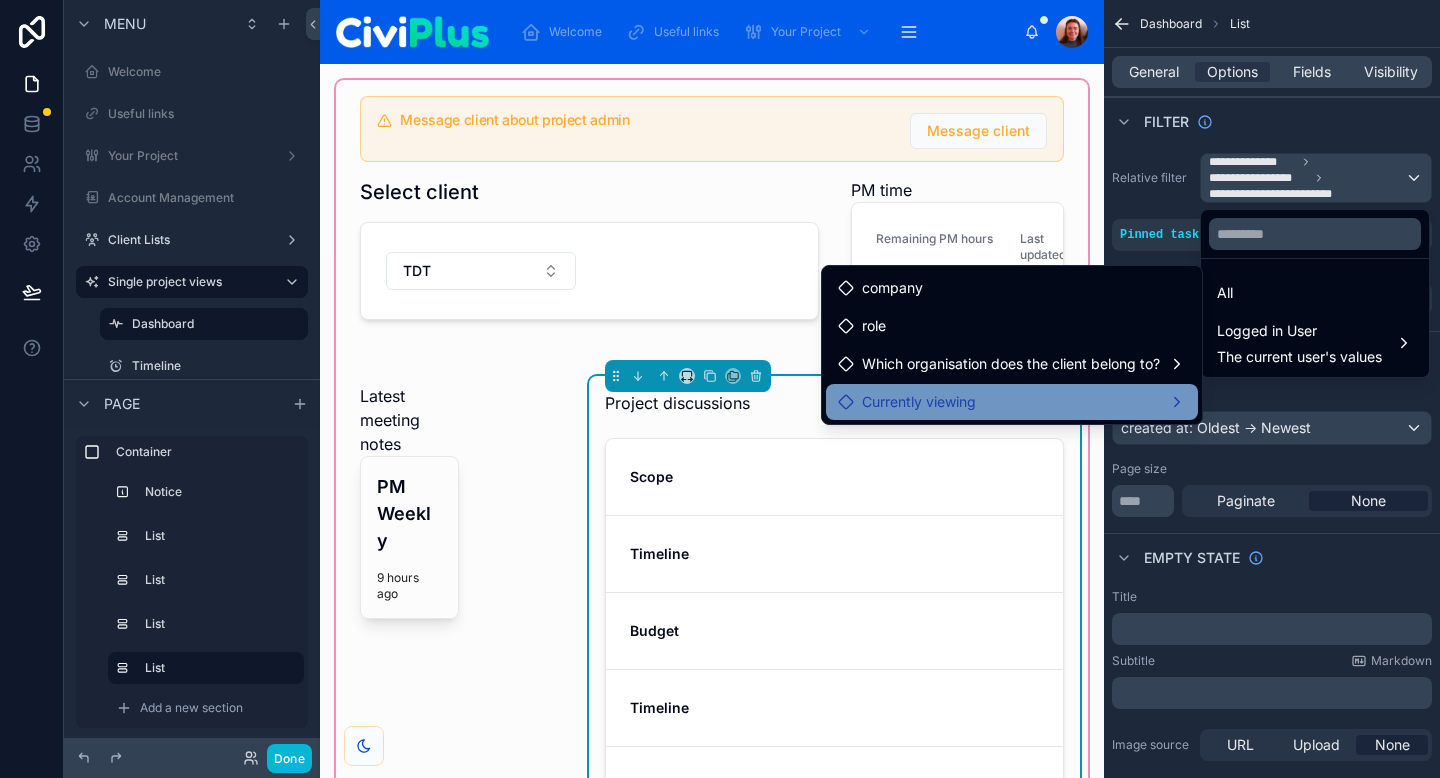 click on "Currently viewing" at bounding box center [1012, 402] 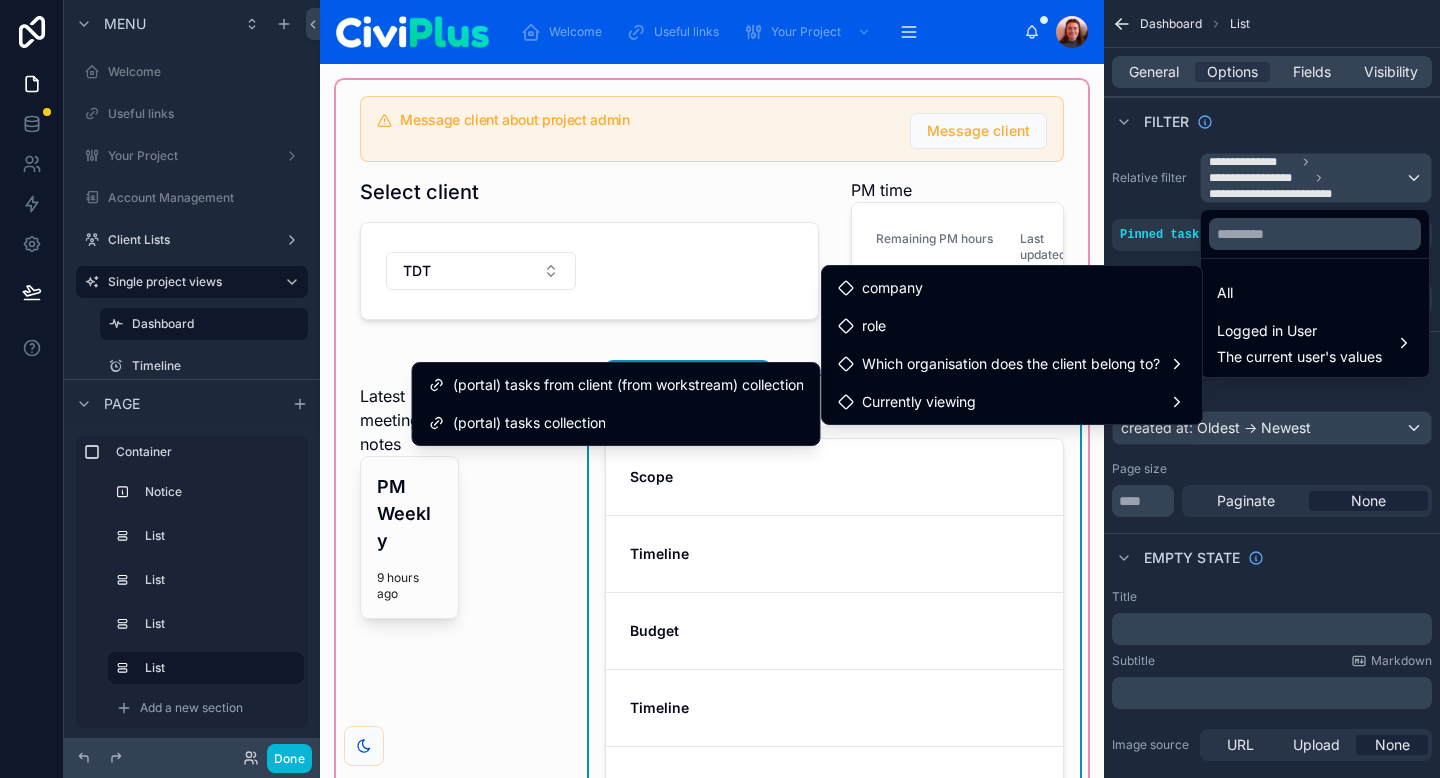 click on "Message client about project admin Message client Select client TDT PM time Remaining PM hours 0.0 Last updated 08/08/2025 07:38 Latest meeting notes PM Weekly 9 hours ago Project discussions Add discussion Scope Timeline Budget Timeline Scope Latest task updates Mark as read? Date/ Time Task From Comment preview 07/08/2025 14:43 07/08/2025 14:43 Specification Specification Kim Mtambalika Kim Mtambalika Hi @Sarah Geoghegan,
I will have these reviewed.
Thanks,
Kim... Hi @Sarah Geoghegan,
I will have these reviewed.
Thanks,
Kim... 07/08/2025 10:21 07/08/2025 10:21 Service delivery management (enquiry form) Specification Service delivery management (enquiry form) Specification Kim Mtambalika Kim Mtambalika Morning @Sarah Geoghegan this has been granted to Kim Murphy.... Morning @Sarah Geoghegan this has been granted to Kim Murphy.... 31/07/2025 16:57 31/07/2025 16:57 Contact Management- Discovery Contact Management- Discovery Kim Mtambalika Kim Mtambalika 16/06/2025 10:50 16/06/2025 10:50 -- ... ... -- #" at bounding box center [712, 2071] 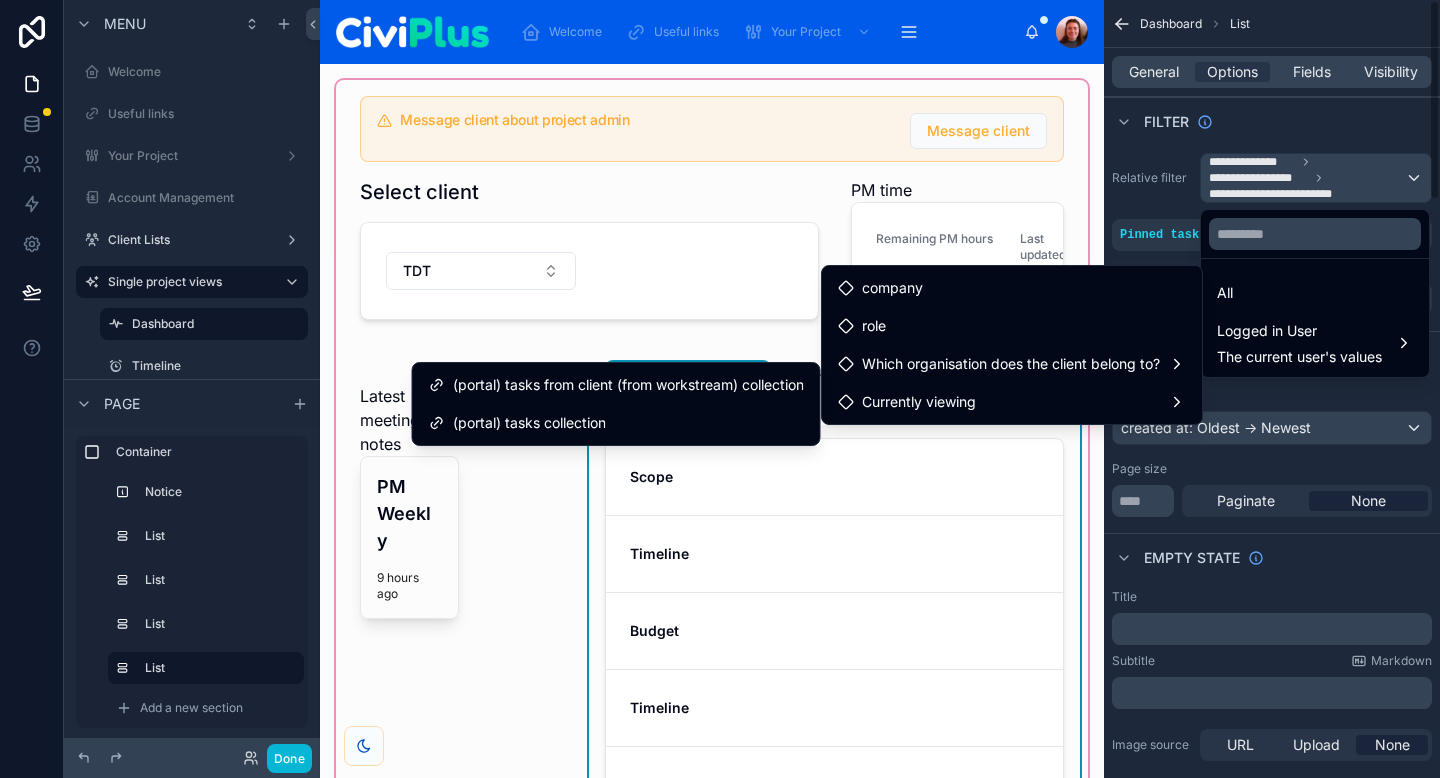 click at bounding box center (720, 389) 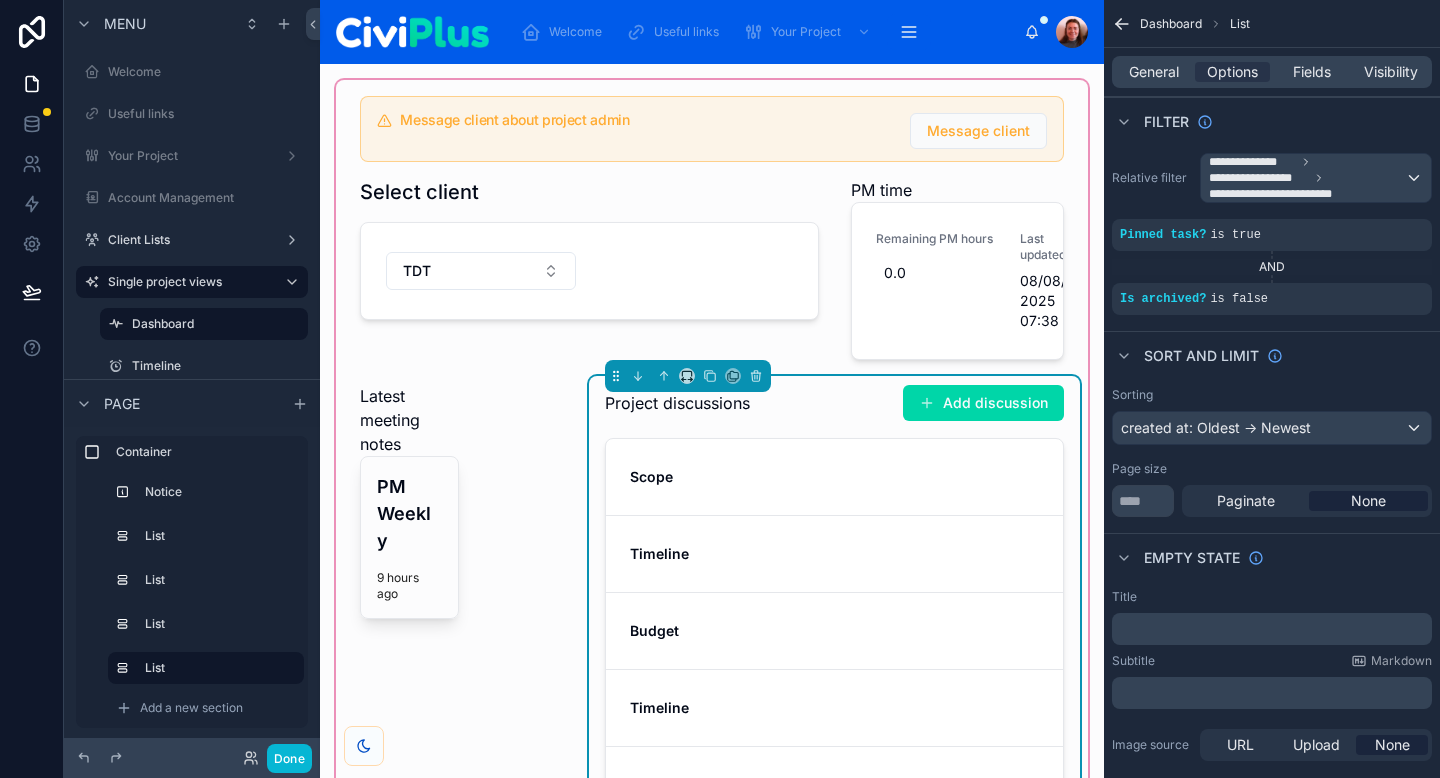 scroll, scrollTop: 5, scrollLeft: 0, axis: vertical 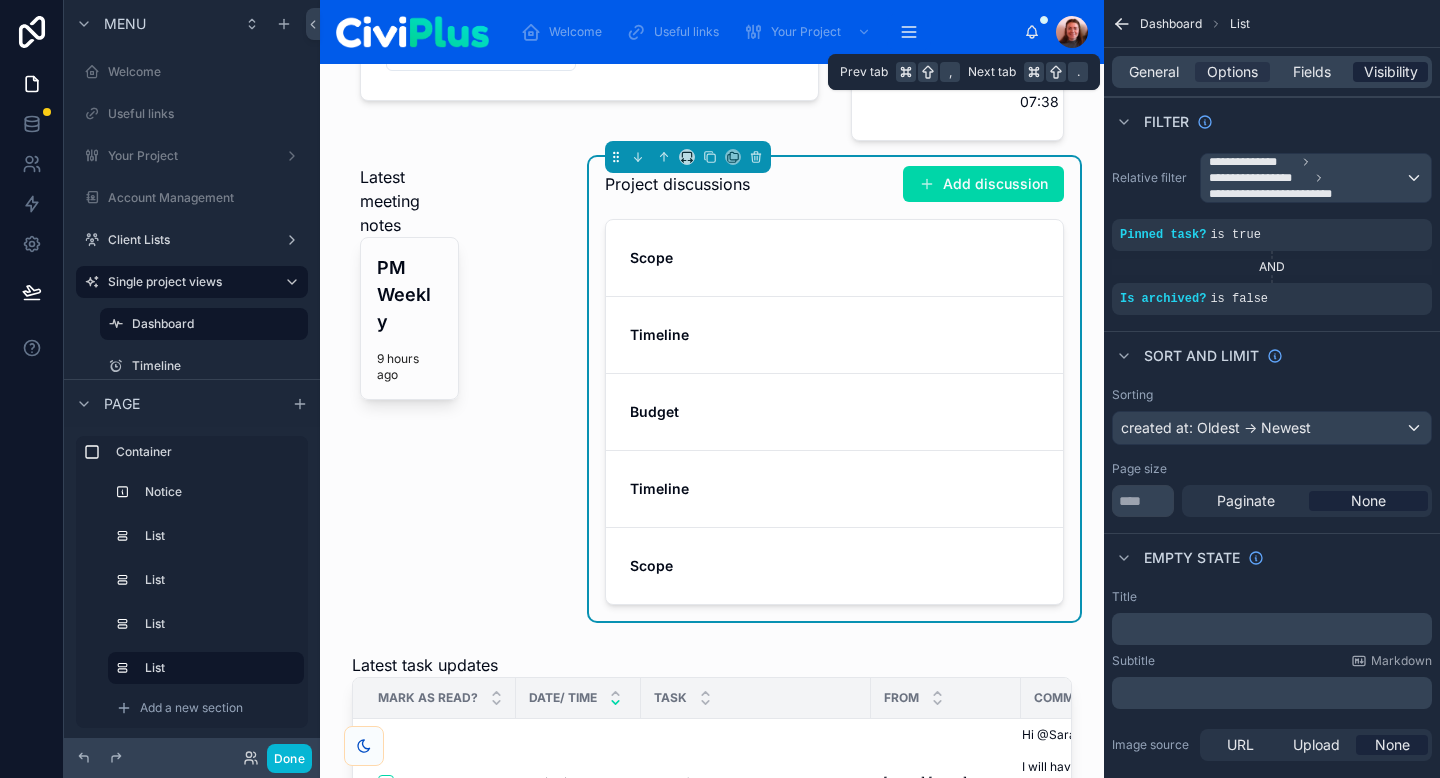 click on "Visibility" at bounding box center (1391, 72) 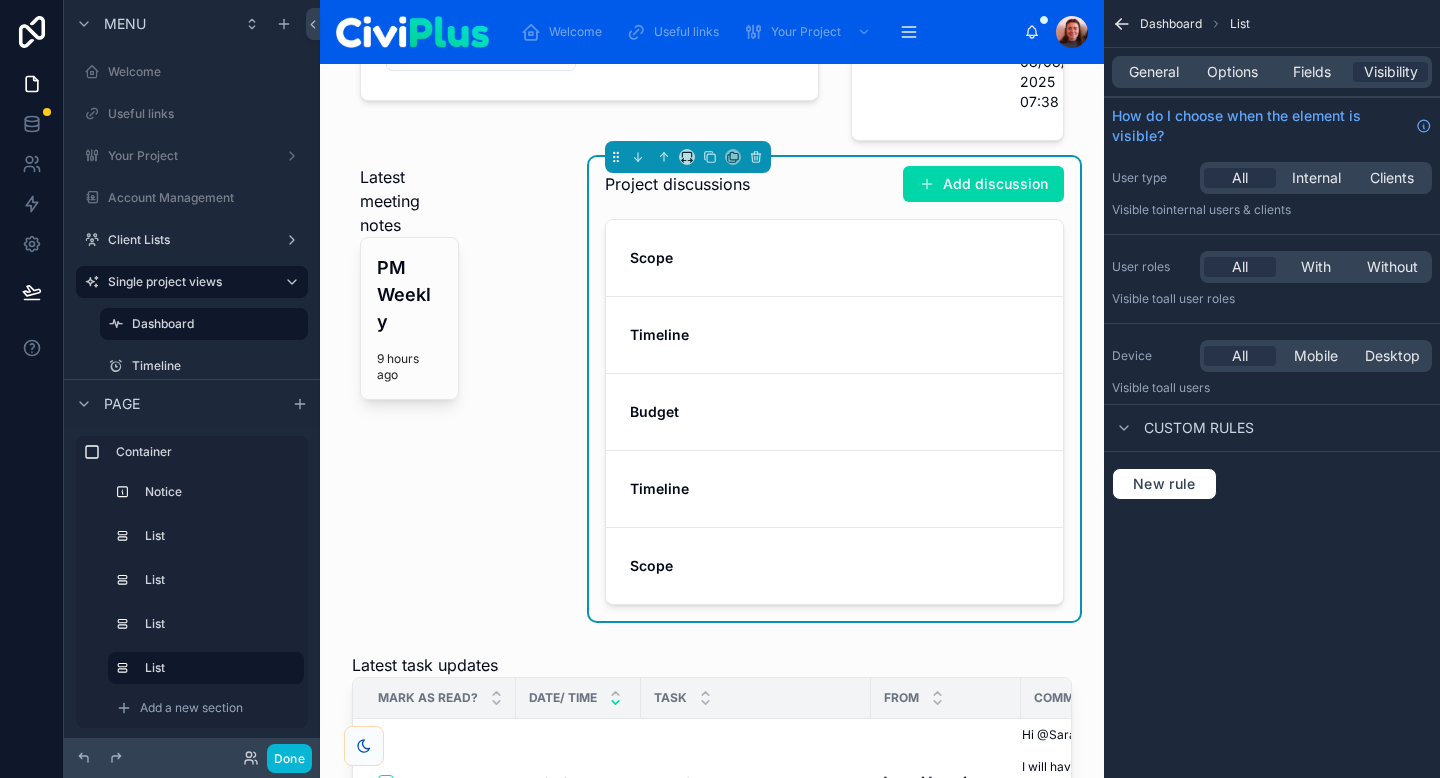 click on "Custom rules" at bounding box center [1272, 428] 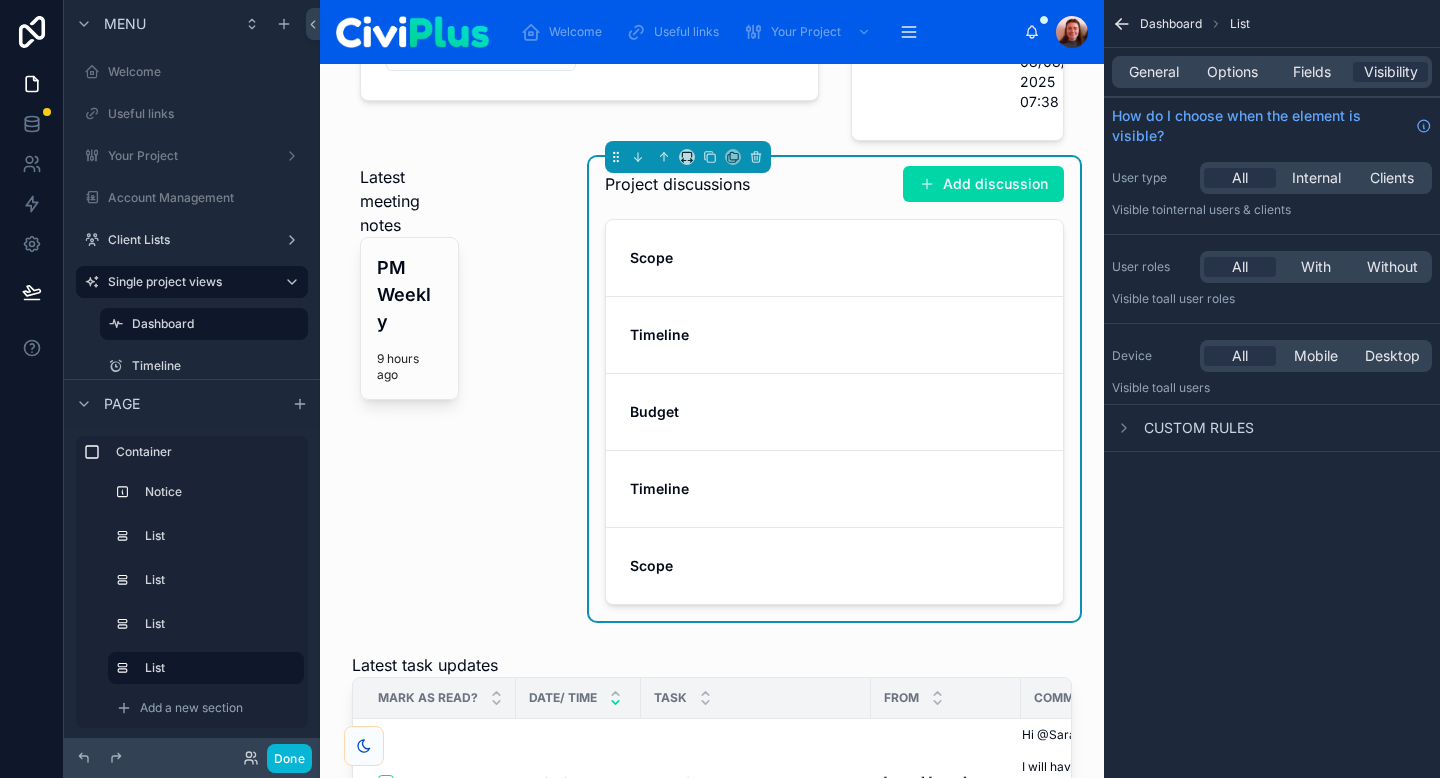 click on "Custom rules" at bounding box center [1199, 428] 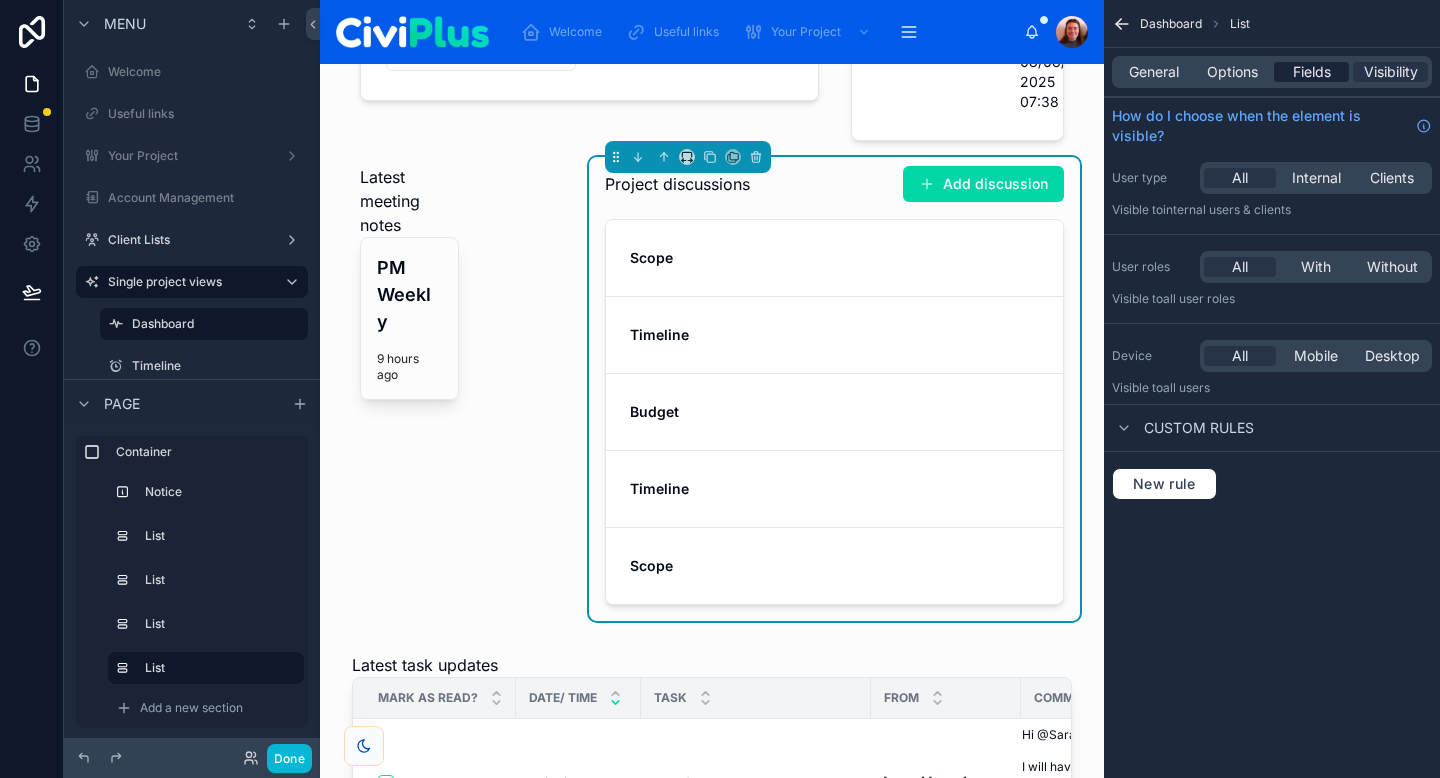 click on "Fields" at bounding box center [1312, 72] 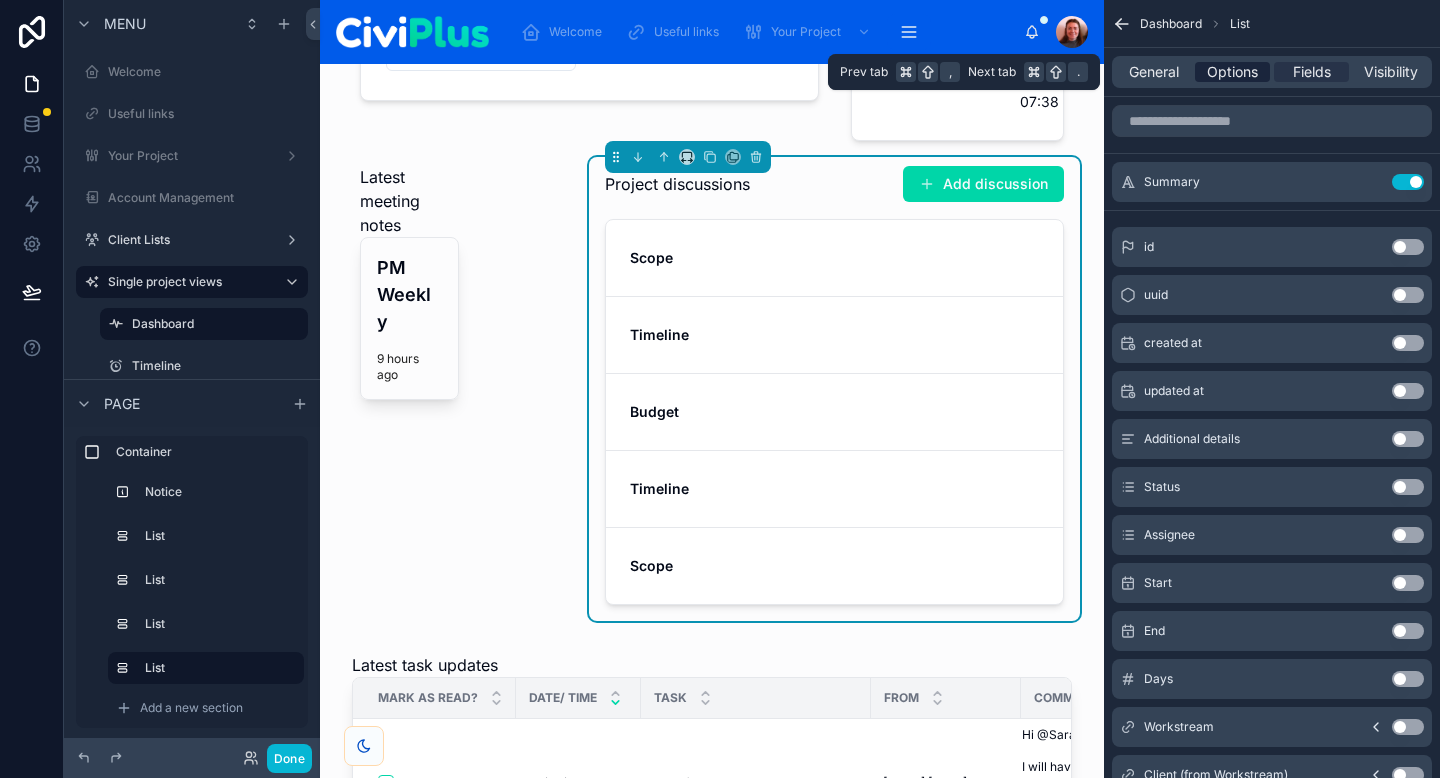 click on "Options" at bounding box center [1232, 72] 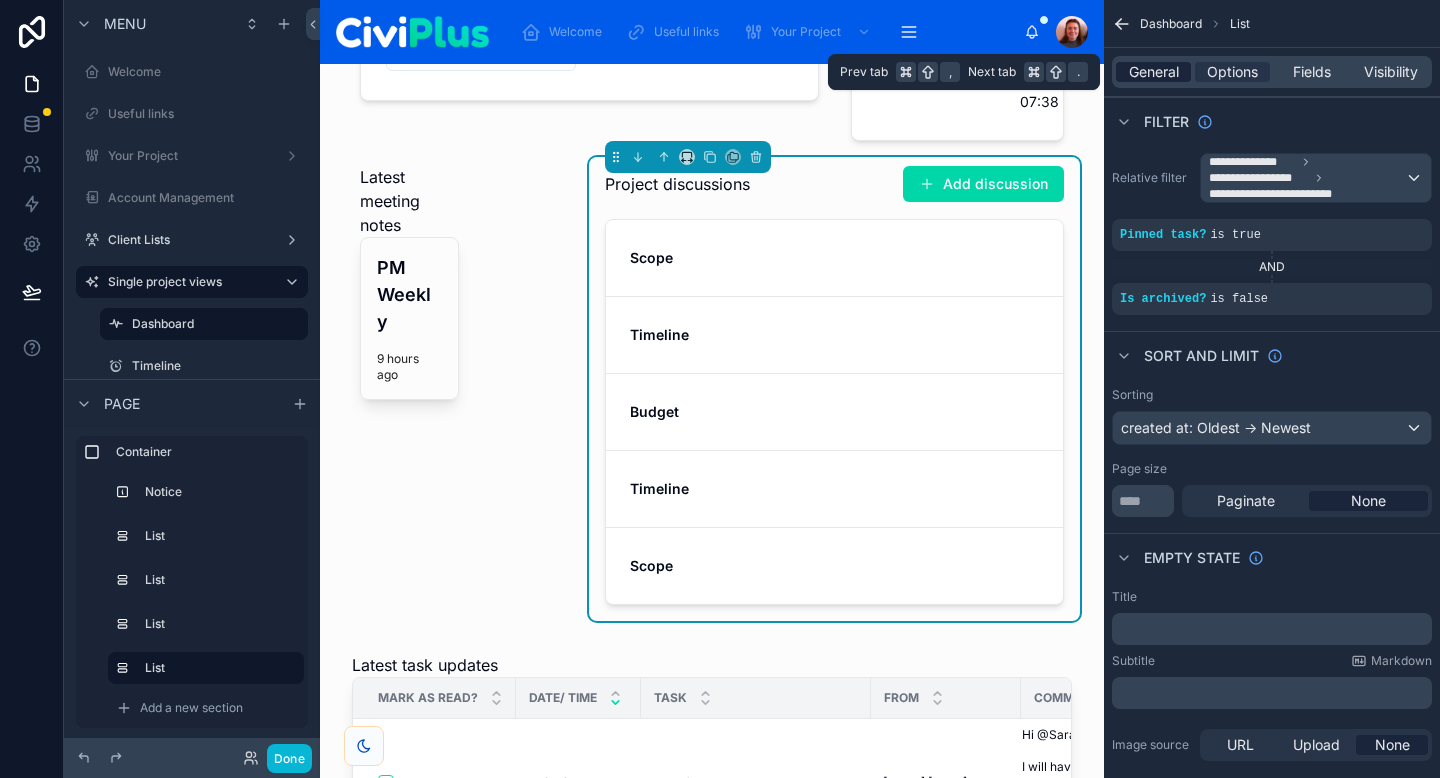 click on "General" at bounding box center [1154, 72] 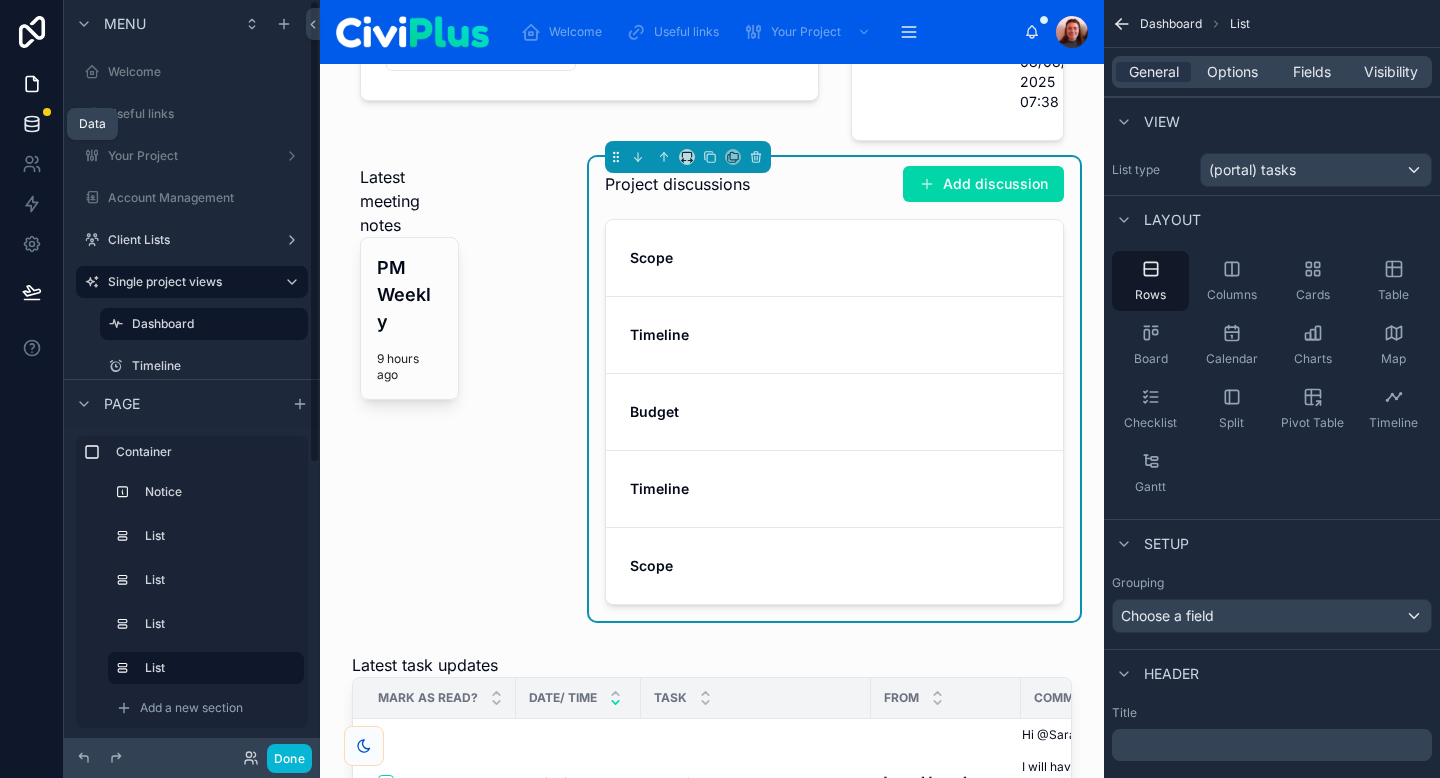 click 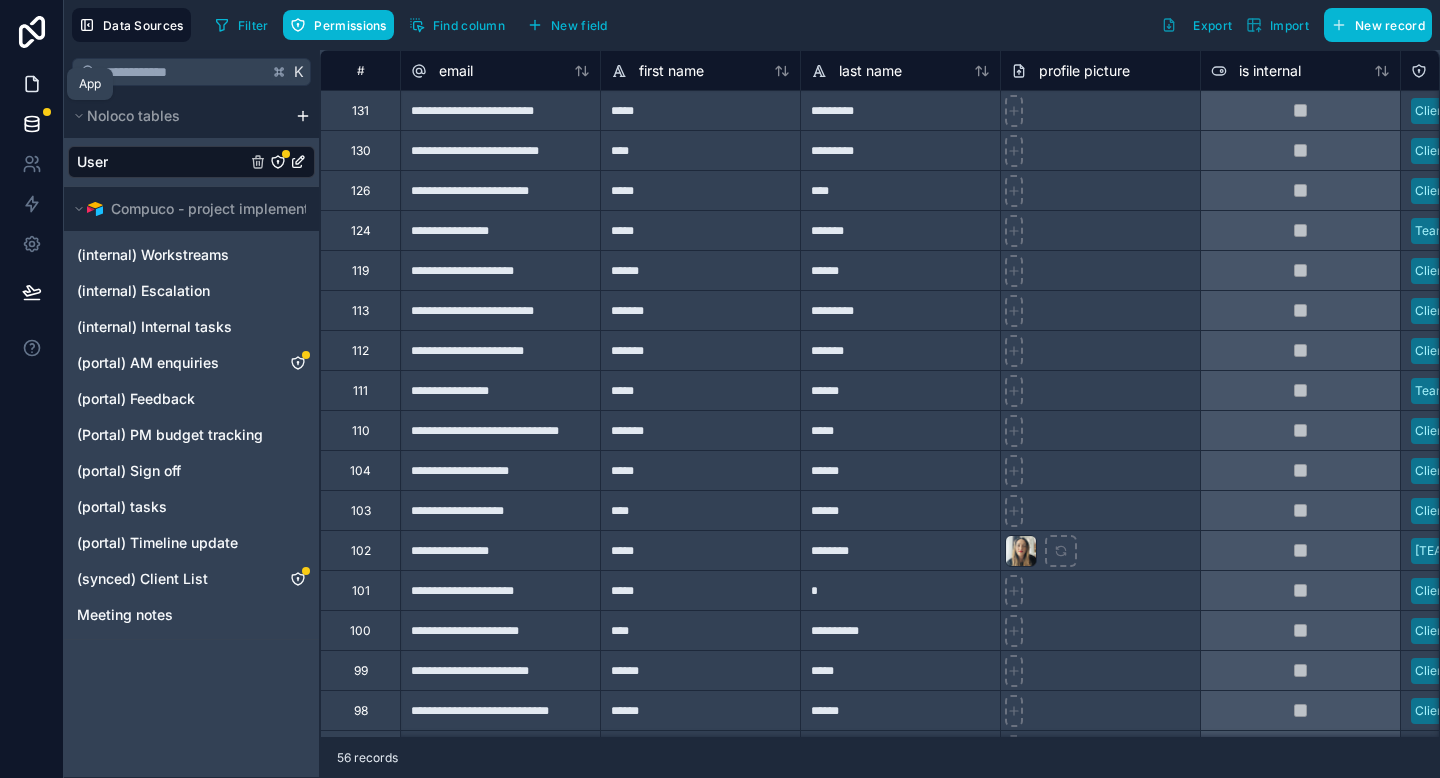 click 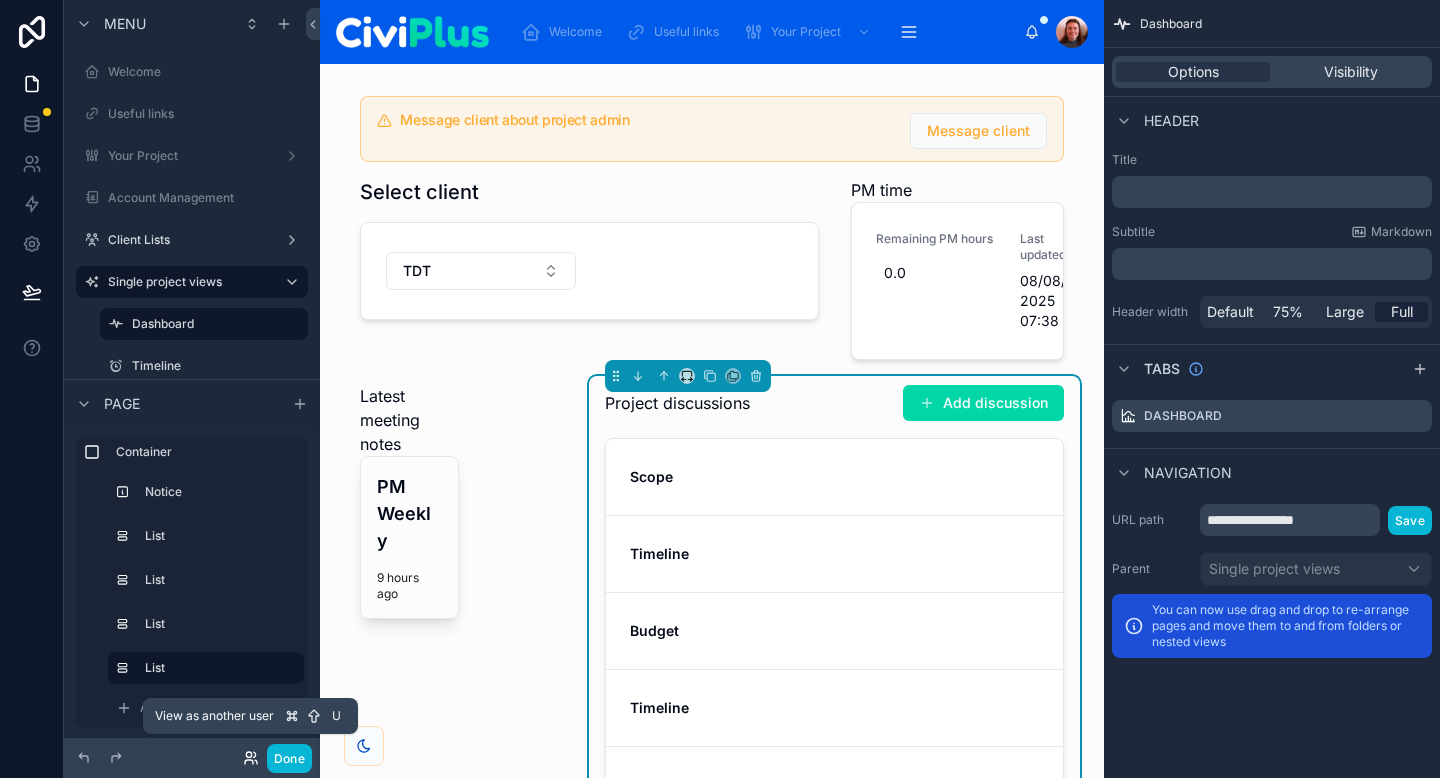 click 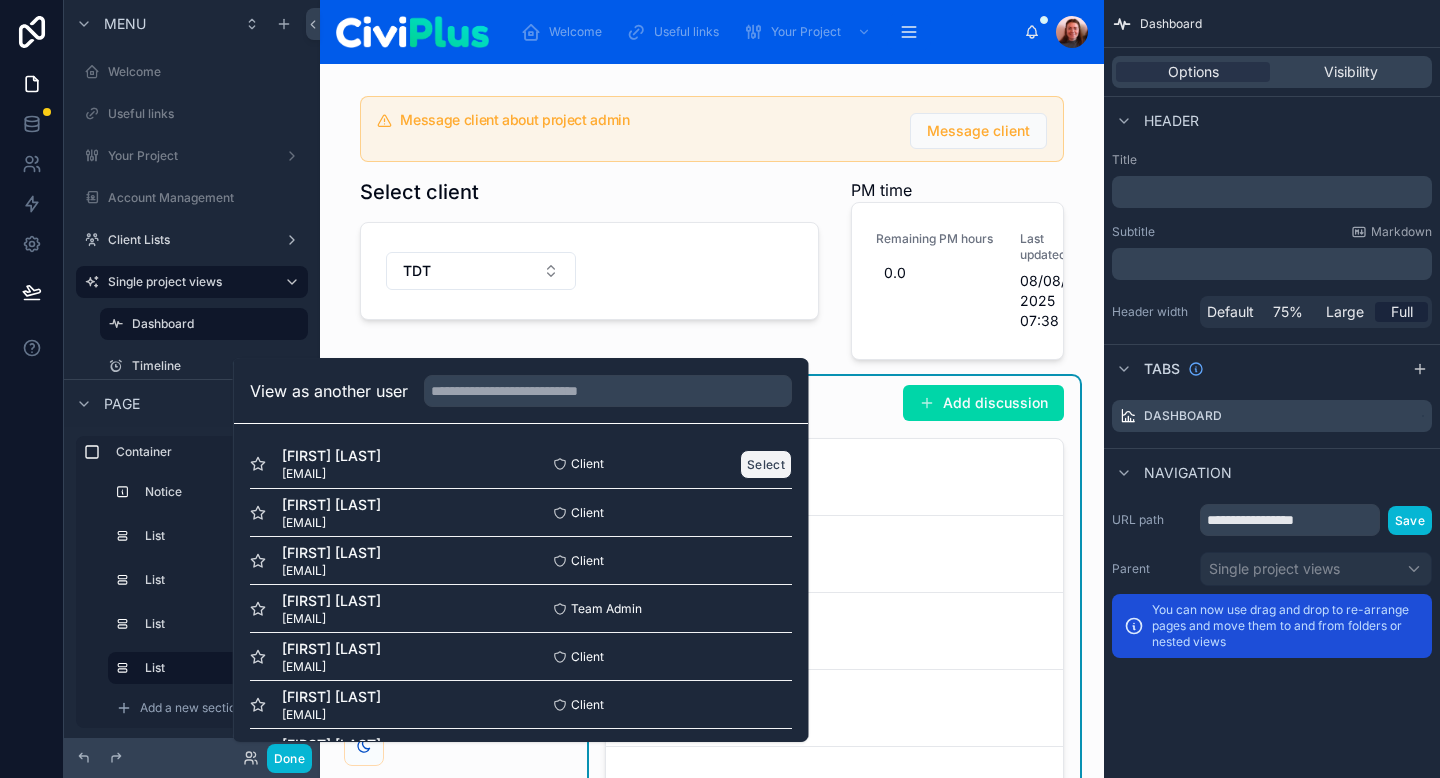 click on "Select" at bounding box center (766, 464) 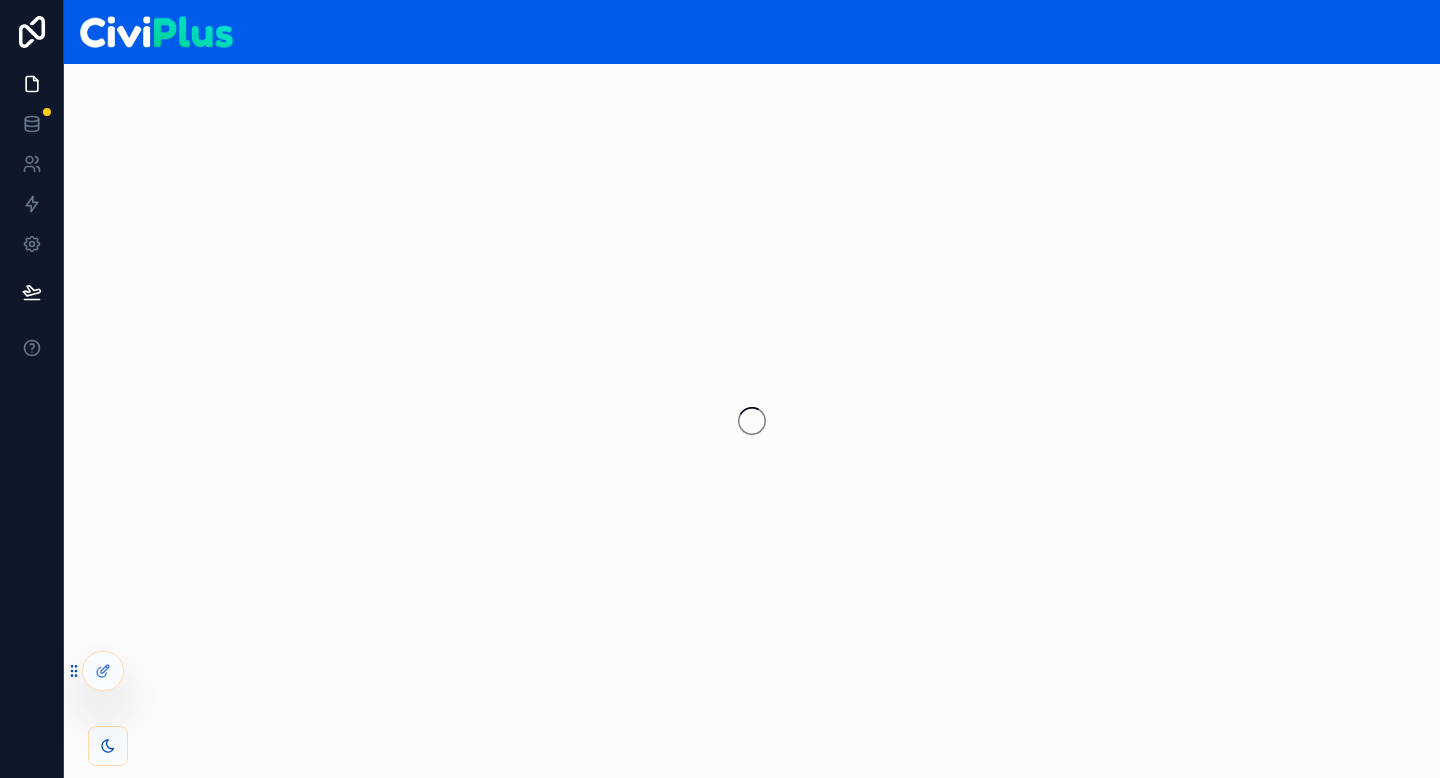 scroll, scrollTop: 0, scrollLeft: 0, axis: both 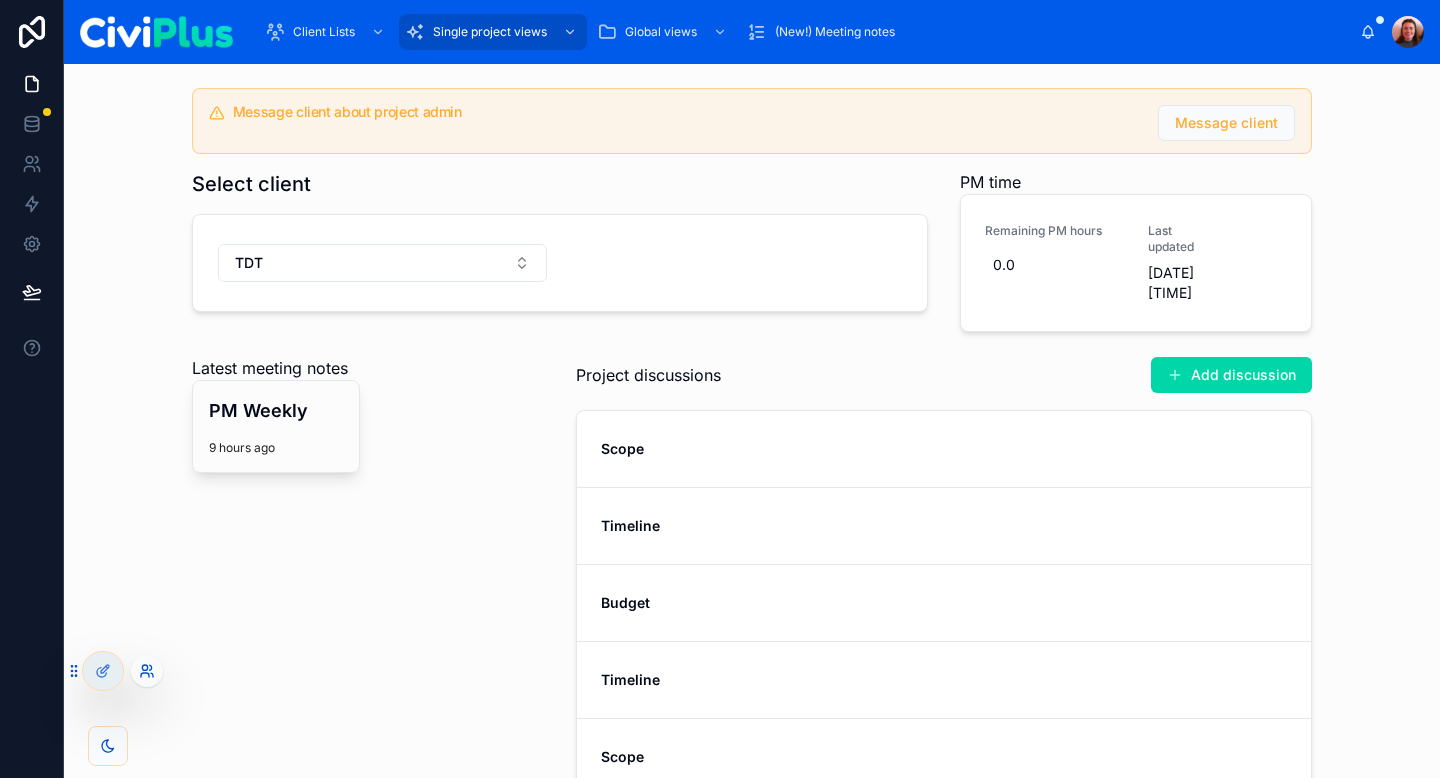 click 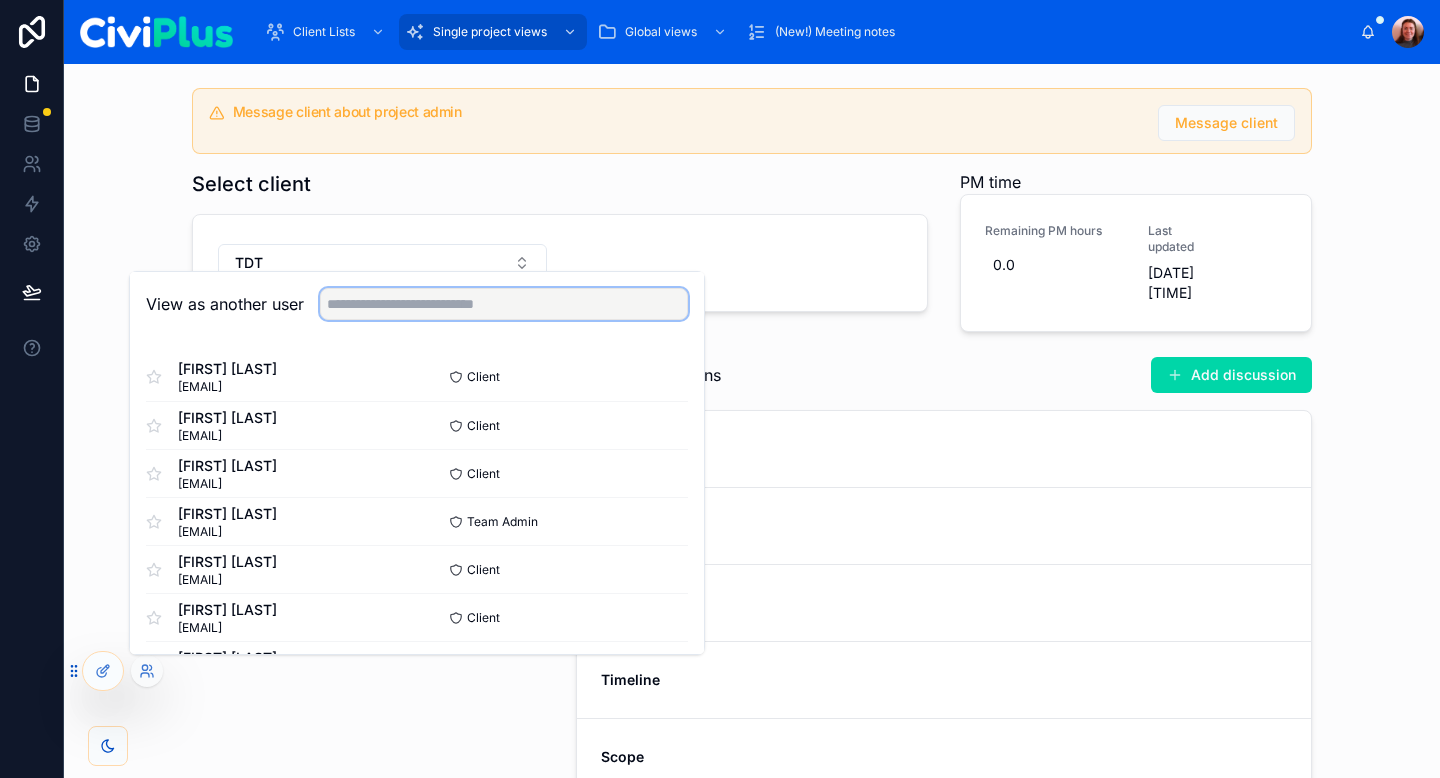 click at bounding box center [504, 304] 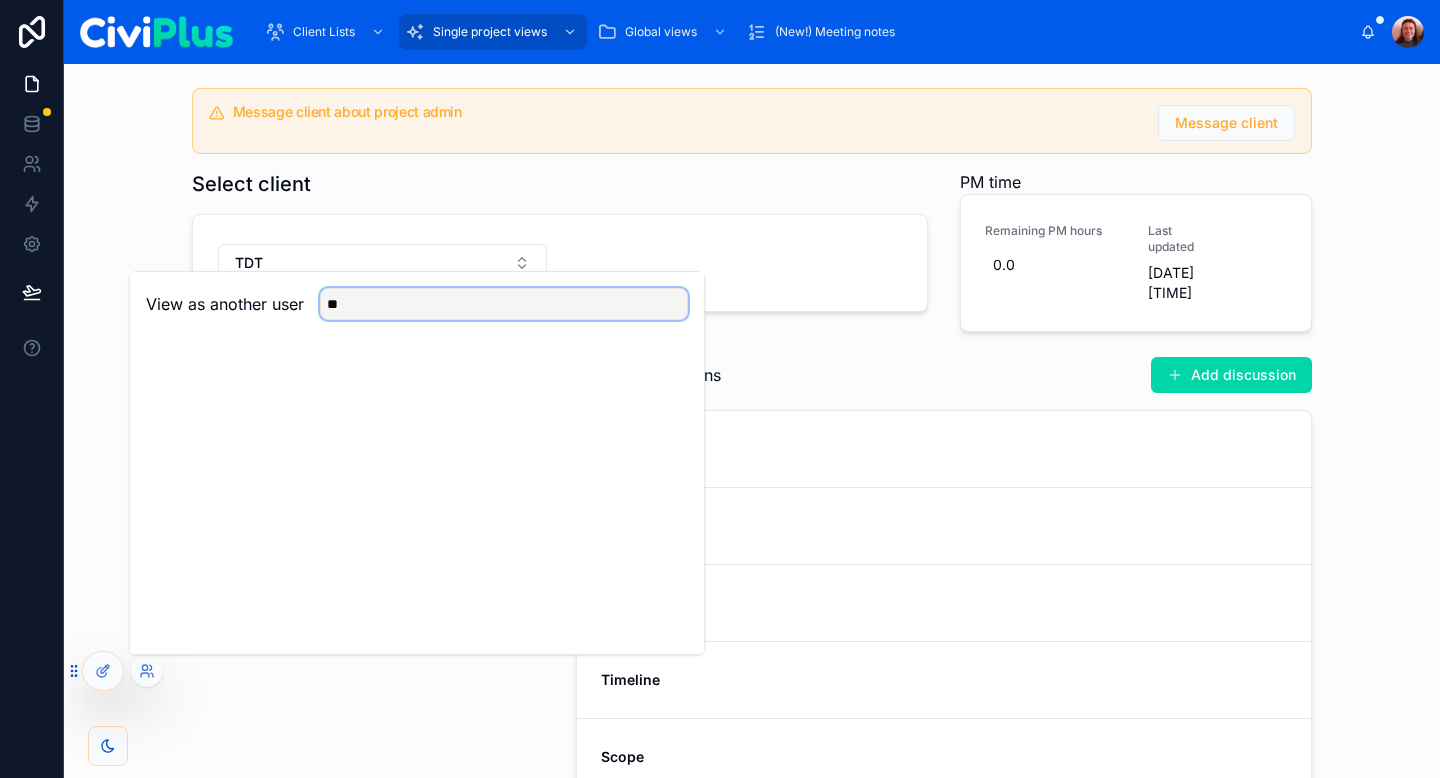 type on "*" 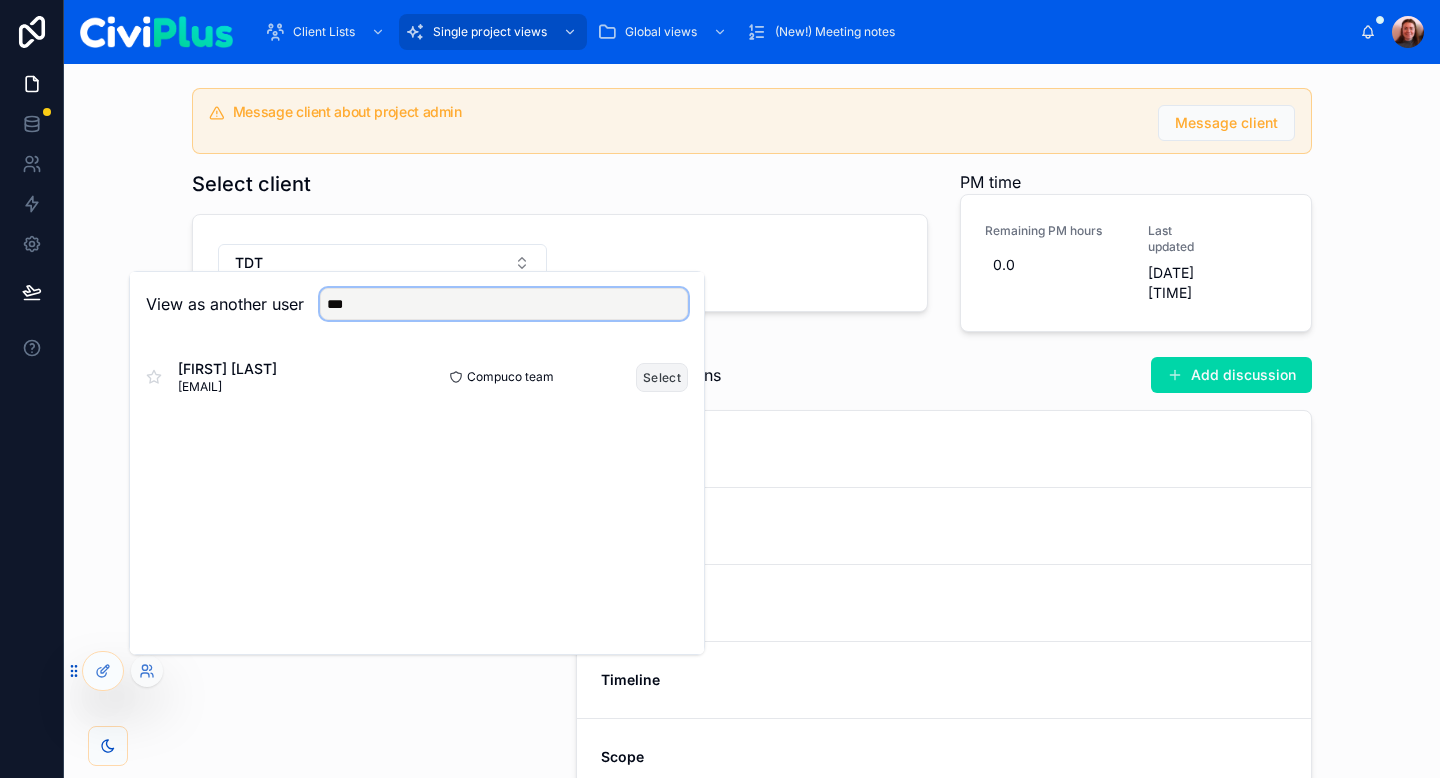 type on "***" 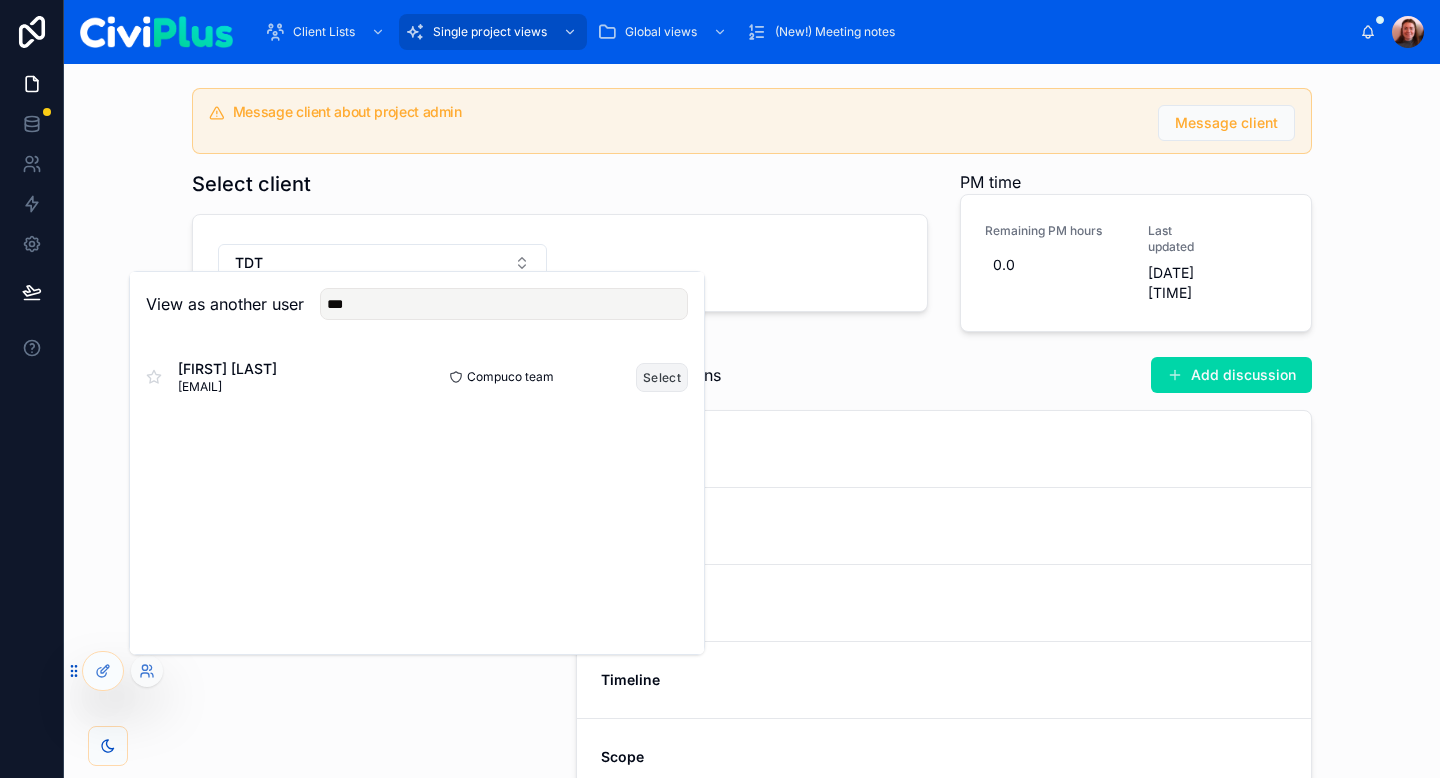 click on "Select" at bounding box center (662, 377) 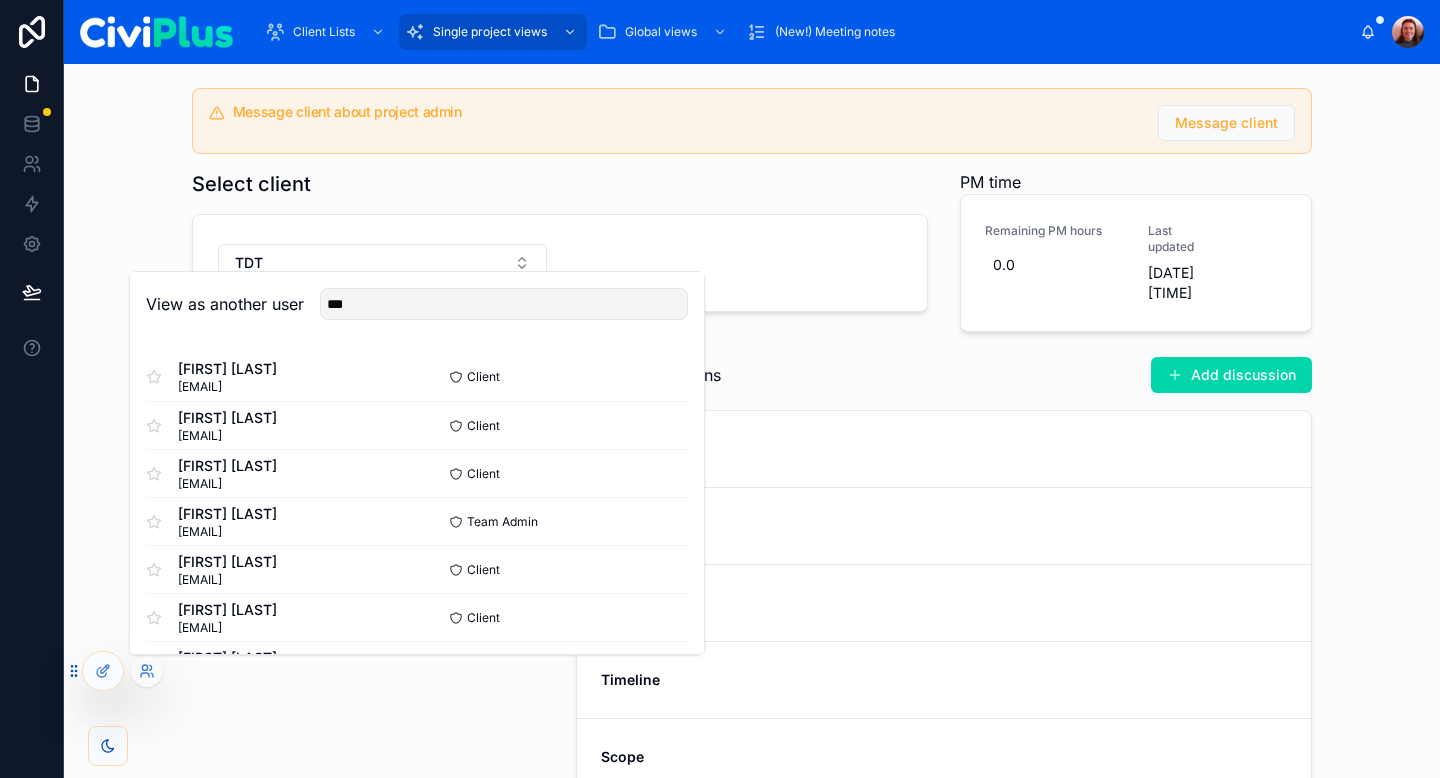 type 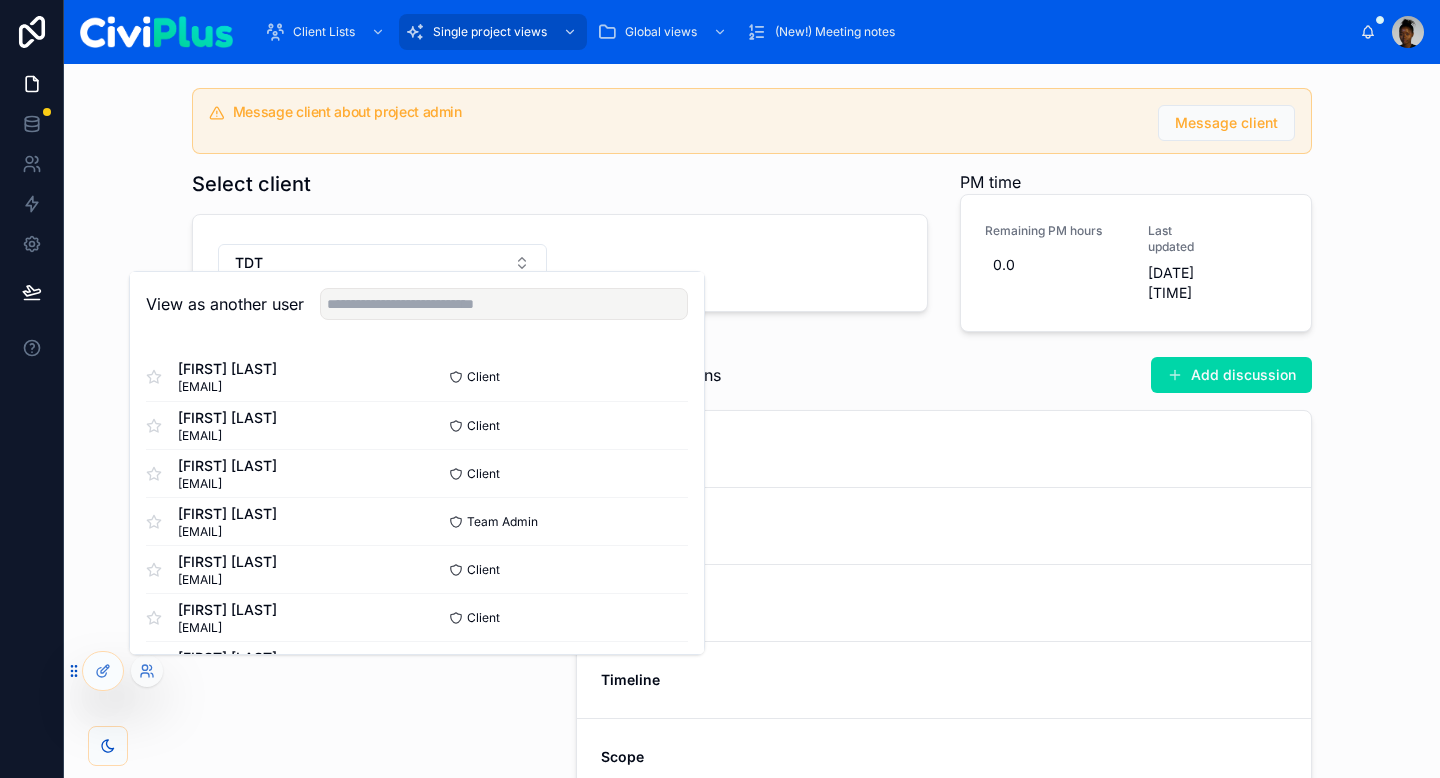 click on "Select client TDT" at bounding box center [560, 255] 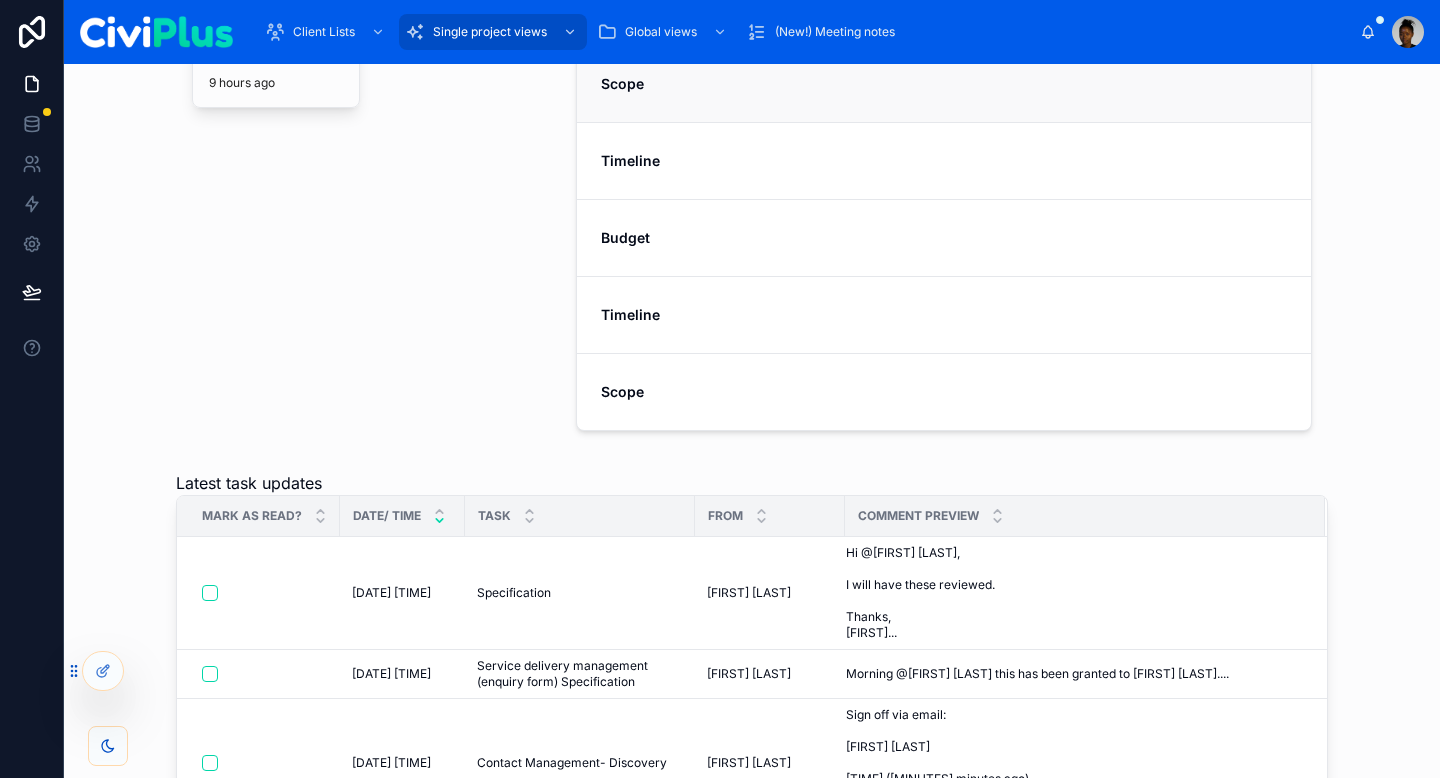 scroll, scrollTop: 0, scrollLeft: 0, axis: both 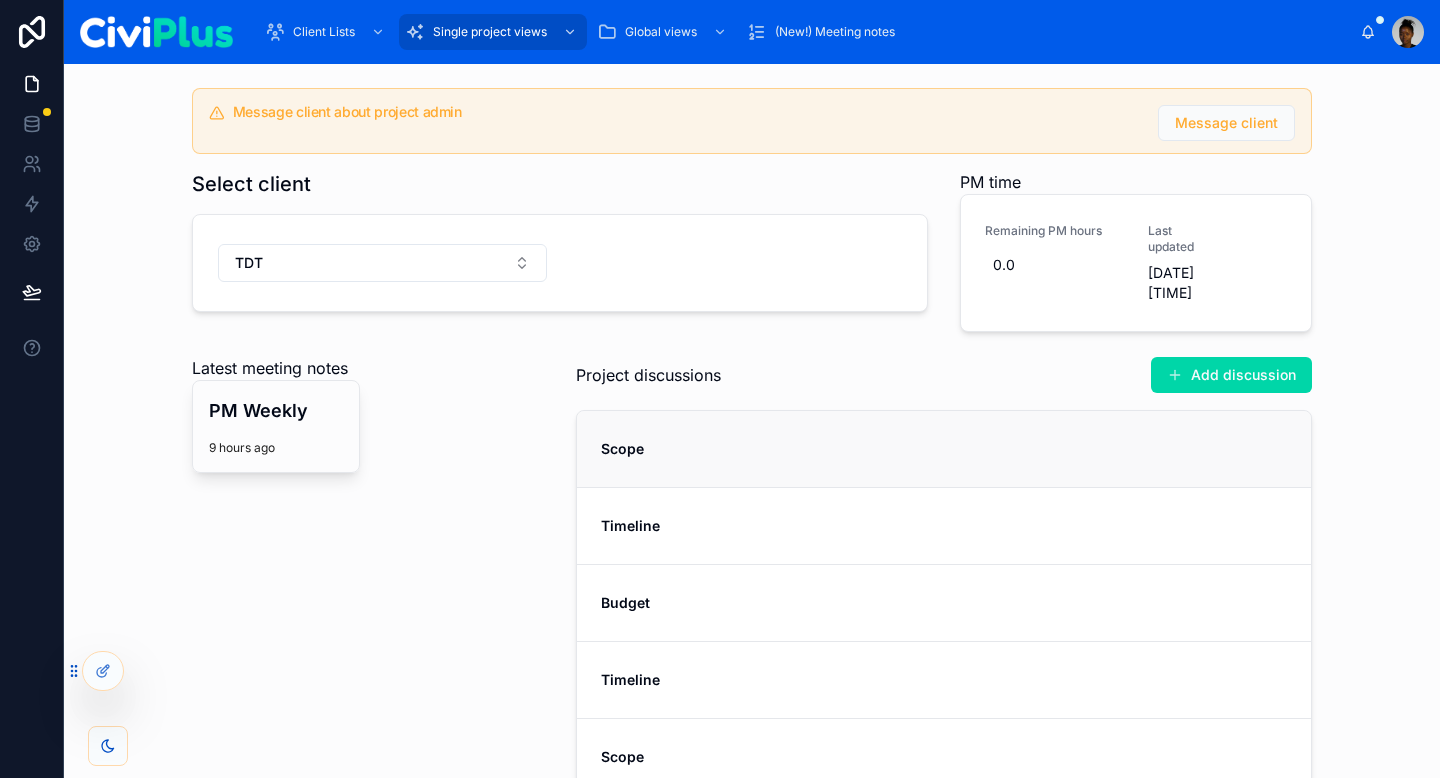 click on "Scope" at bounding box center (944, 449) 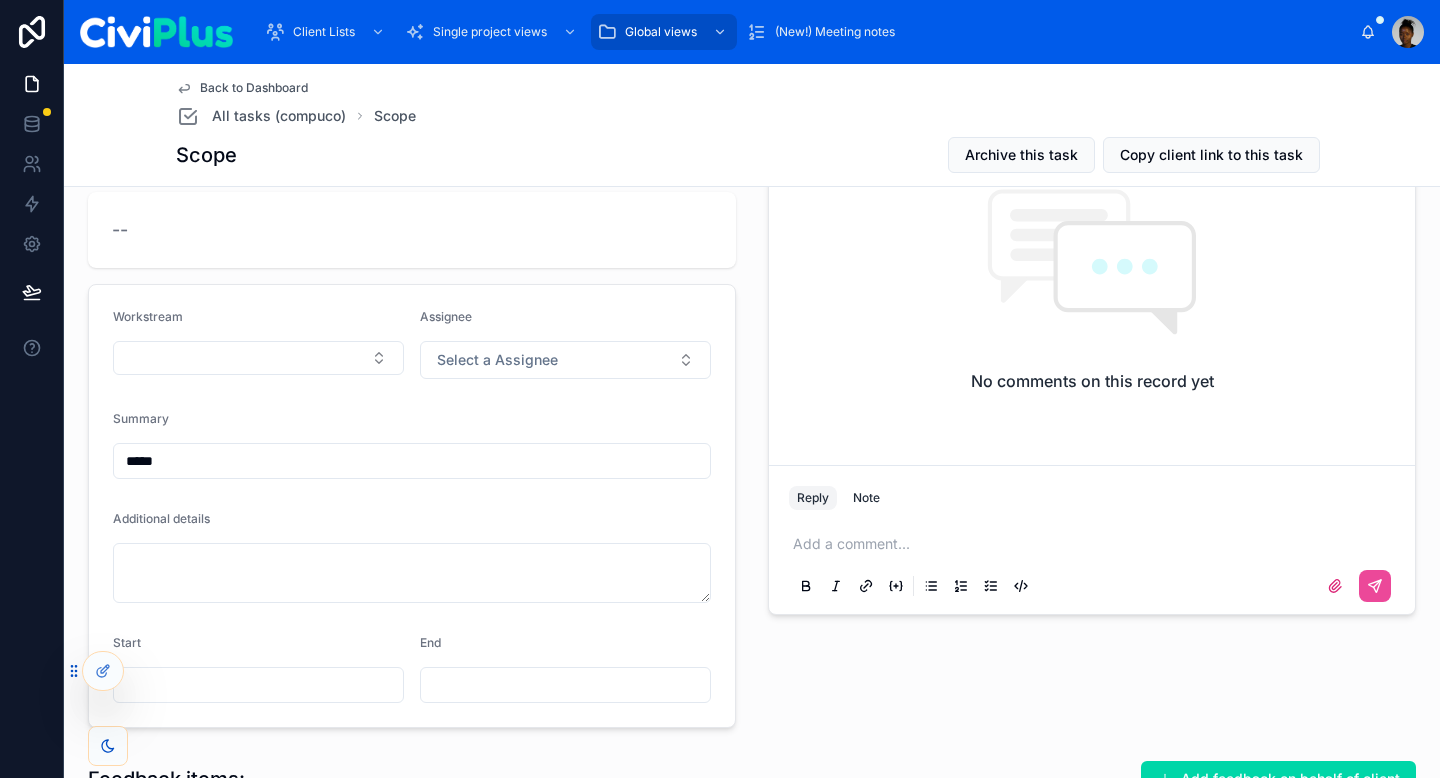 scroll, scrollTop: 0, scrollLeft: 0, axis: both 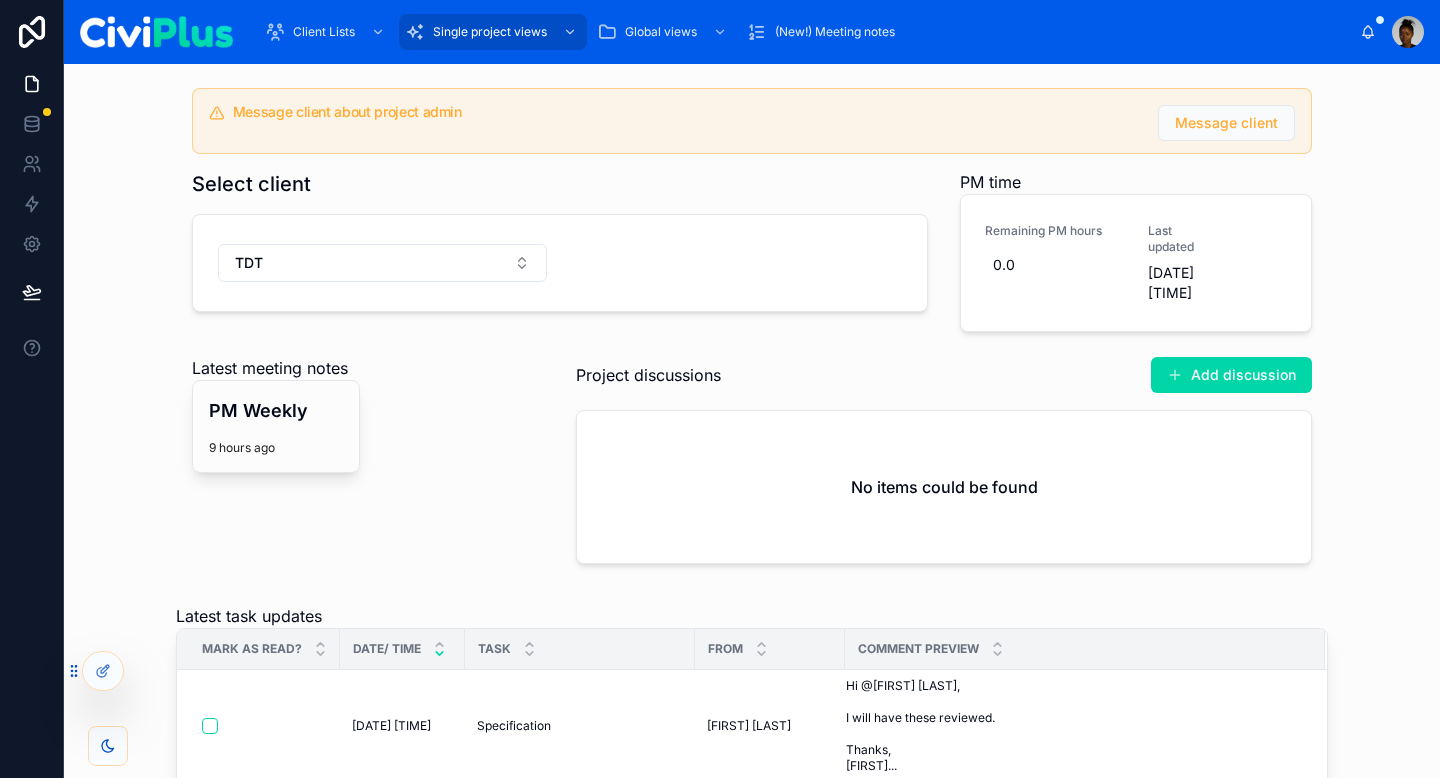 click on "Select client TDT" at bounding box center [560, 255] 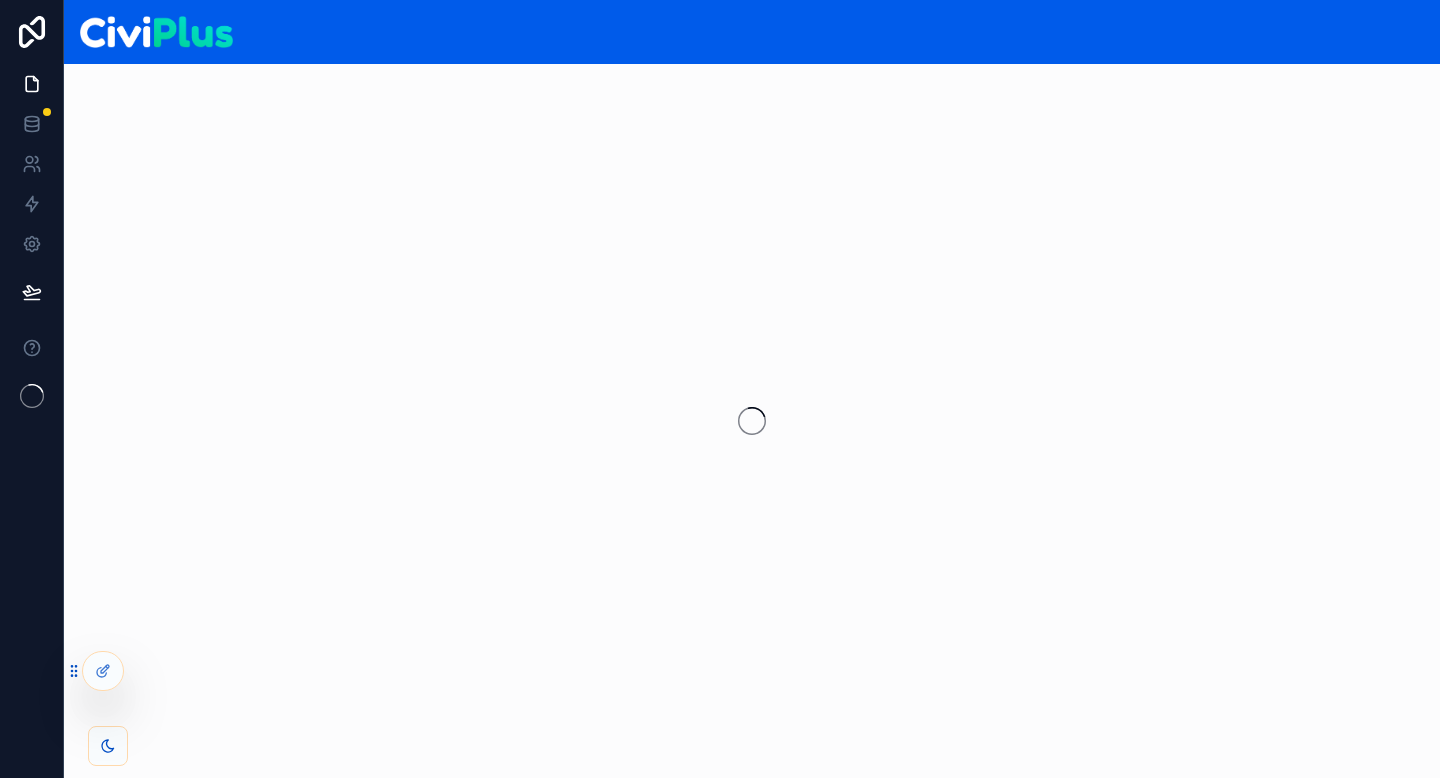 scroll, scrollTop: 0, scrollLeft: 0, axis: both 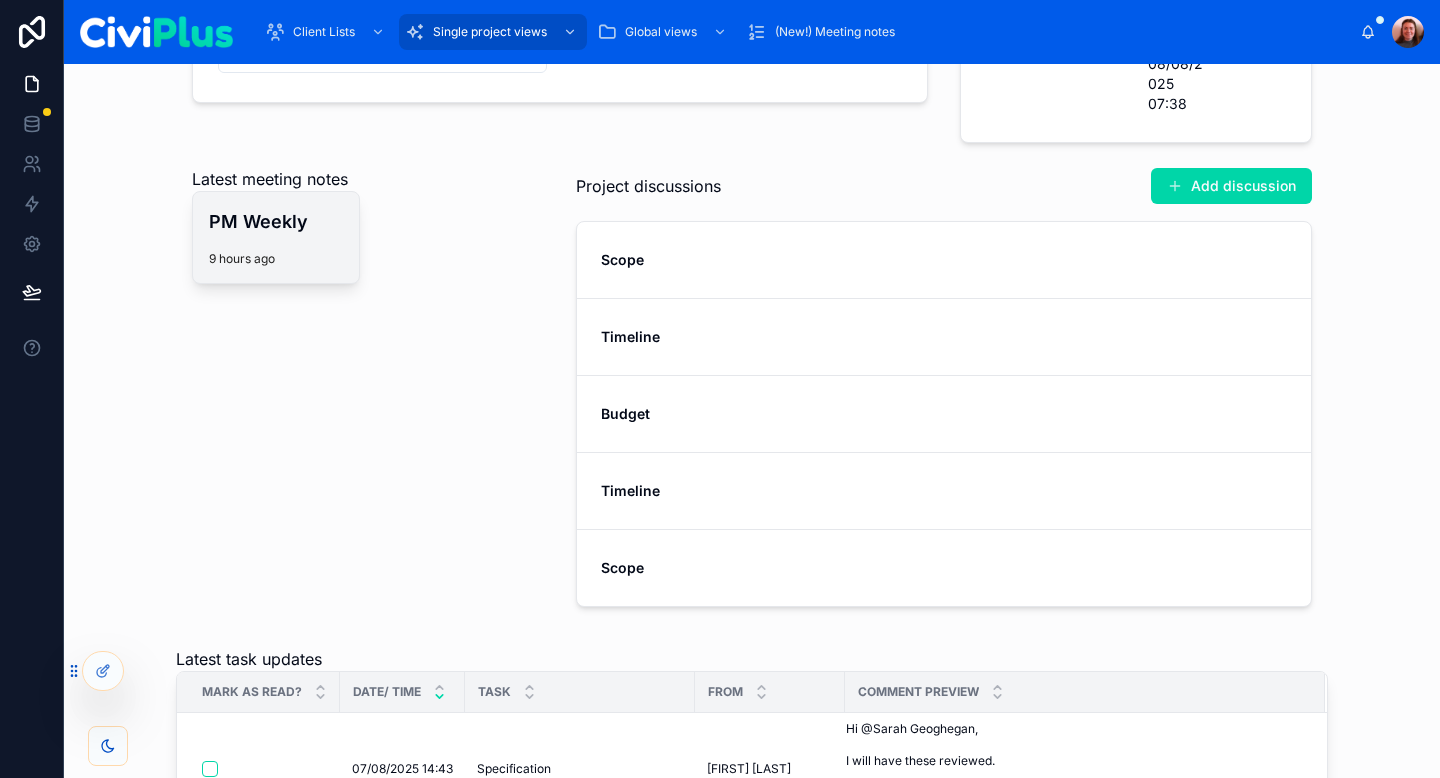 click on "9 hours ago" at bounding box center [276, 259] 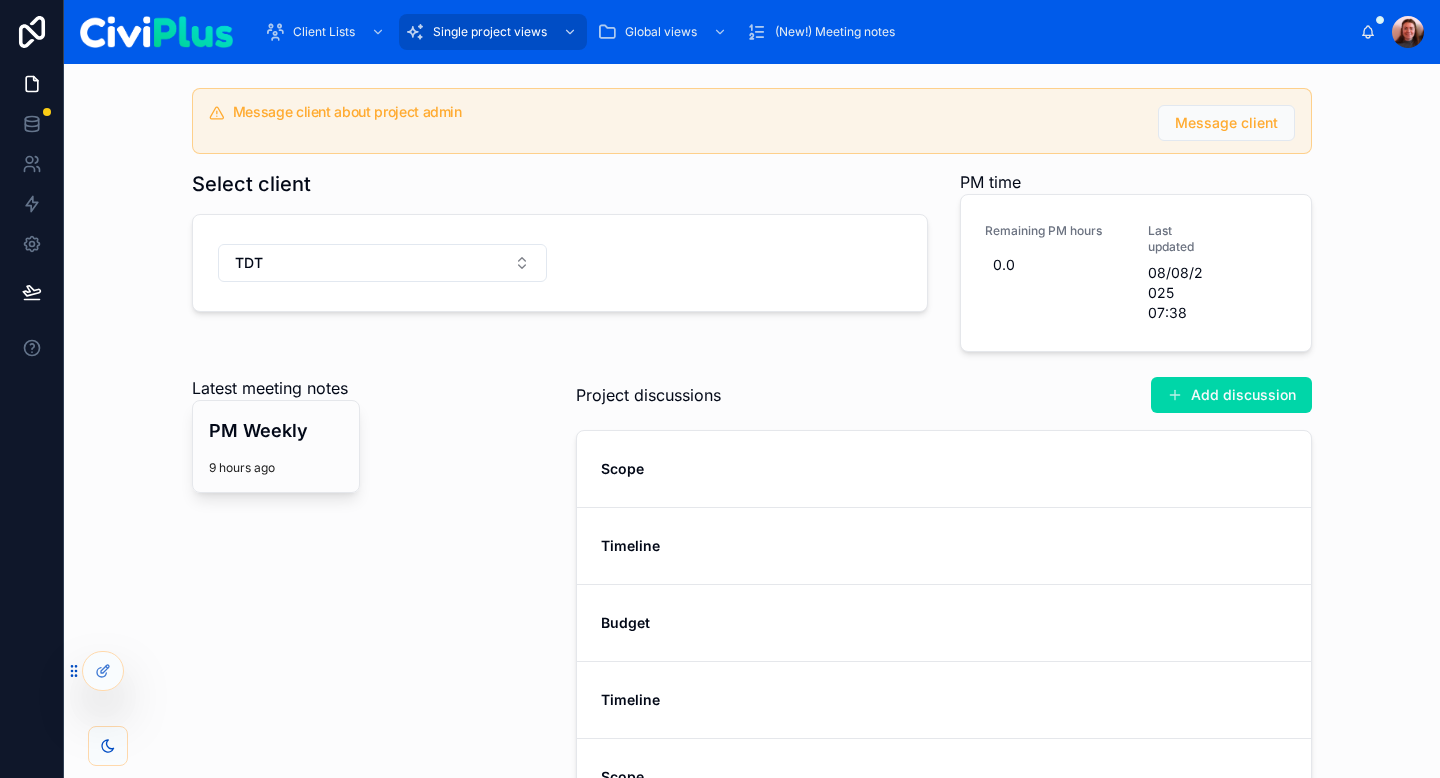 click at bounding box center (469, 388) 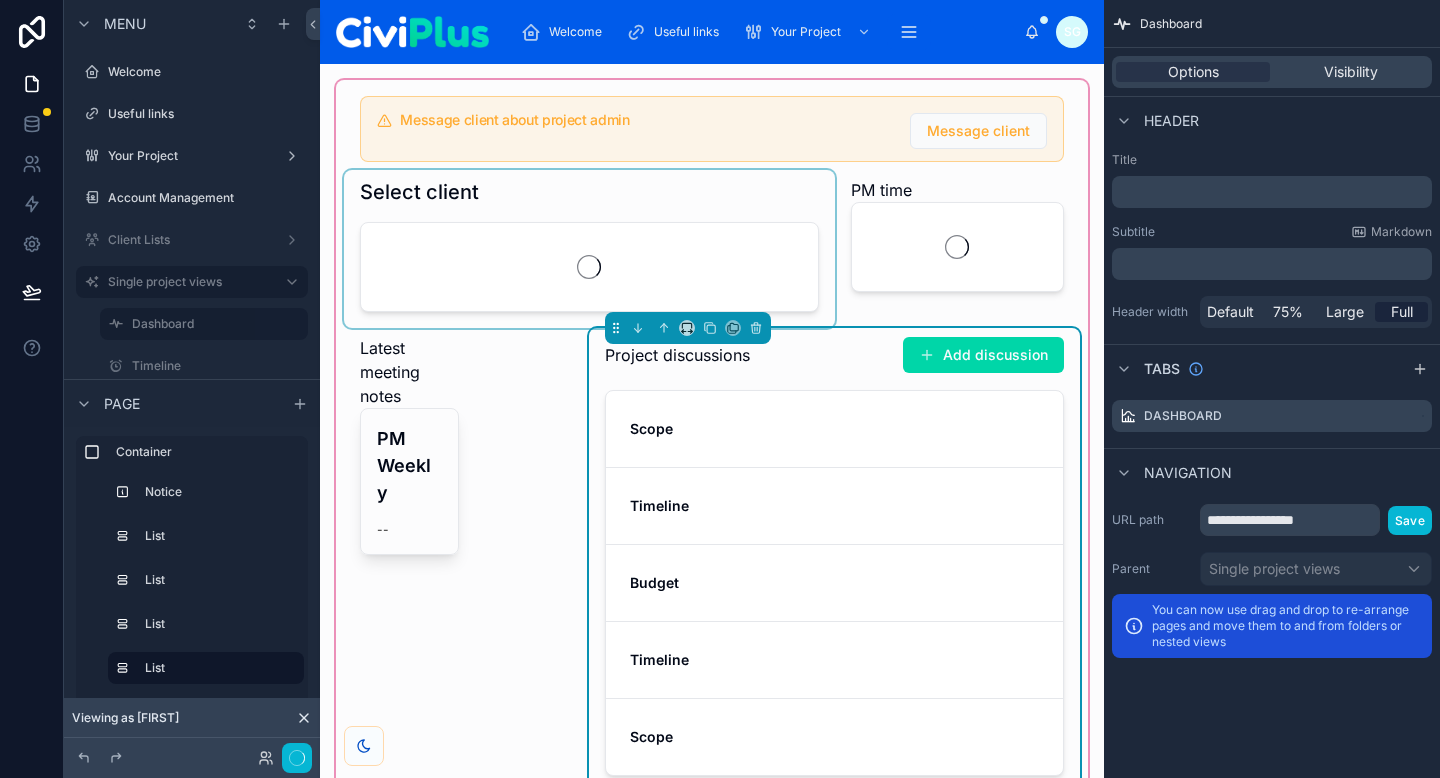scroll, scrollTop: 0, scrollLeft: 0, axis: both 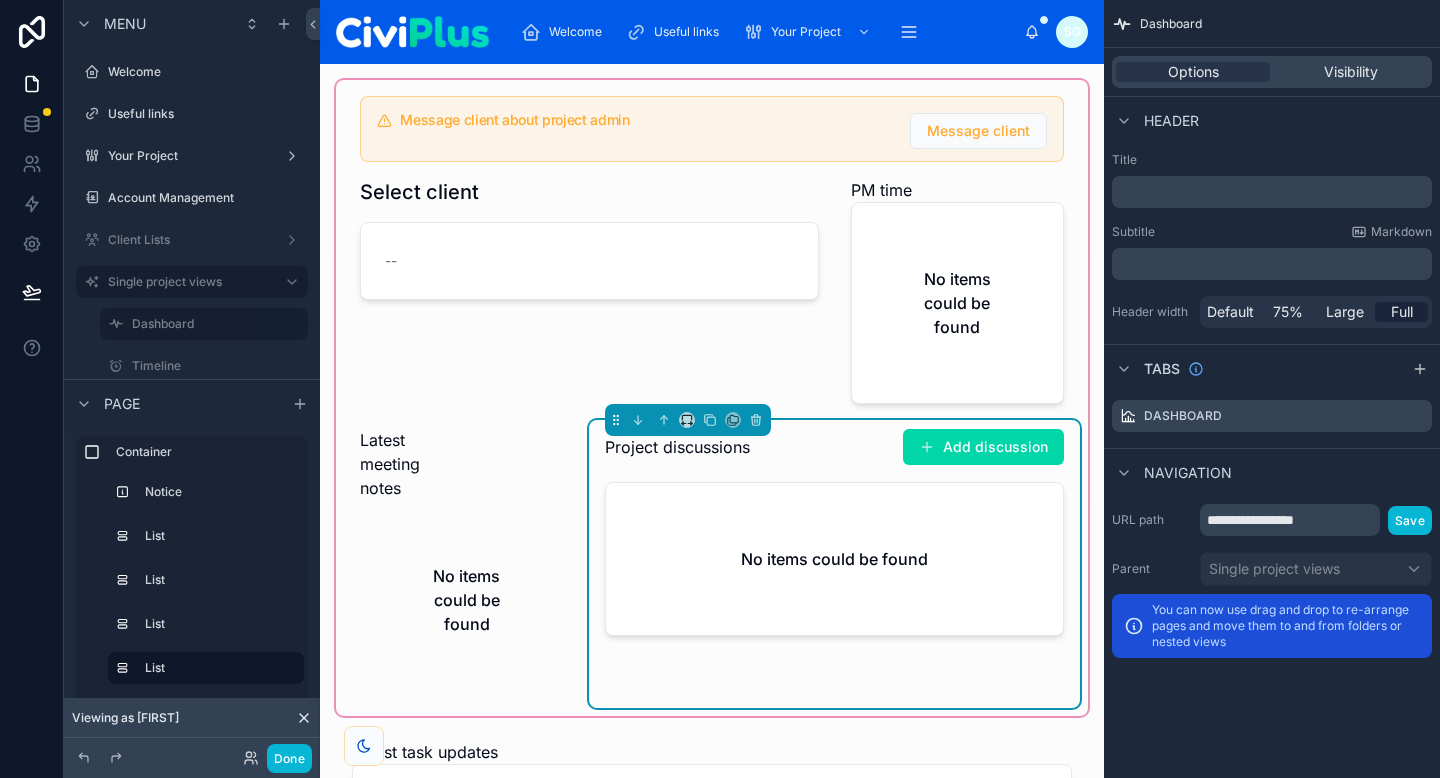 click on "No items could be found" at bounding box center (834, 559) 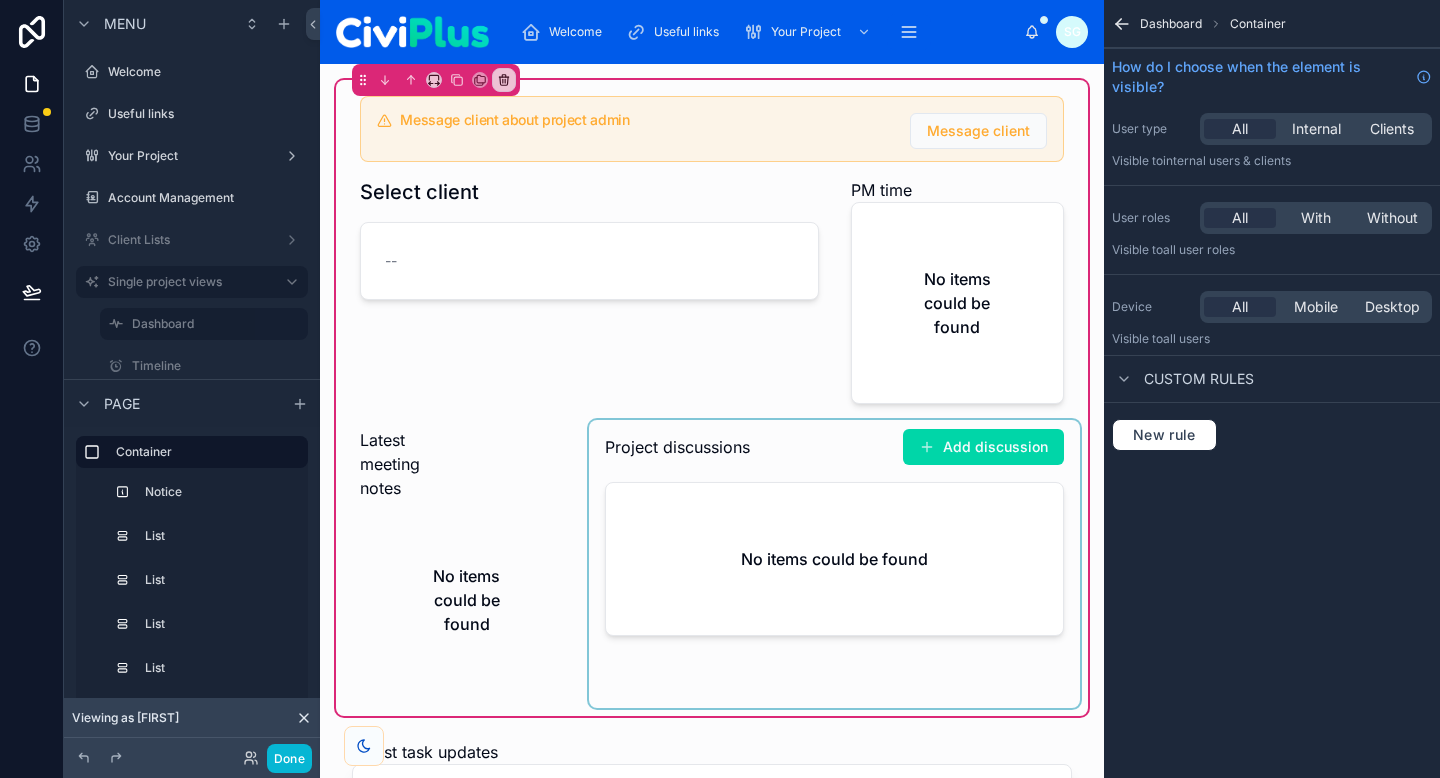 click at bounding box center [834, 564] 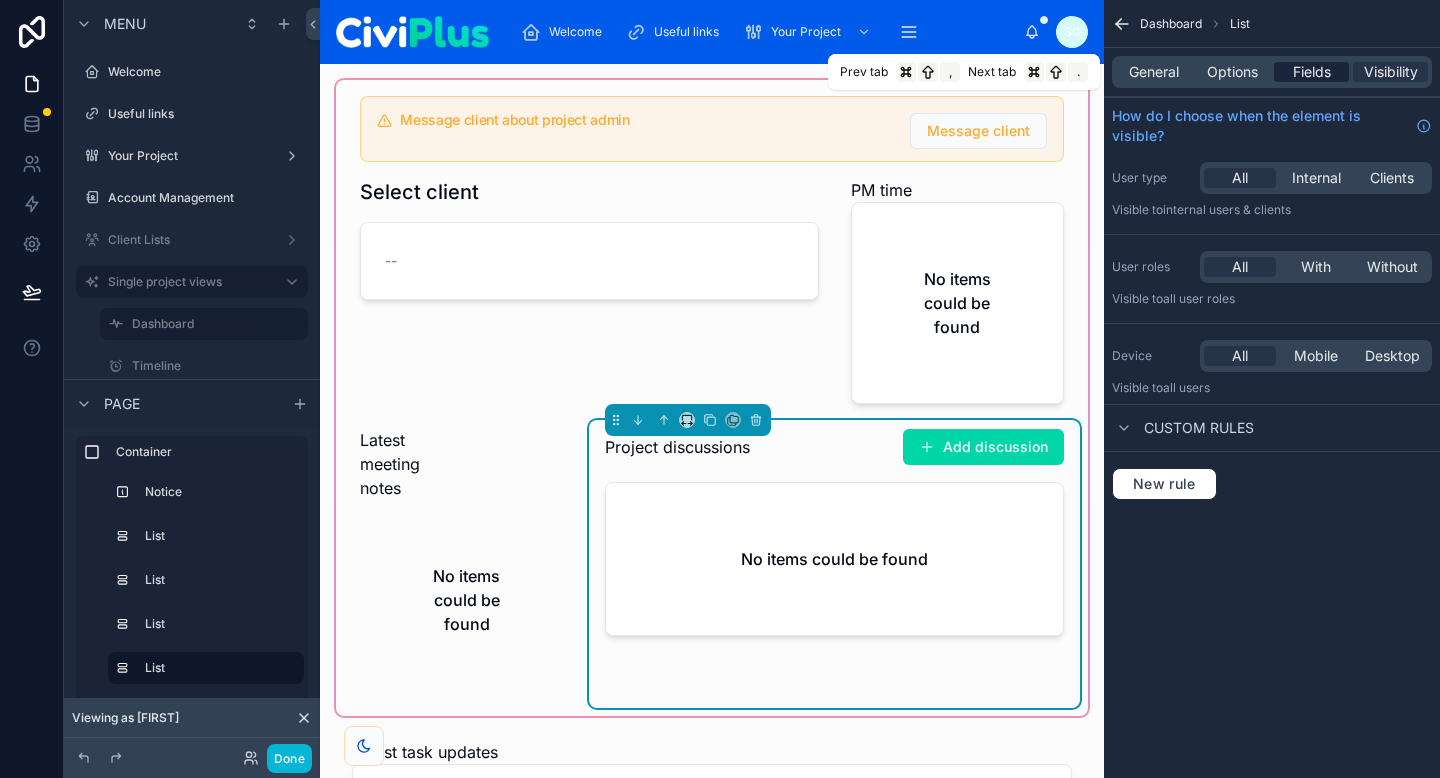 click on "Fields" at bounding box center (1312, 72) 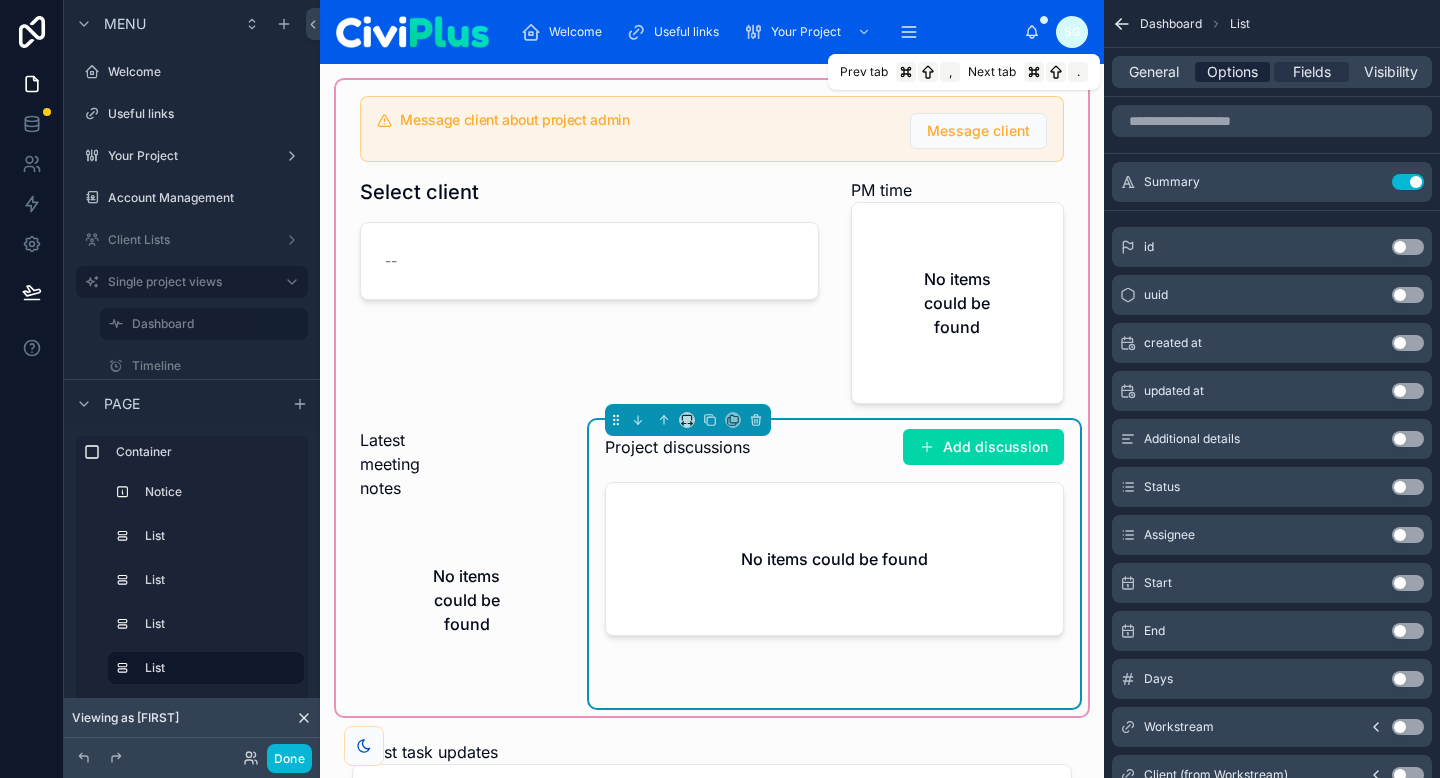 click on "Options" at bounding box center (1232, 72) 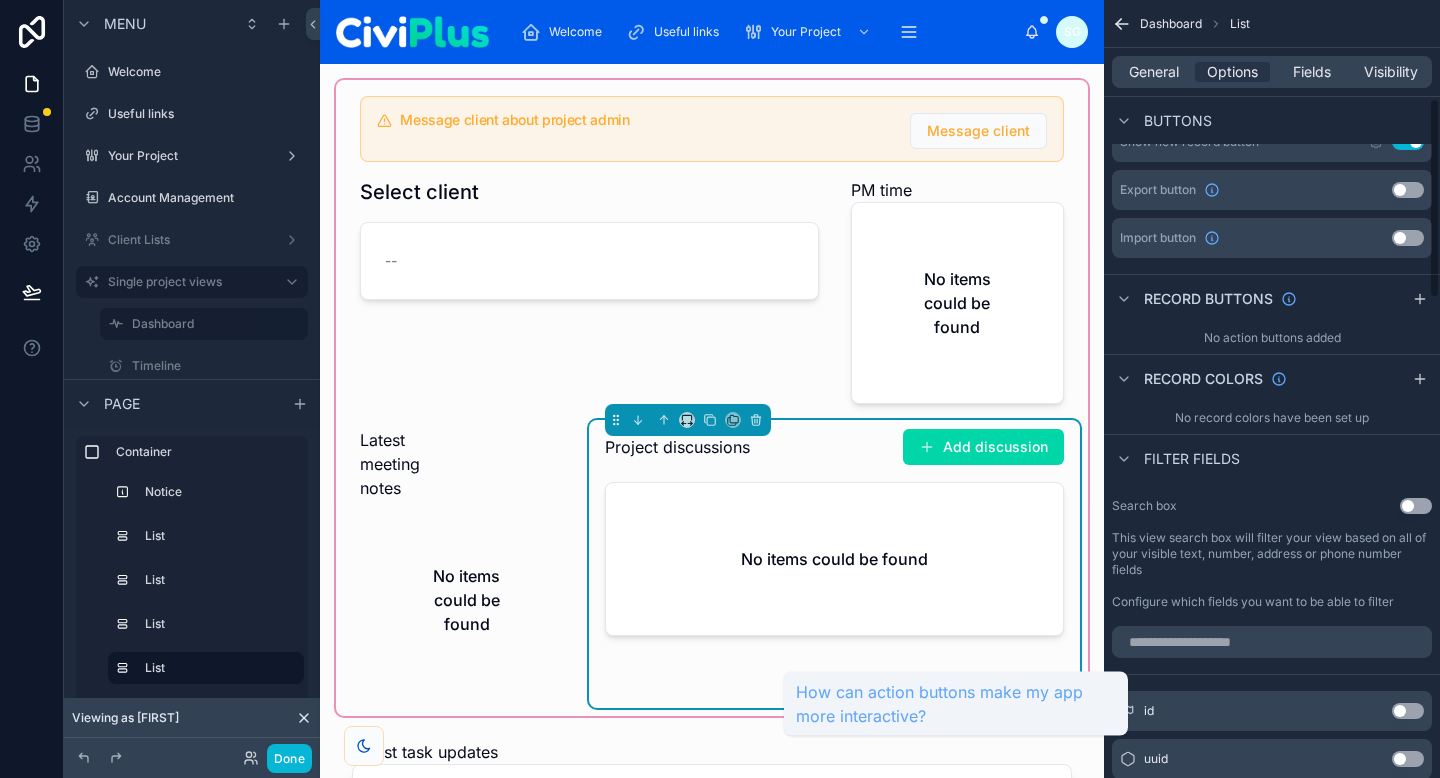 scroll, scrollTop: 0, scrollLeft: 0, axis: both 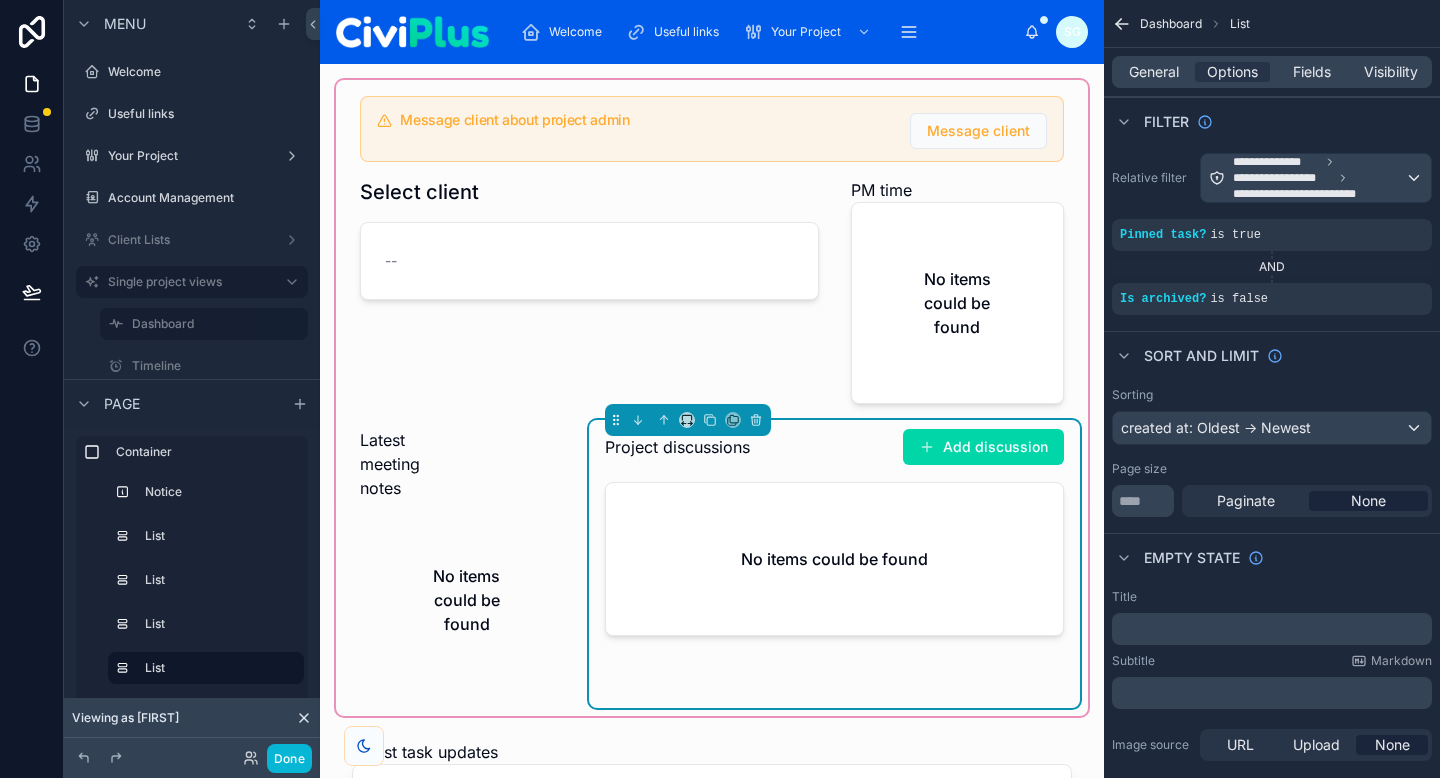 click on "Relative filter" at bounding box center (1152, 178) 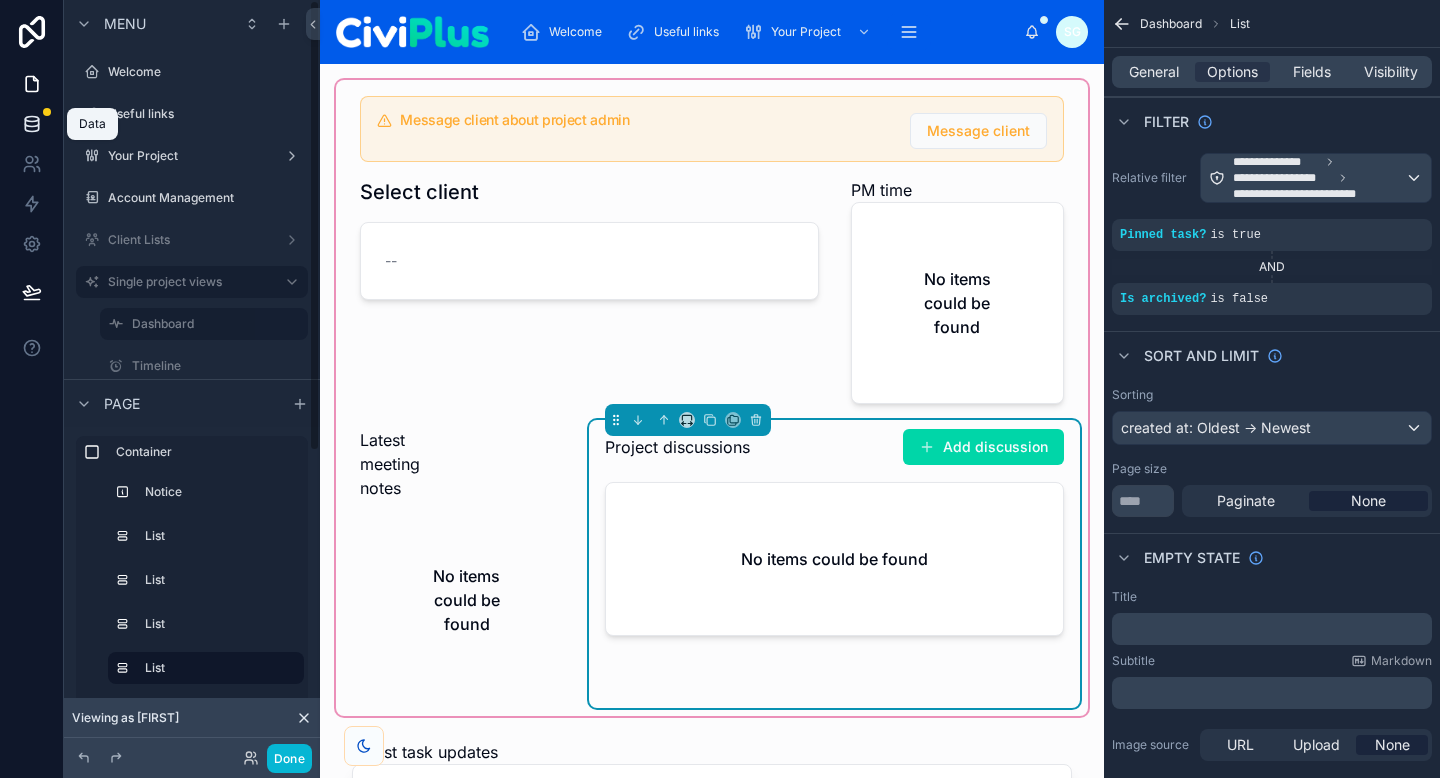 click 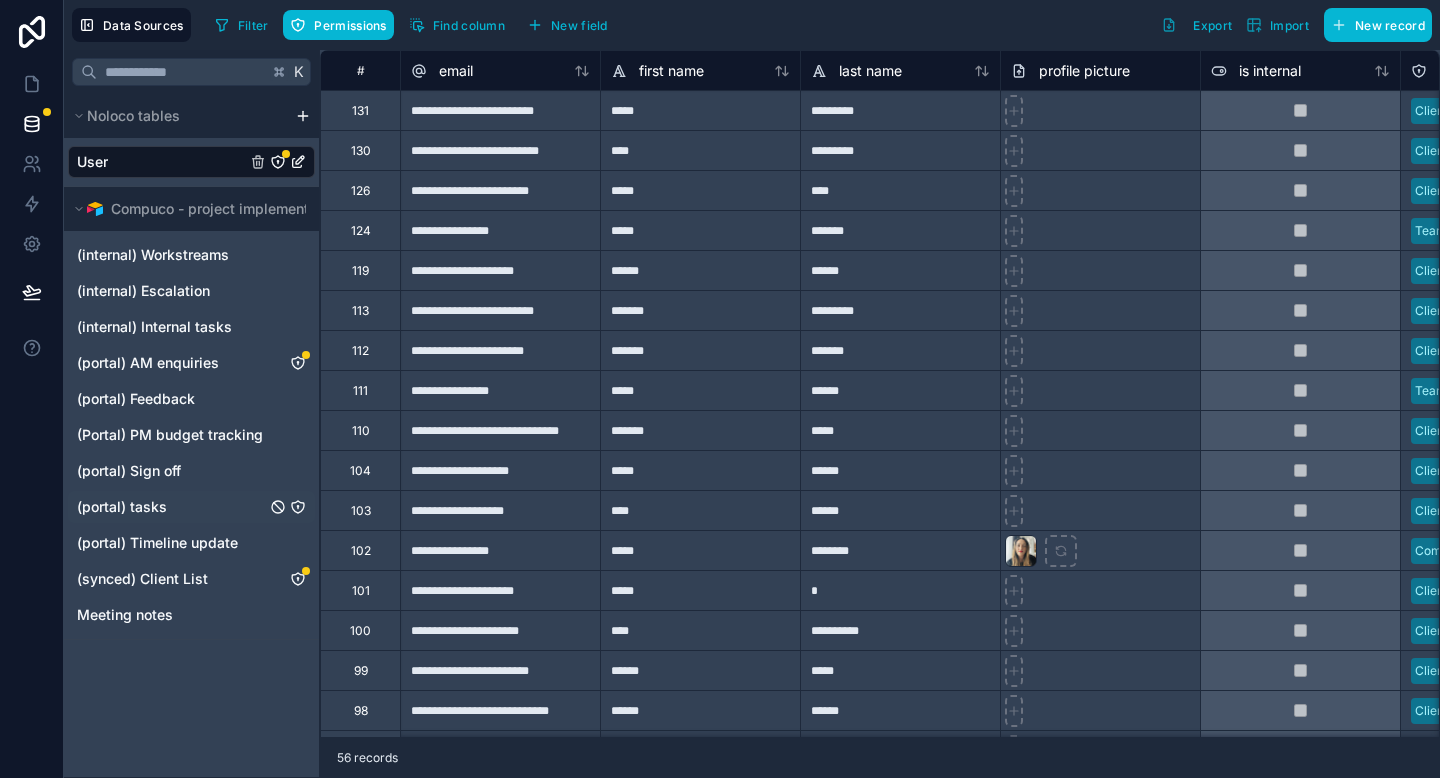 click 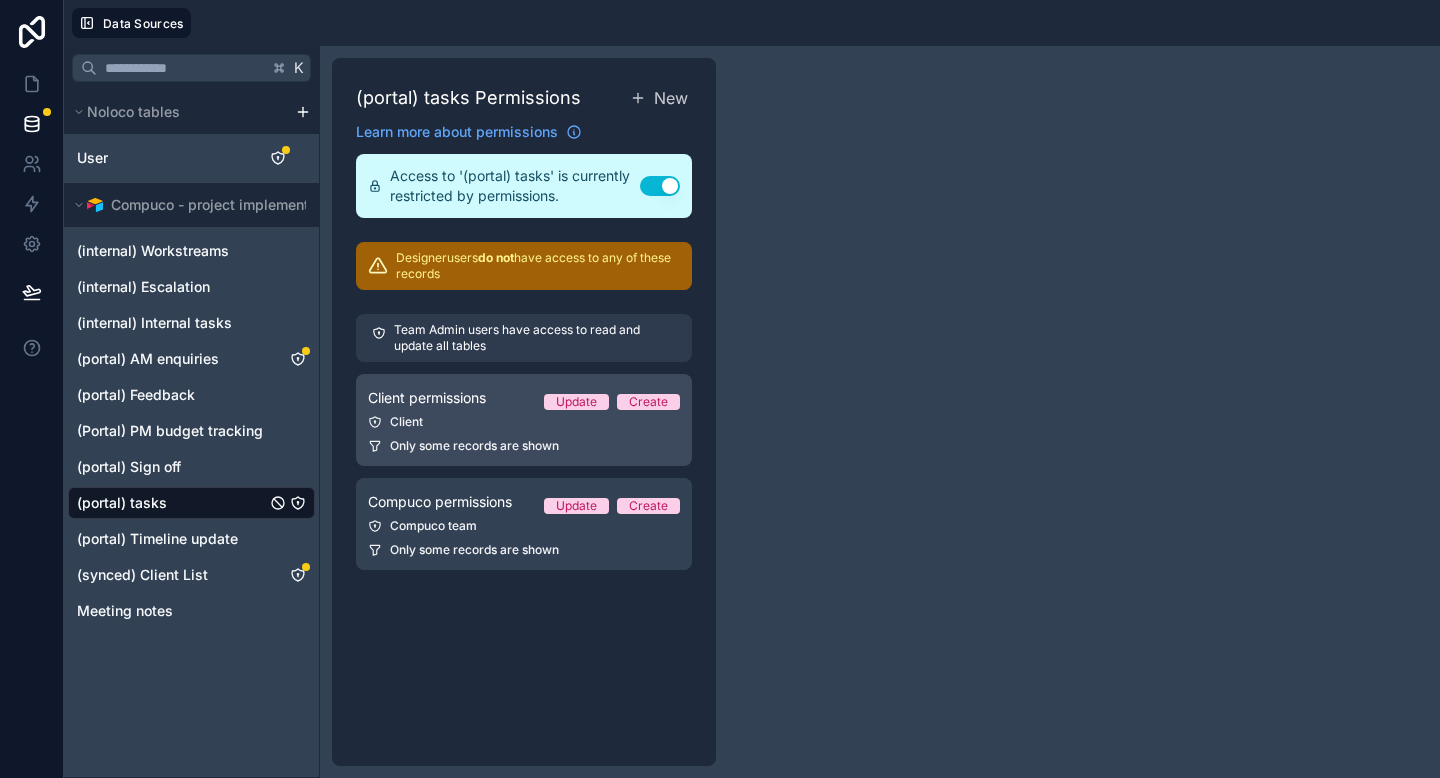 click on "Only some records are shown" at bounding box center [474, 446] 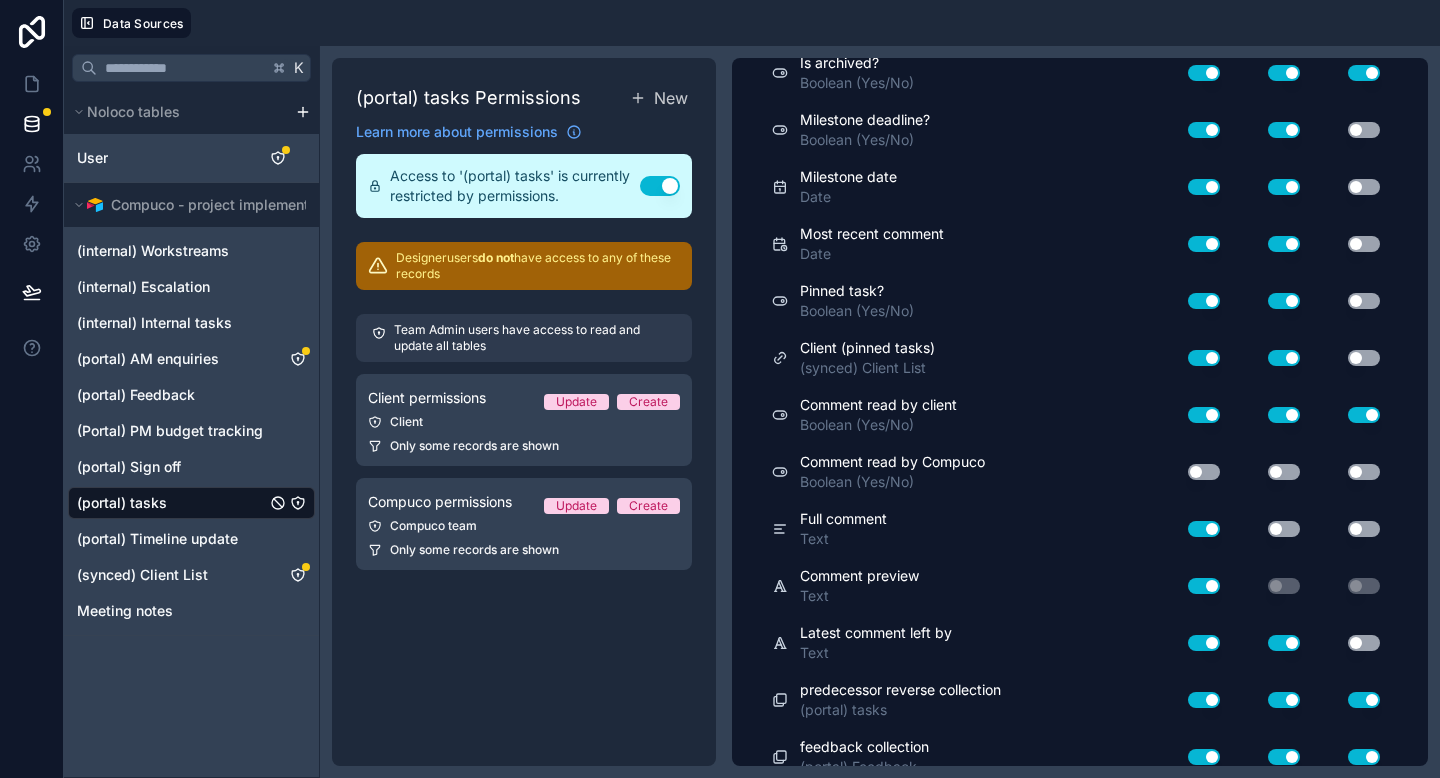 scroll, scrollTop: 1411, scrollLeft: 0, axis: vertical 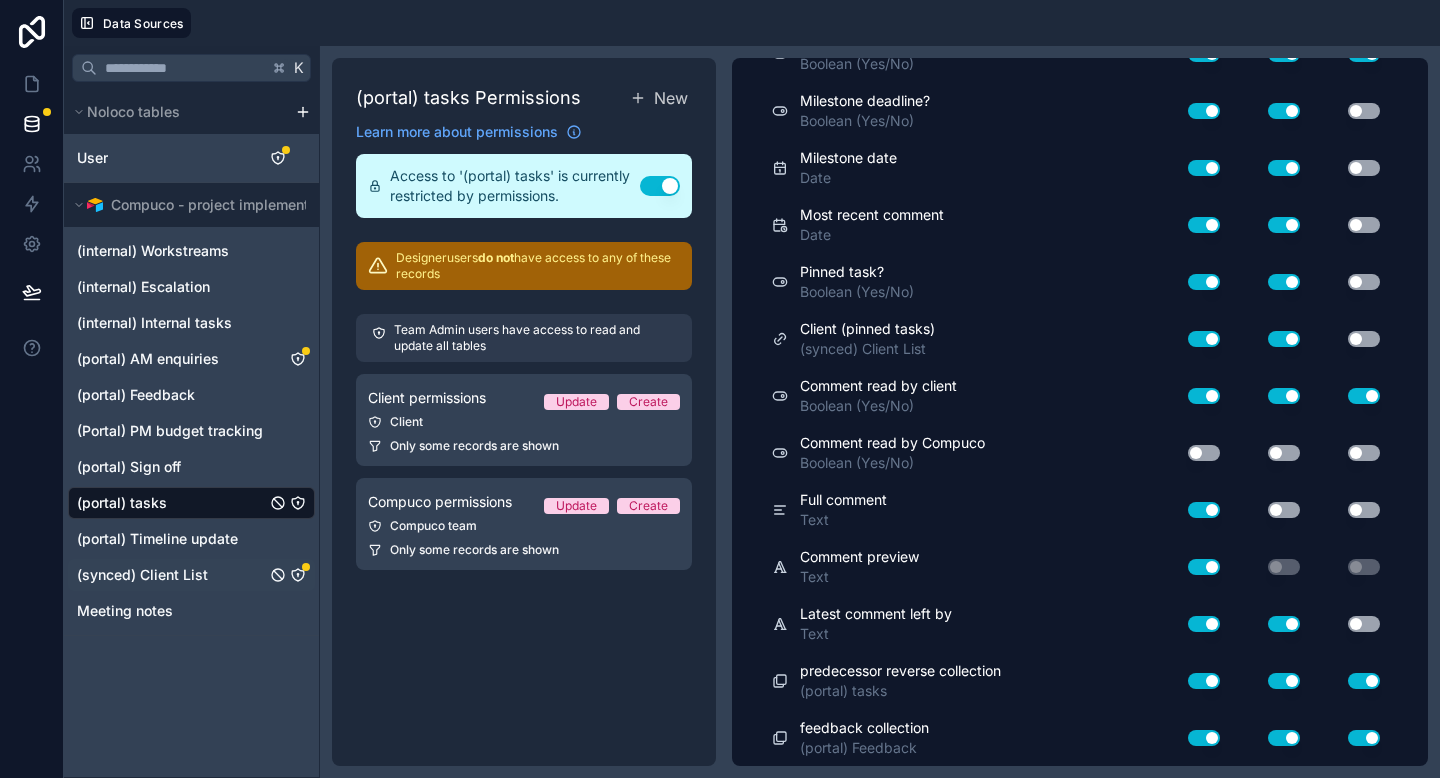 click 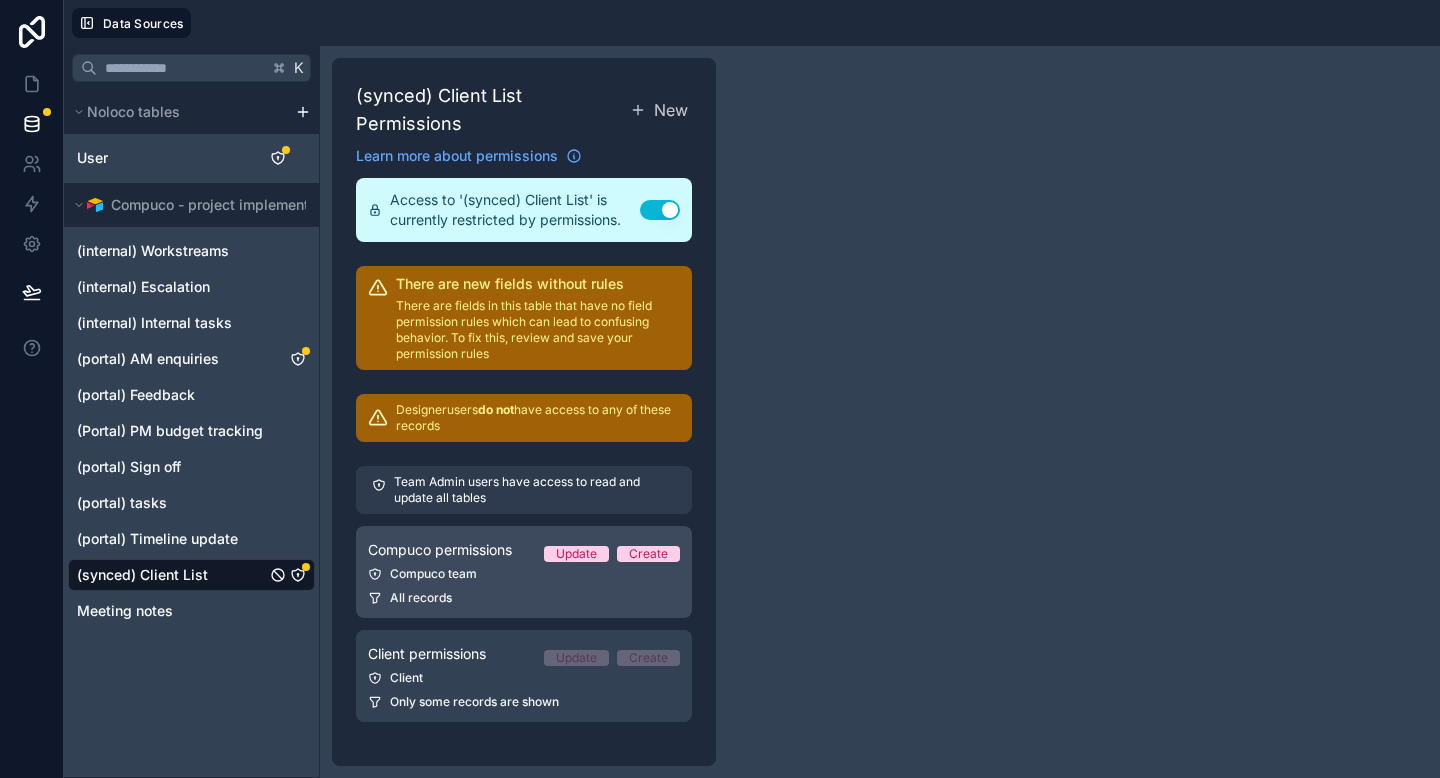 click on "Compuco permissions Update Create Compuco team All records" at bounding box center [524, 572] 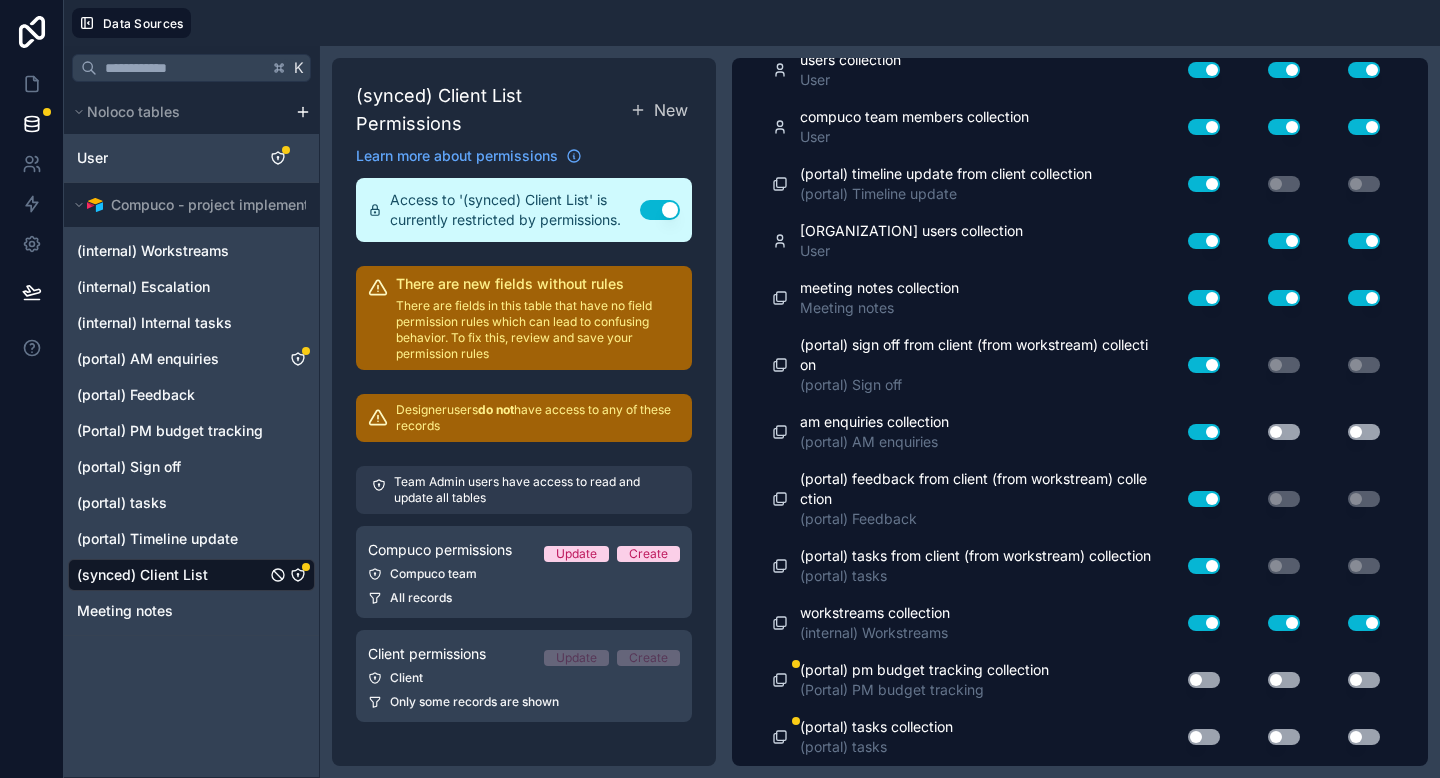 scroll, scrollTop: 3268, scrollLeft: 0, axis: vertical 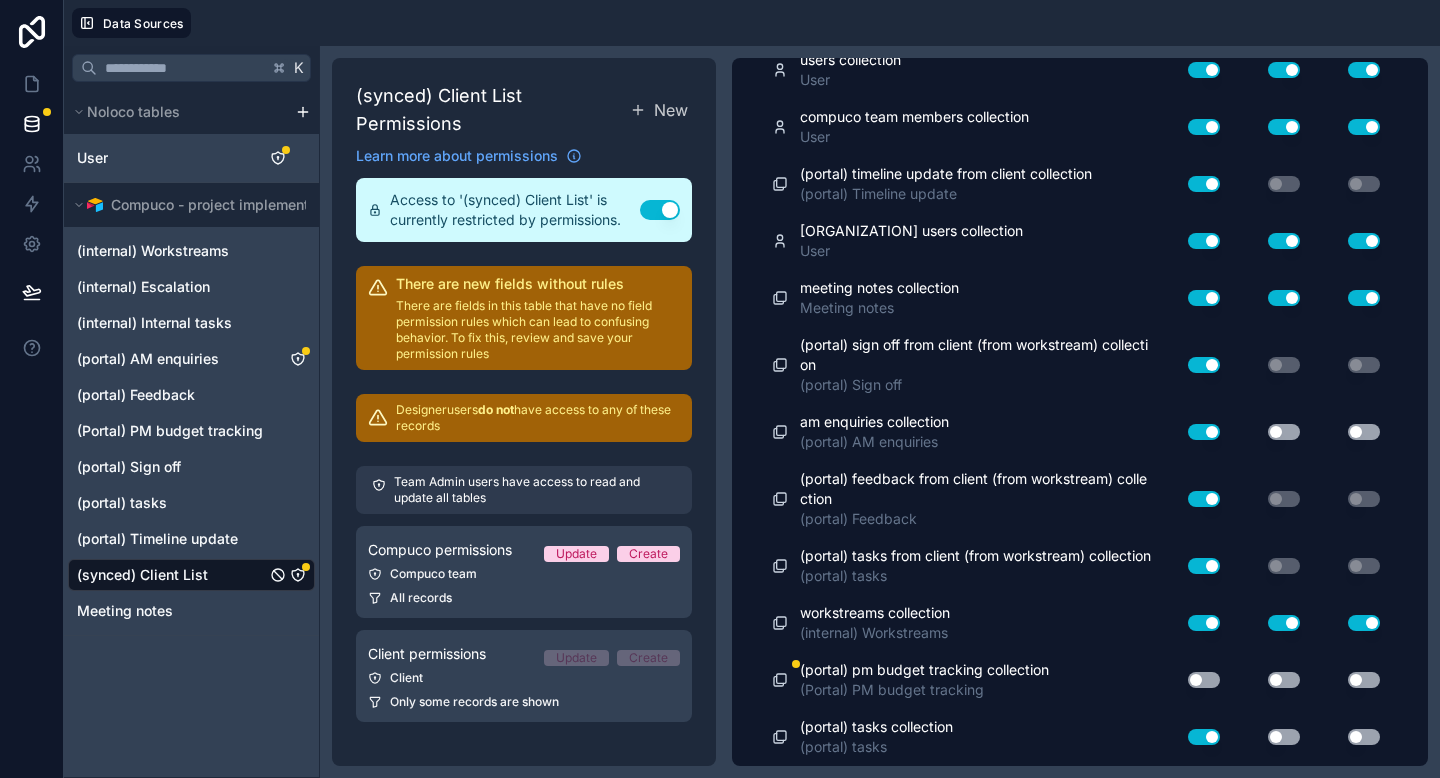 click on "Use setting" at bounding box center (1284, 737) 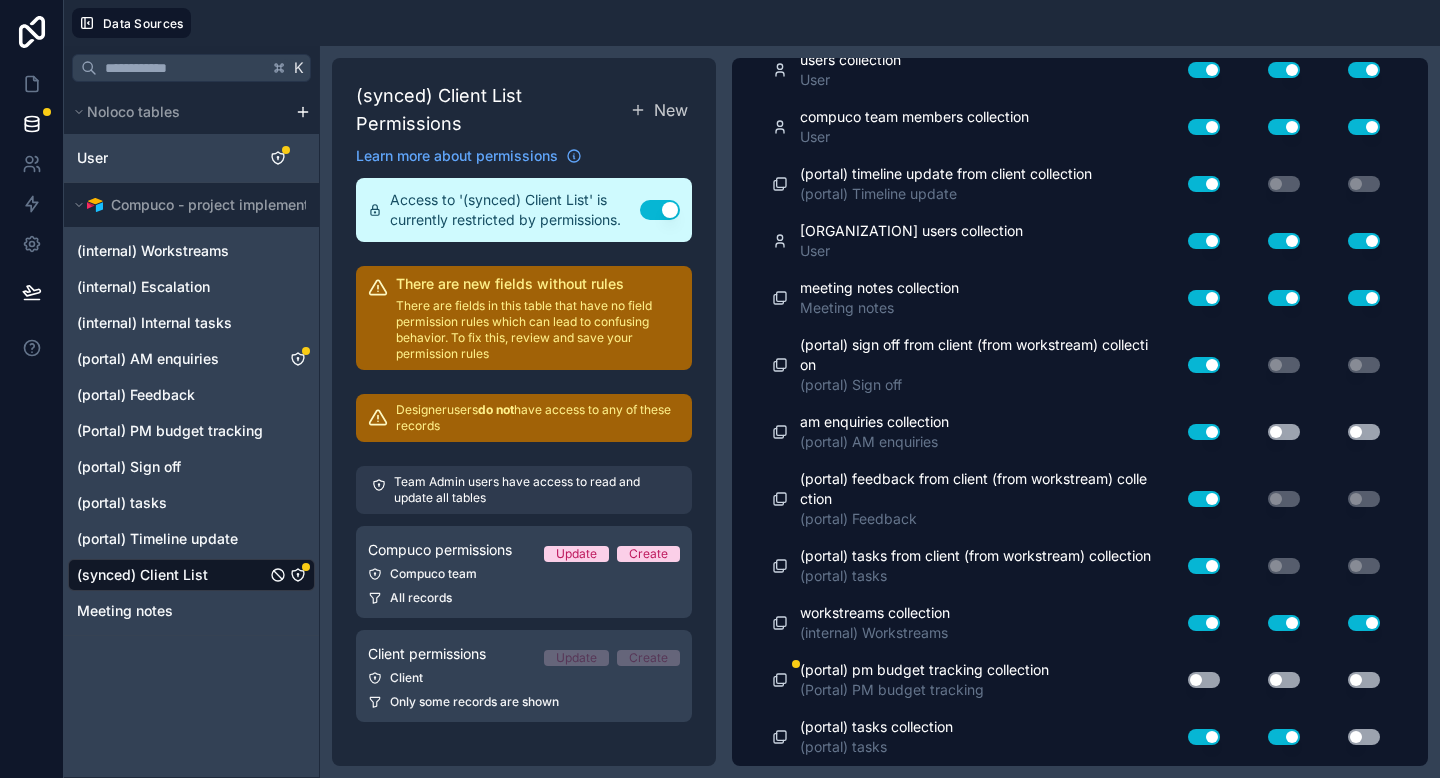 click on "Use setting" at bounding box center (1364, 737) 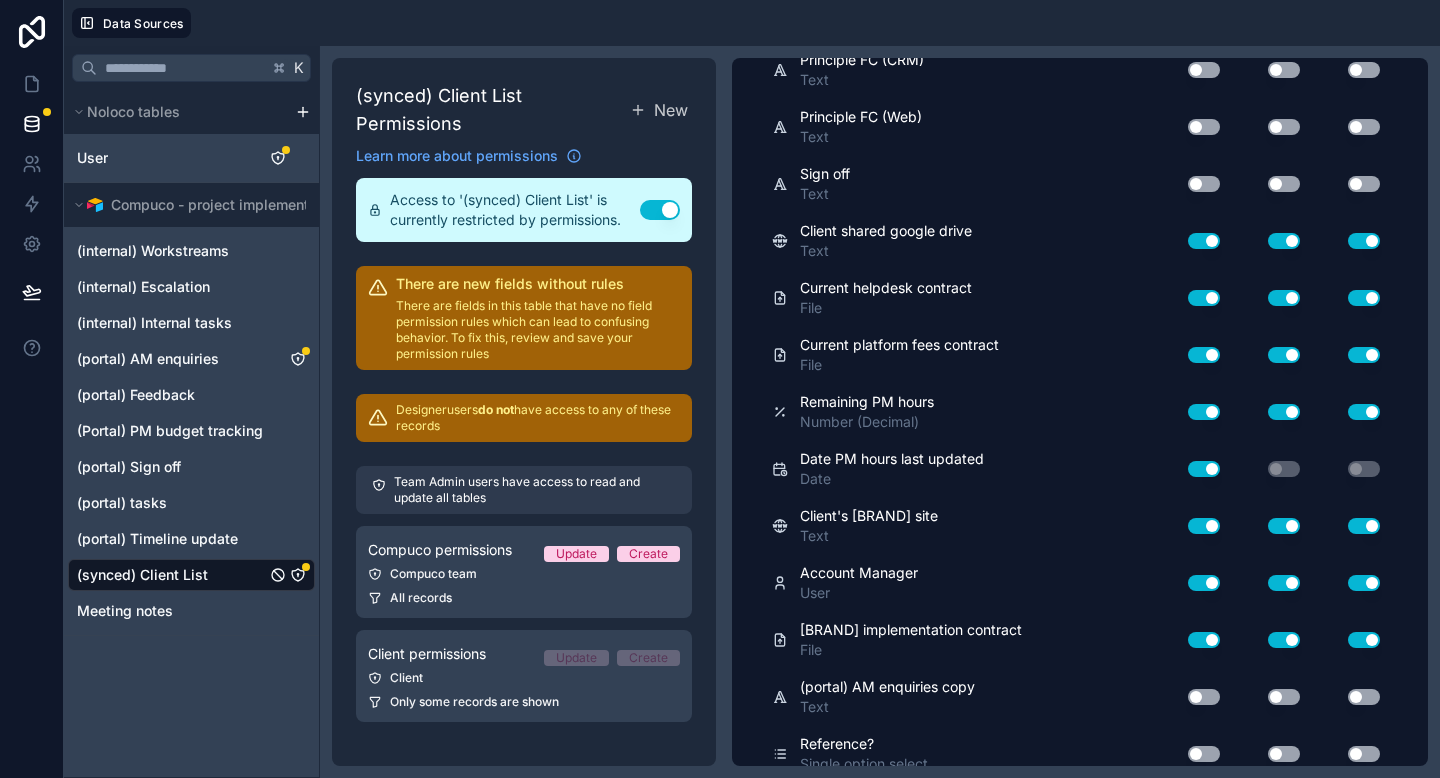 scroll, scrollTop: 0, scrollLeft: 0, axis: both 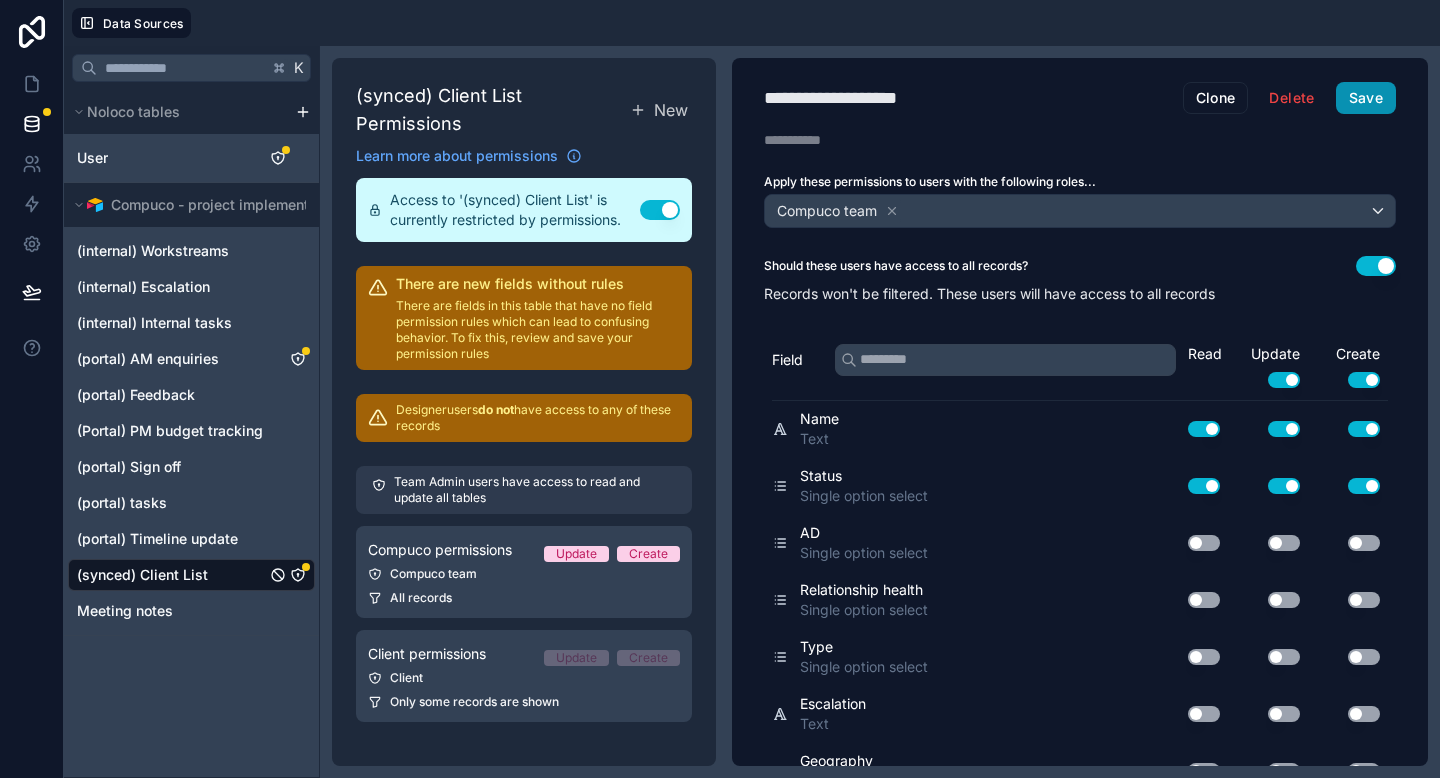 click on "Save" at bounding box center (1366, 98) 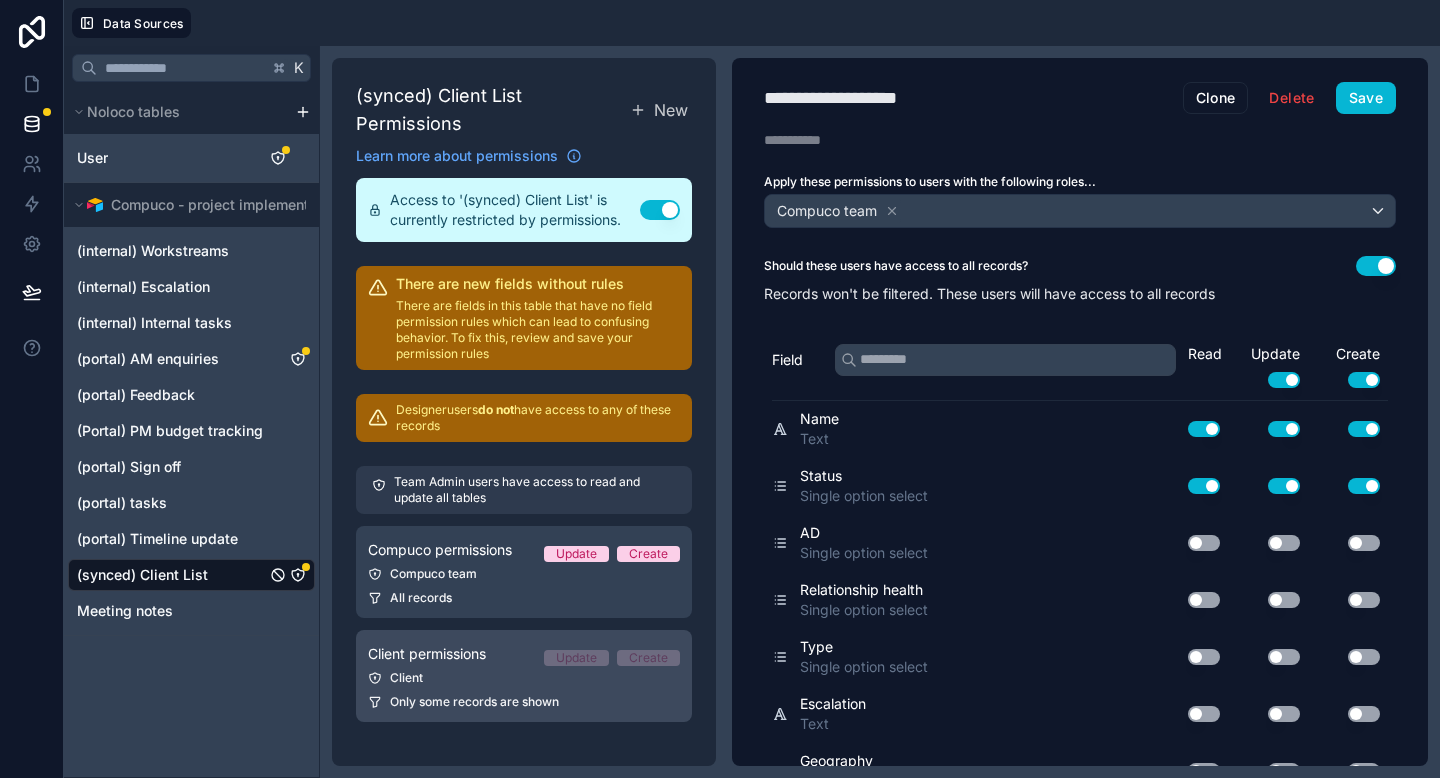 click on "Client" at bounding box center (524, 678) 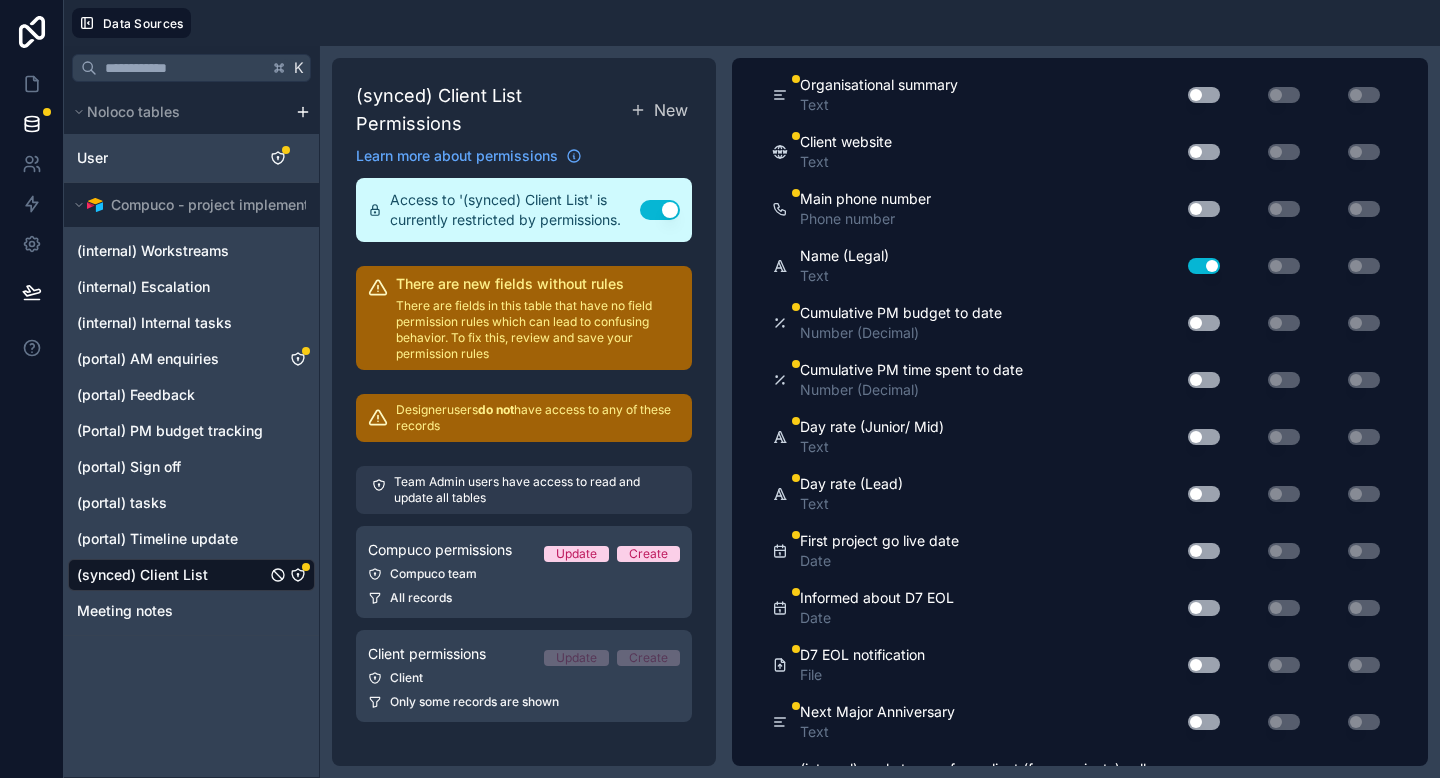 scroll, scrollTop: 3450, scrollLeft: 0, axis: vertical 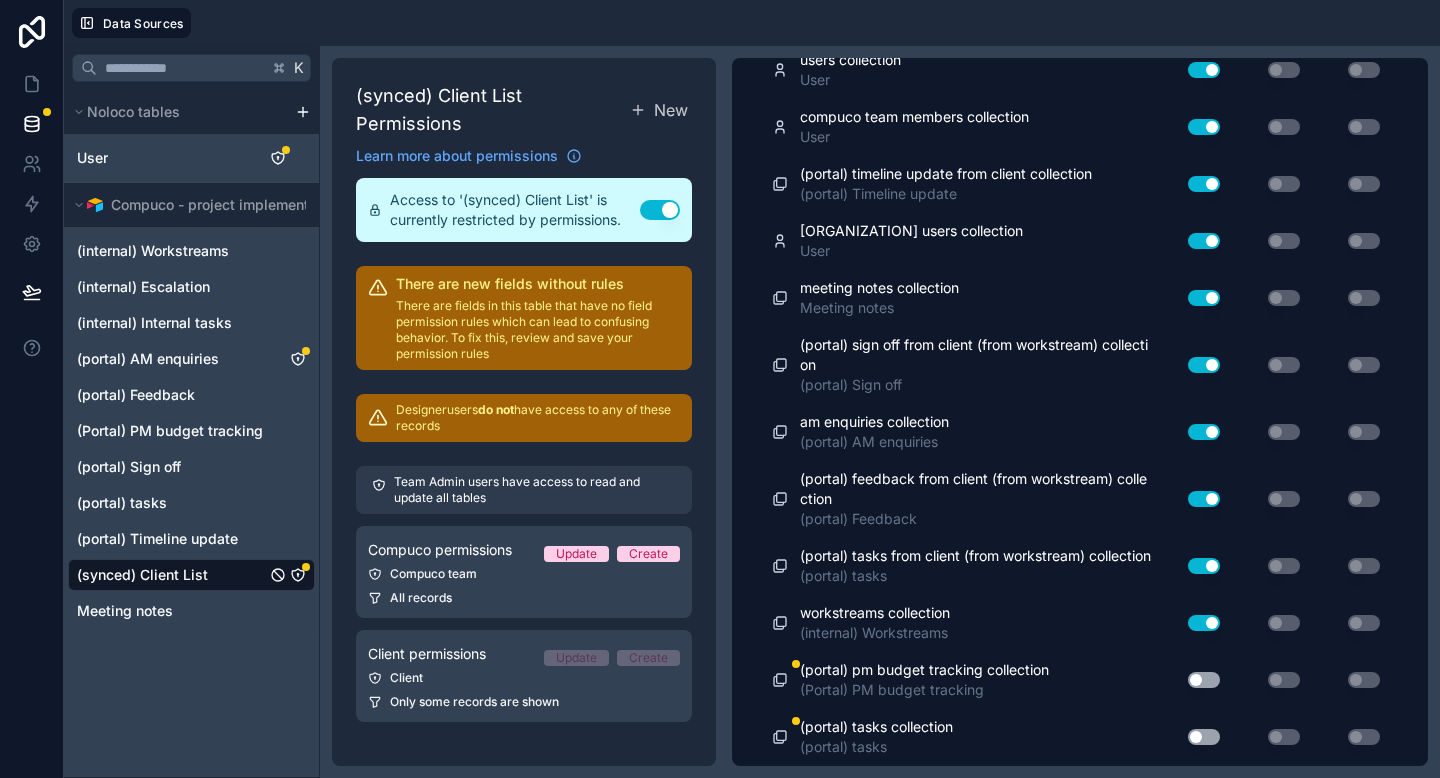 click on "Use setting" at bounding box center [1204, 737] 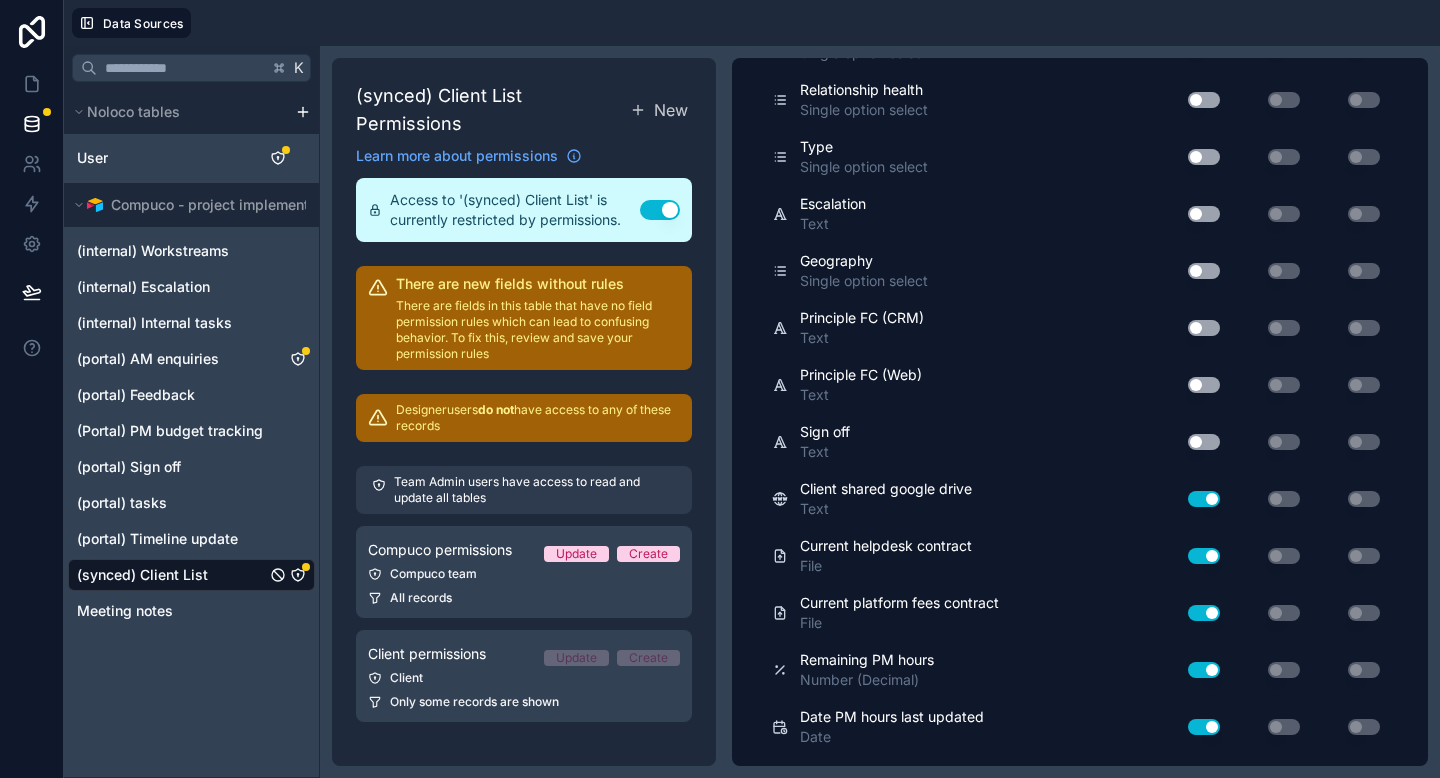 scroll, scrollTop: 0, scrollLeft: 0, axis: both 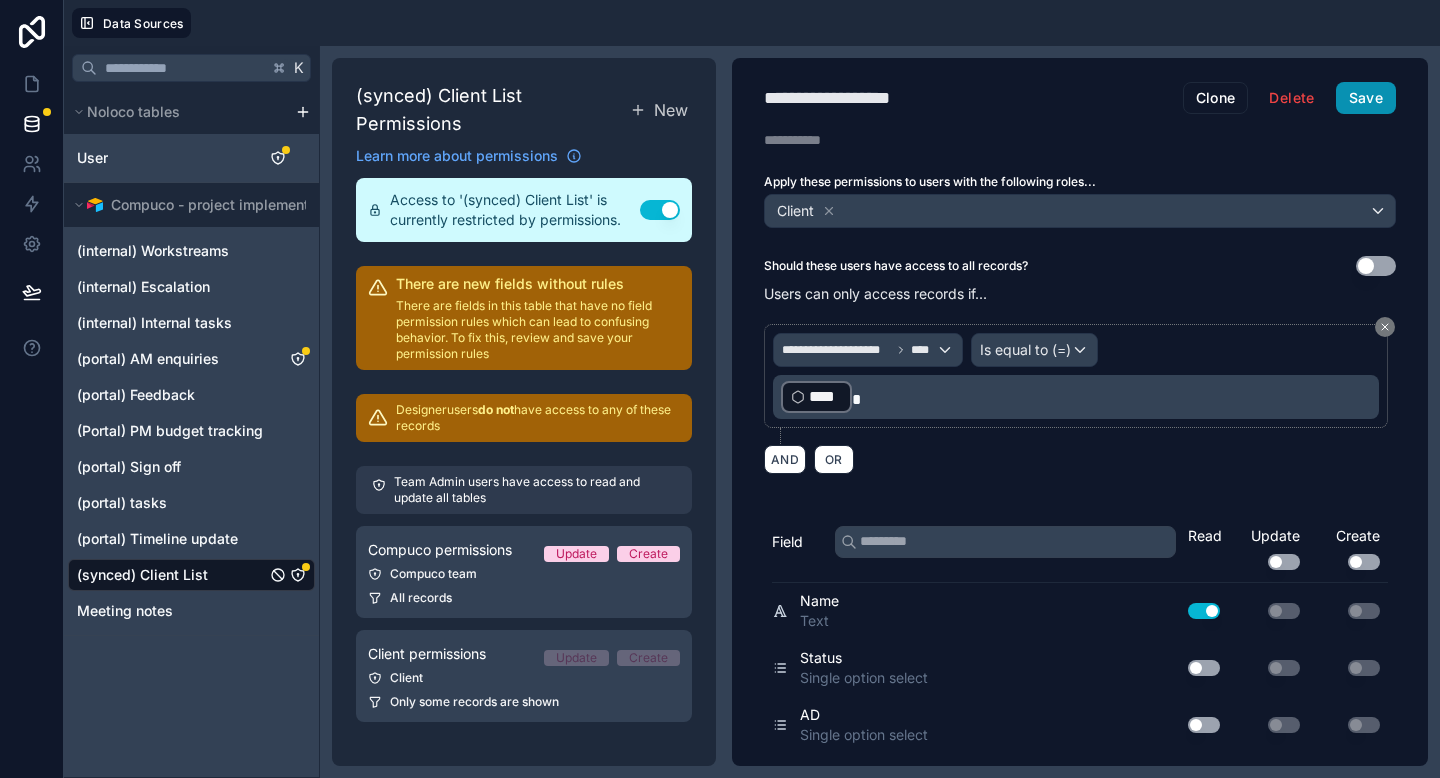 click on "Save" at bounding box center (1366, 98) 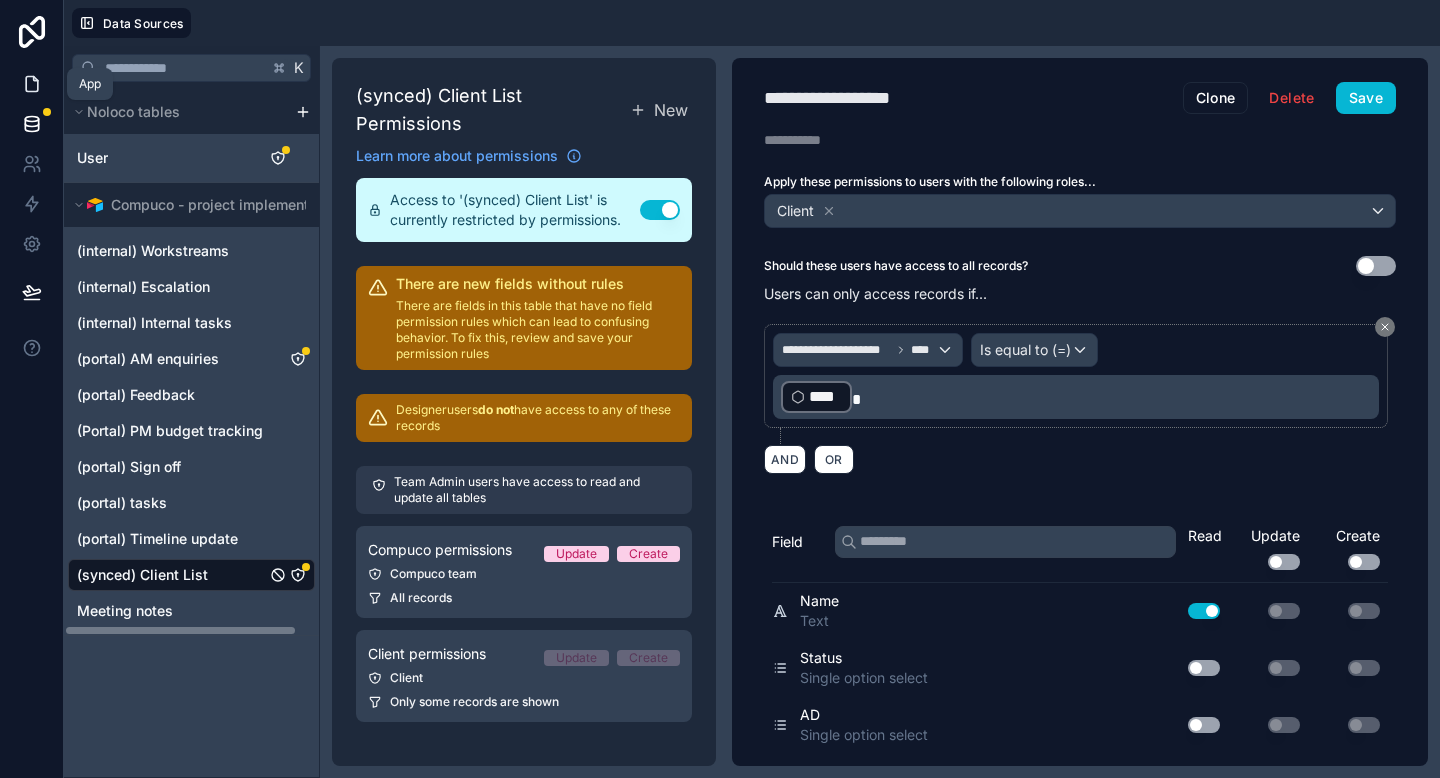 click 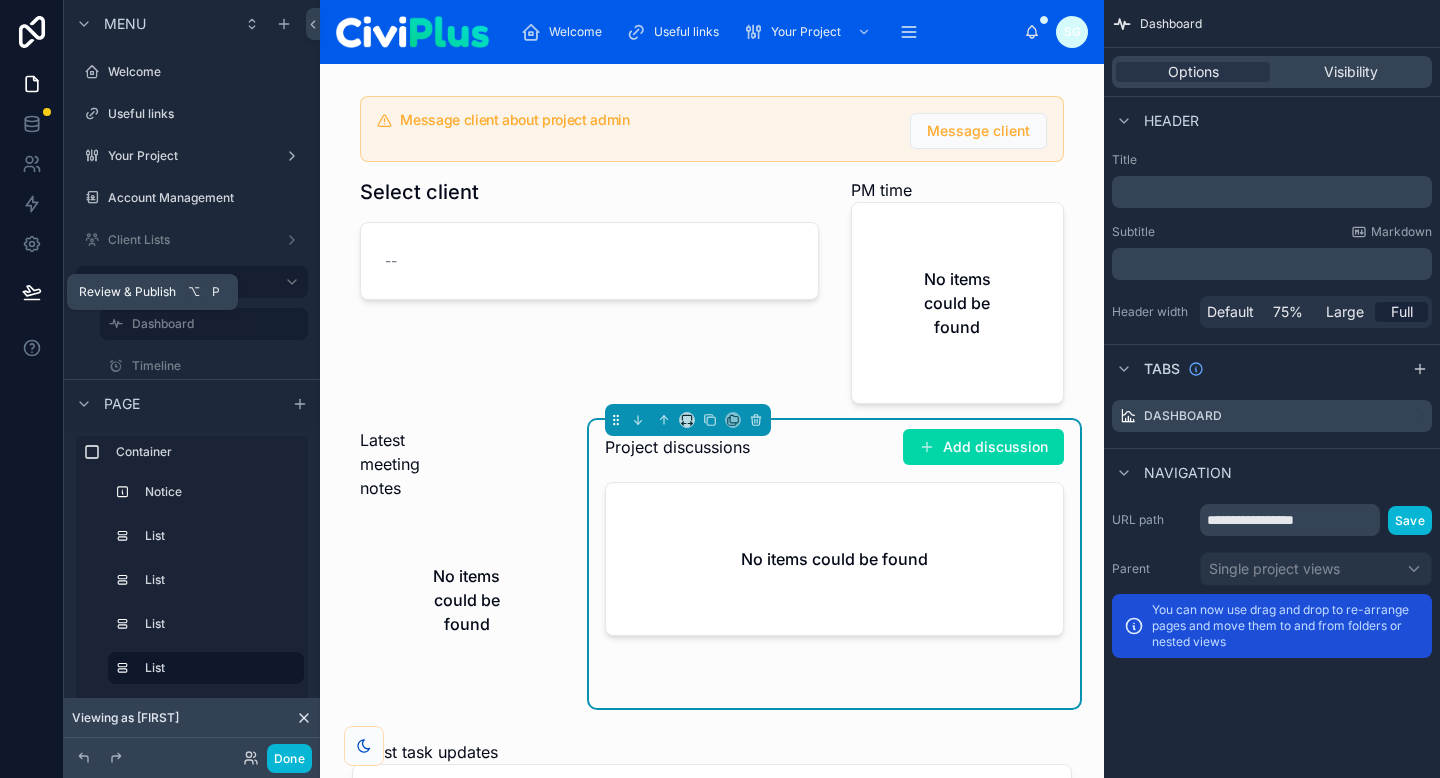 click 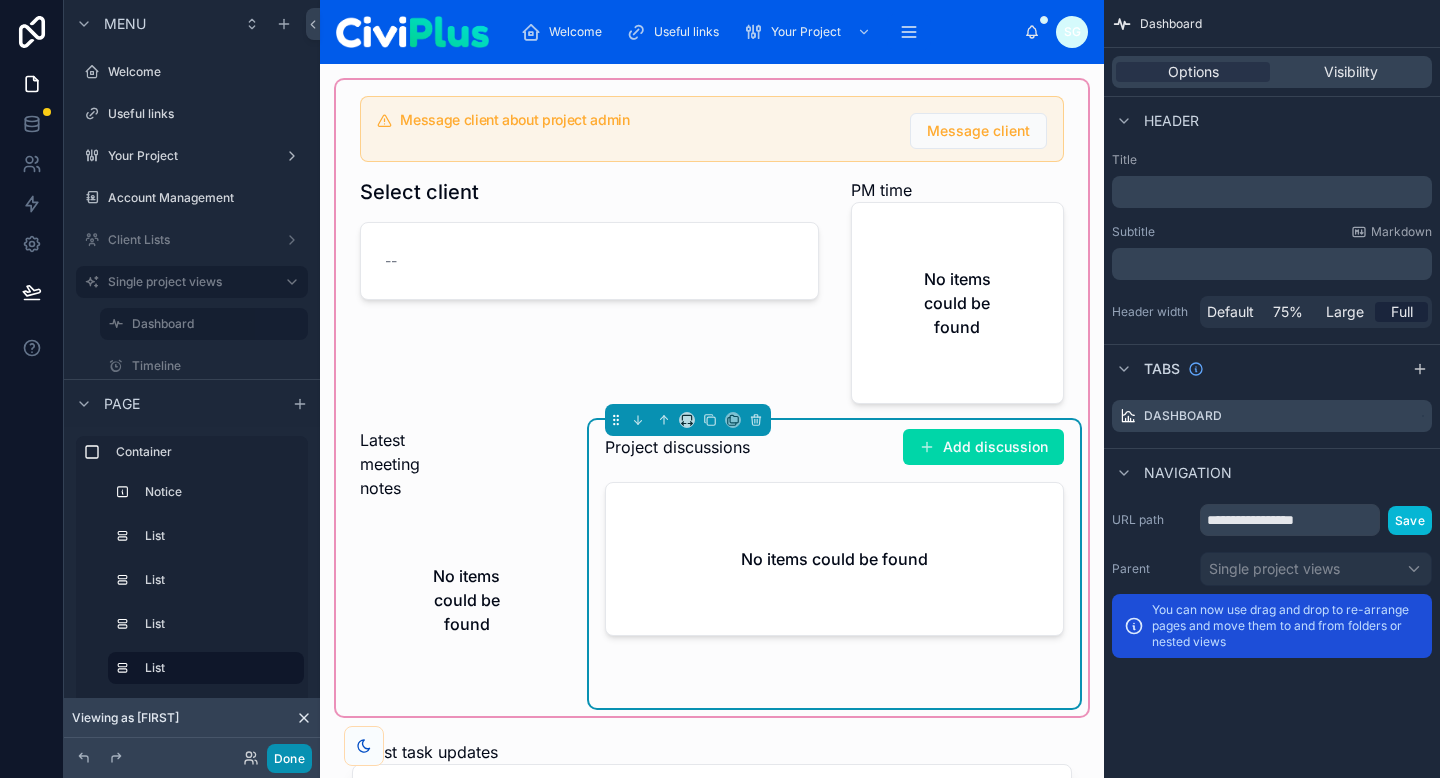 click on "Done" at bounding box center [289, 758] 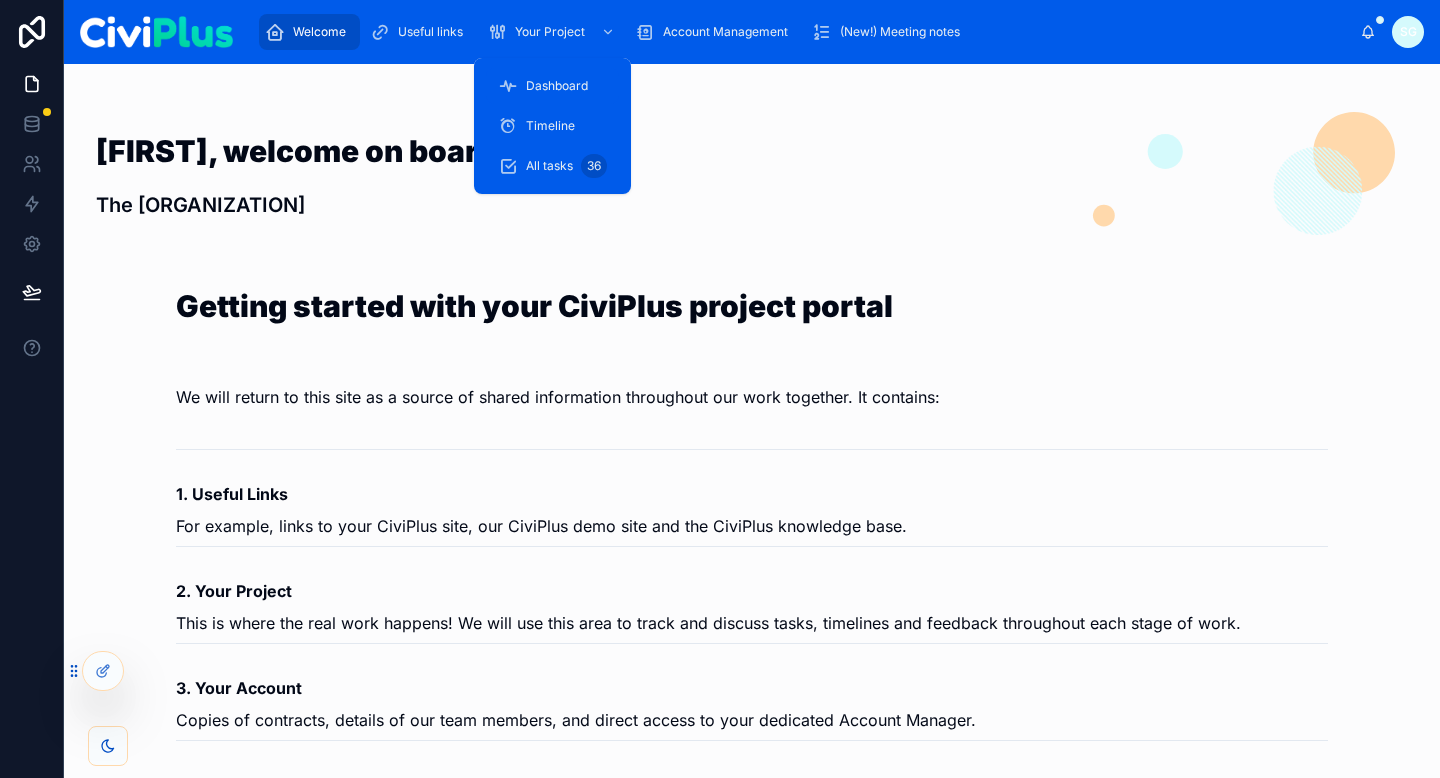 click on "Dashboard" at bounding box center [557, 86] 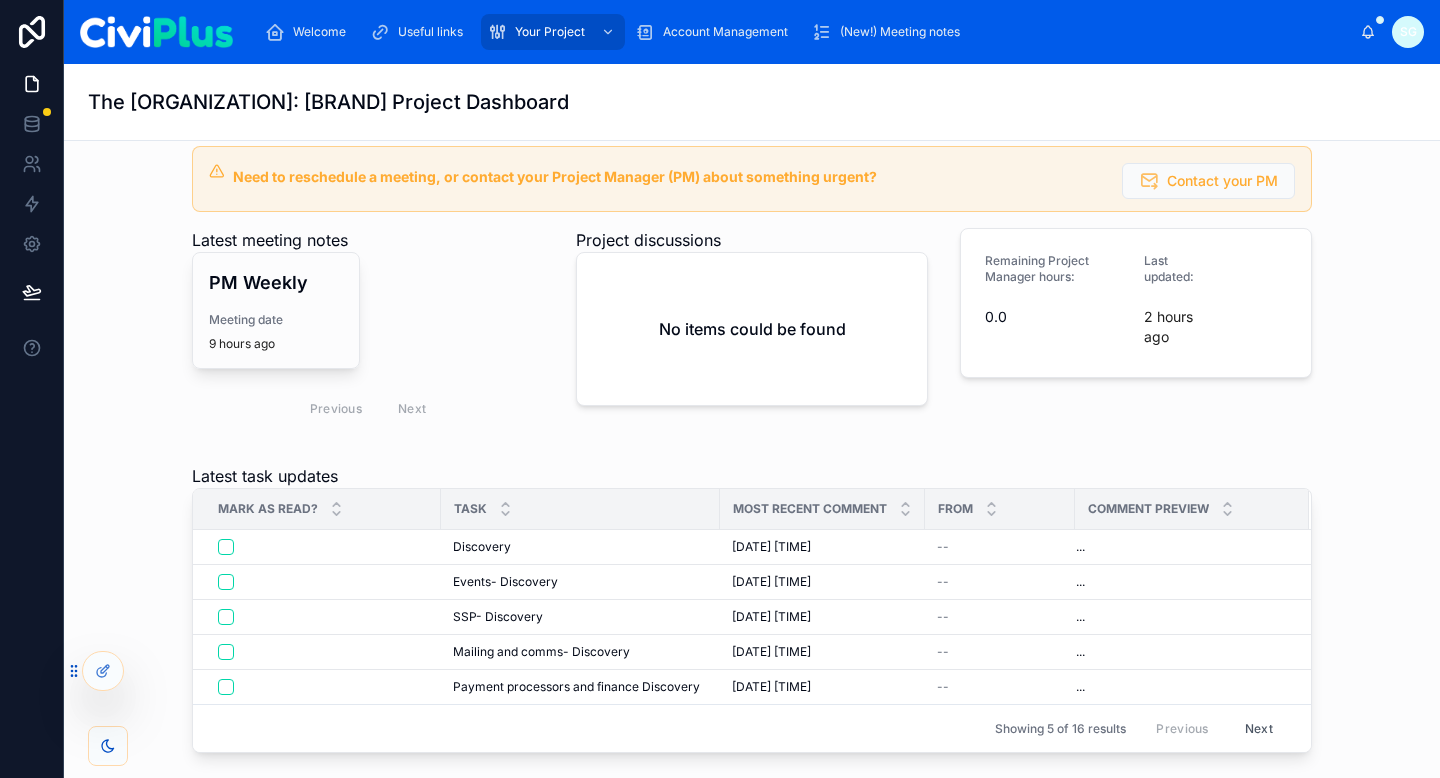 scroll, scrollTop: 0, scrollLeft: 0, axis: both 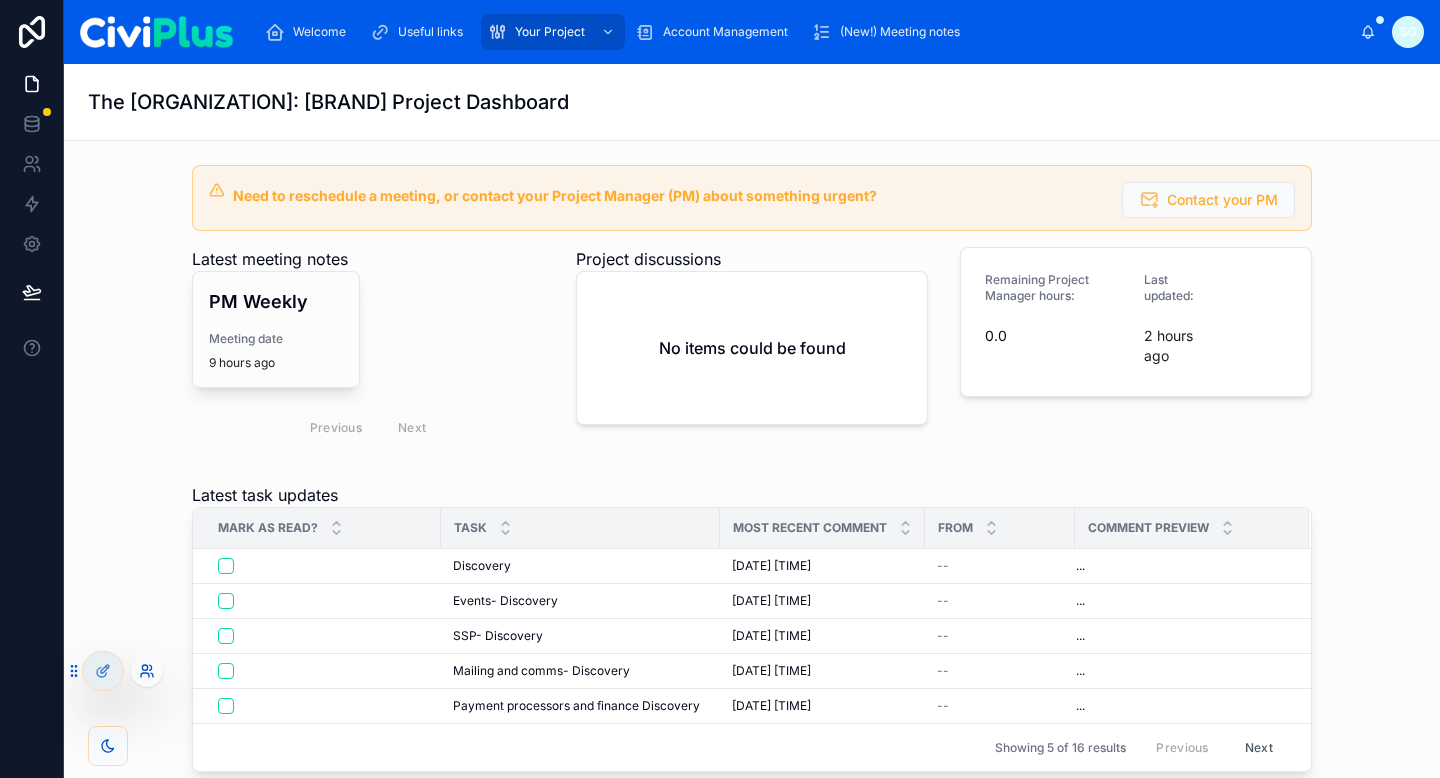 click 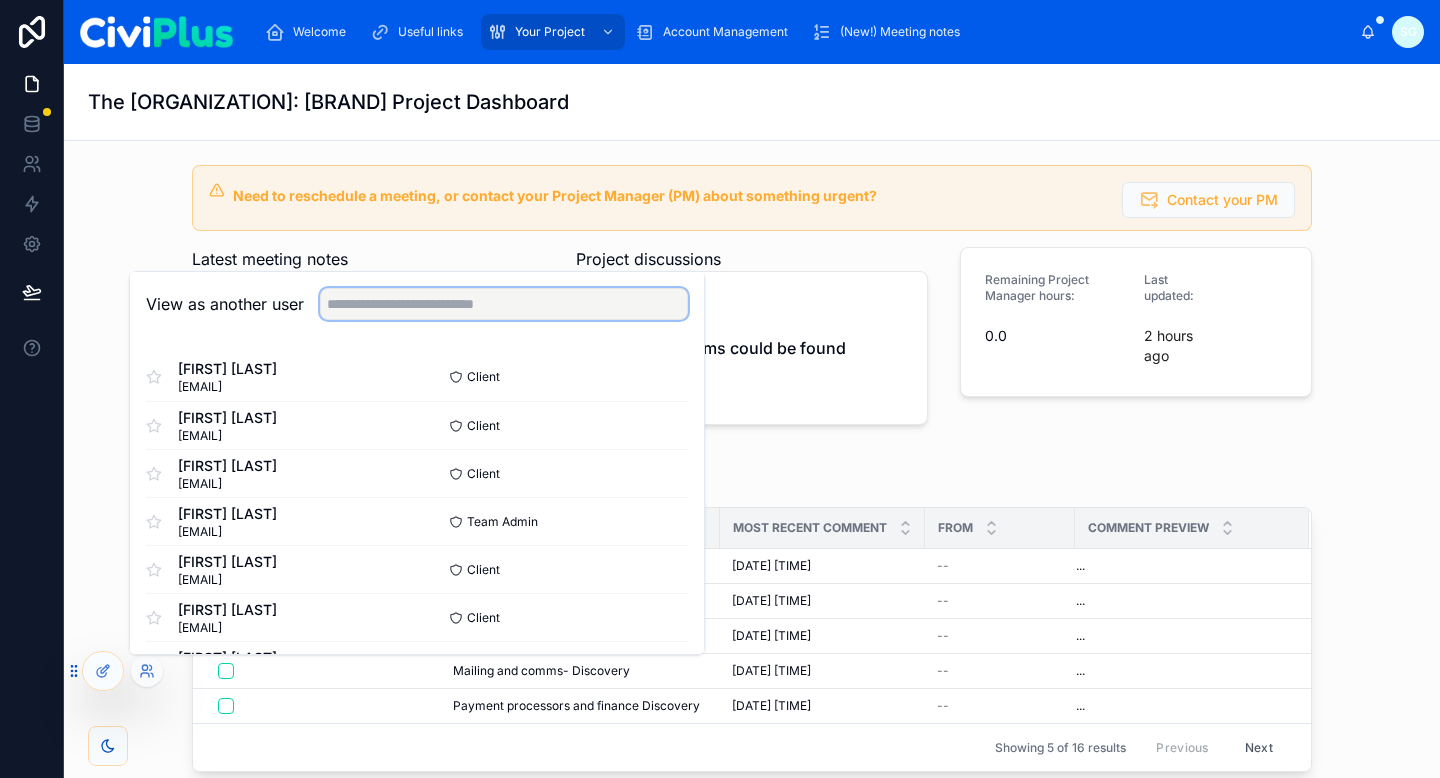 click at bounding box center [504, 304] 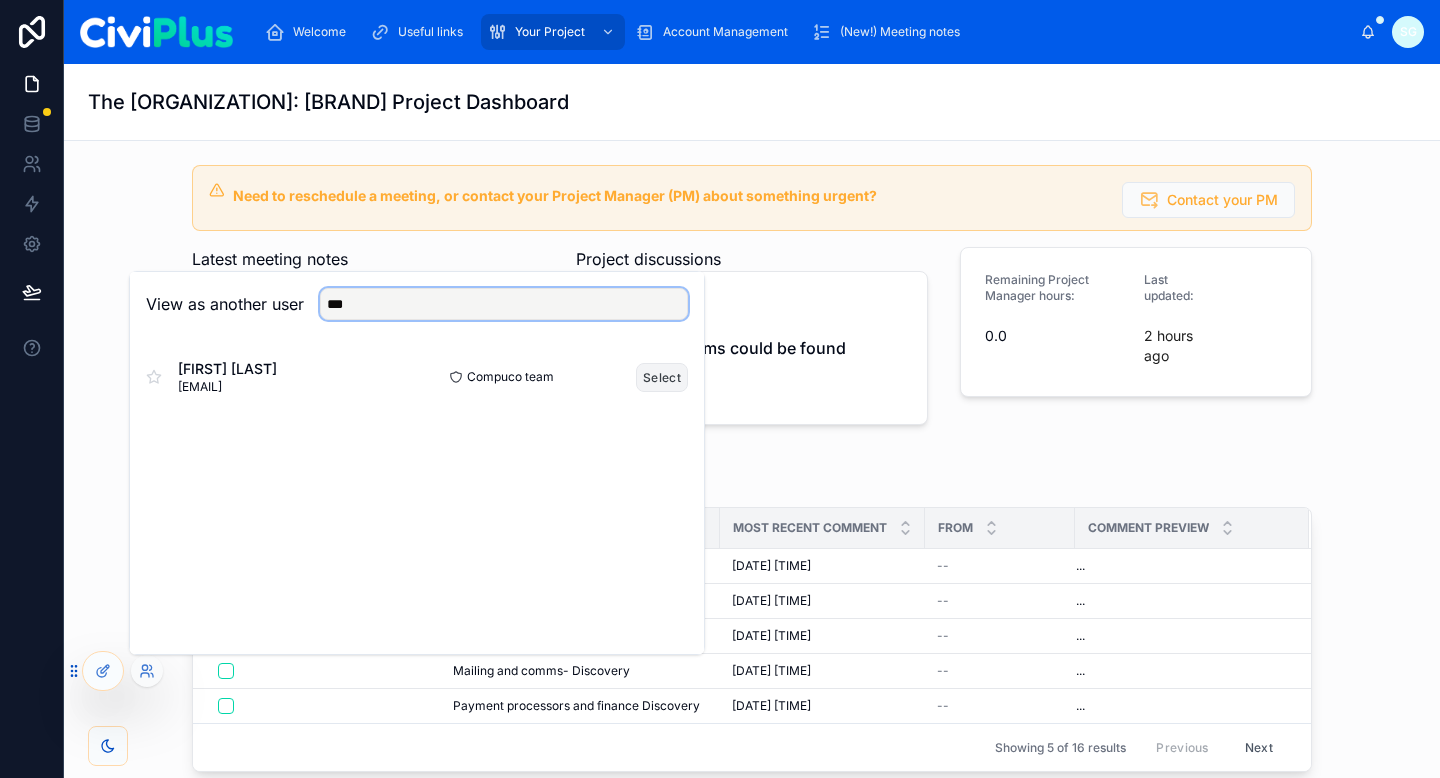 type on "***" 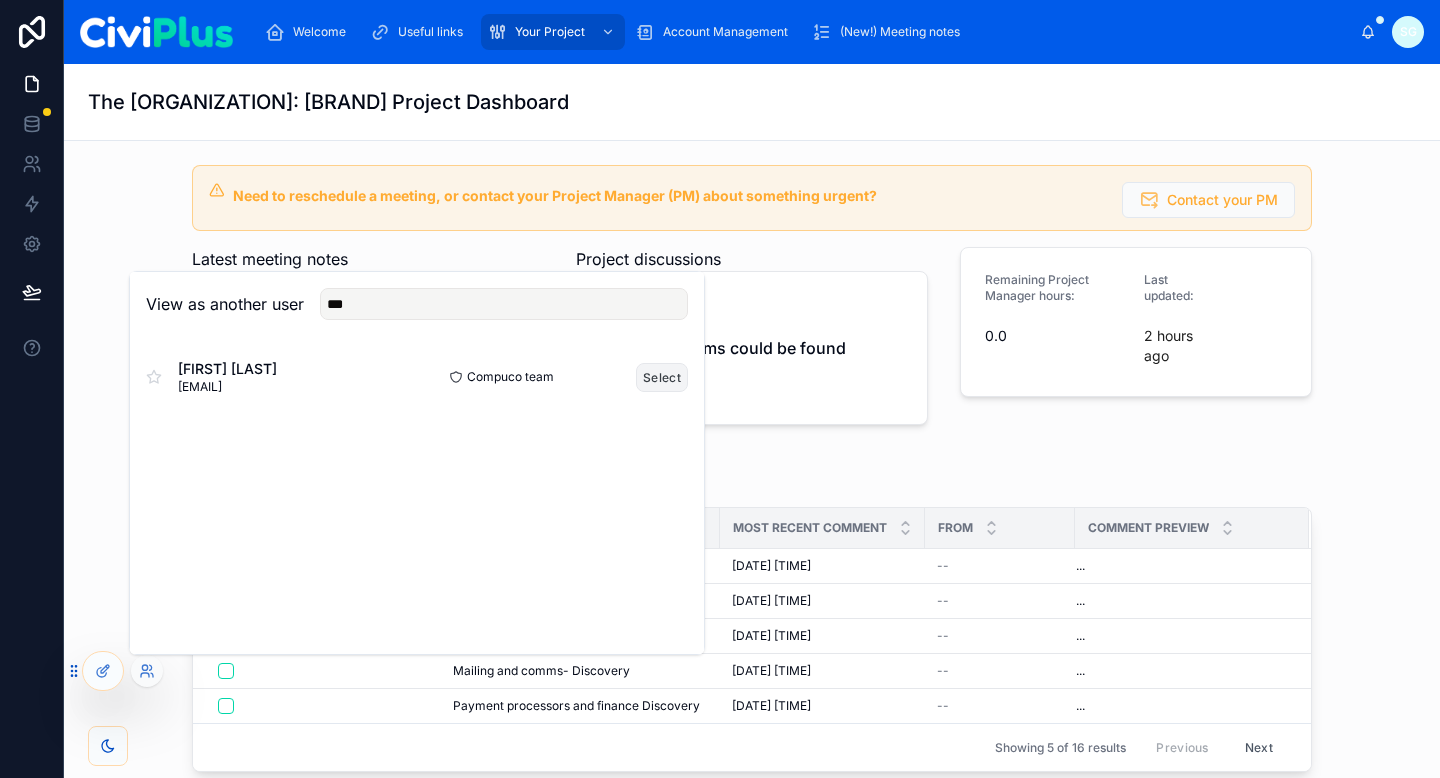click on "Select" at bounding box center [662, 377] 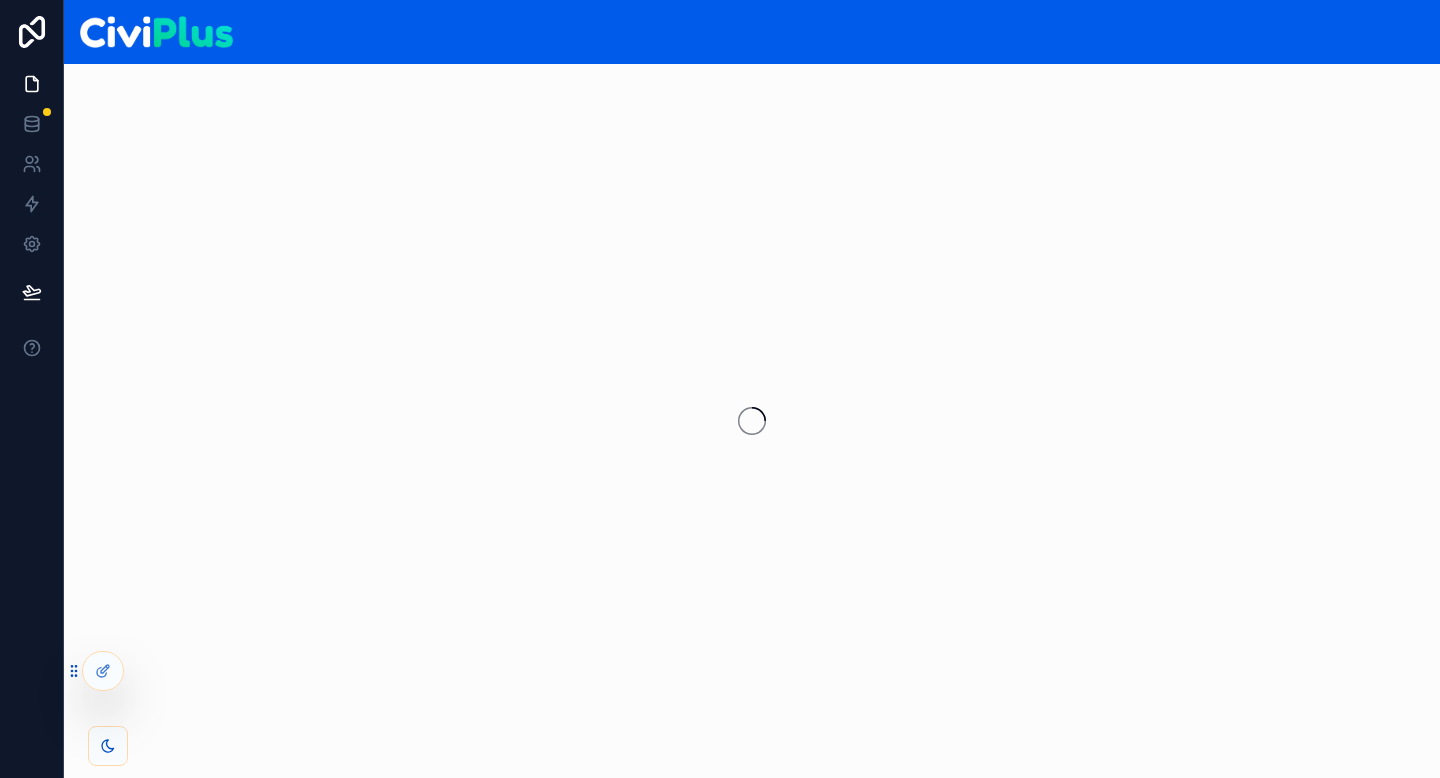 scroll, scrollTop: 0, scrollLeft: 0, axis: both 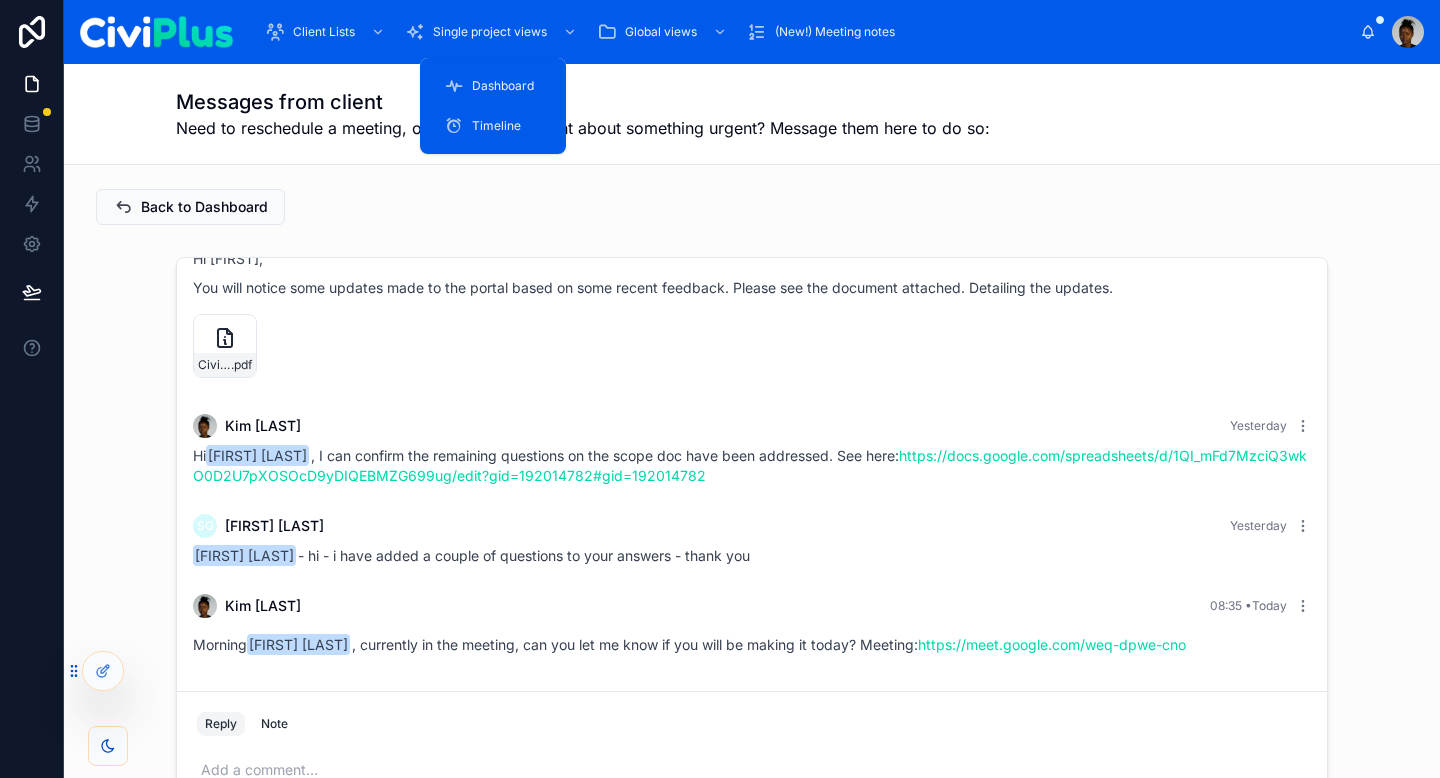 click on "Dashboard" at bounding box center [493, 86] 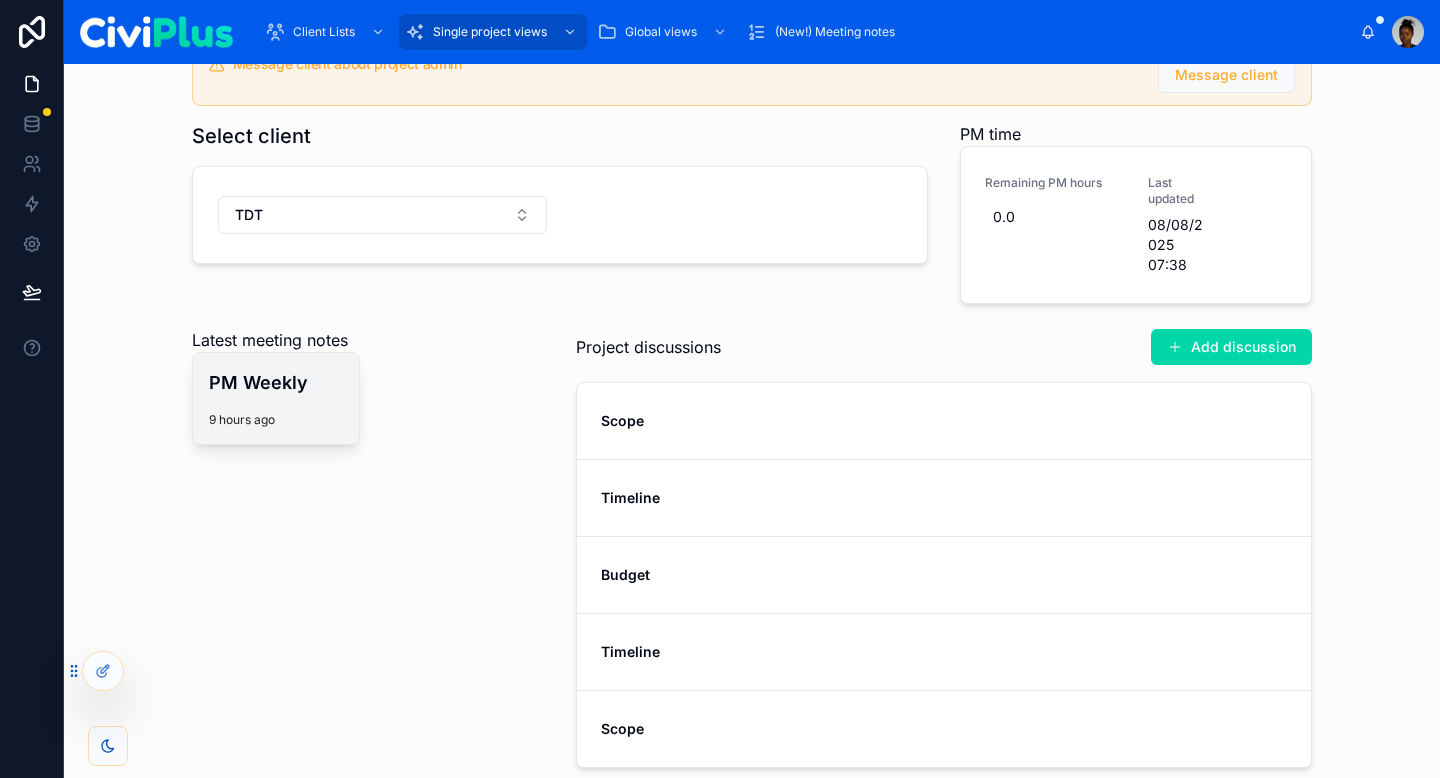 scroll, scrollTop: 29, scrollLeft: 0, axis: vertical 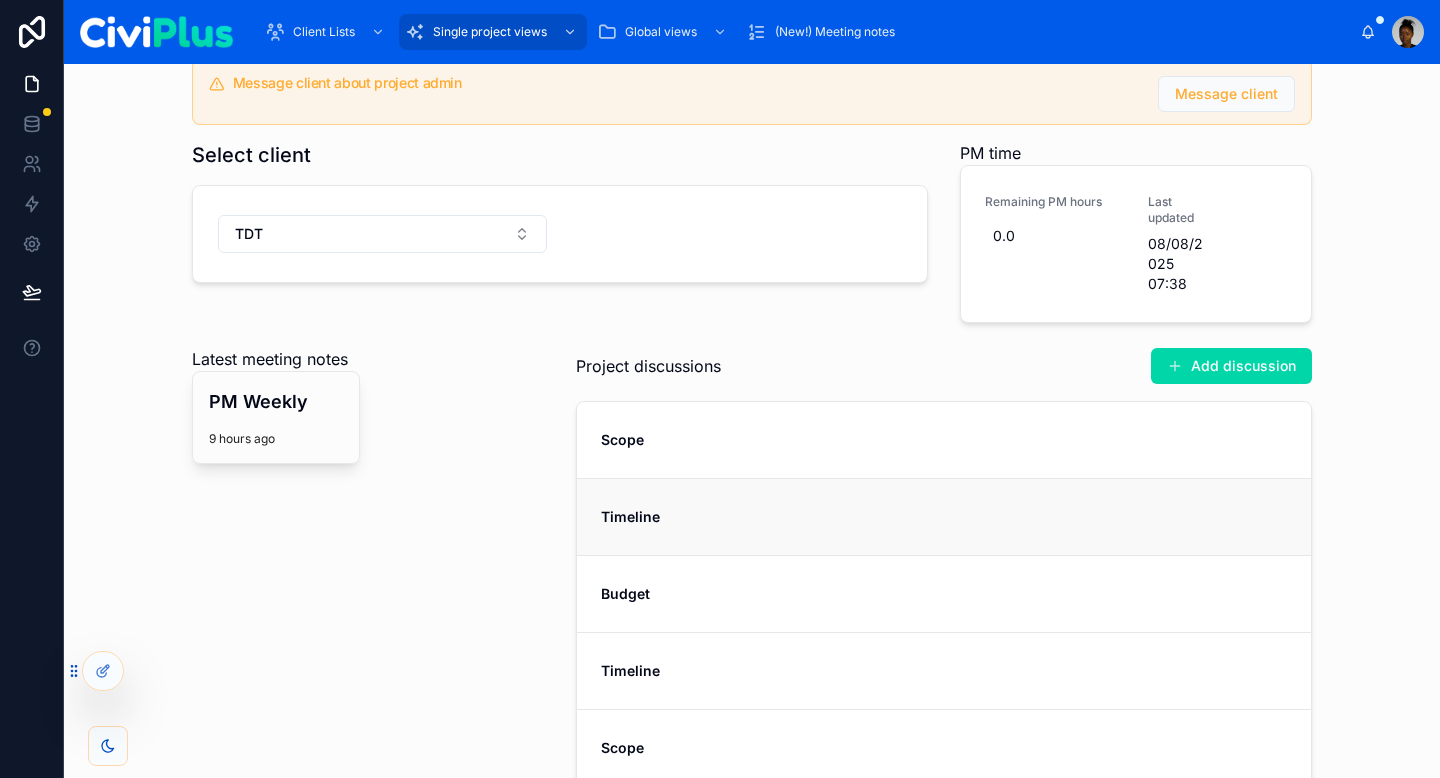 click on "Timeline" at bounding box center [944, 516] 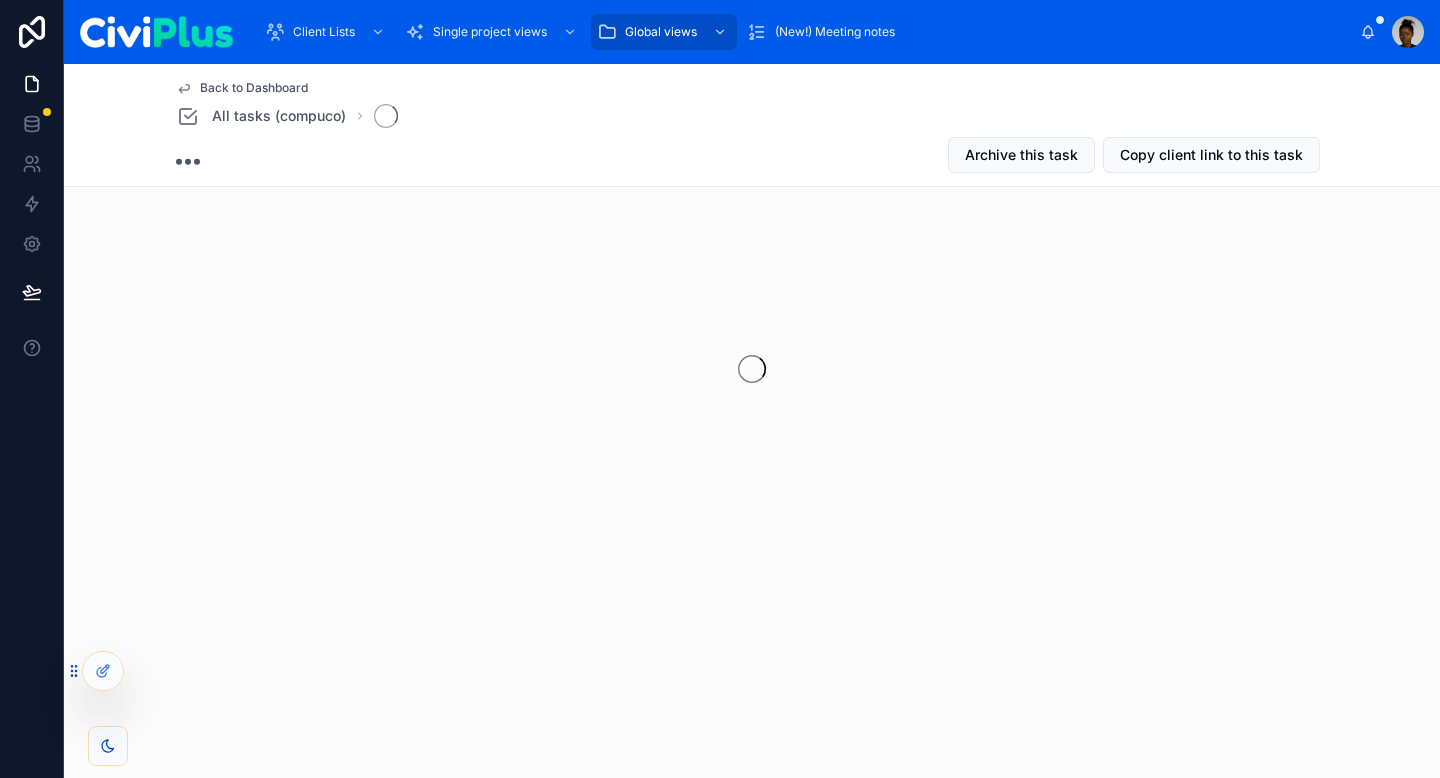 scroll, scrollTop: 0, scrollLeft: 0, axis: both 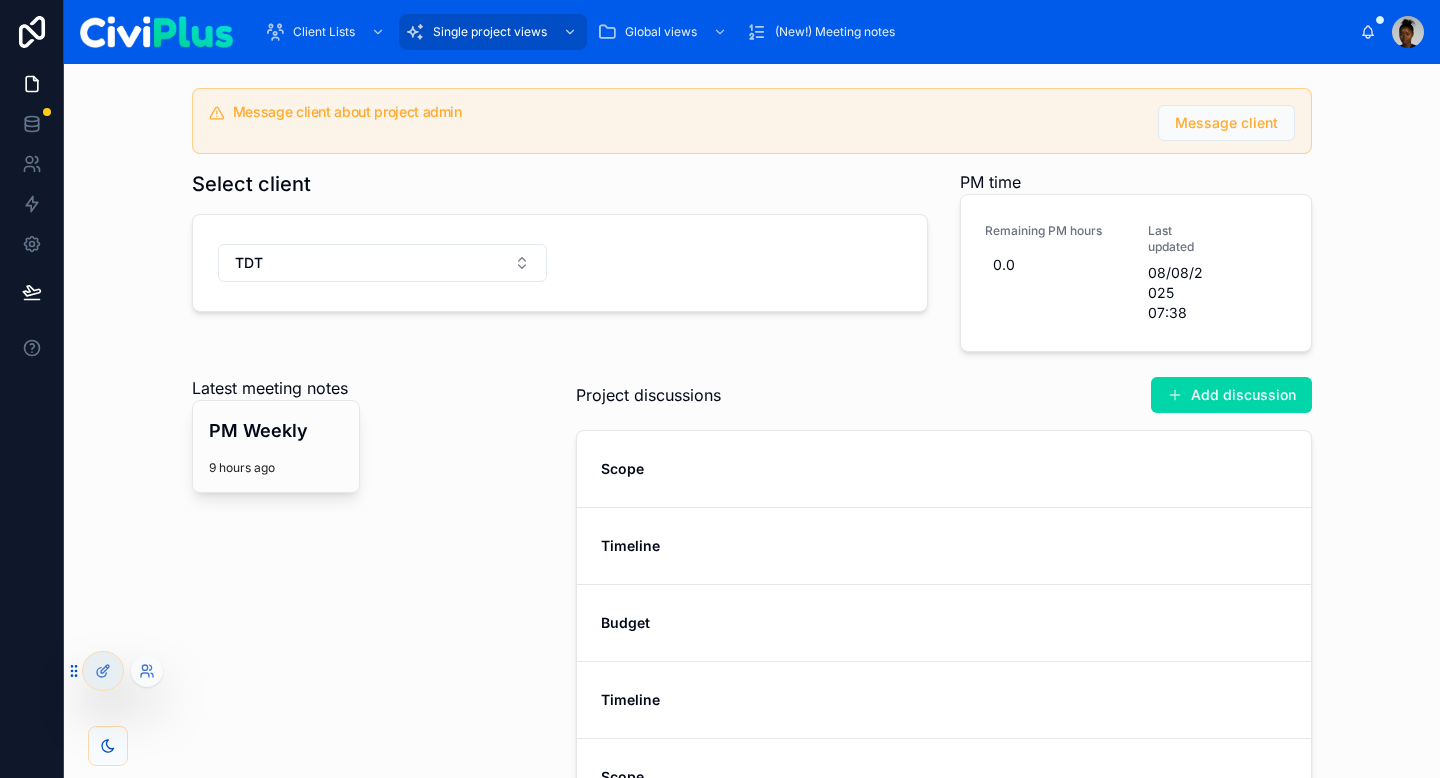 click at bounding box center (147, 671) 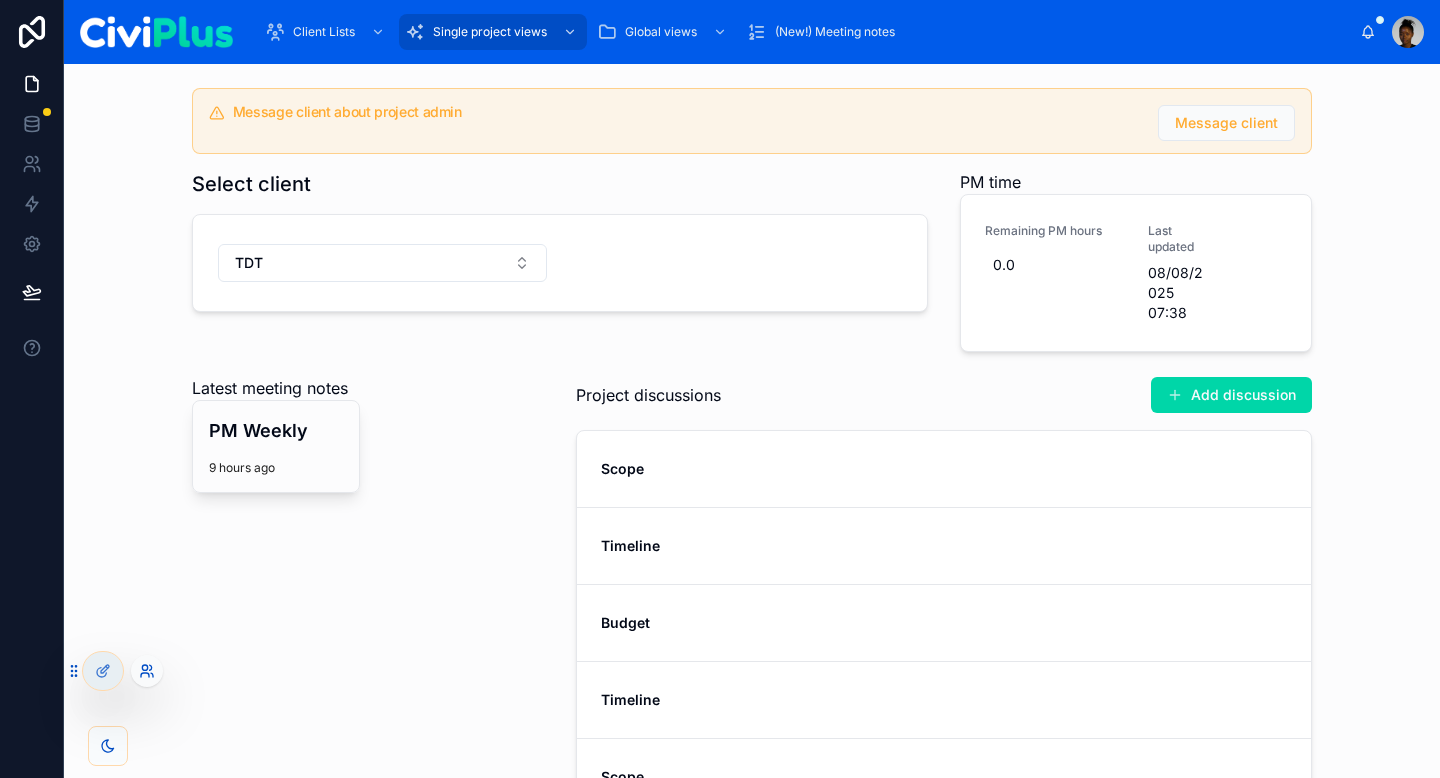 click 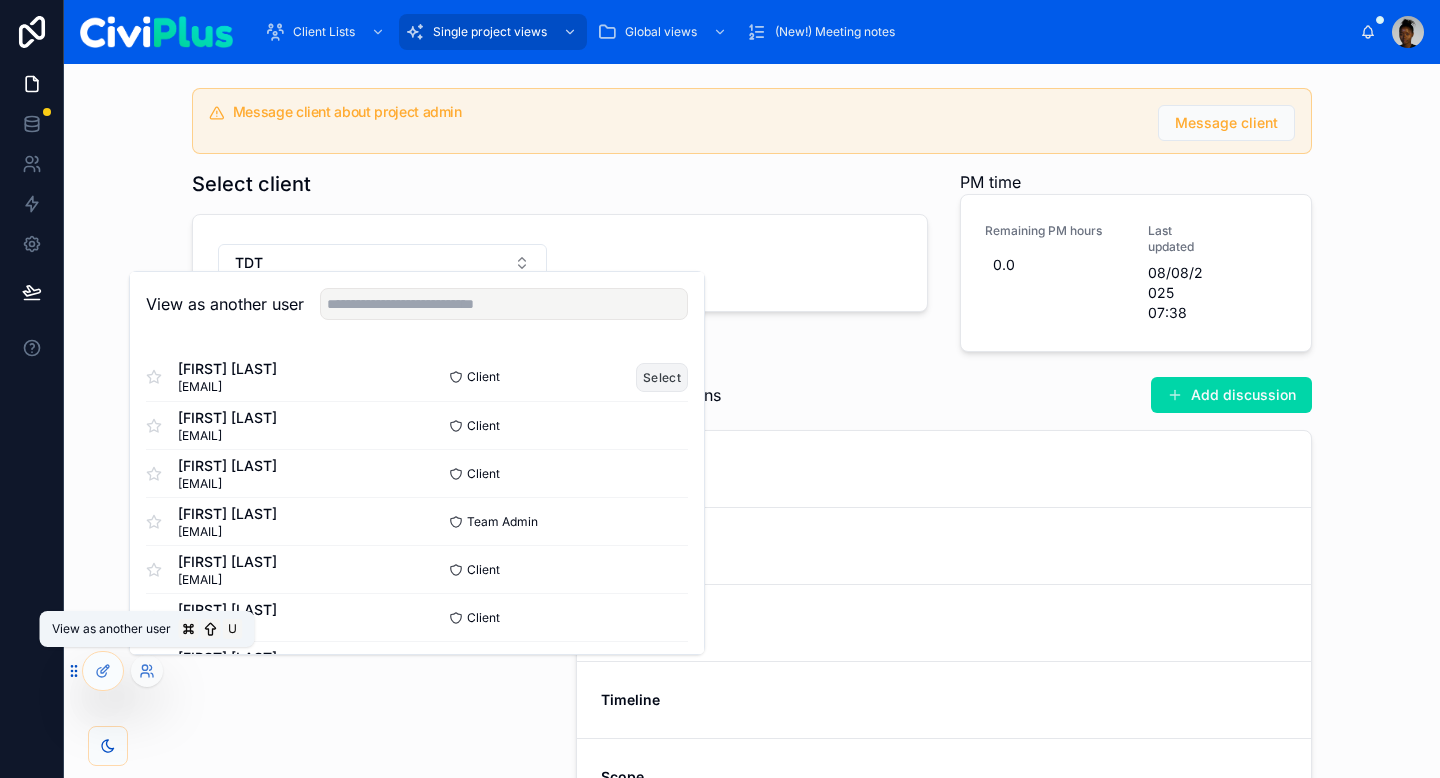 click on "Select" at bounding box center [662, 377] 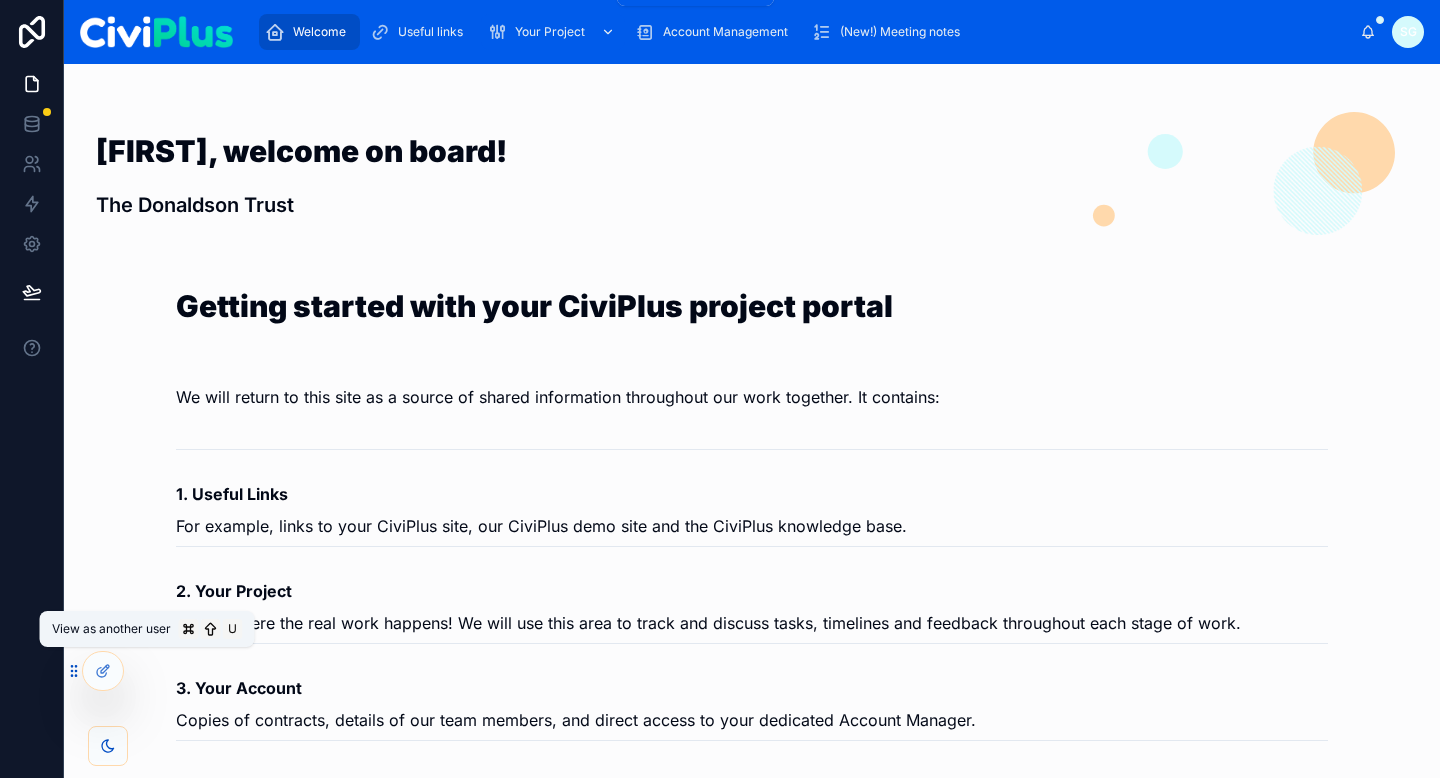 click on "Your Project" at bounding box center (550, 32) 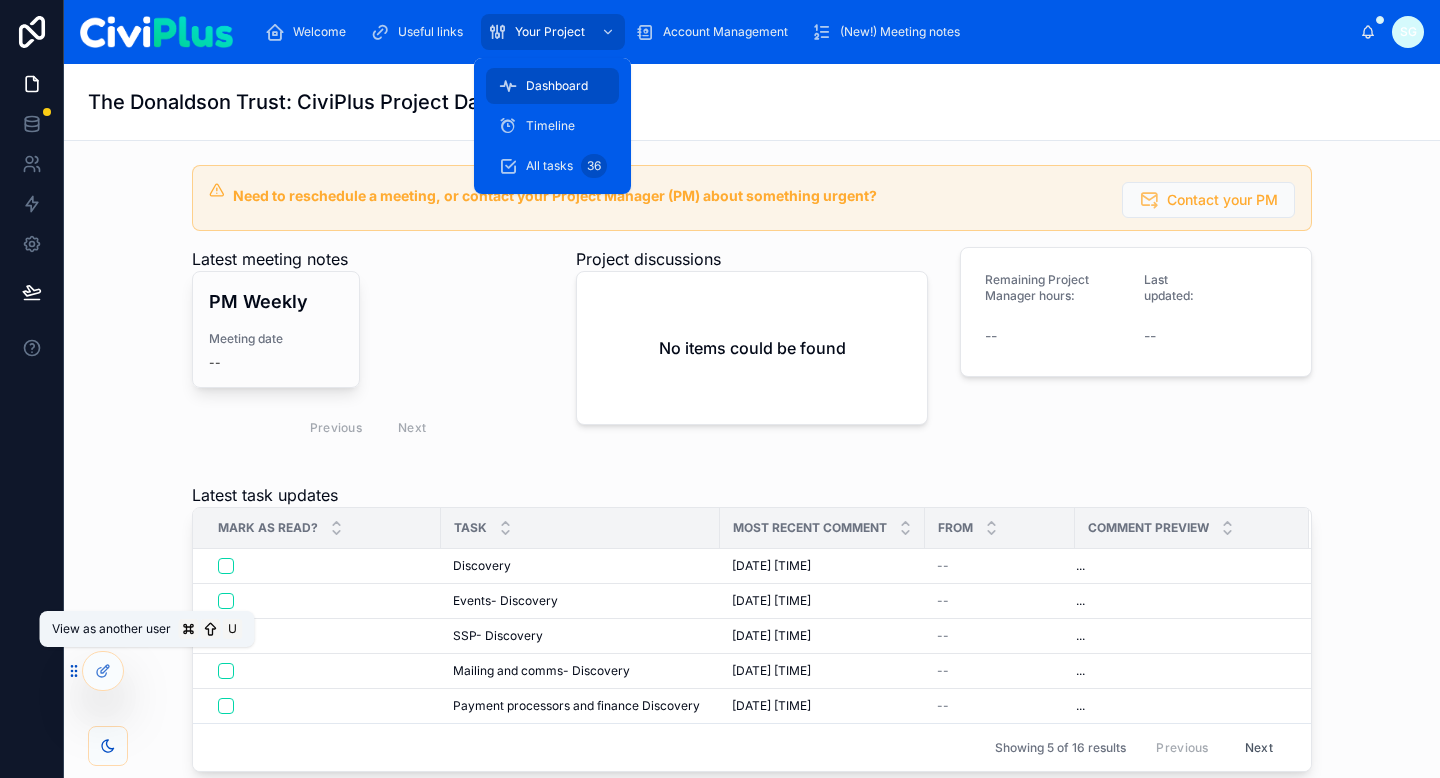 click on "Dashboard" at bounding box center [557, 86] 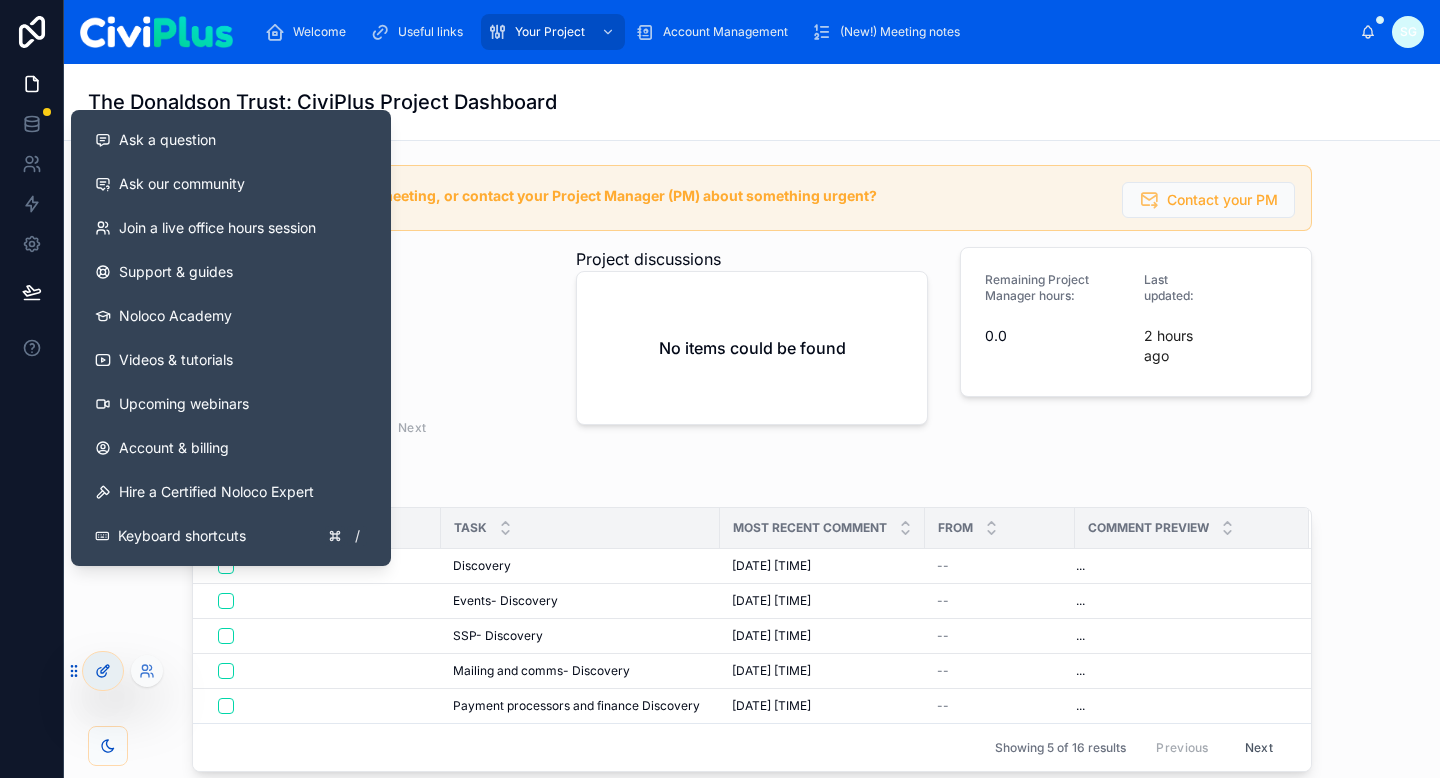 click 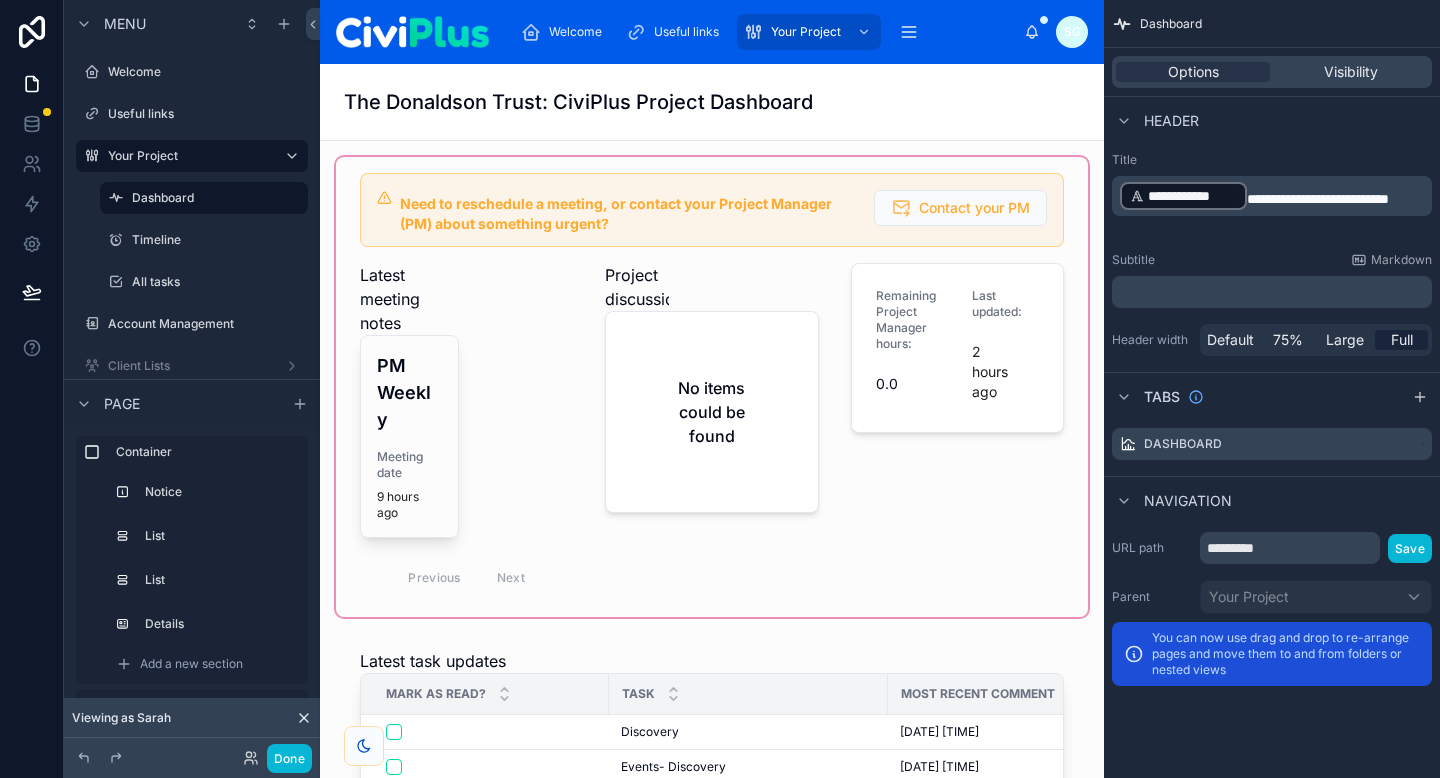 click at bounding box center [712, 387] 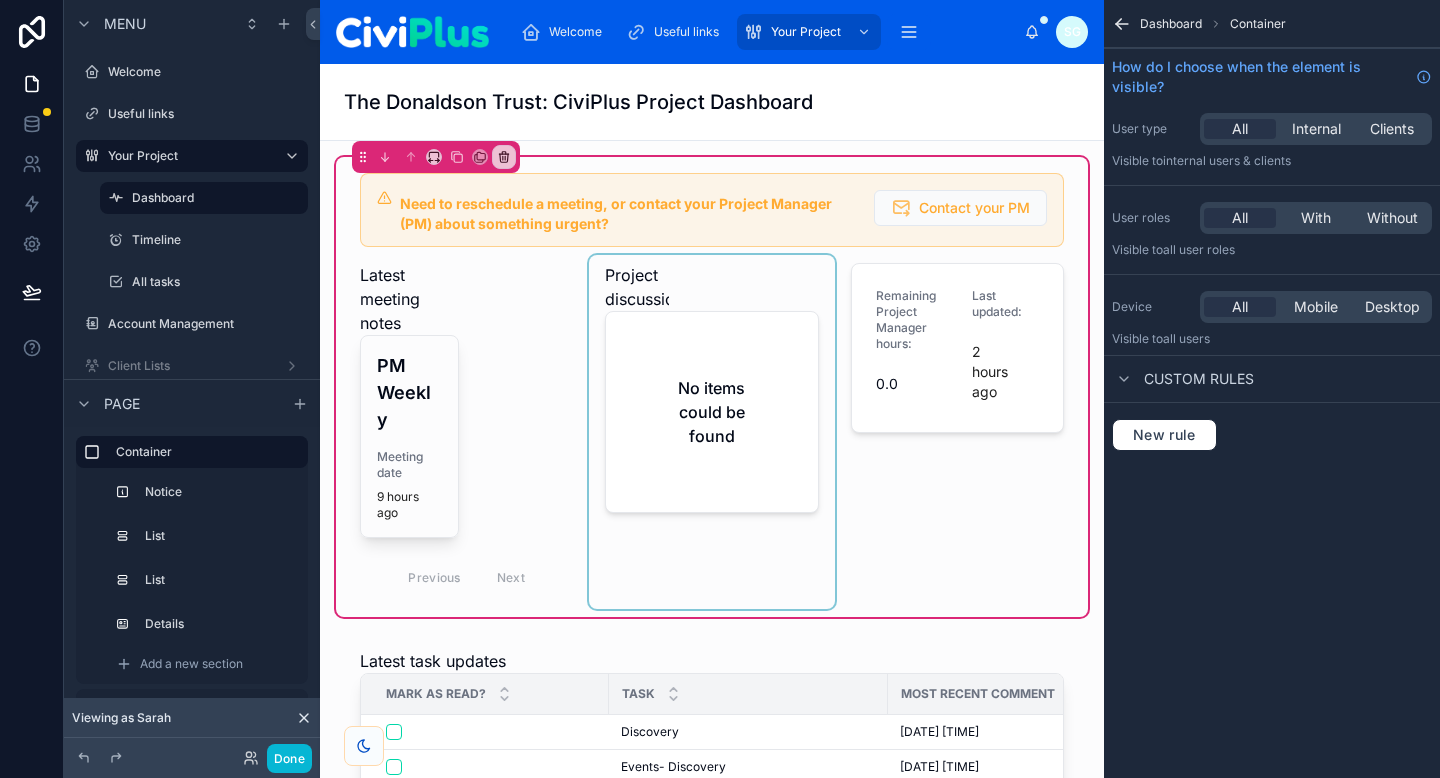 click at bounding box center (711, 432) 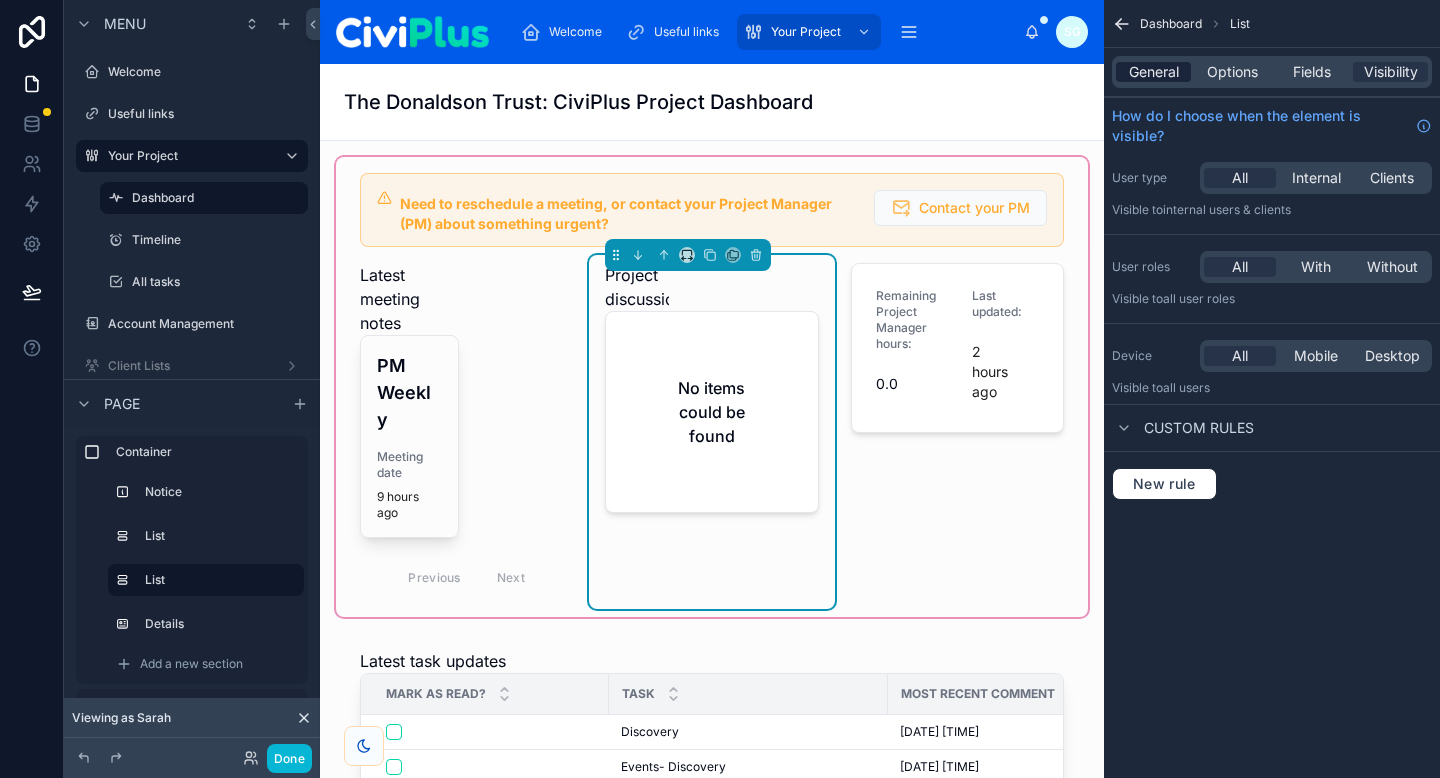 click on "General" at bounding box center [1154, 72] 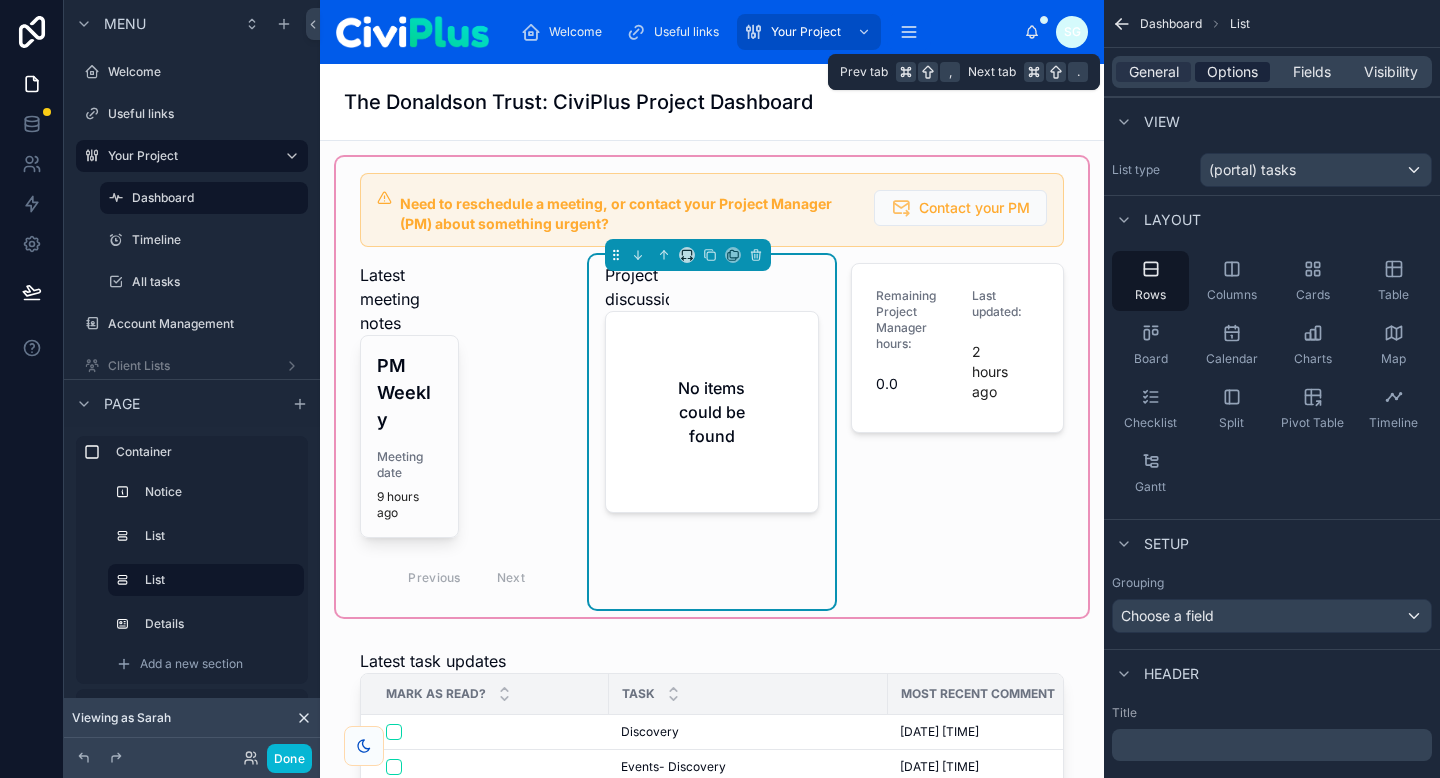 click on "Options" at bounding box center (1232, 72) 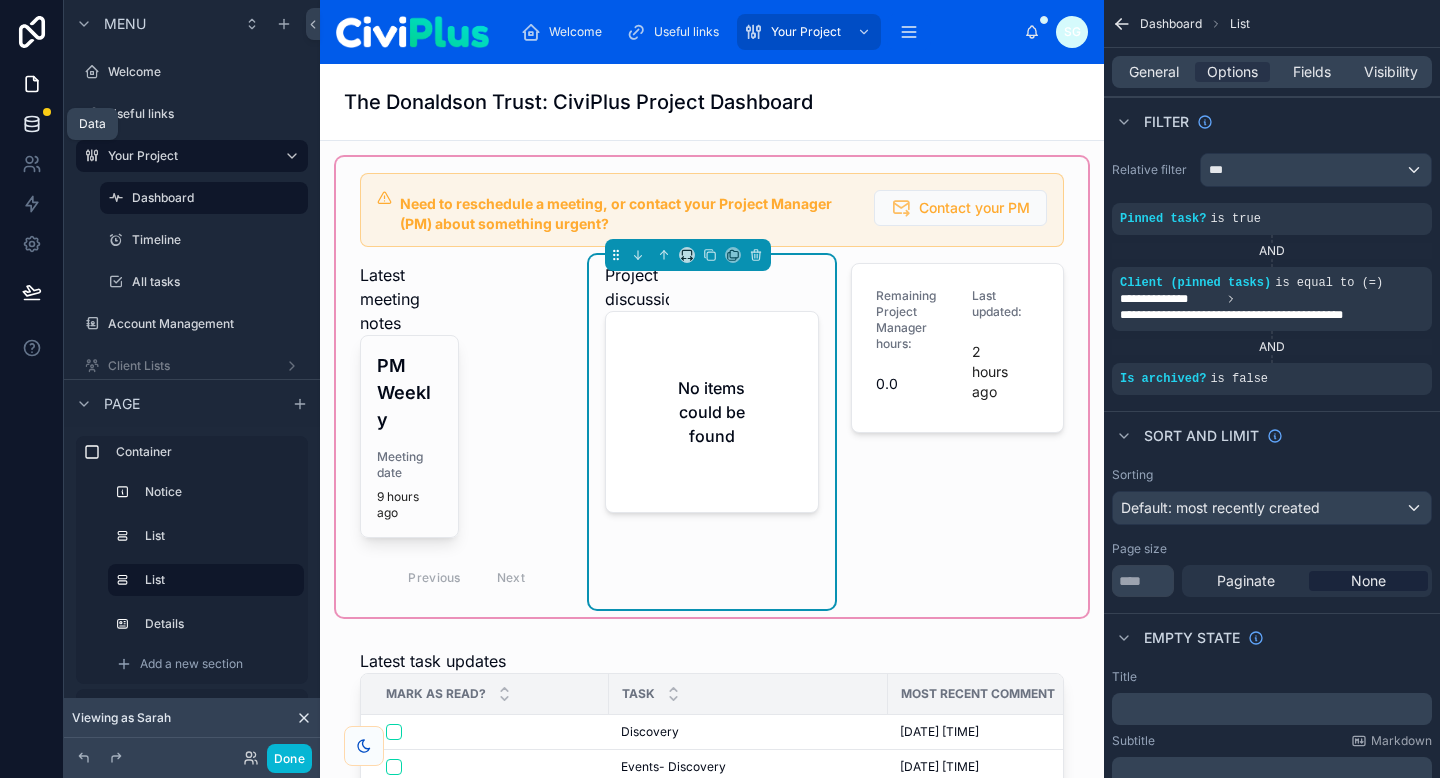 click 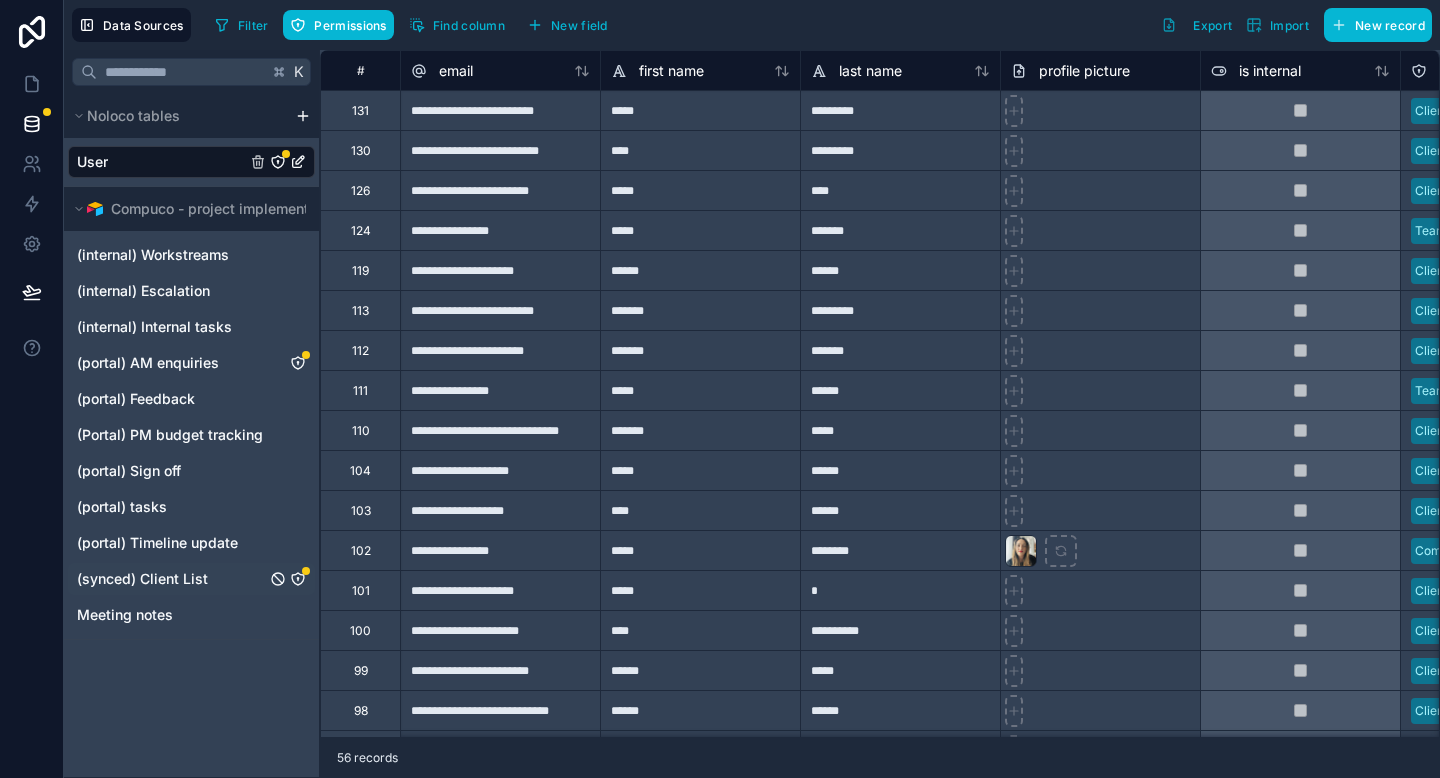 click 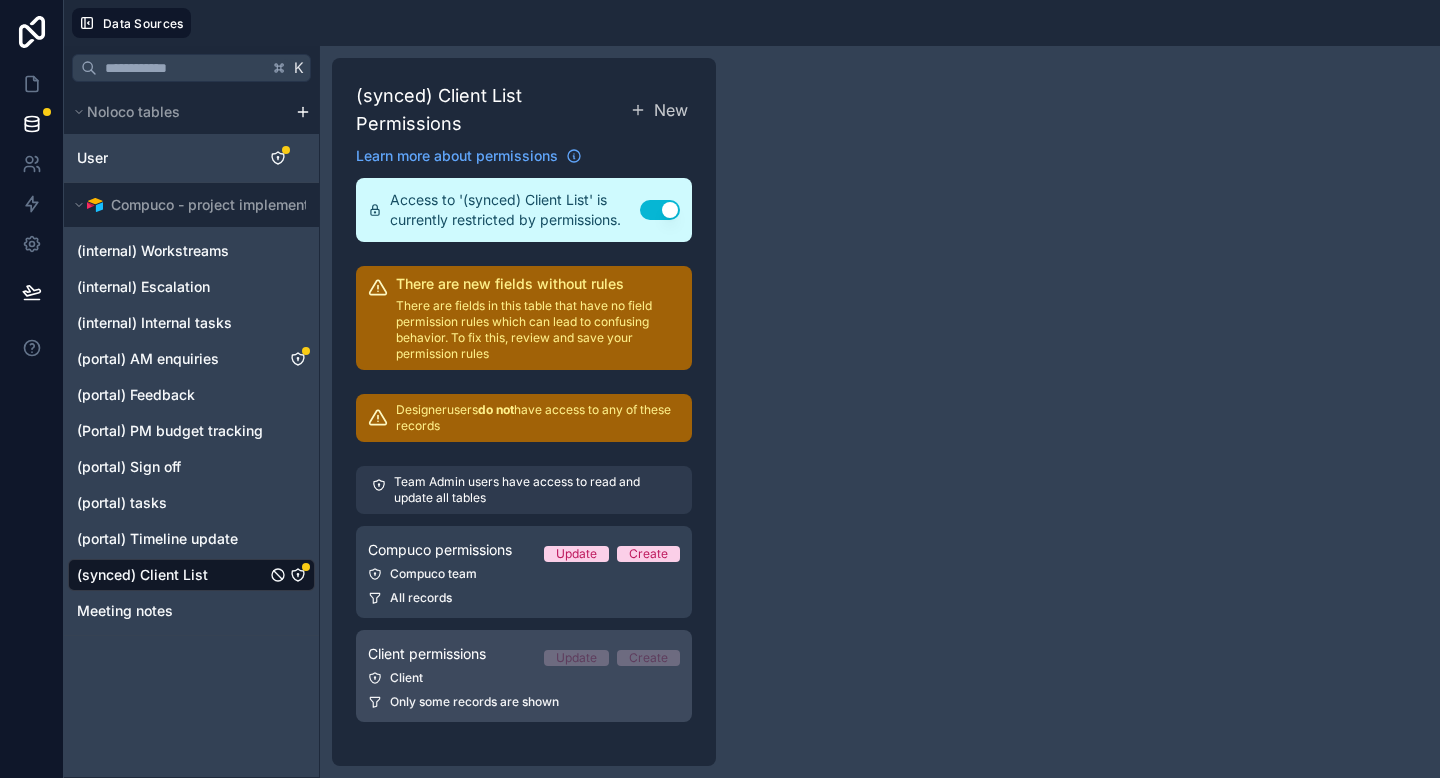 click on "Client" at bounding box center (524, 678) 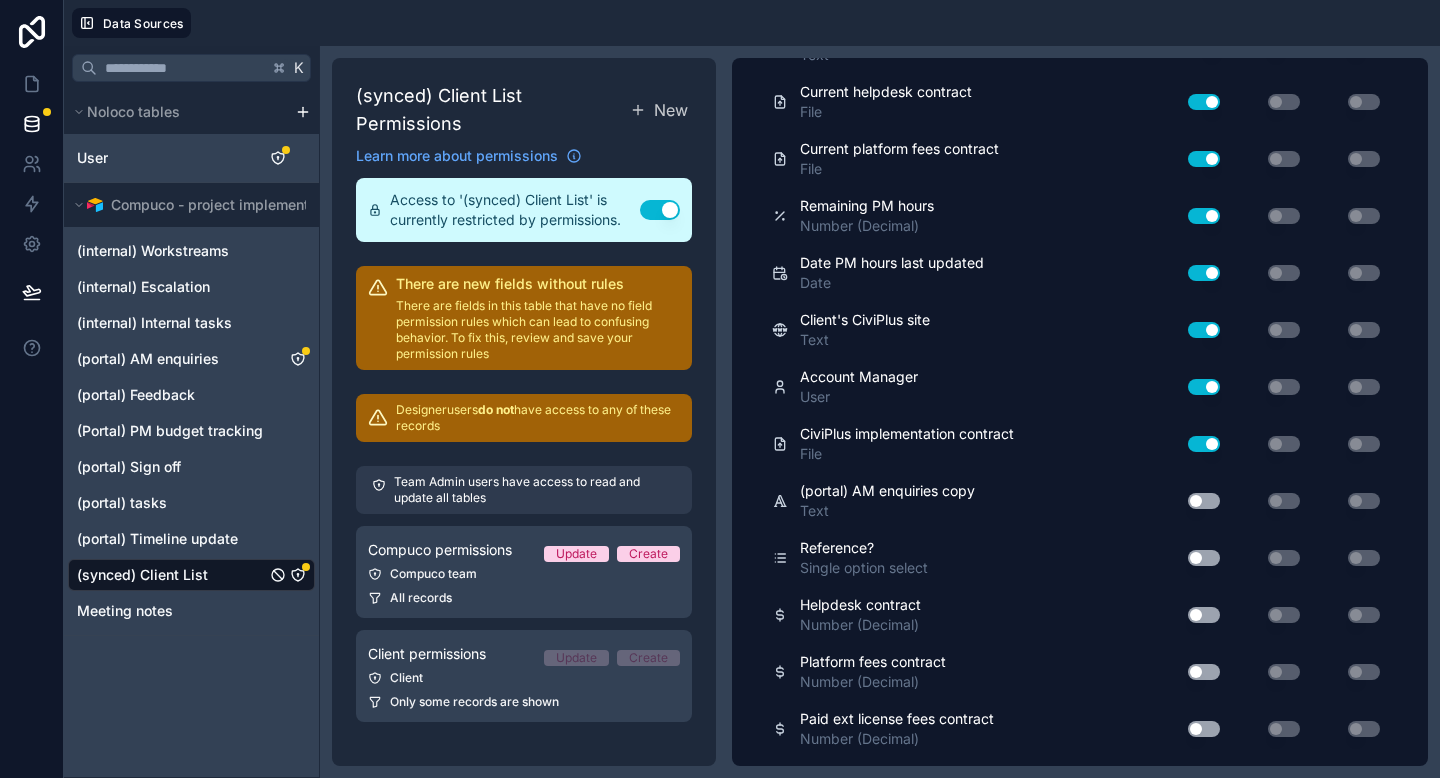 scroll, scrollTop: 0, scrollLeft: 0, axis: both 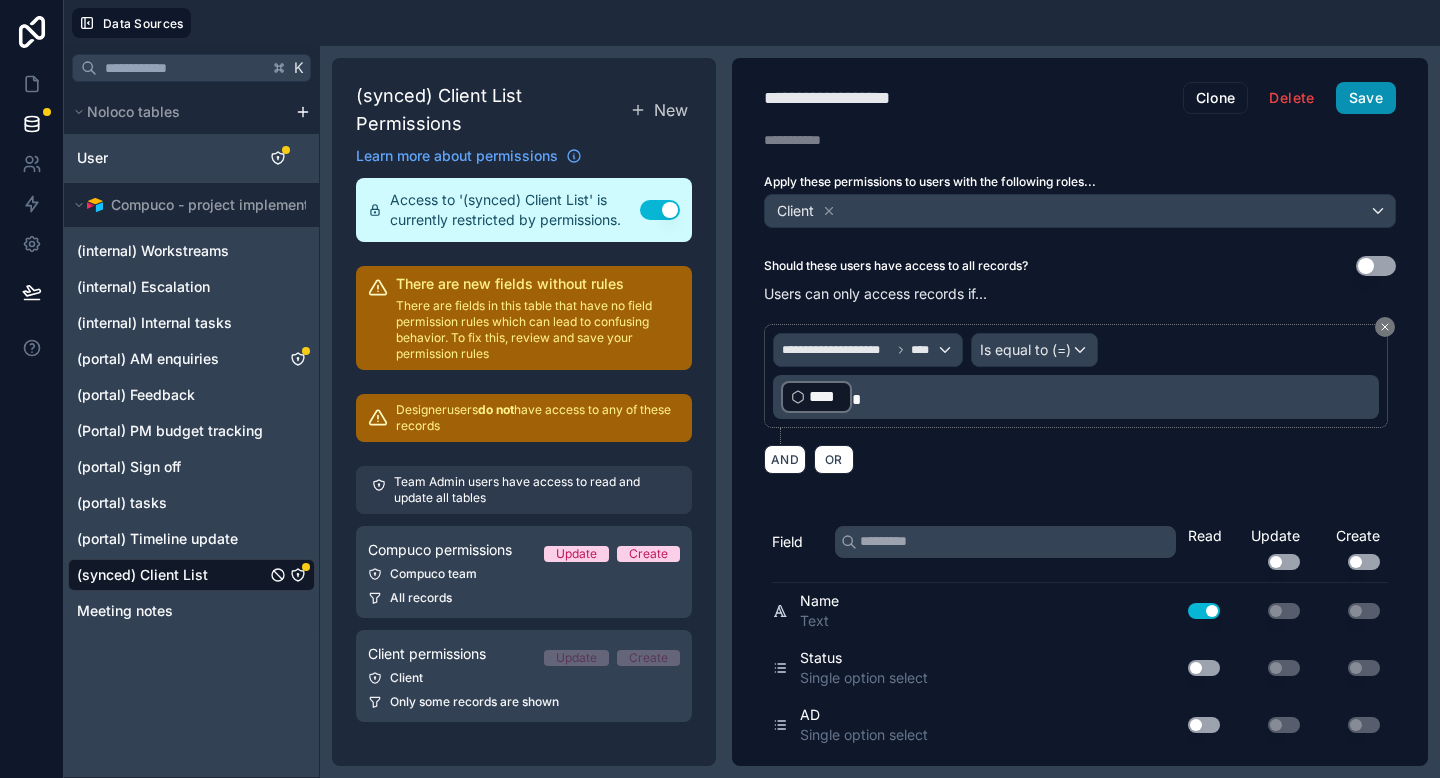 click on "Save" at bounding box center (1366, 98) 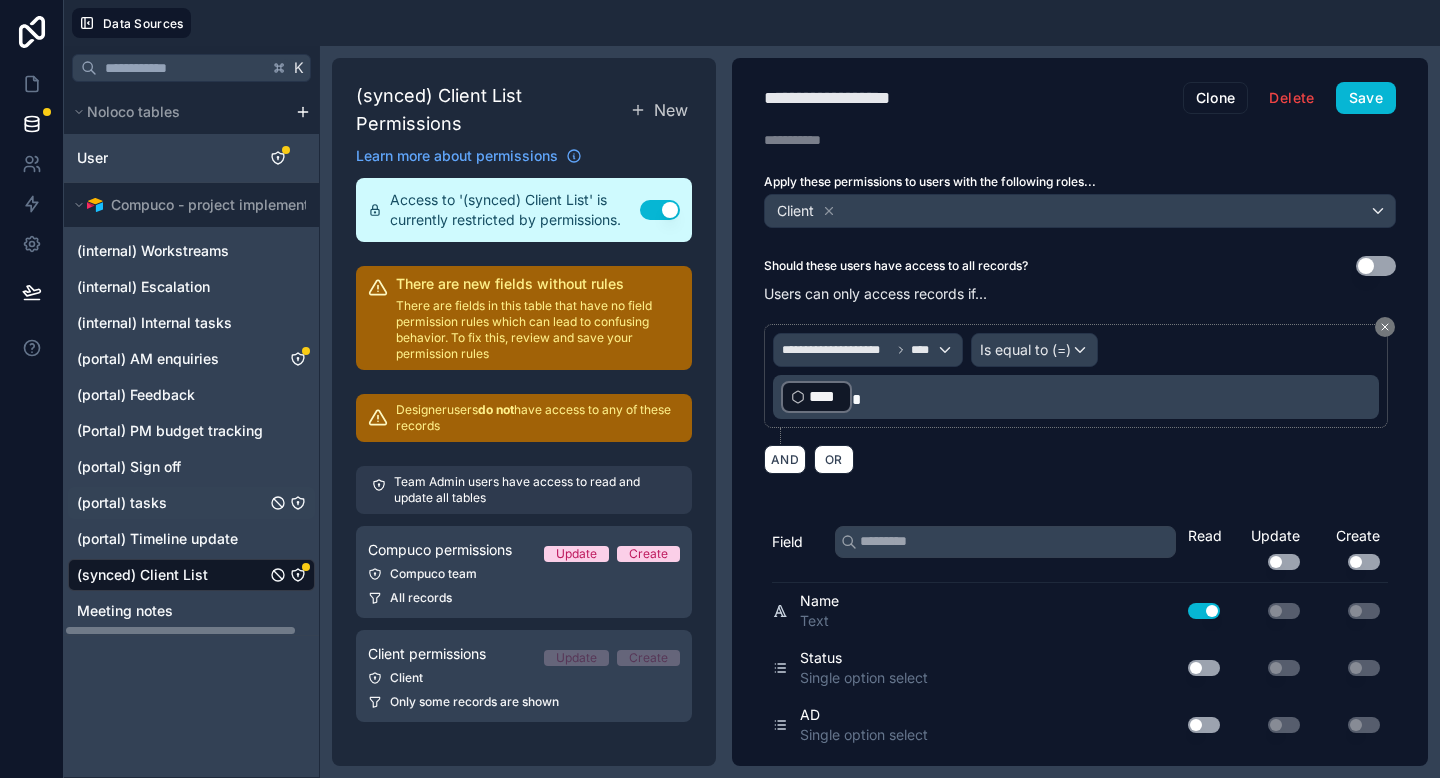 click on "(portal) tasks" at bounding box center [191, 503] 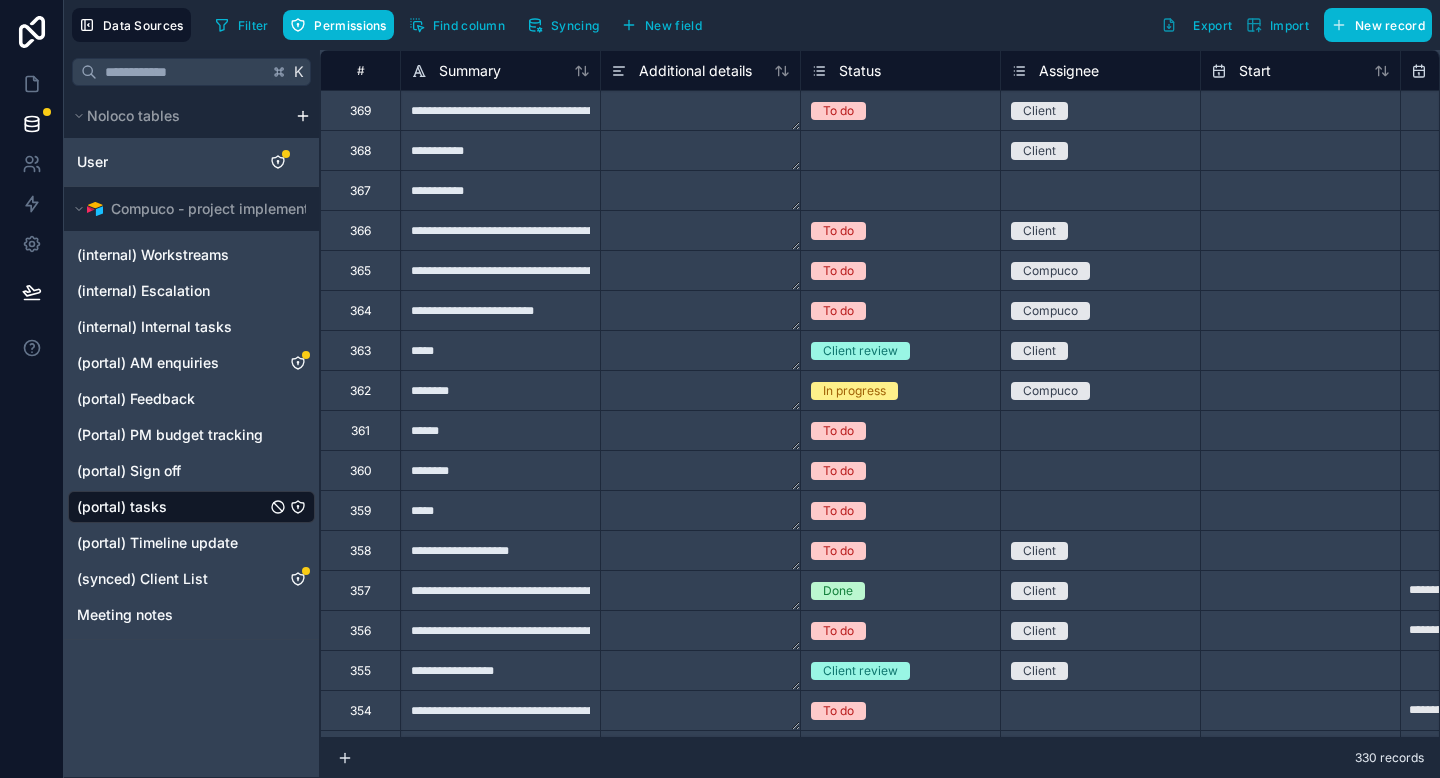 click 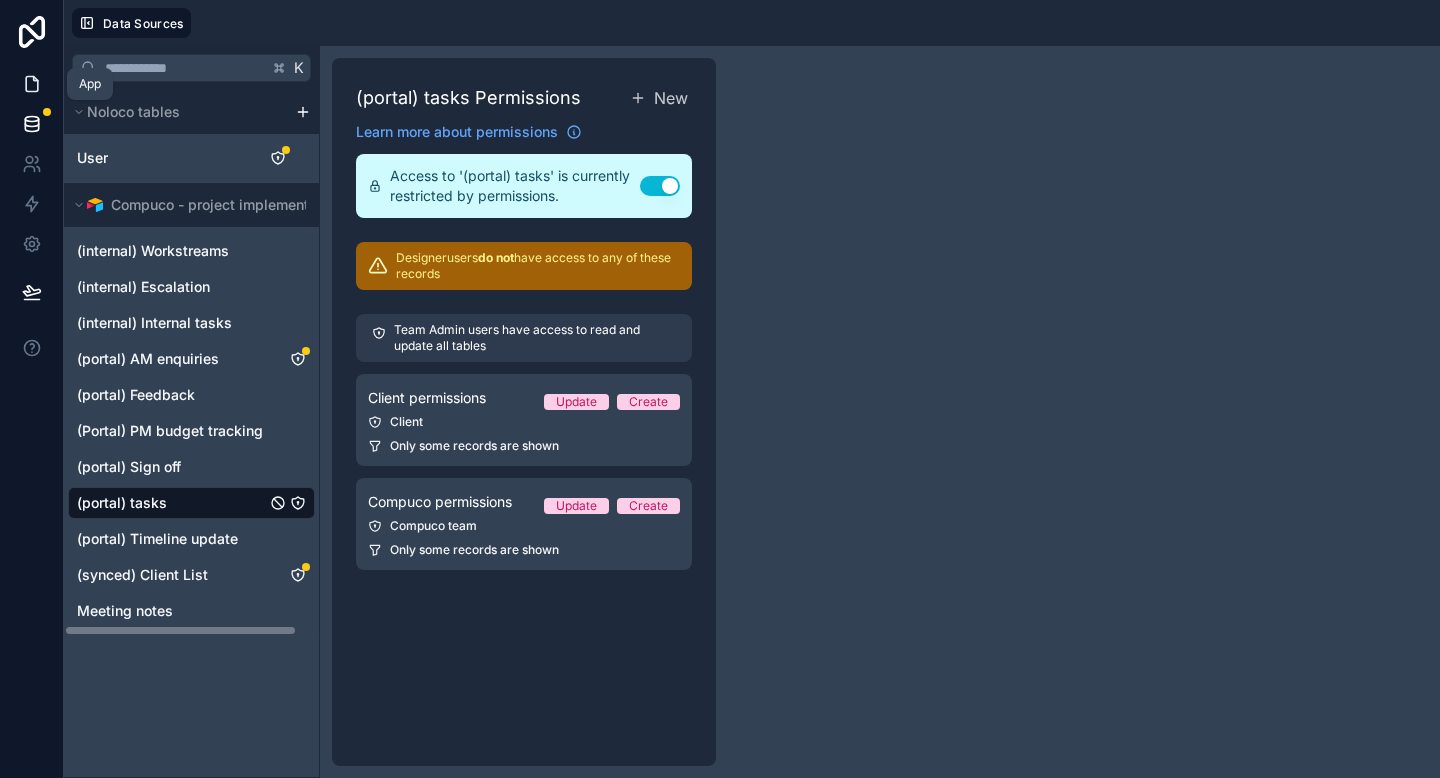 click 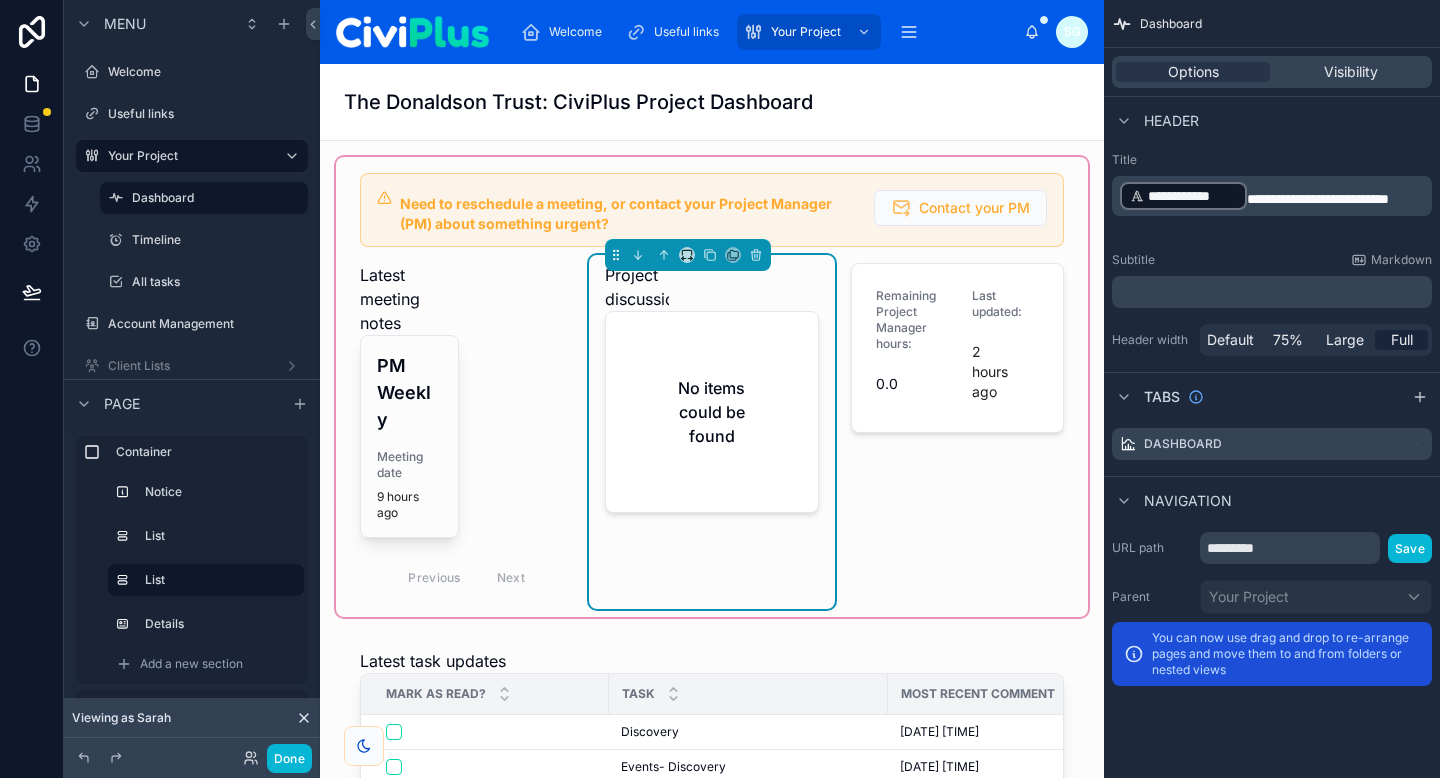 click on "Project discussions" at bounding box center [711, 287] 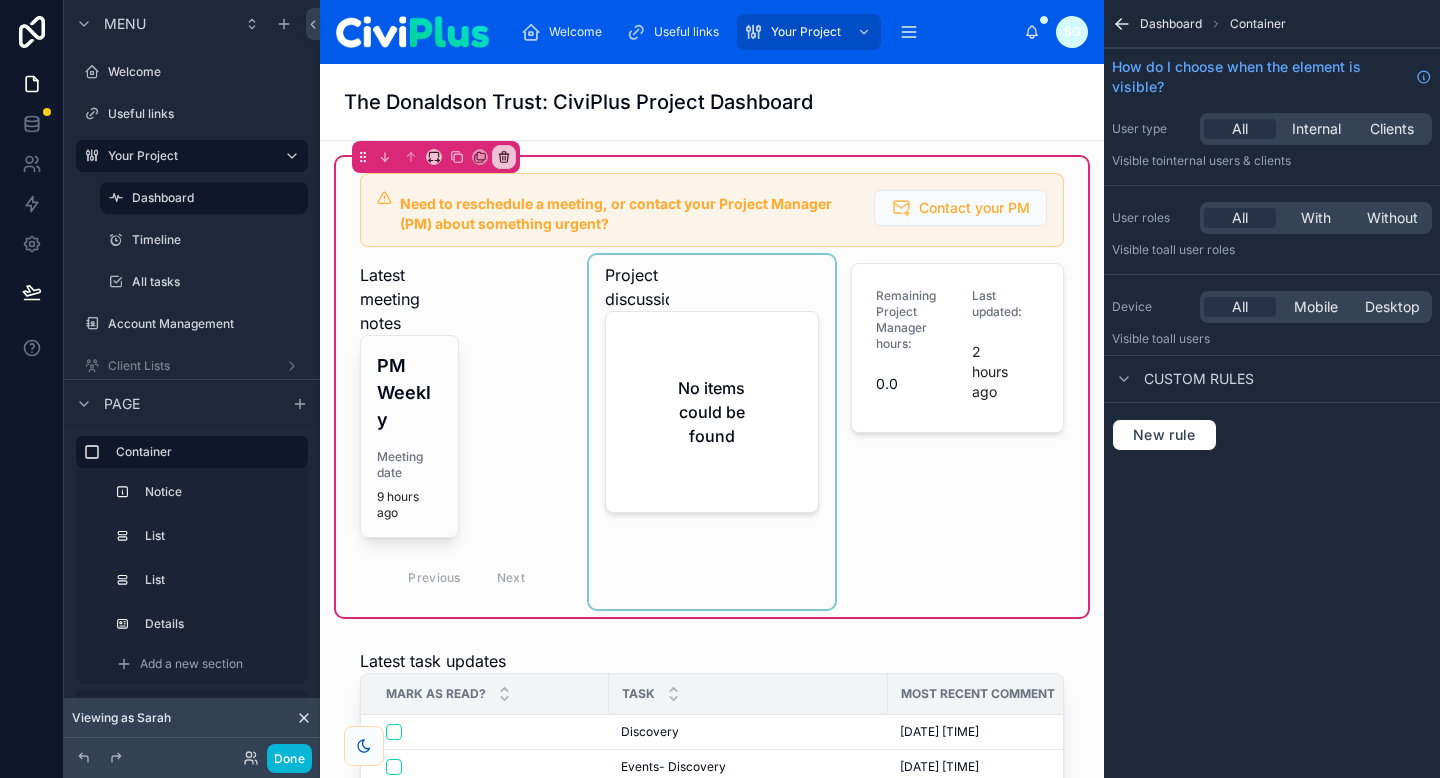 click at bounding box center (711, 432) 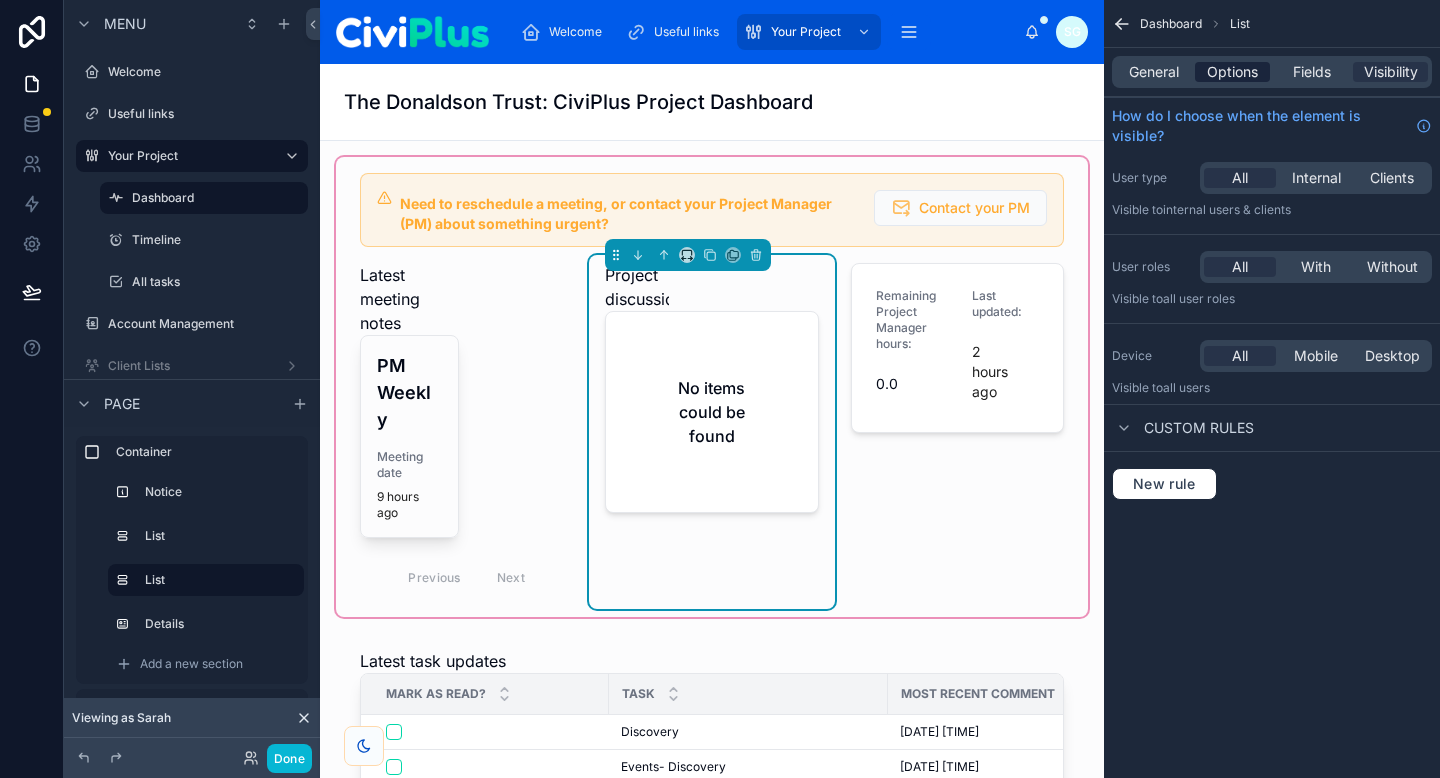 click on "Options" at bounding box center [1232, 72] 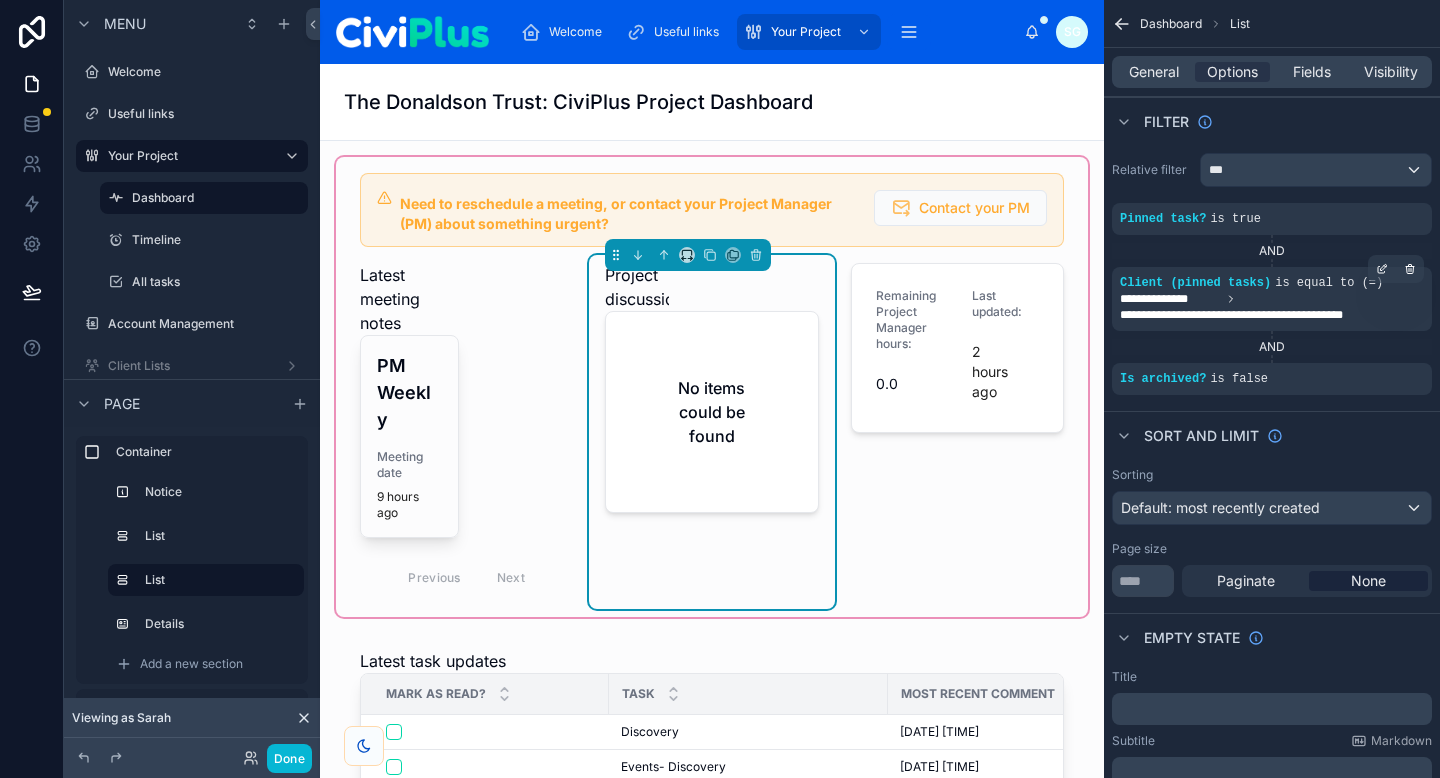 click on "**********" at bounding box center [1272, 315] 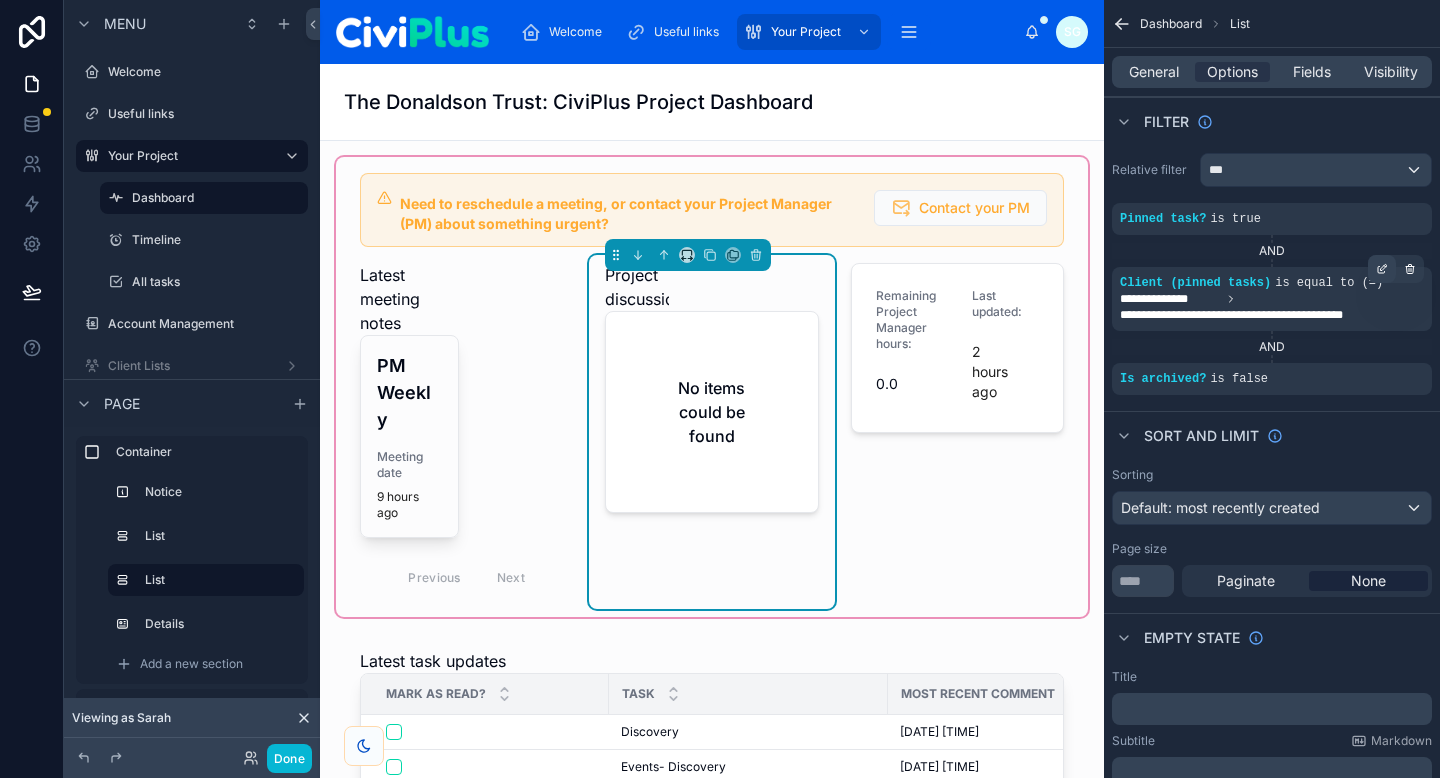 click 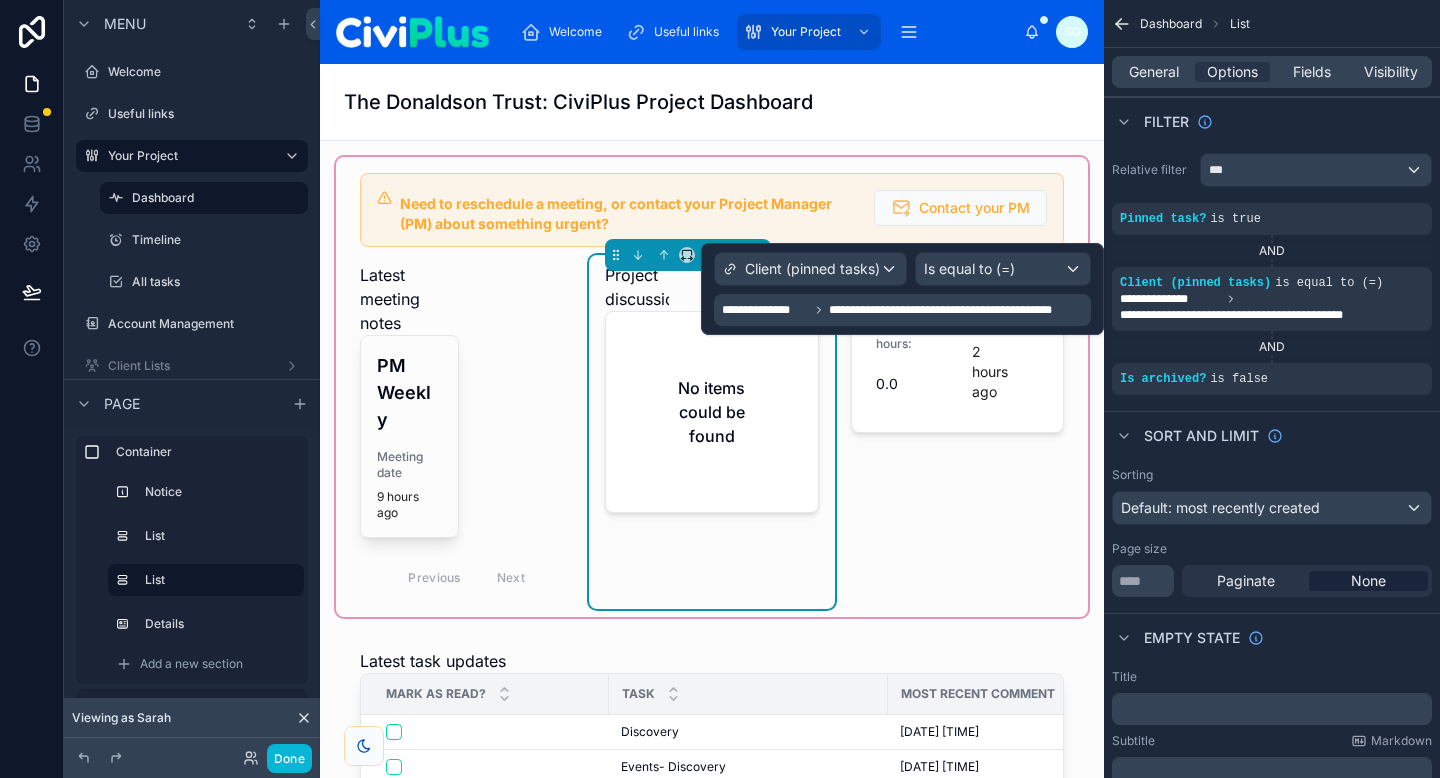 click on "**********" at bounding box center (958, 310) 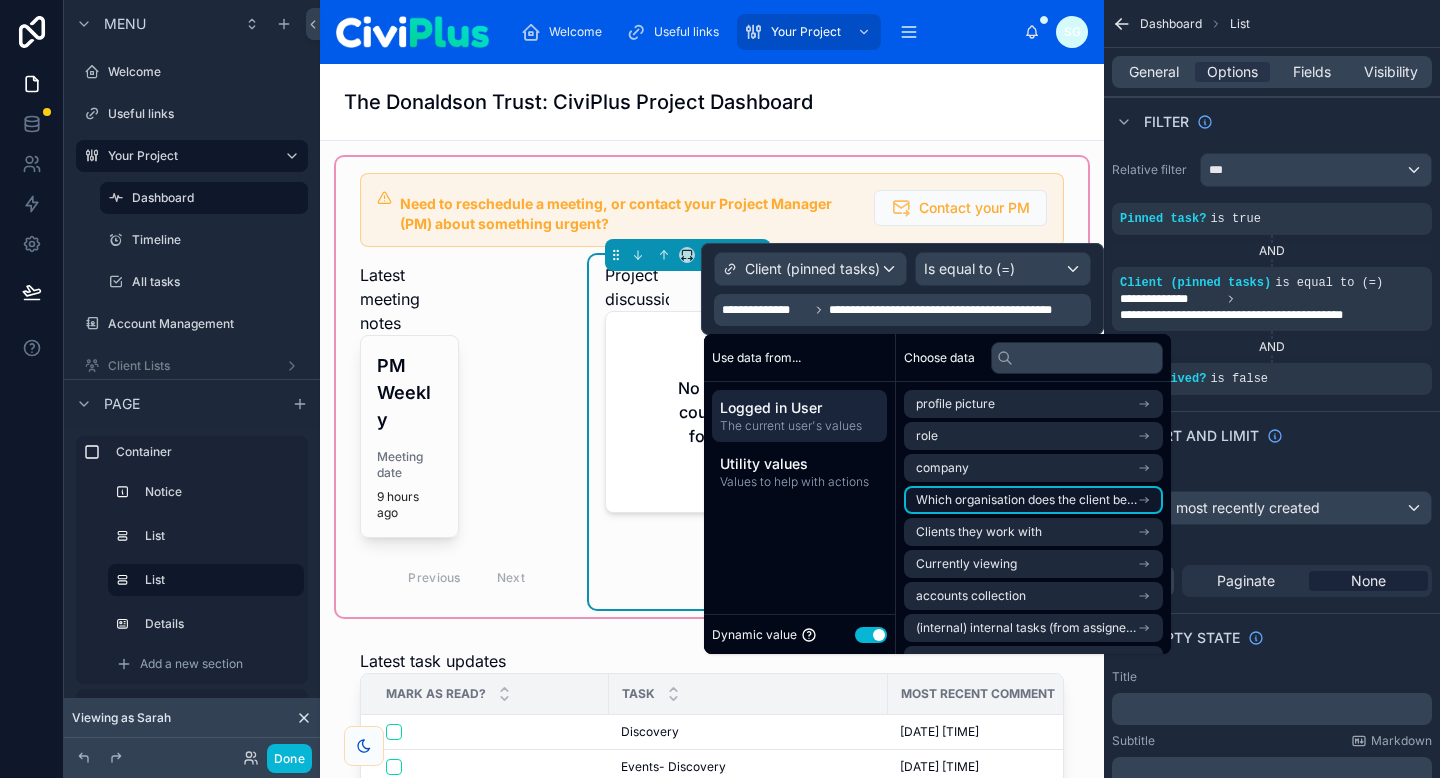 click on "Which organisation does the client belong to?" at bounding box center [1026, 500] 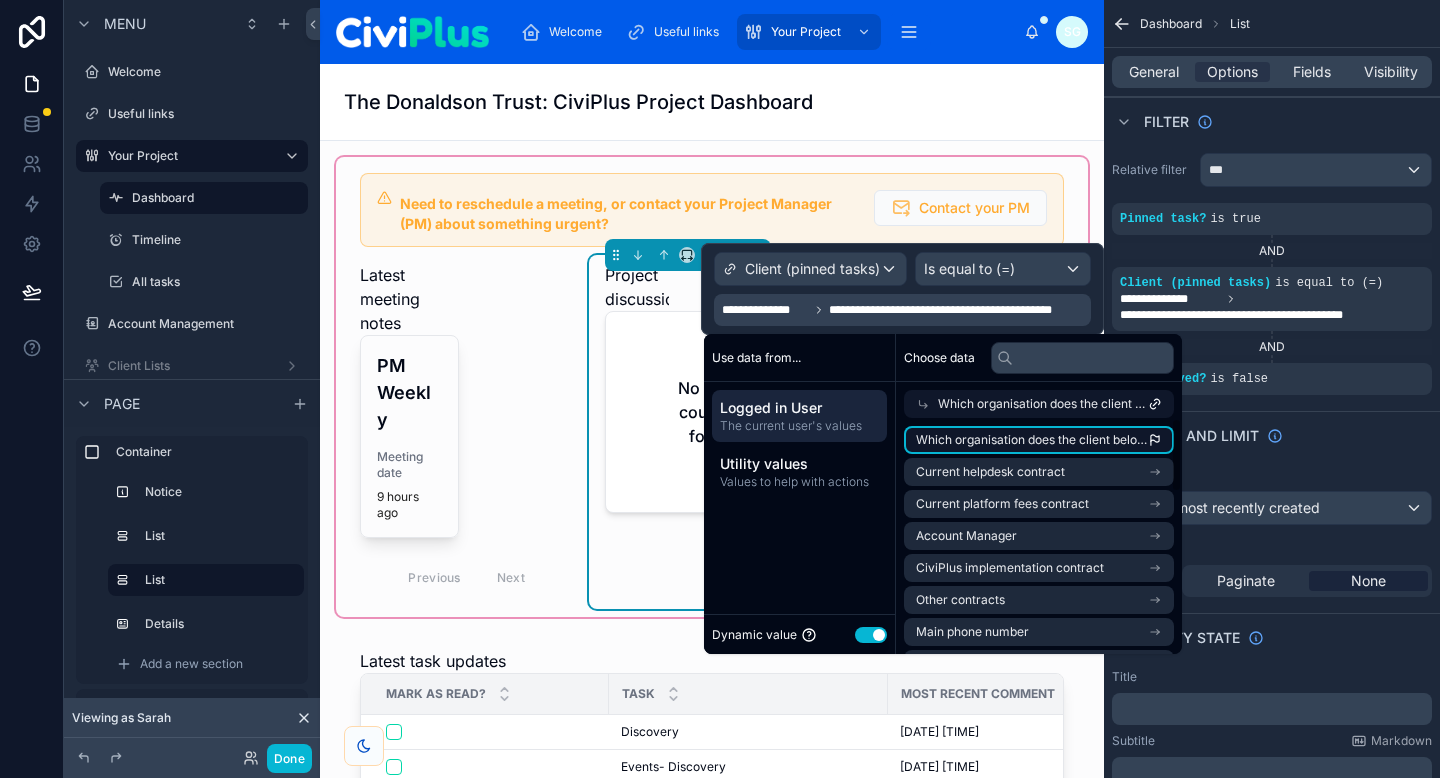 click on "Which organisation does the client belong to?" at bounding box center (1032, 440) 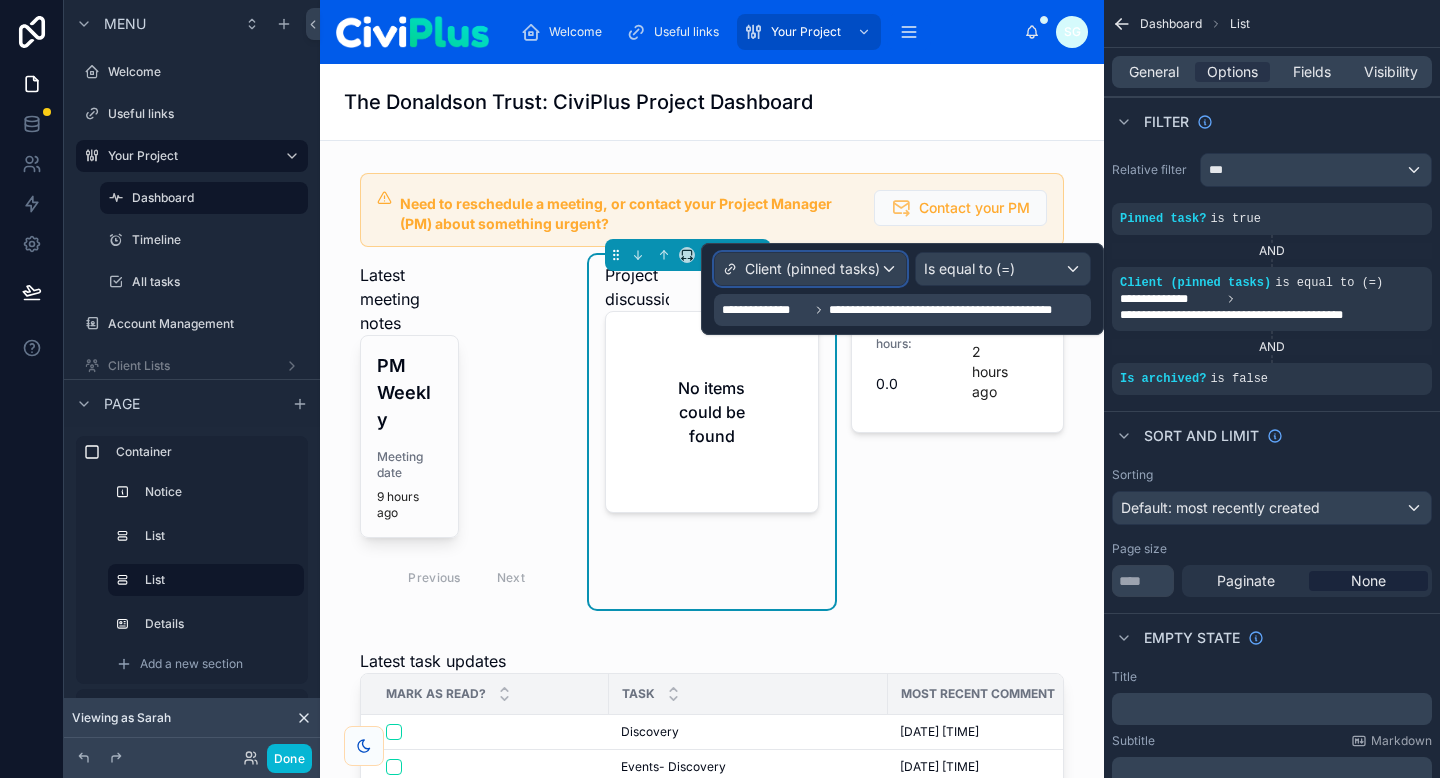 click on "Client (pinned tasks)" at bounding box center (812, 269) 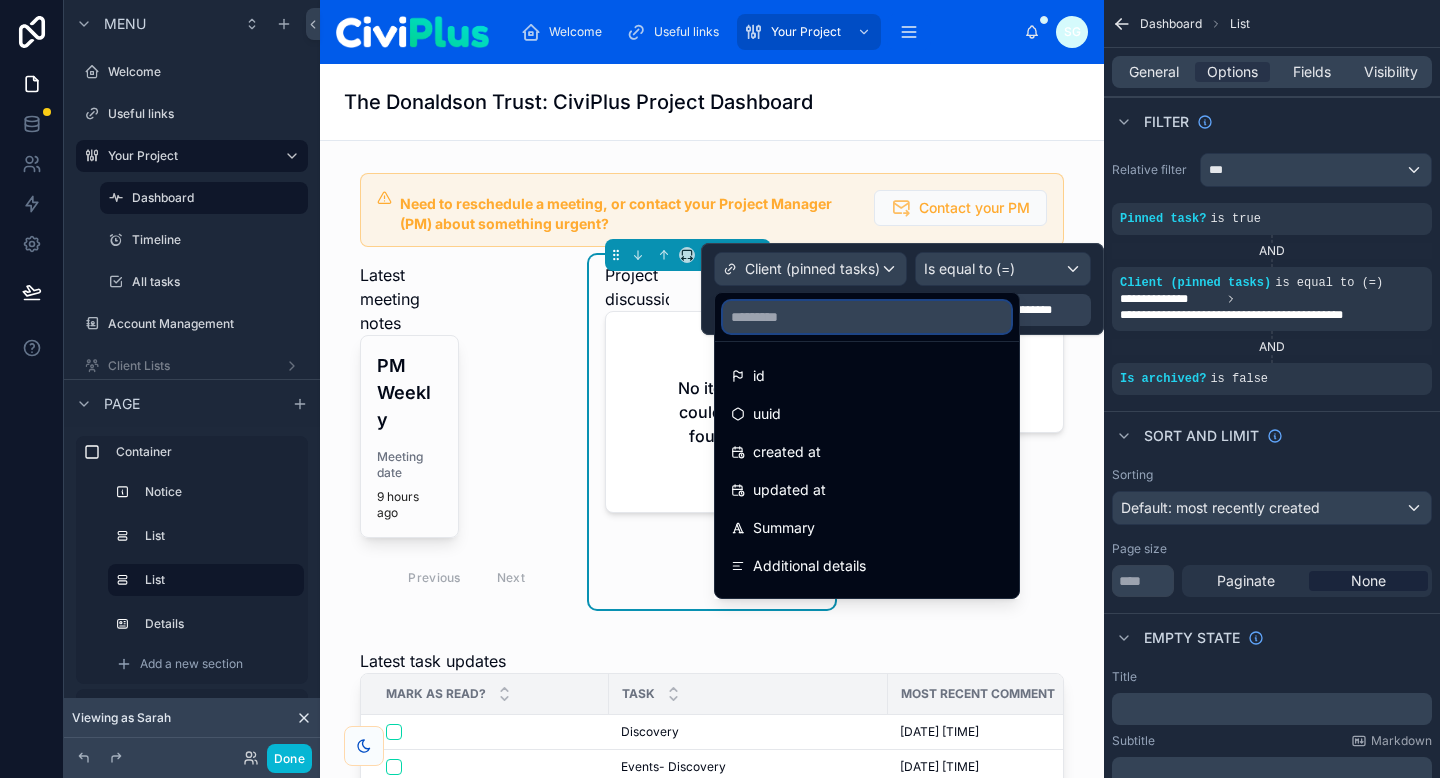 click at bounding box center [867, 317] 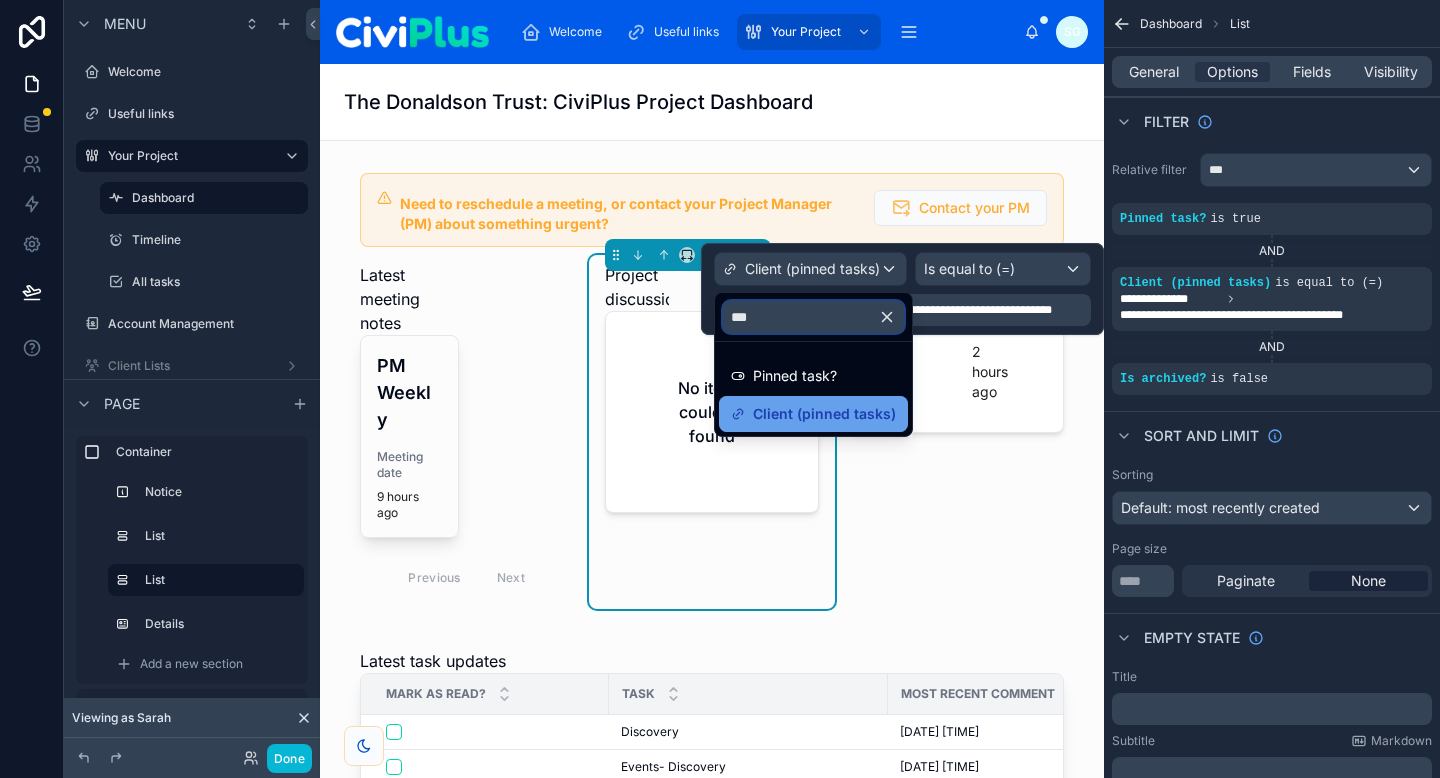 type on "***" 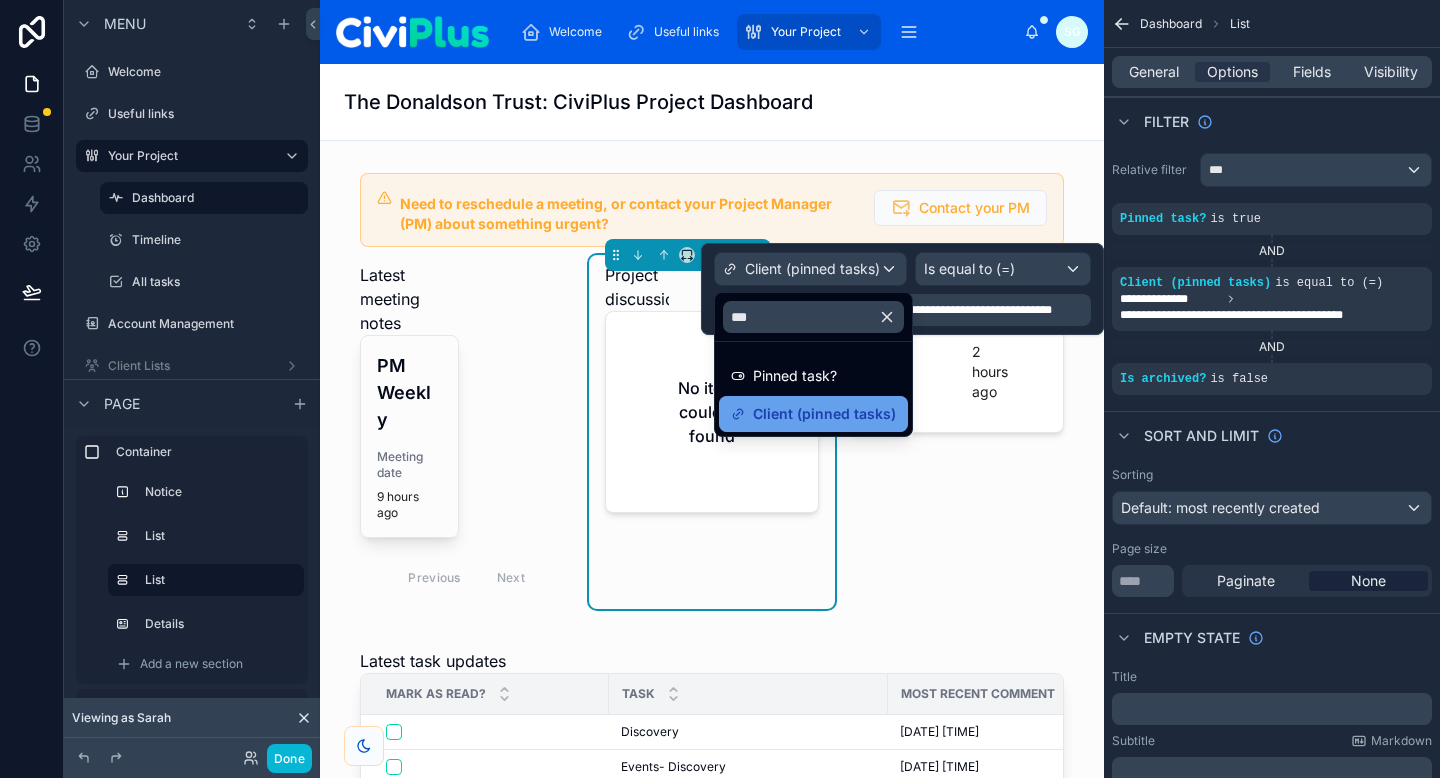 click on "Client (pinned tasks)" at bounding box center [824, 414] 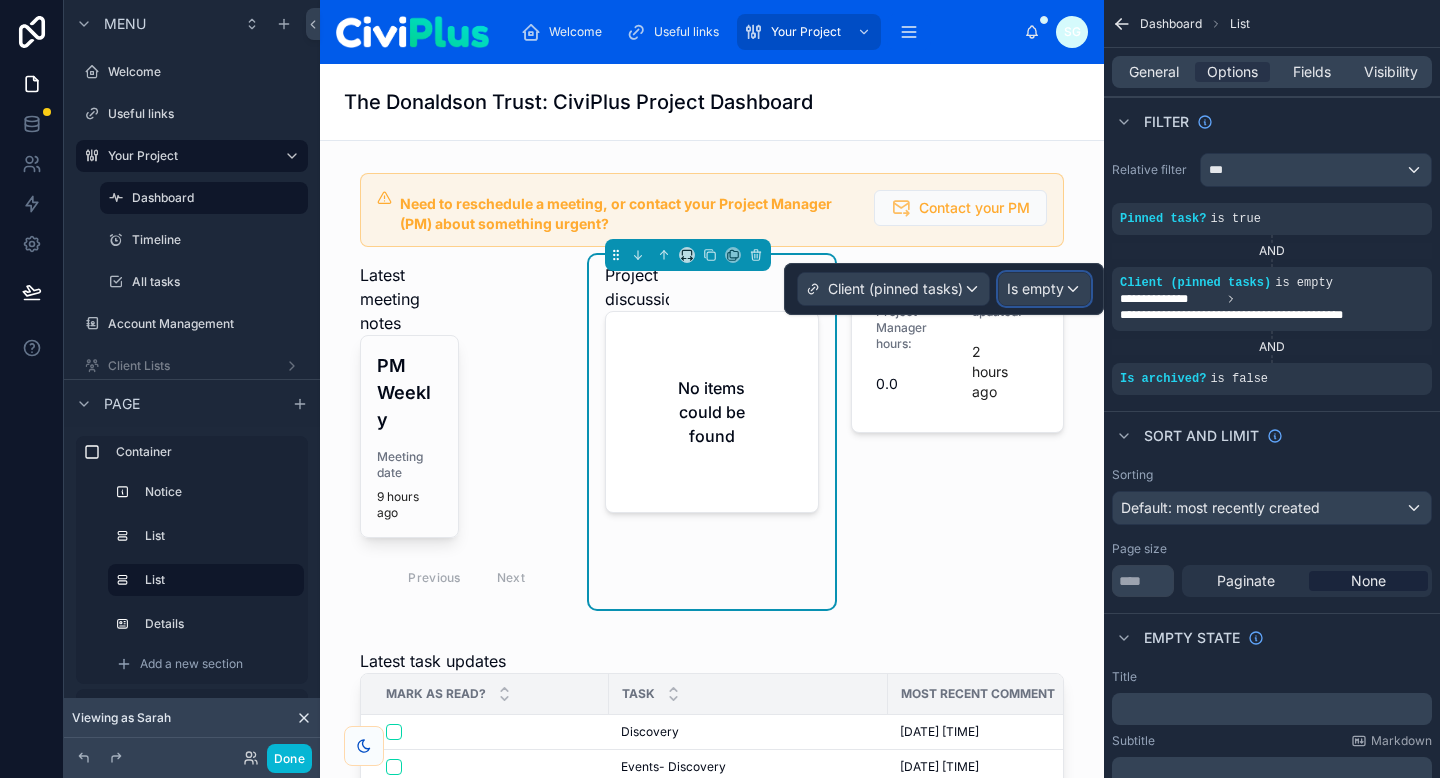 click on "Is empty" at bounding box center [1035, 289] 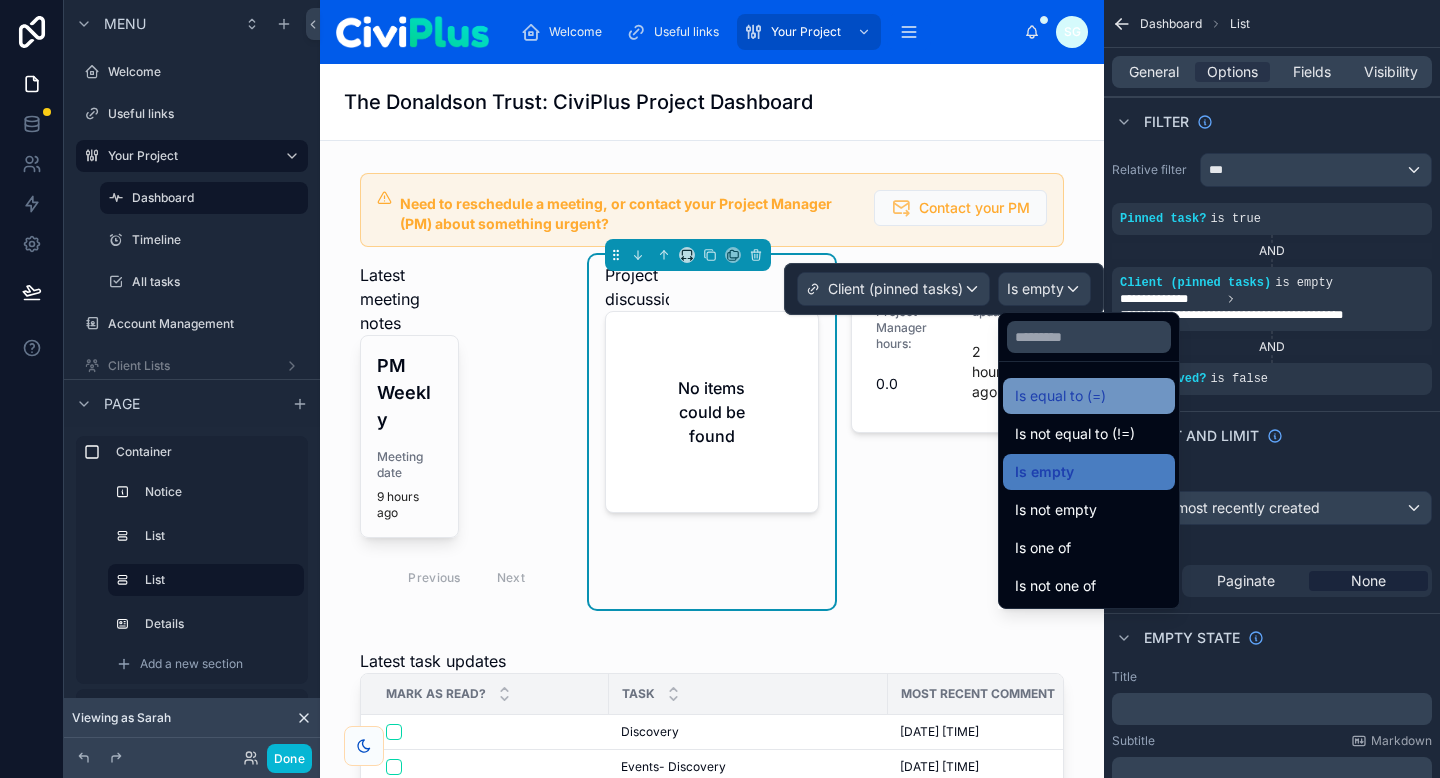 click on "Is equal to (=)" at bounding box center (1089, 396) 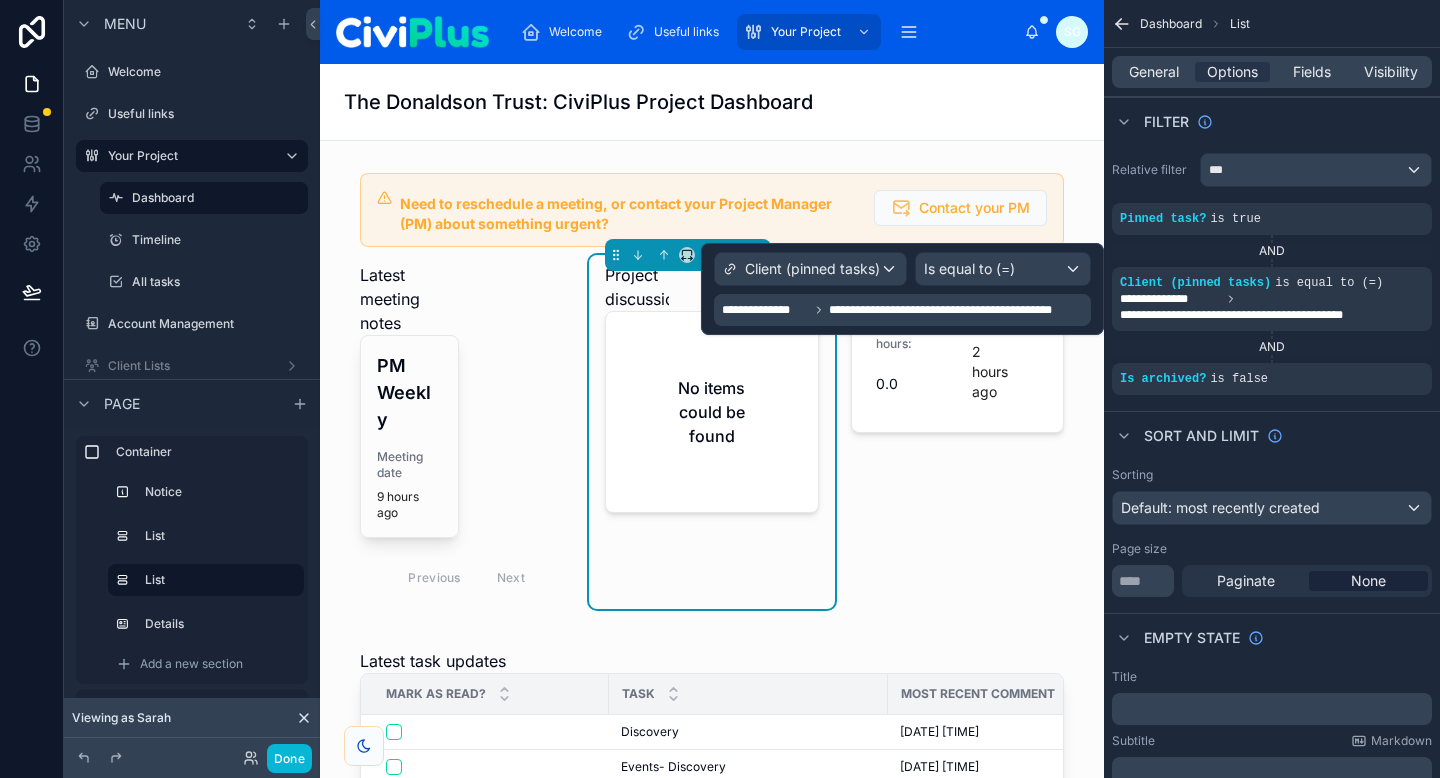 click on "**********" at bounding box center (904, 310) 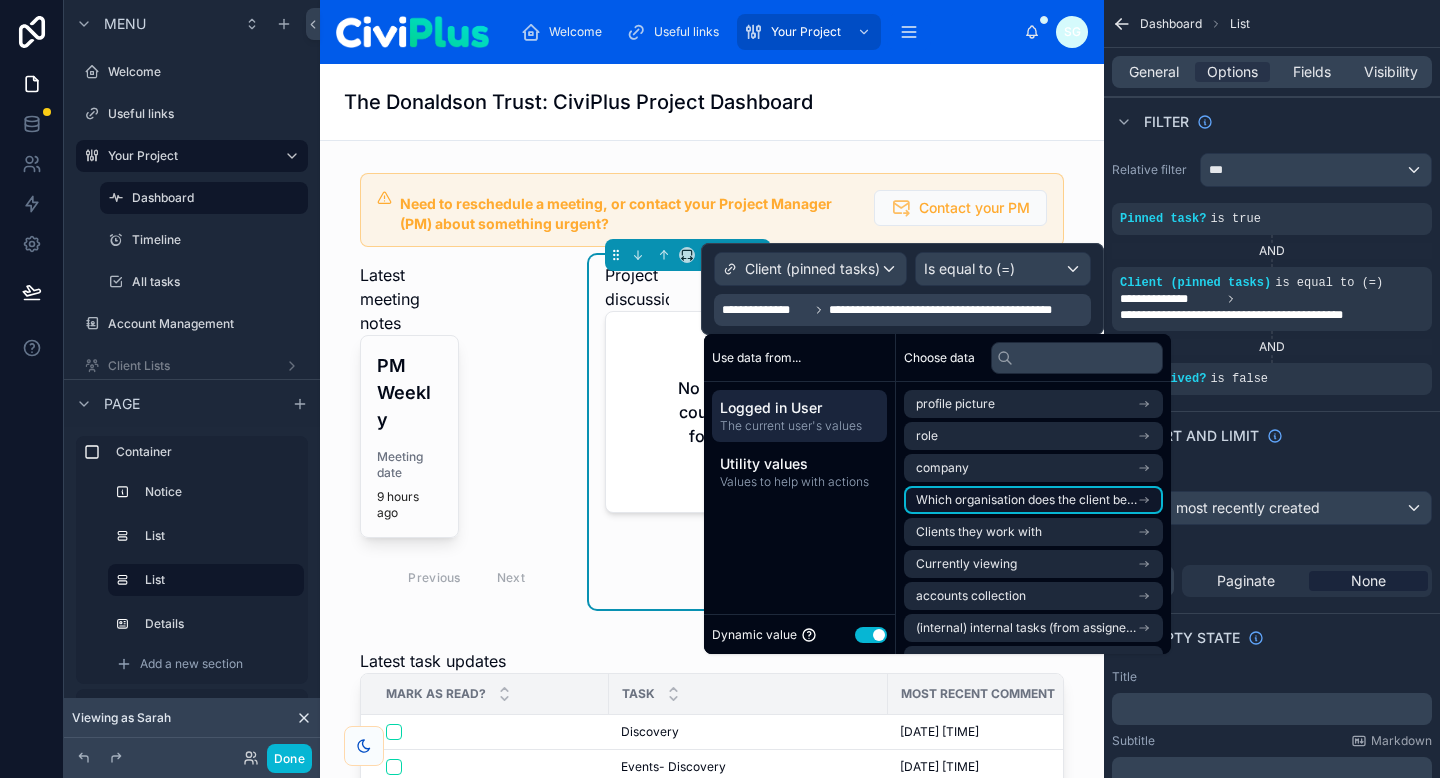 click on "Which organisation does the client belong to?" at bounding box center (1026, 500) 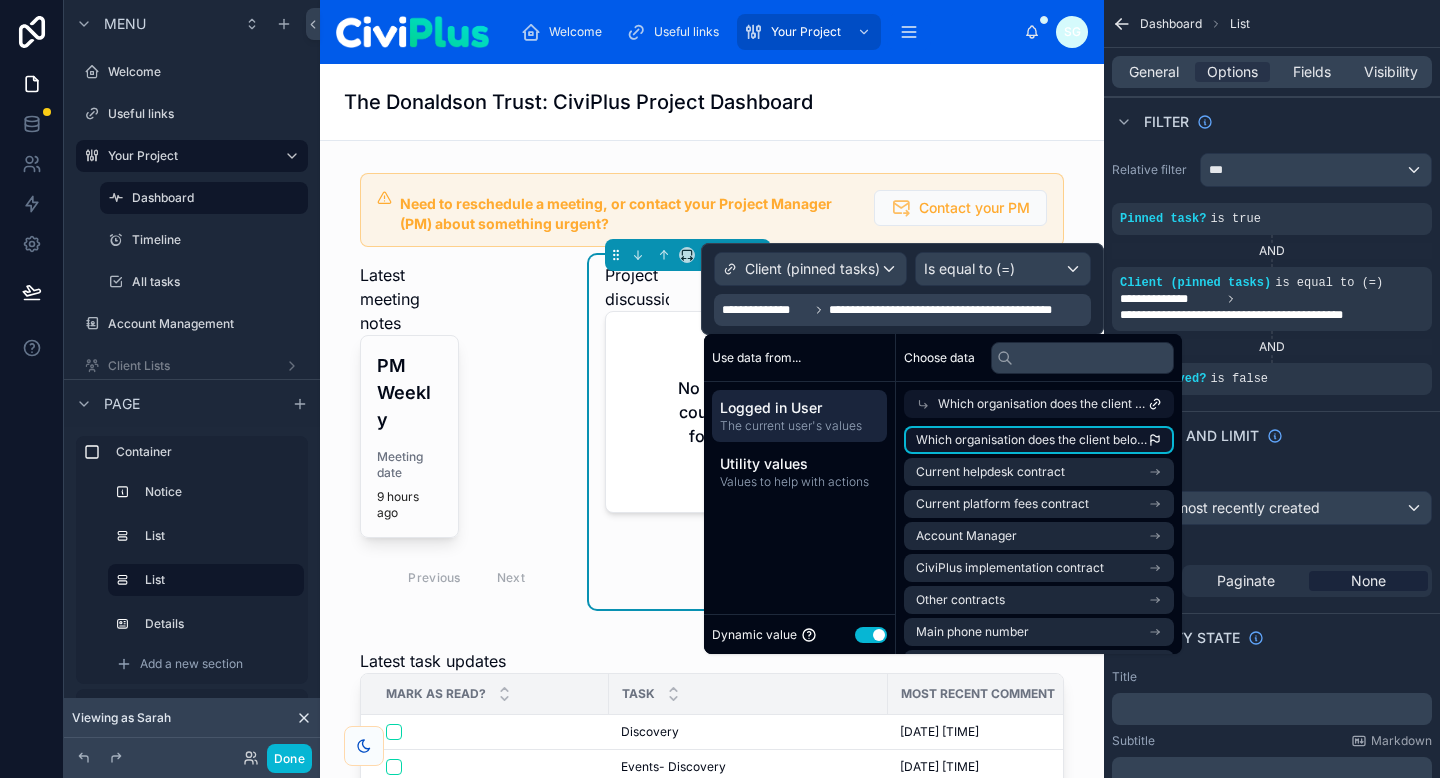 click on "Which organisation does the client belong to?" at bounding box center (1032, 440) 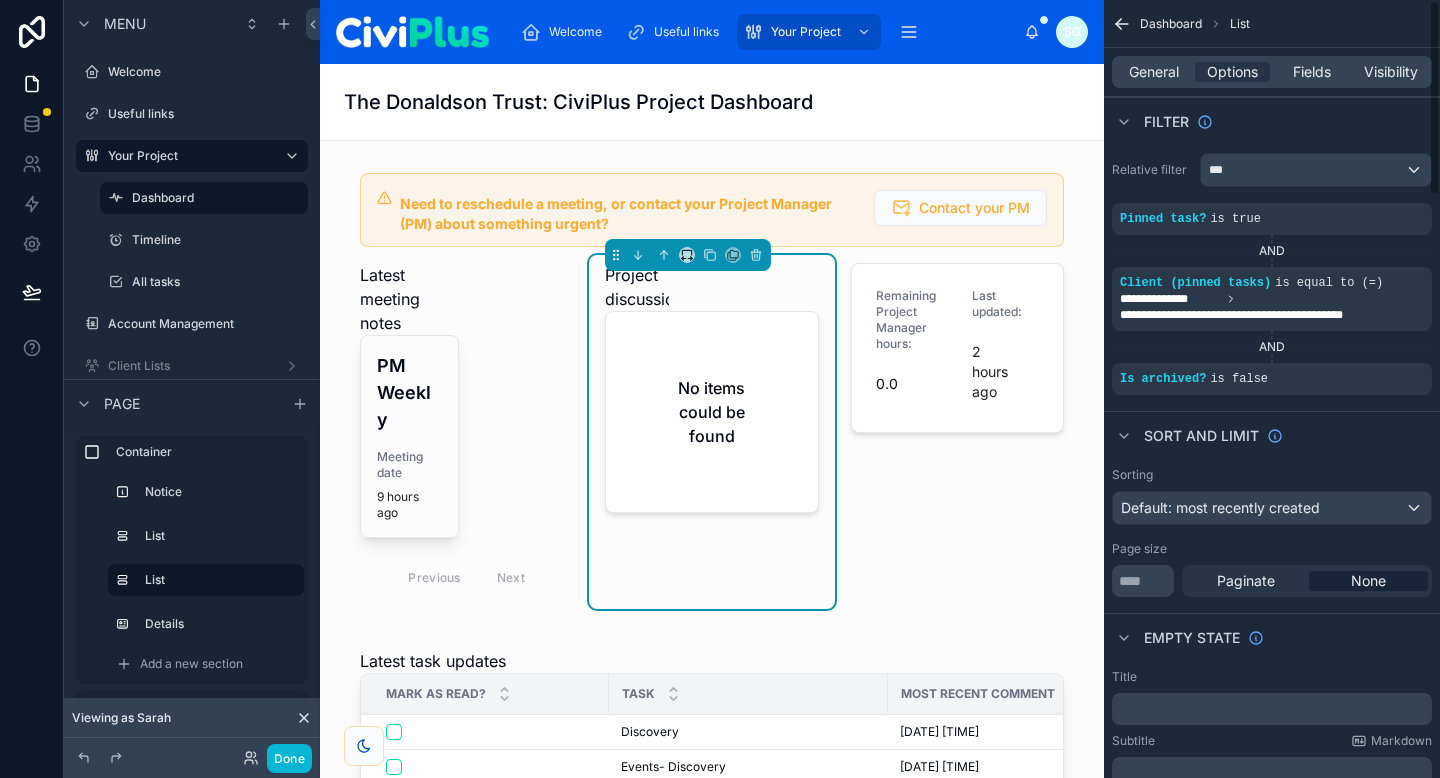 click on "AND" at bounding box center [1272, 347] 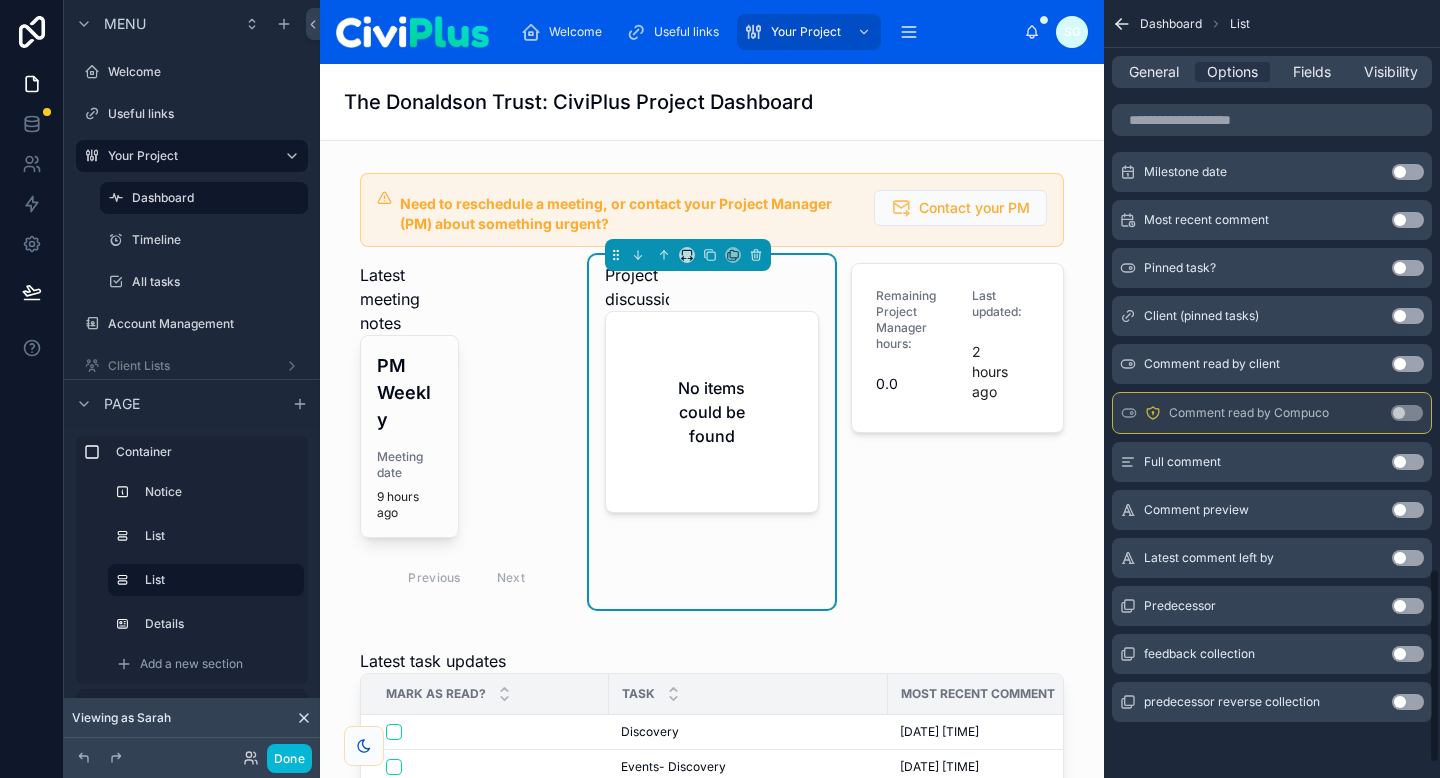 scroll, scrollTop: 2019, scrollLeft: 0, axis: vertical 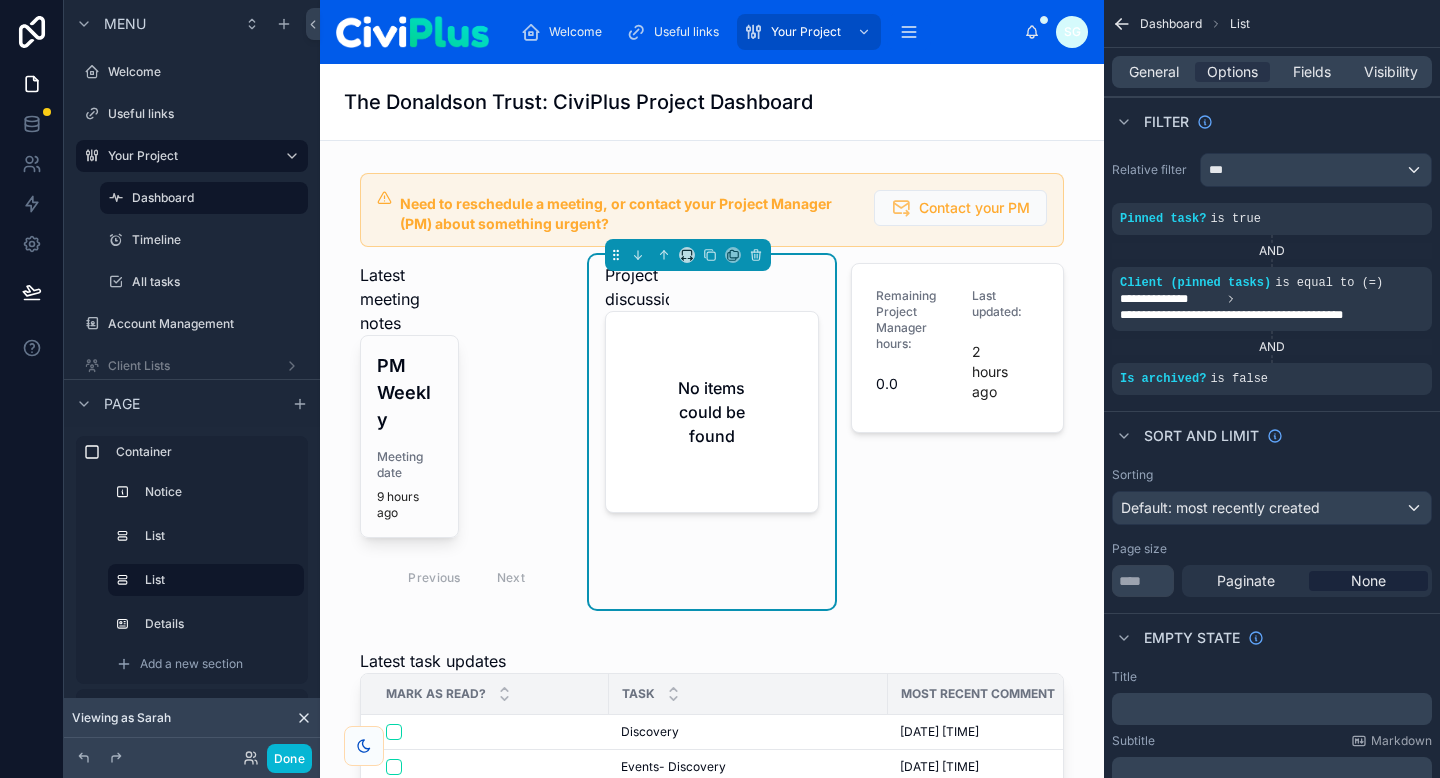click on "Filter" at bounding box center [1272, 121] 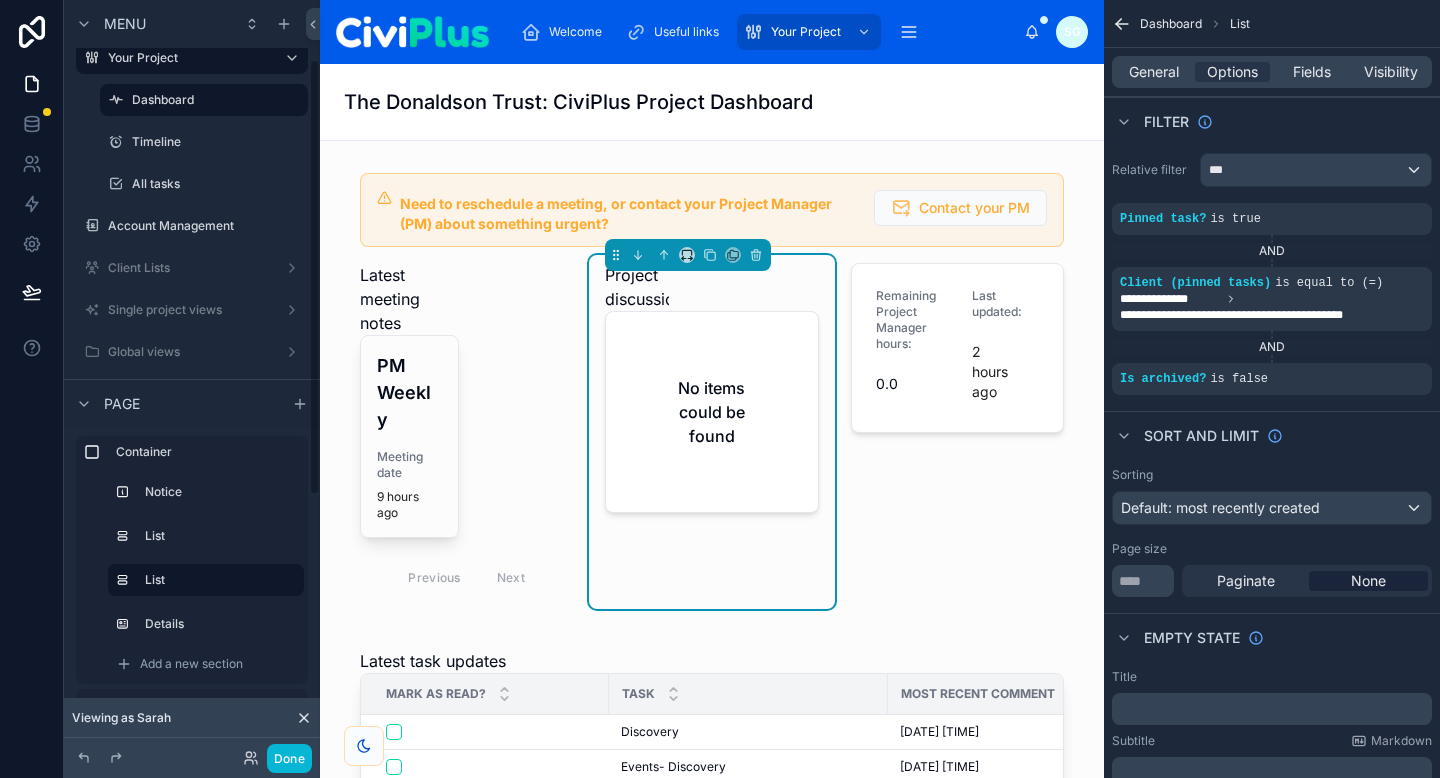 scroll, scrollTop: 108, scrollLeft: 0, axis: vertical 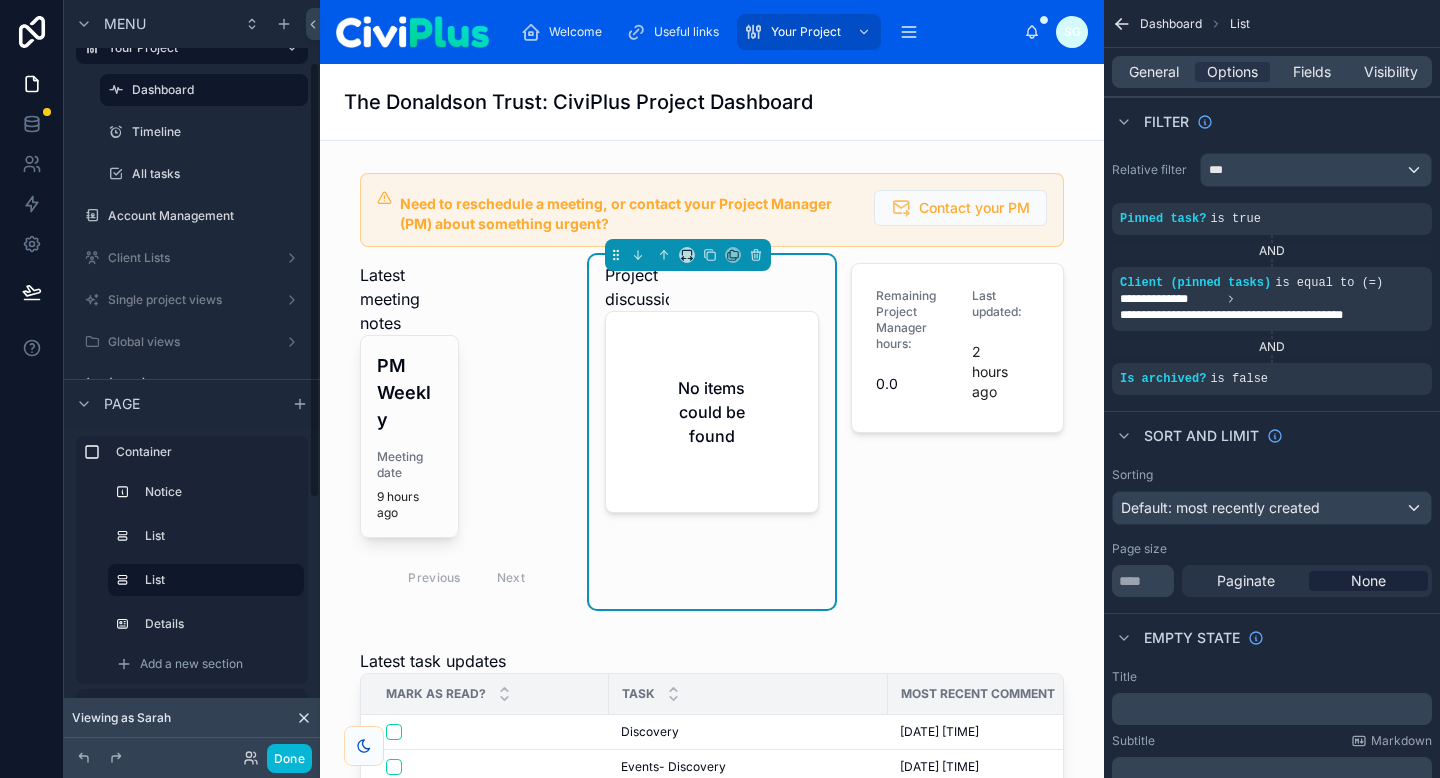 click on "Single project views" at bounding box center (192, 300) 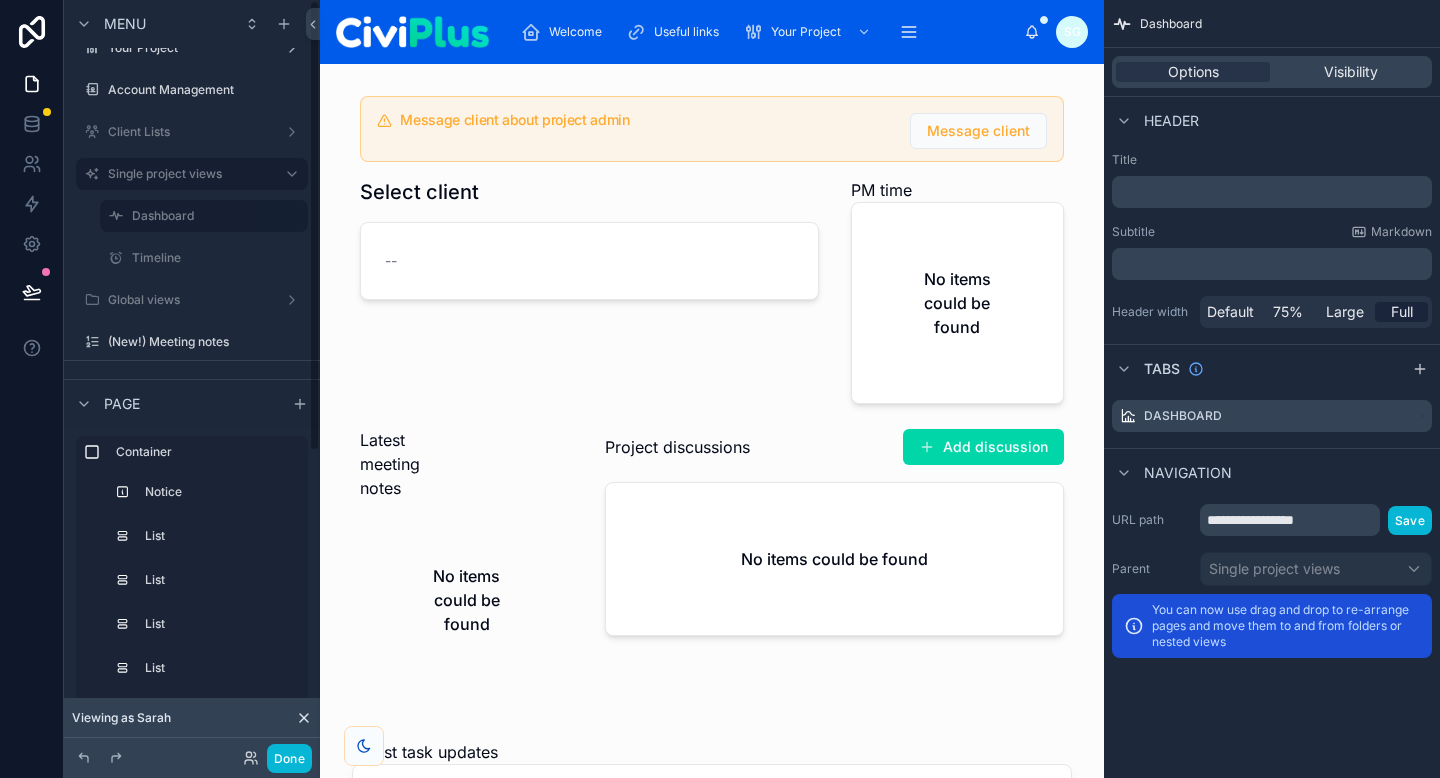 scroll, scrollTop: 0, scrollLeft: 0, axis: both 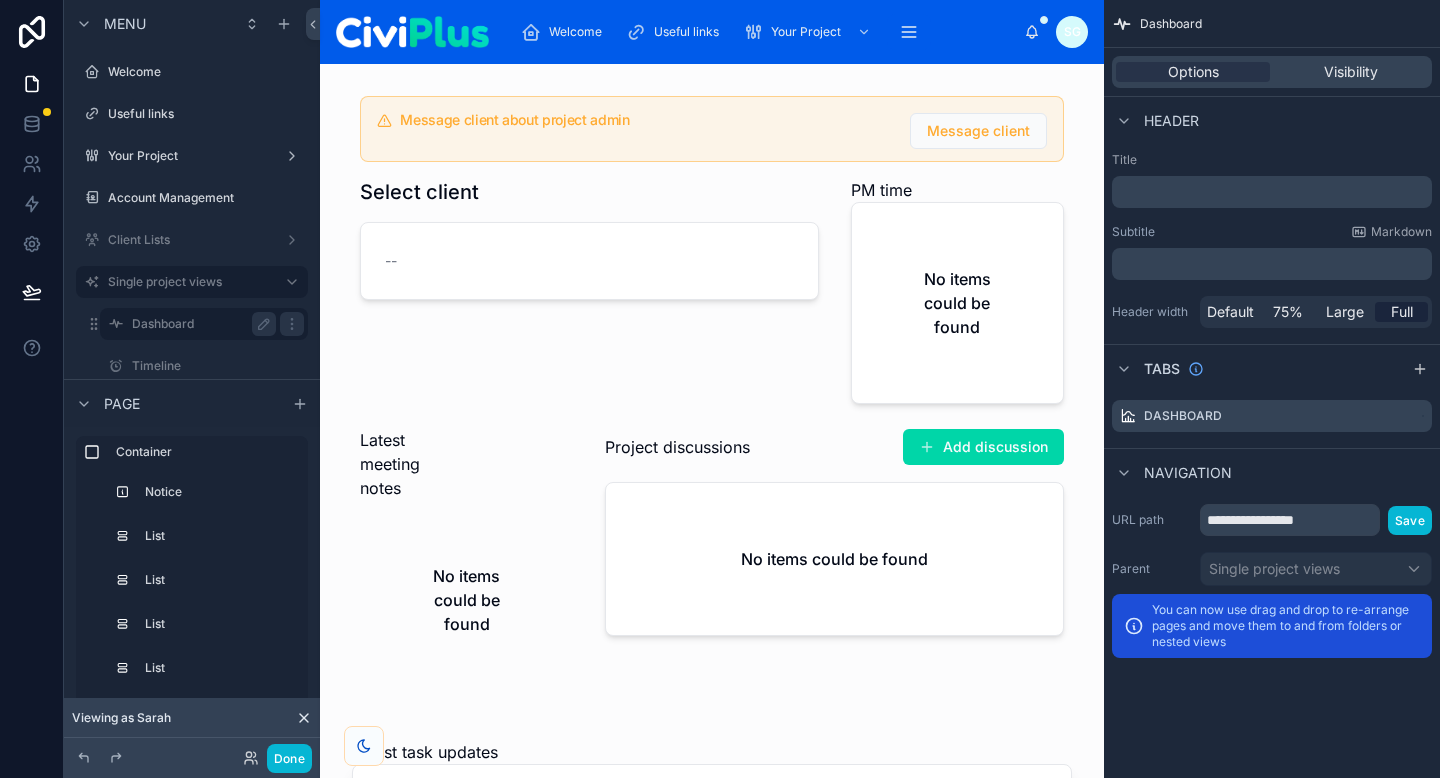 click on "Dashboard" at bounding box center (200, 324) 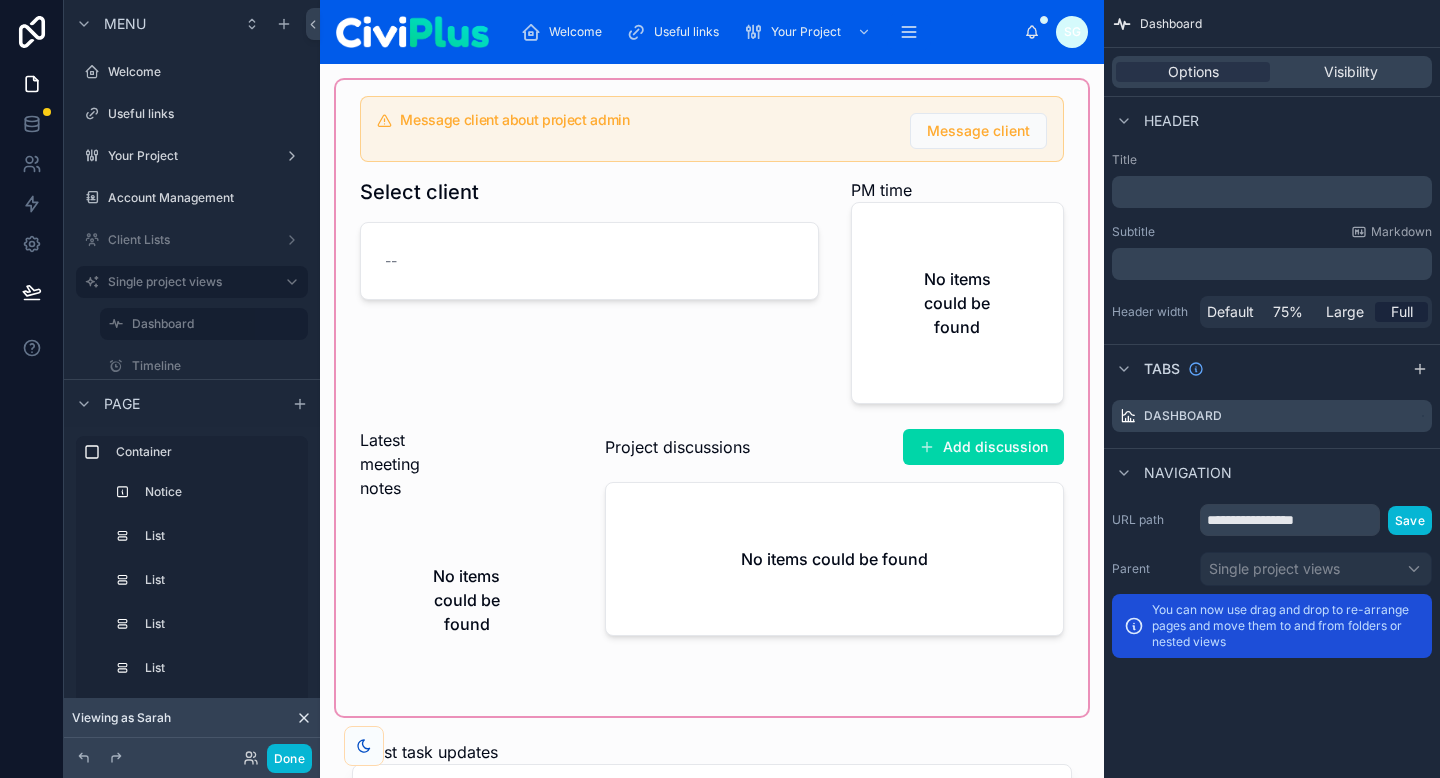 click at bounding box center [712, 398] 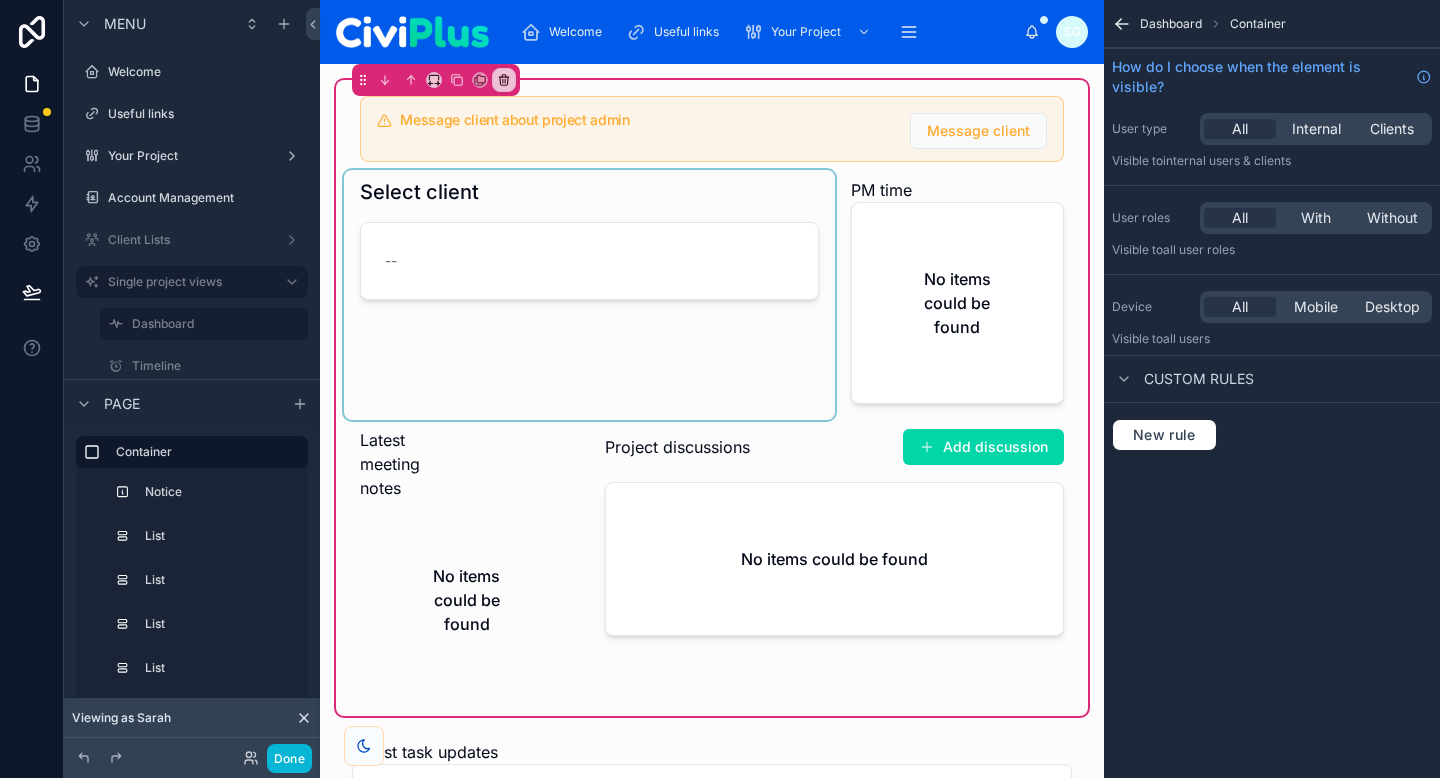 click at bounding box center [589, 295] 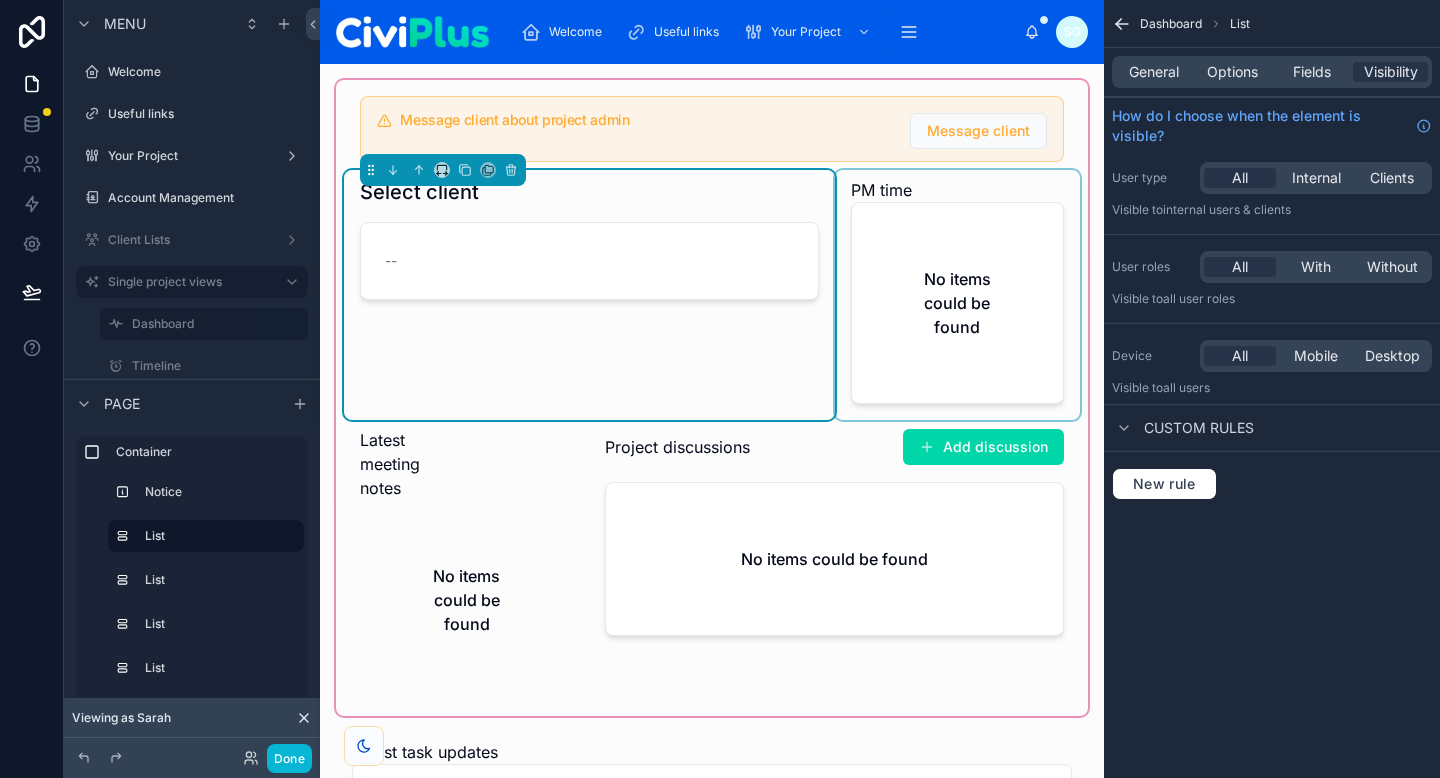 click at bounding box center (957, 295) 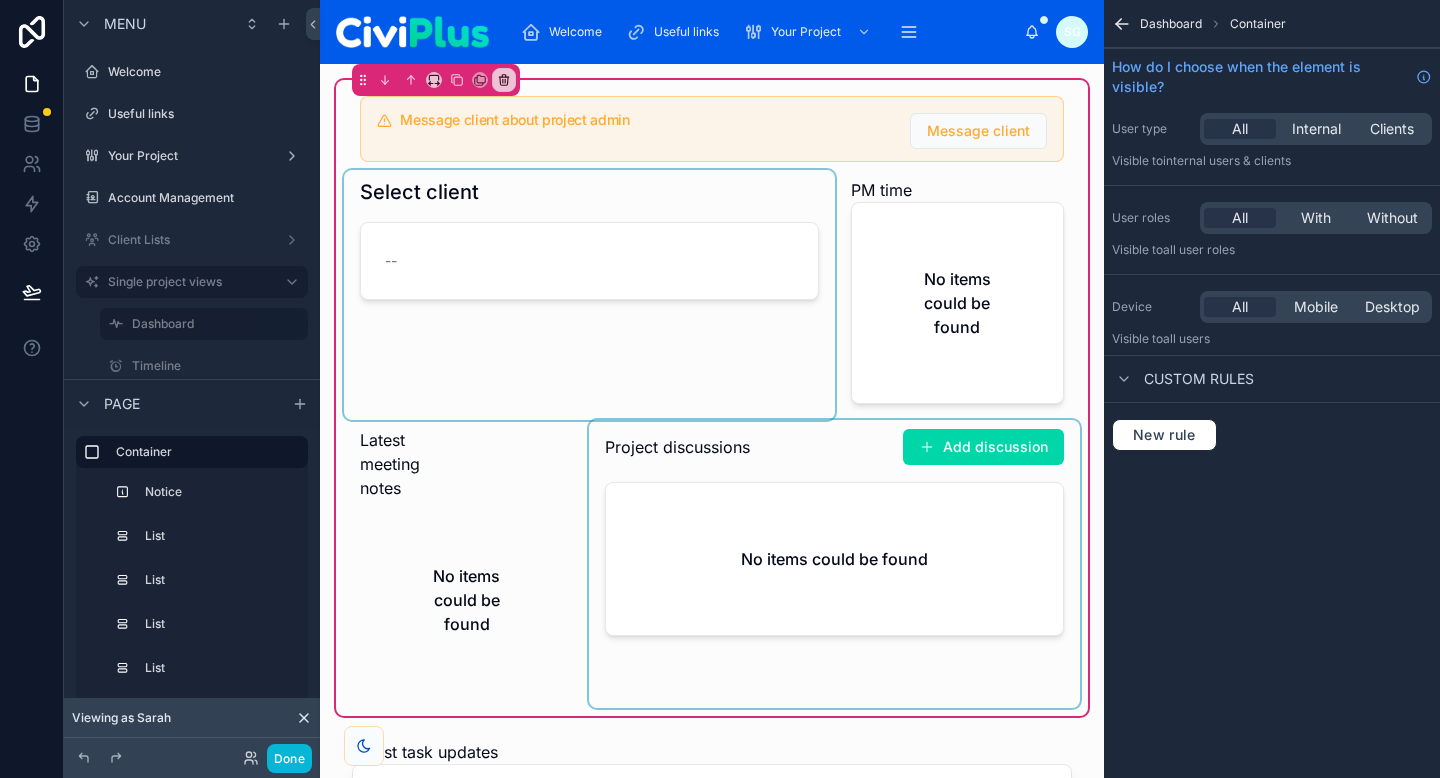 click at bounding box center [834, 564] 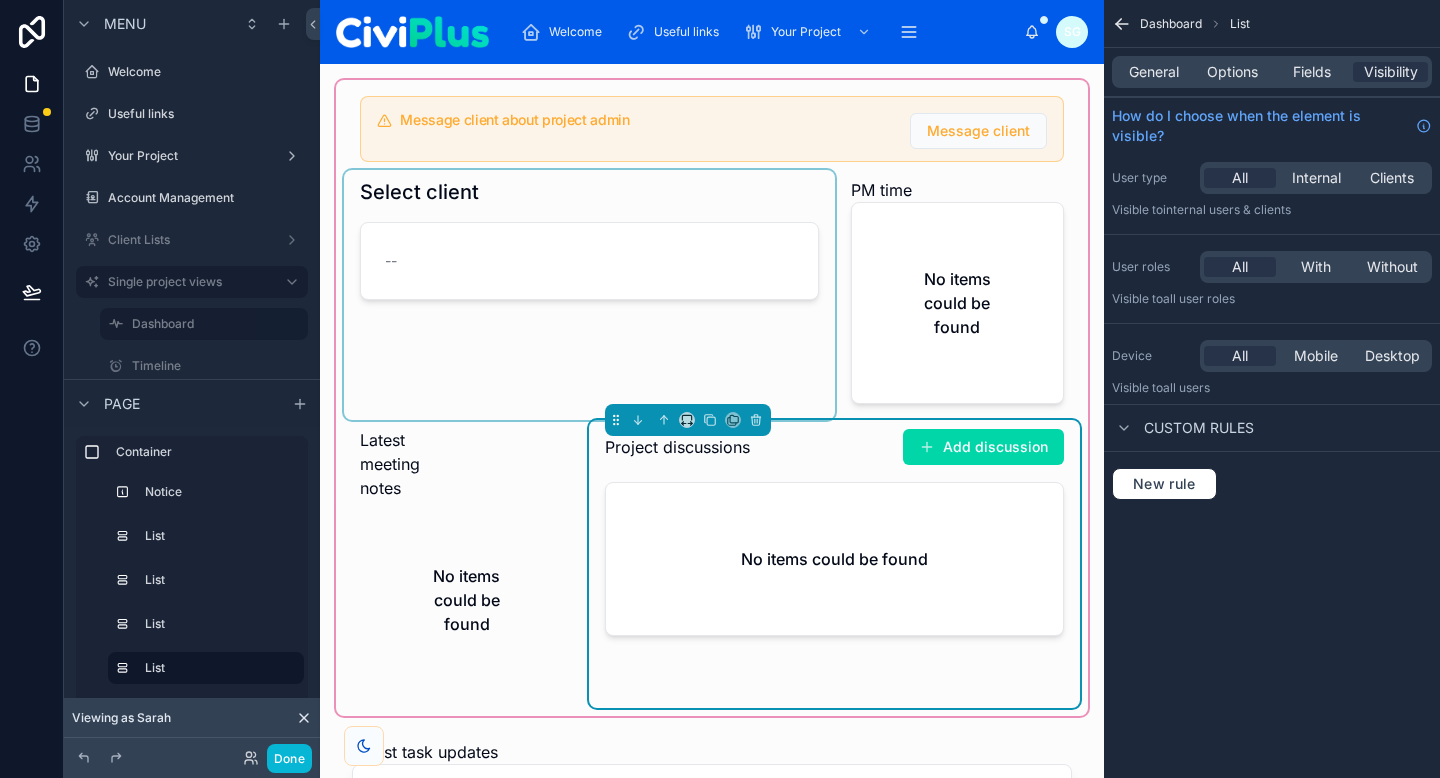 click on "Project discussions" at bounding box center [677, 447] 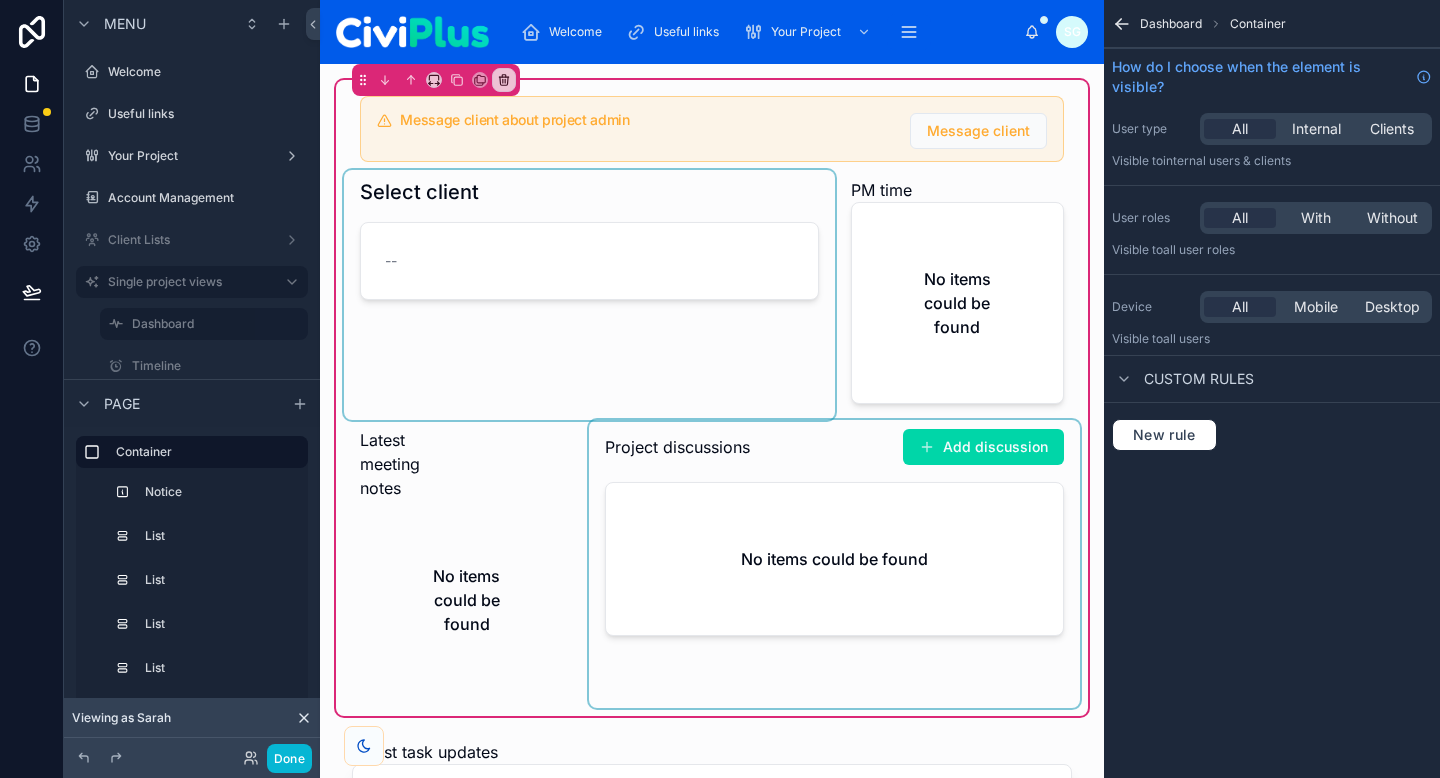 click at bounding box center [834, 564] 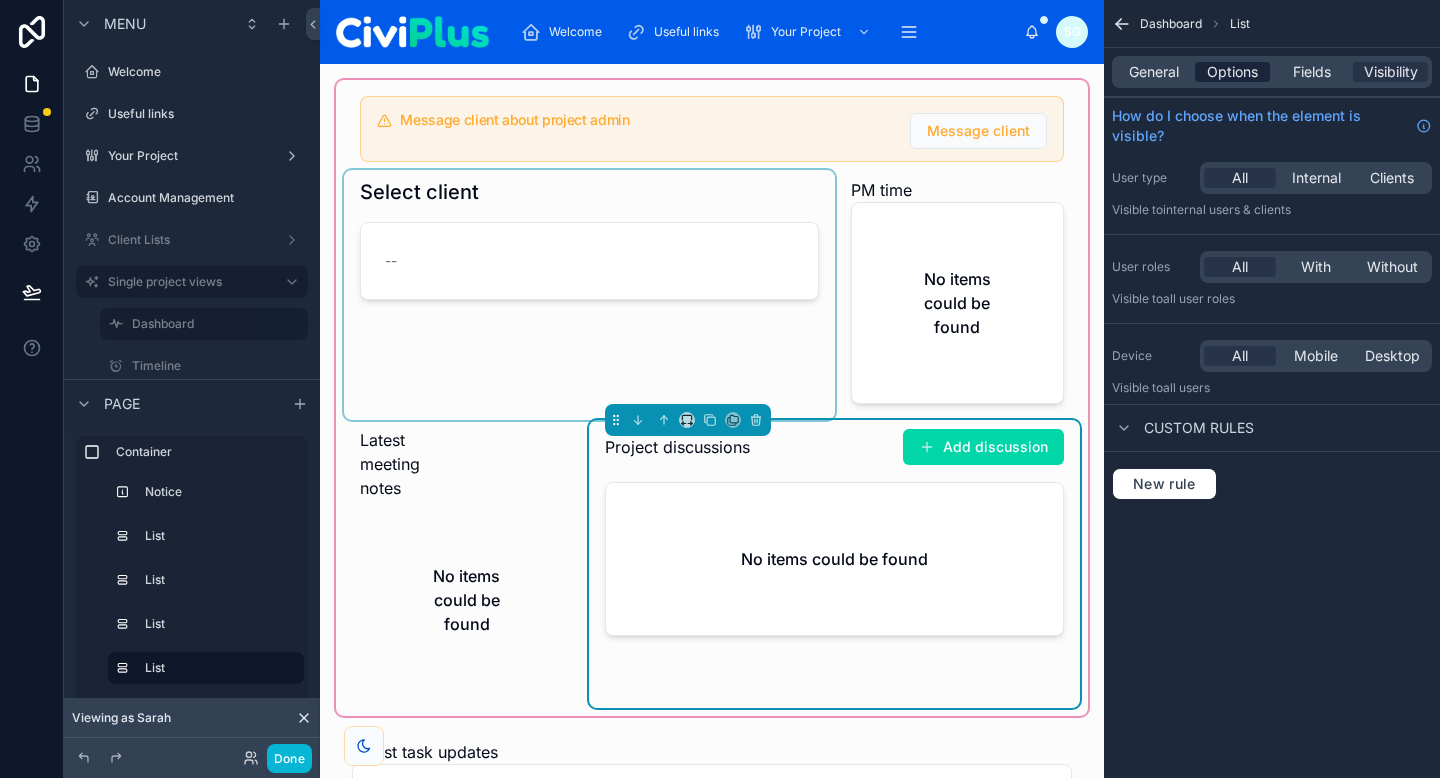click on "Options" at bounding box center [1232, 72] 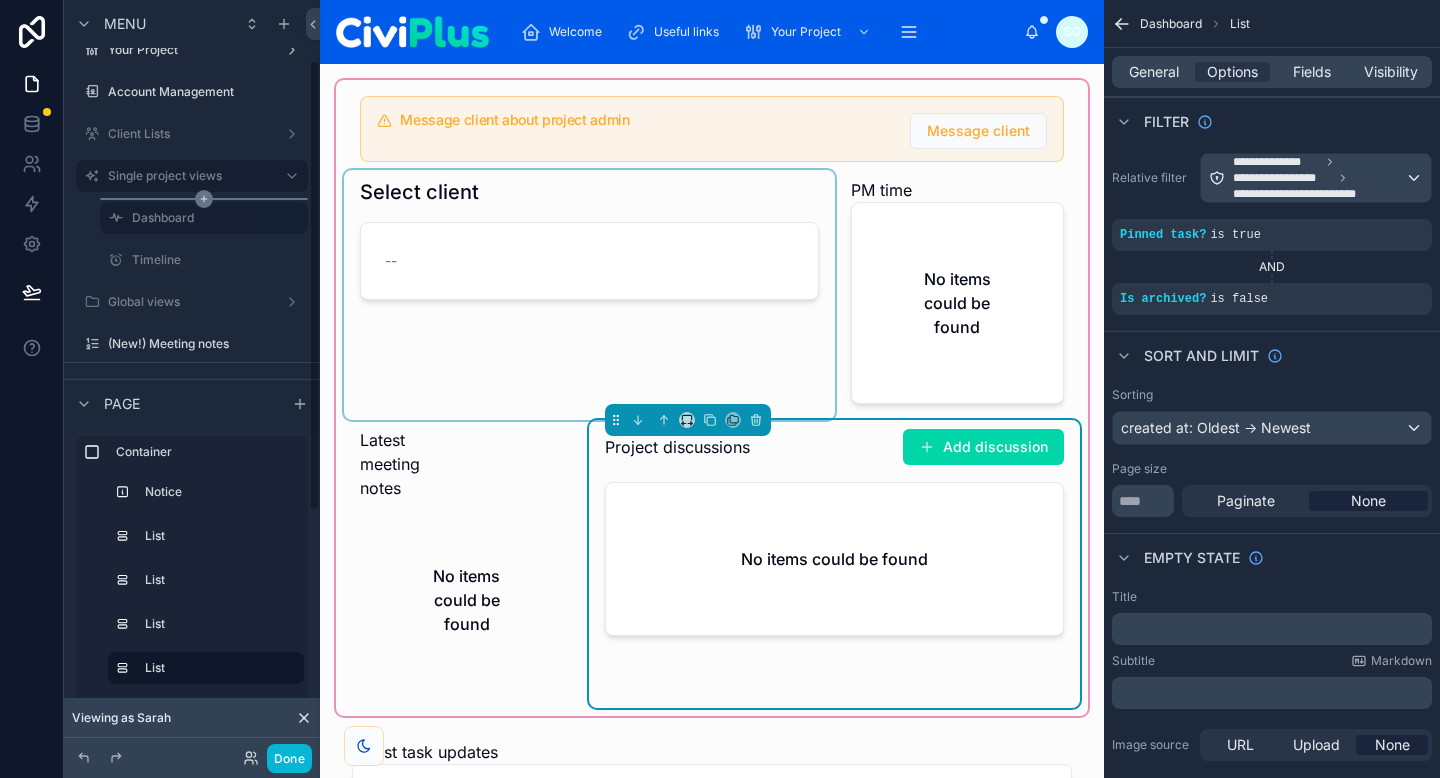scroll, scrollTop: 0, scrollLeft: 0, axis: both 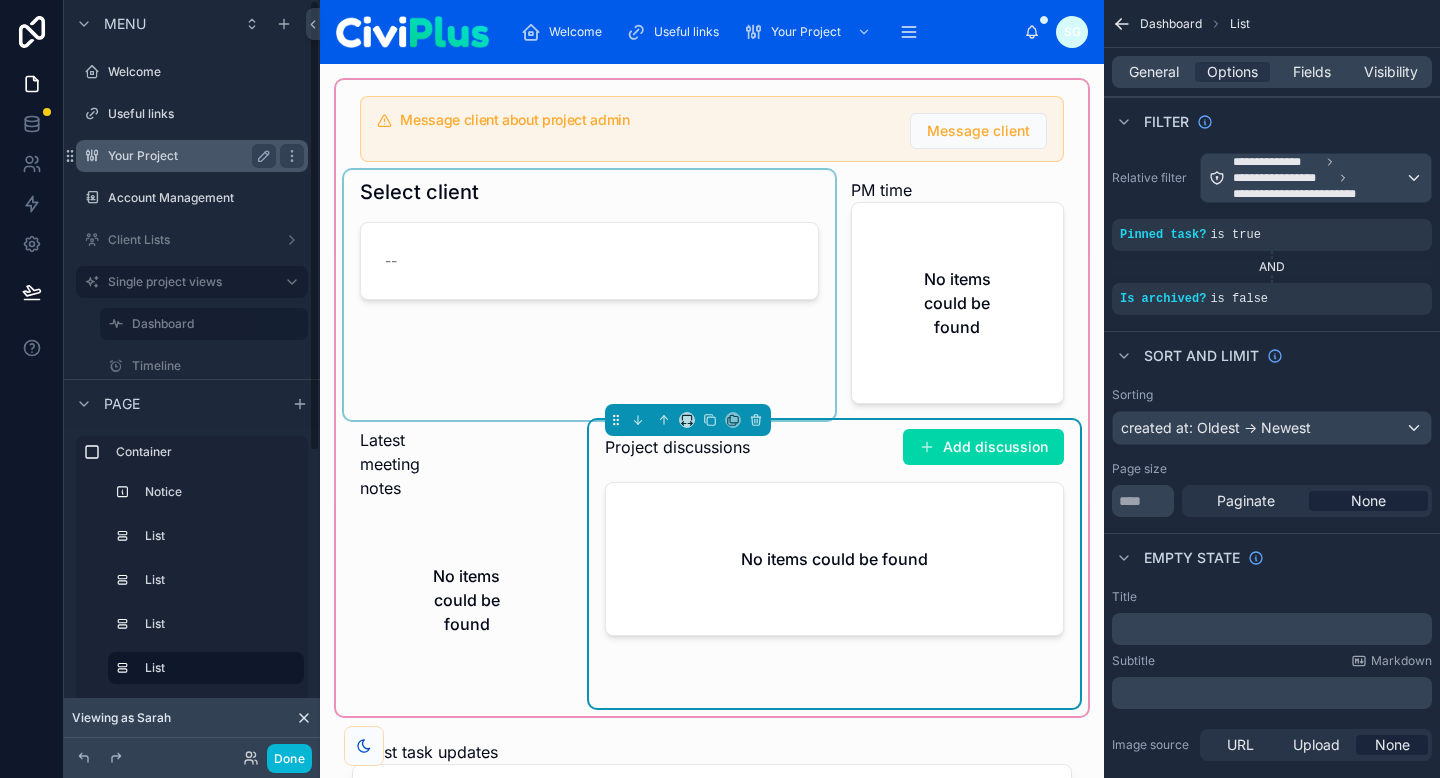 click on "Your Project" at bounding box center [188, 156] 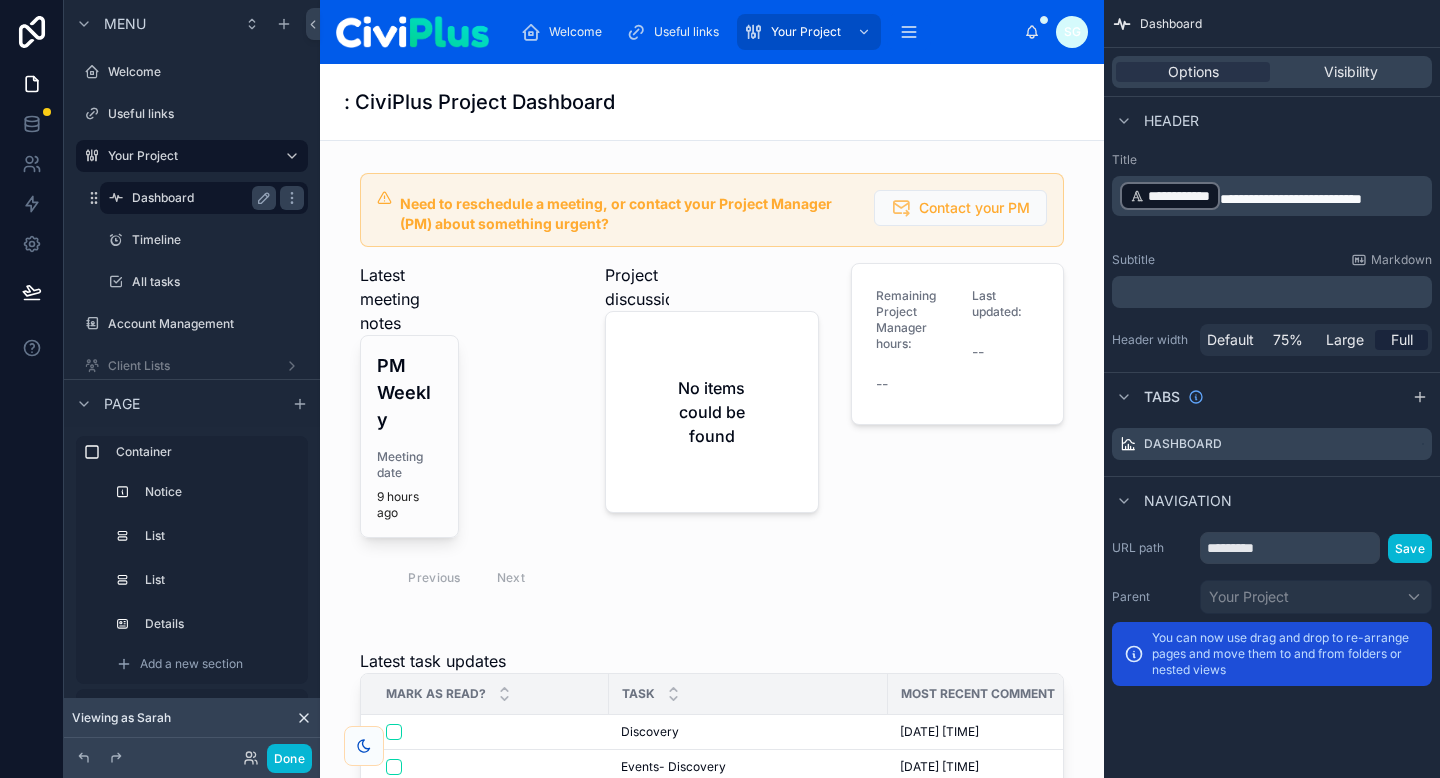 click on "Dashboard" at bounding box center (200, 198) 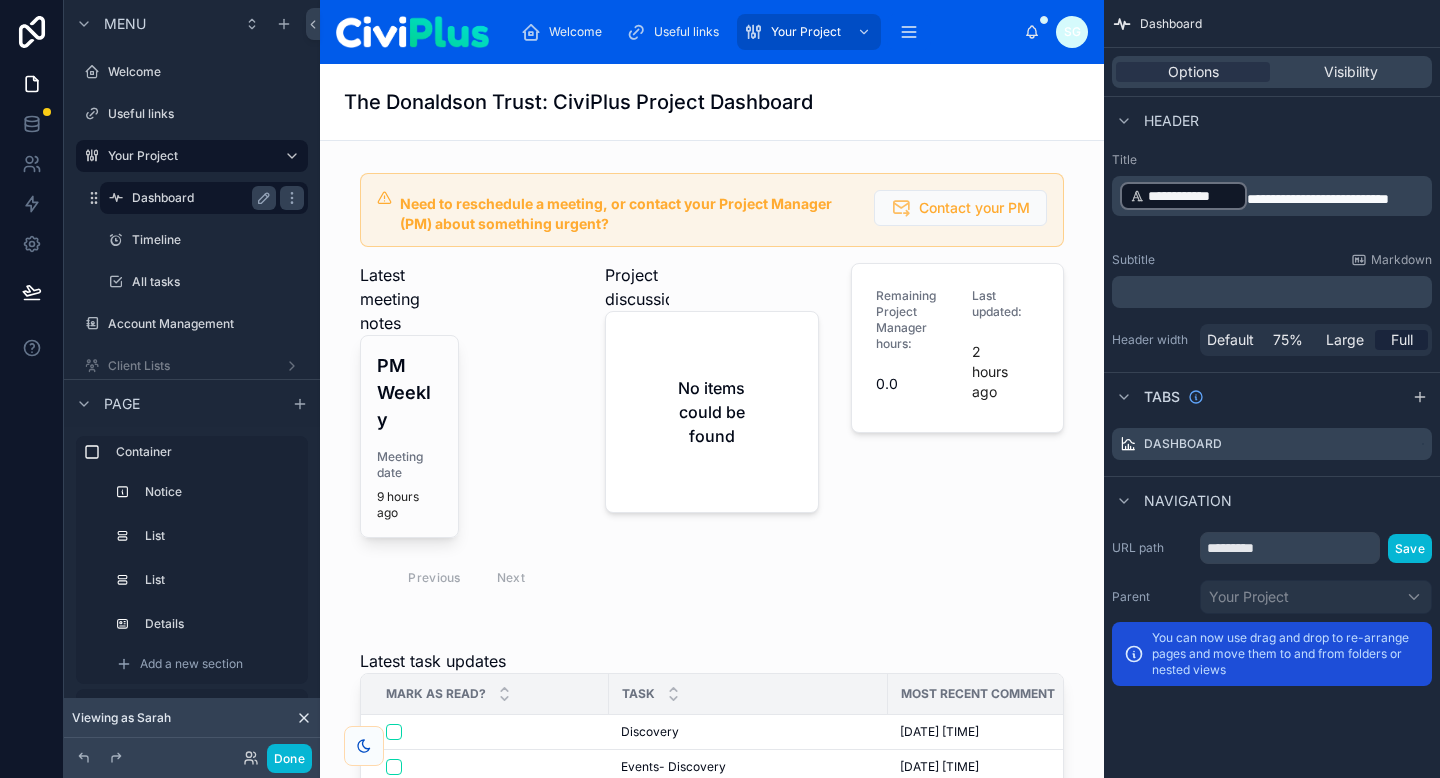 click at bounding box center (712, 387) 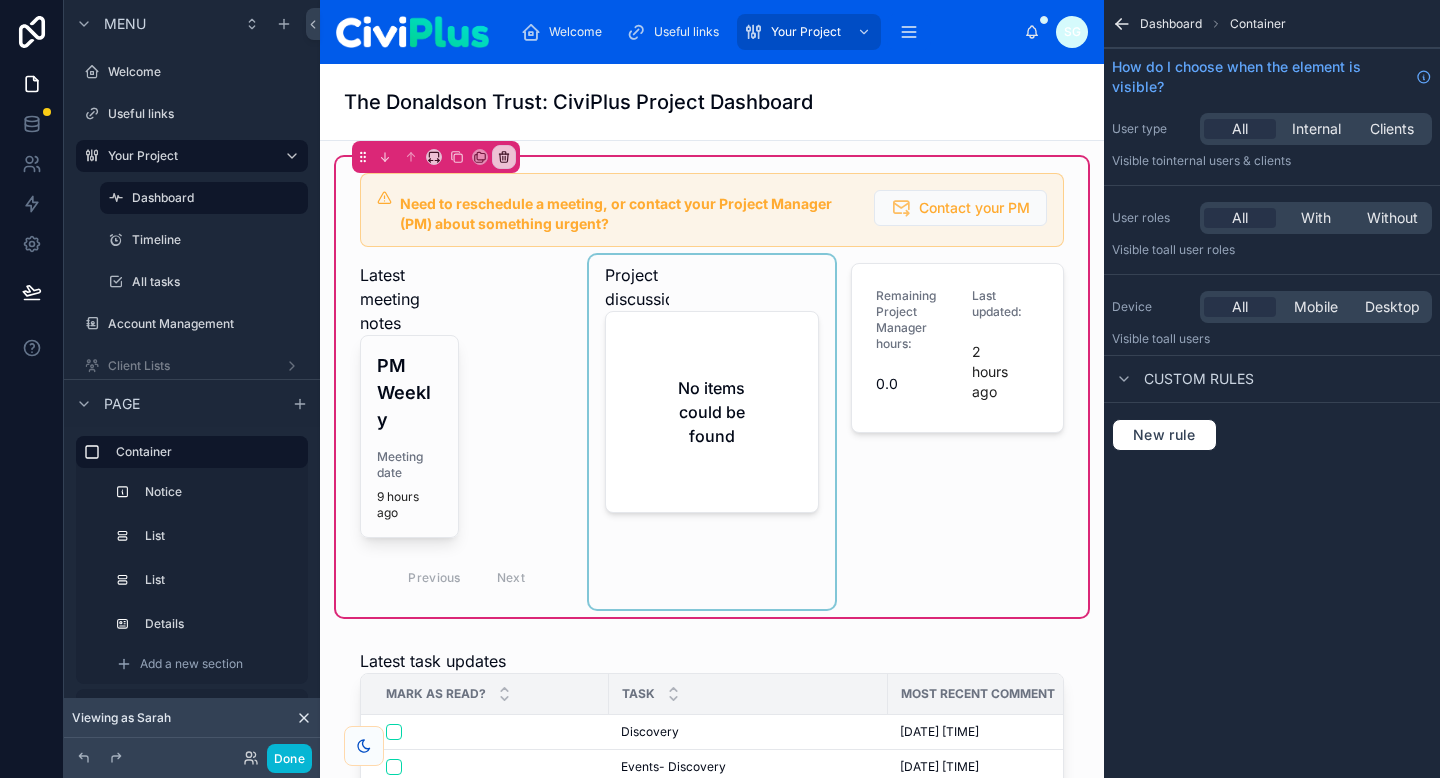 click at bounding box center (711, 432) 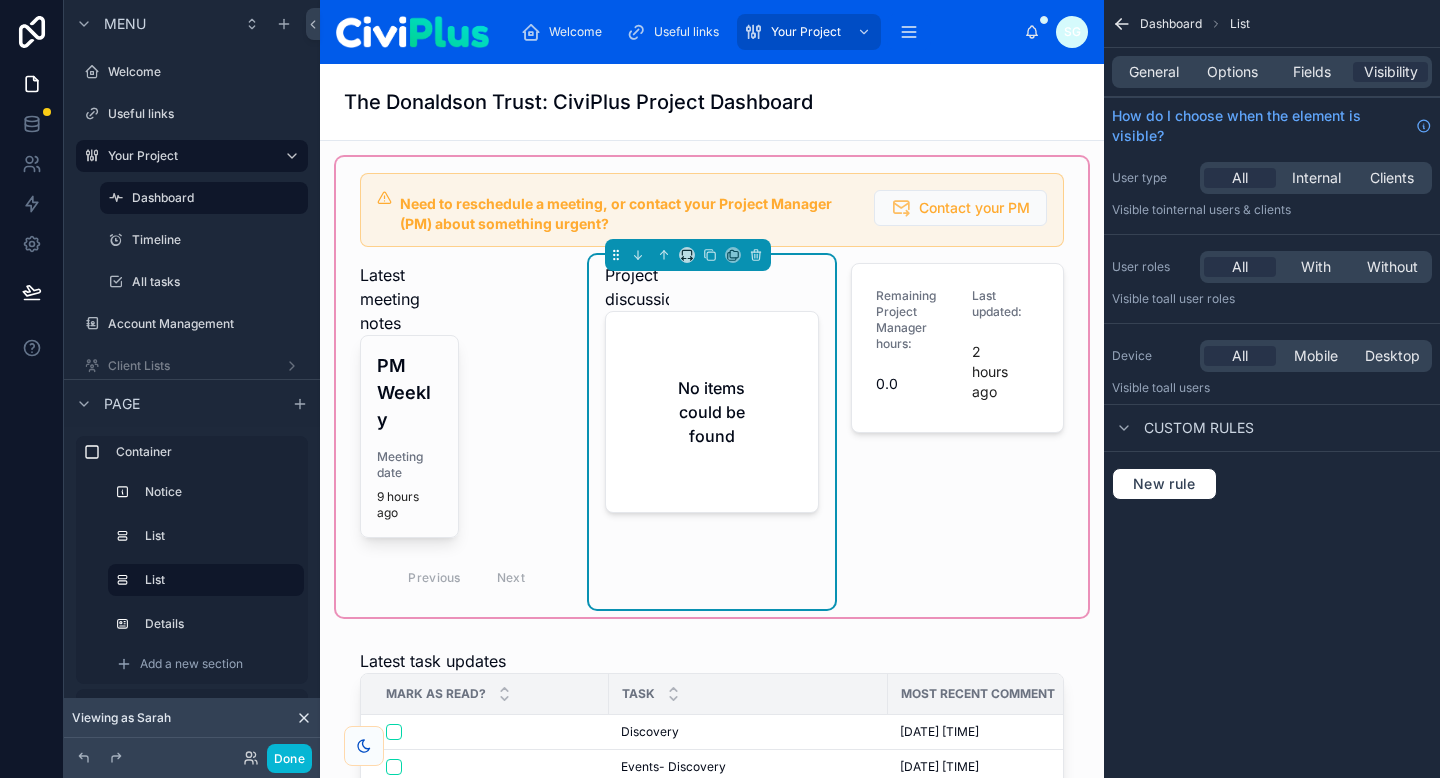 click on "General Options Fields Visibility" at bounding box center [1272, 72] 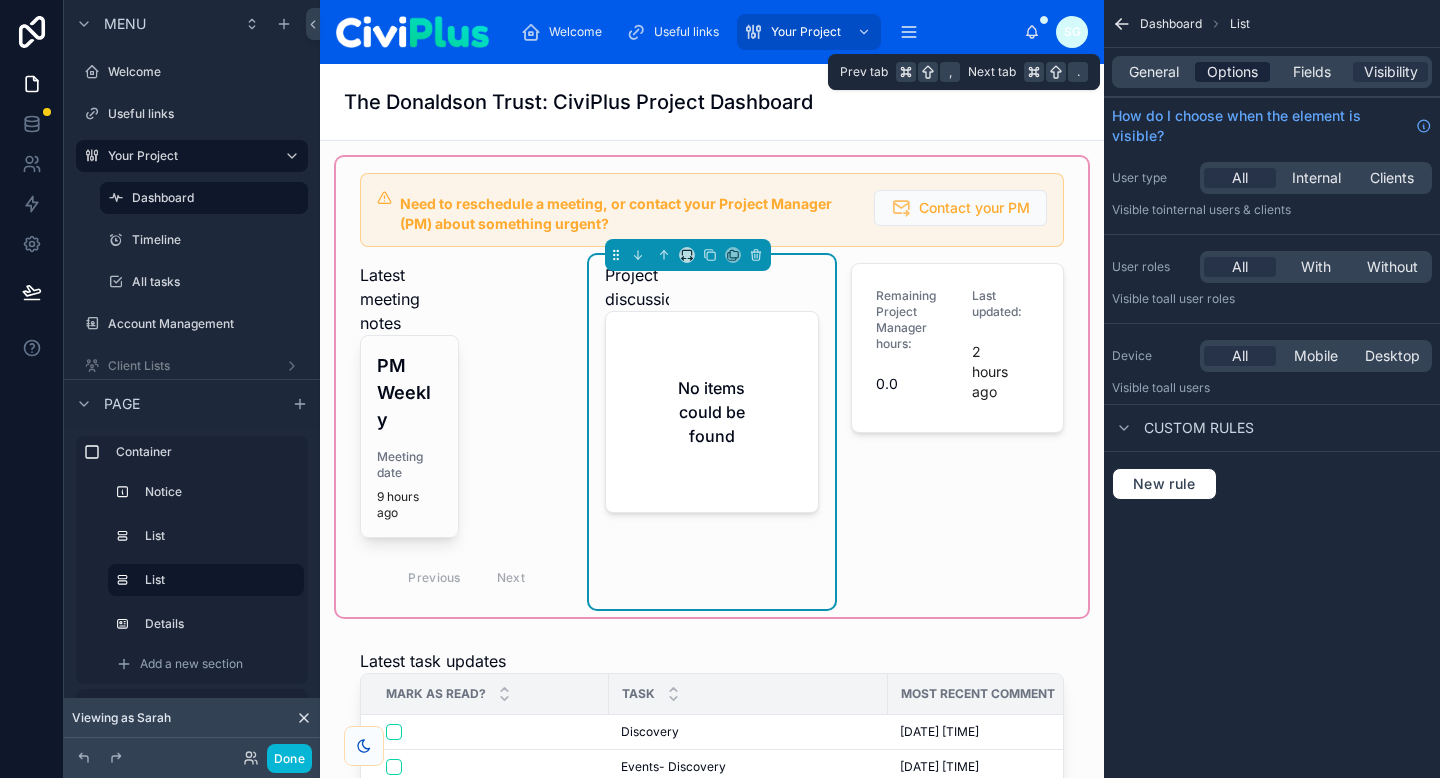 click on "Options" at bounding box center (1232, 72) 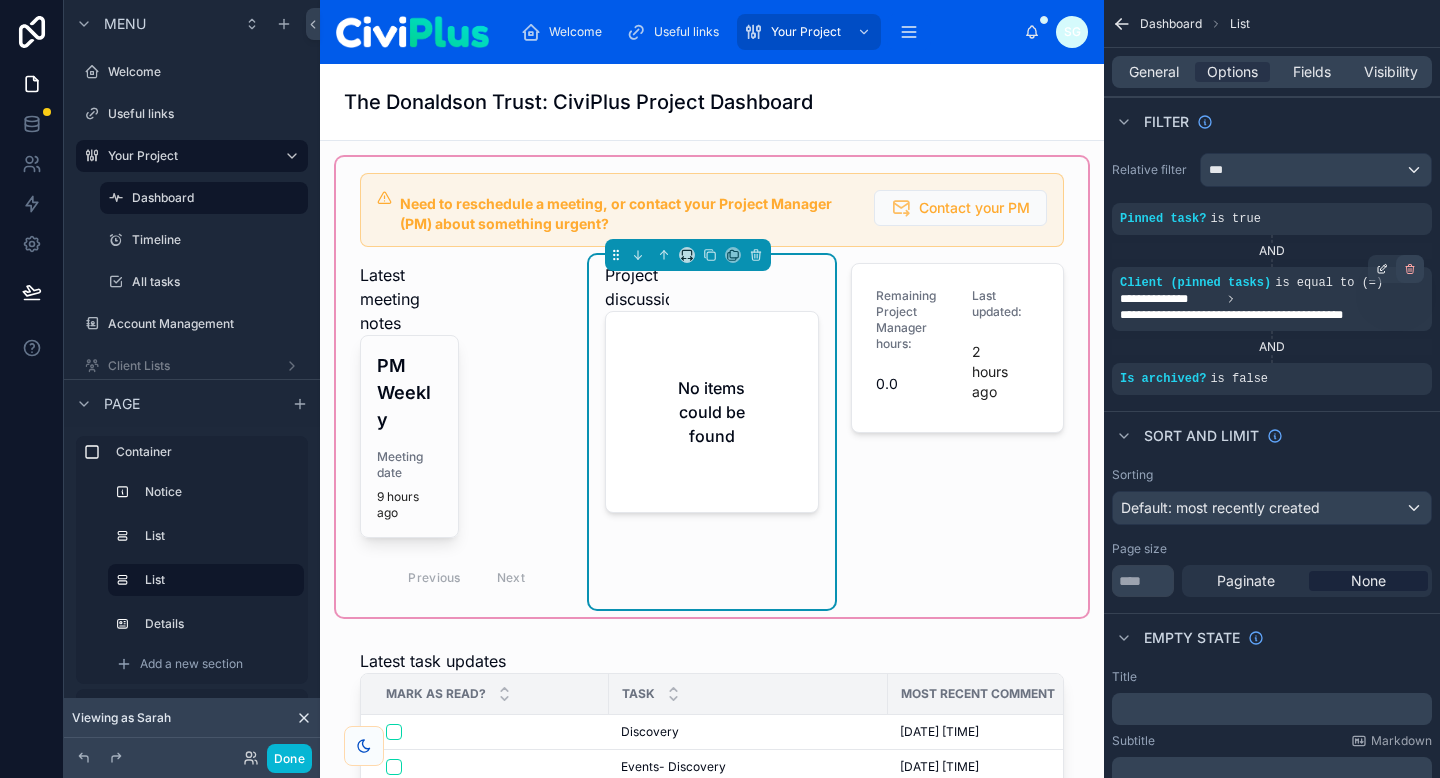 click at bounding box center [1410, 269] 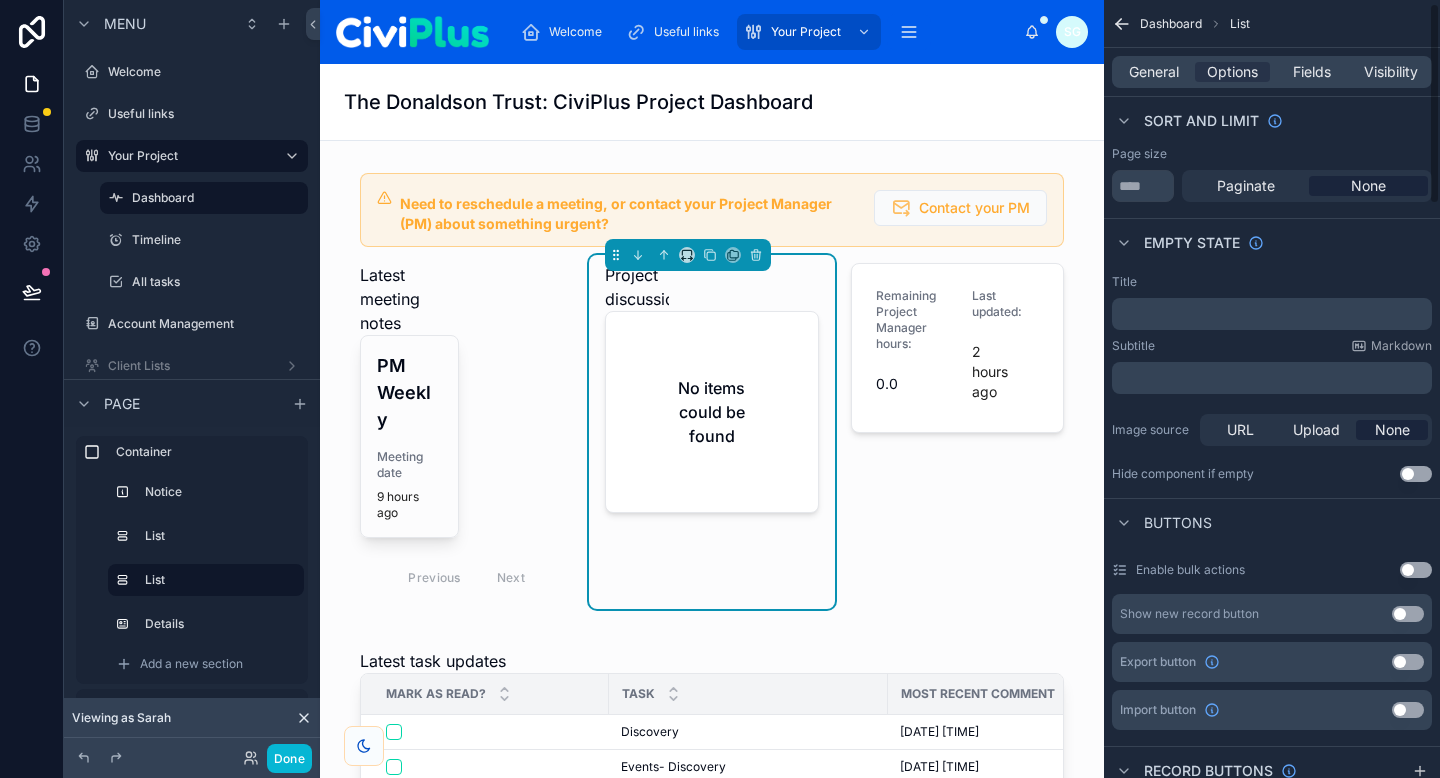 scroll, scrollTop: 0, scrollLeft: 0, axis: both 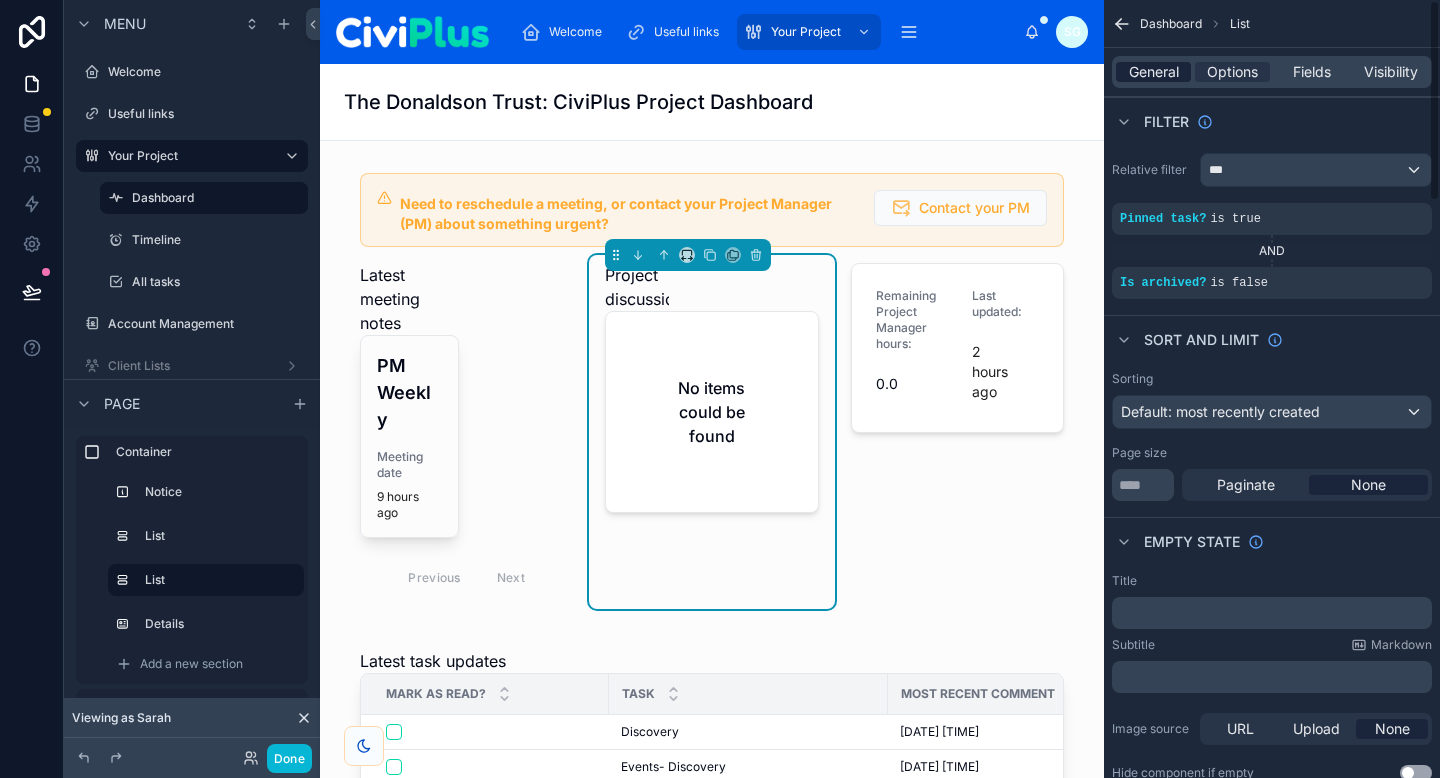 click on "General" at bounding box center (1154, 72) 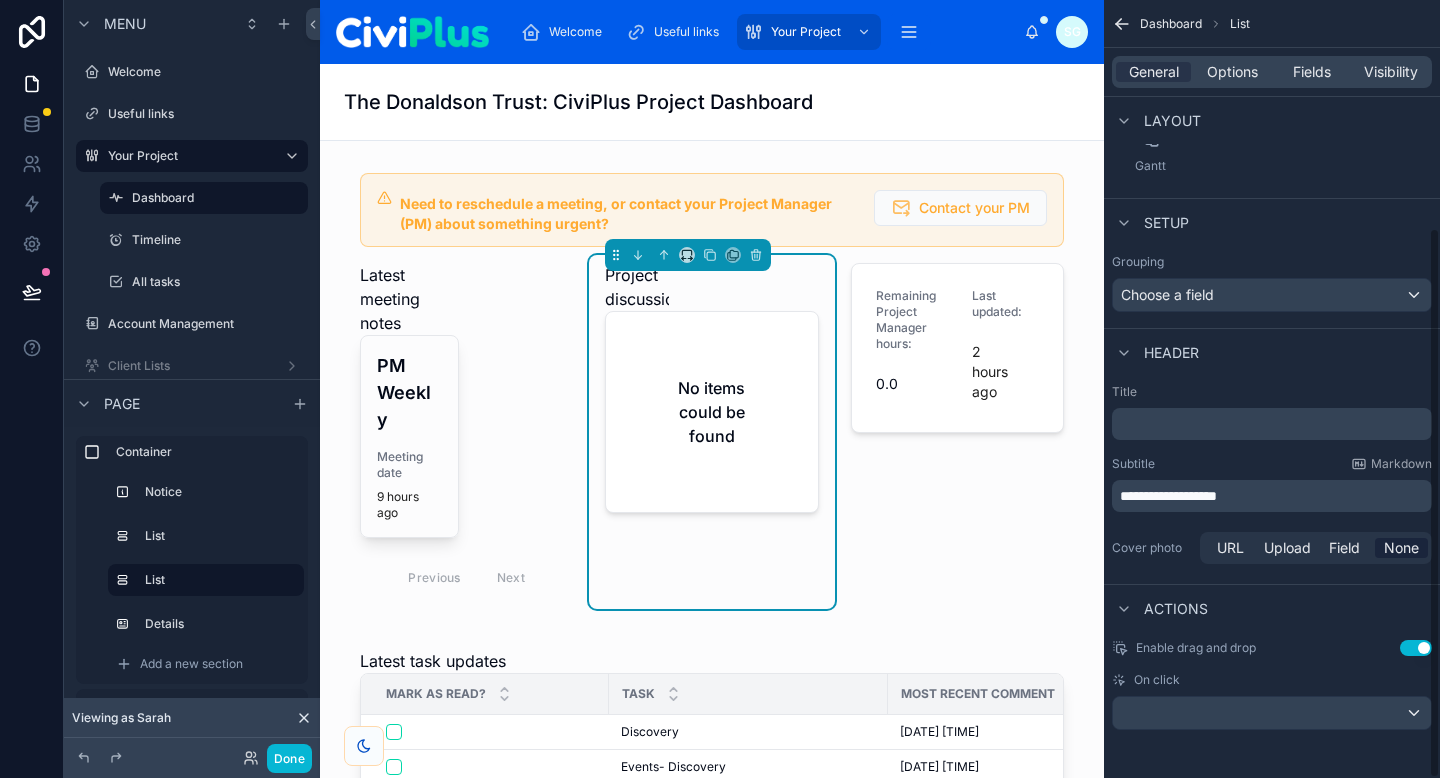 scroll, scrollTop: 0, scrollLeft: 0, axis: both 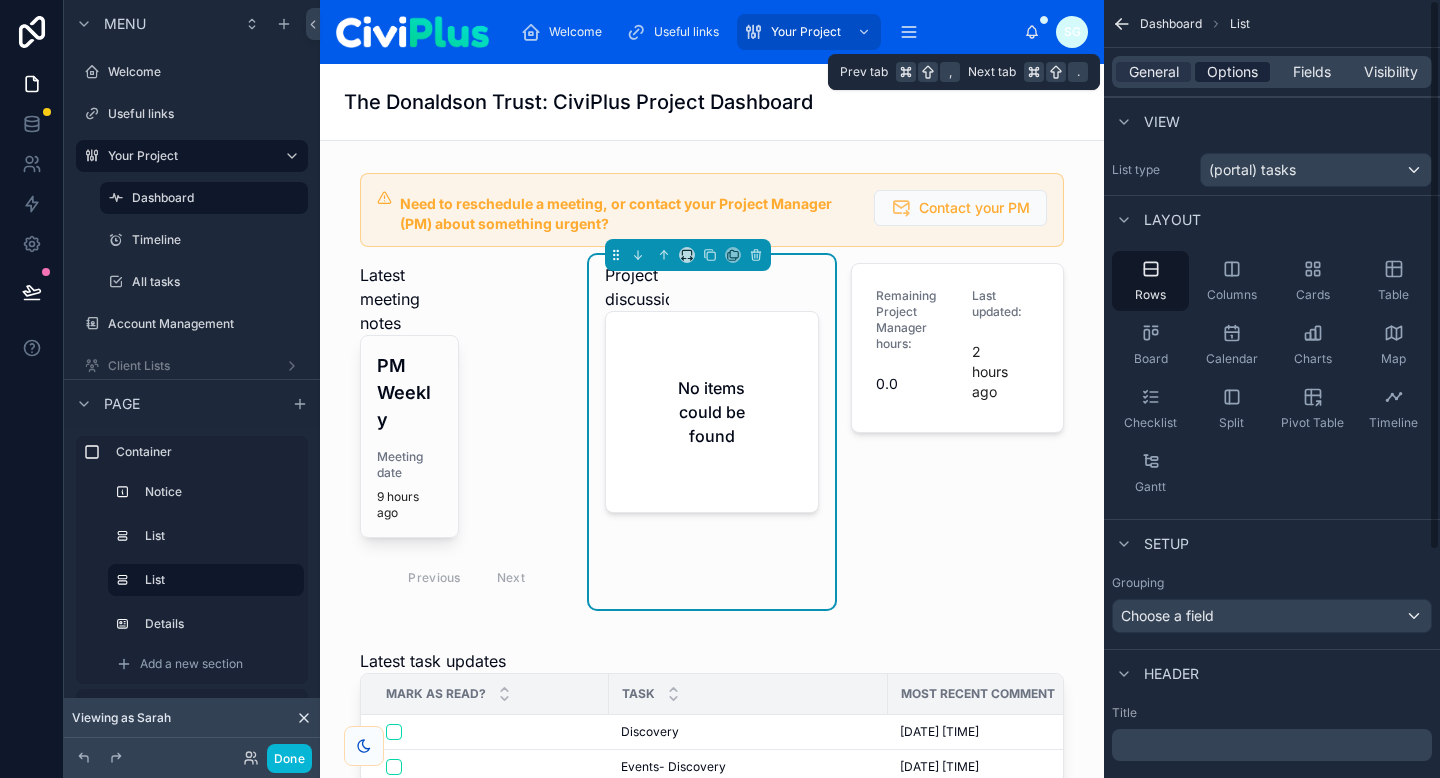 click on "Options" at bounding box center [1232, 72] 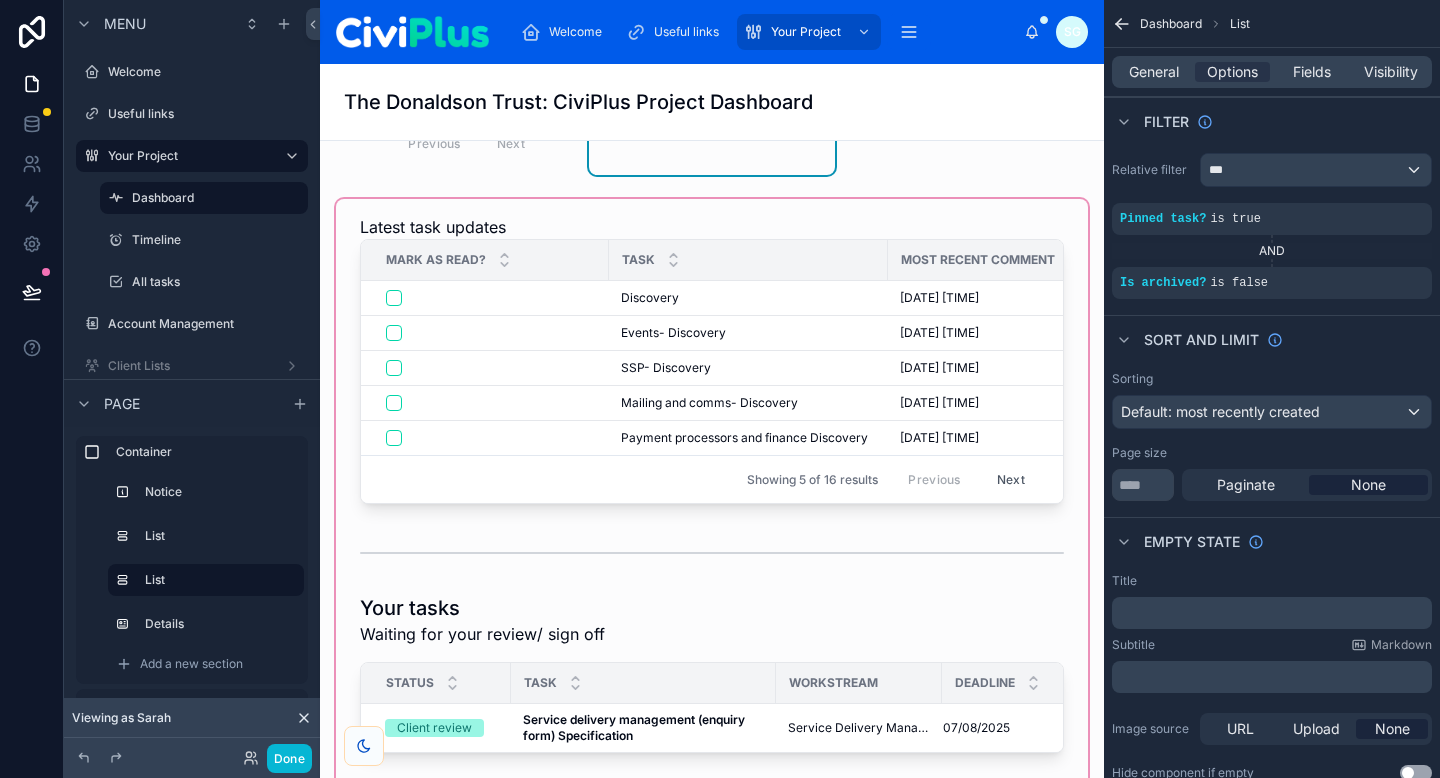 click at bounding box center [712, 708] 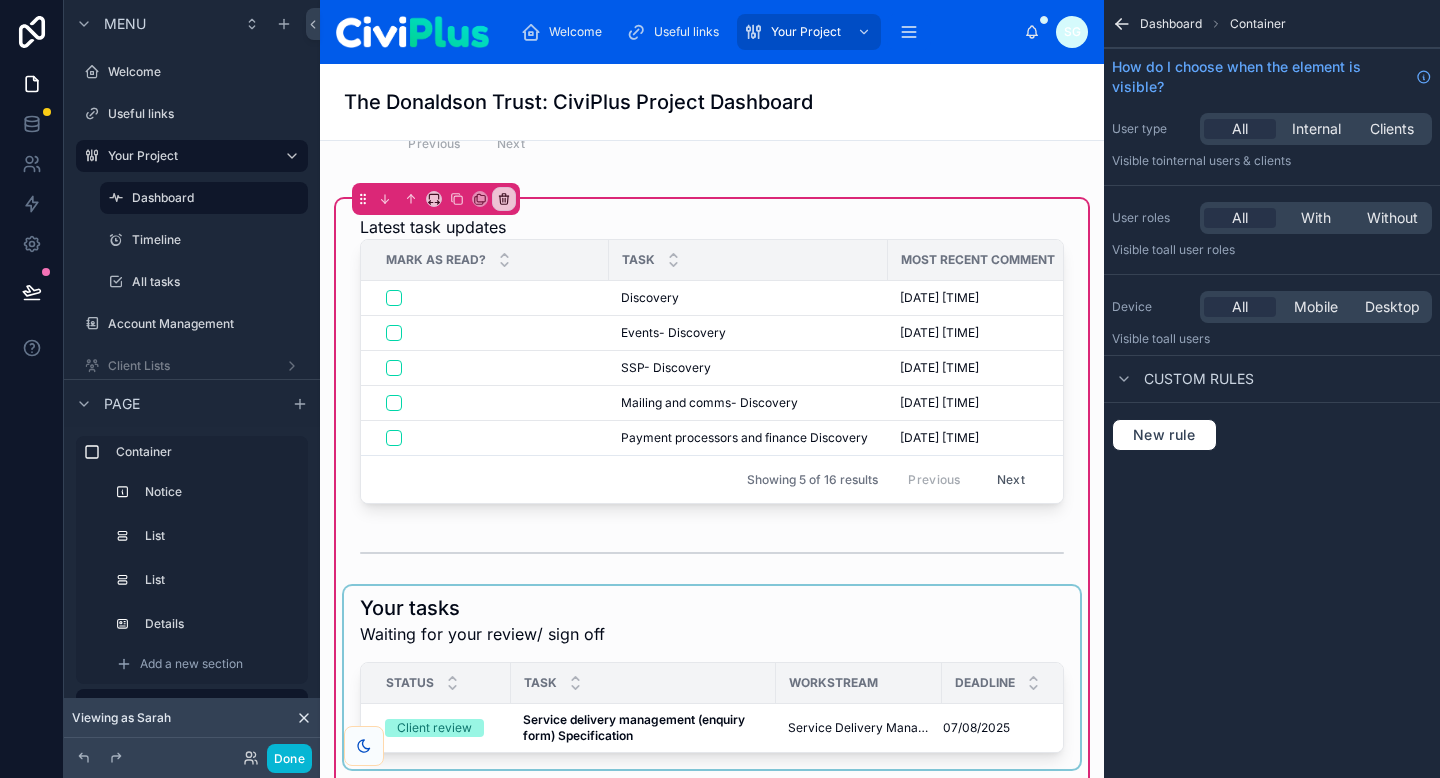 click on "Task" at bounding box center [643, 683] 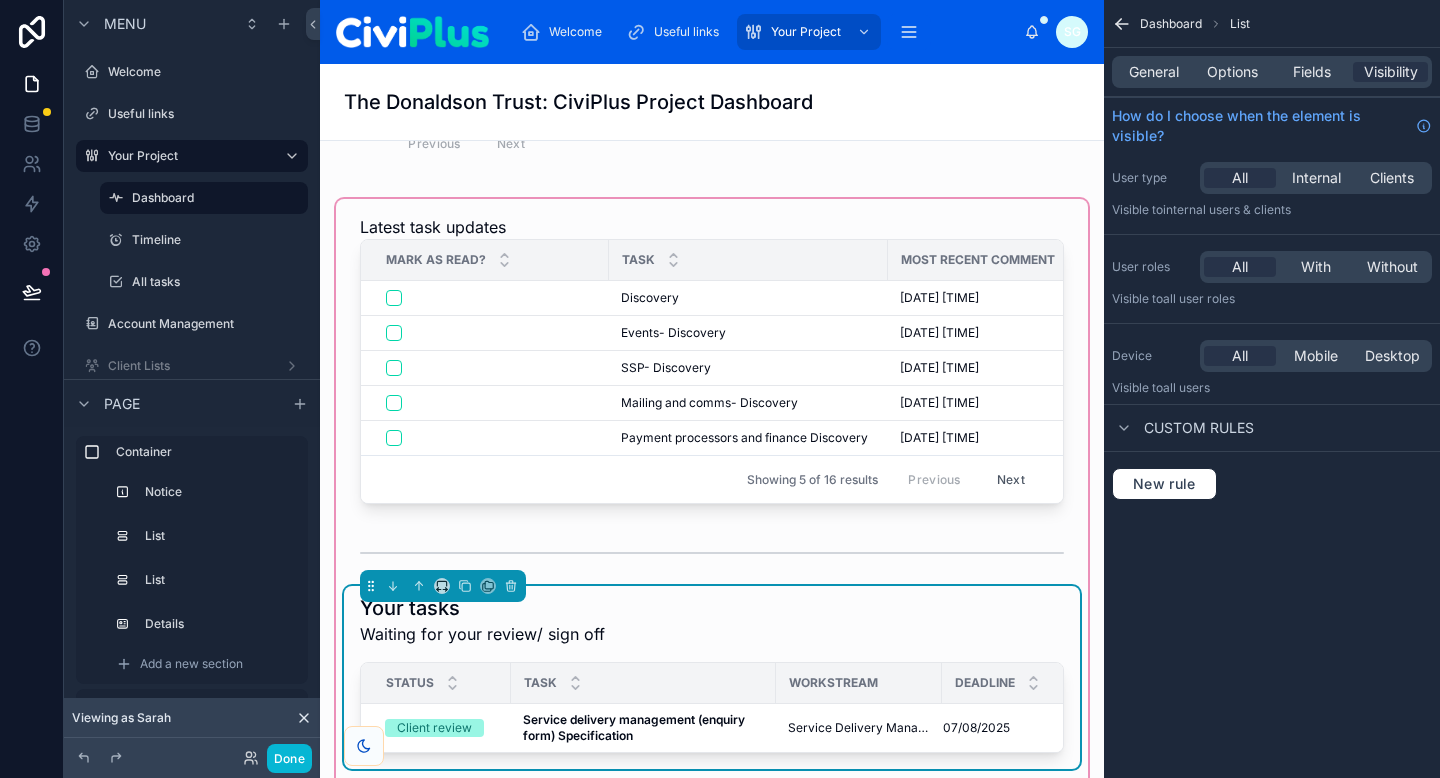 scroll, scrollTop: 434, scrollLeft: 0, axis: vertical 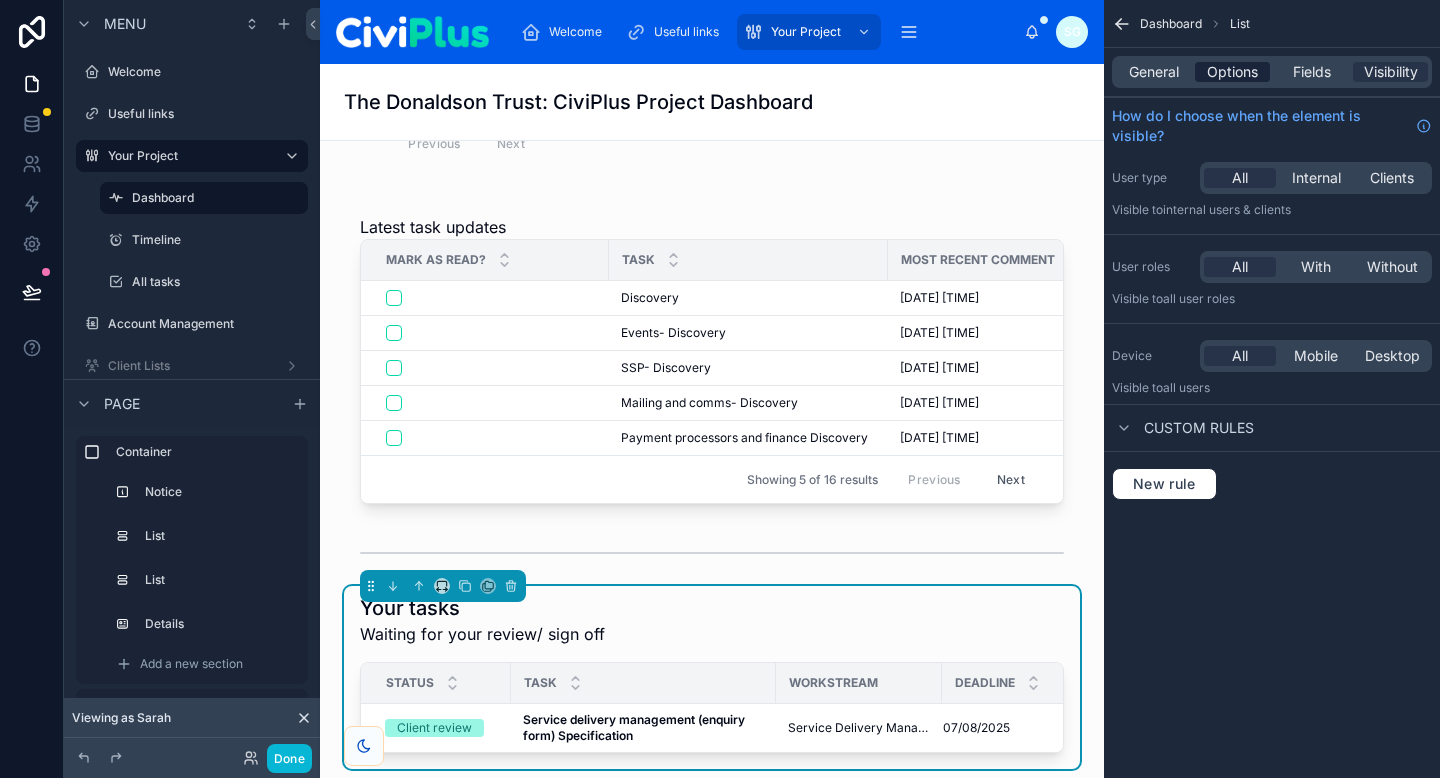 click on "Options" at bounding box center (1232, 72) 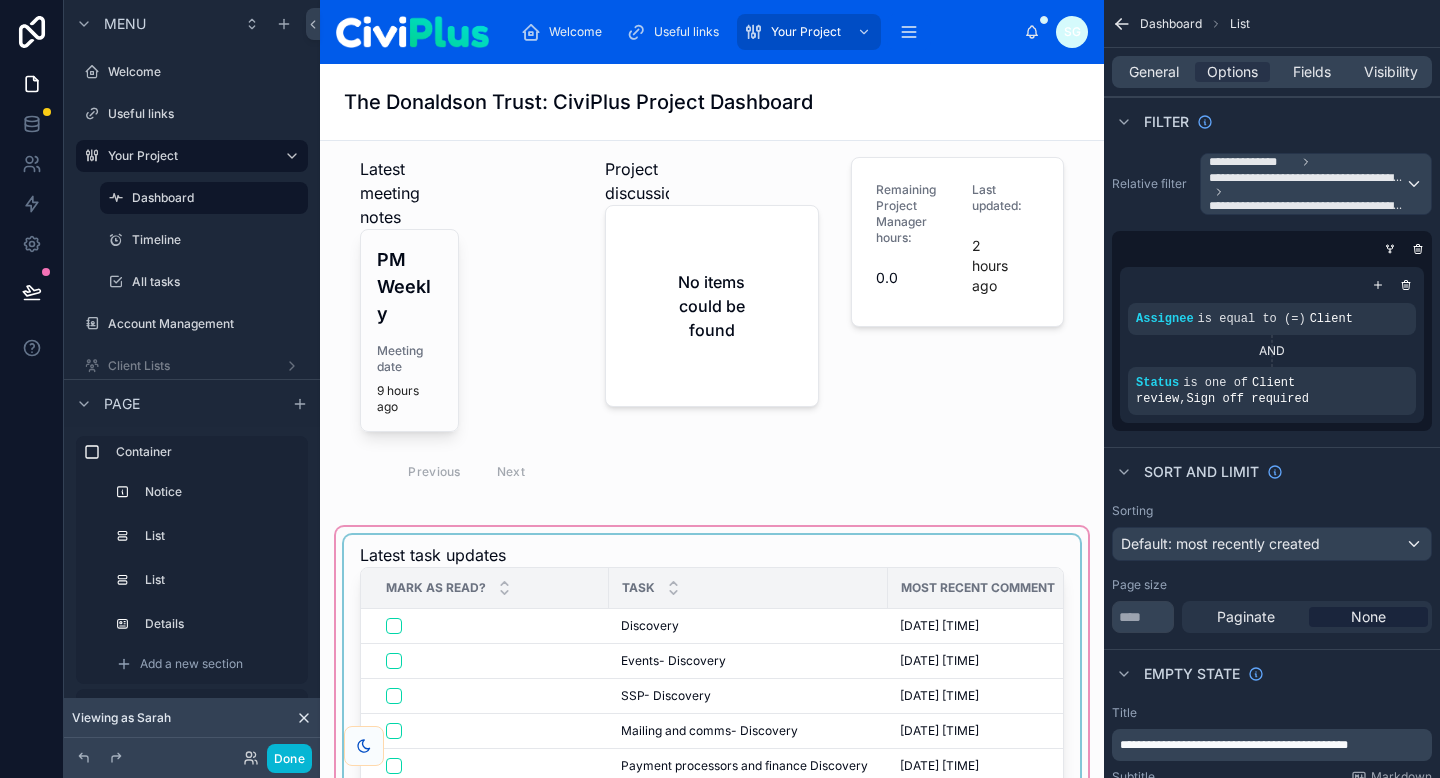 scroll, scrollTop: 0, scrollLeft: 0, axis: both 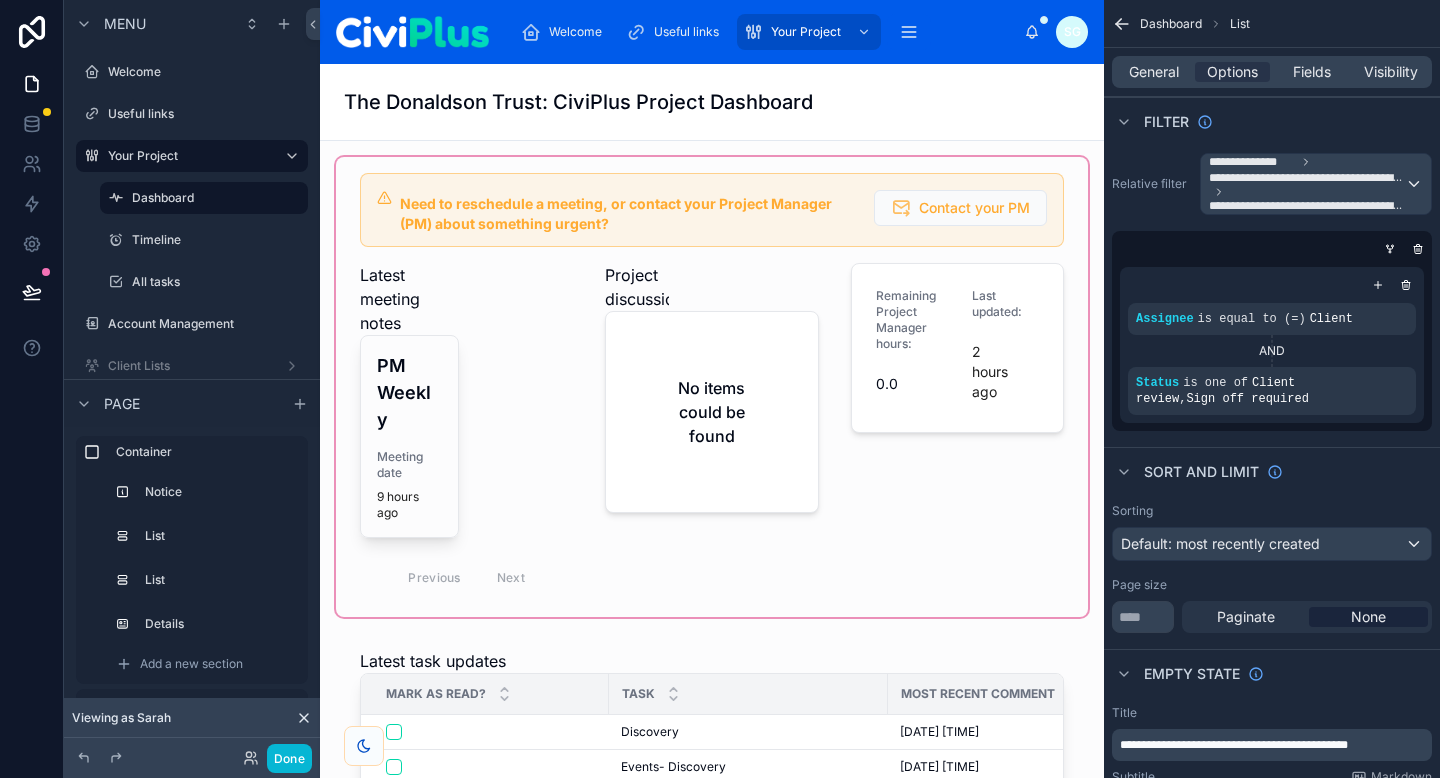 click at bounding box center [712, 387] 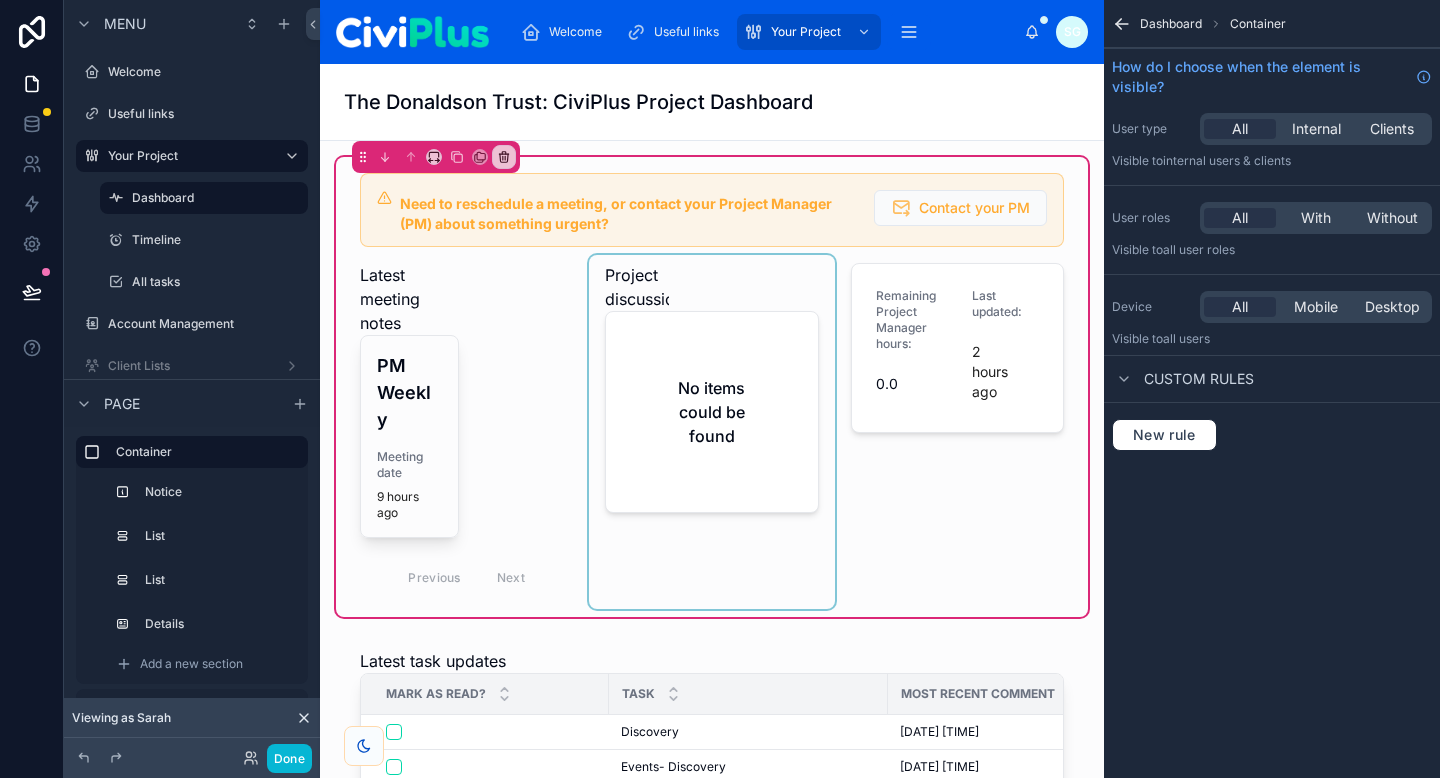 click at bounding box center (711, 432) 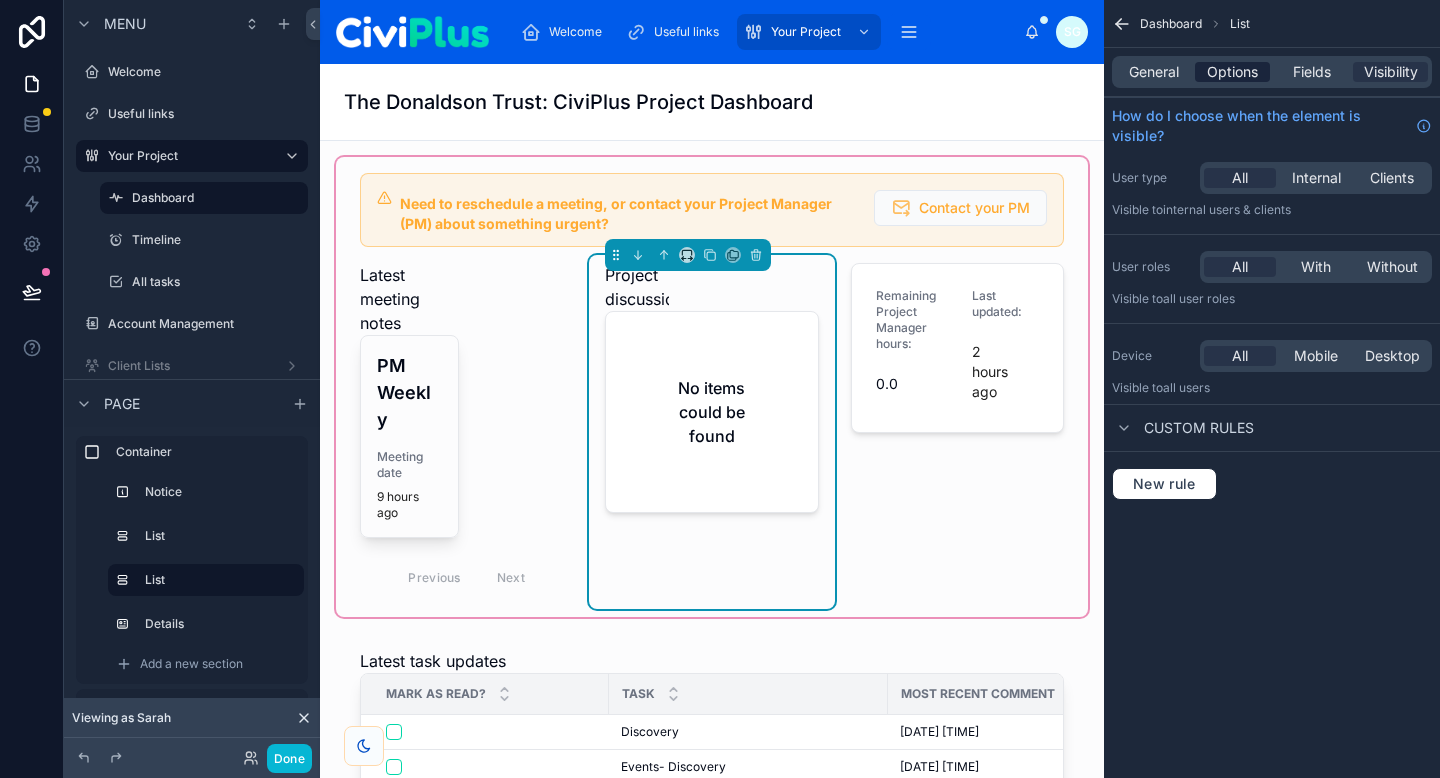 click on "Options" at bounding box center [1232, 72] 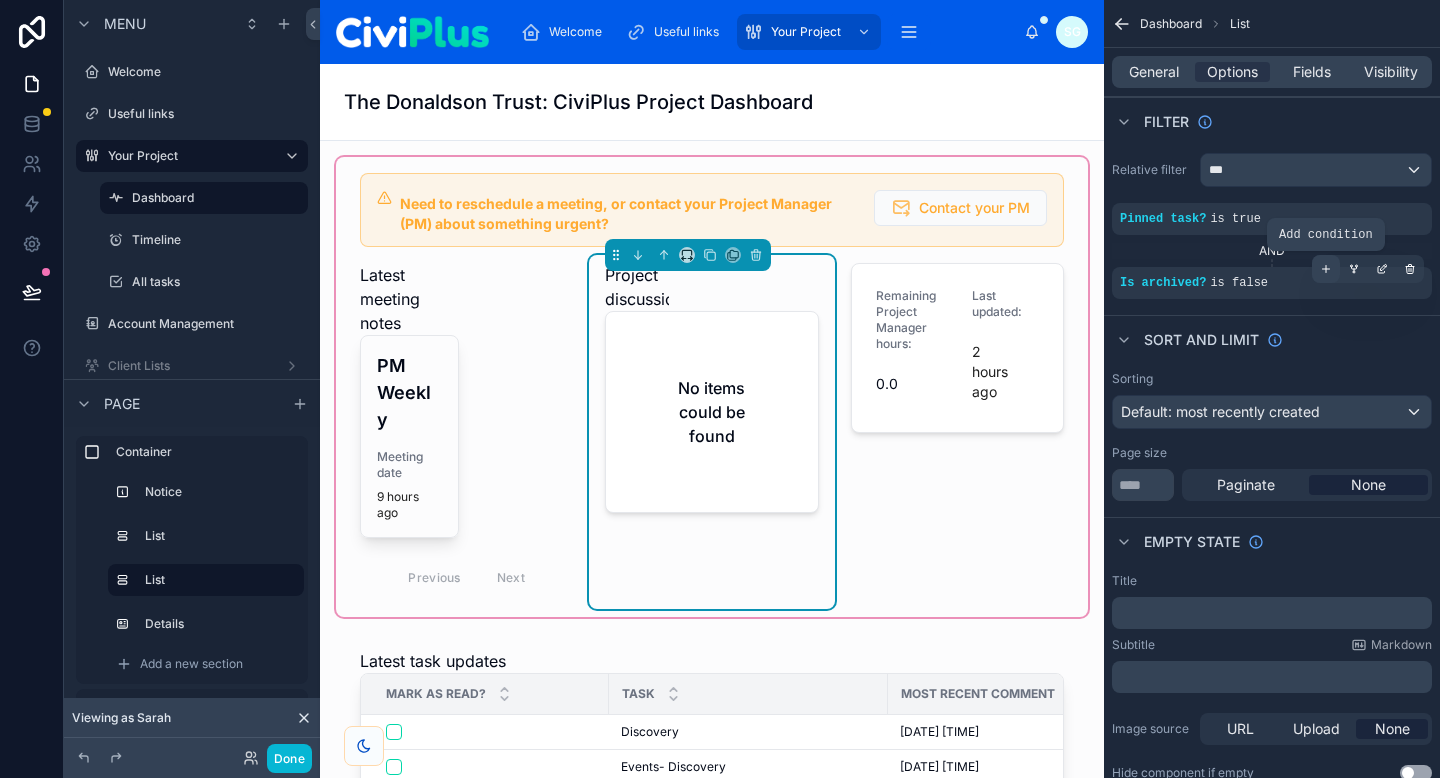 click 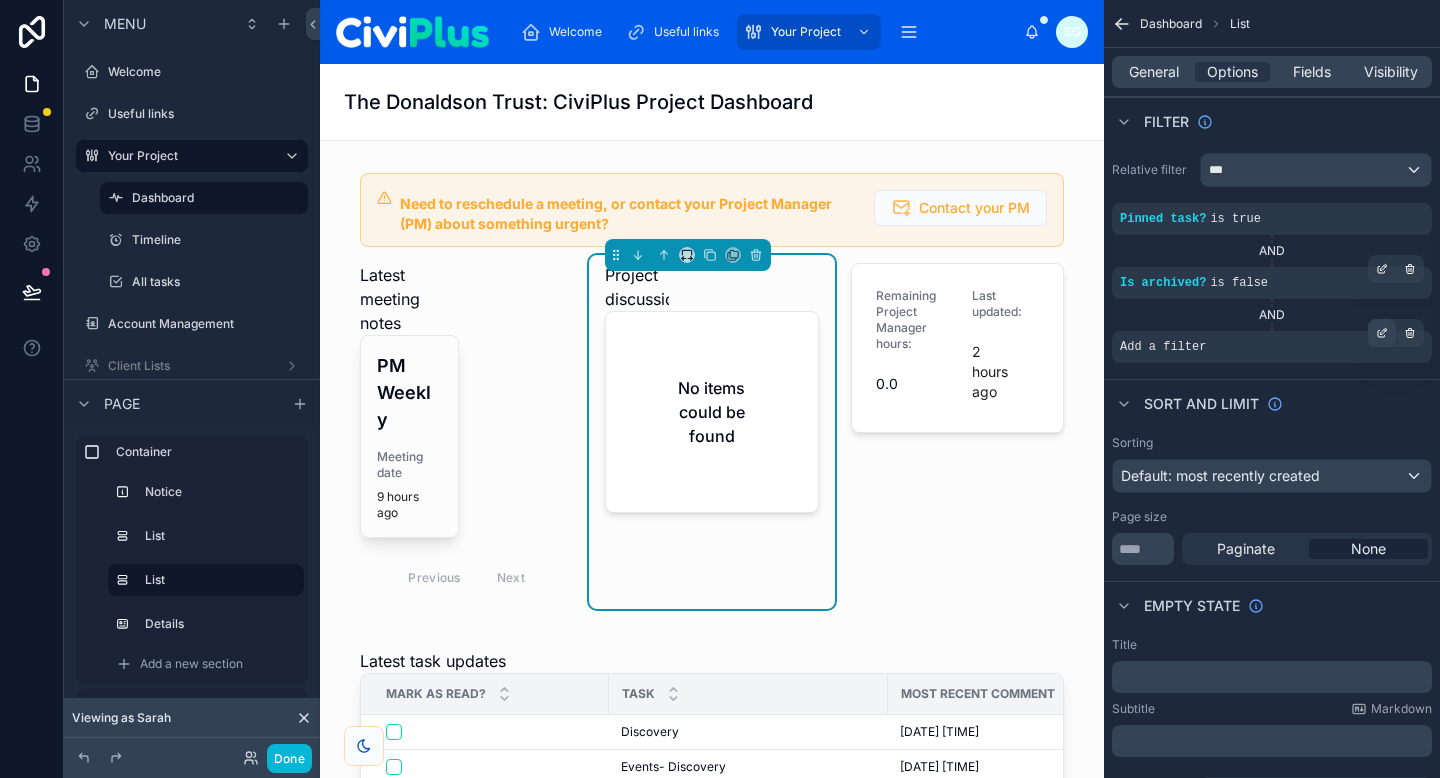 click at bounding box center (1382, 333) 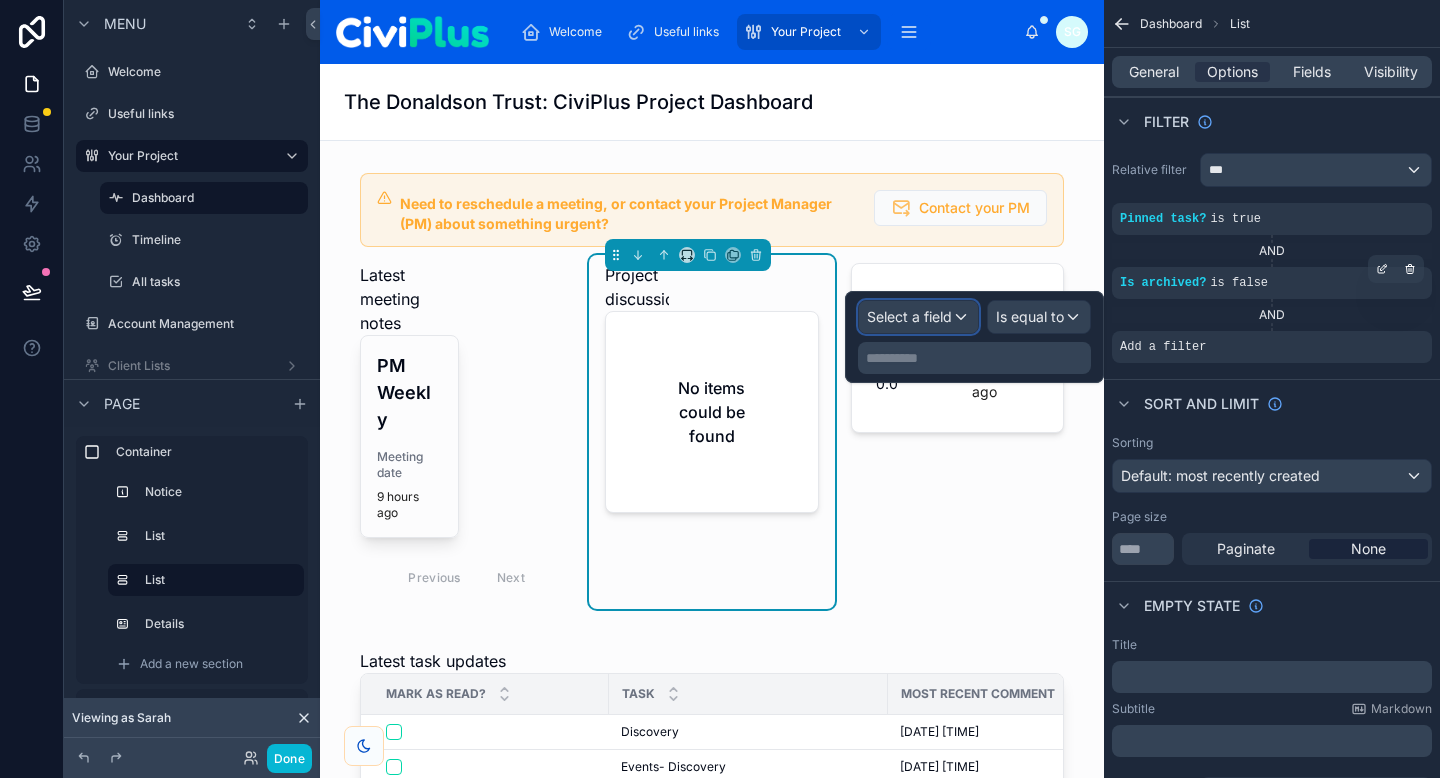 click on "Select a field" at bounding box center (918, 317) 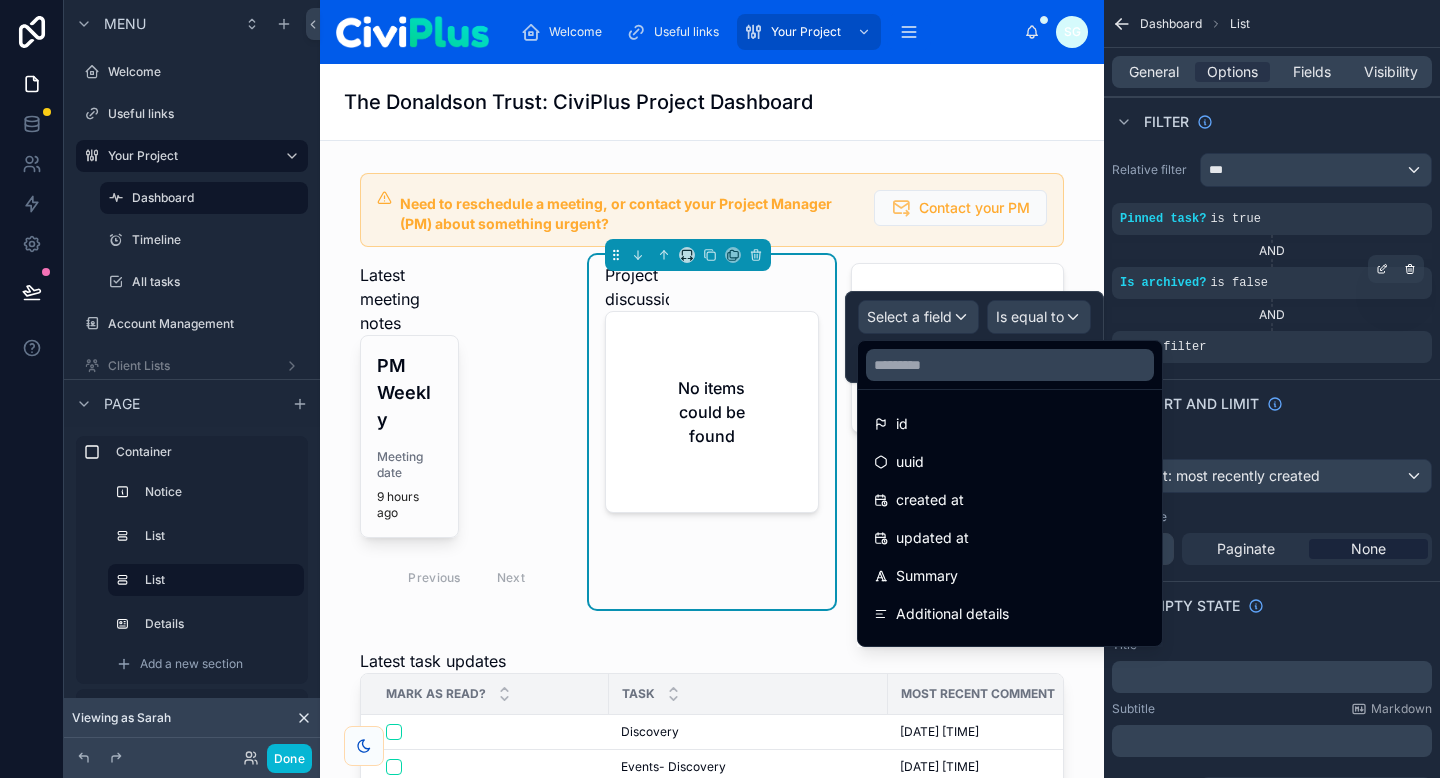 click at bounding box center [1010, 365] 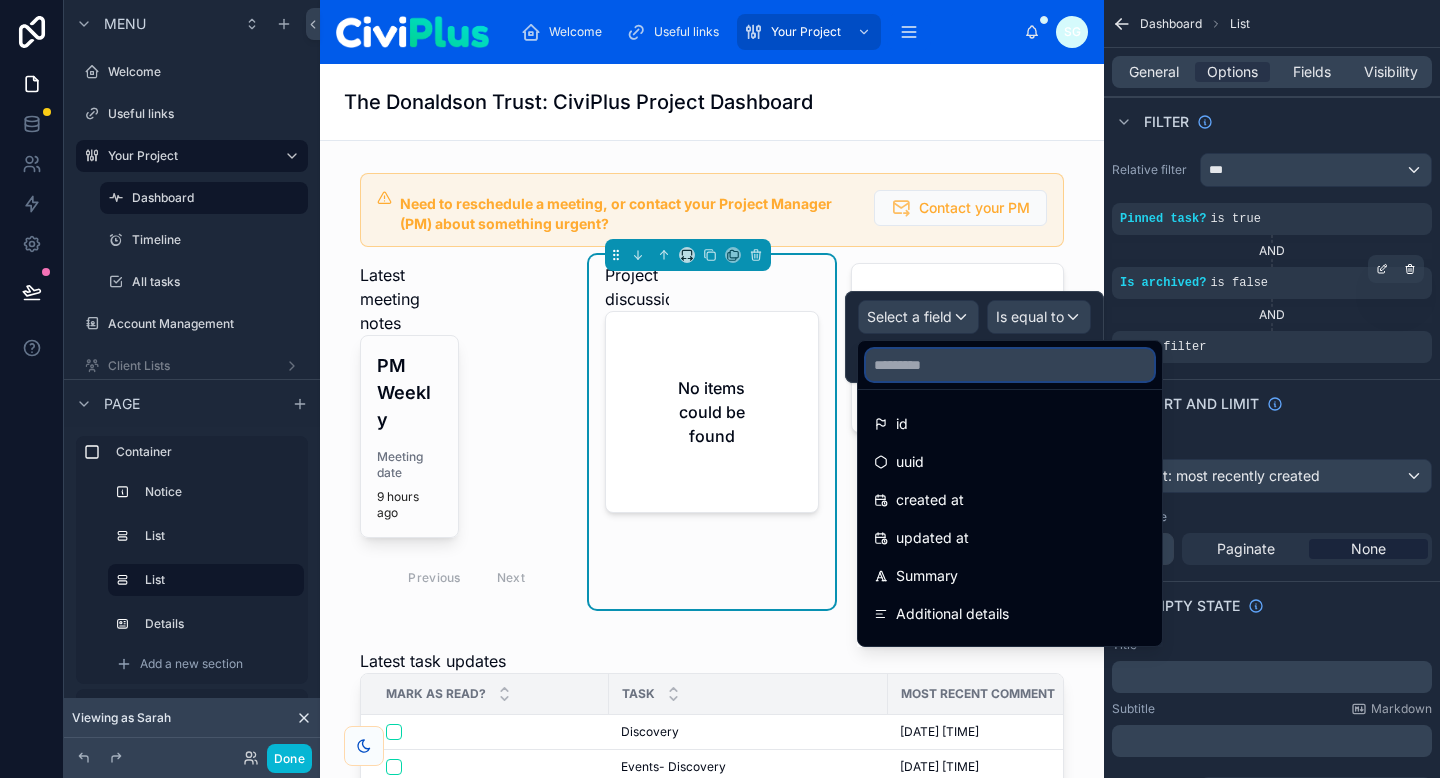 click at bounding box center (1010, 365) 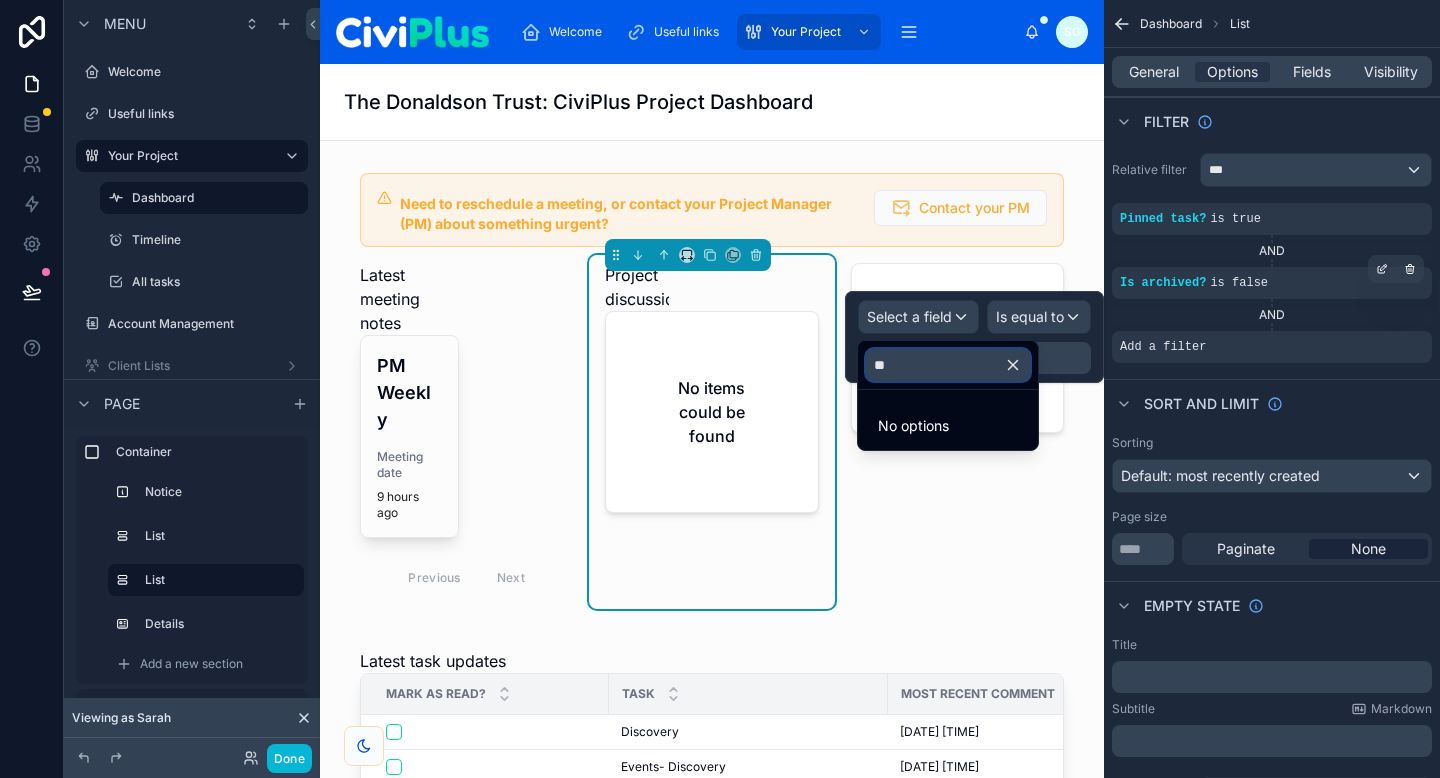 type on "*" 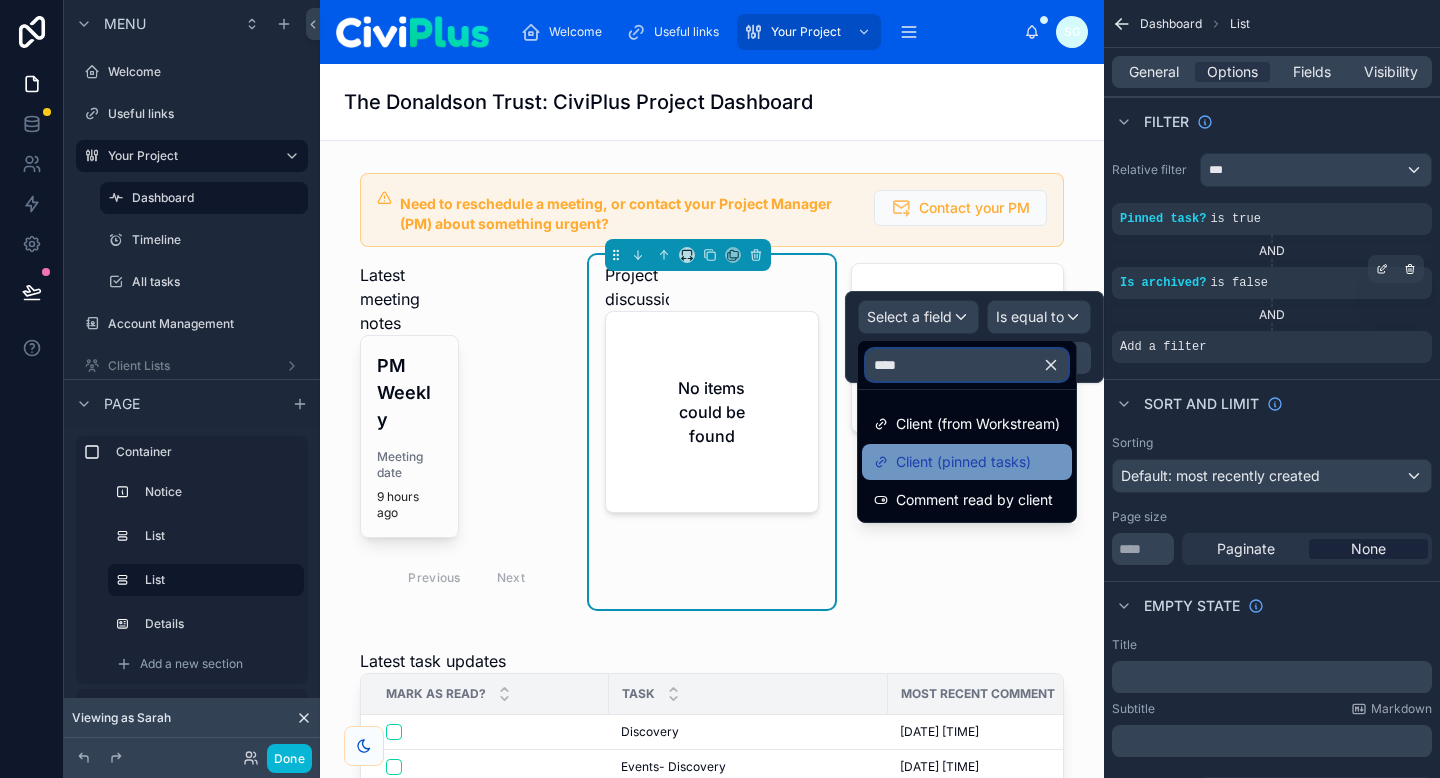 type on "****" 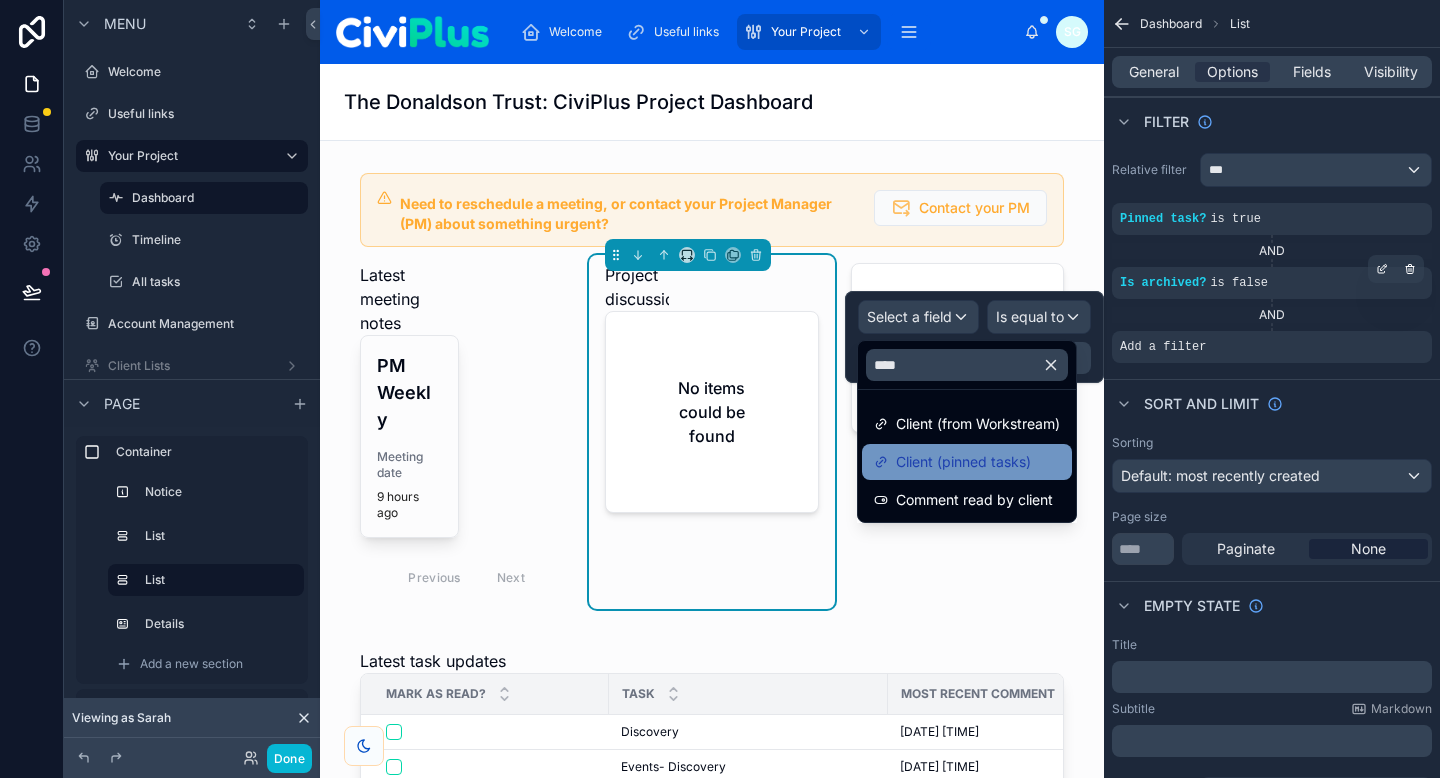 click on "Client (pinned tasks)" at bounding box center [963, 462] 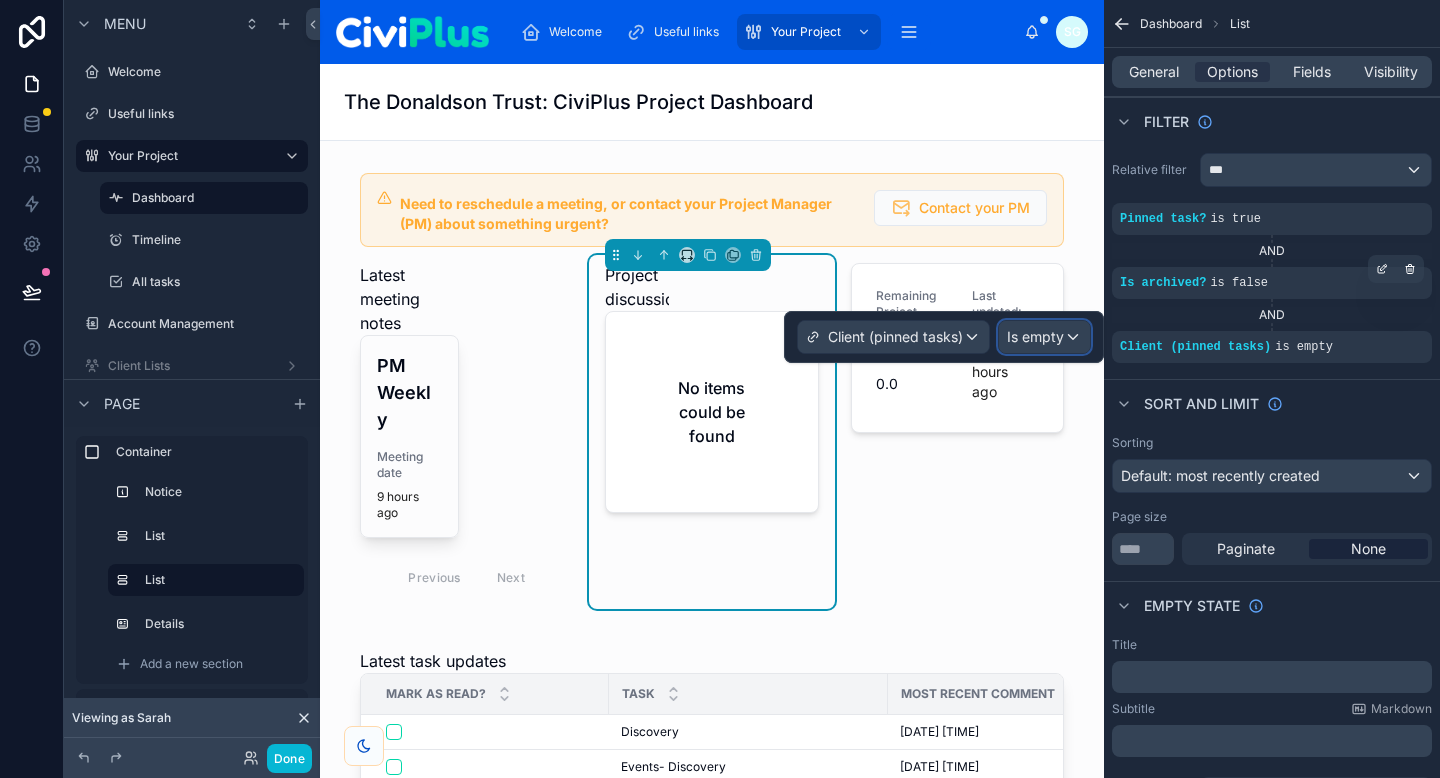 click on "Is empty" at bounding box center [1035, 337] 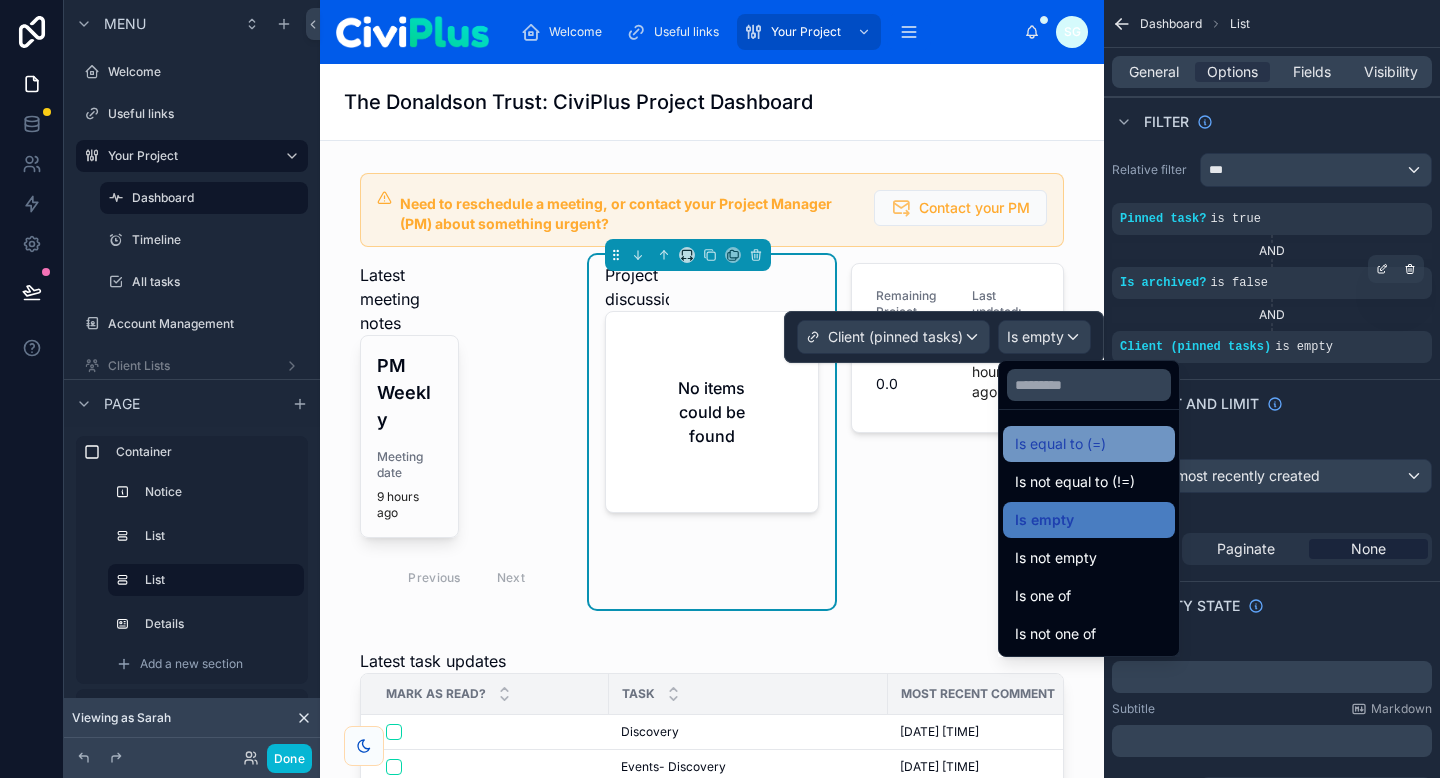 drag, startPoint x: 1088, startPoint y: 480, endPoint x: 1072, endPoint y: 446, distance: 37.576588 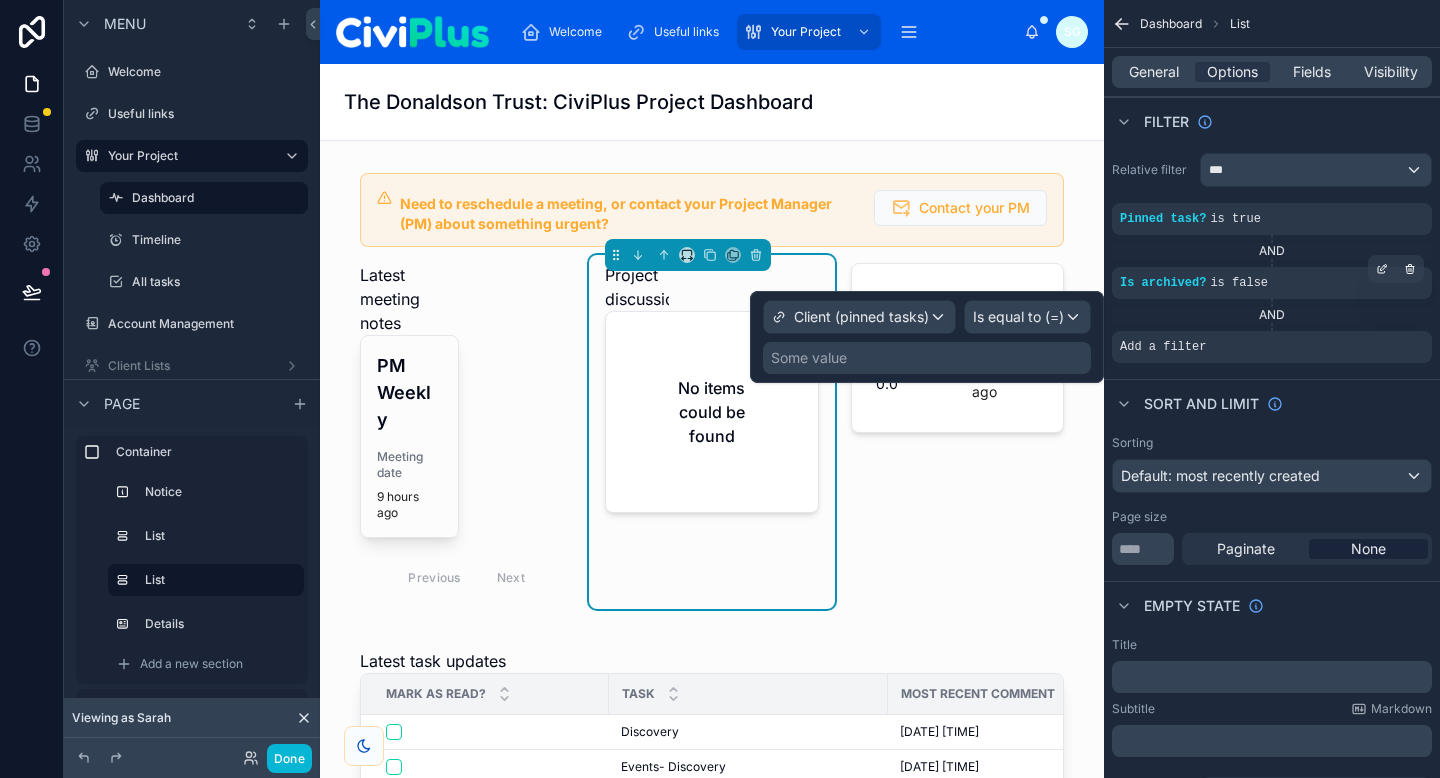 click on "Some value" at bounding box center [927, 358] 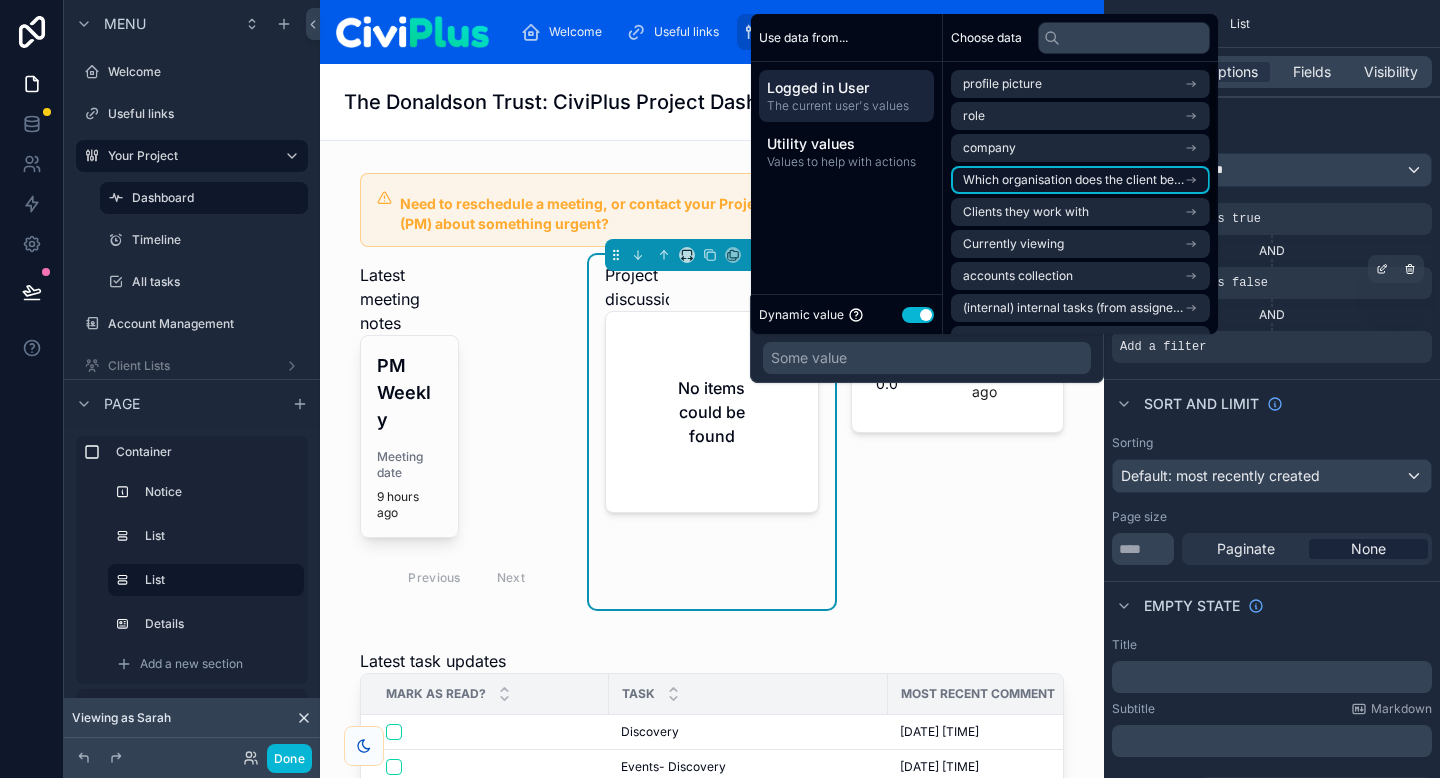 click on "Which organisation does the client belong to?" at bounding box center [1073, 180] 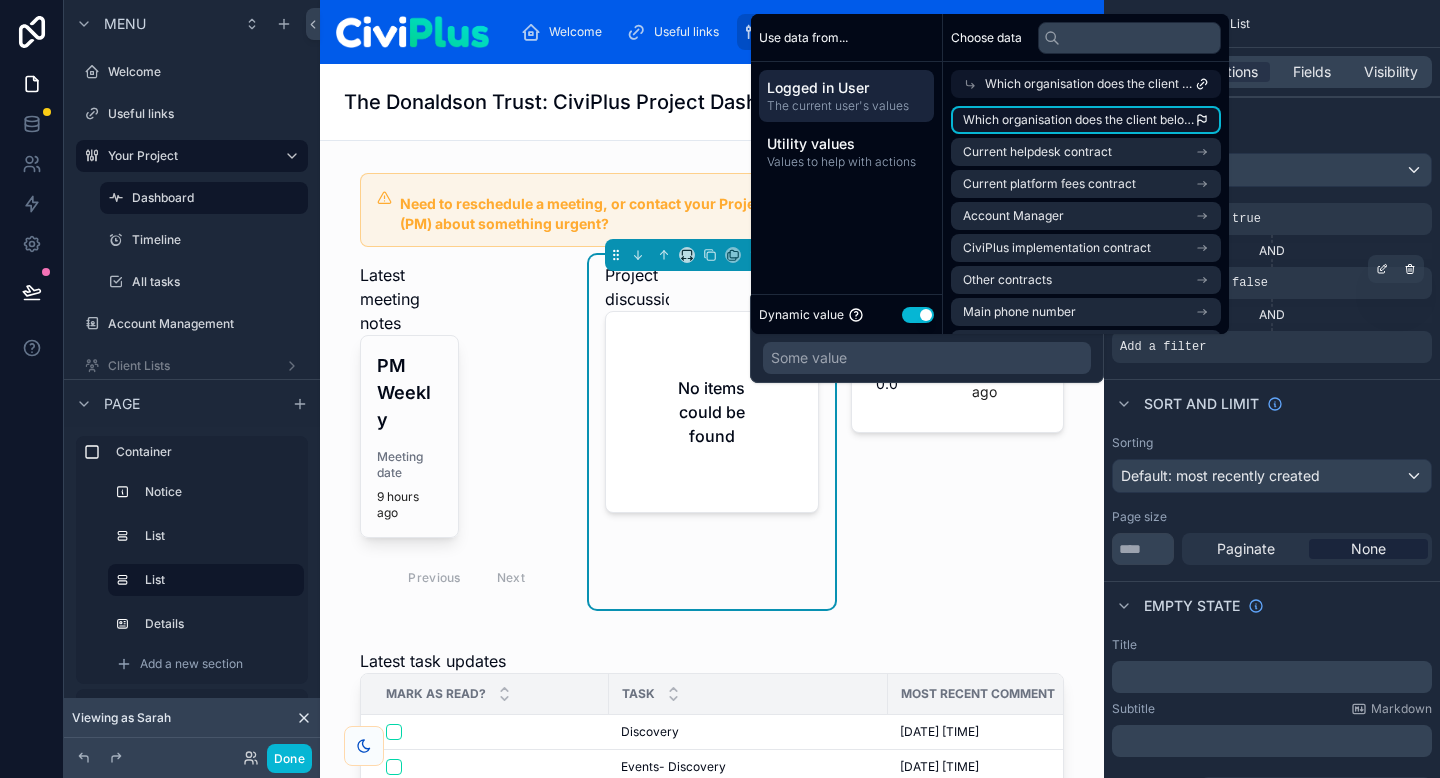 click on "Which organisation does the client belong to?" at bounding box center [1086, 120] 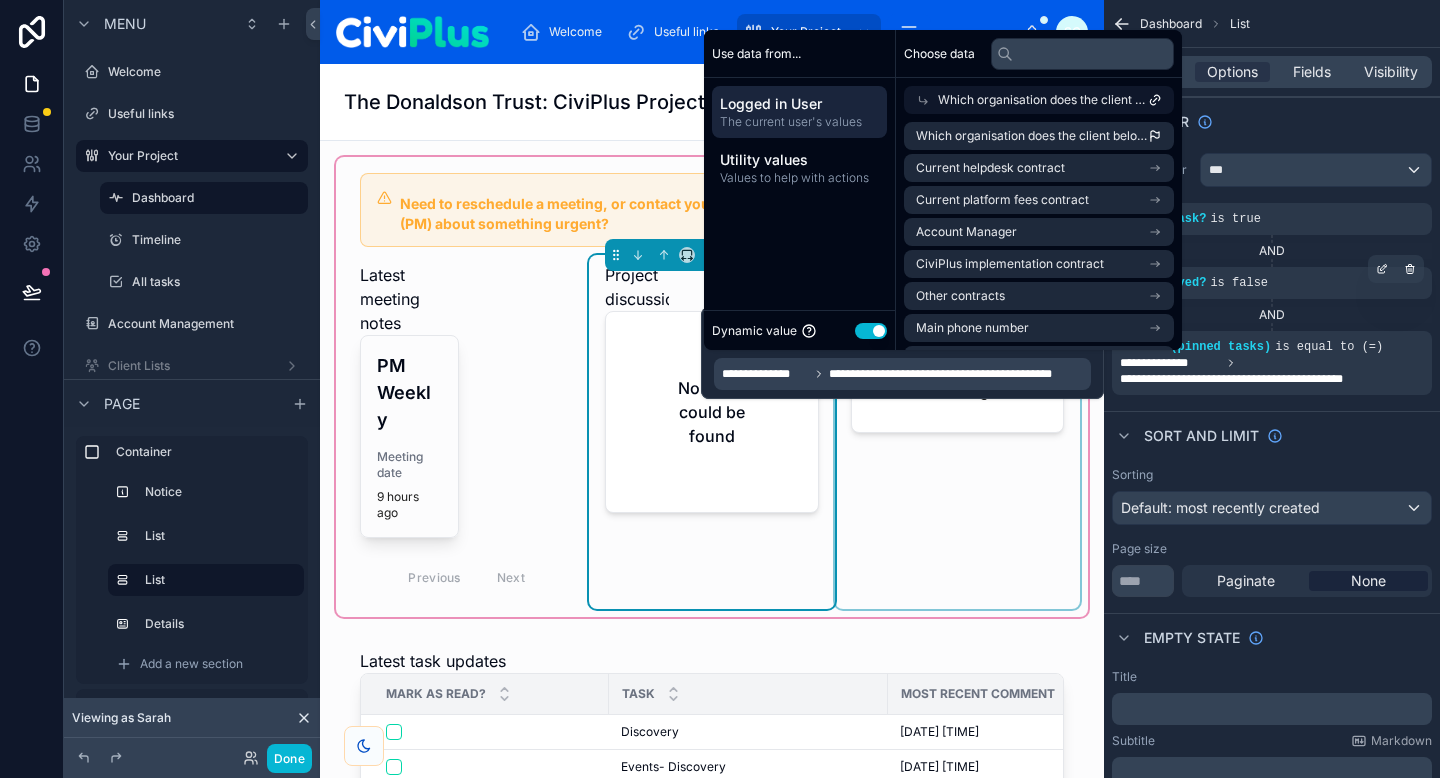 click at bounding box center [957, 432] 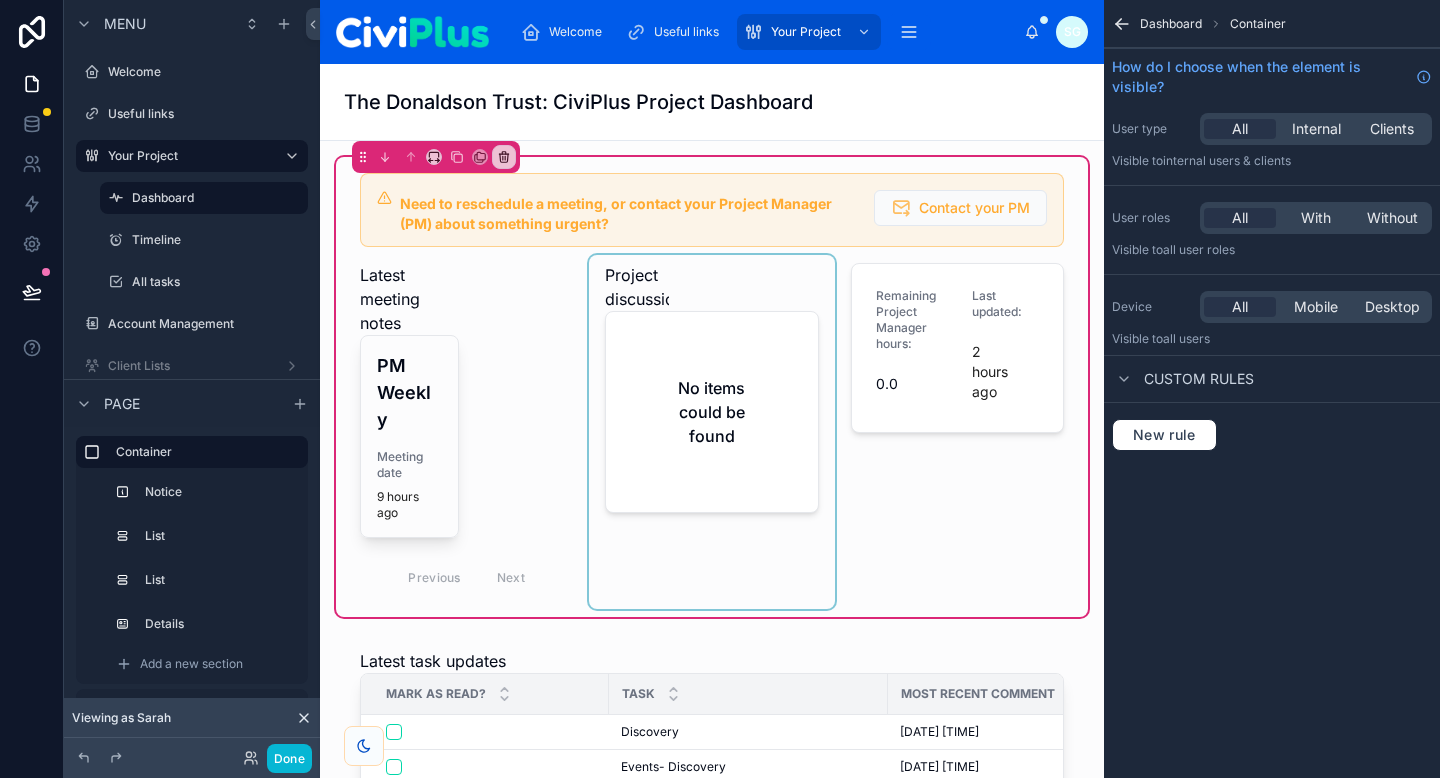 click at bounding box center (711, 432) 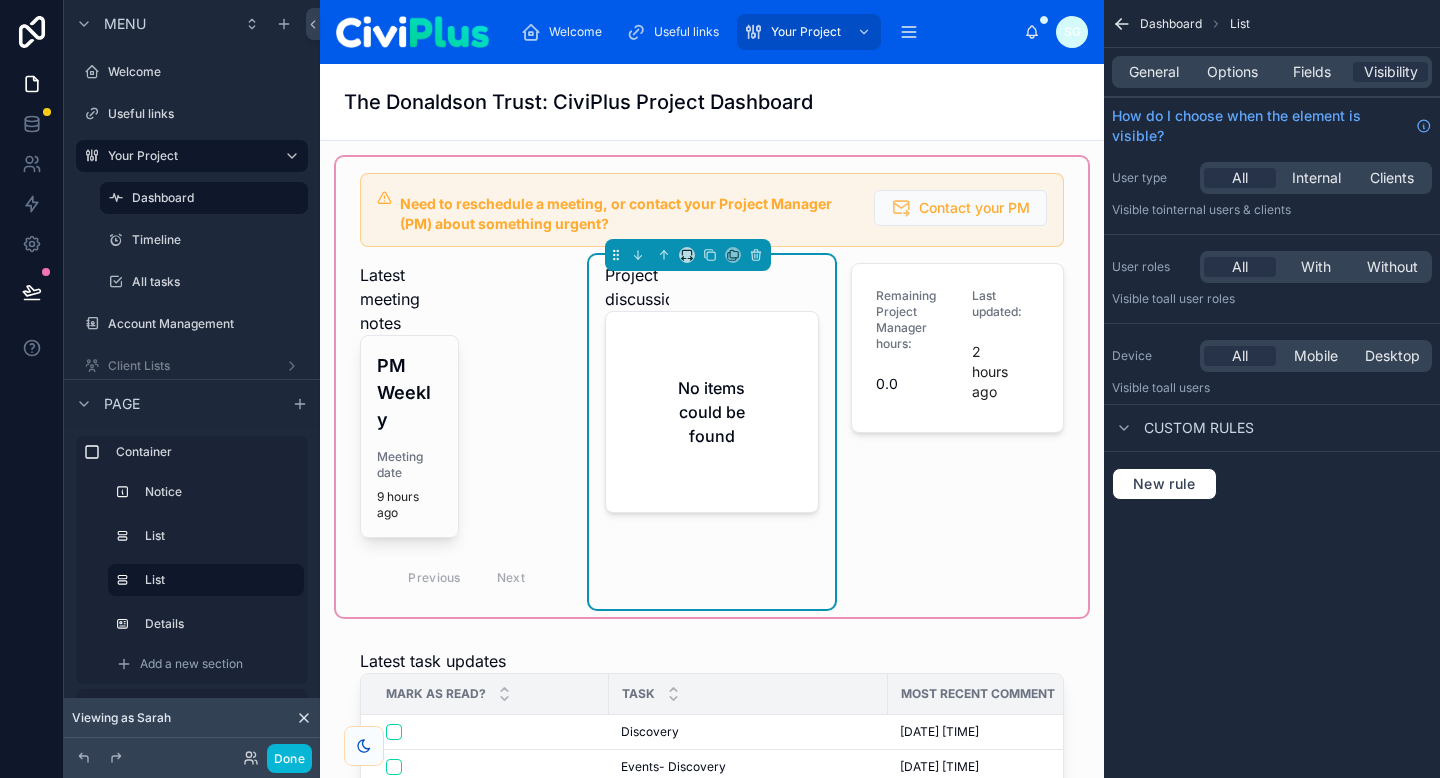 click on "General Options Fields Visibility" at bounding box center (1272, 72) 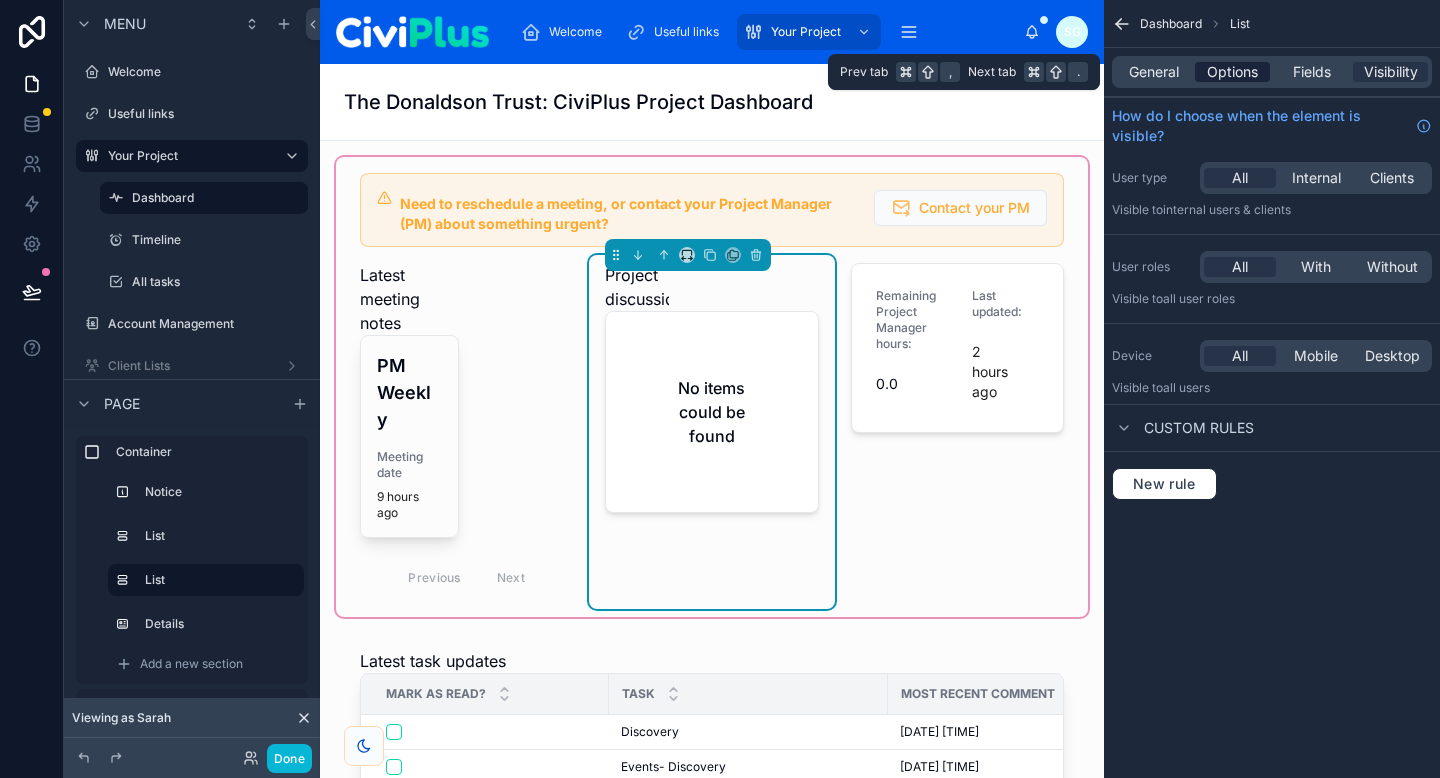 click on "Options" at bounding box center [1232, 72] 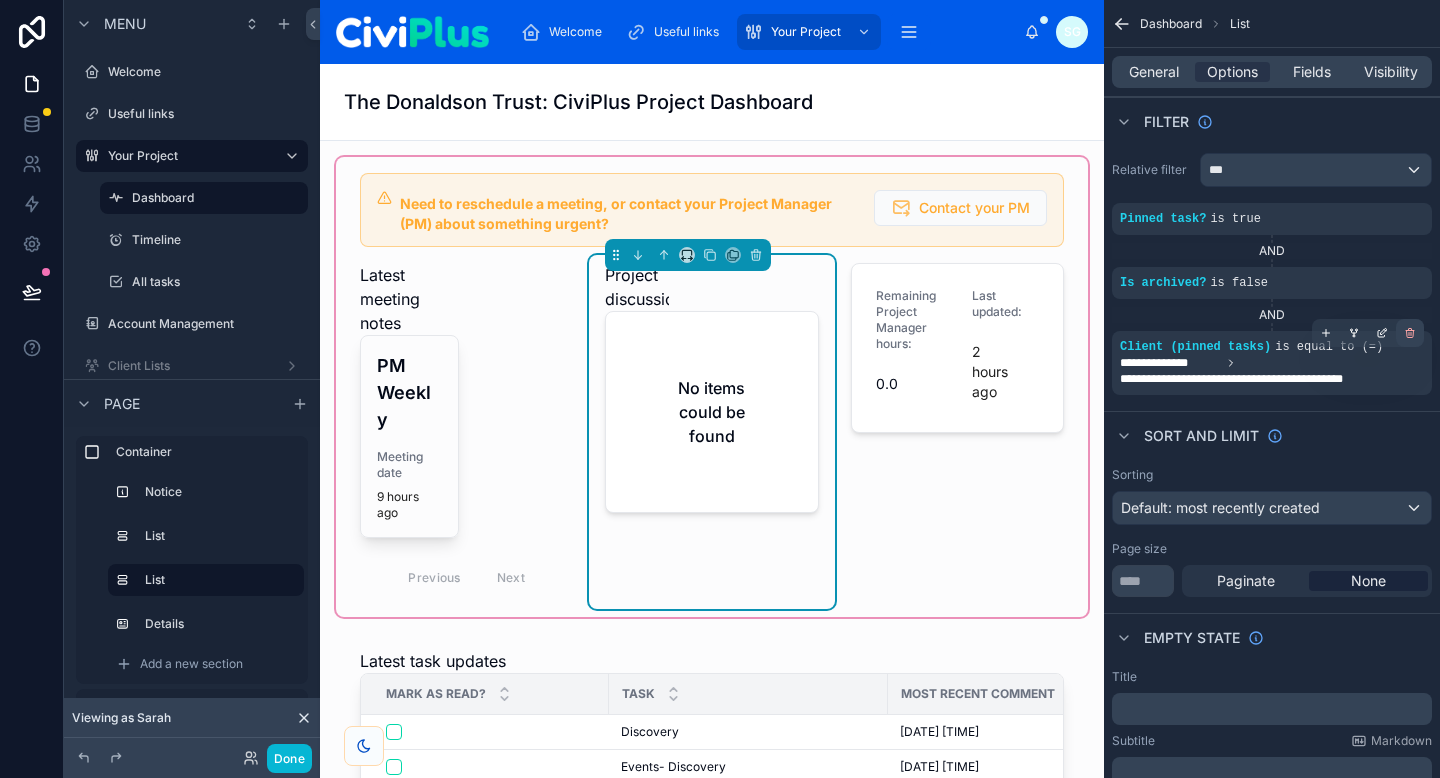 click 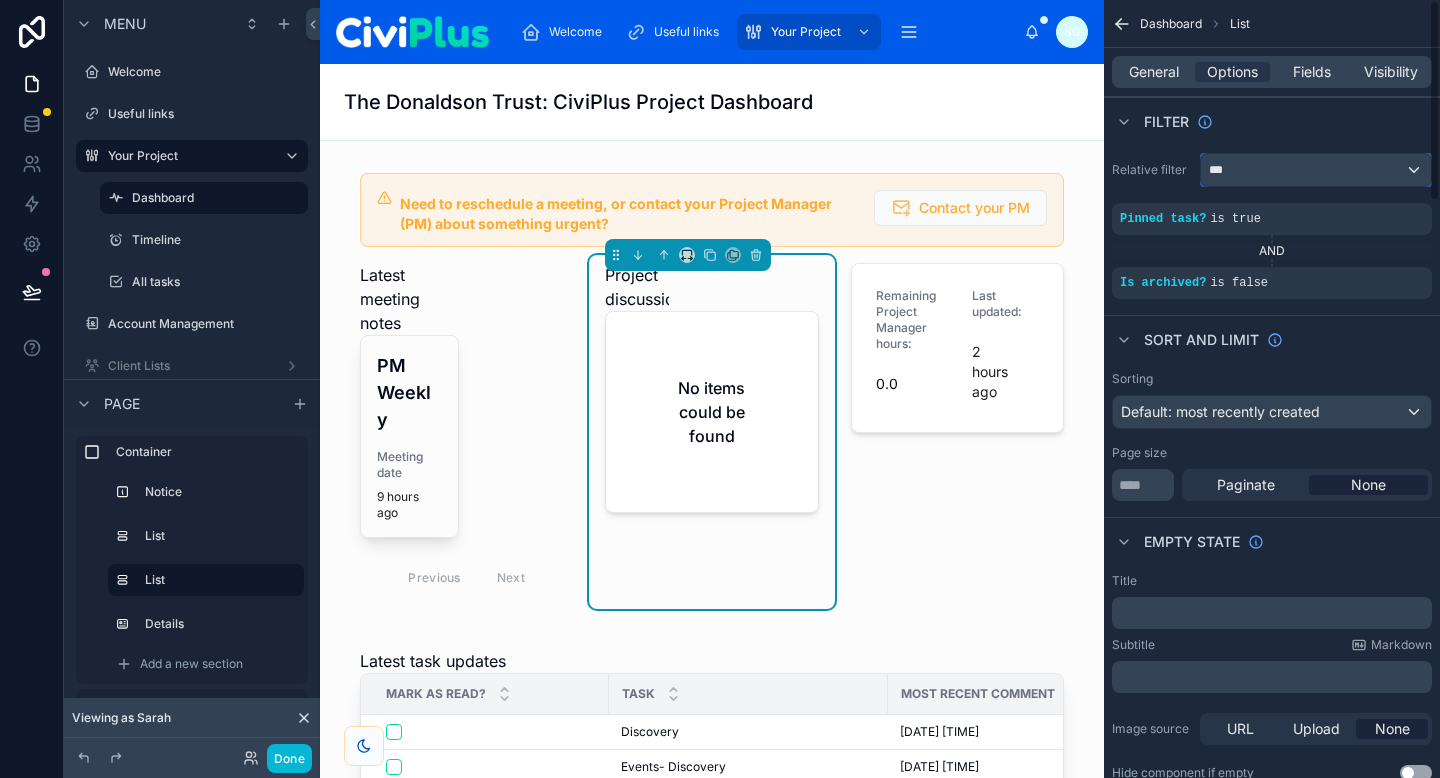 click on "***" at bounding box center (1316, 170) 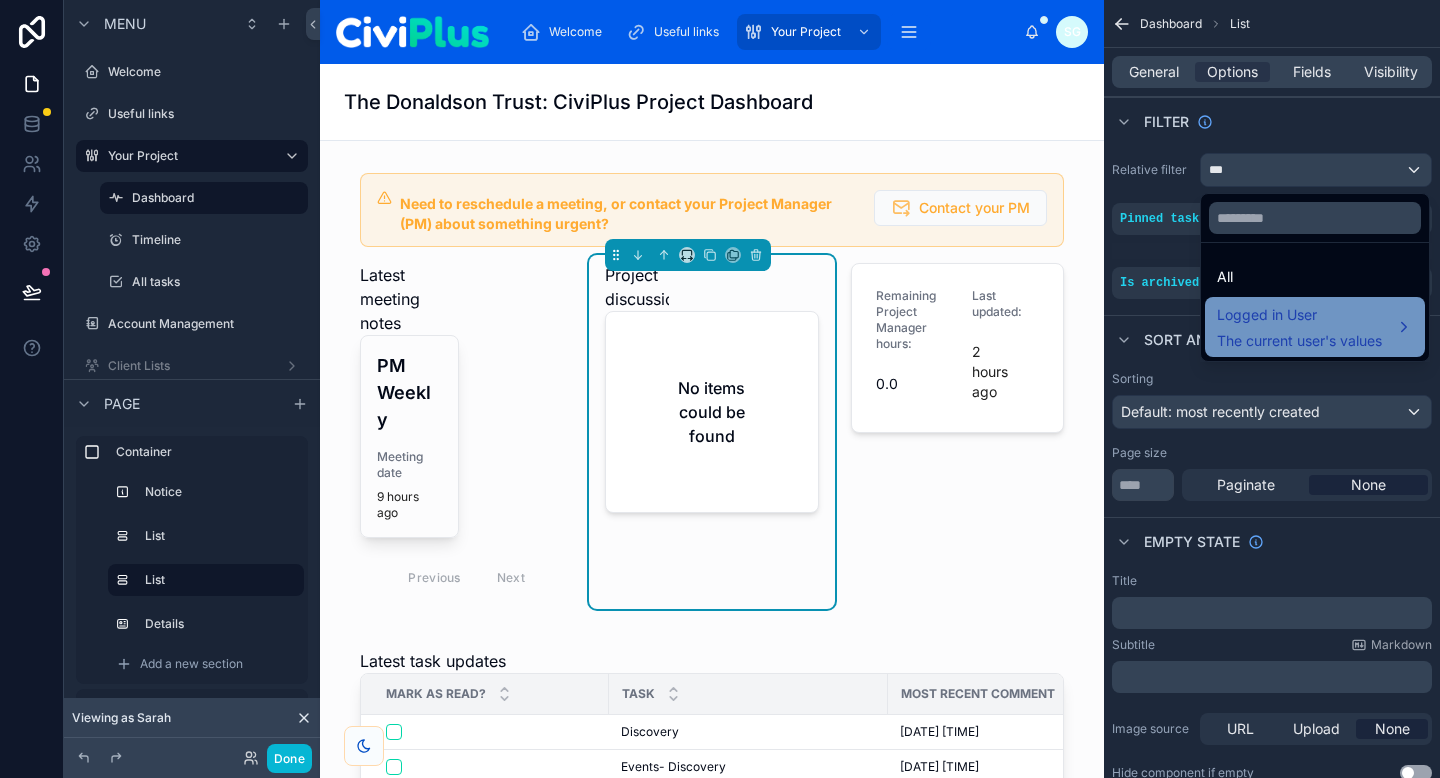 click on "The current user's values" at bounding box center (1299, 341) 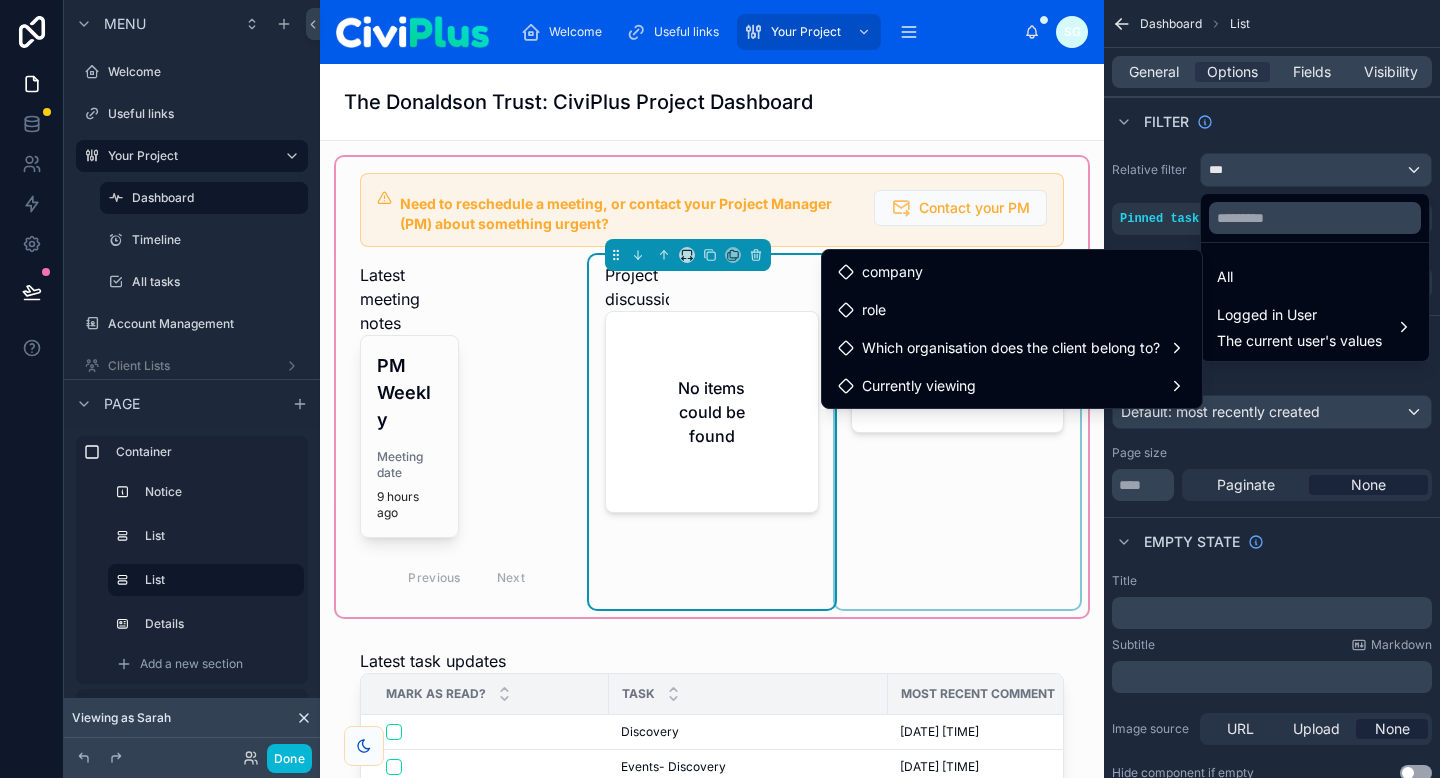 click at bounding box center [957, 432] 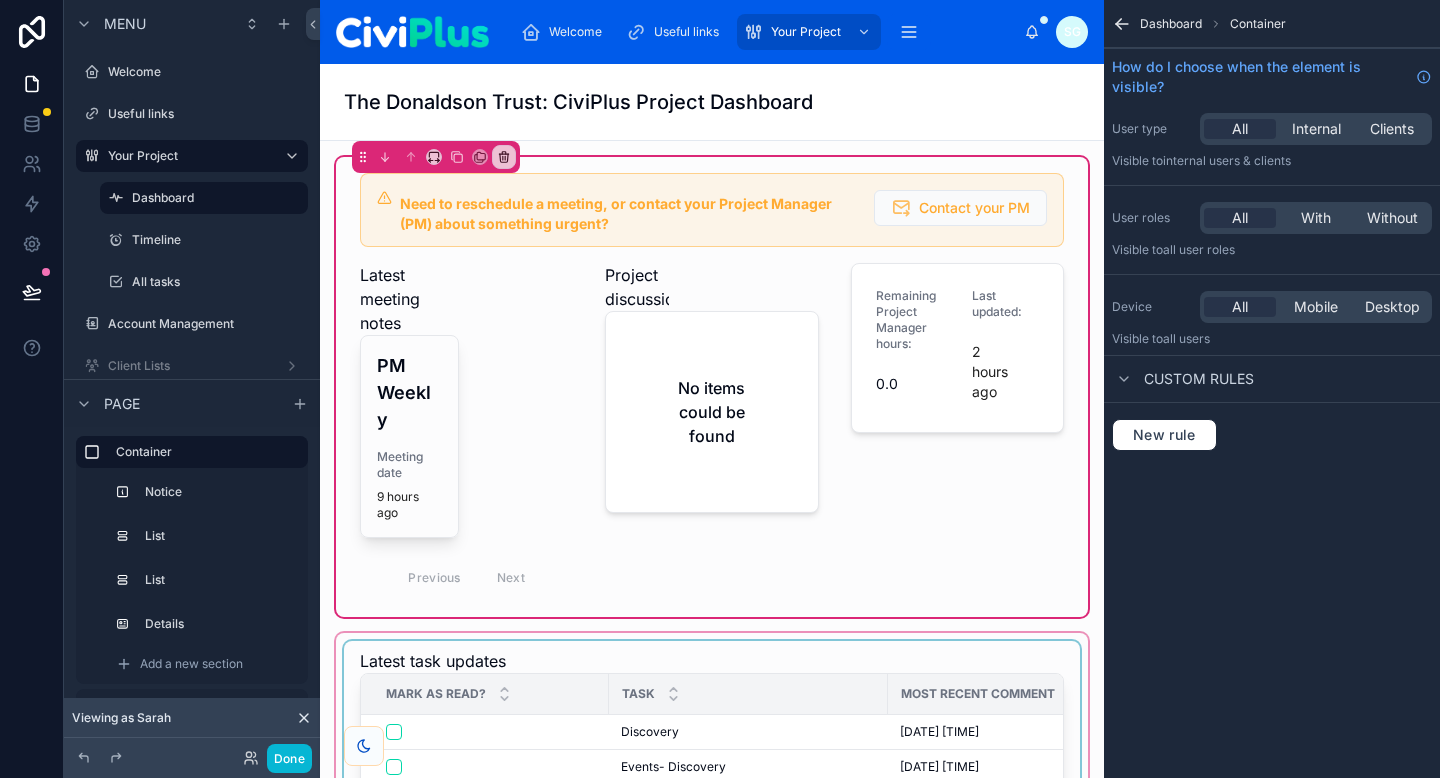 click on "Task" at bounding box center [748, 694] 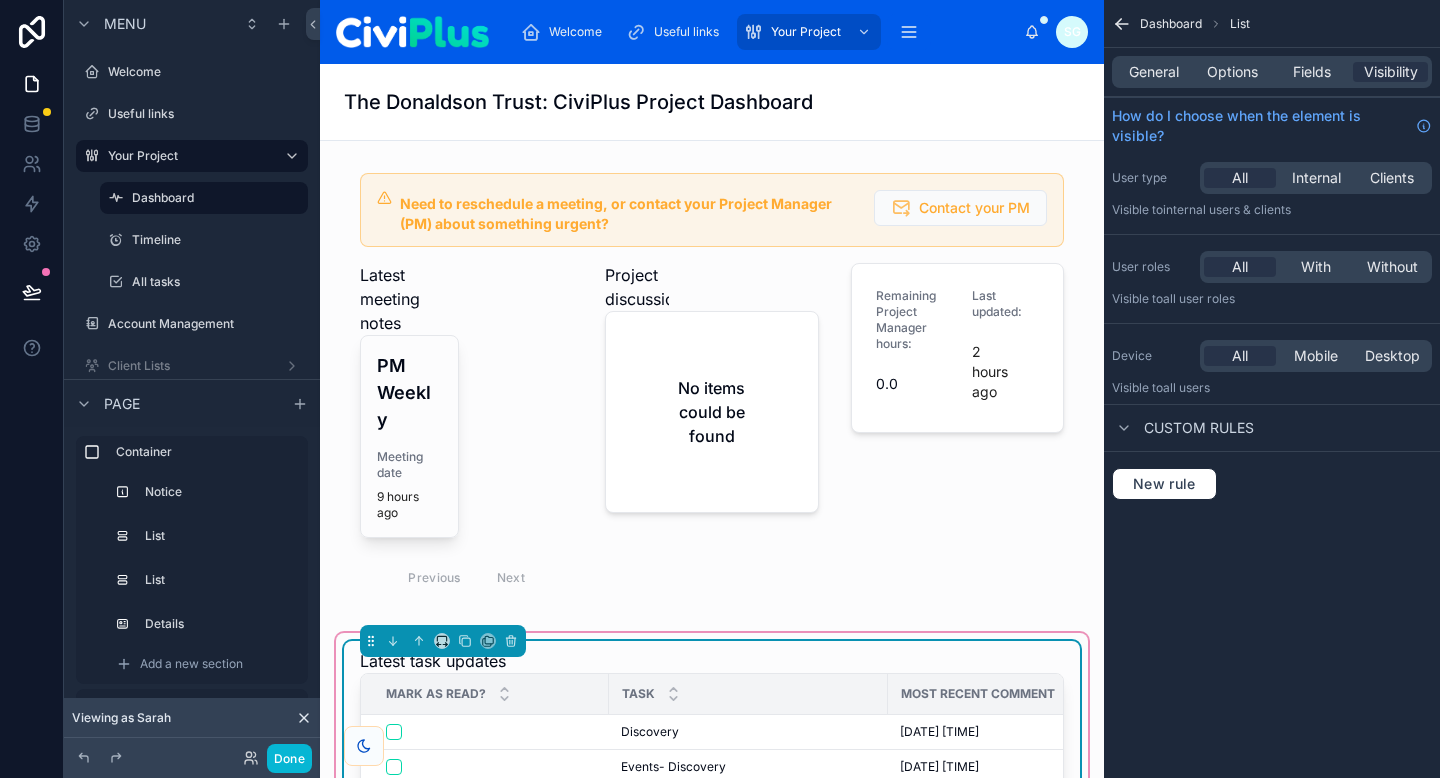click on "Latest task updates" at bounding box center (712, 661) 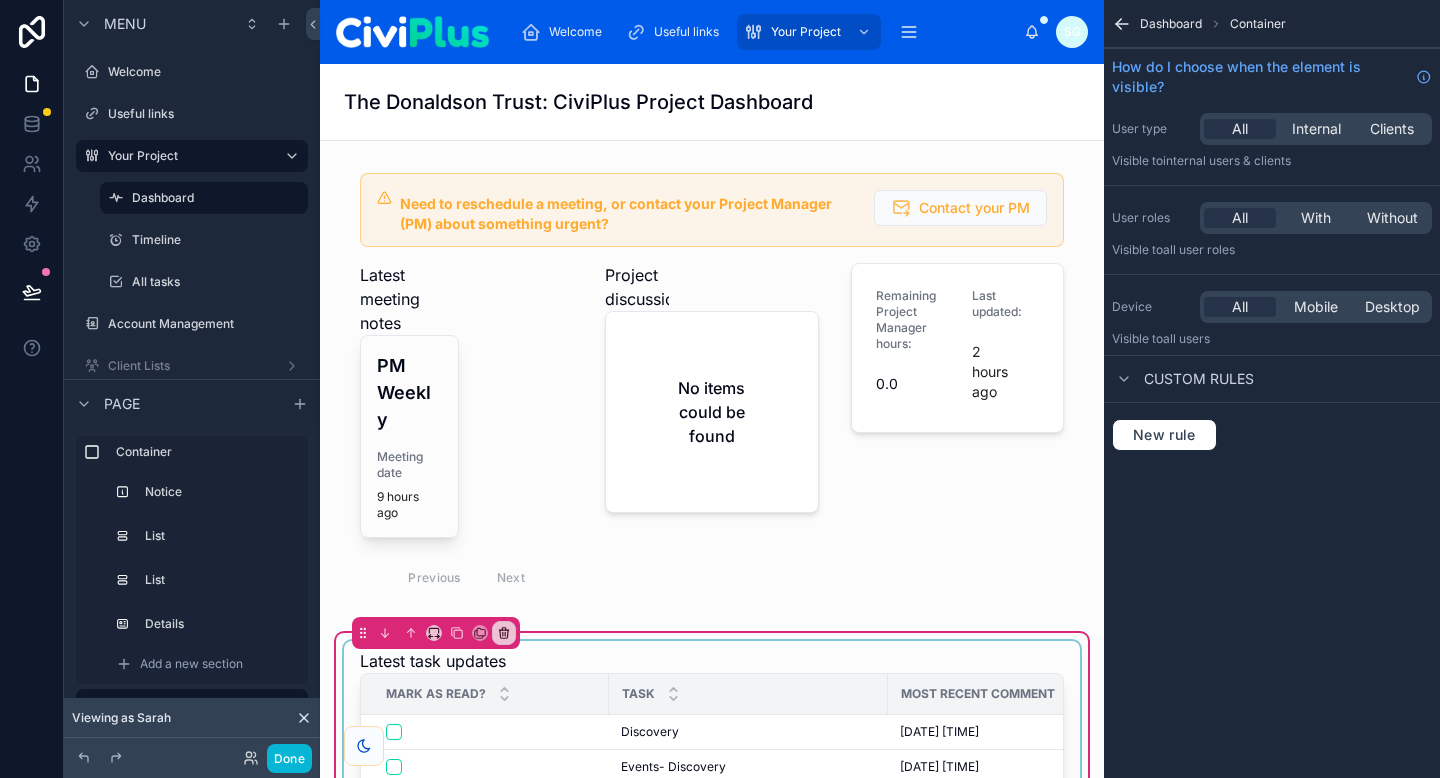 click at bounding box center [712, 797] 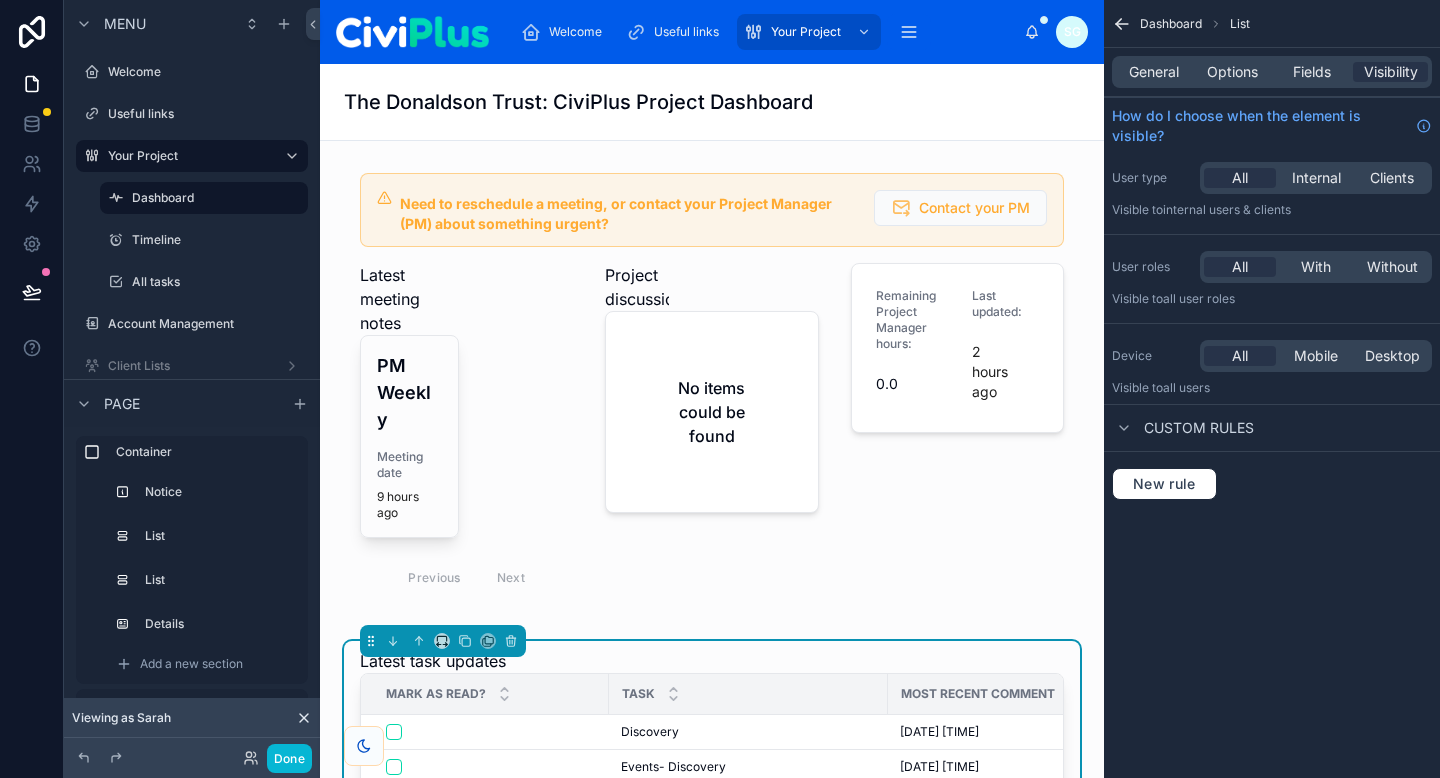 click on "General Options Fields Visibility" at bounding box center (1272, 72) 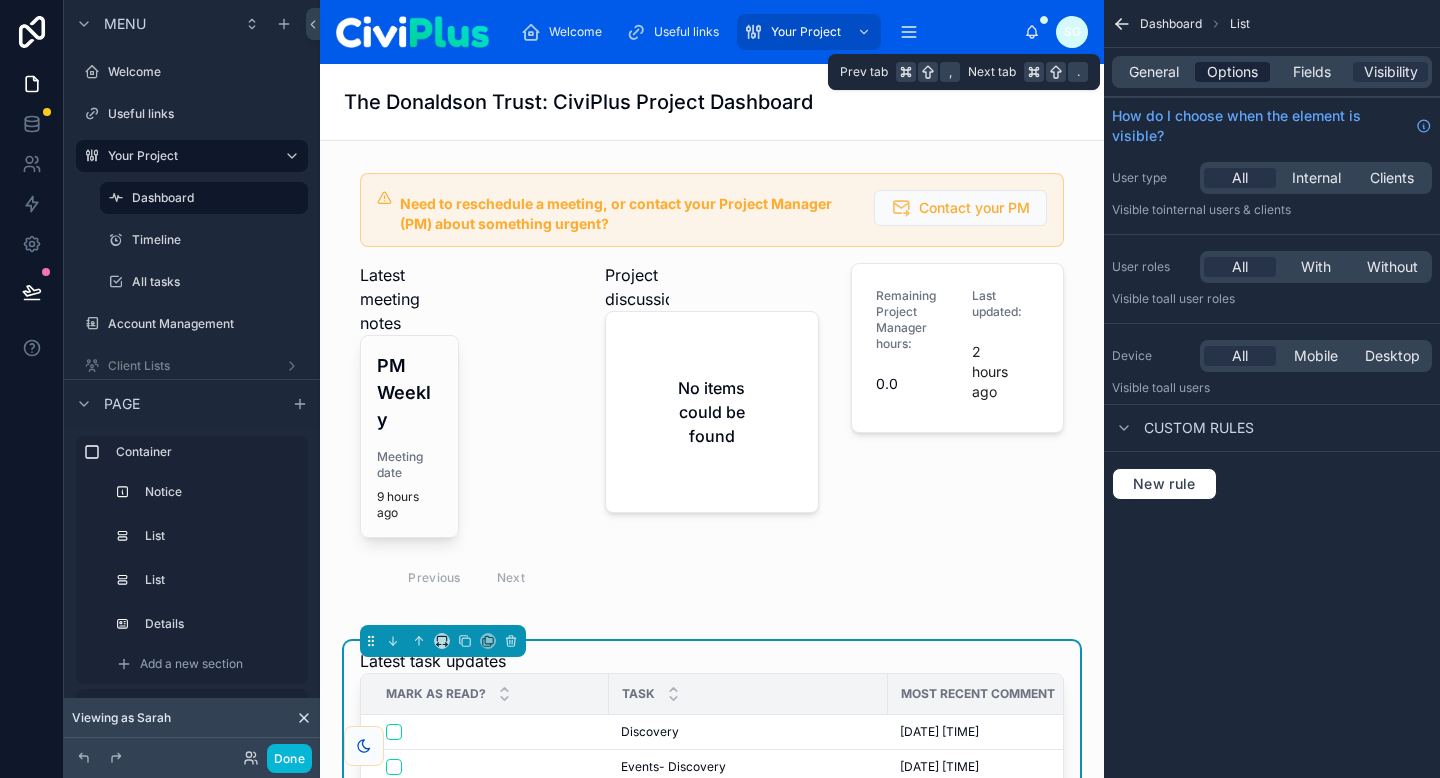 click on "Options" at bounding box center (1232, 72) 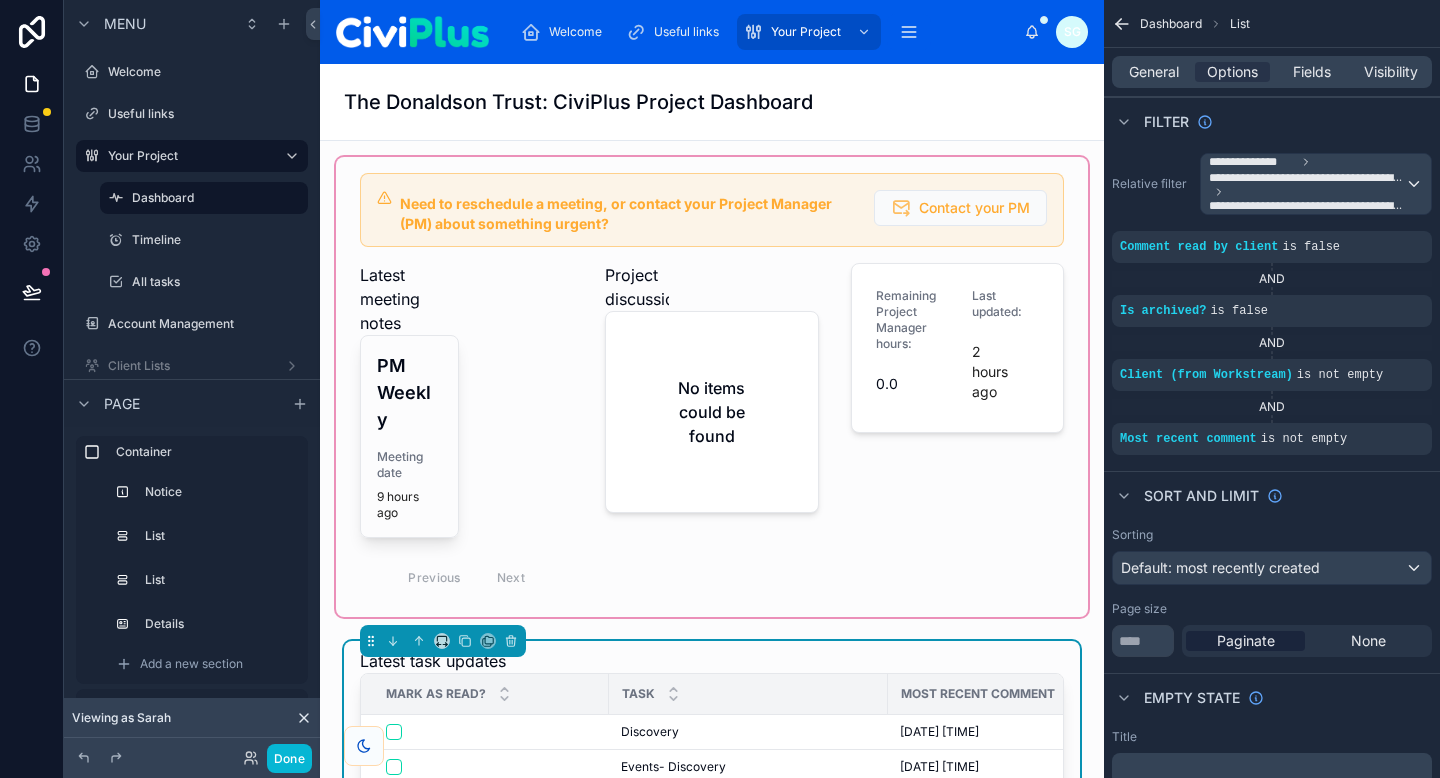 click at bounding box center (712, 387) 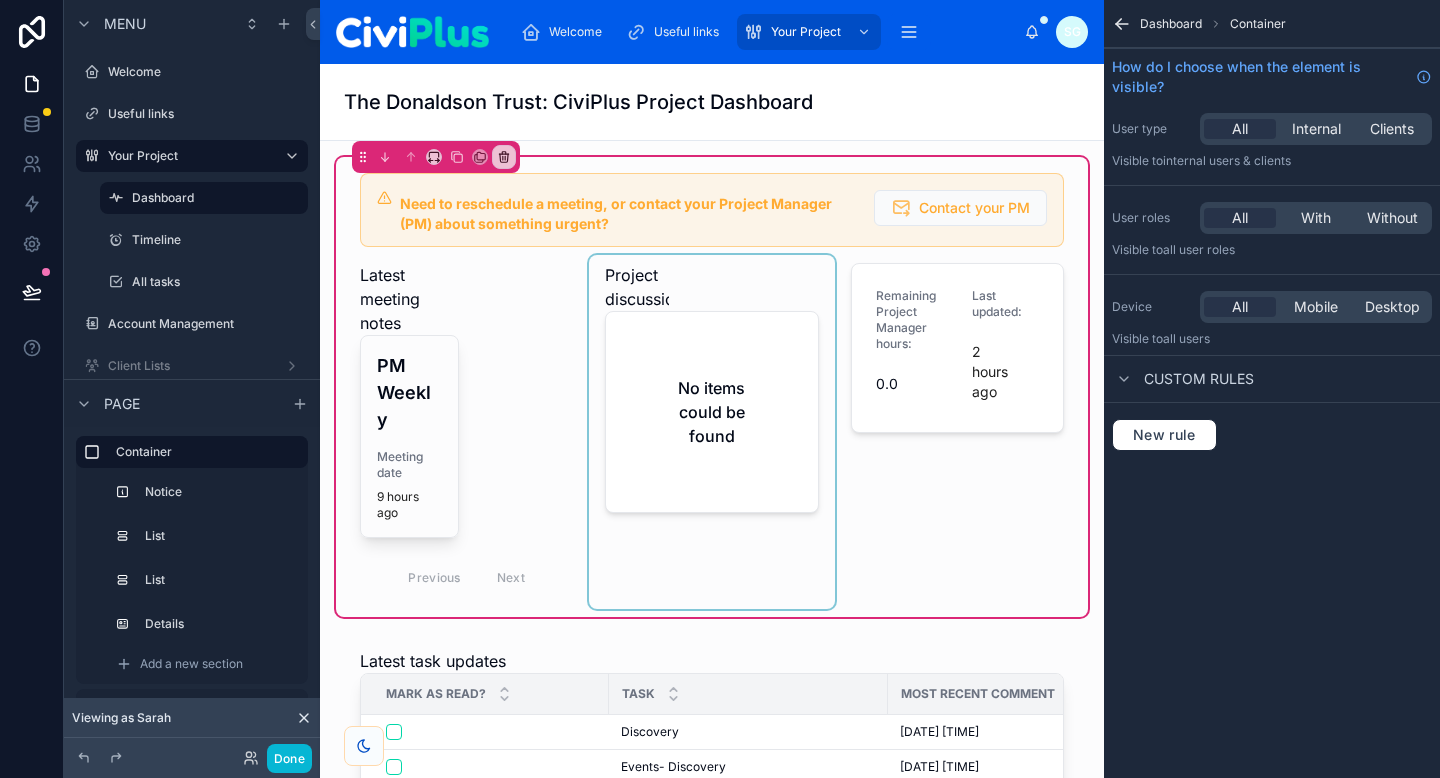 click at bounding box center [711, 432] 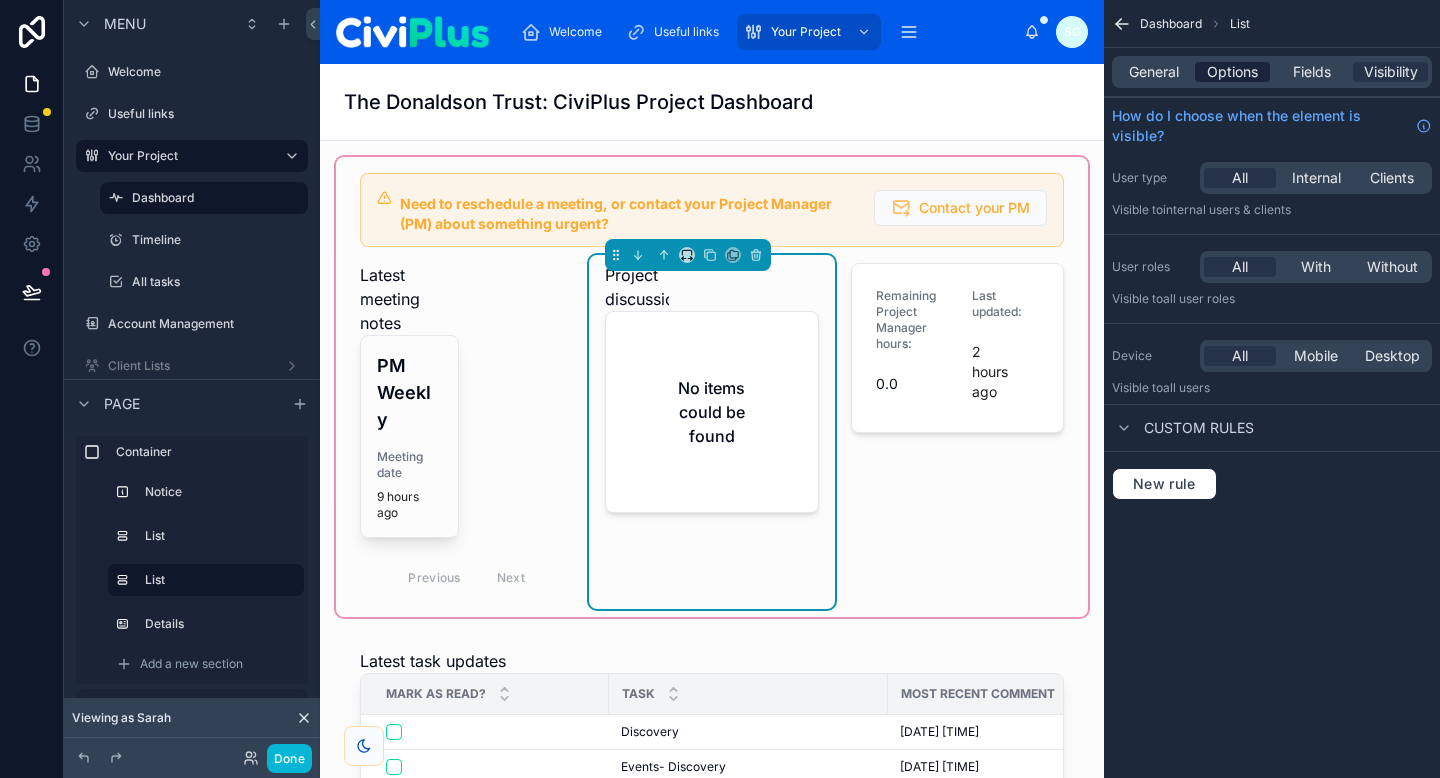 click on "Options" at bounding box center [1232, 72] 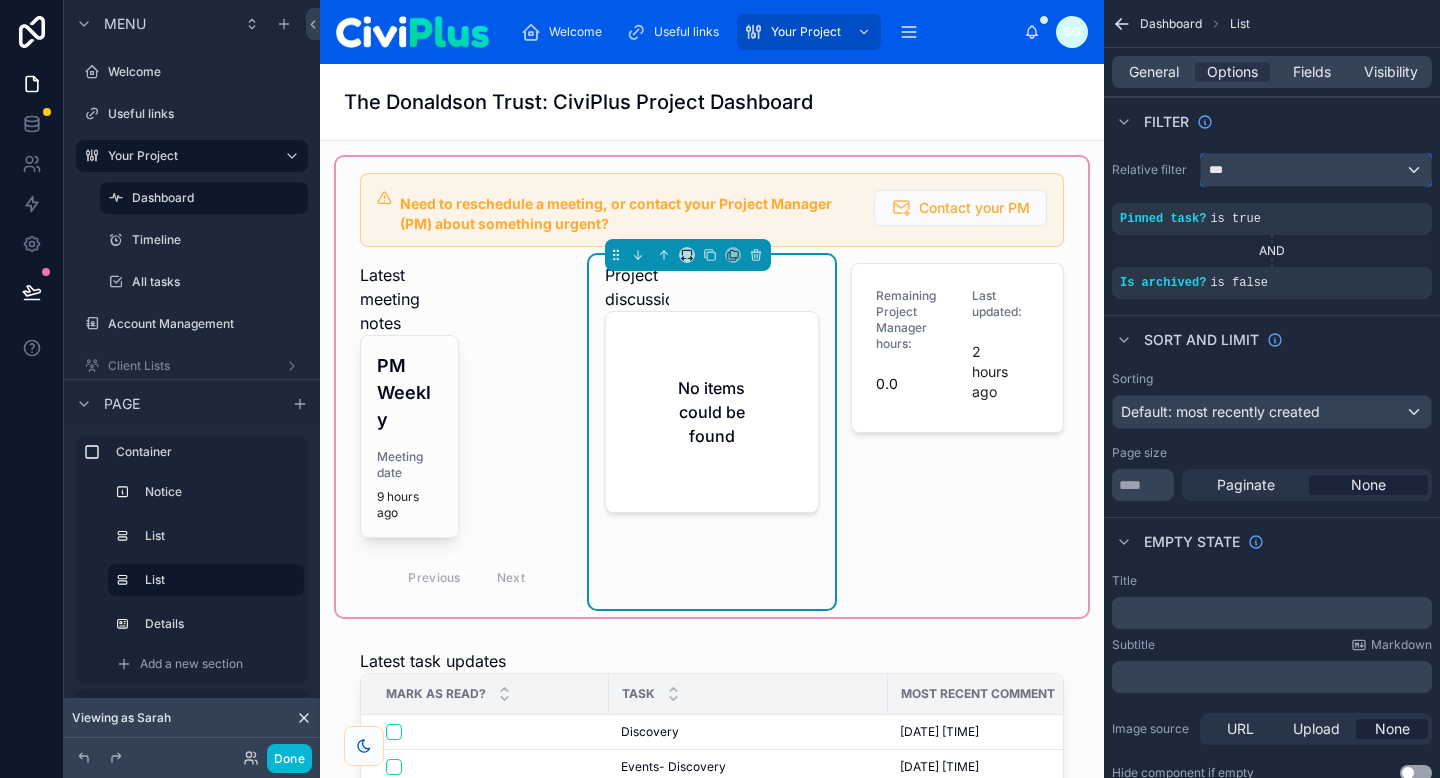 click on "***" at bounding box center [1316, 170] 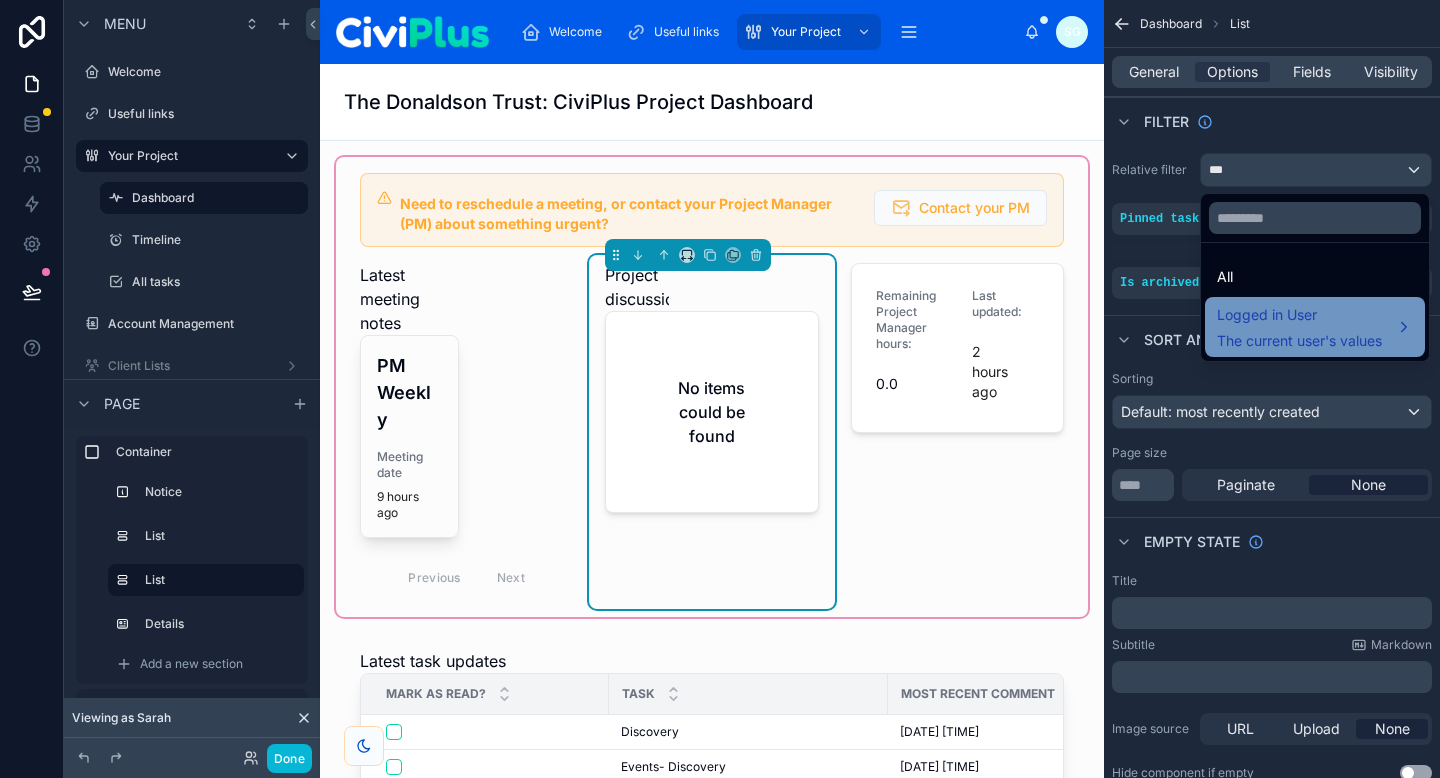 click on "The current user's values" at bounding box center (1299, 341) 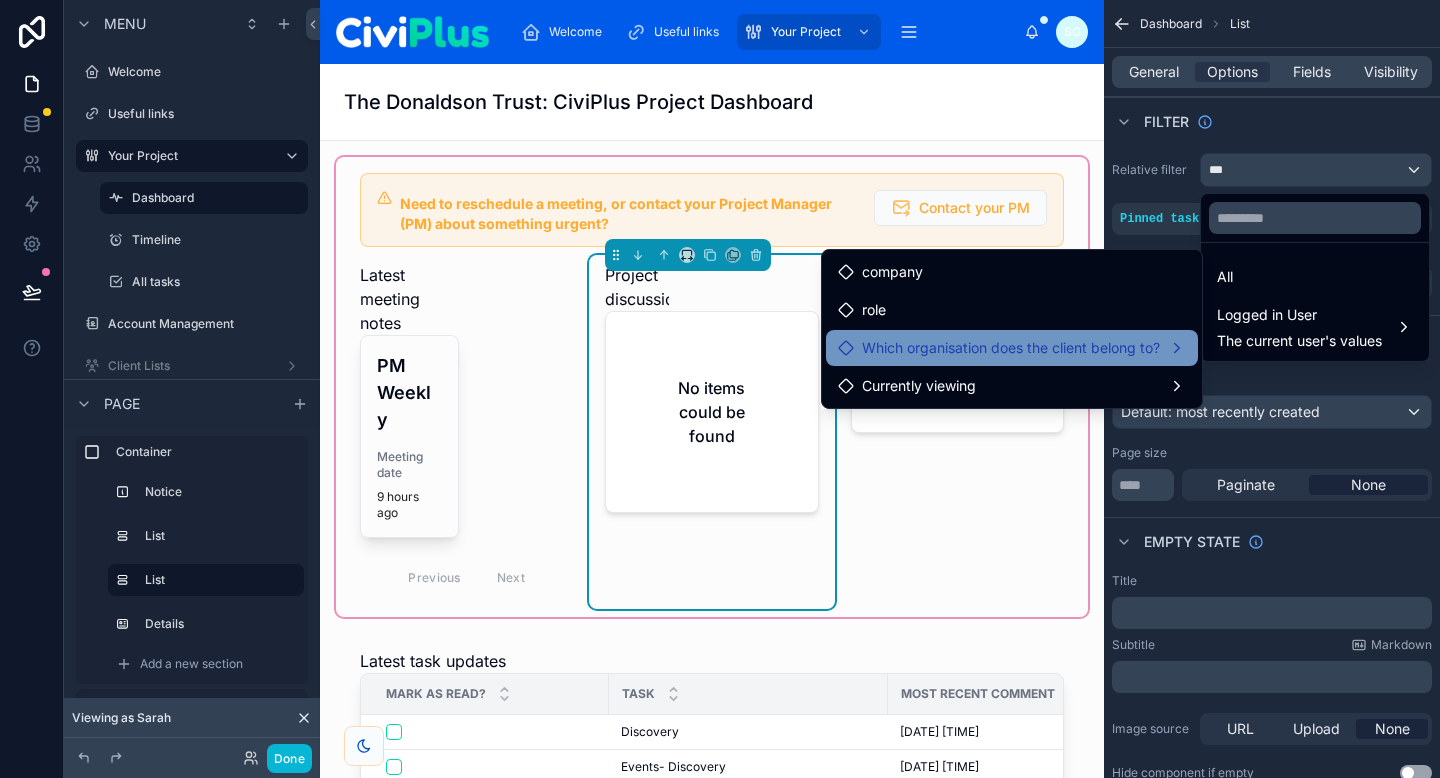 click on "Which organisation does the client belong to?" at bounding box center (1011, 348) 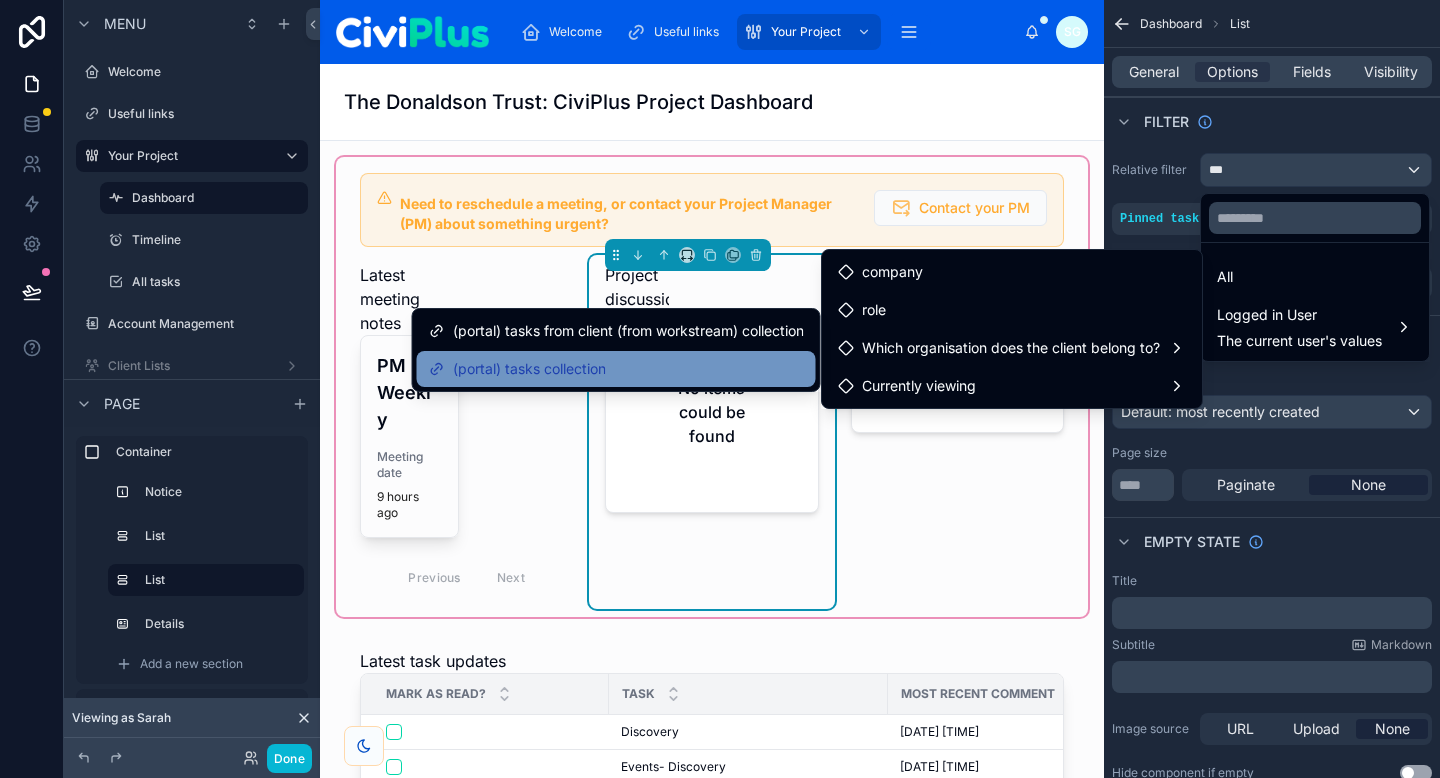 click on "(portal) tasks collection" at bounding box center [616, 369] 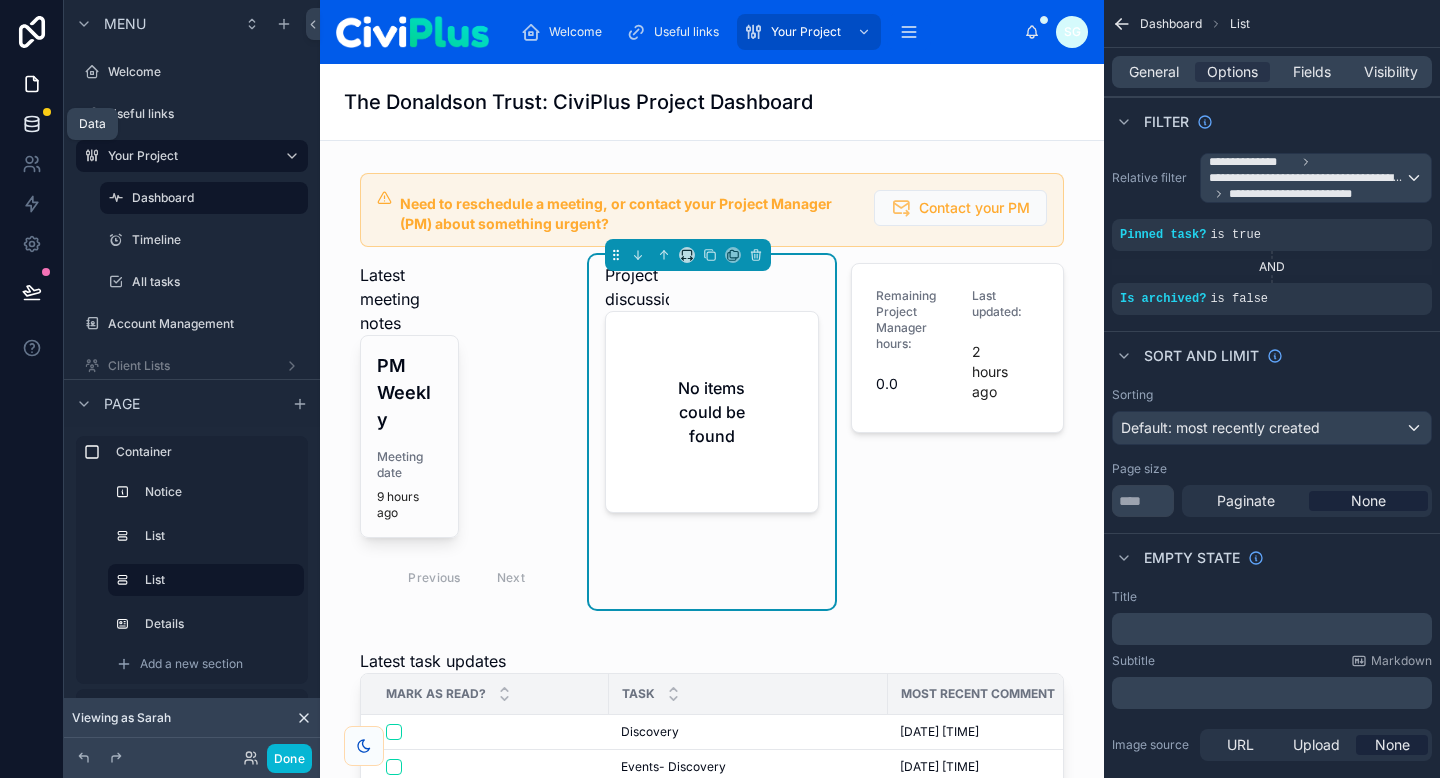 click at bounding box center (31, 124) 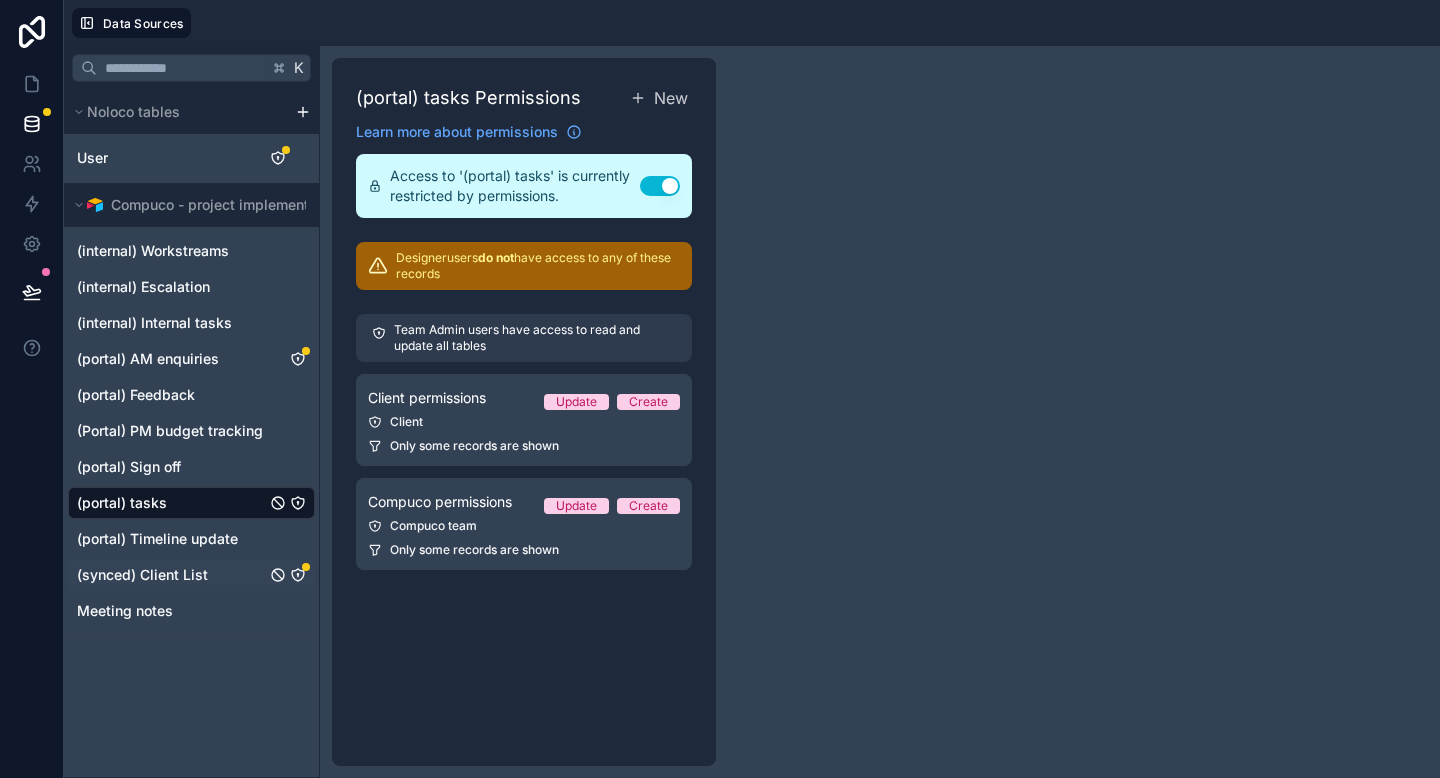 click 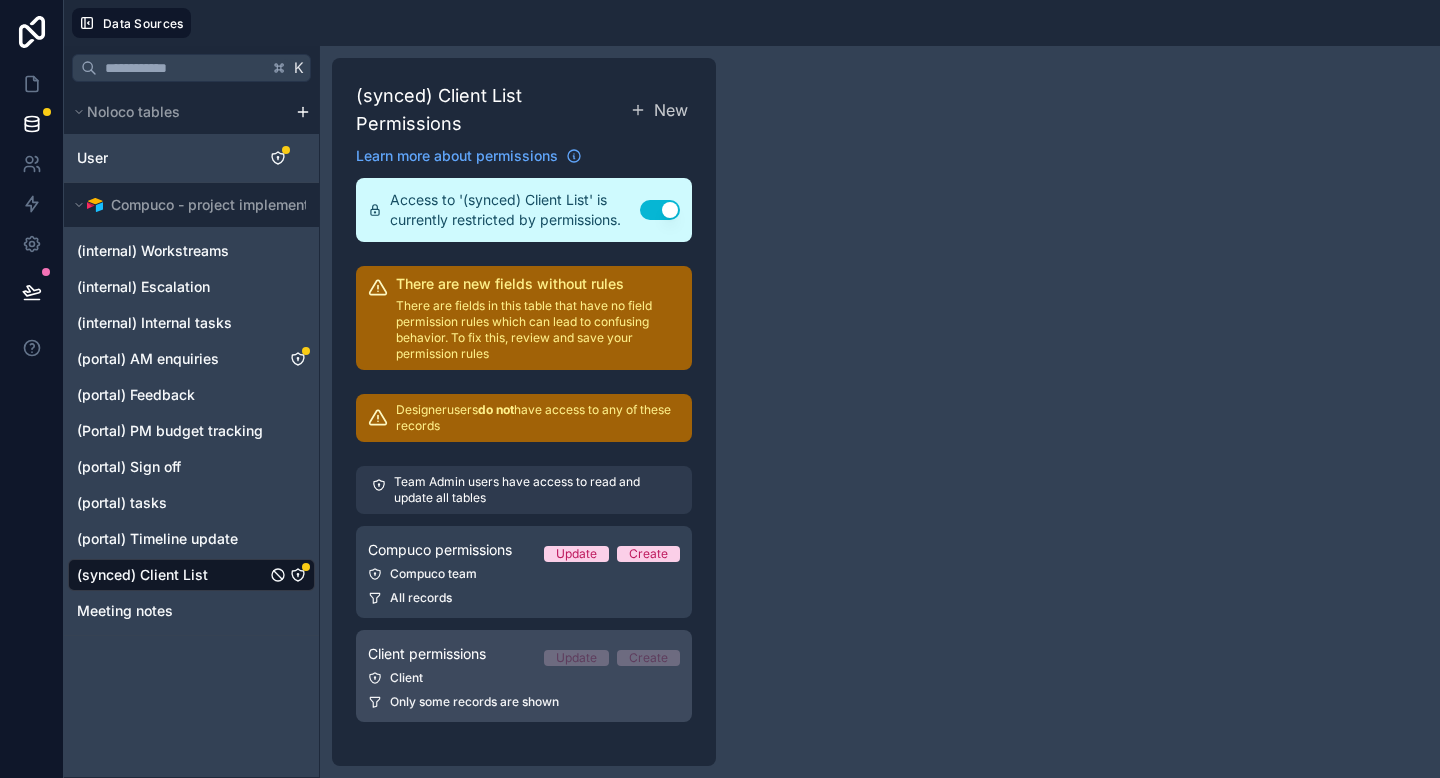 click on "Client" at bounding box center (524, 678) 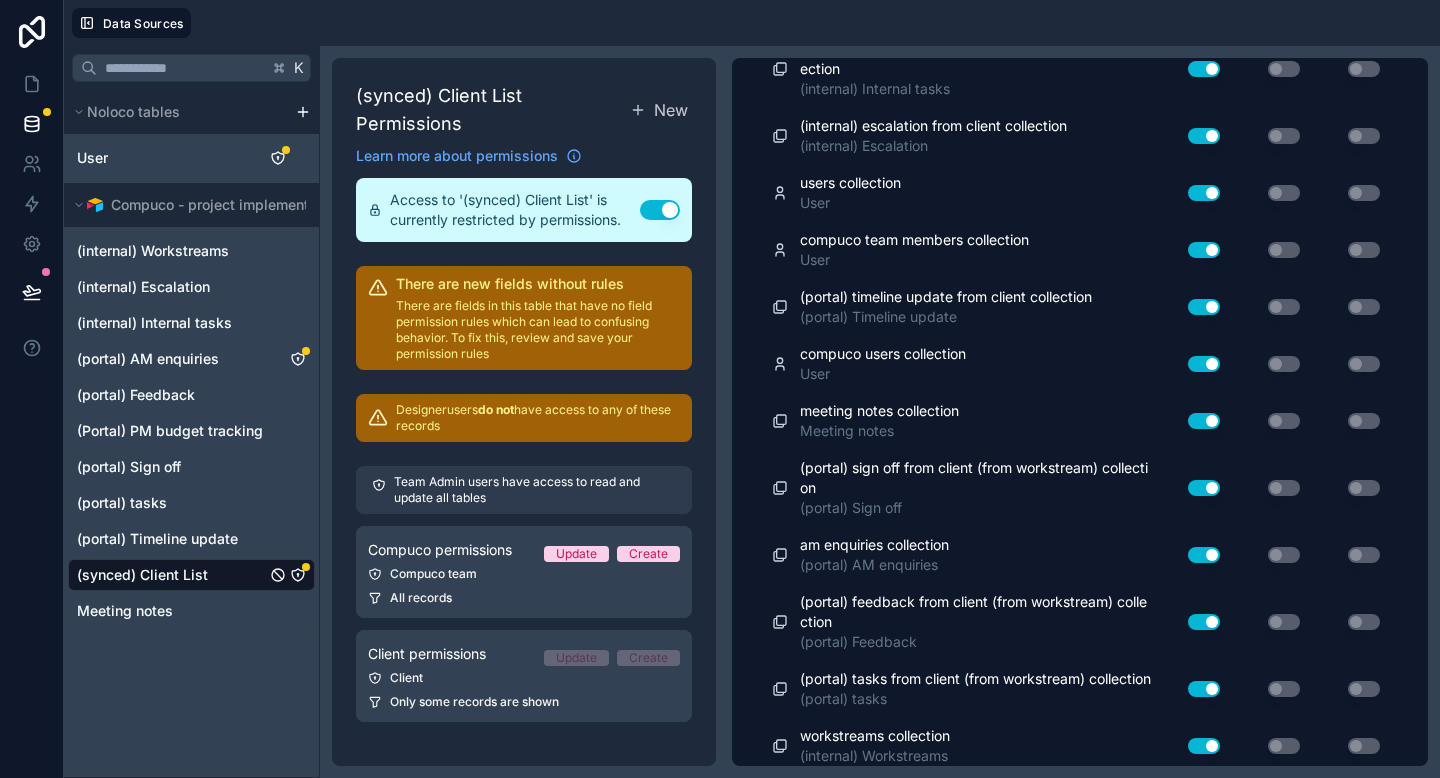 scroll, scrollTop: 3450, scrollLeft: 0, axis: vertical 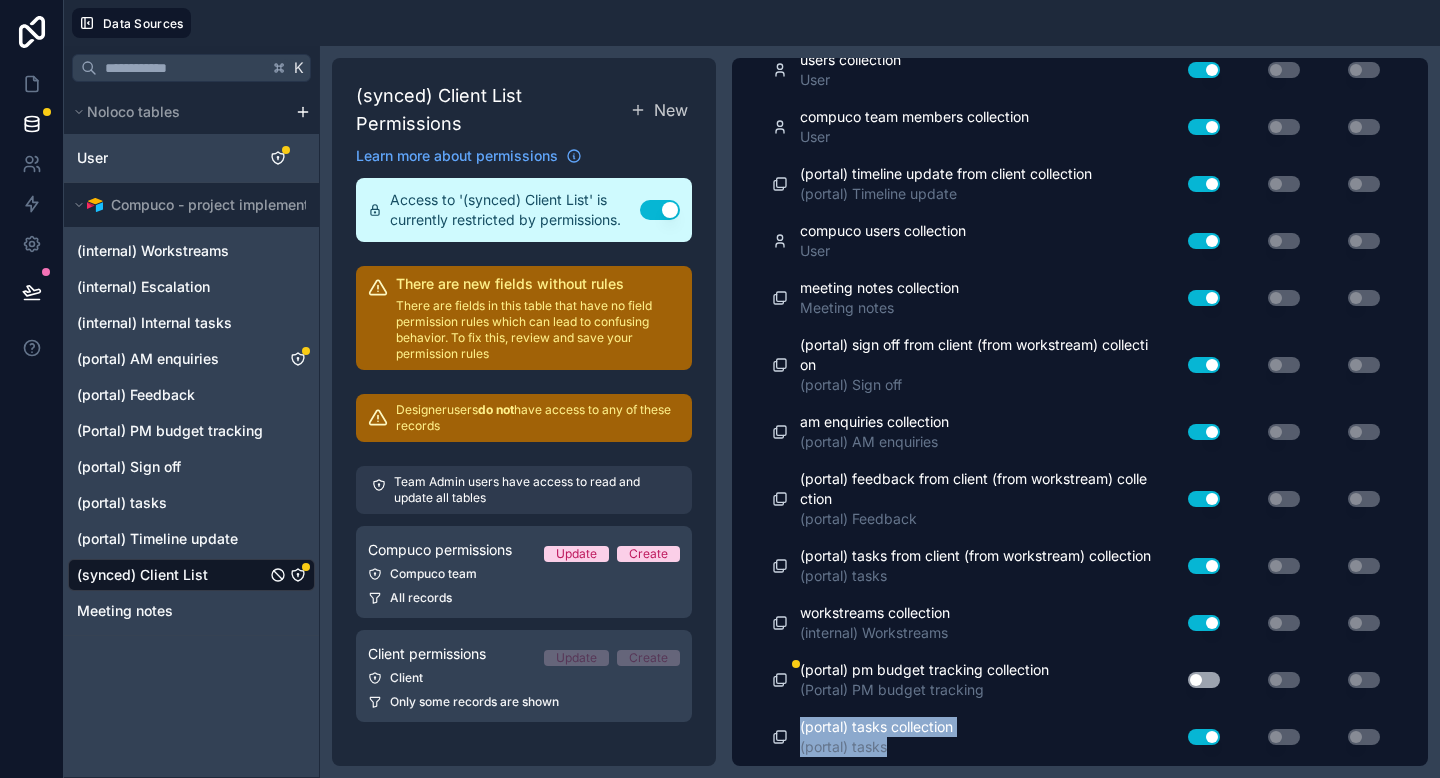 drag, startPoint x: 923, startPoint y: 742, endPoint x: 799, endPoint y: 733, distance: 124.32619 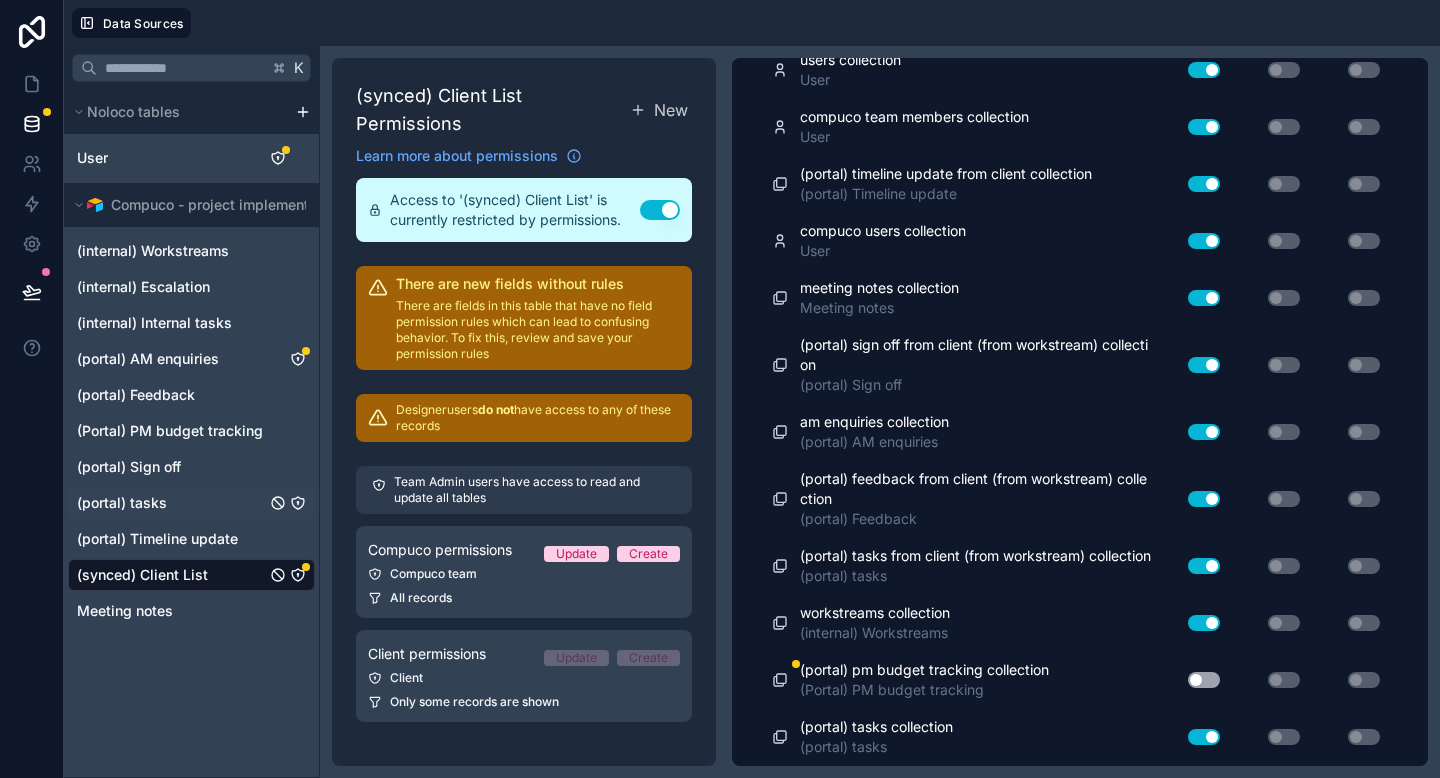 click 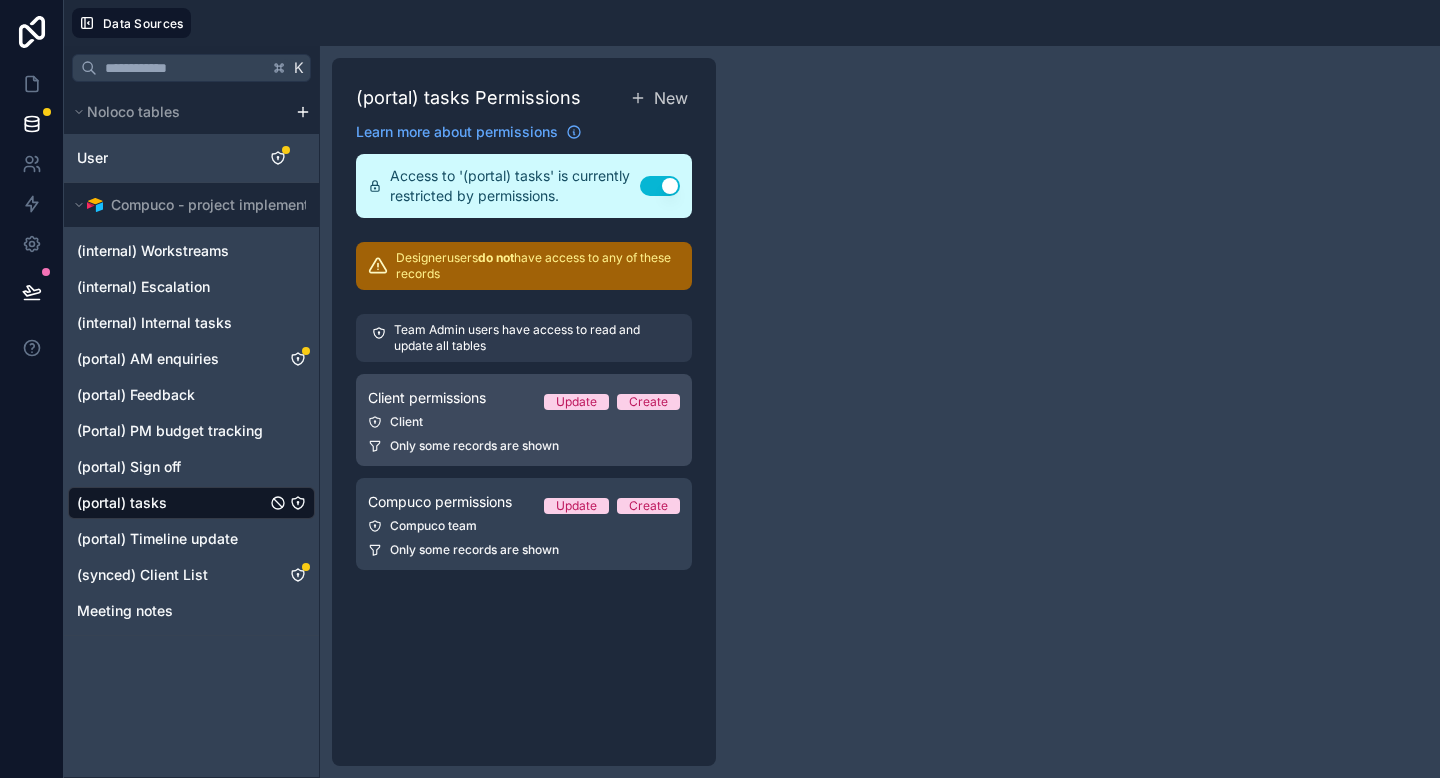 click on "Only some records are shown" at bounding box center [474, 446] 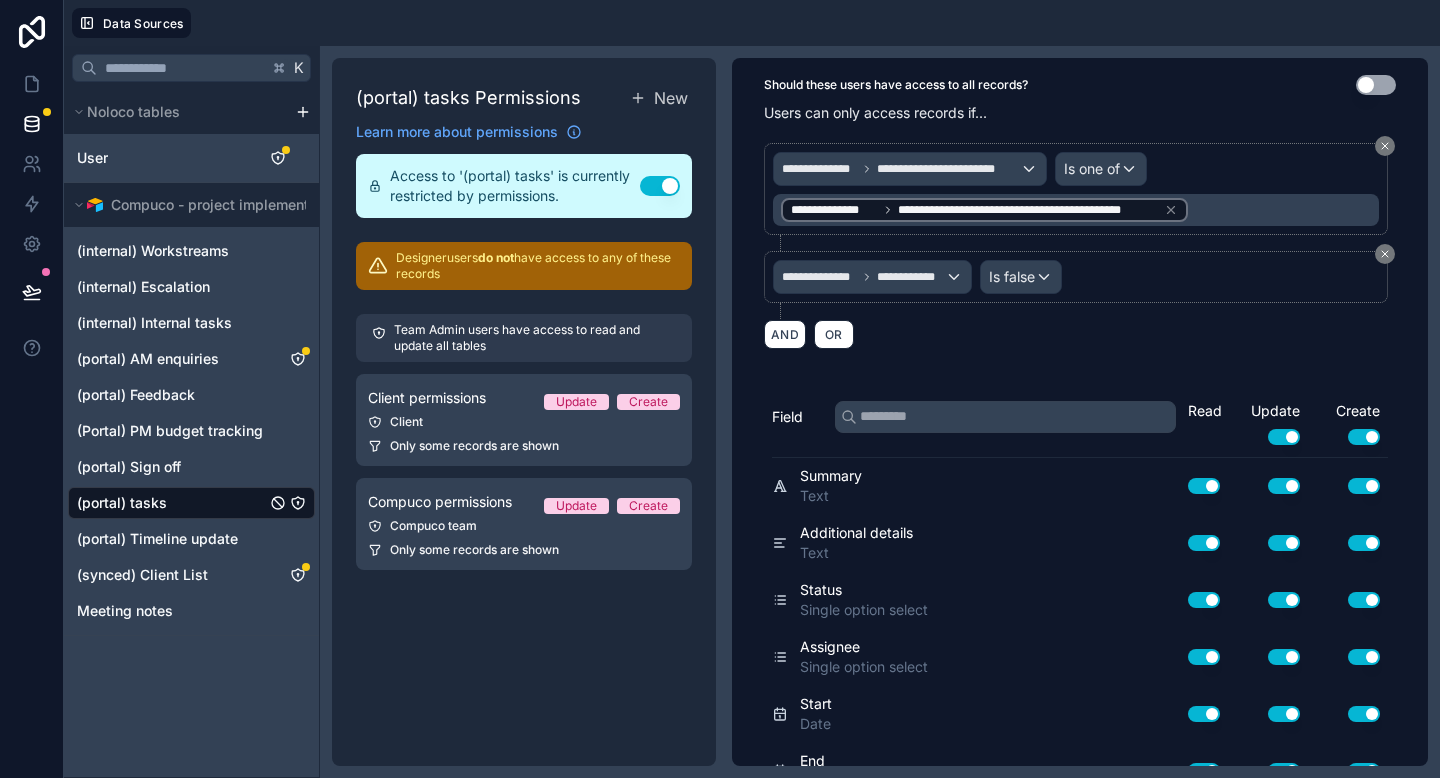 scroll, scrollTop: 0, scrollLeft: 0, axis: both 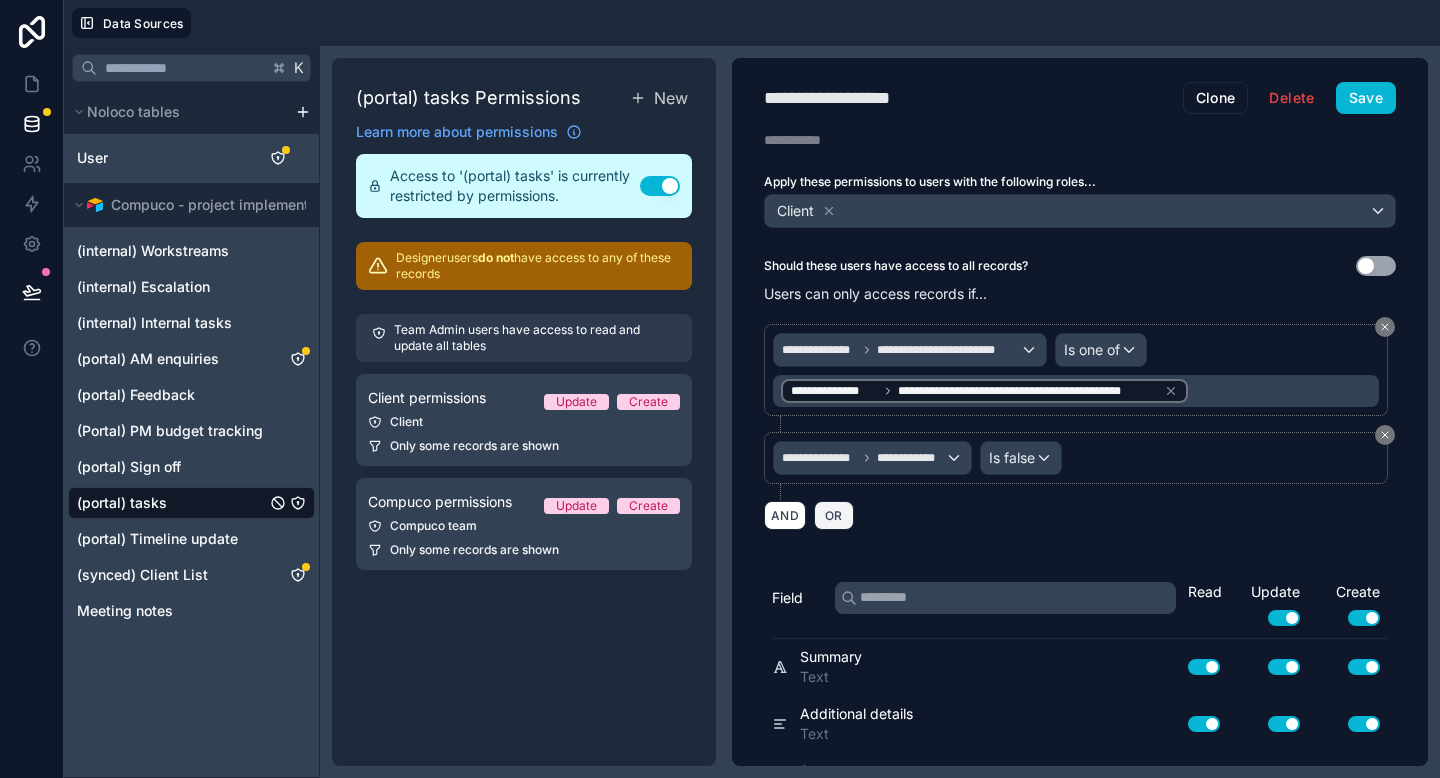 click on "OR" at bounding box center [834, 515] 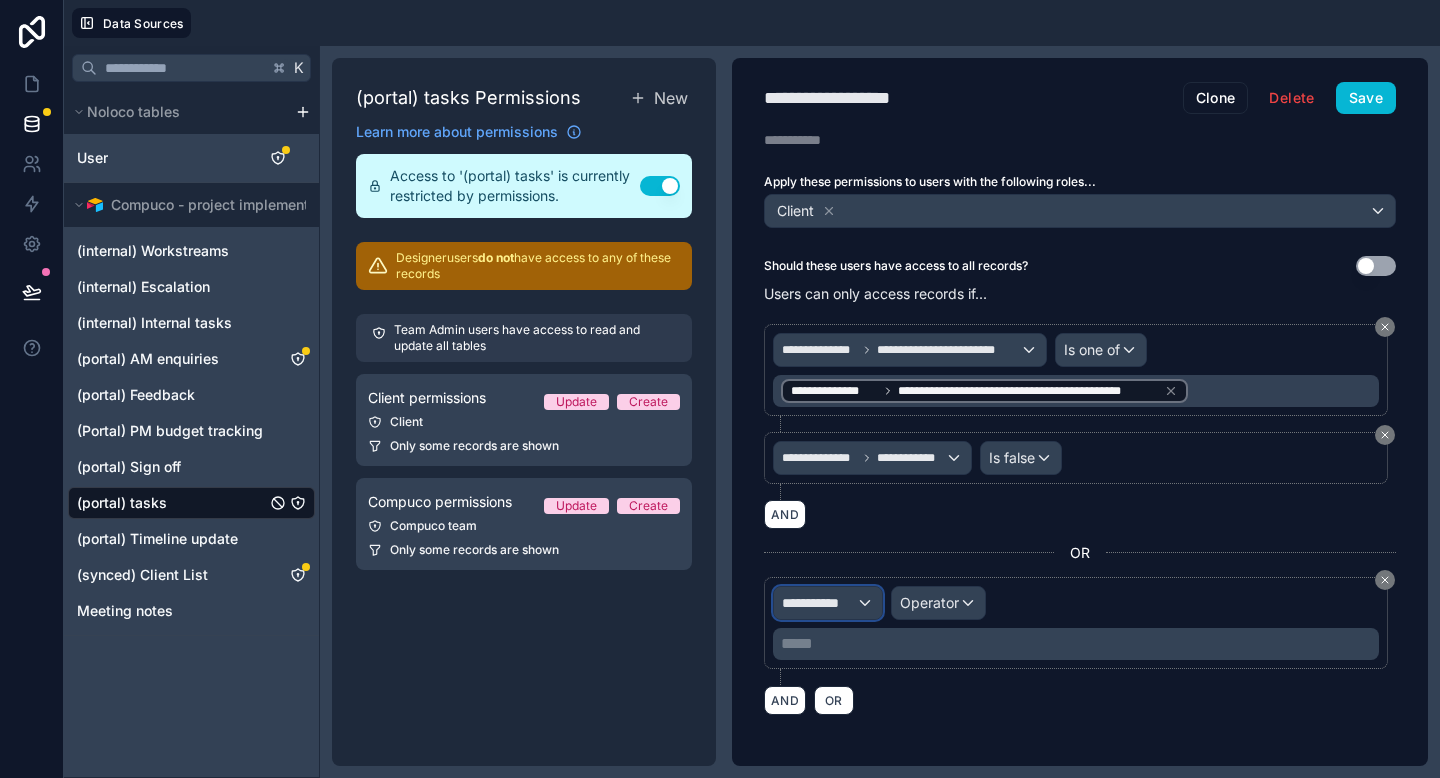click on "**********" at bounding box center [828, 603] 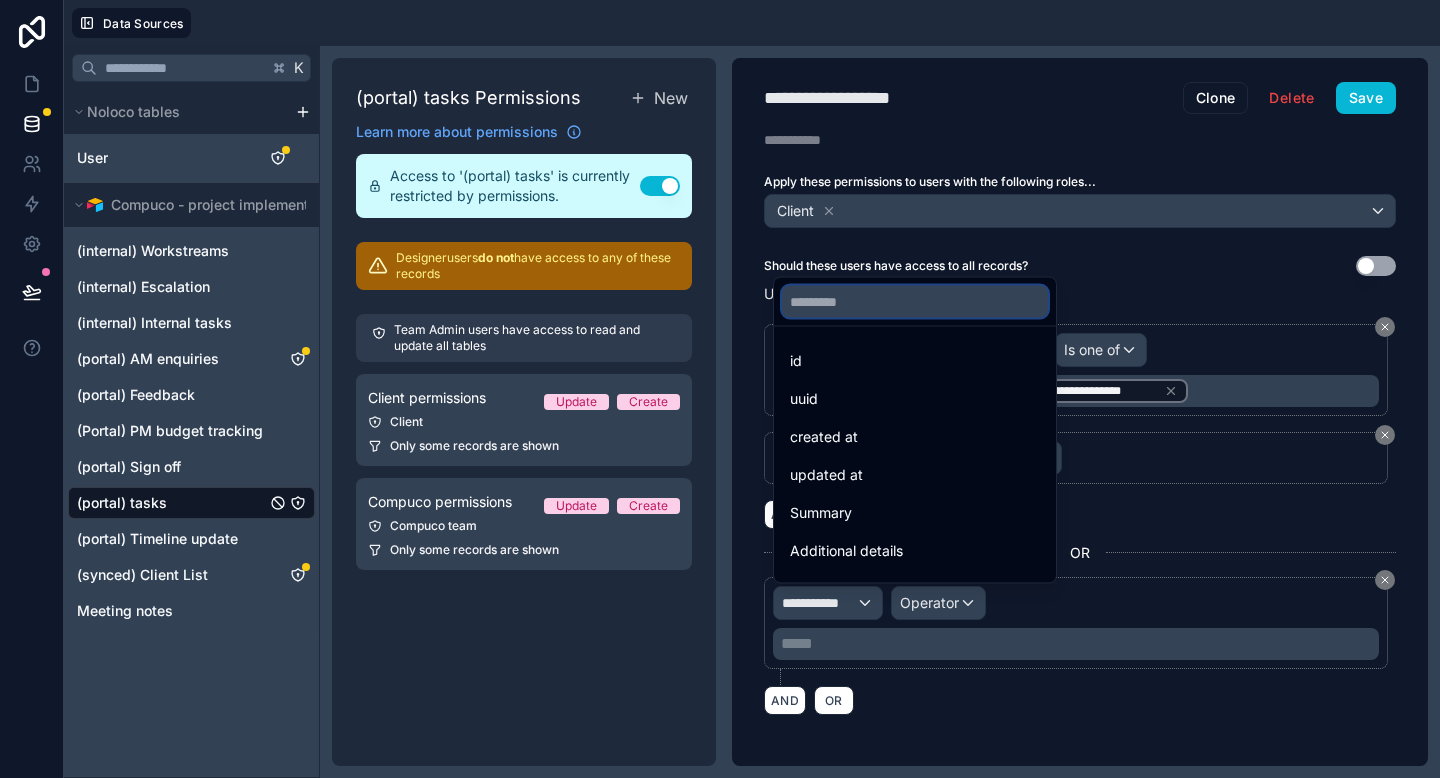 click at bounding box center (915, 302) 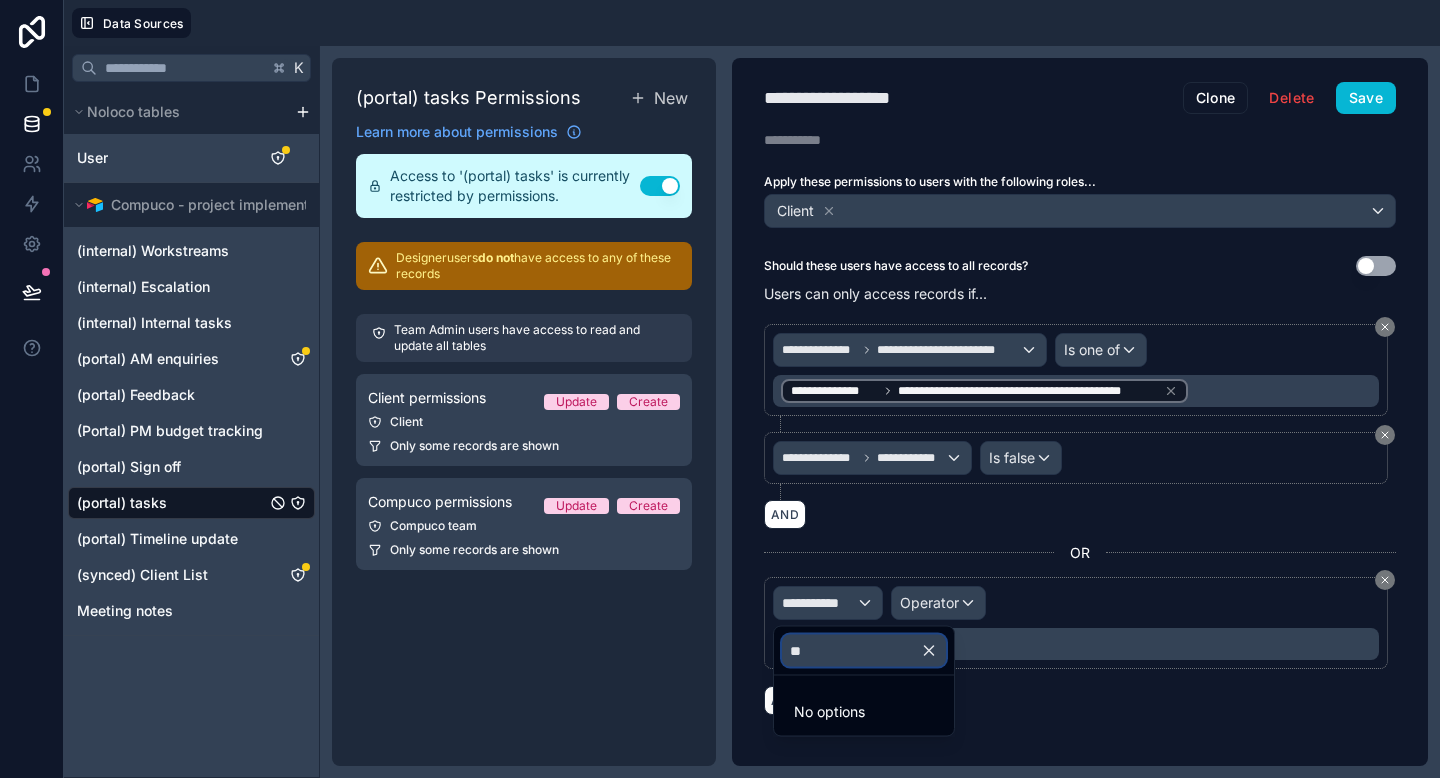 type on "*" 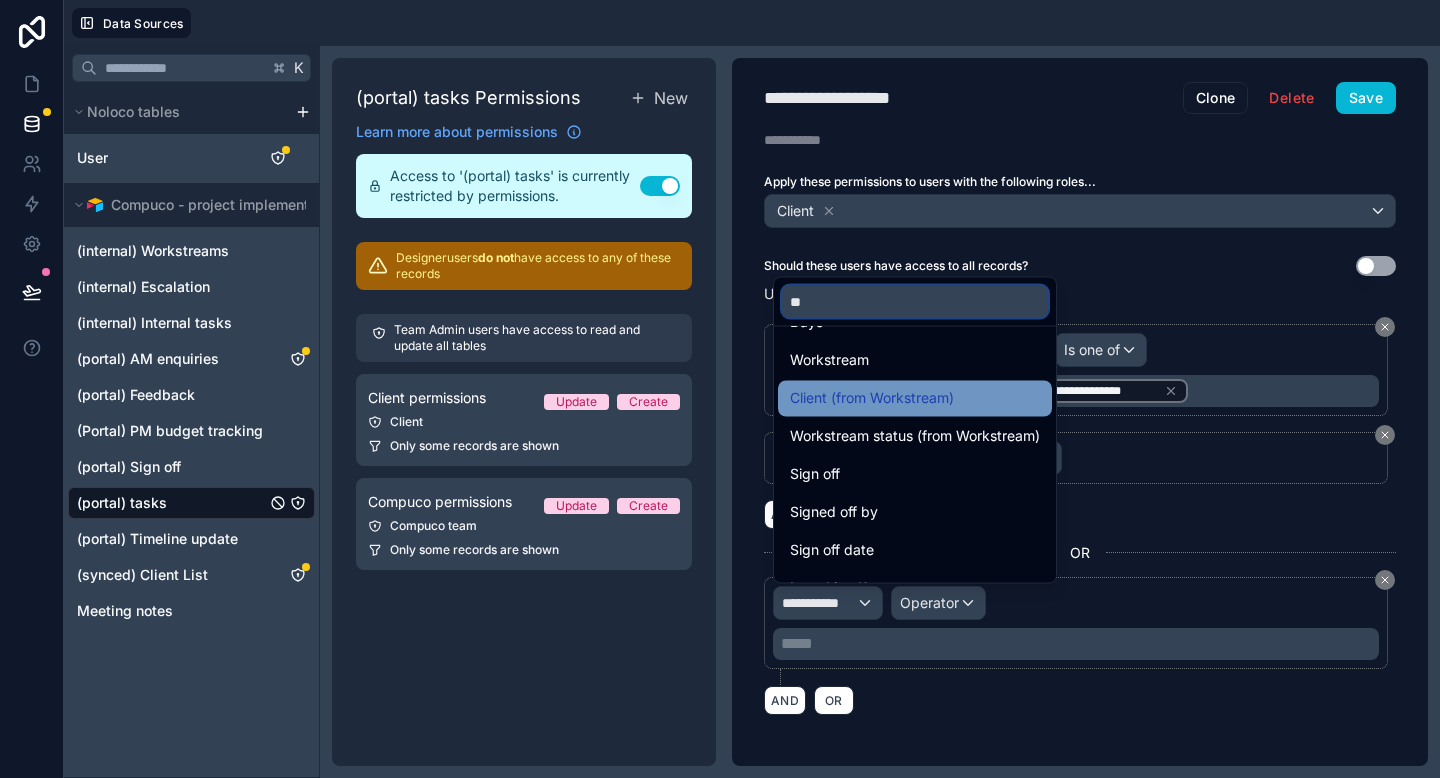 scroll, scrollTop: 0, scrollLeft: 0, axis: both 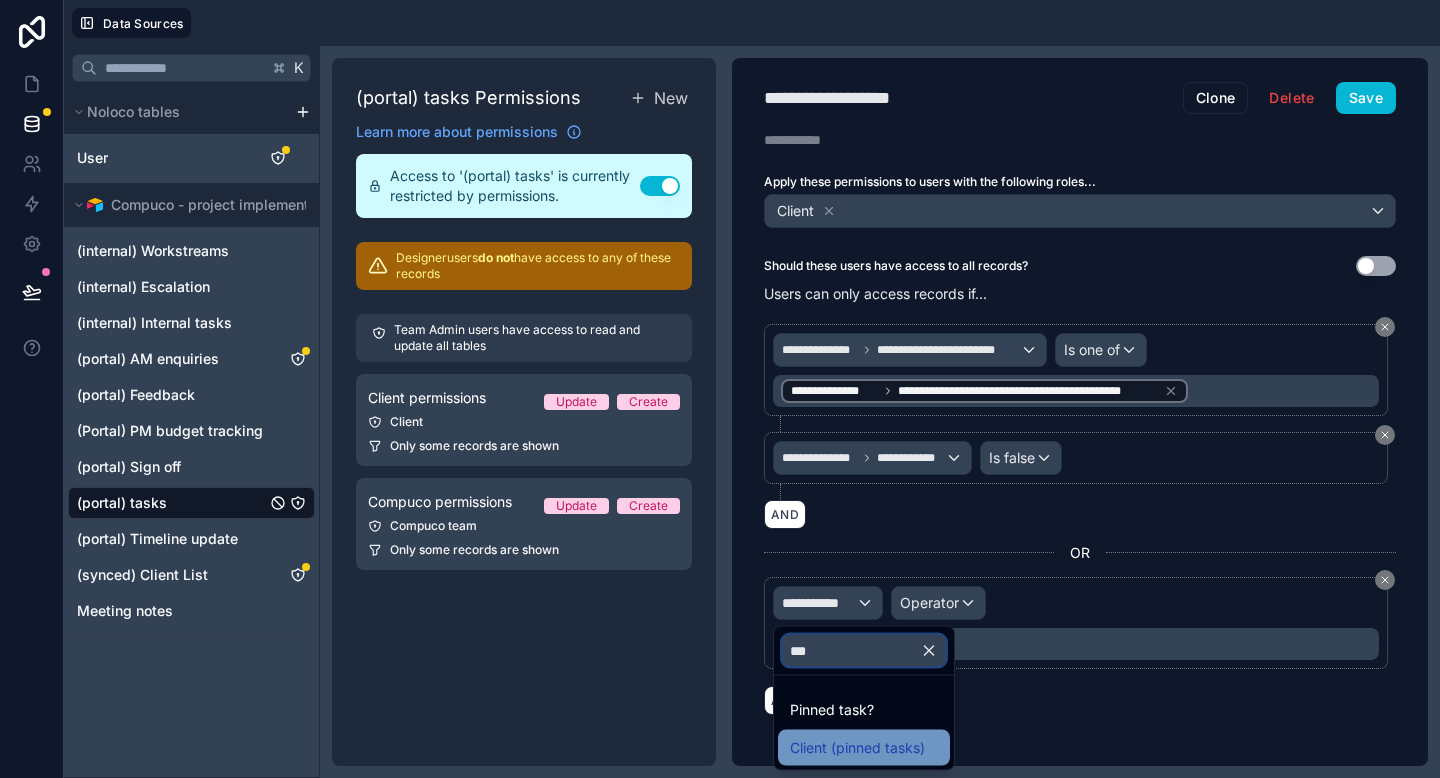 type on "***" 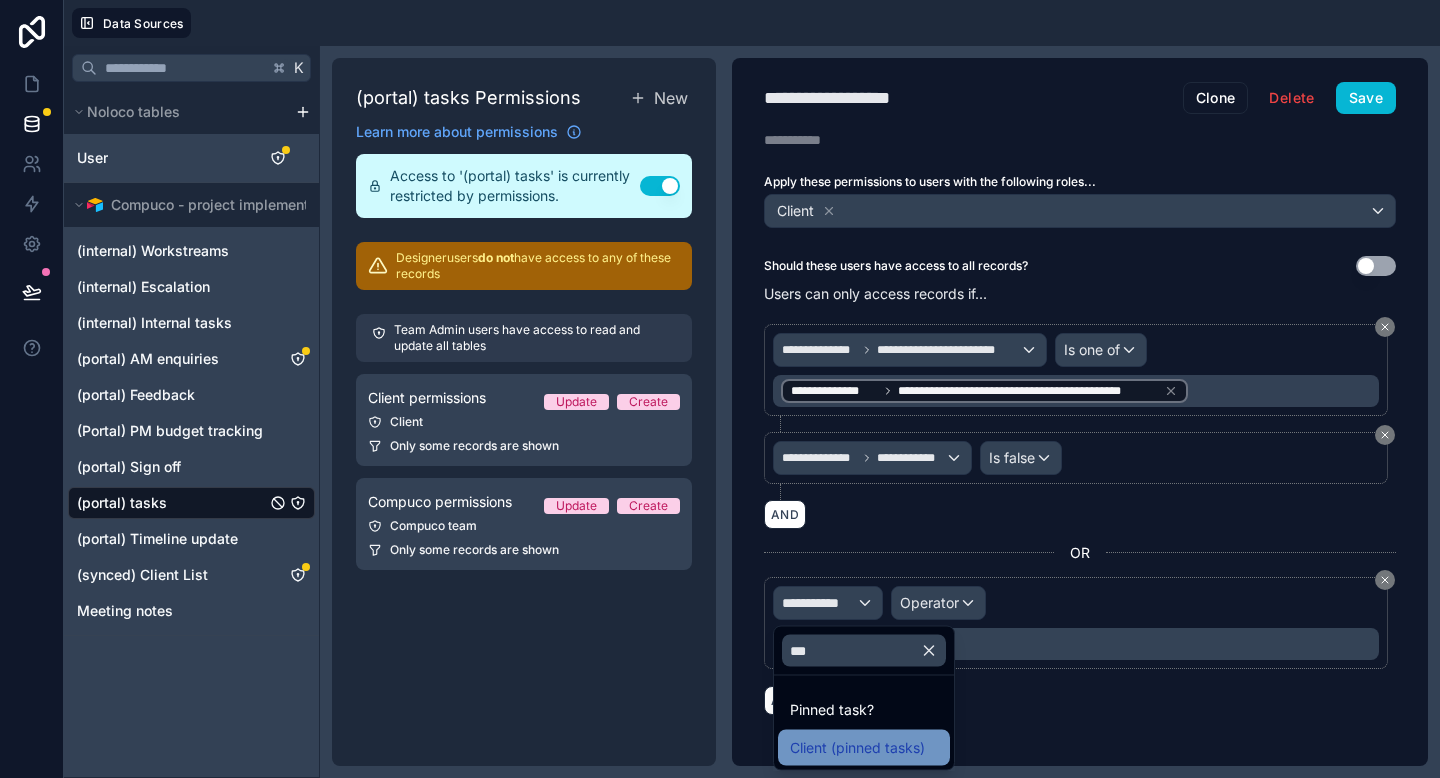 click on "Client (pinned tasks)" at bounding box center (857, 748) 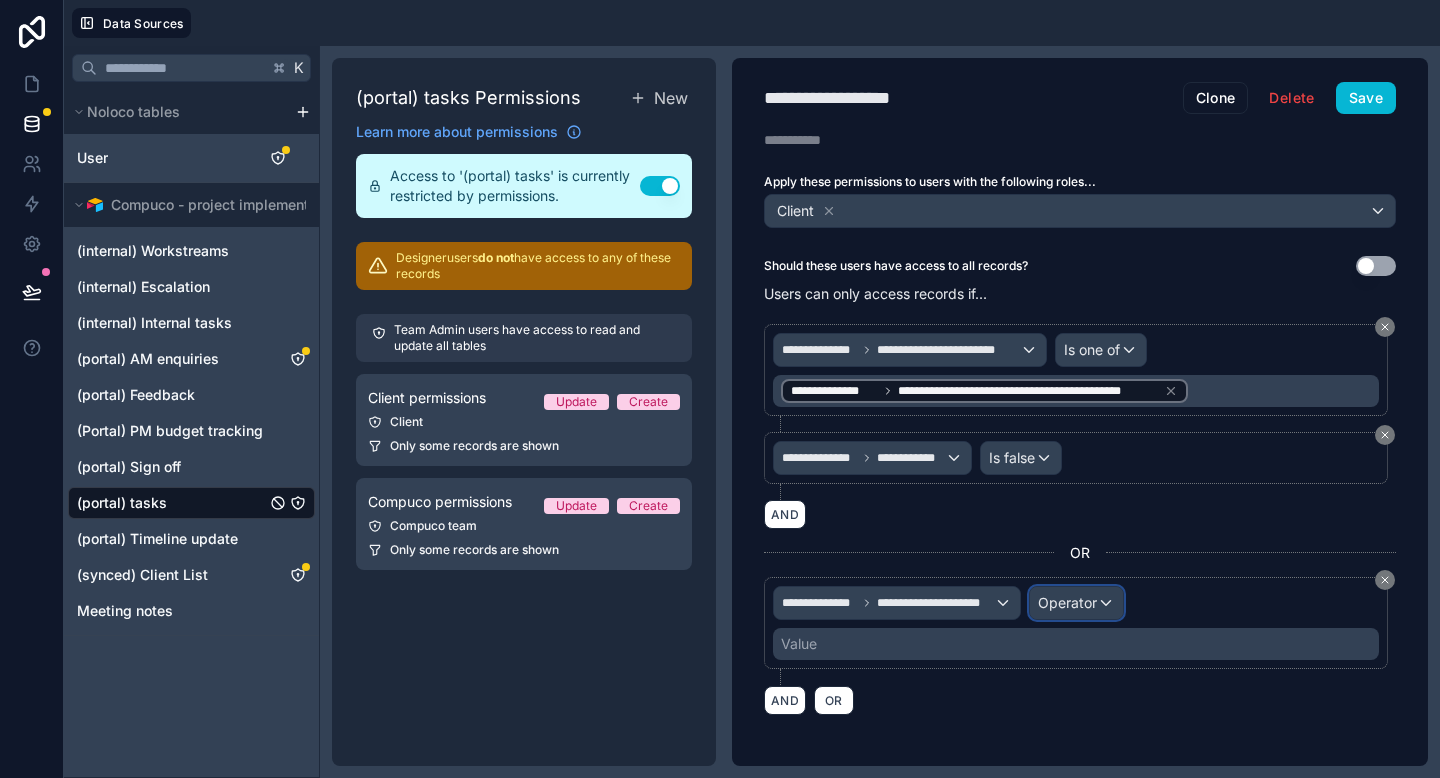 click on "Operator" at bounding box center [1067, 602] 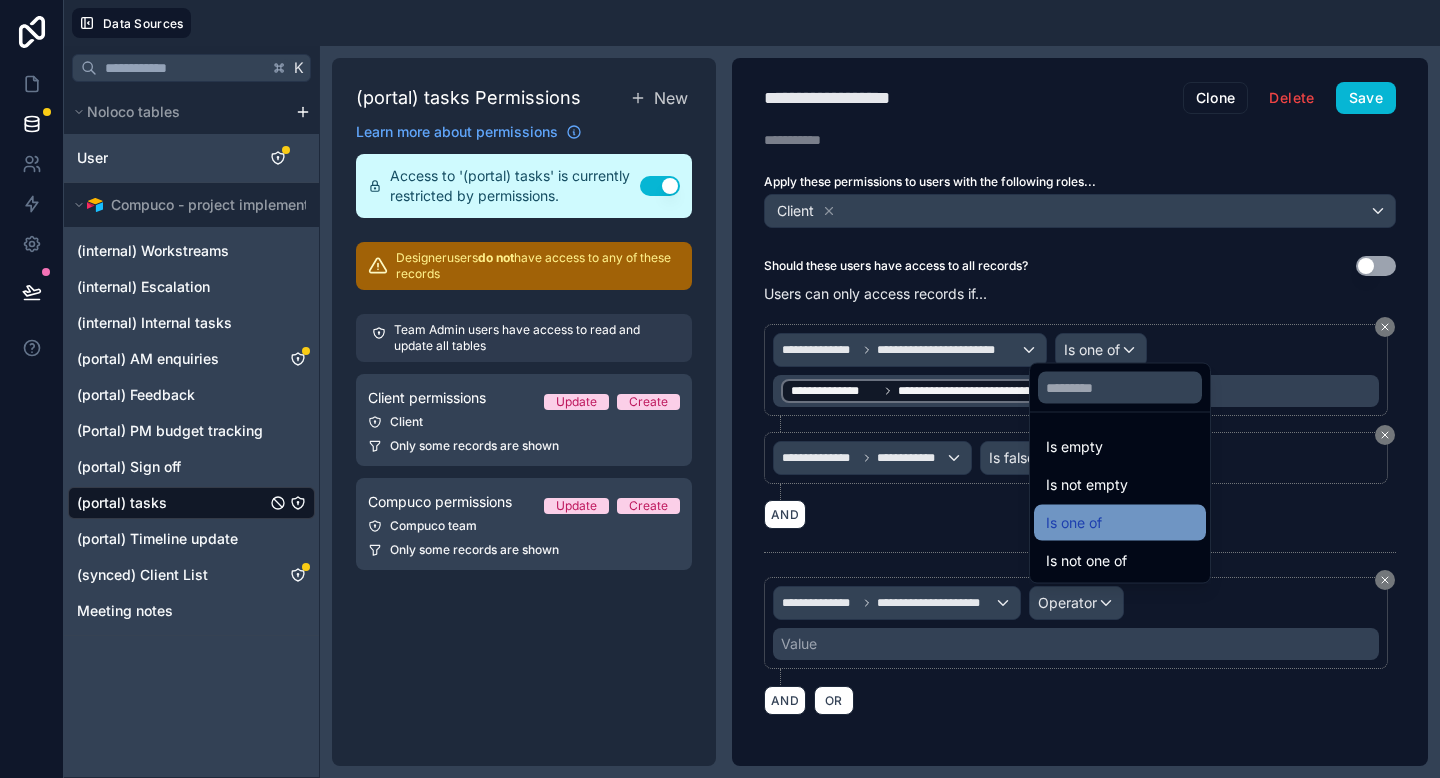 click on "Is one of" at bounding box center (1120, 523) 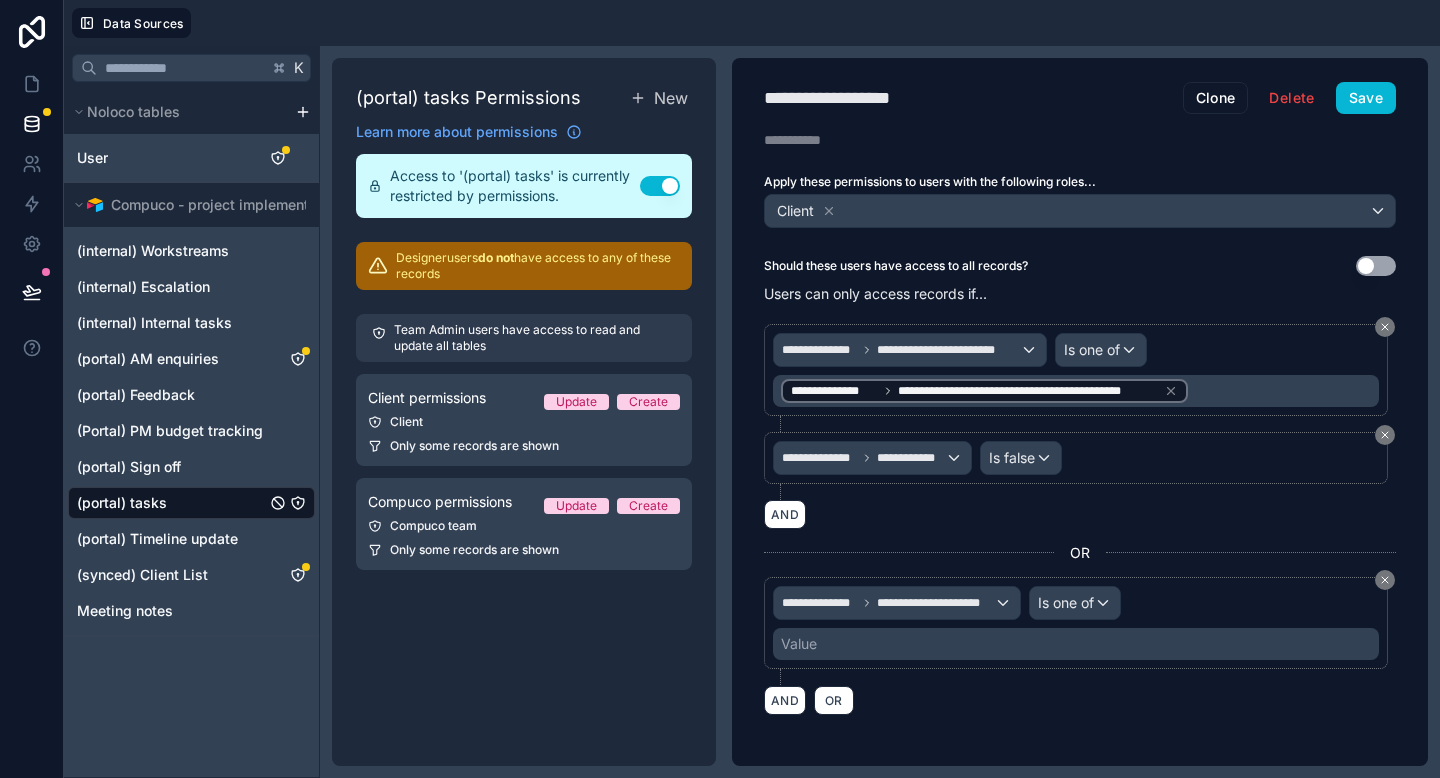 click on "Value" at bounding box center [1076, 644] 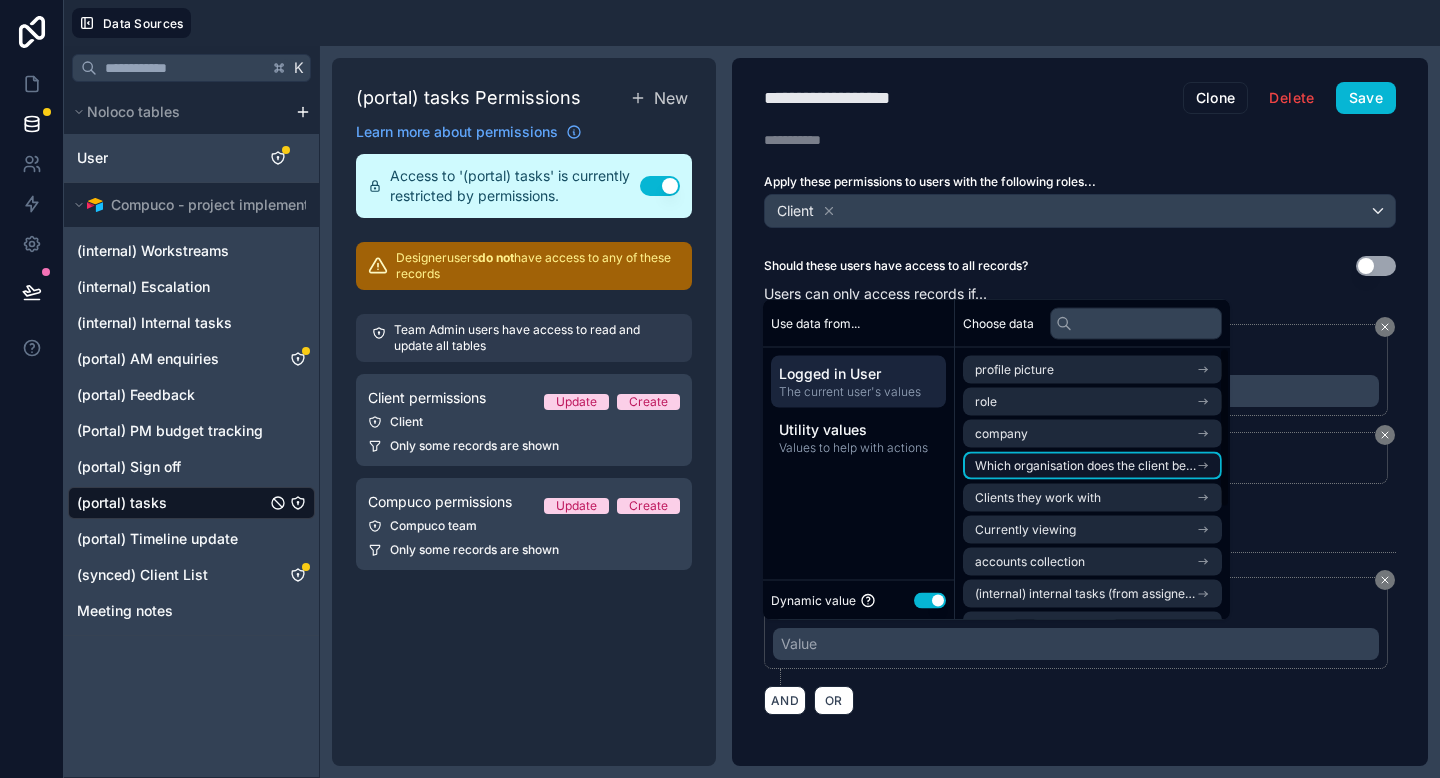 click on "Which organisation does the client belong to?" at bounding box center (1085, 466) 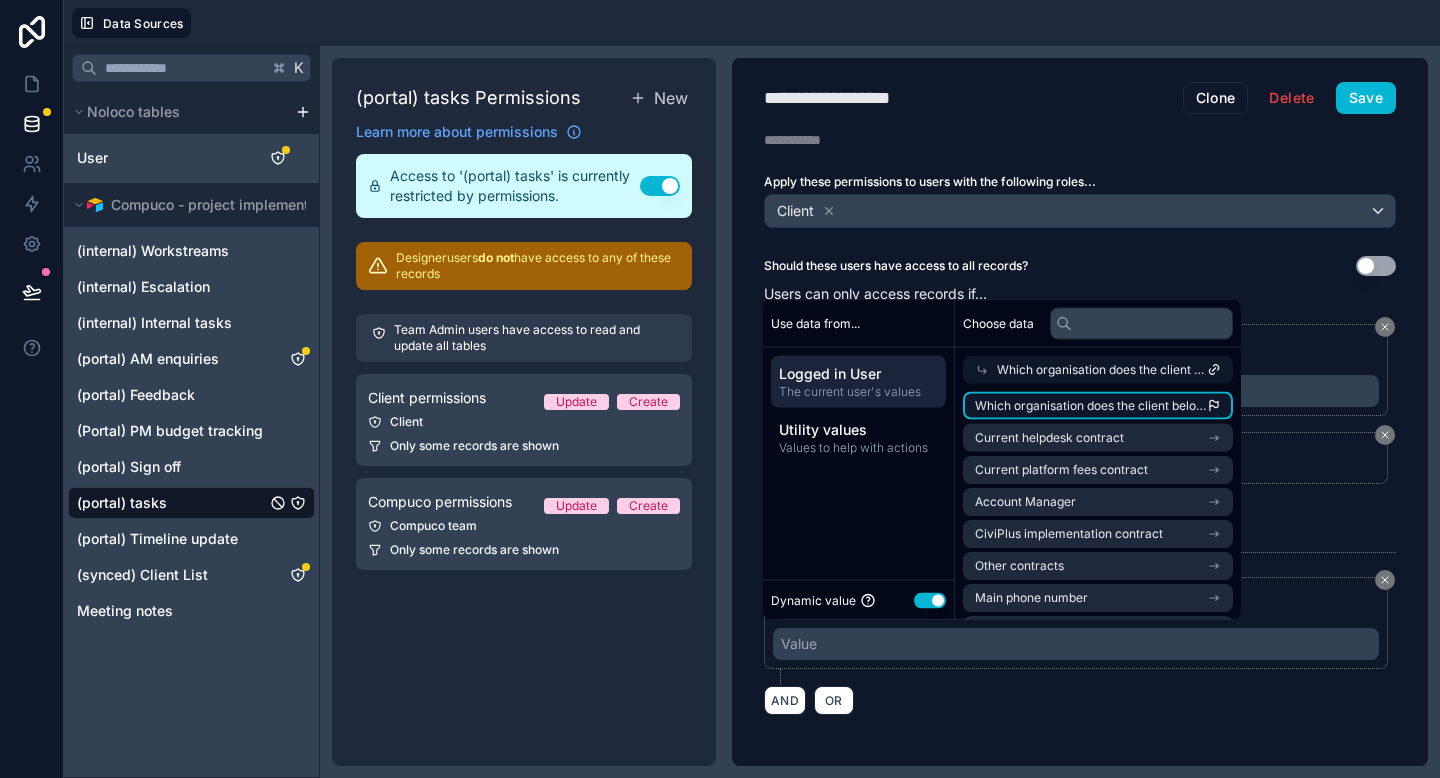 click on "Which organisation does the client belong to?" at bounding box center [1091, 406] 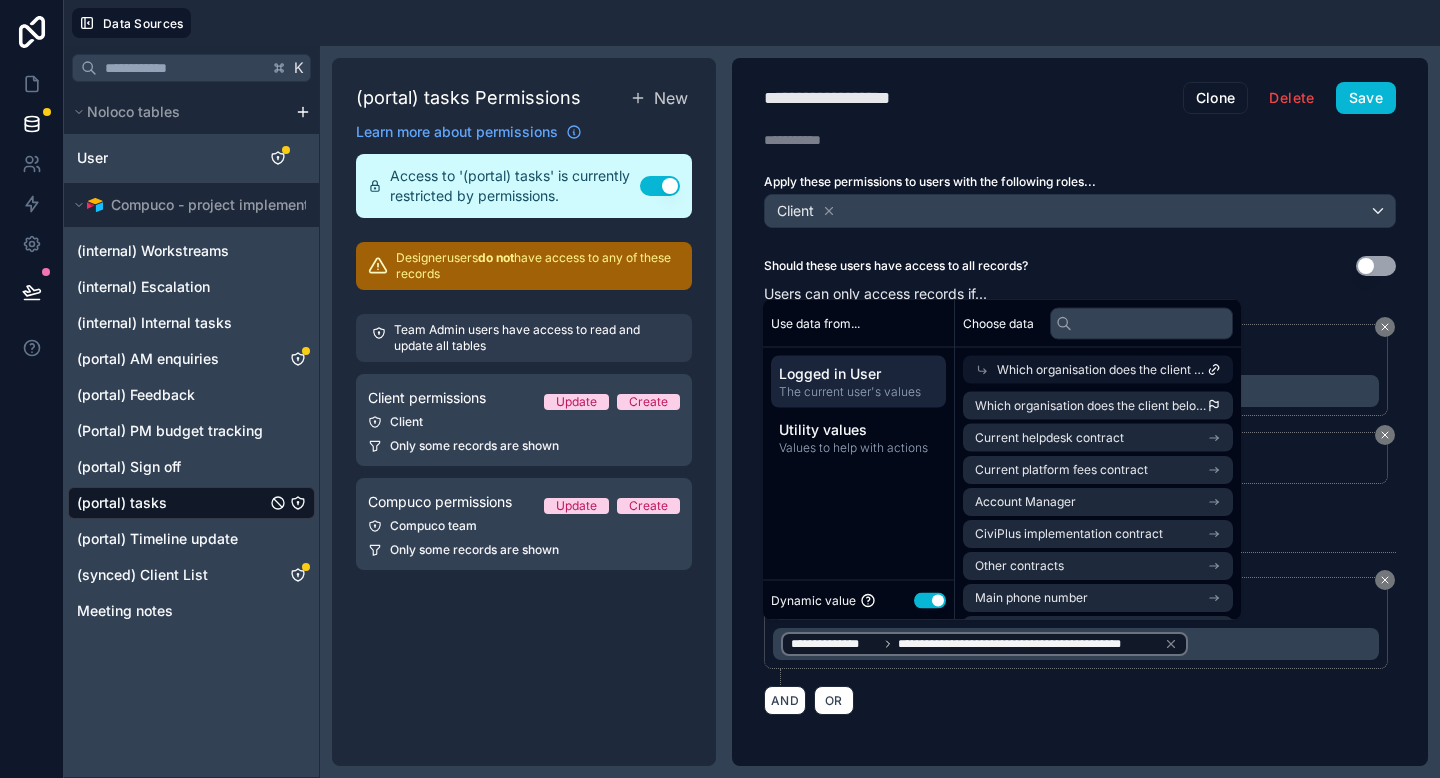 click on "AND OR" at bounding box center [1080, 700] 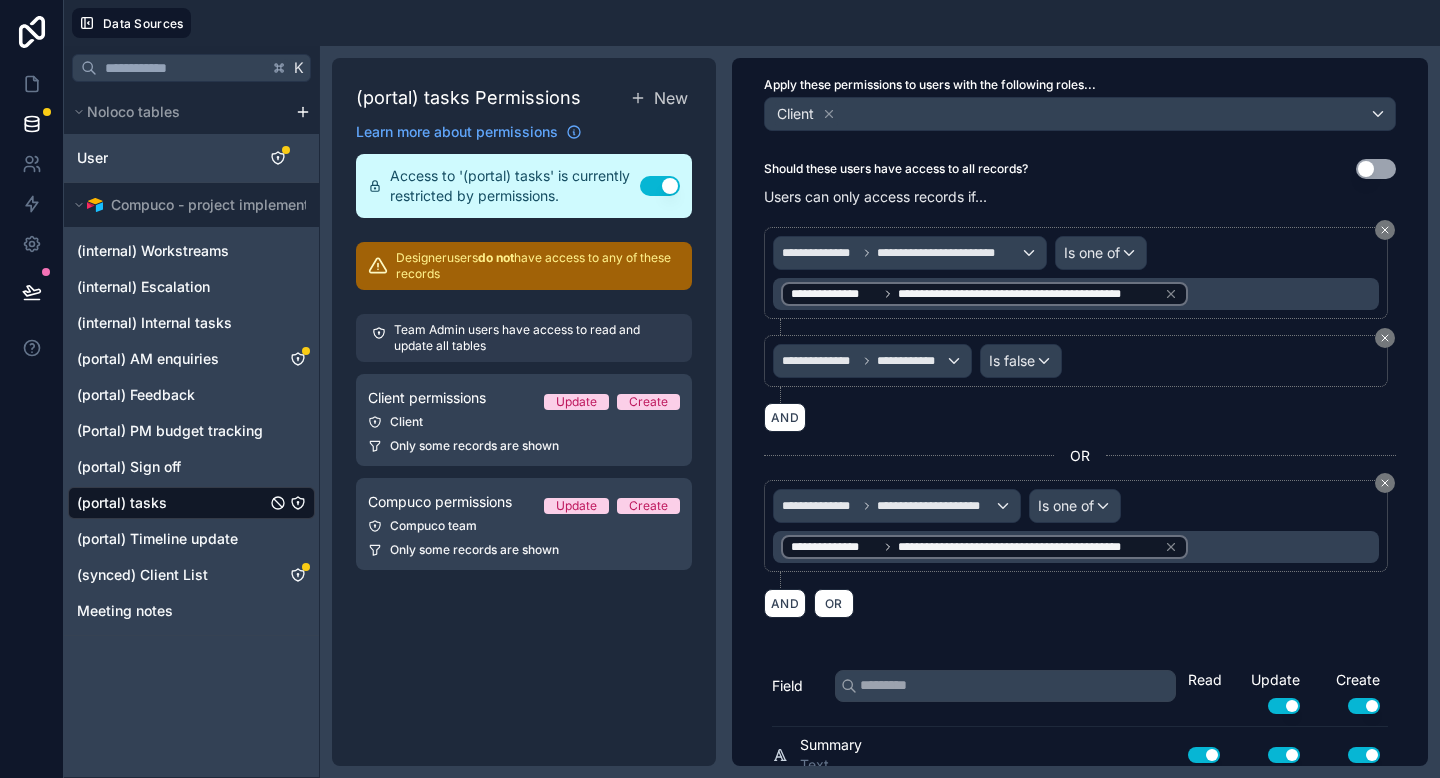 scroll, scrollTop: 115, scrollLeft: 0, axis: vertical 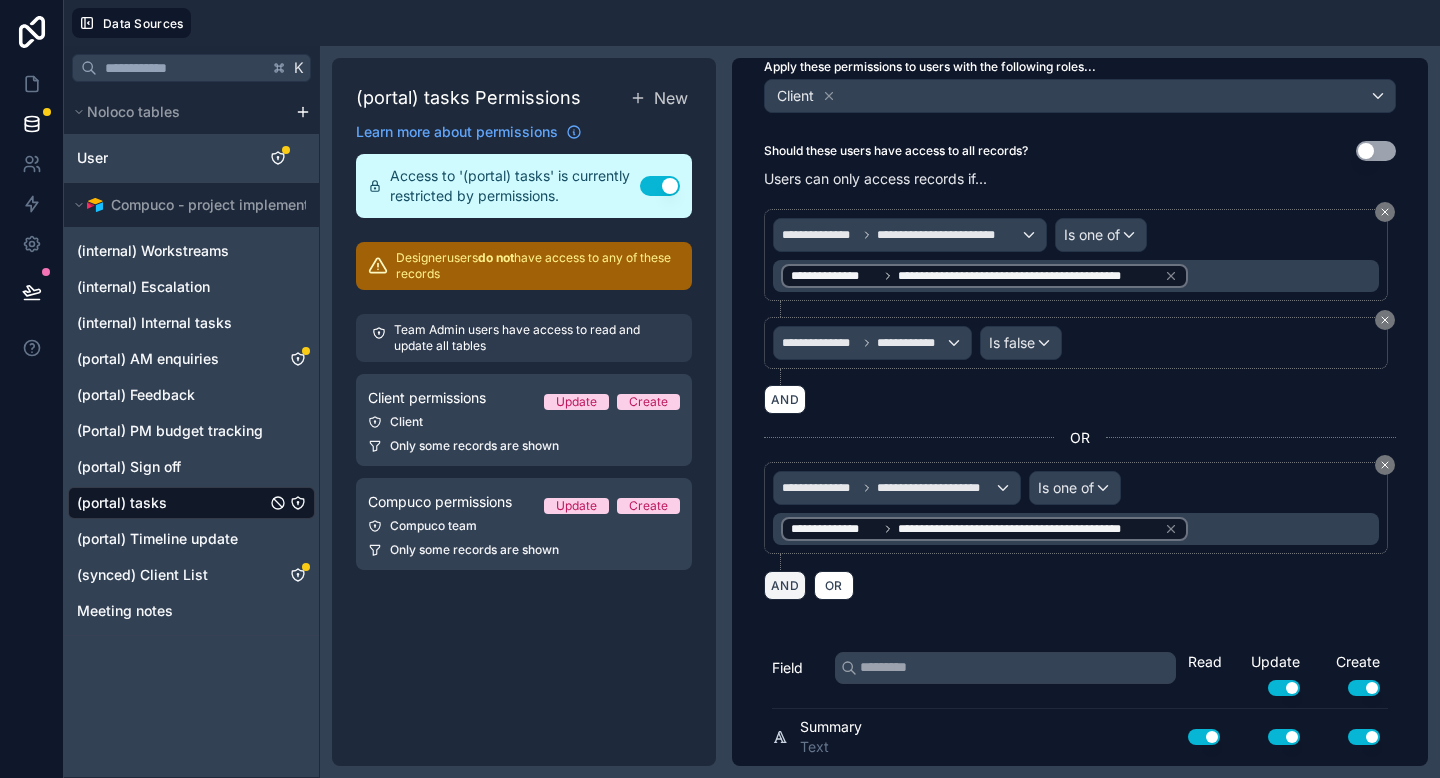 click on "AND" at bounding box center [785, 585] 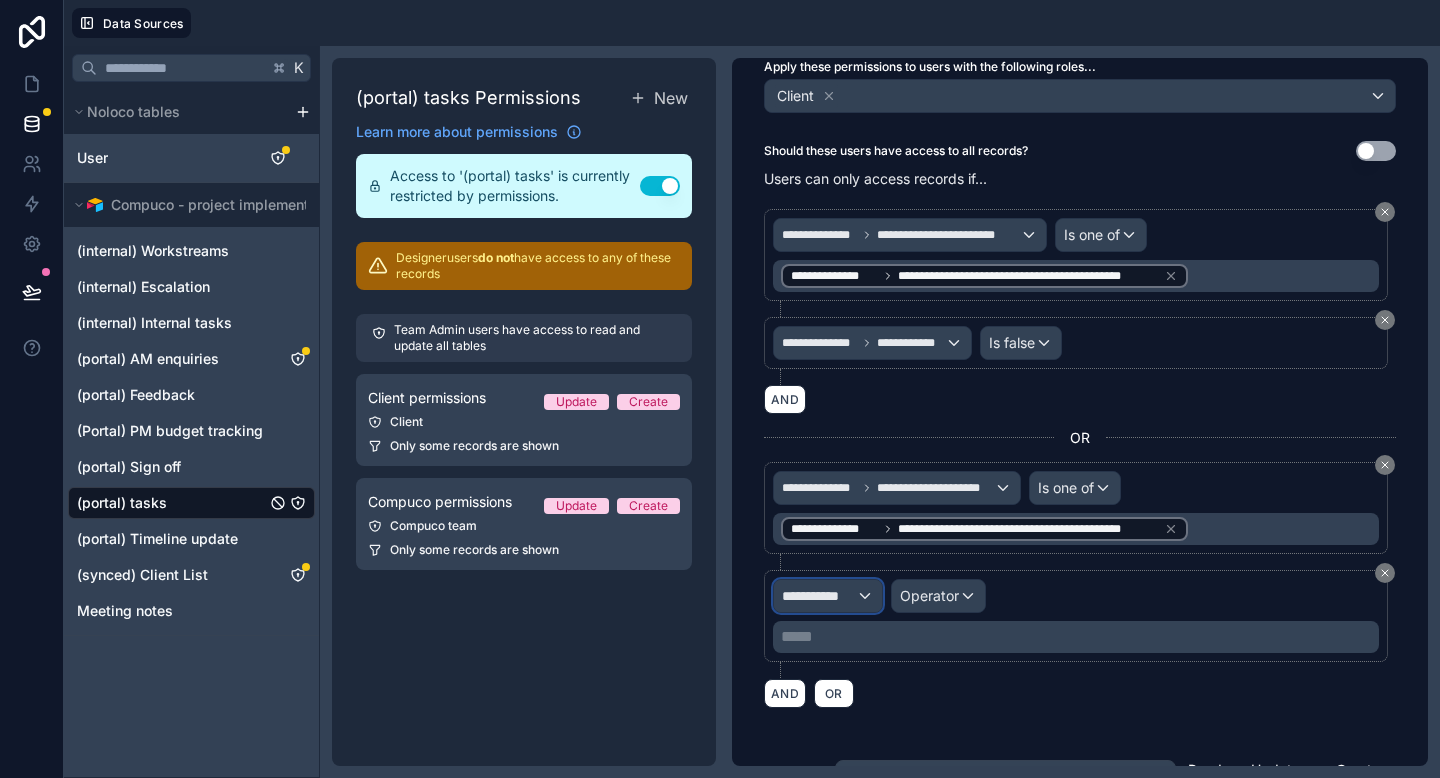 click on "**********" at bounding box center [819, 596] 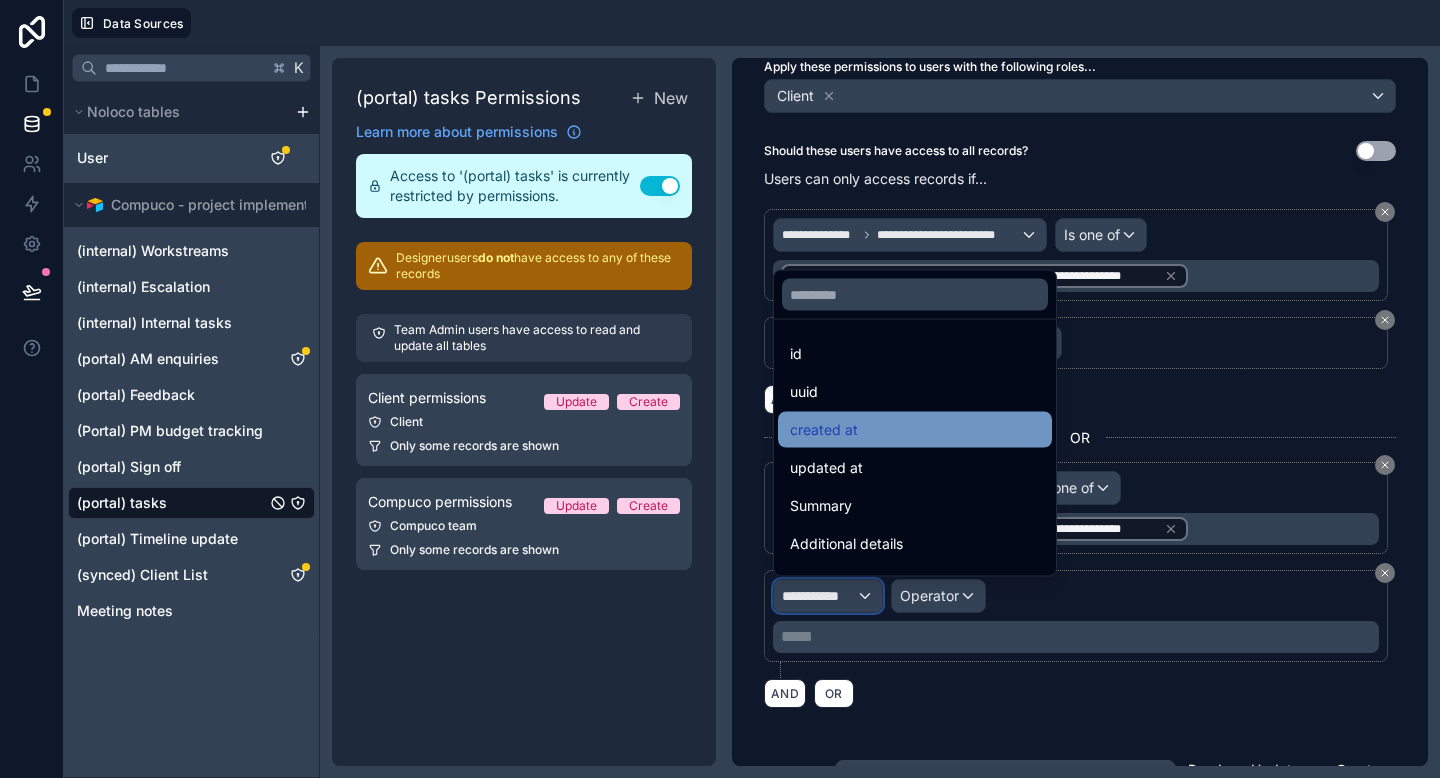 type 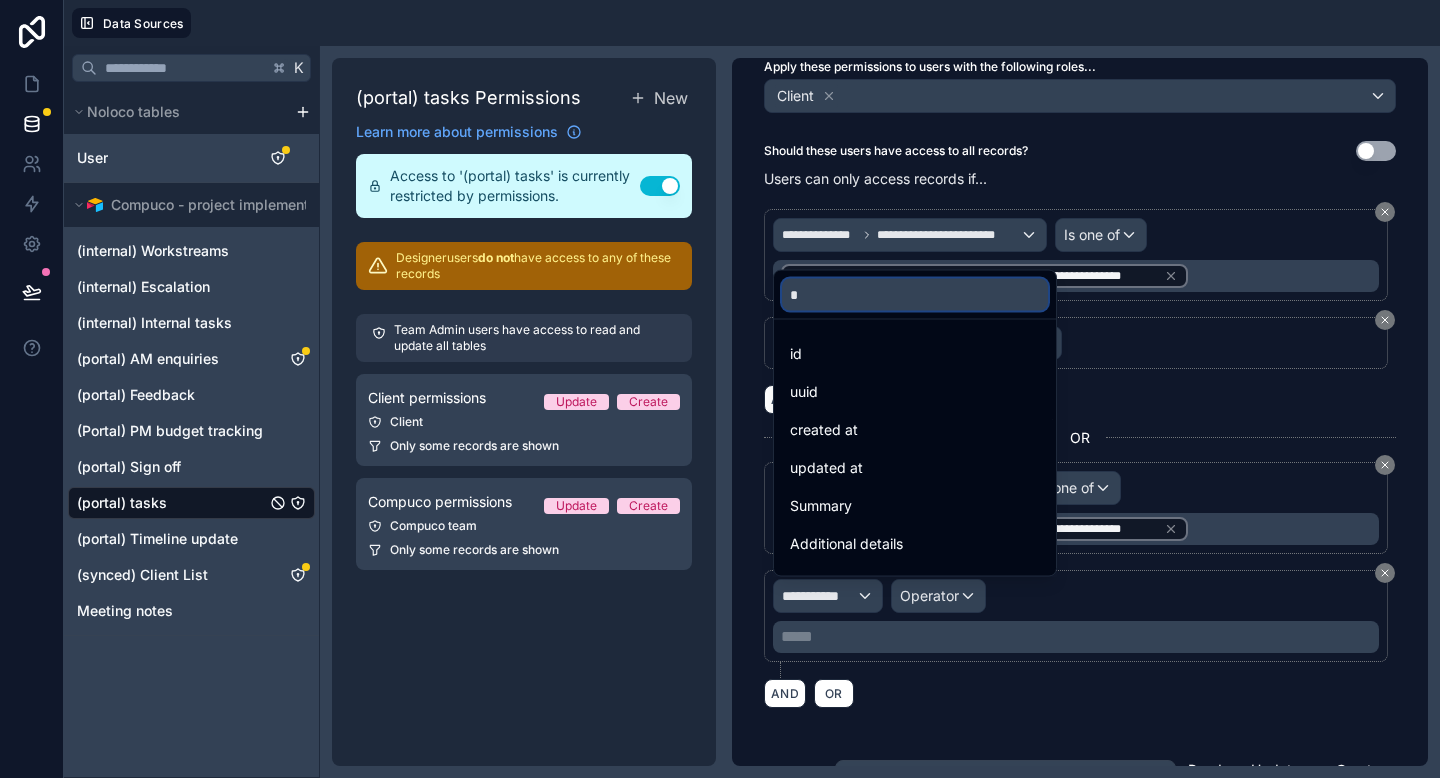 click on "*" at bounding box center [915, 295] 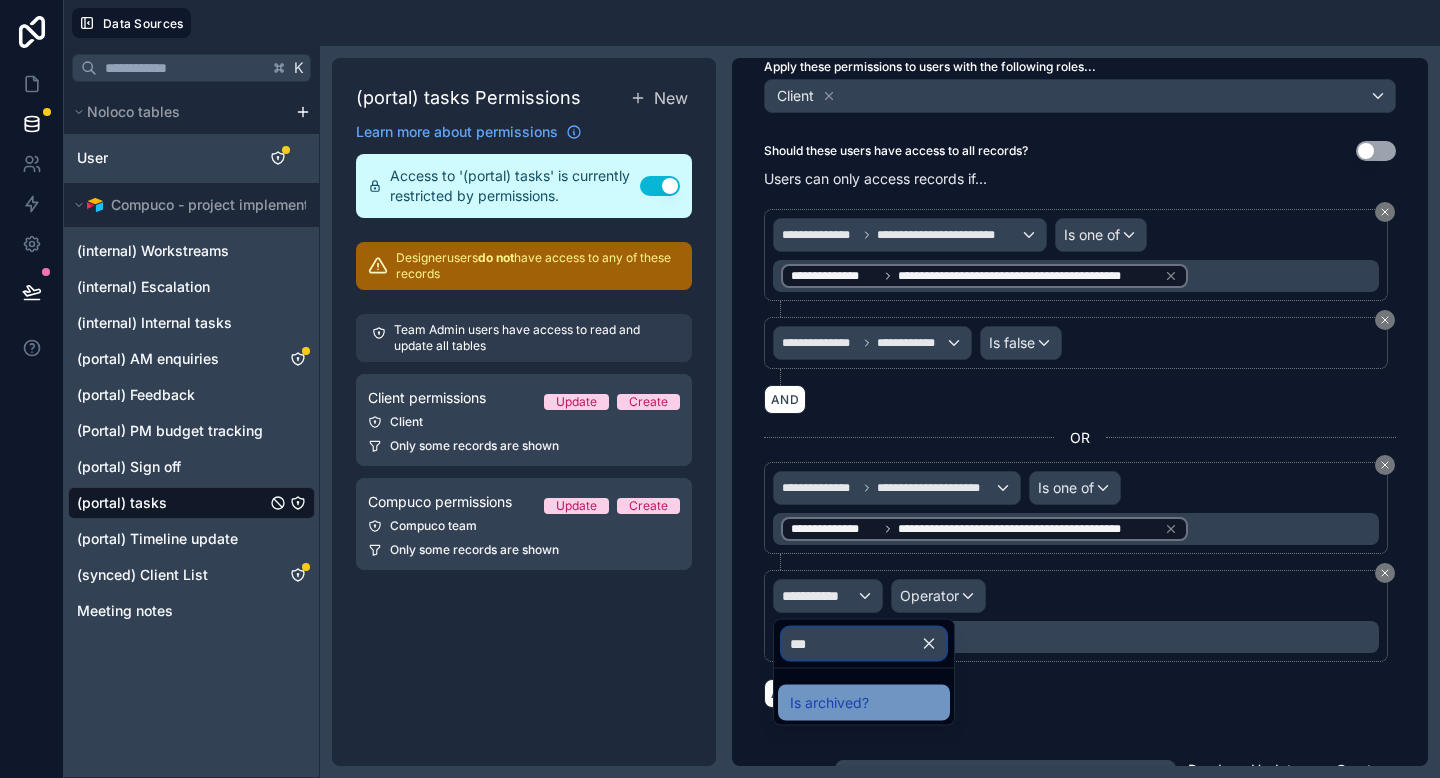 type on "***" 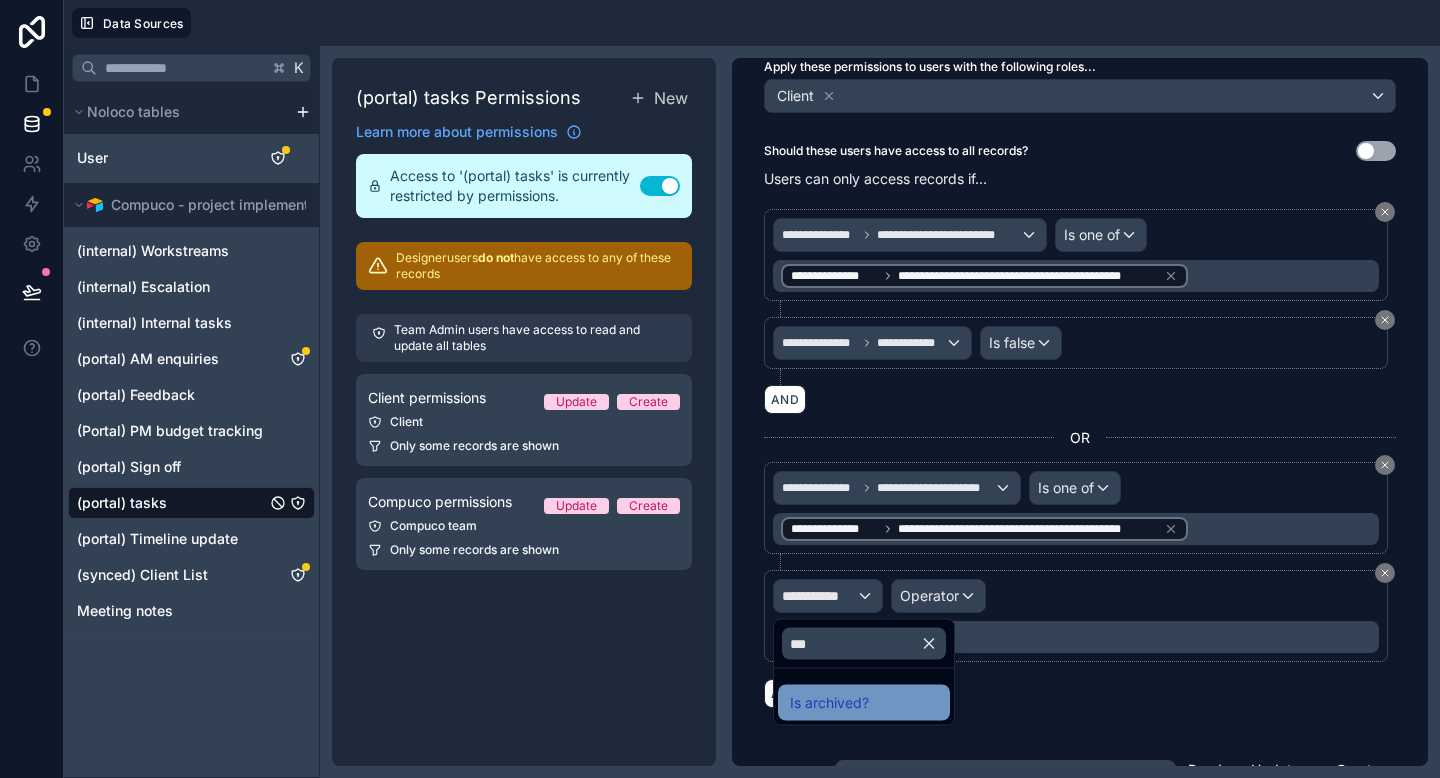 click on "Is archived?" at bounding box center [864, 703] 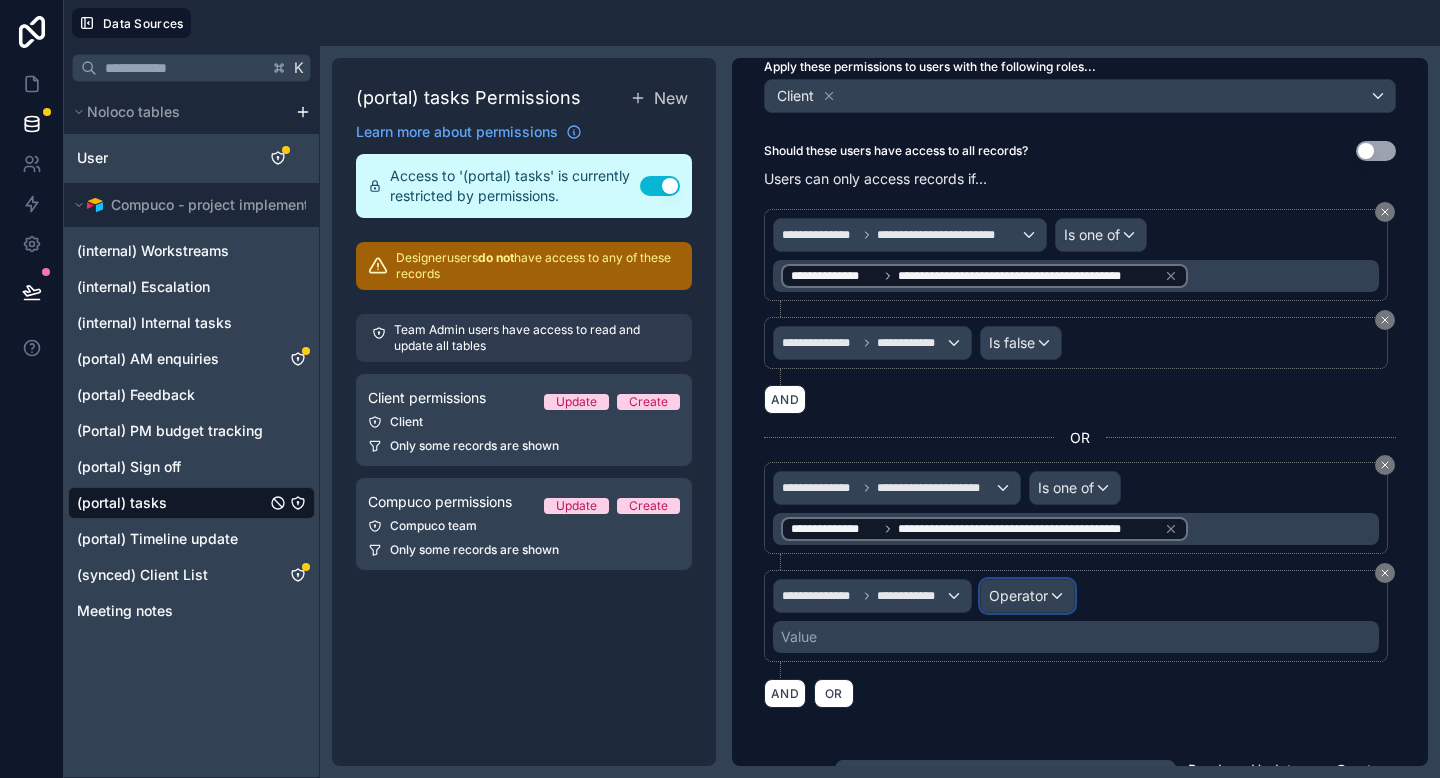 click on "Operator" at bounding box center [1027, 596] 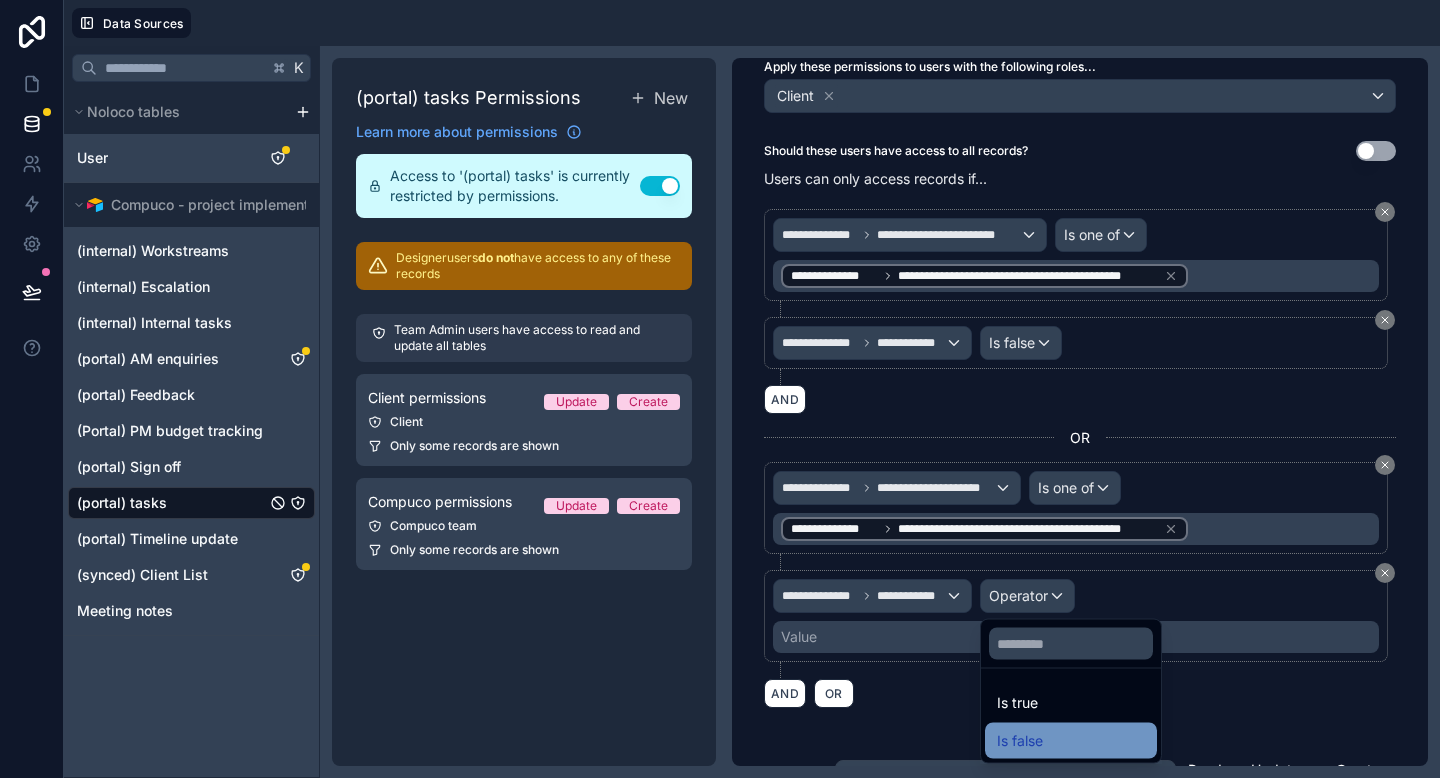 click on "Is false" at bounding box center (1071, 741) 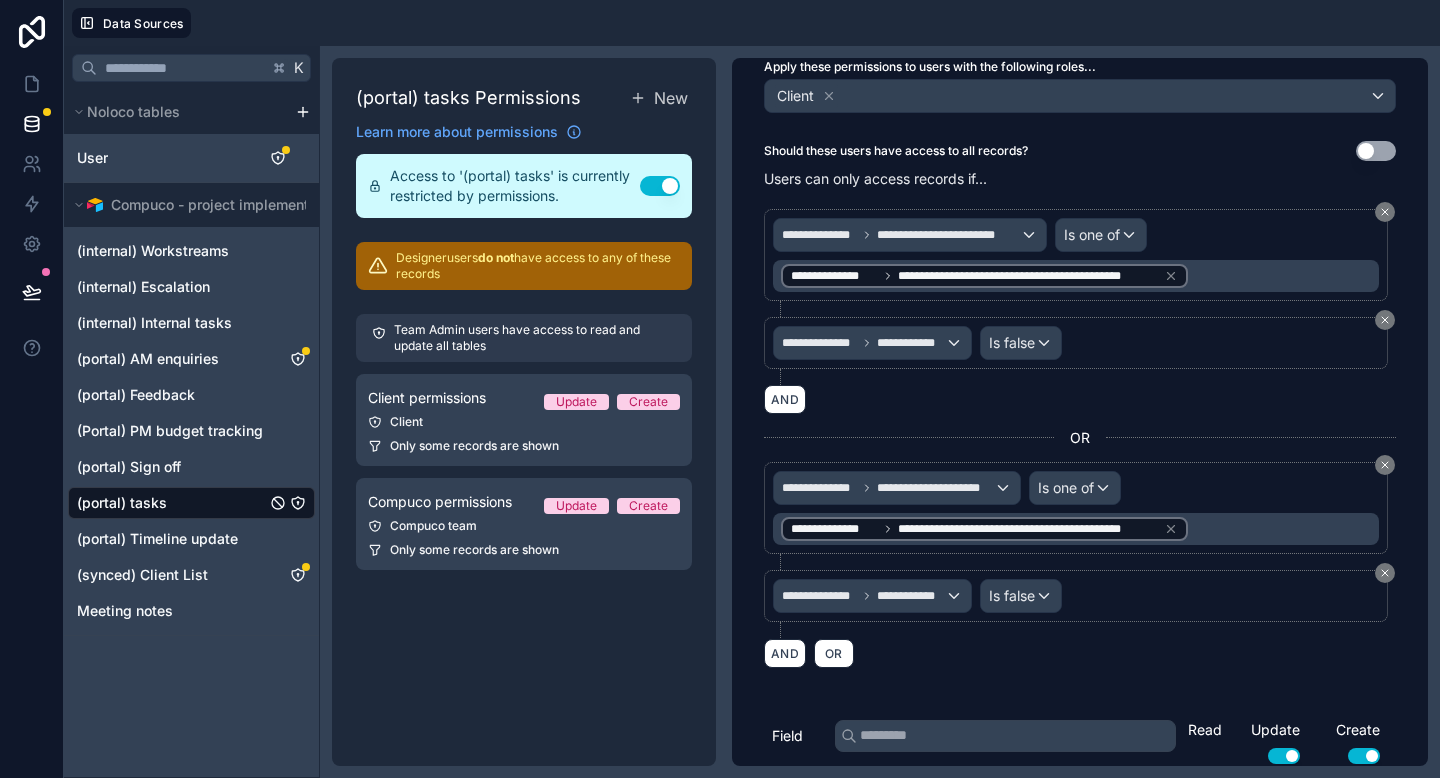 click on "AND OR" at bounding box center [1080, 653] 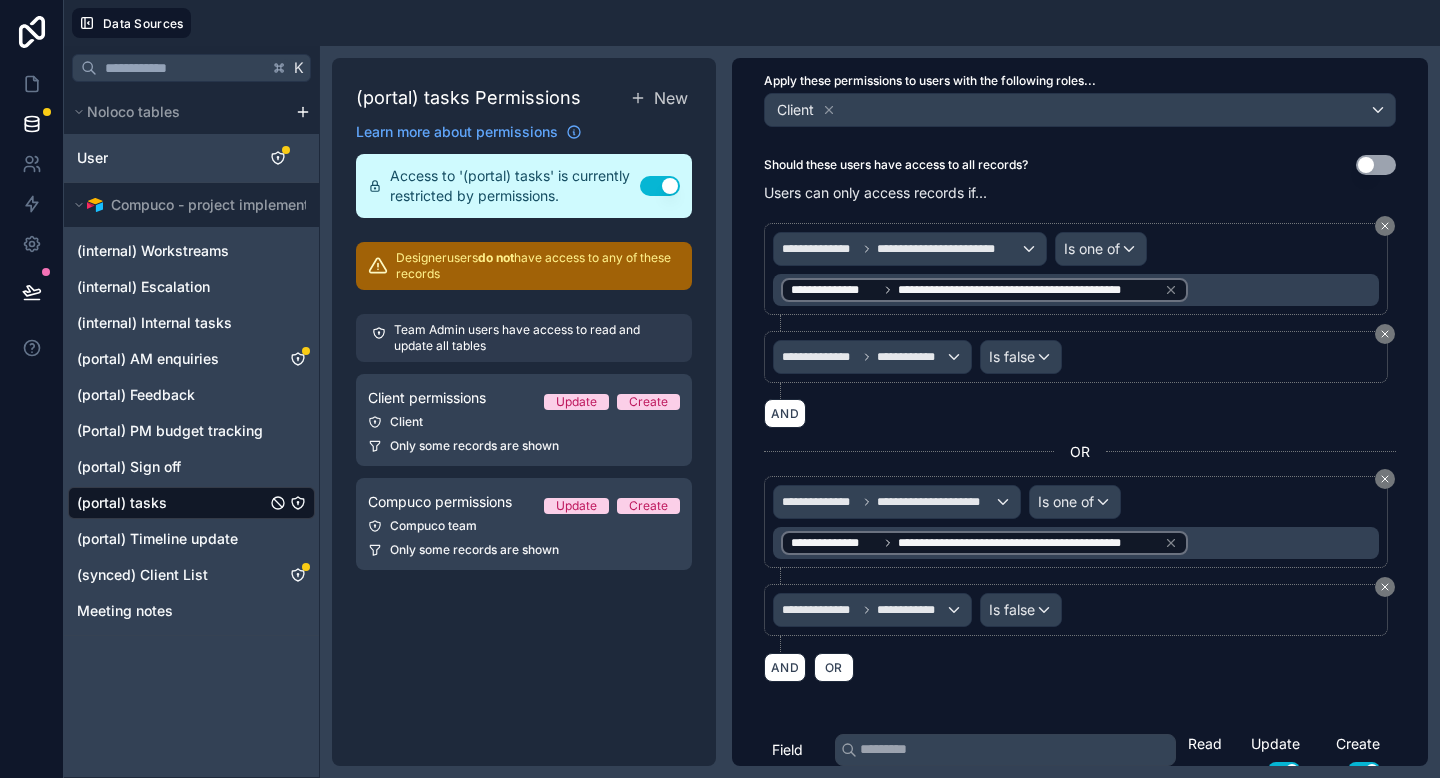 scroll, scrollTop: 0, scrollLeft: 0, axis: both 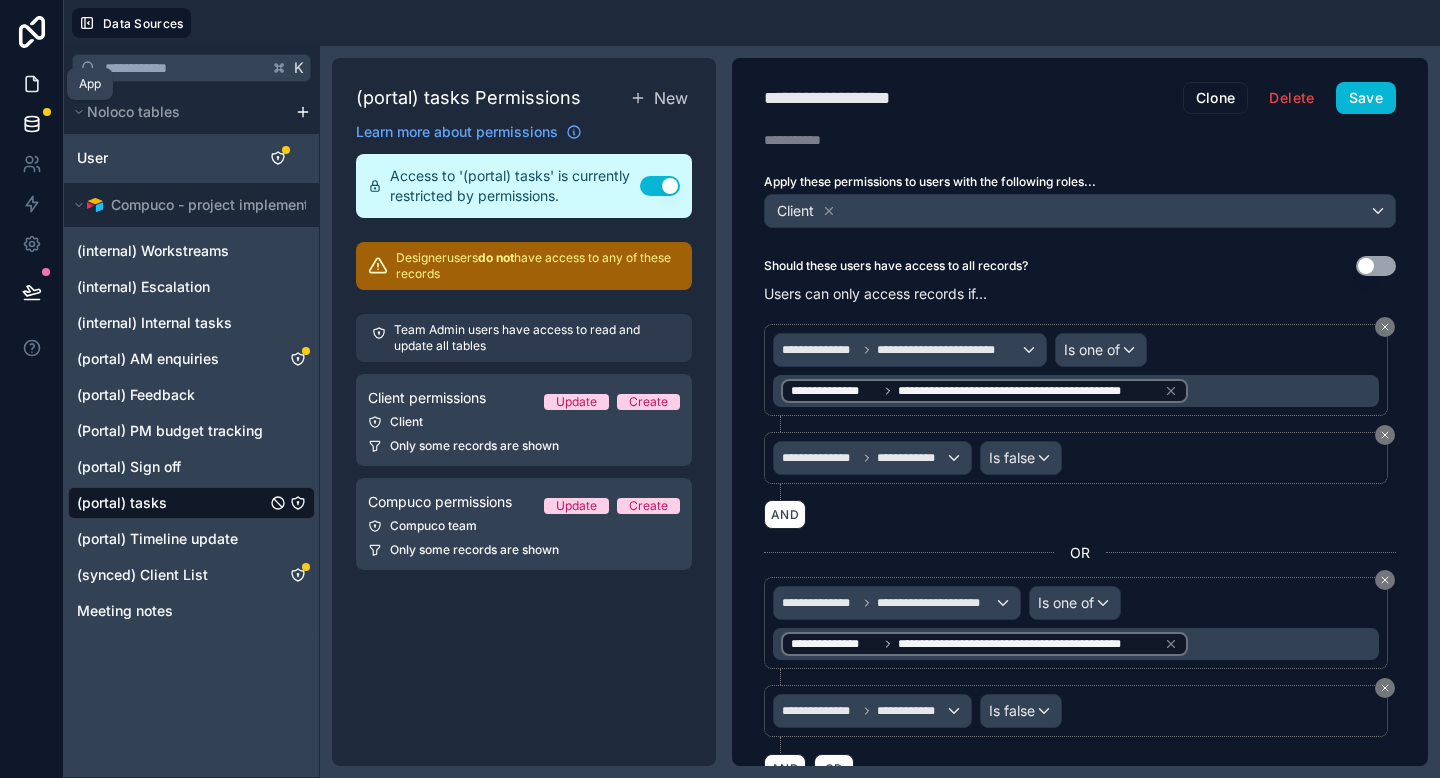 click 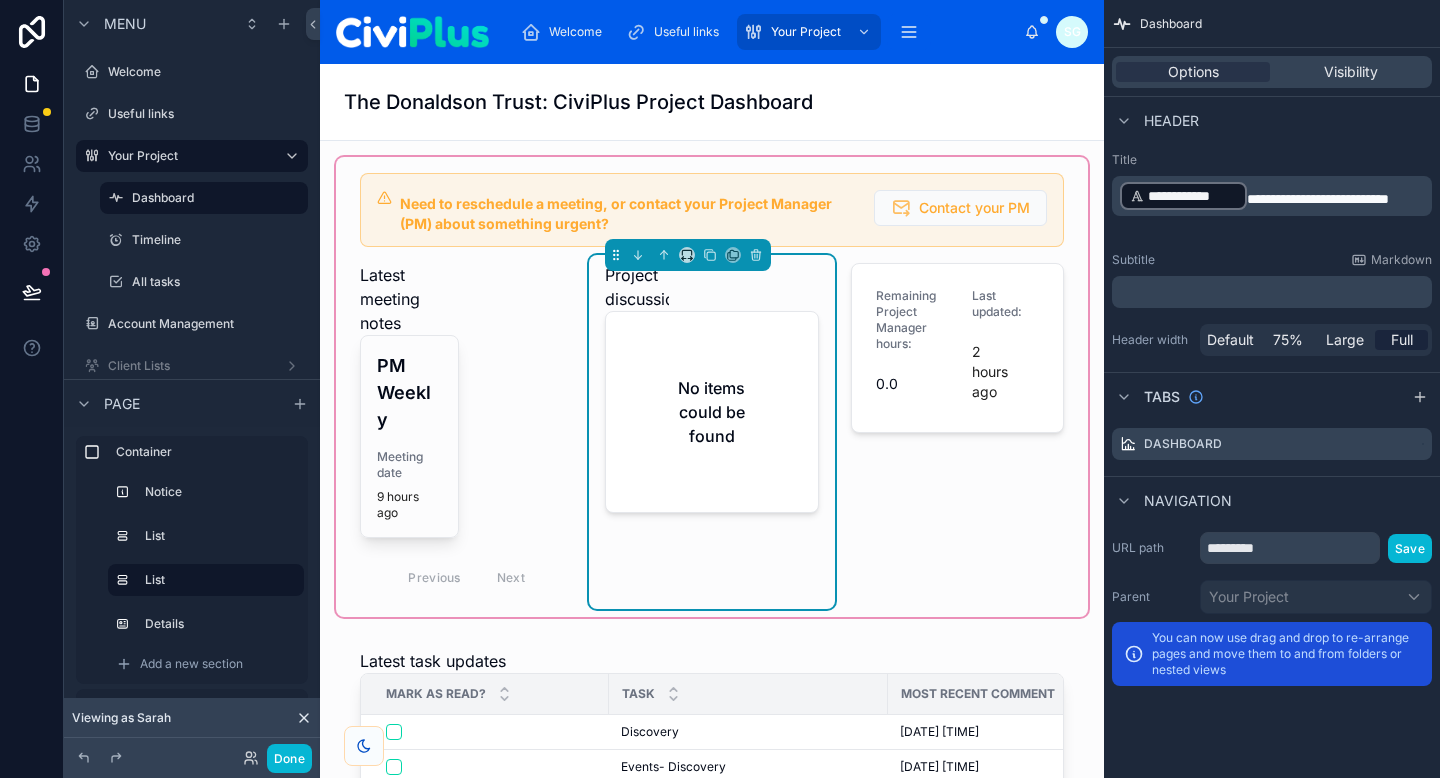 click on "No items could be found" at bounding box center [711, 412] 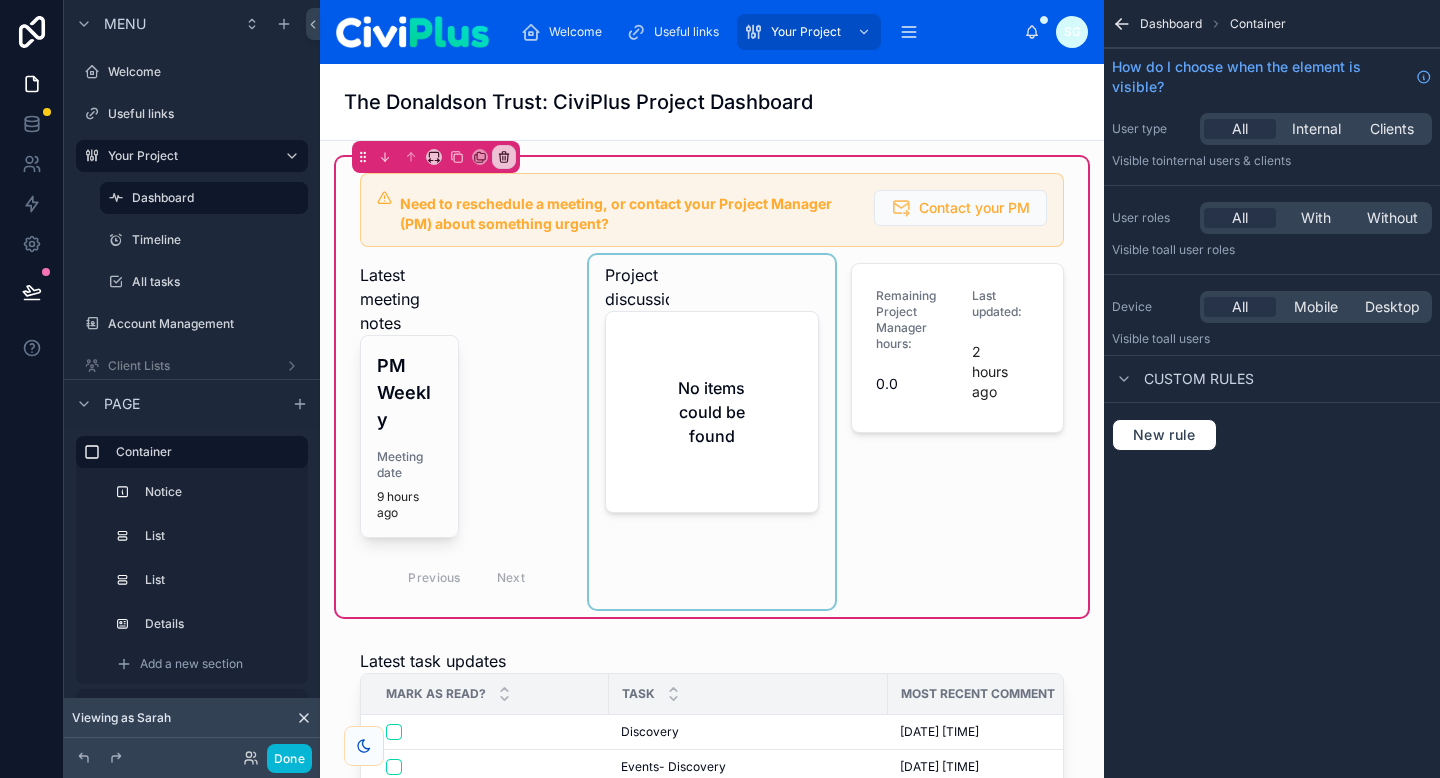 click at bounding box center [711, 432] 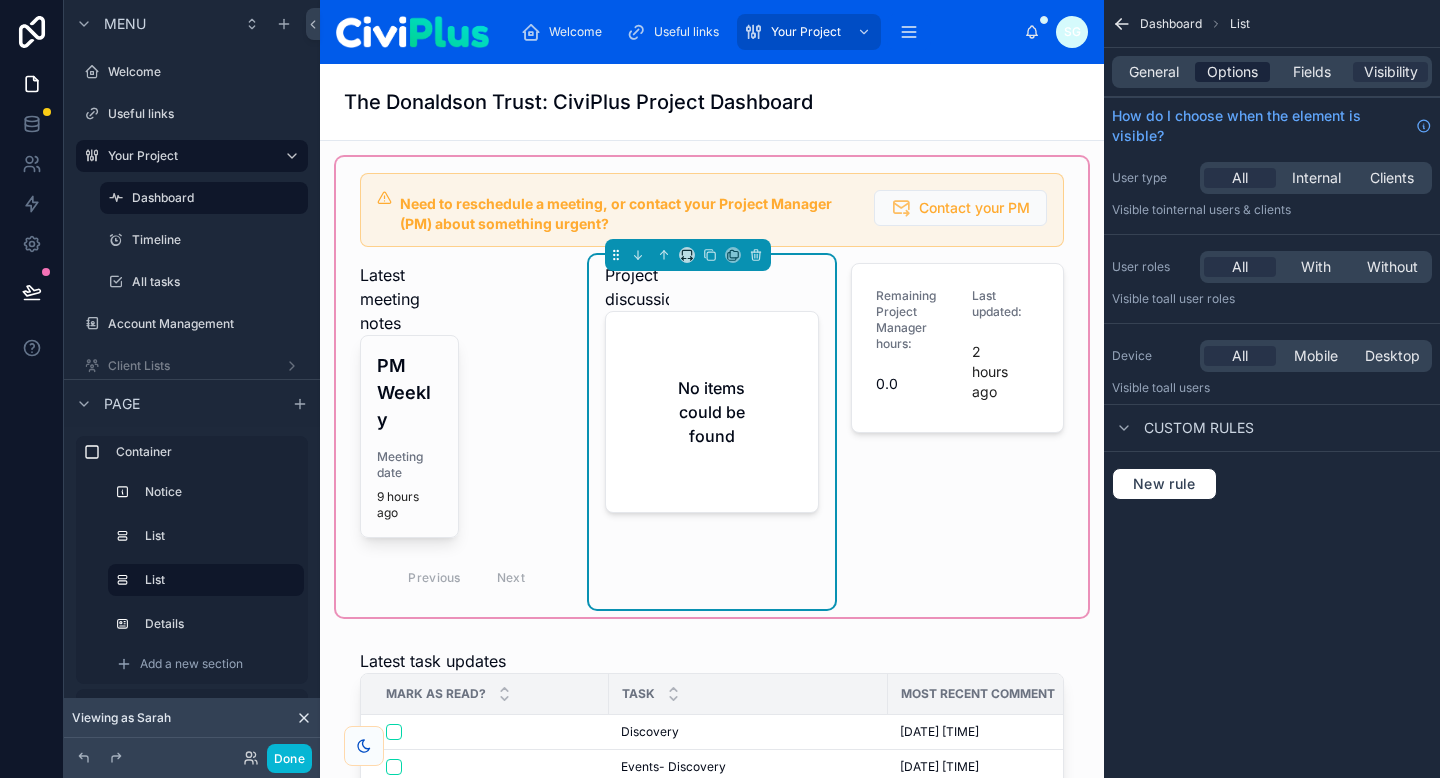 click on "Options" at bounding box center [1232, 72] 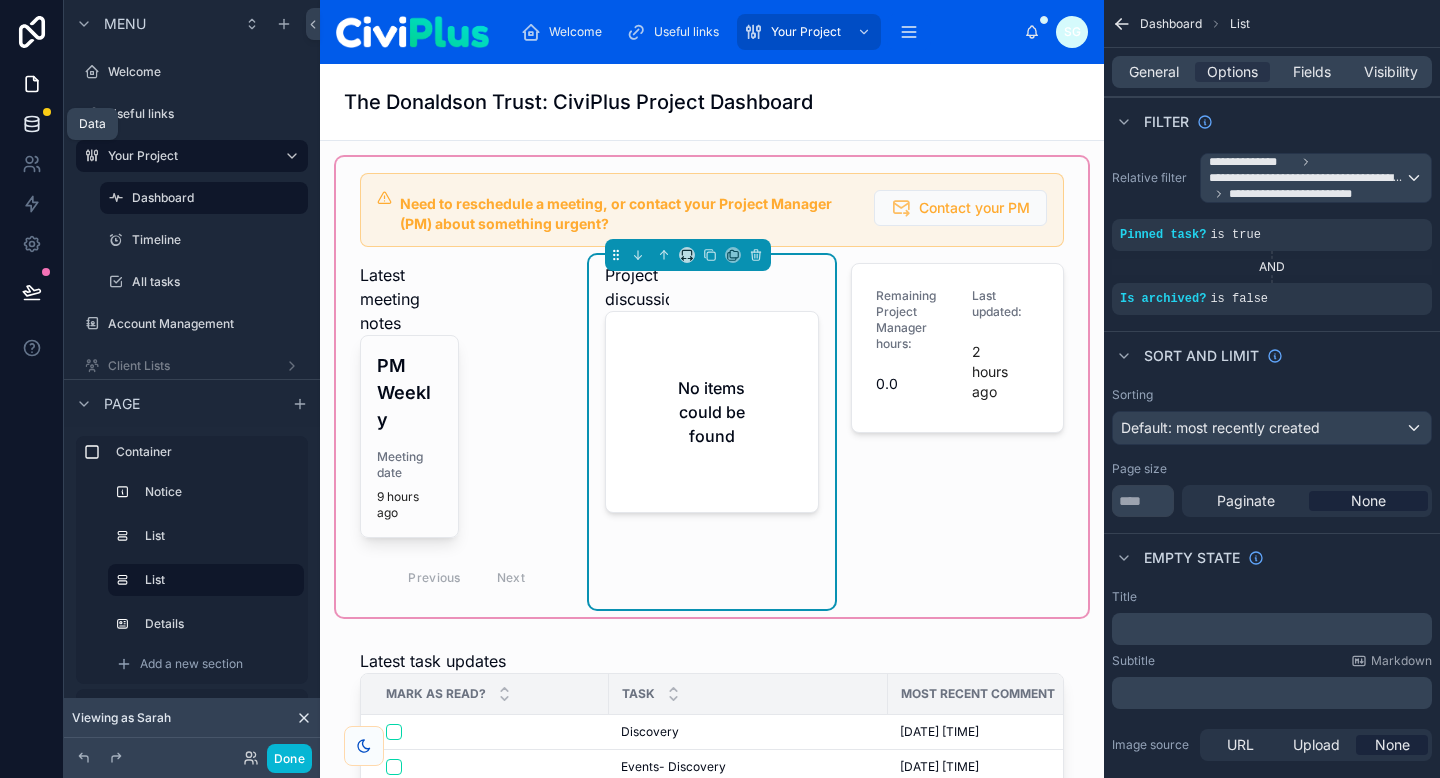 click 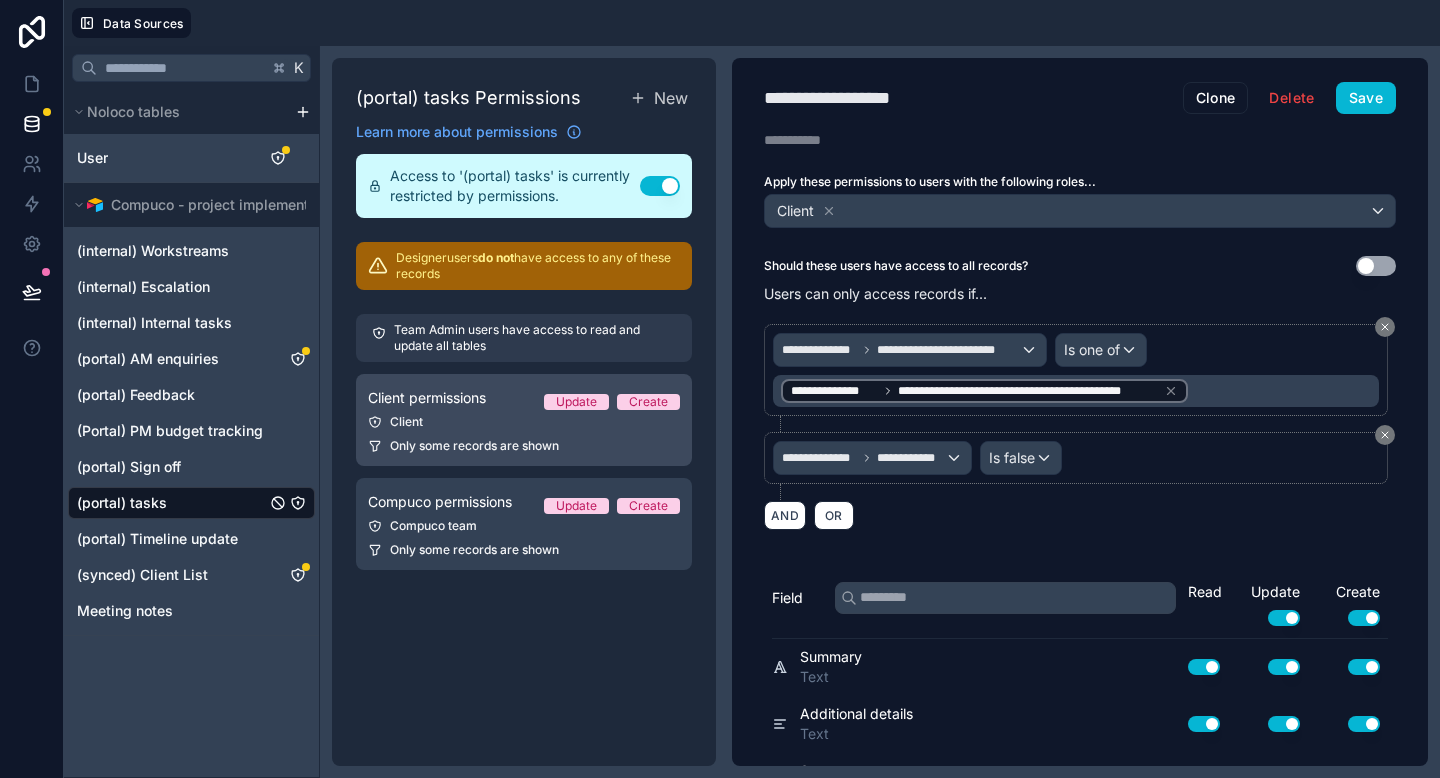 click on "Only some records are shown" at bounding box center [474, 446] 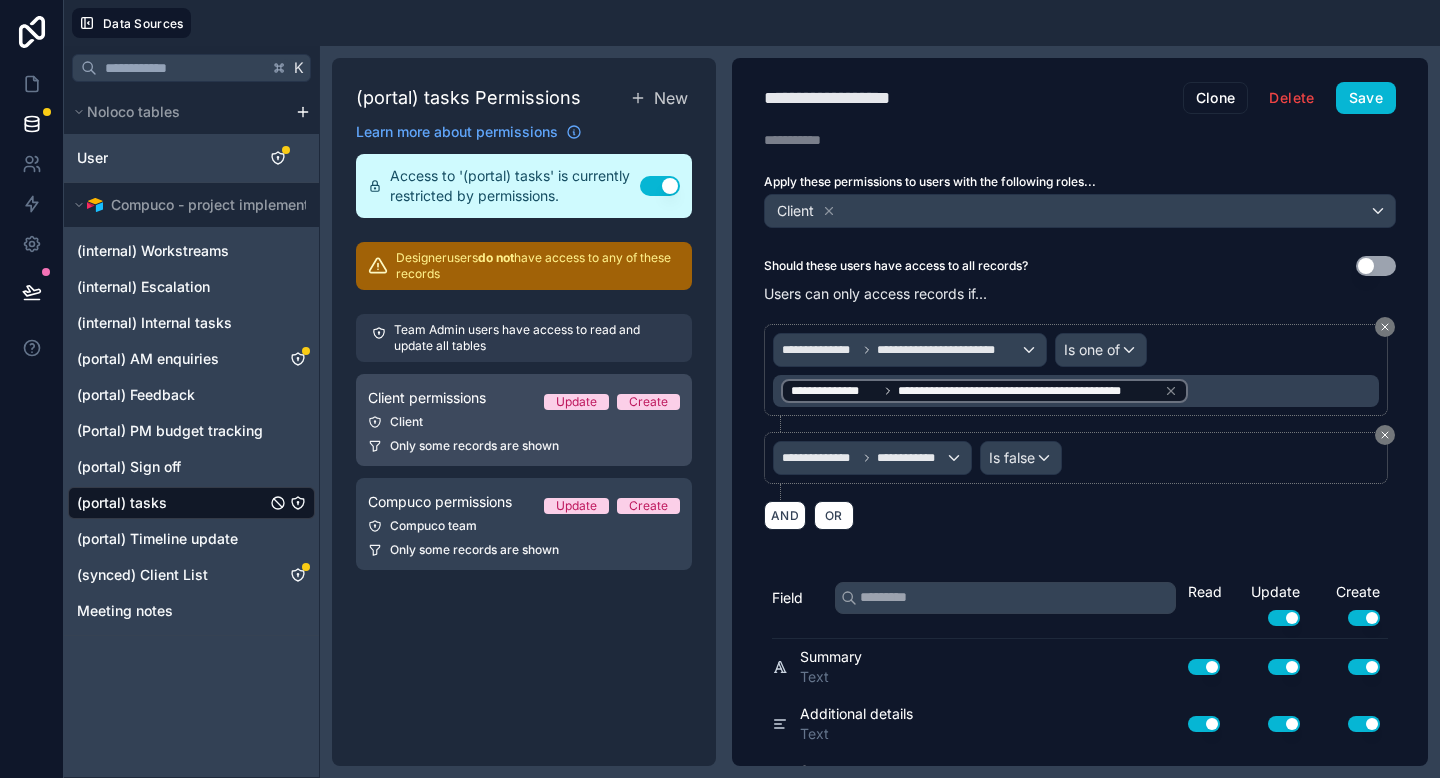 click on "Client permissions Update Create Client Only some records are shown" at bounding box center [524, 420] 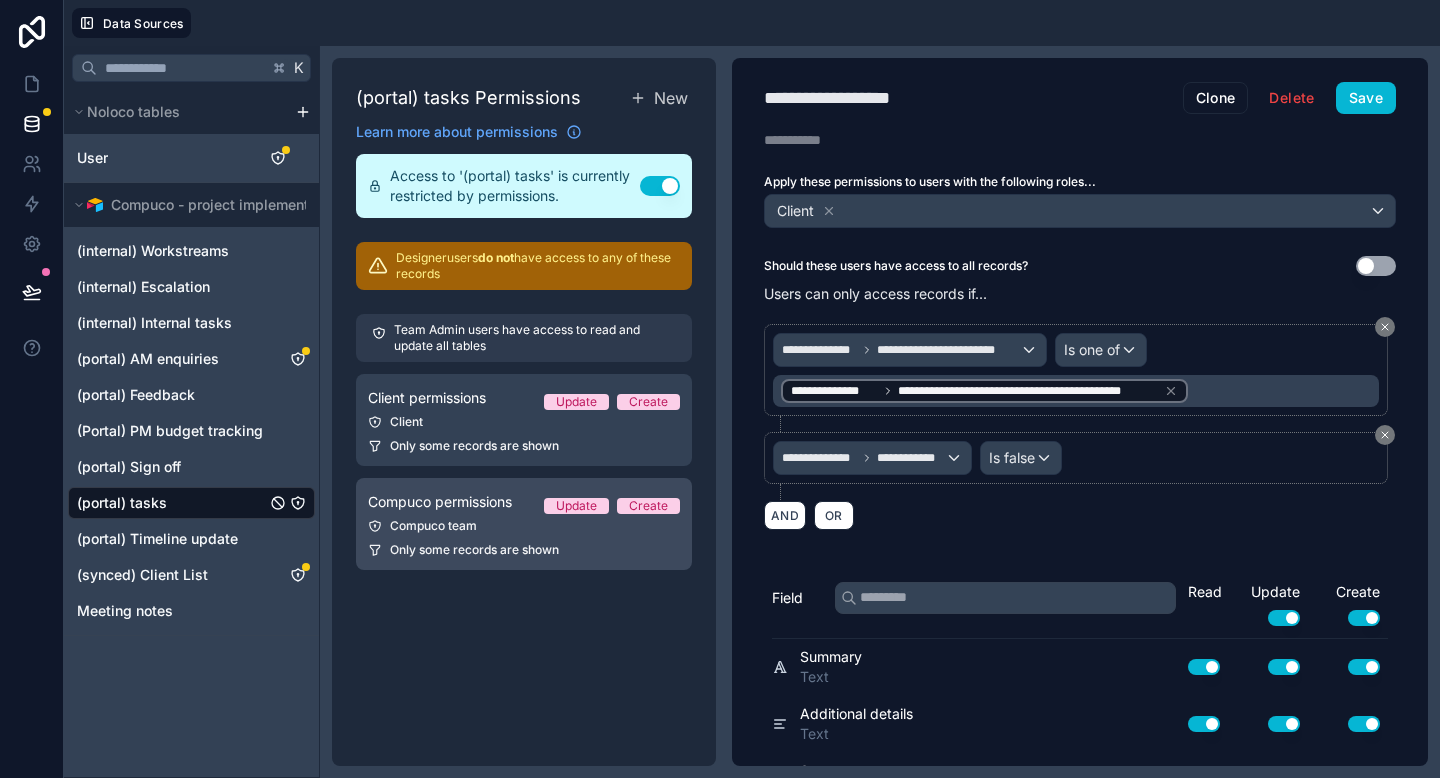 click on "Compuco team" at bounding box center (524, 526) 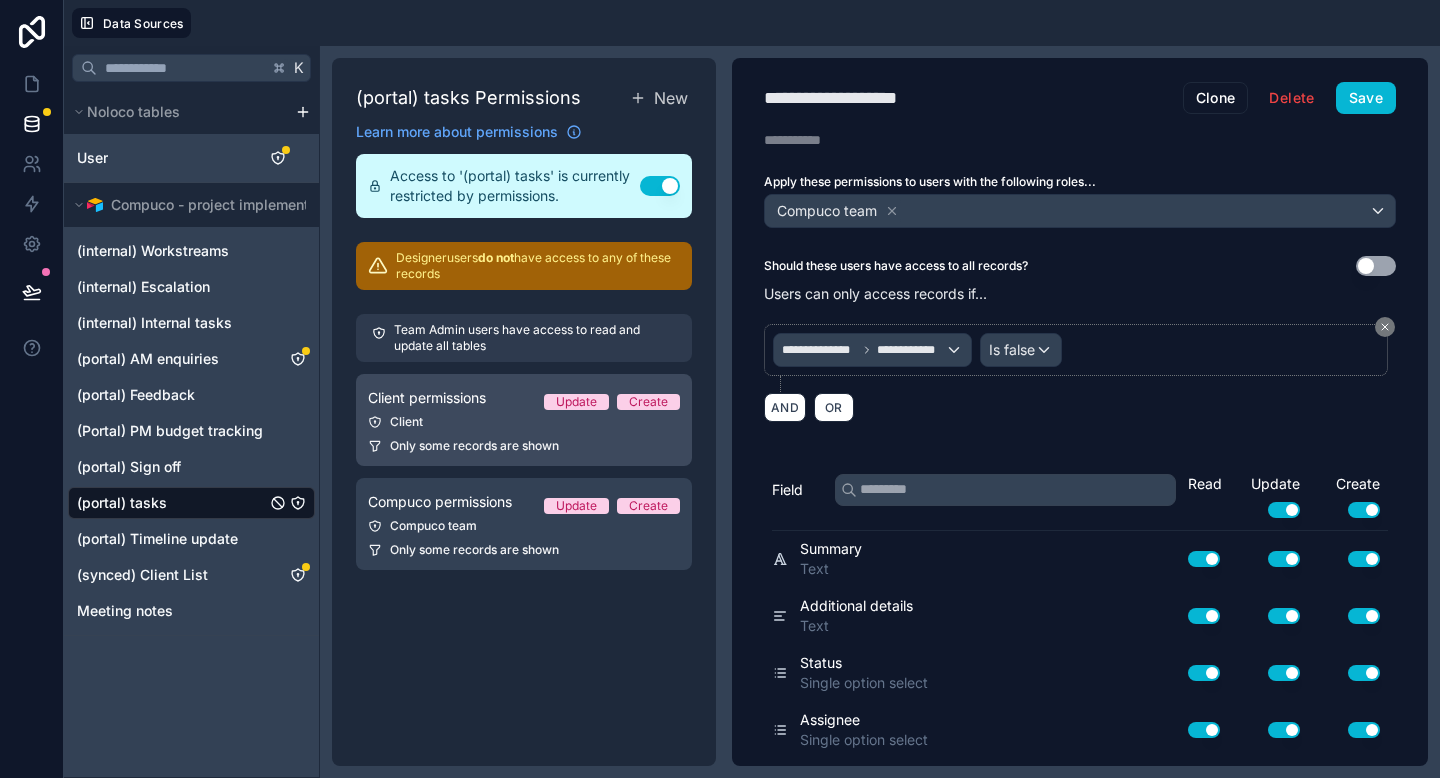 click on "Client permissions Update Create Client Only some records are shown" at bounding box center [524, 420] 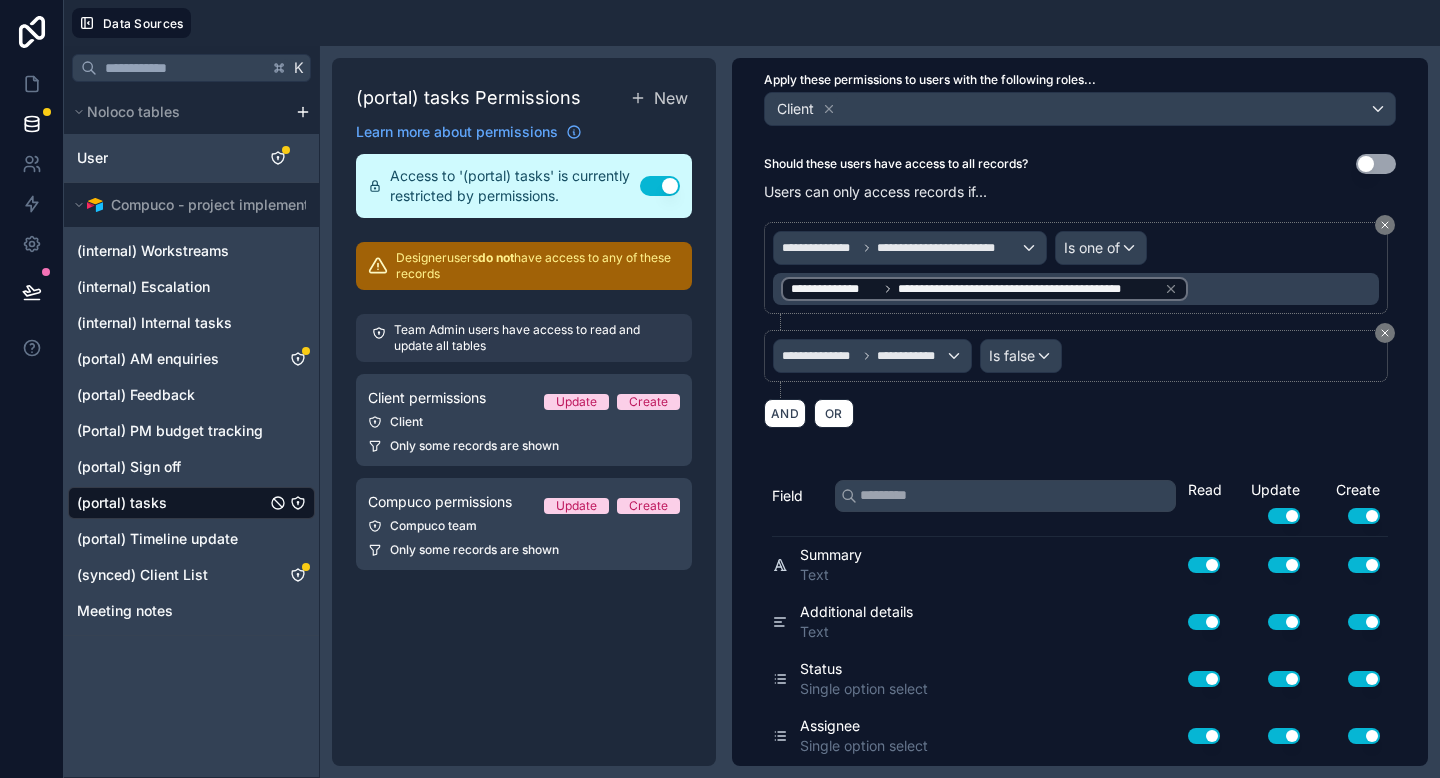 scroll, scrollTop: 107, scrollLeft: 0, axis: vertical 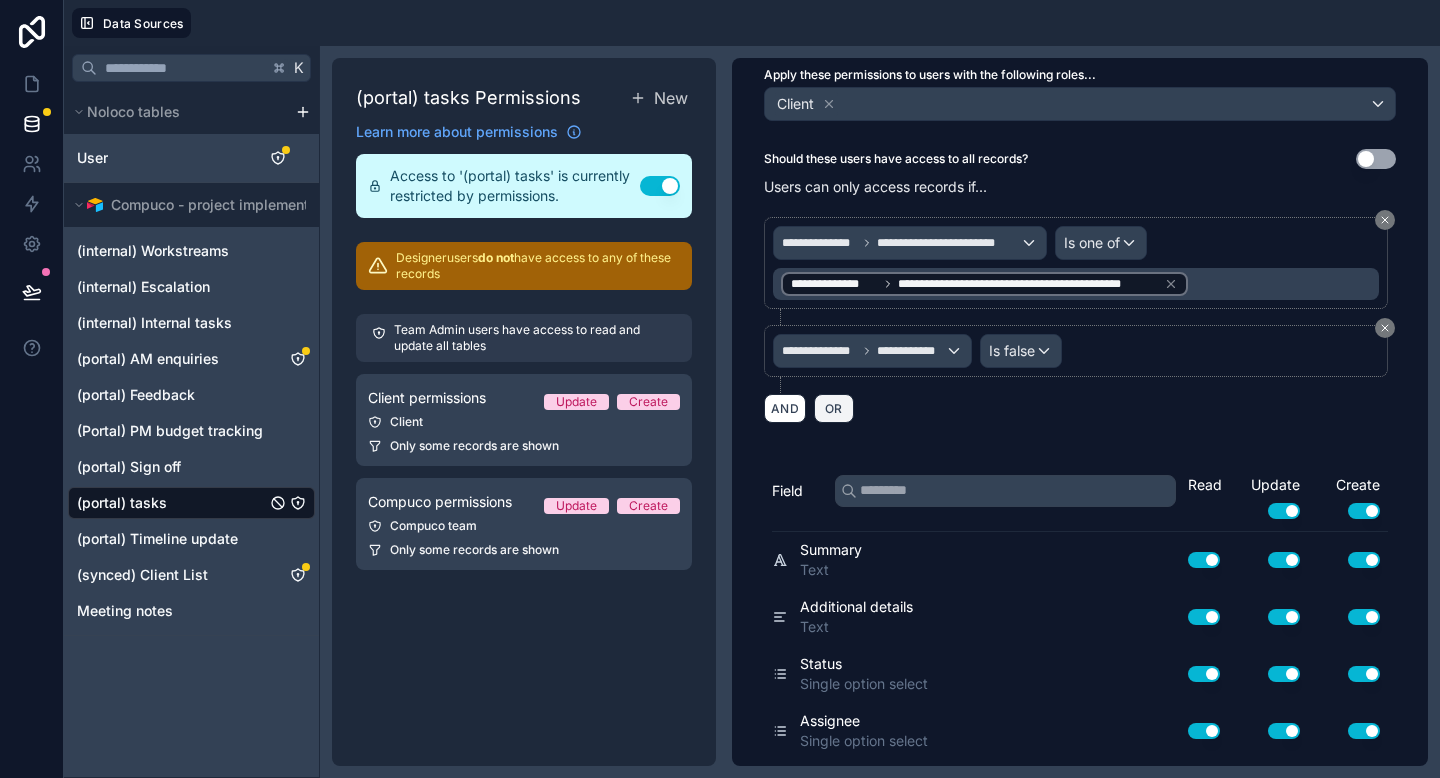 click on "OR" at bounding box center (834, 408) 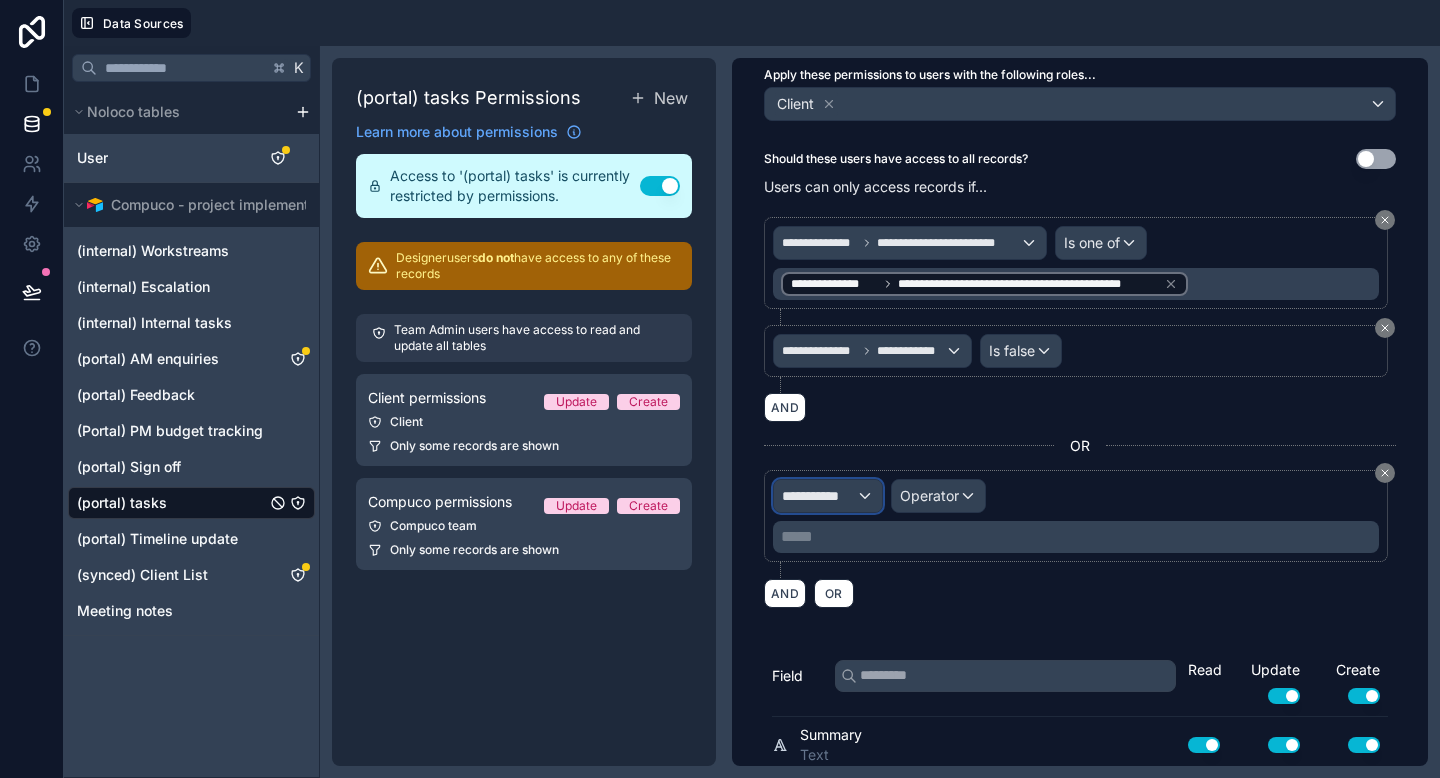 click on "**********" at bounding box center (828, 496) 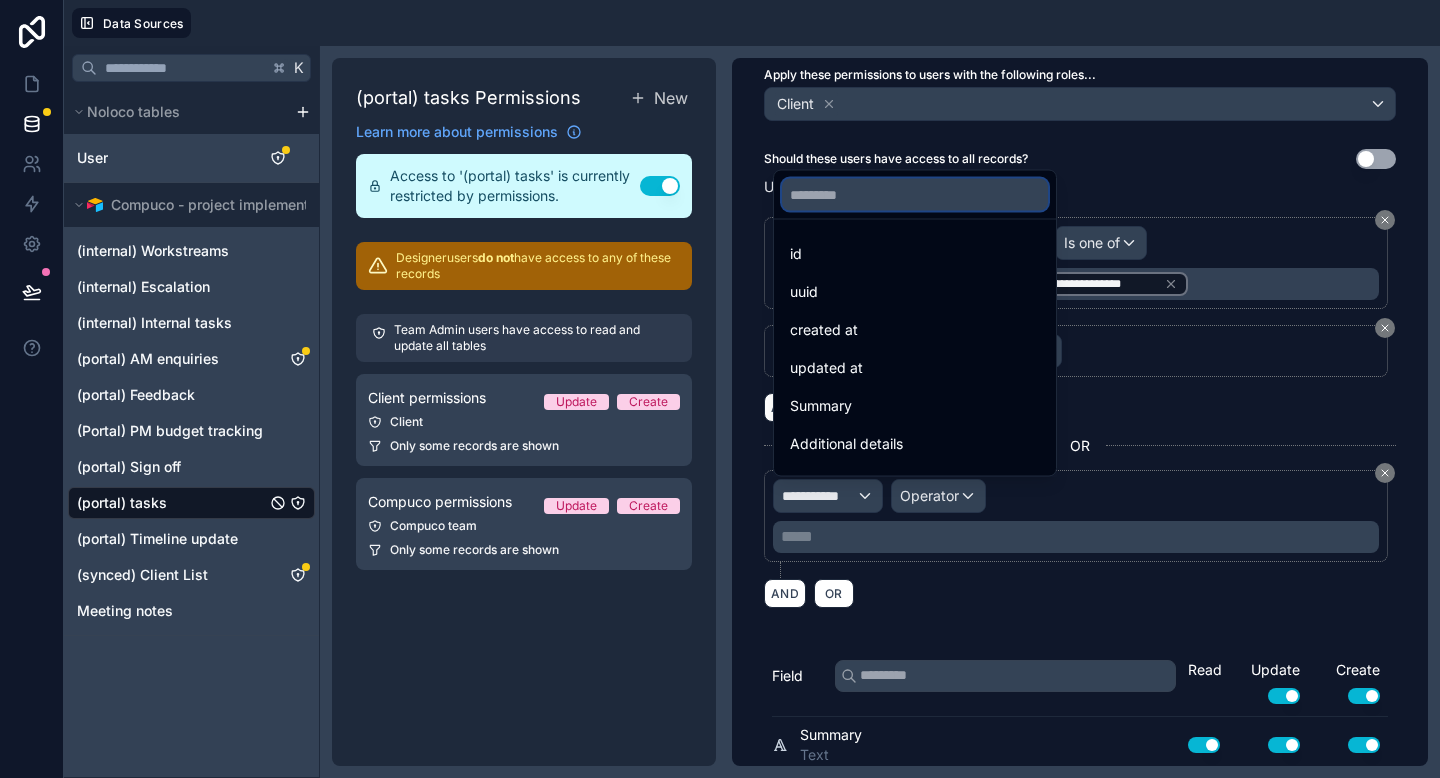 click at bounding box center (915, 195) 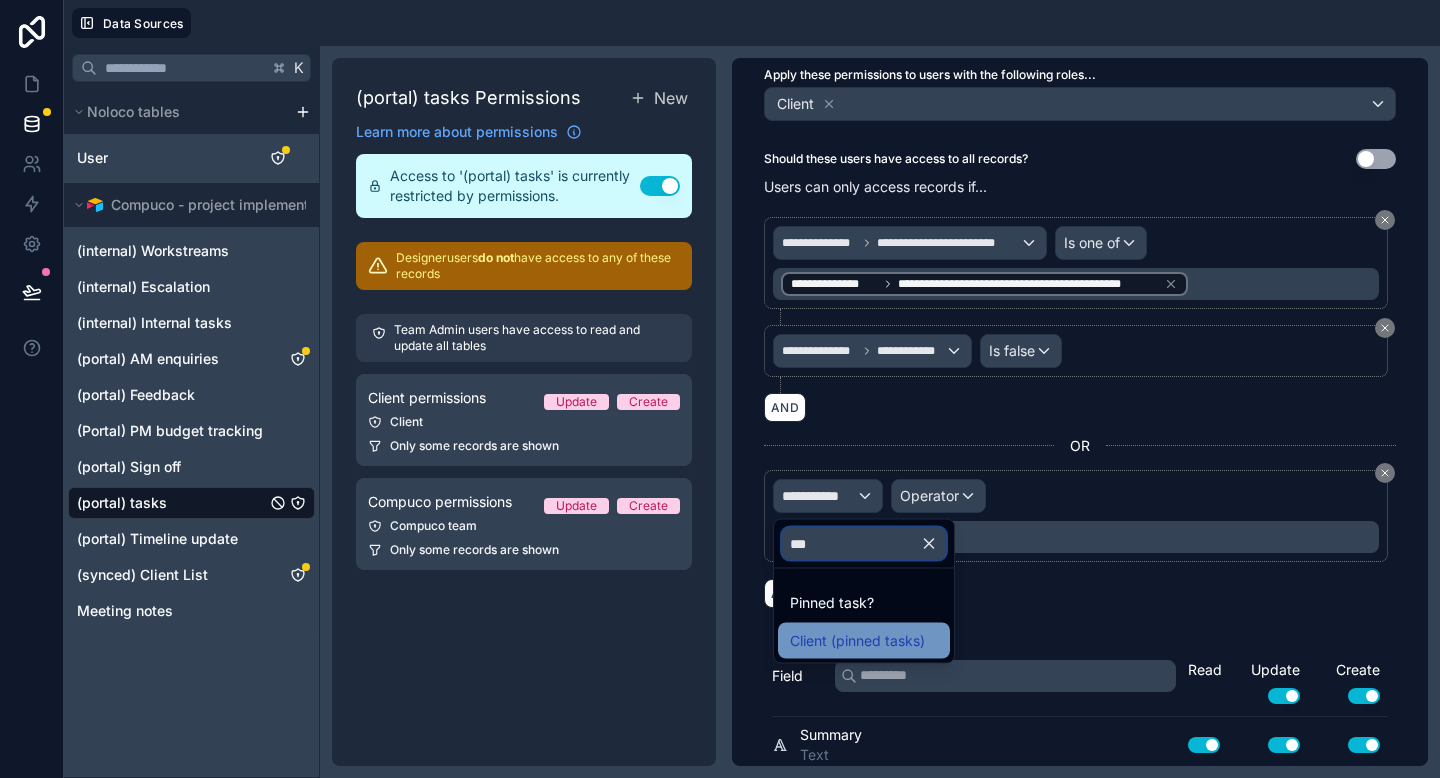 type on "***" 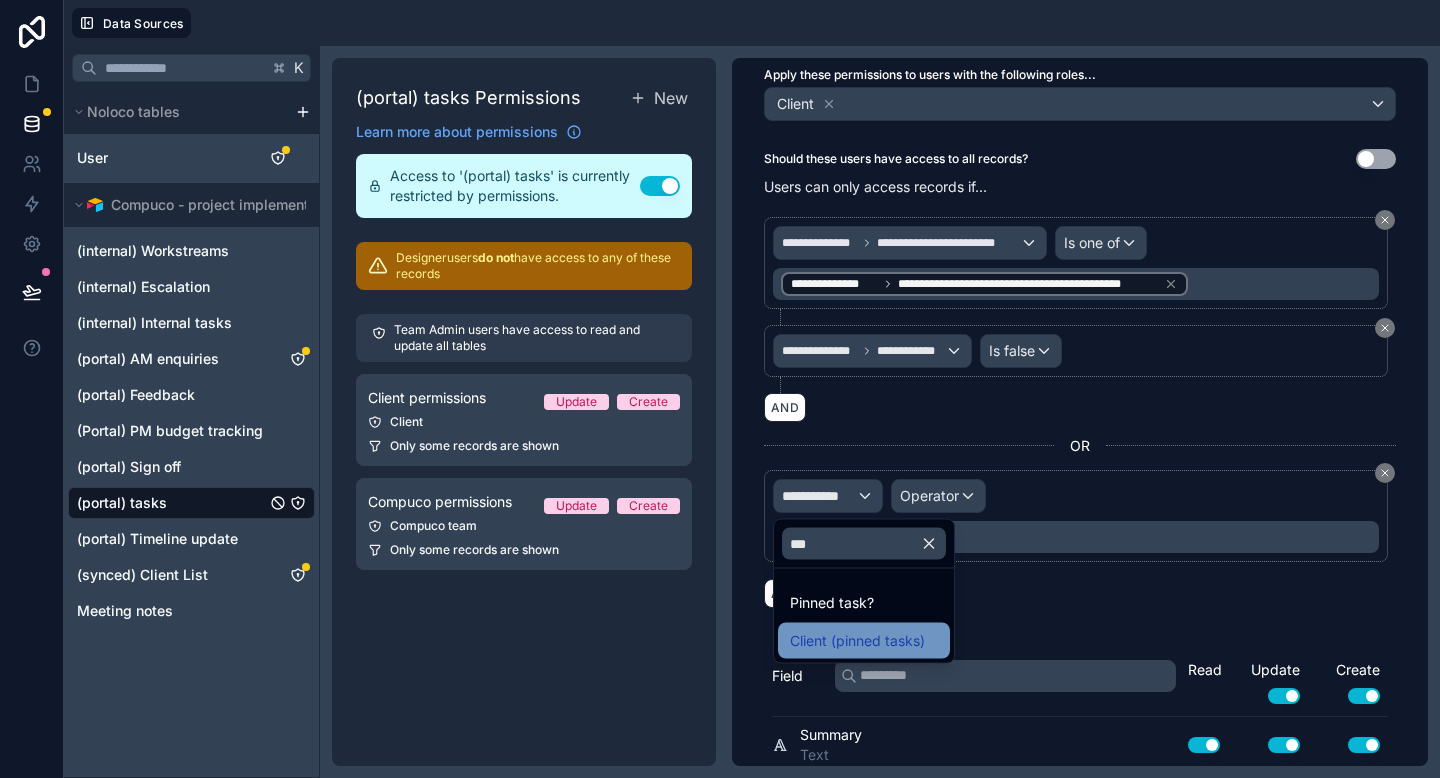 click on "Client (pinned tasks)" at bounding box center [857, 641] 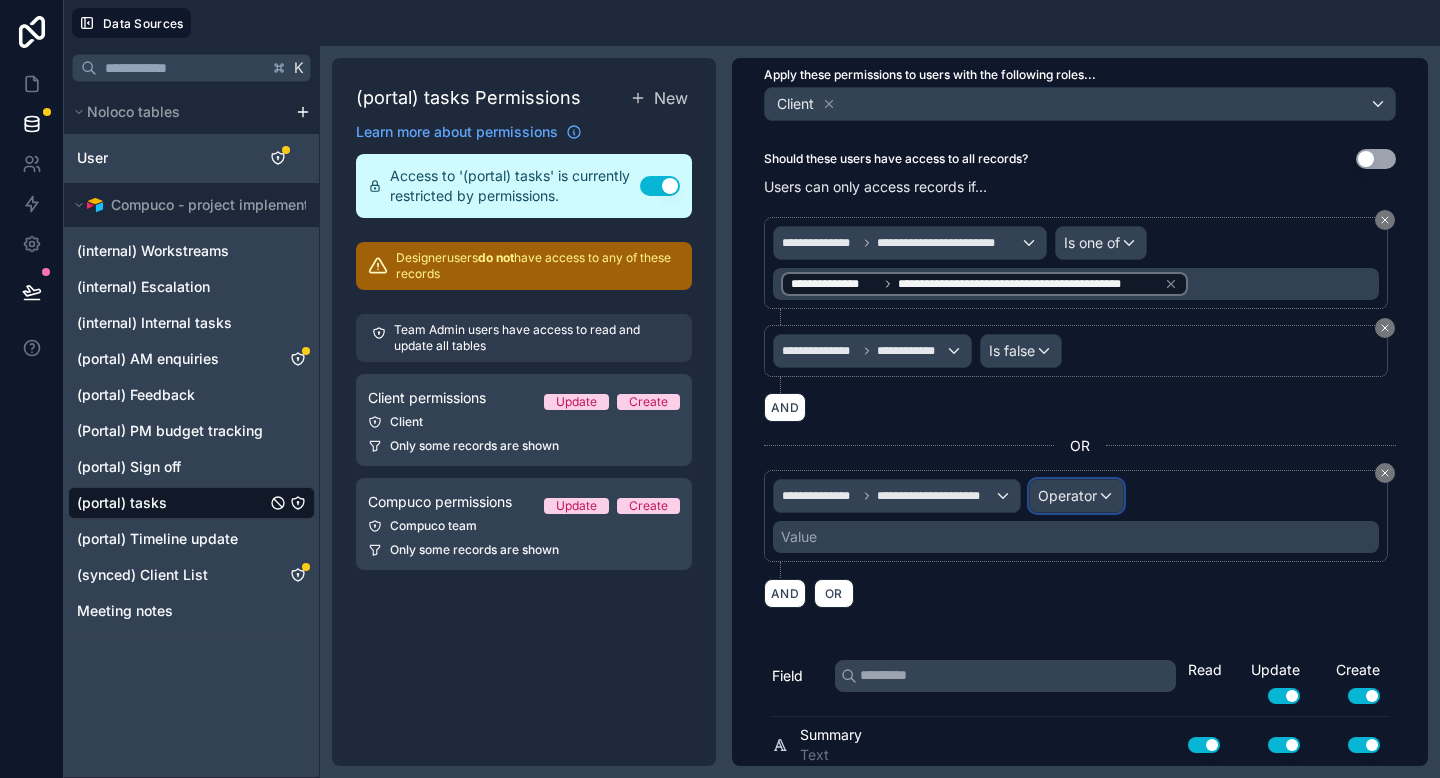 click on "Operator" at bounding box center [1067, 495] 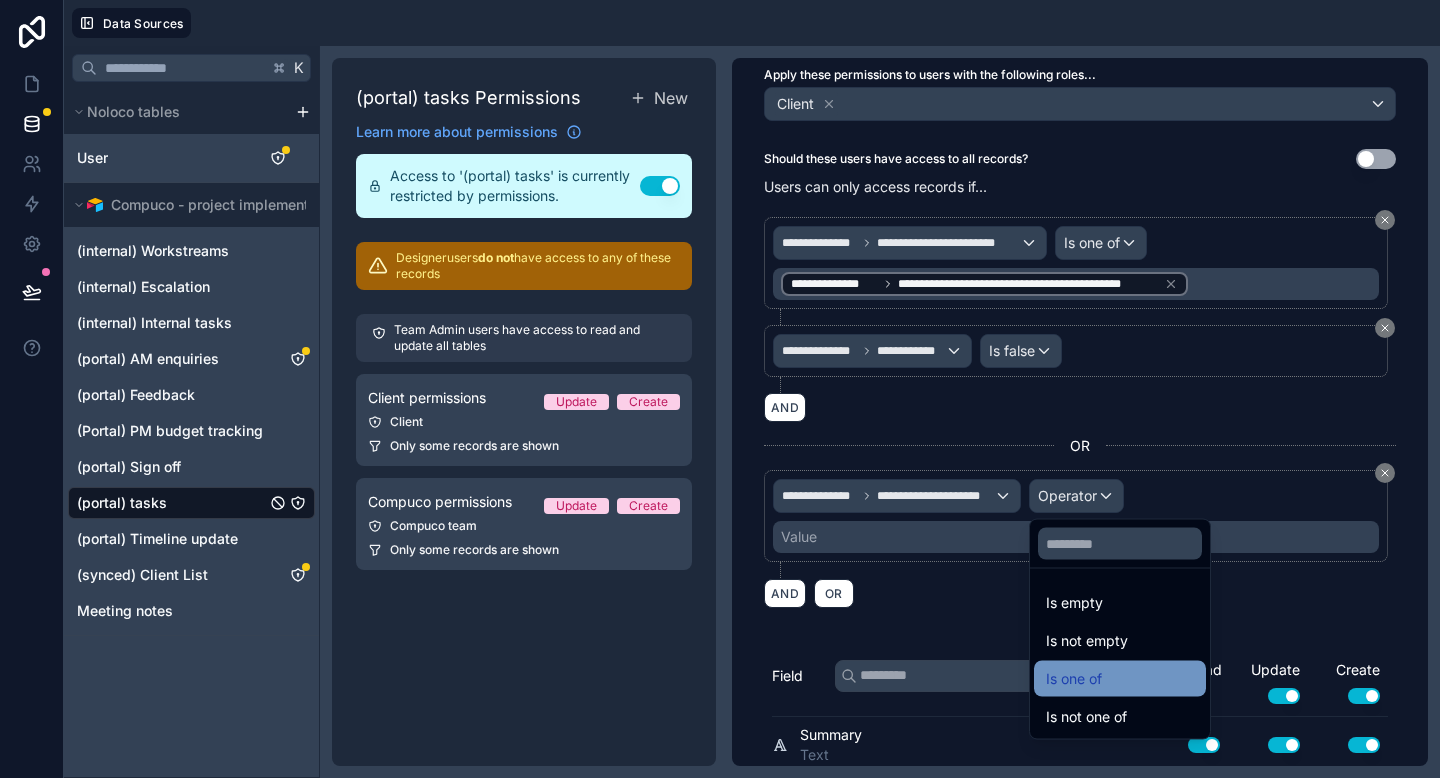 click on "Is one of" at bounding box center (1120, 679) 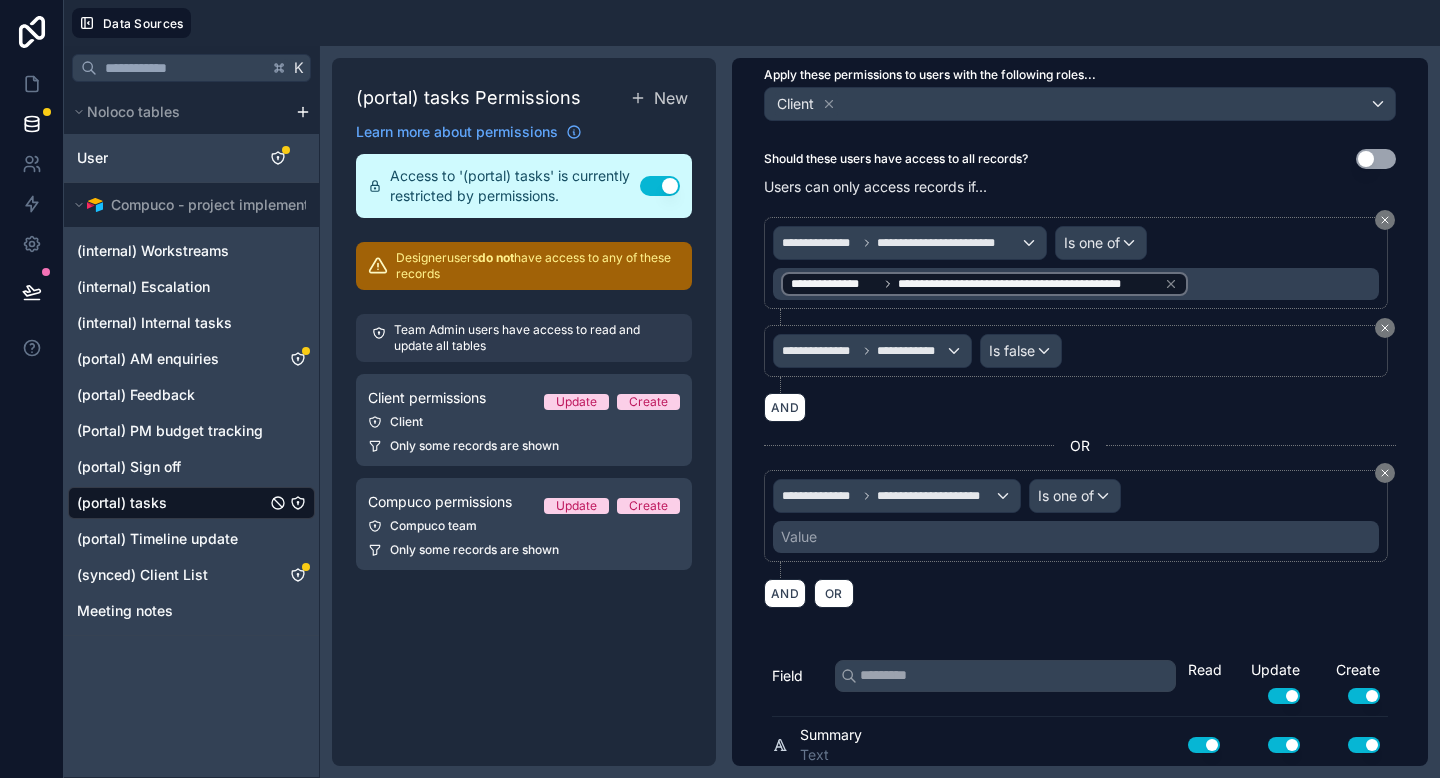 click on "Value" at bounding box center [1076, 537] 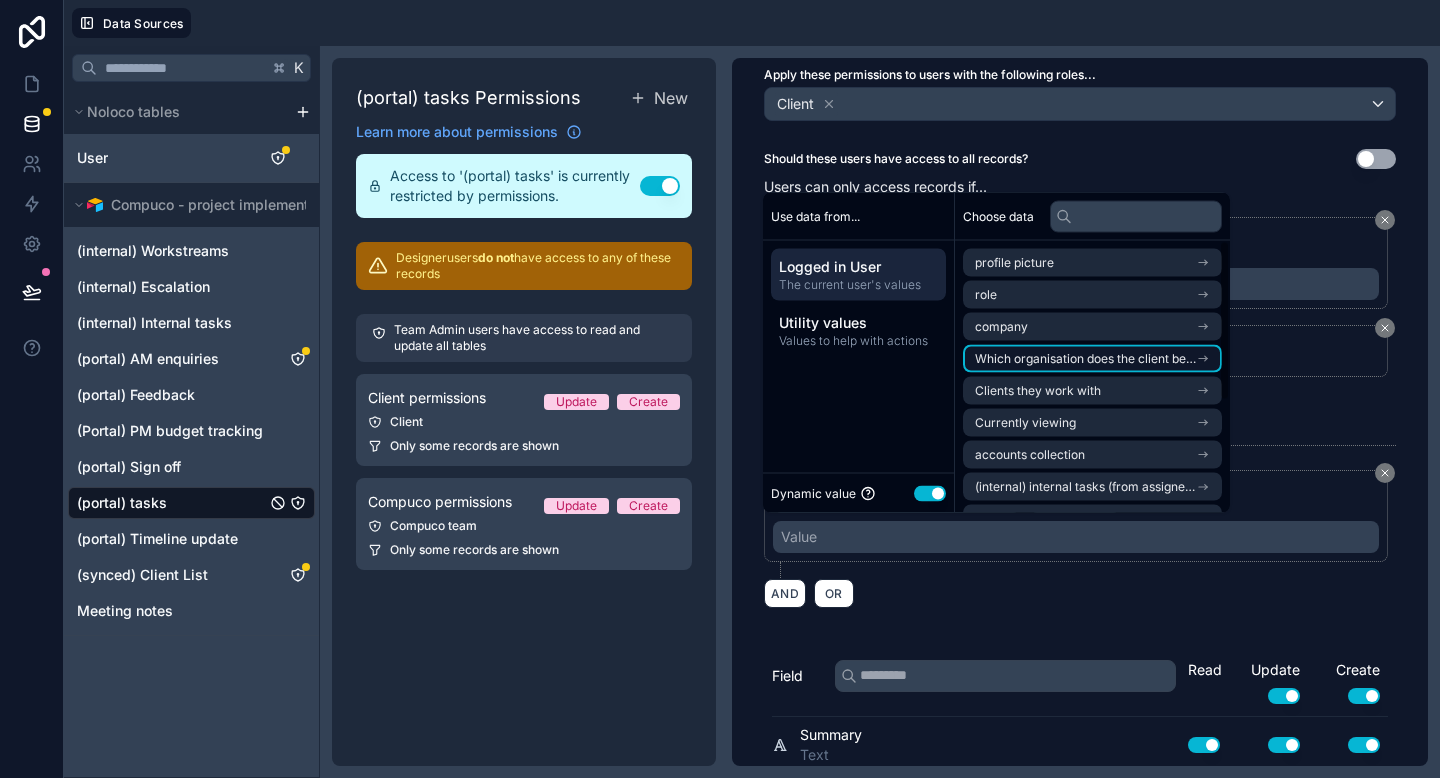 click on "Which organisation does the client belong to?" at bounding box center (1085, 359) 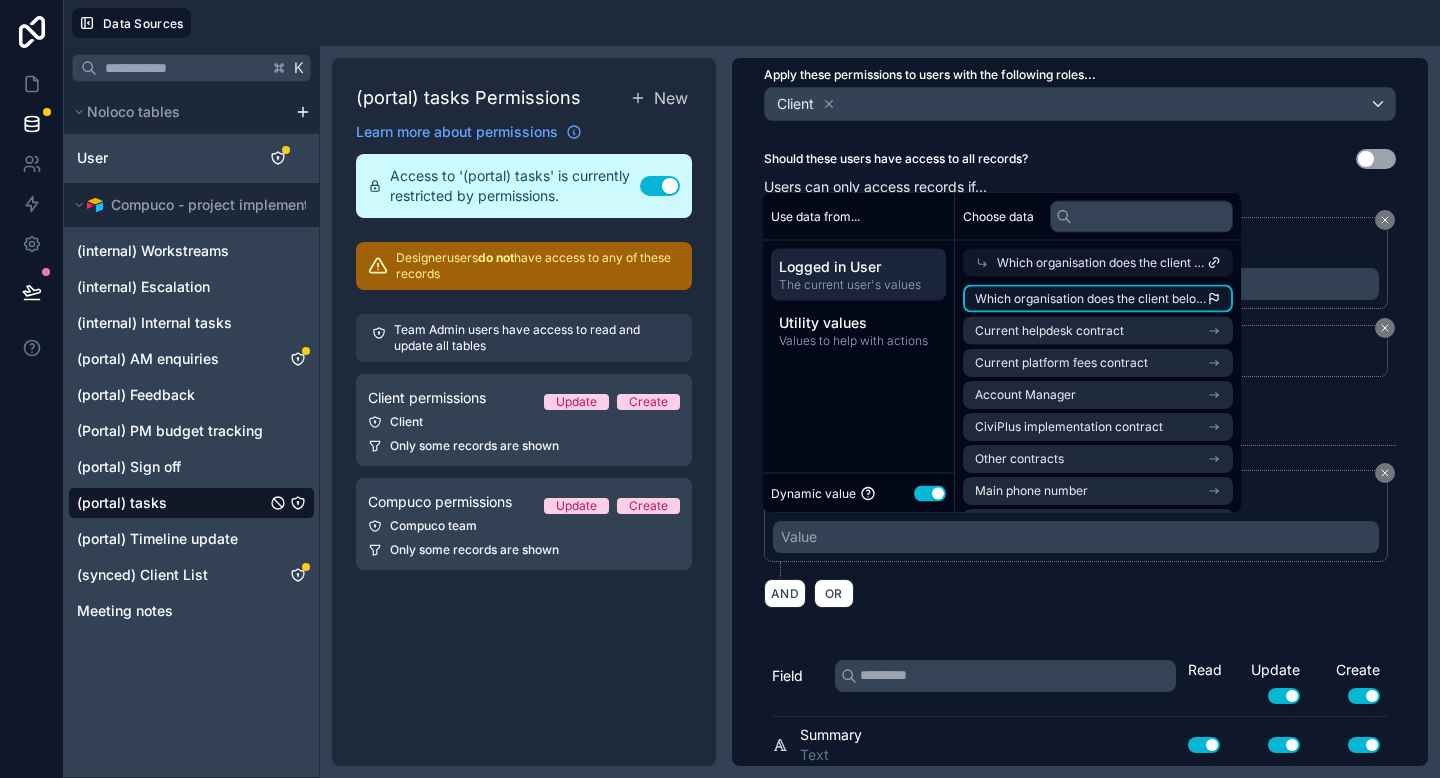 click on "Which organisation does the client belong to?" at bounding box center [1091, 299] 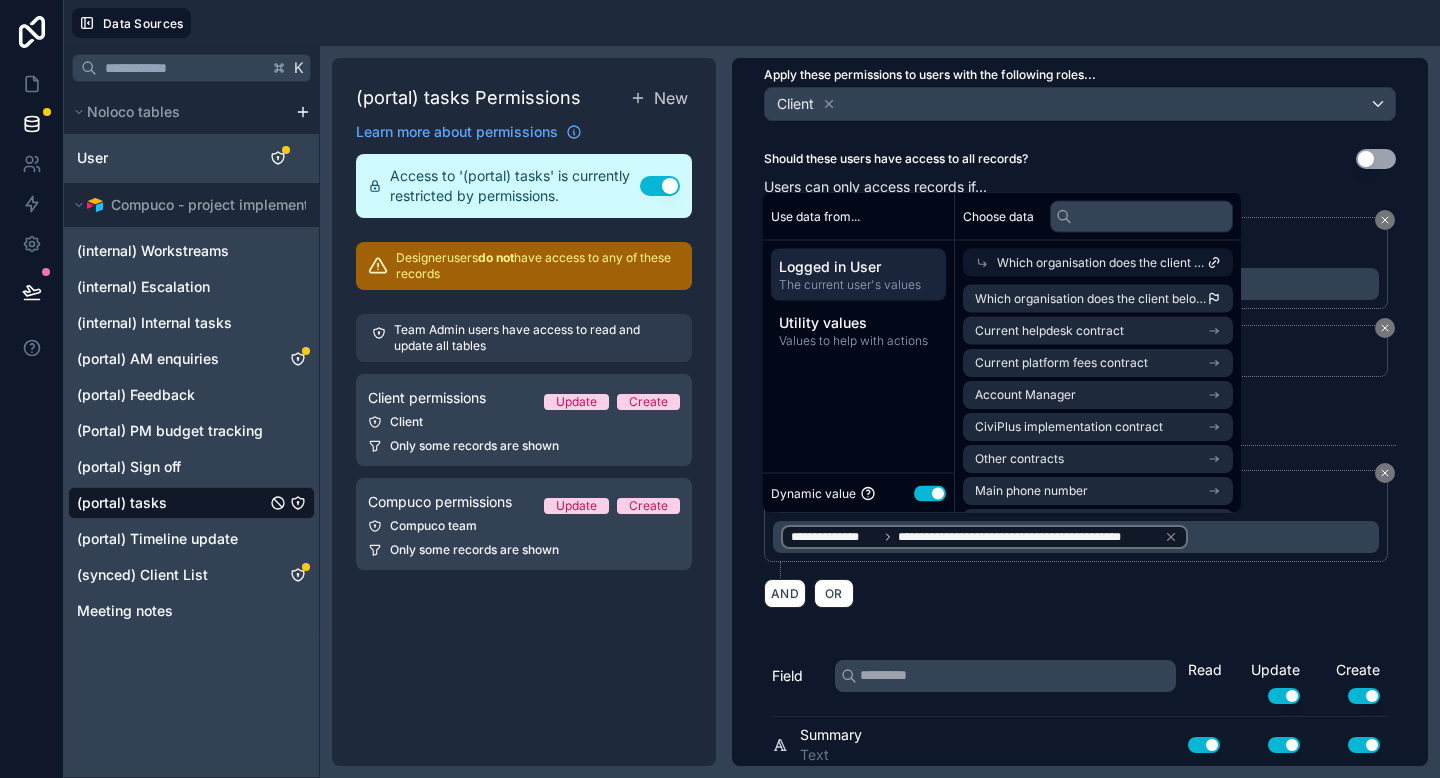 click on "**********" at bounding box center (1080, 412) 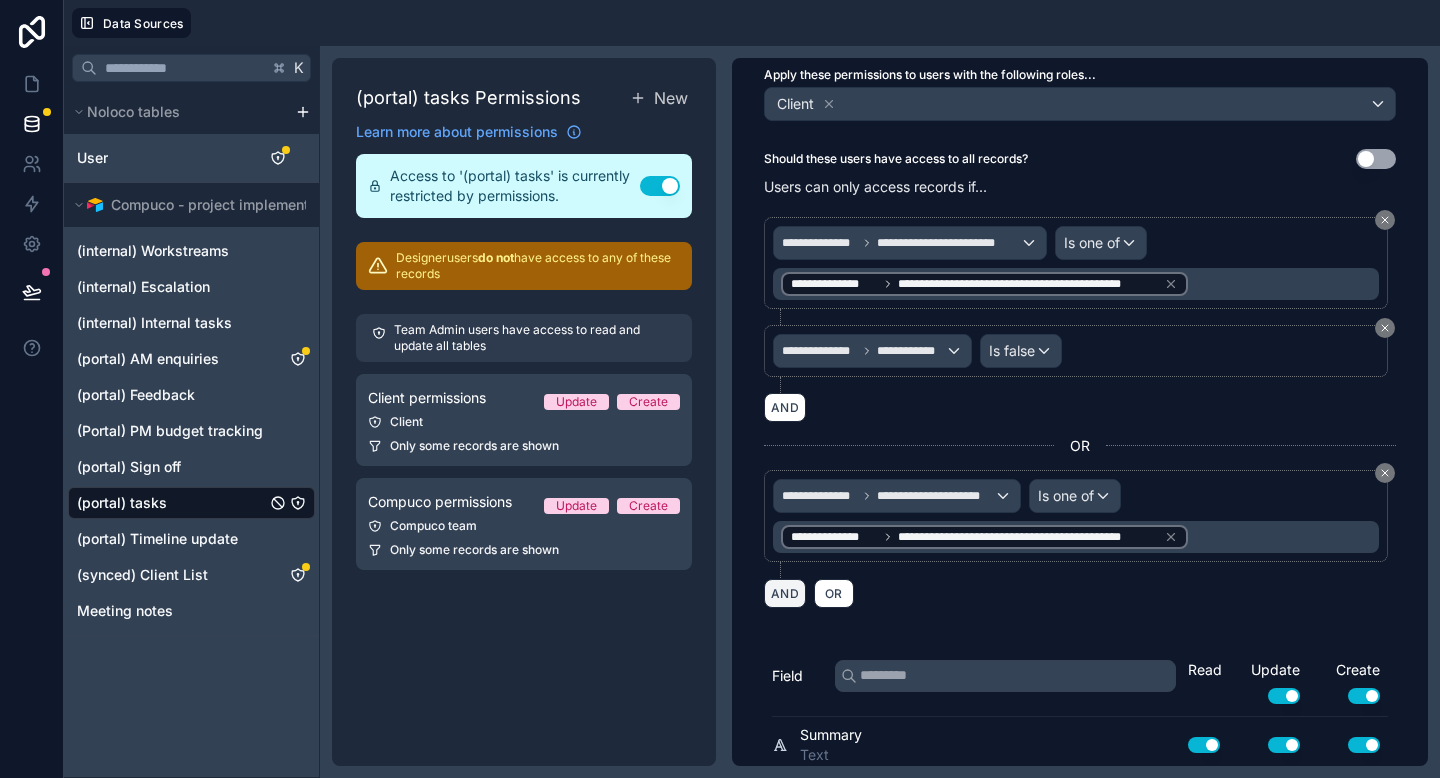 click on "AND" at bounding box center (785, 593) 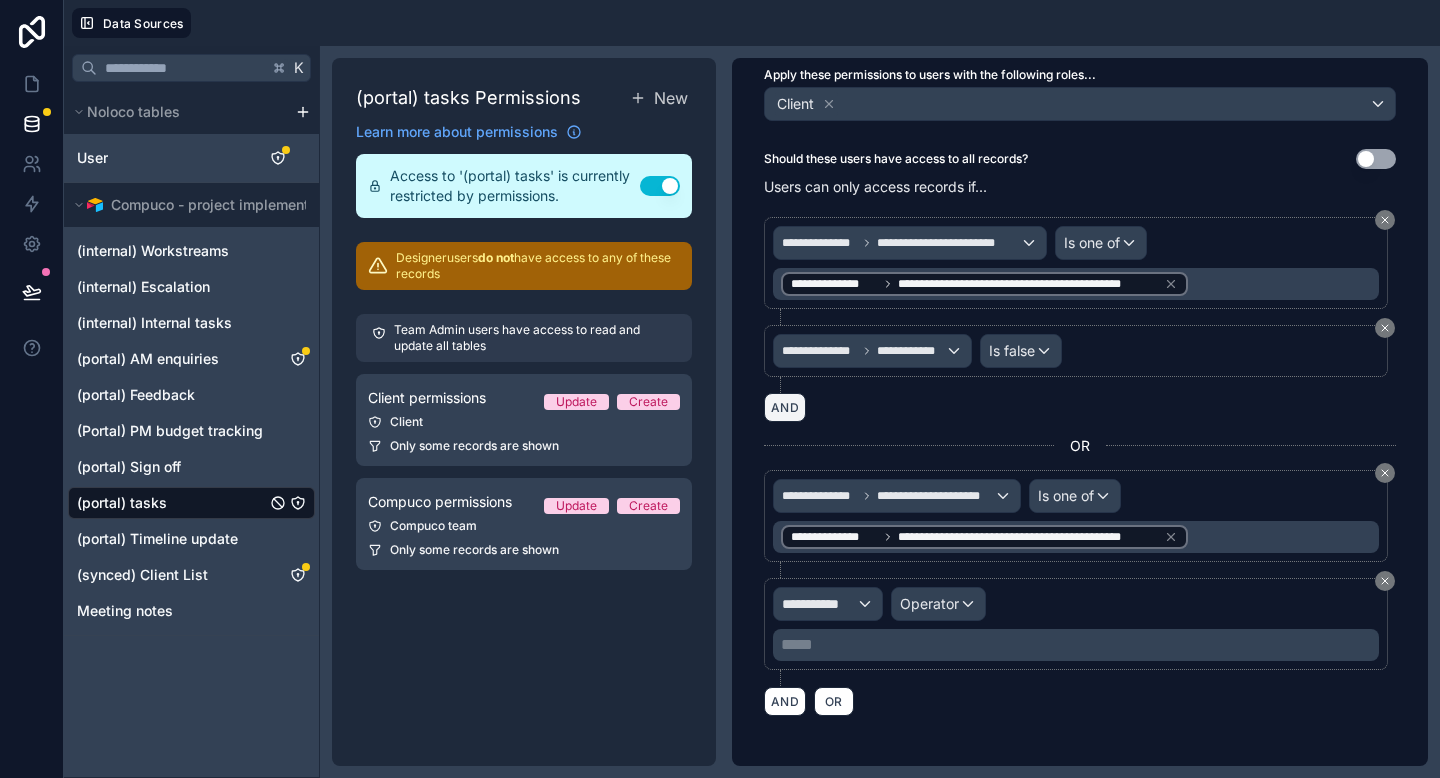 click on "AND" at bounding box center (785, 407) 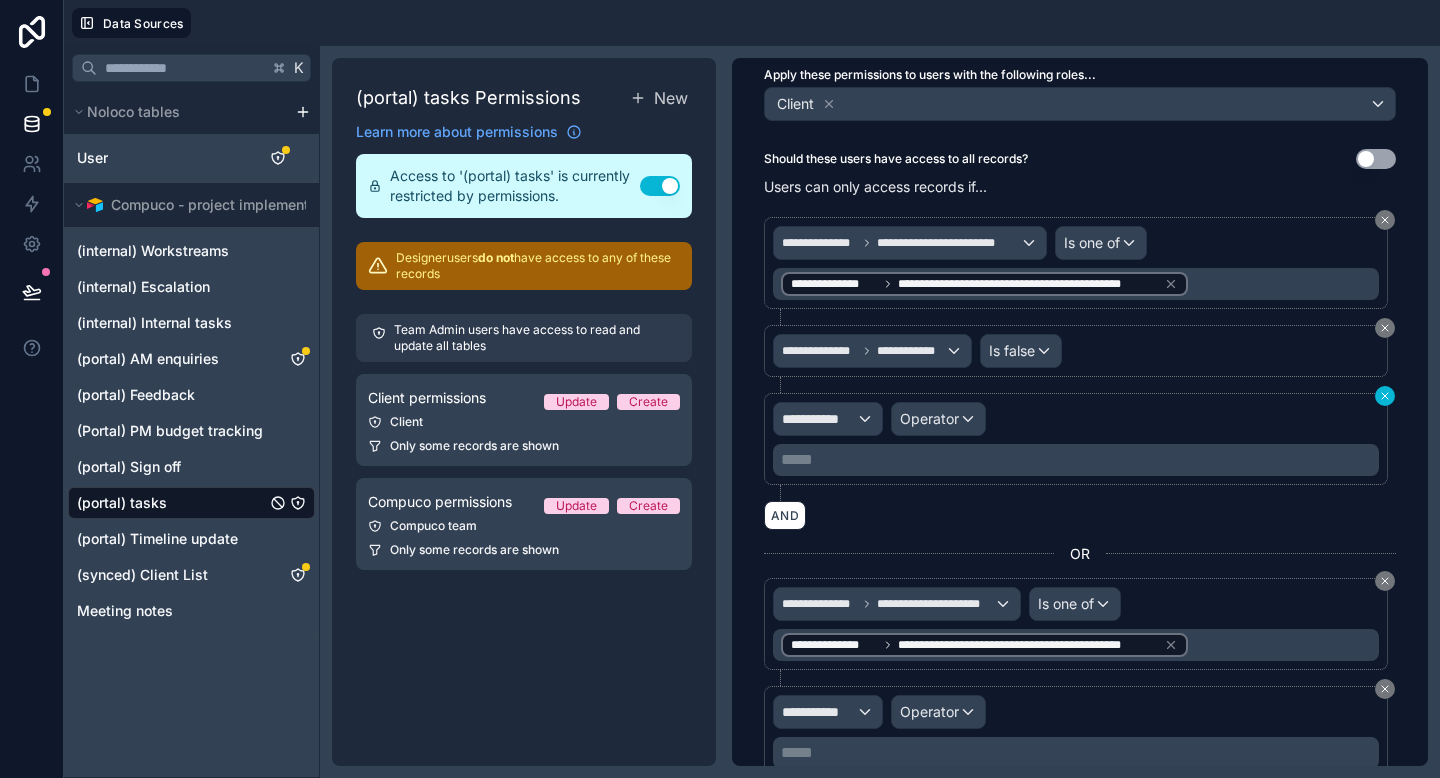 click 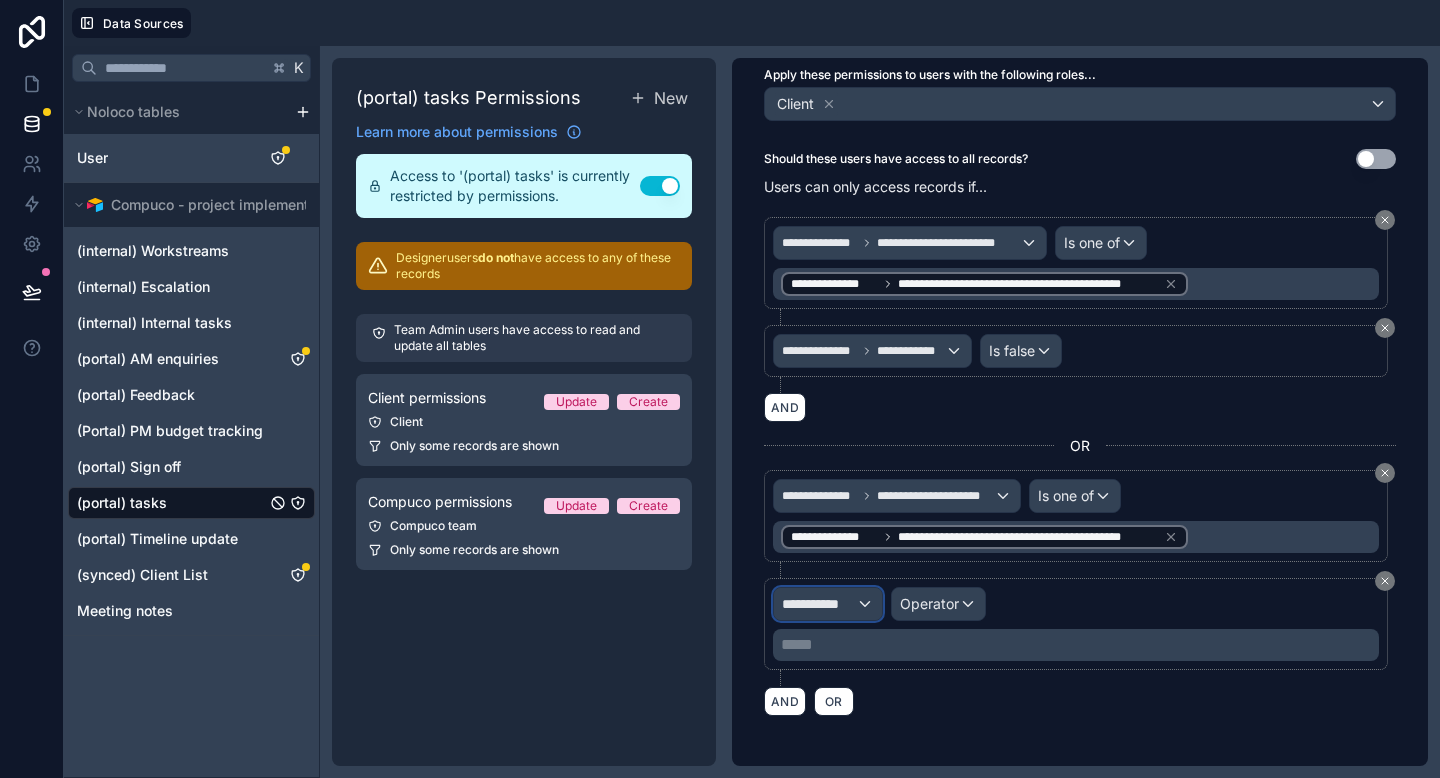 click on "**********" at bounding box center (819, 604) 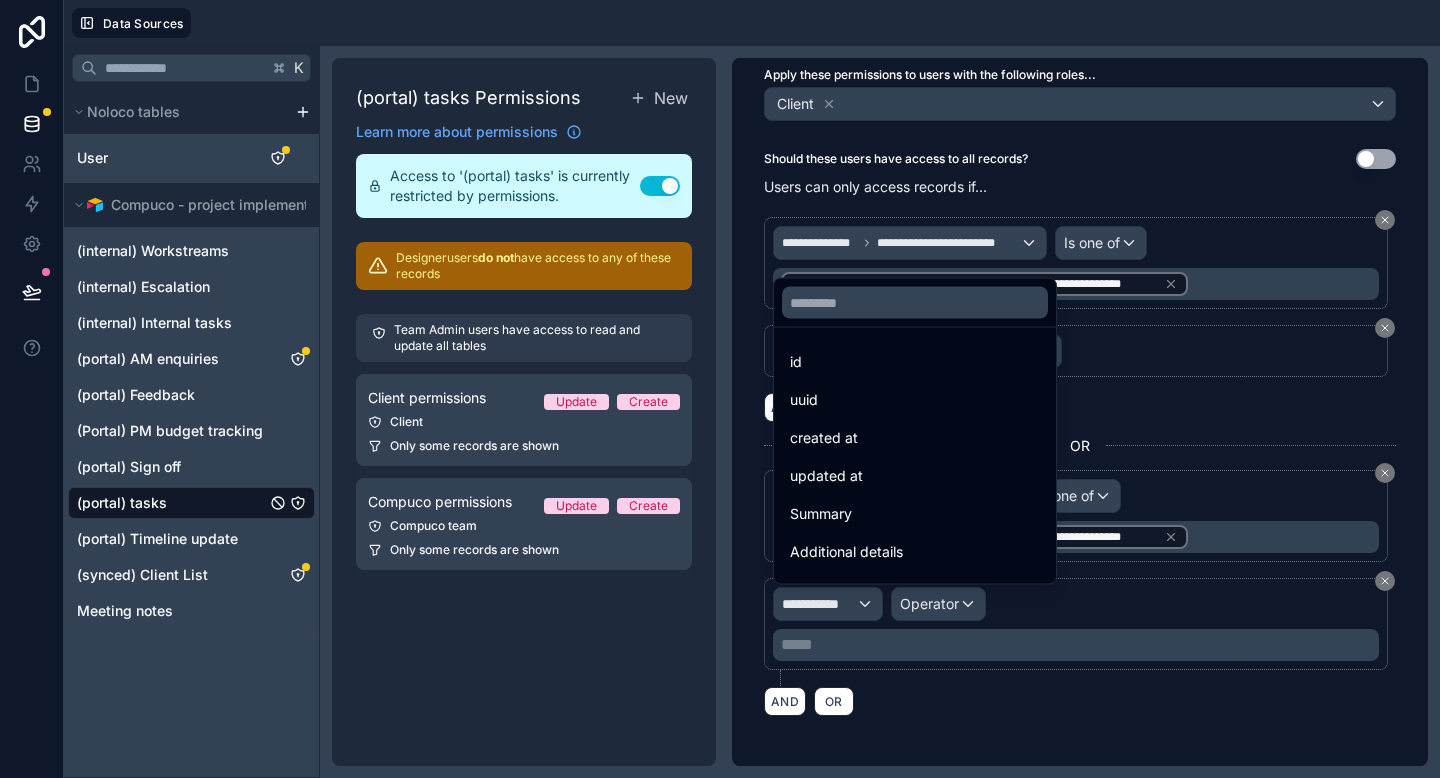 click at bounding box center [720, 389] 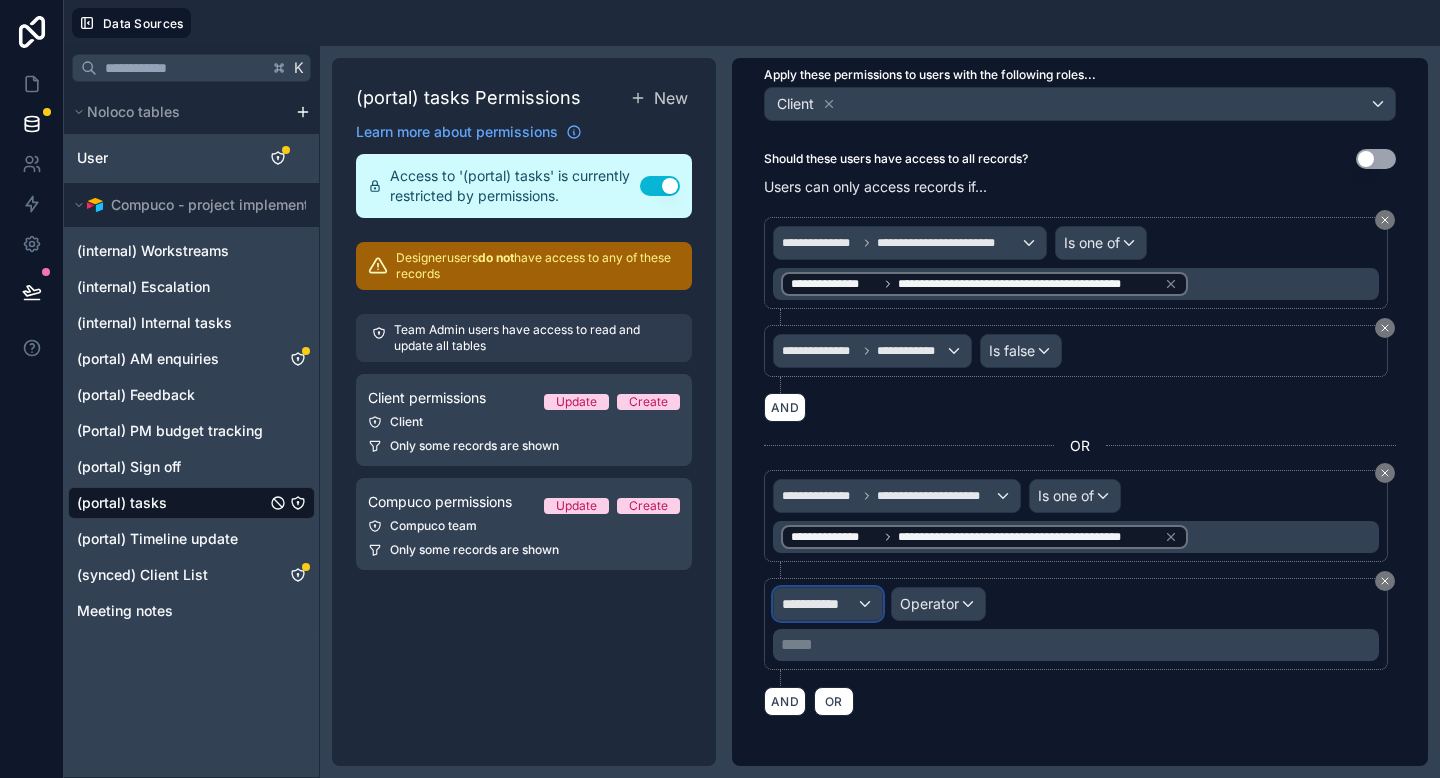 click on "**********" at bounding box center (828, 604) 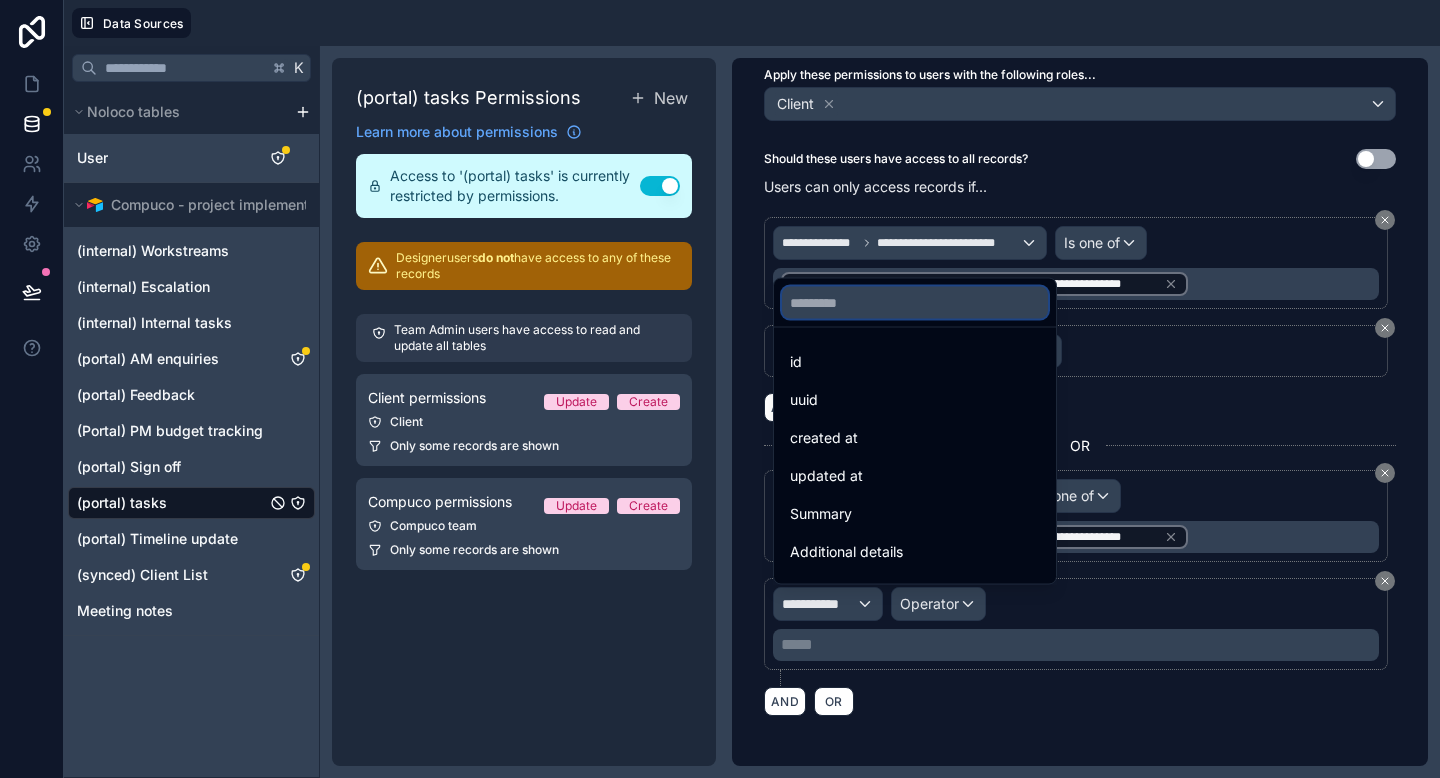 click at bounding box center [915, 303] 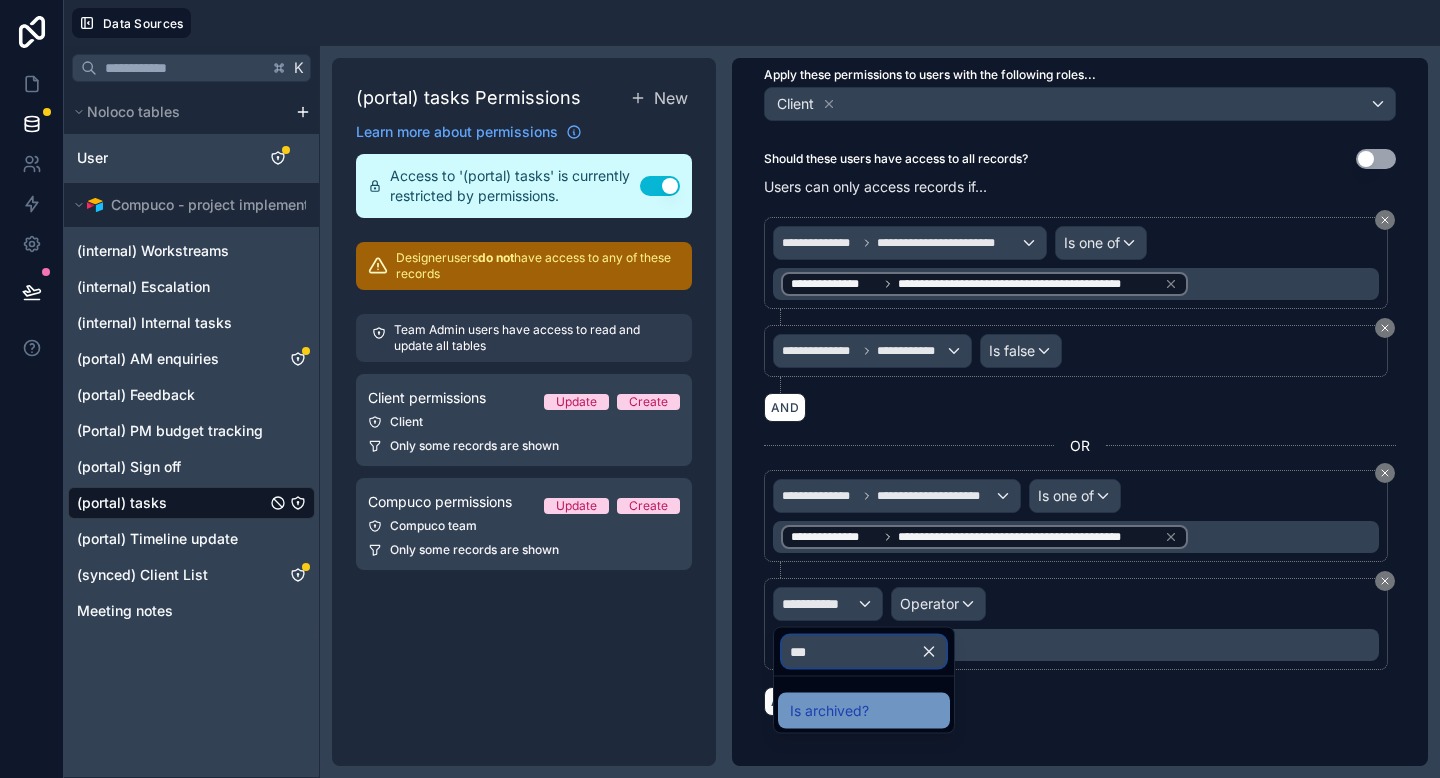 type on "***" 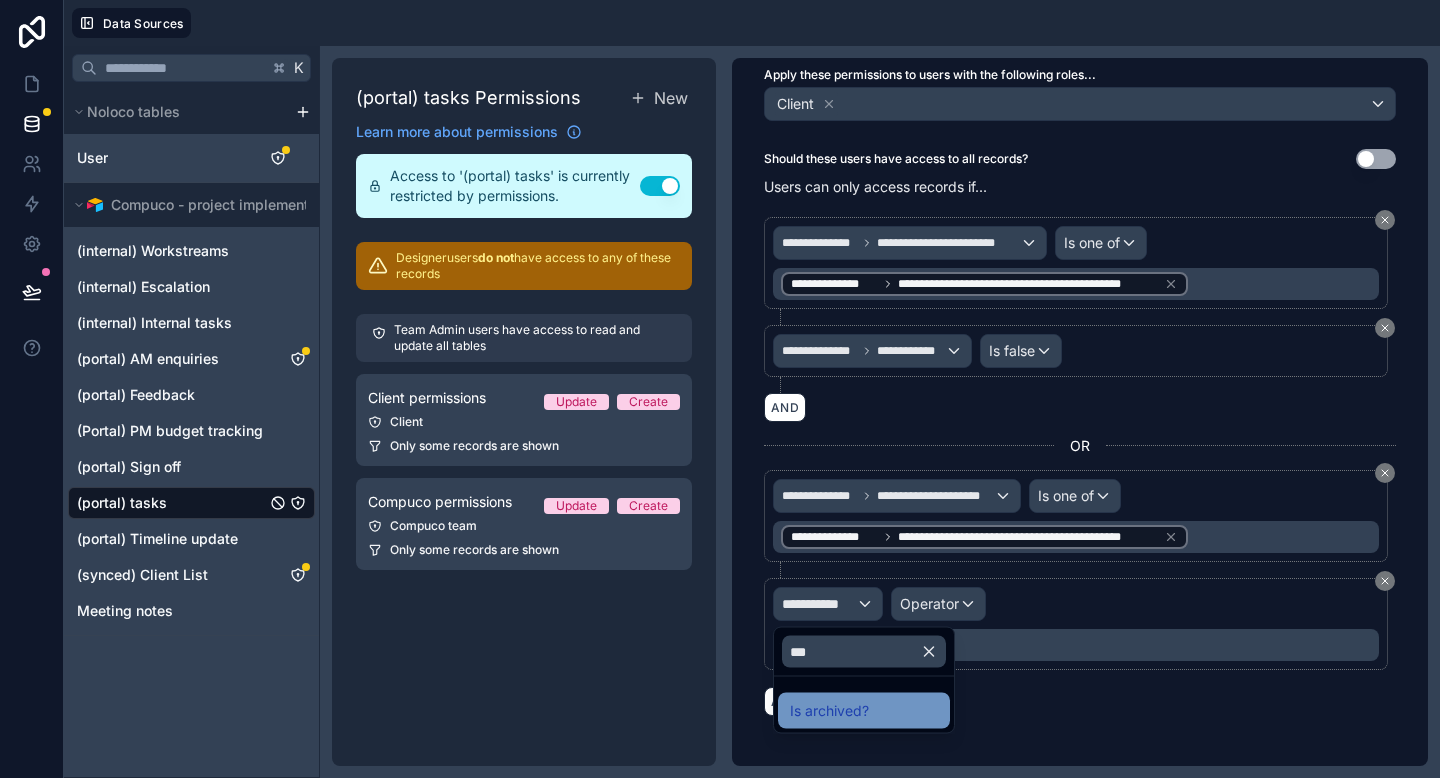 click on "Is archived?" at bounding box center [829, 711] 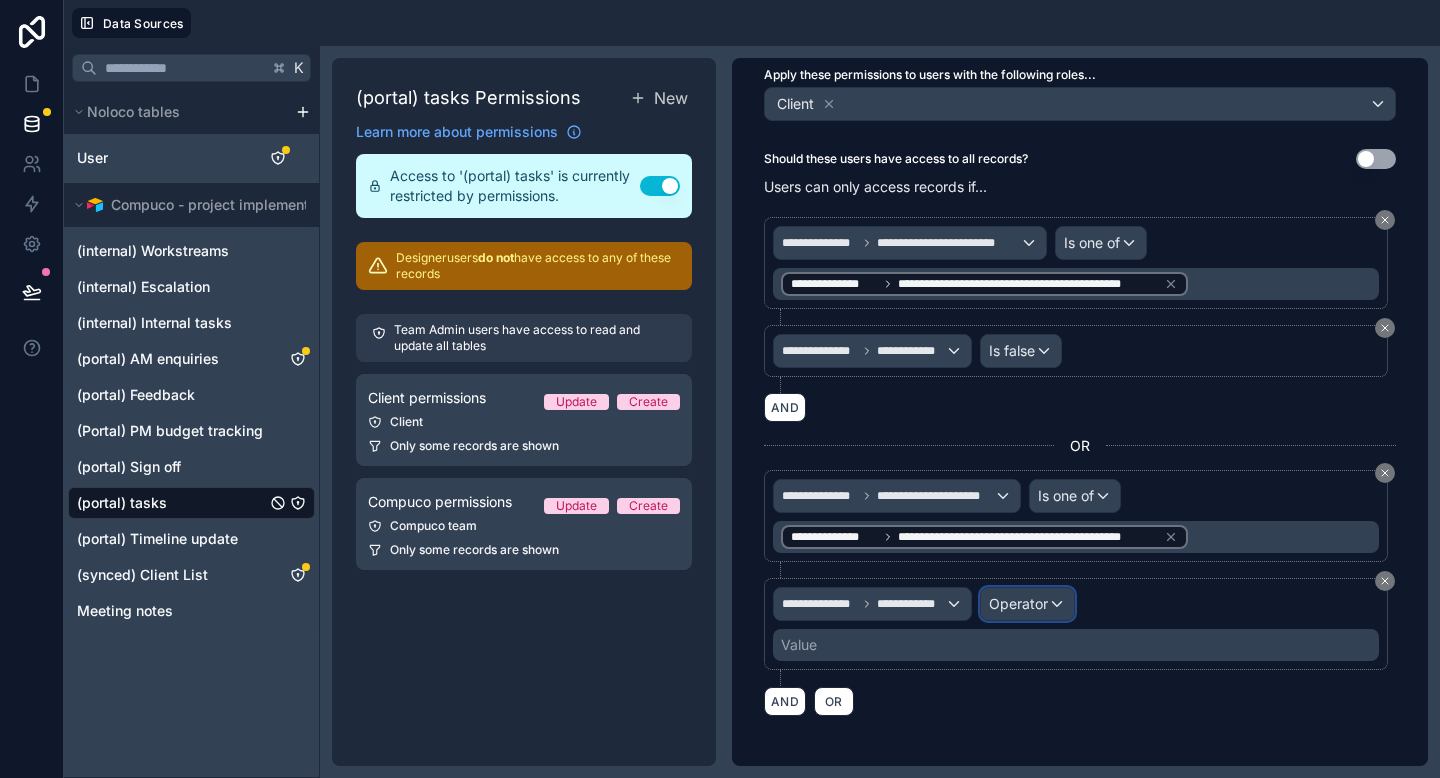 click on "Operator" at bounding box center [1018, 603] 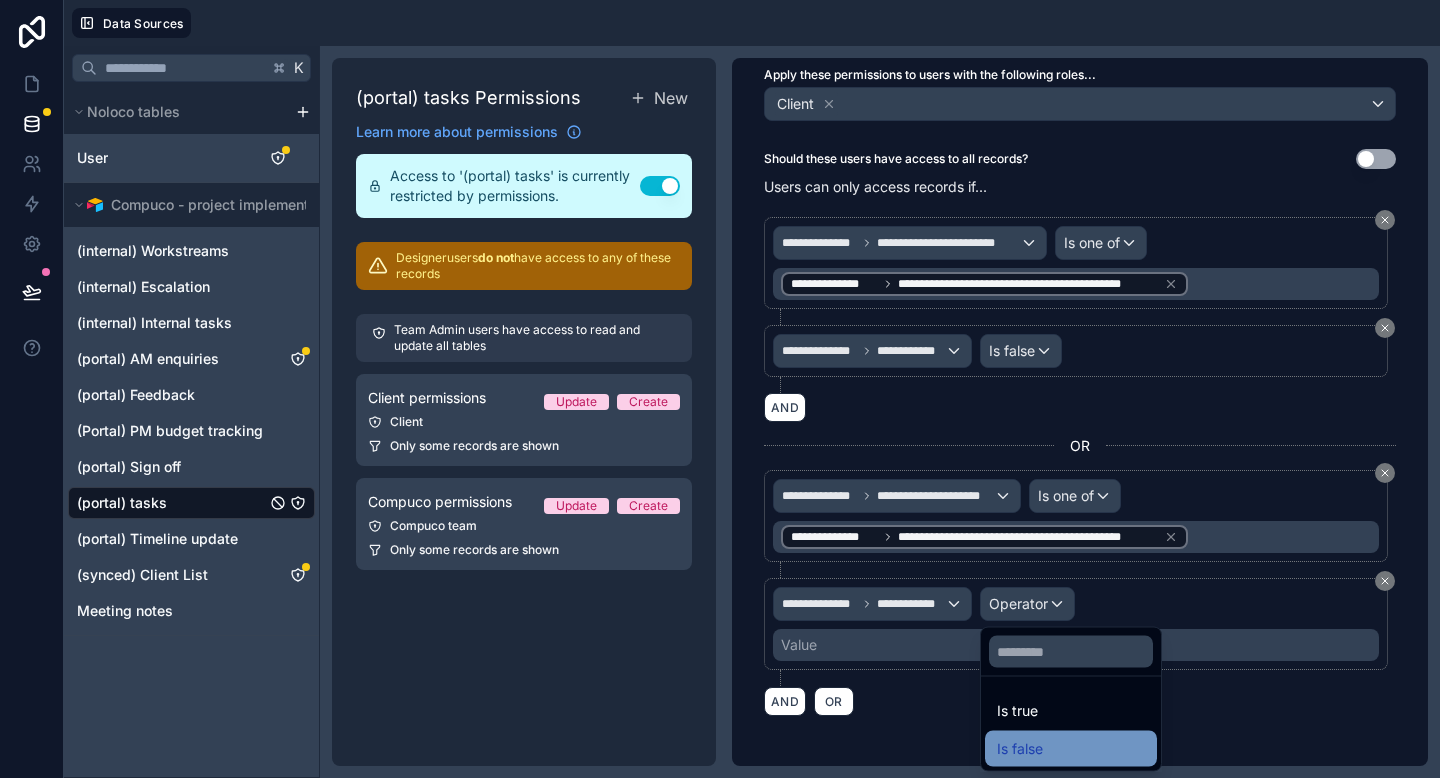 click on "Is false" at bounding box center (1020, 749) 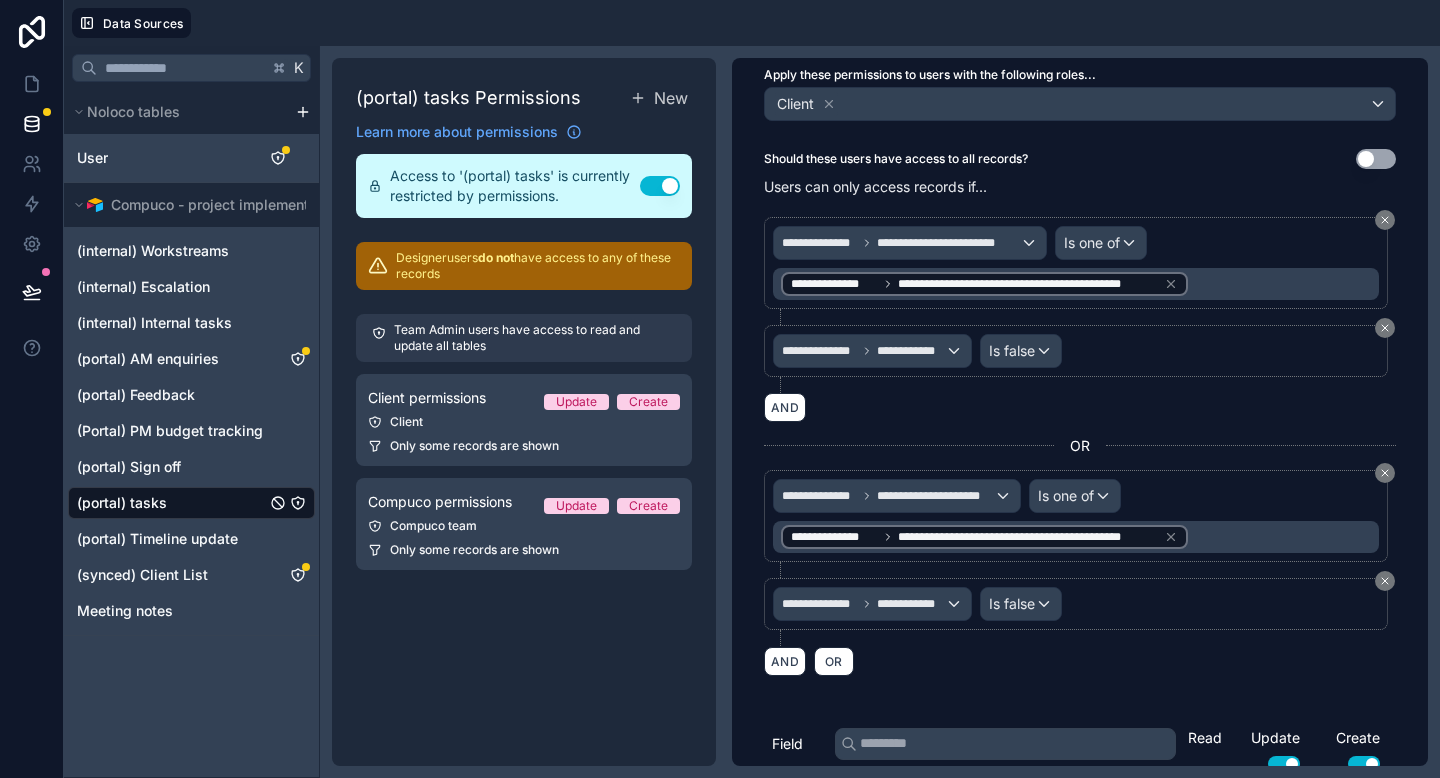 click on "AND OR" at bounding box center (1080, 661) 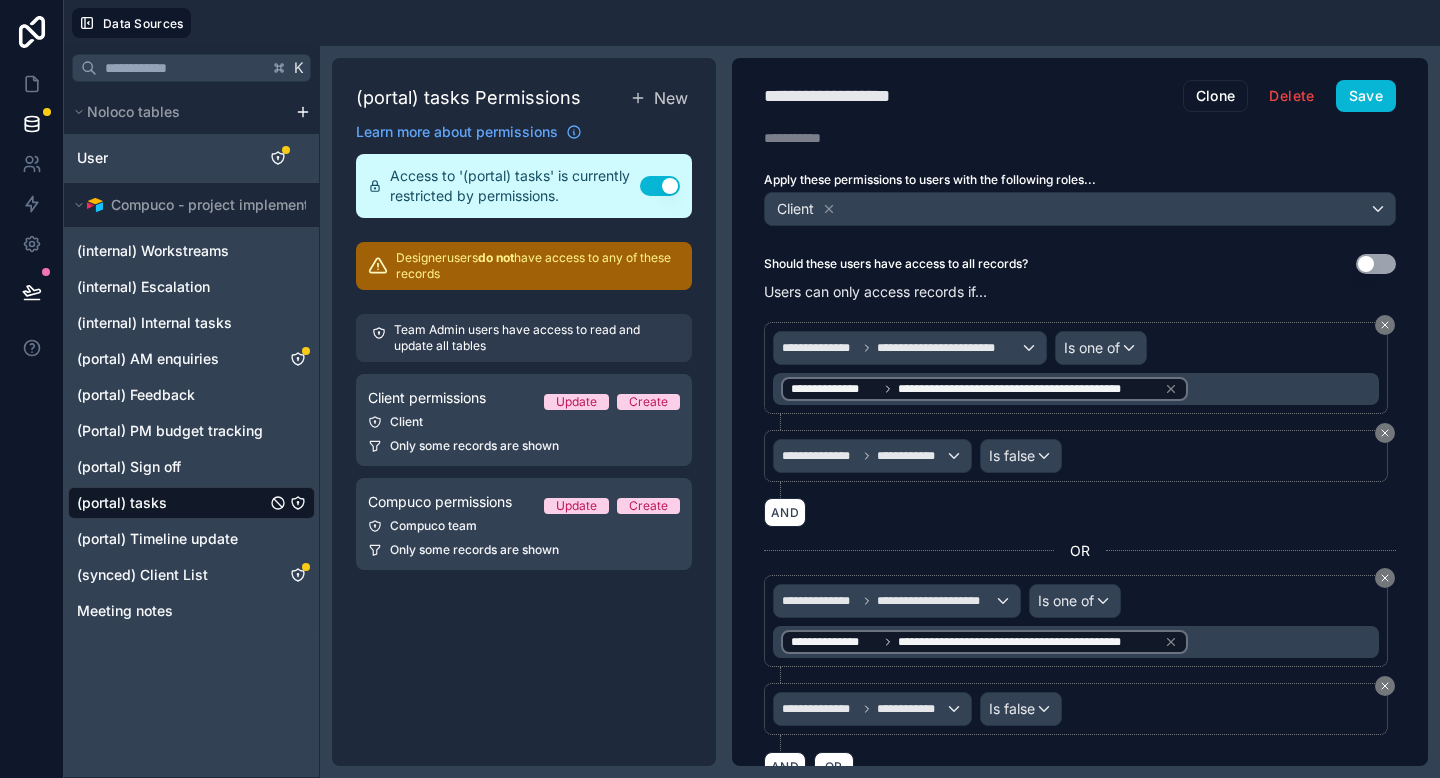 scroll, scrollTop: 0, scrollLeft: 0, axis: both 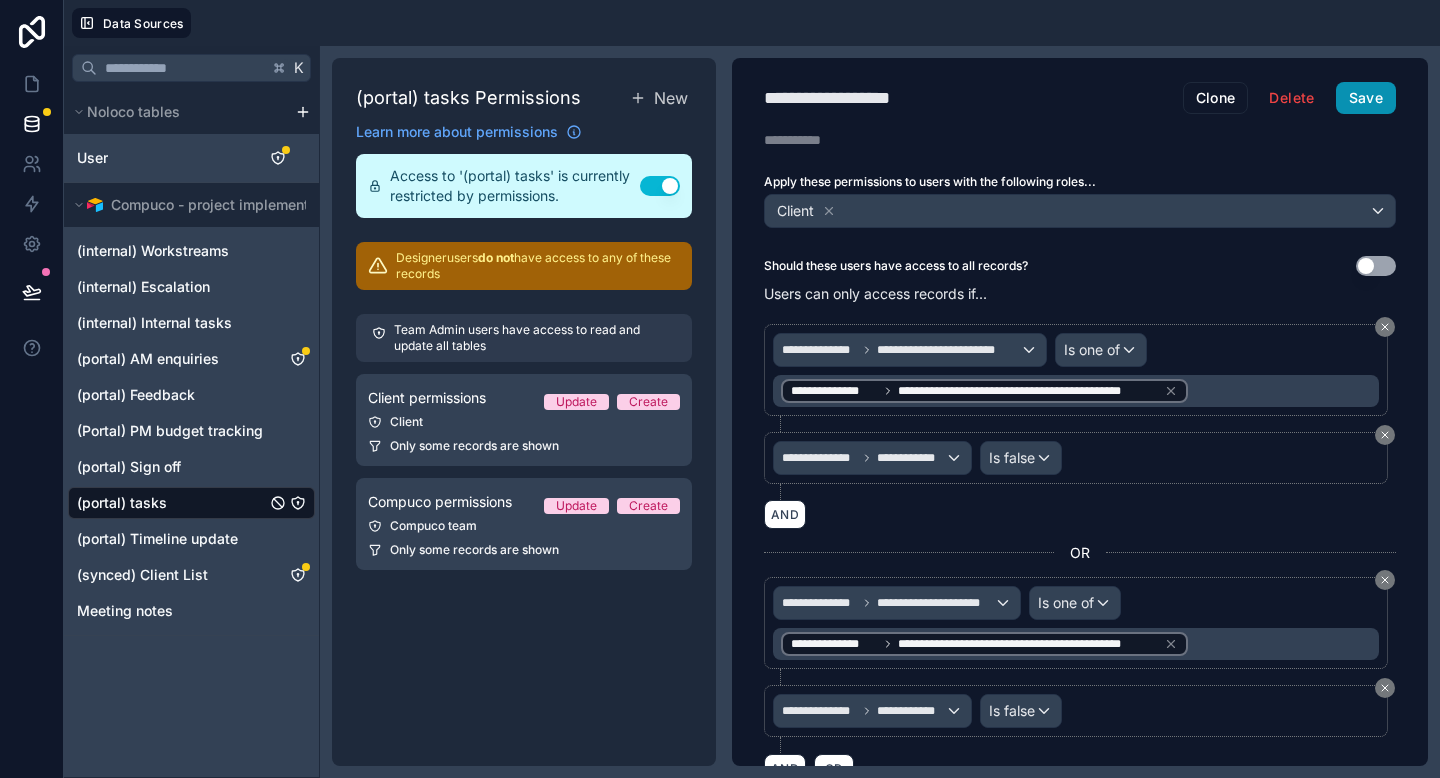 click on "Save" at bounding box center (1366, 98) 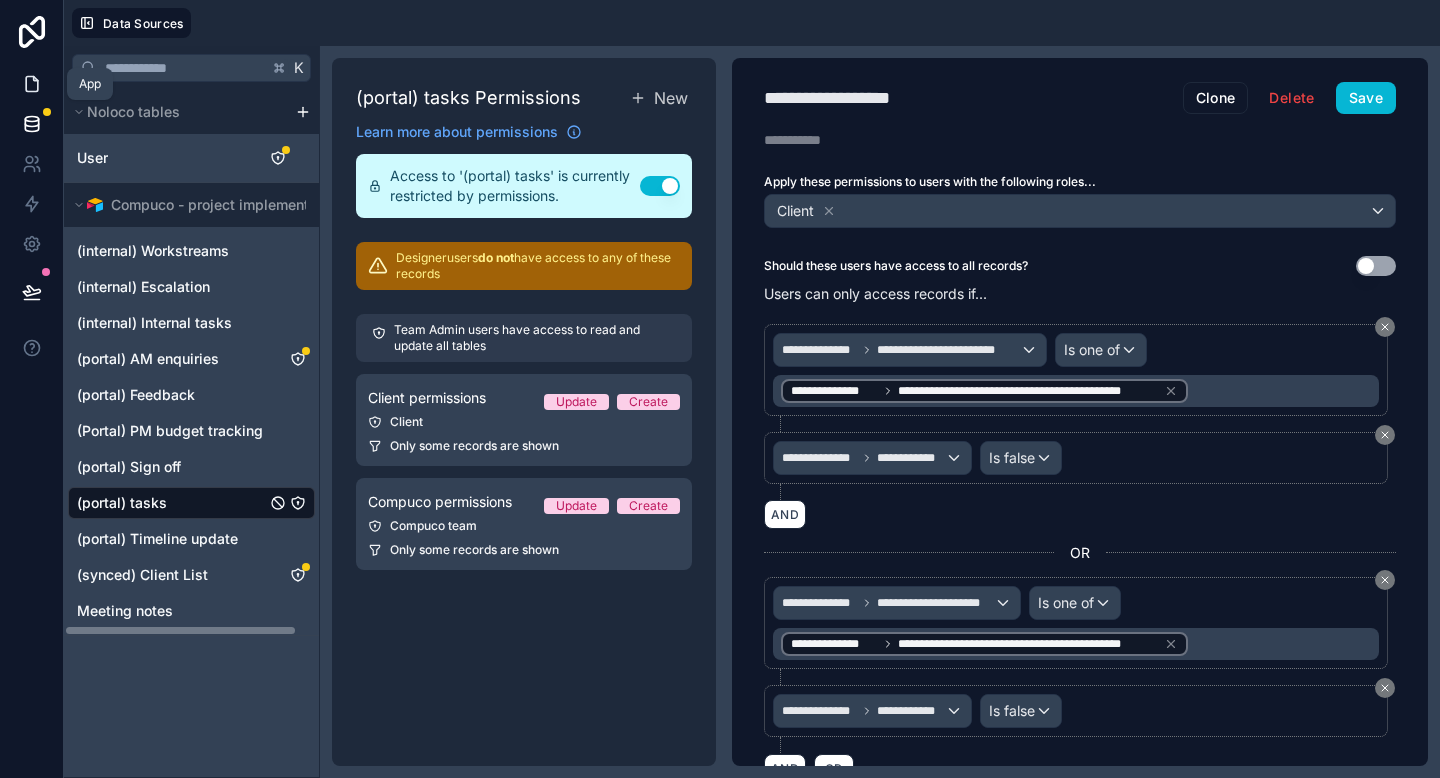 click 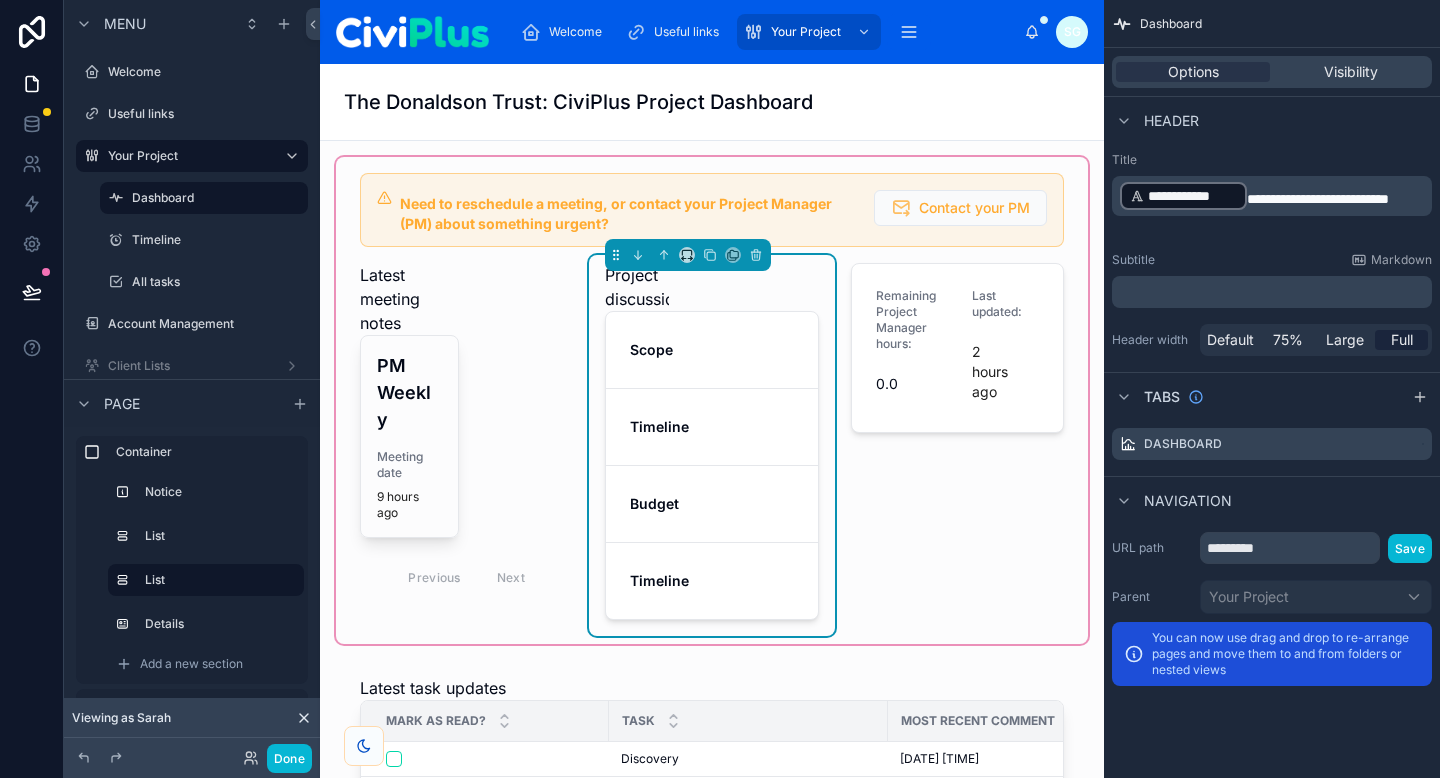 click at bounding box center [688, 255] 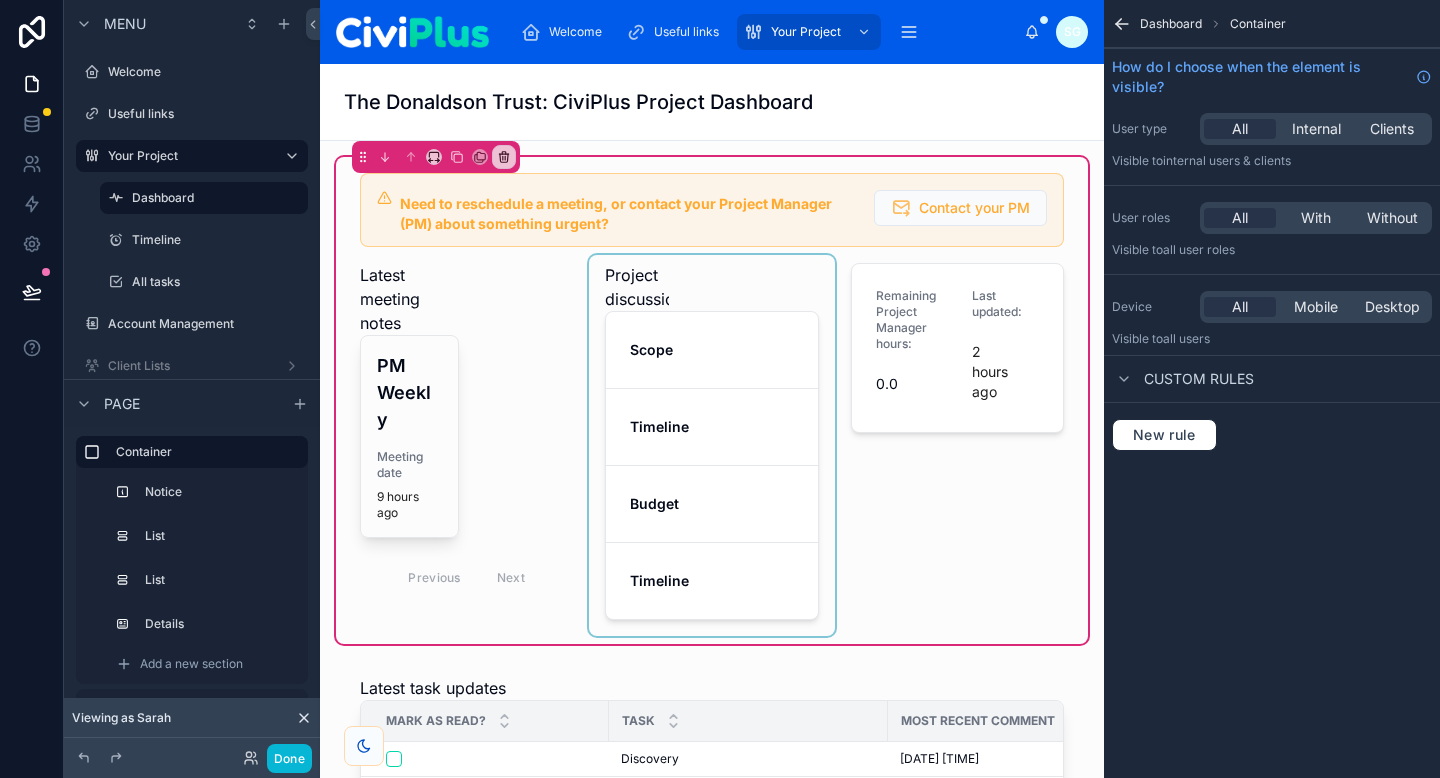 click at bounding box center [711, 445] 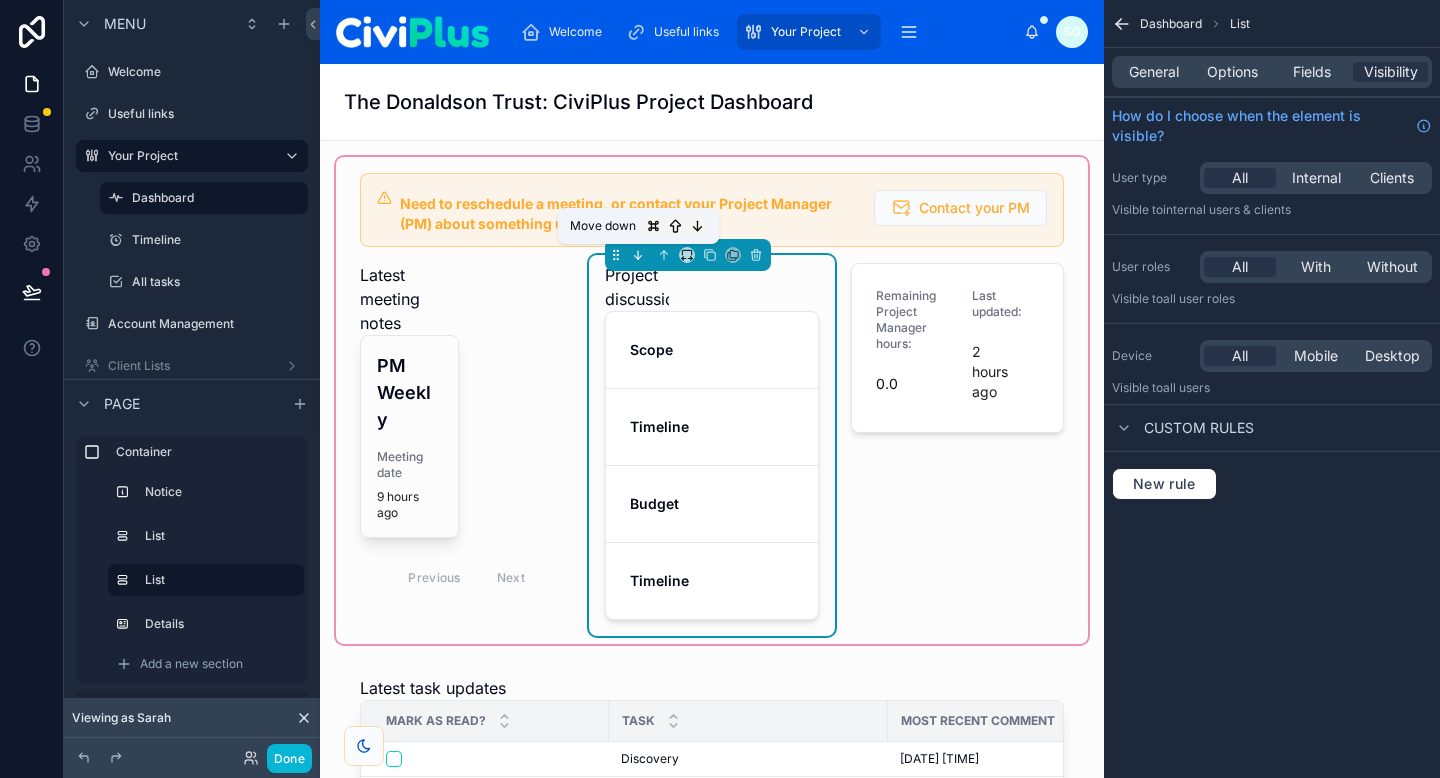 click 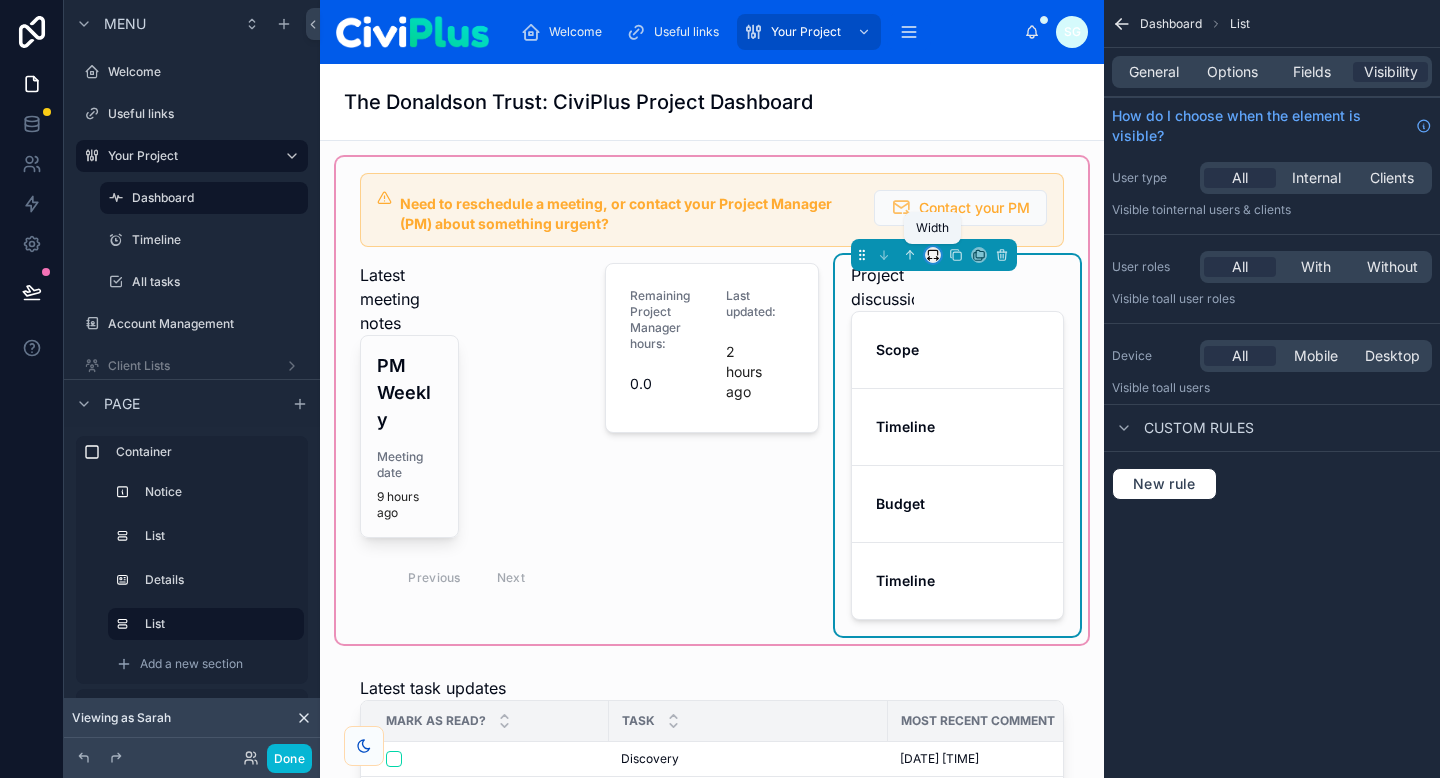 click 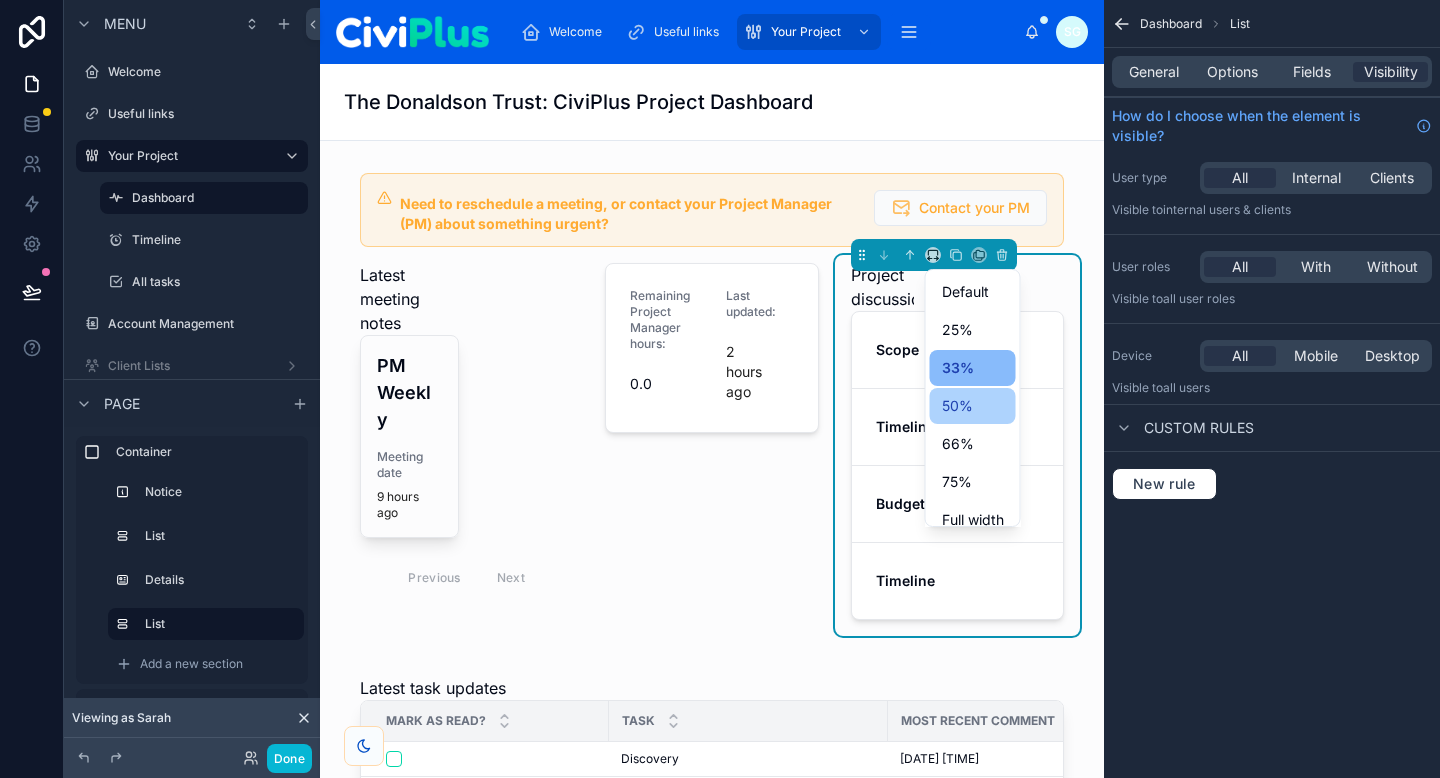 click on "50%" at bounding box center [957, 406] 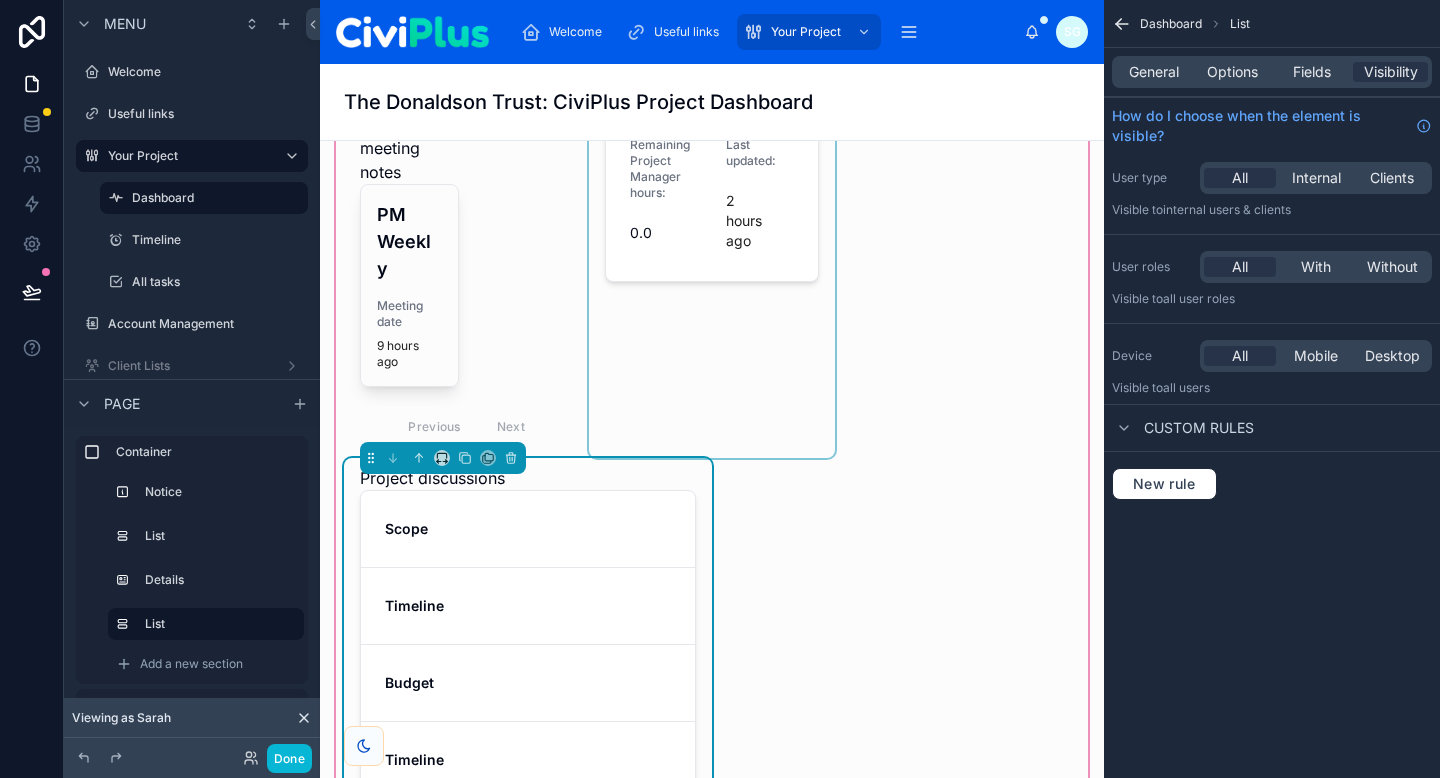 scroll, scrollTop: 46, scrollLeft: 0, axis: vertical 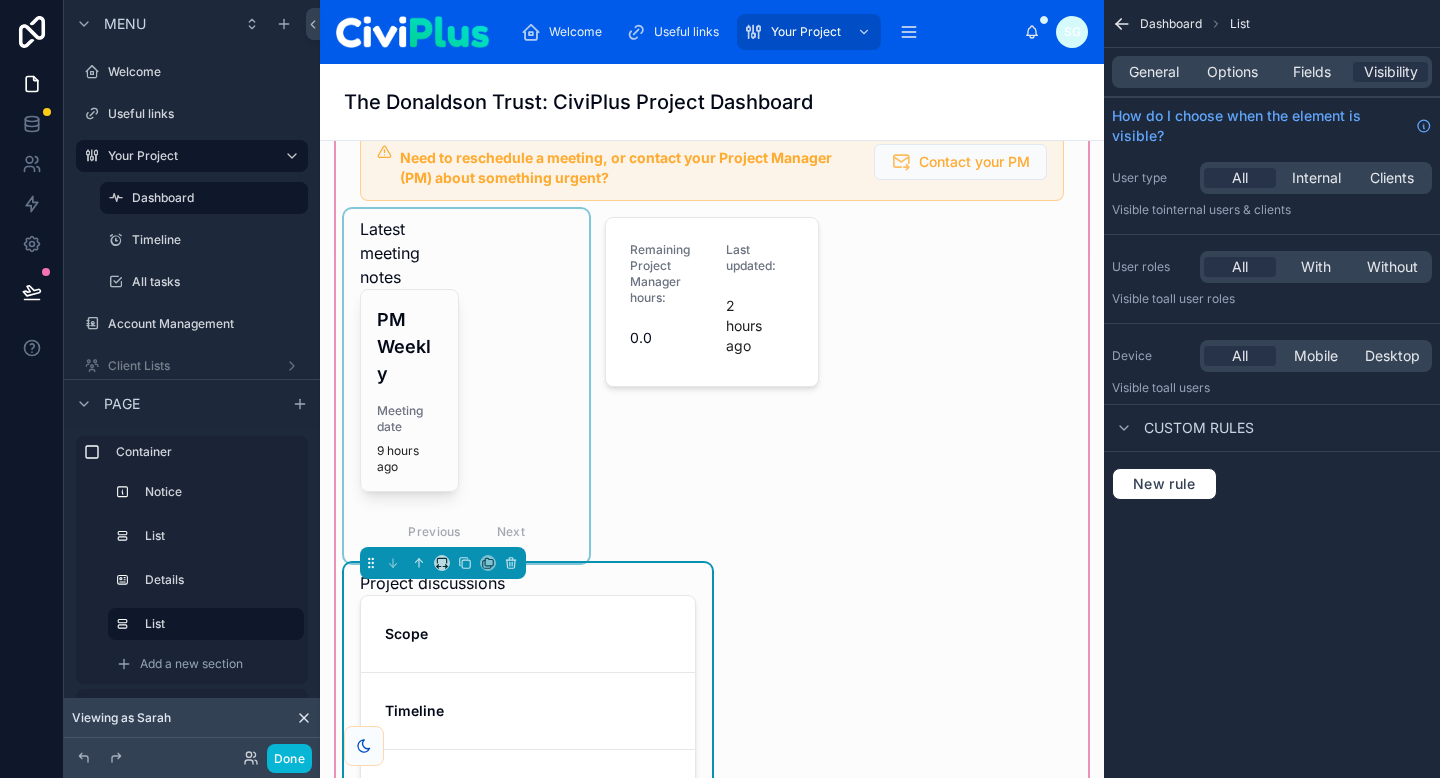click at bounding box center [466, 386] 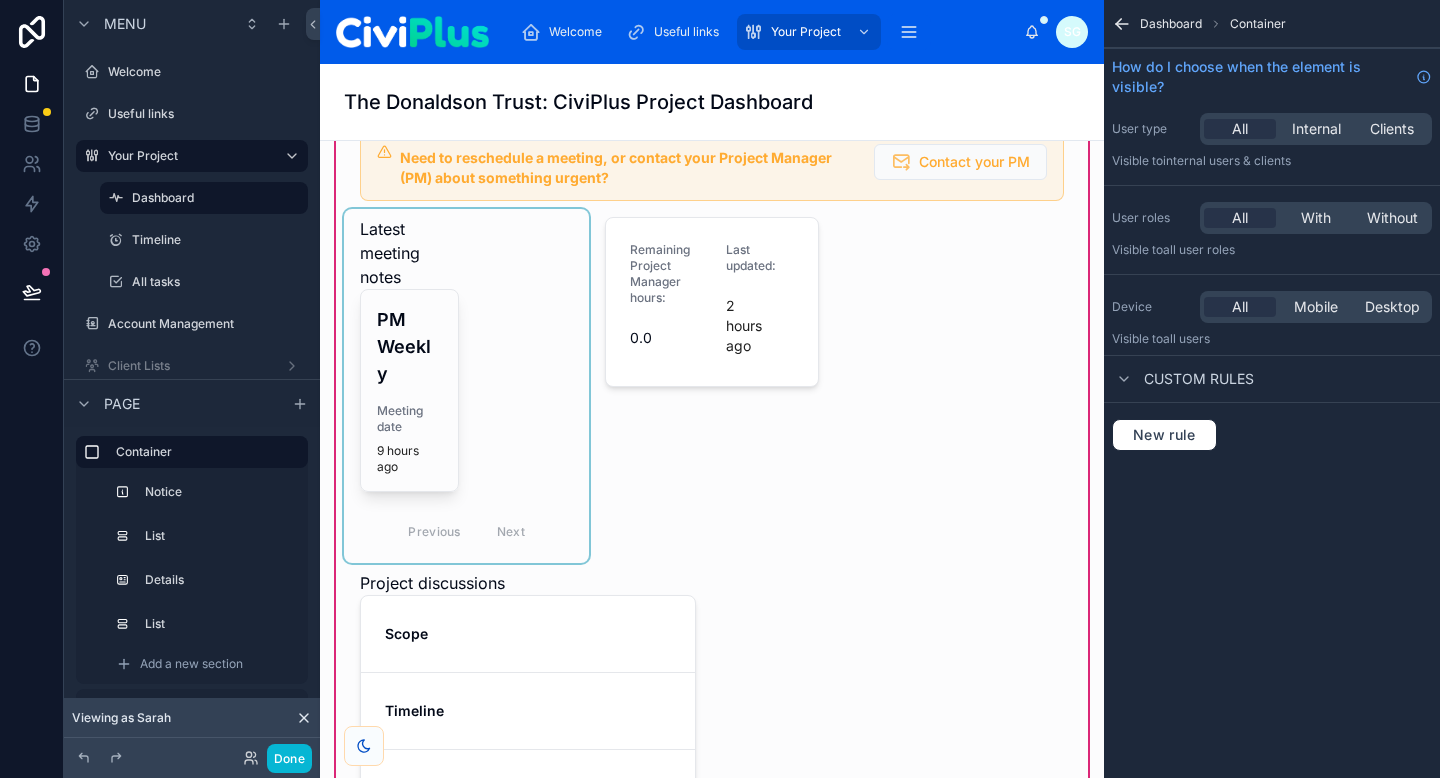 click at bounding box center (466, 386) 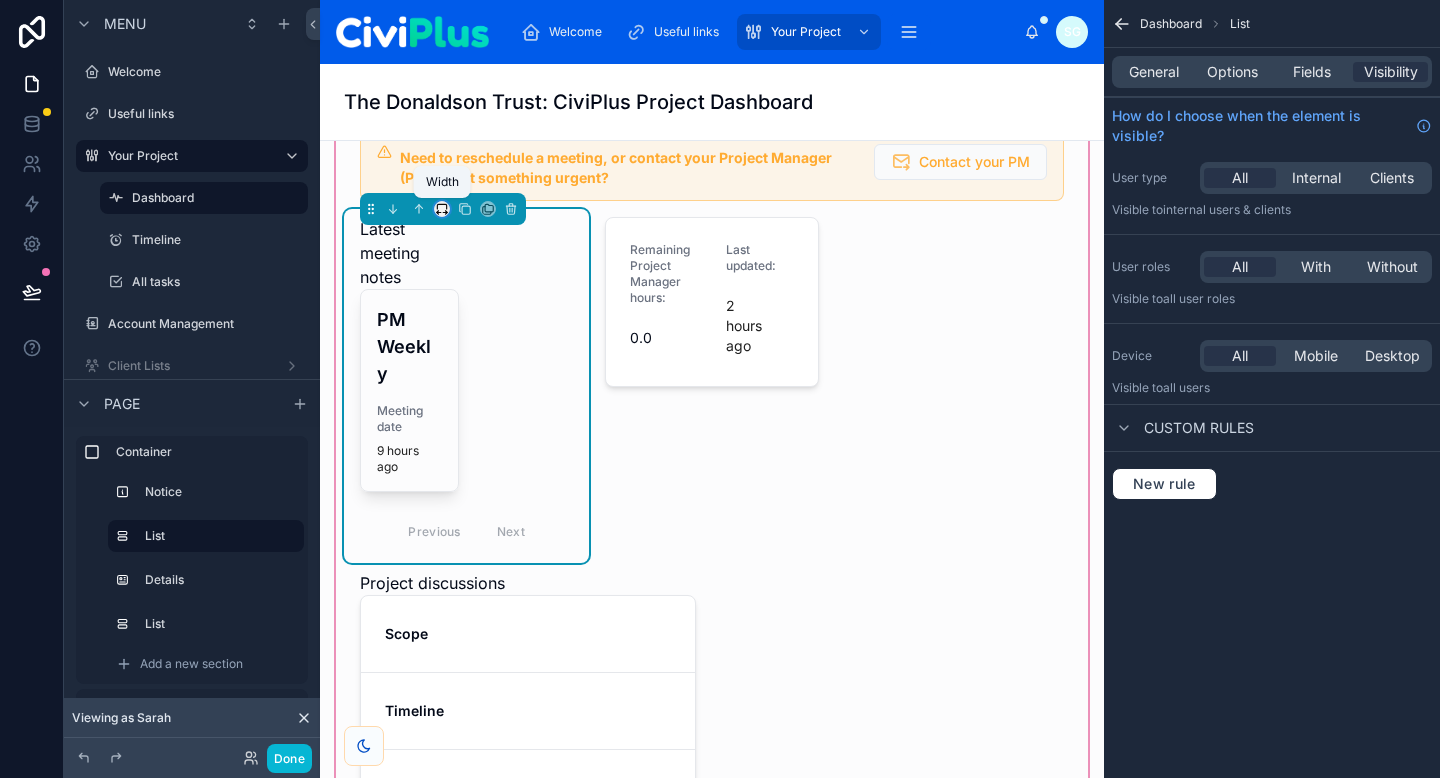 click 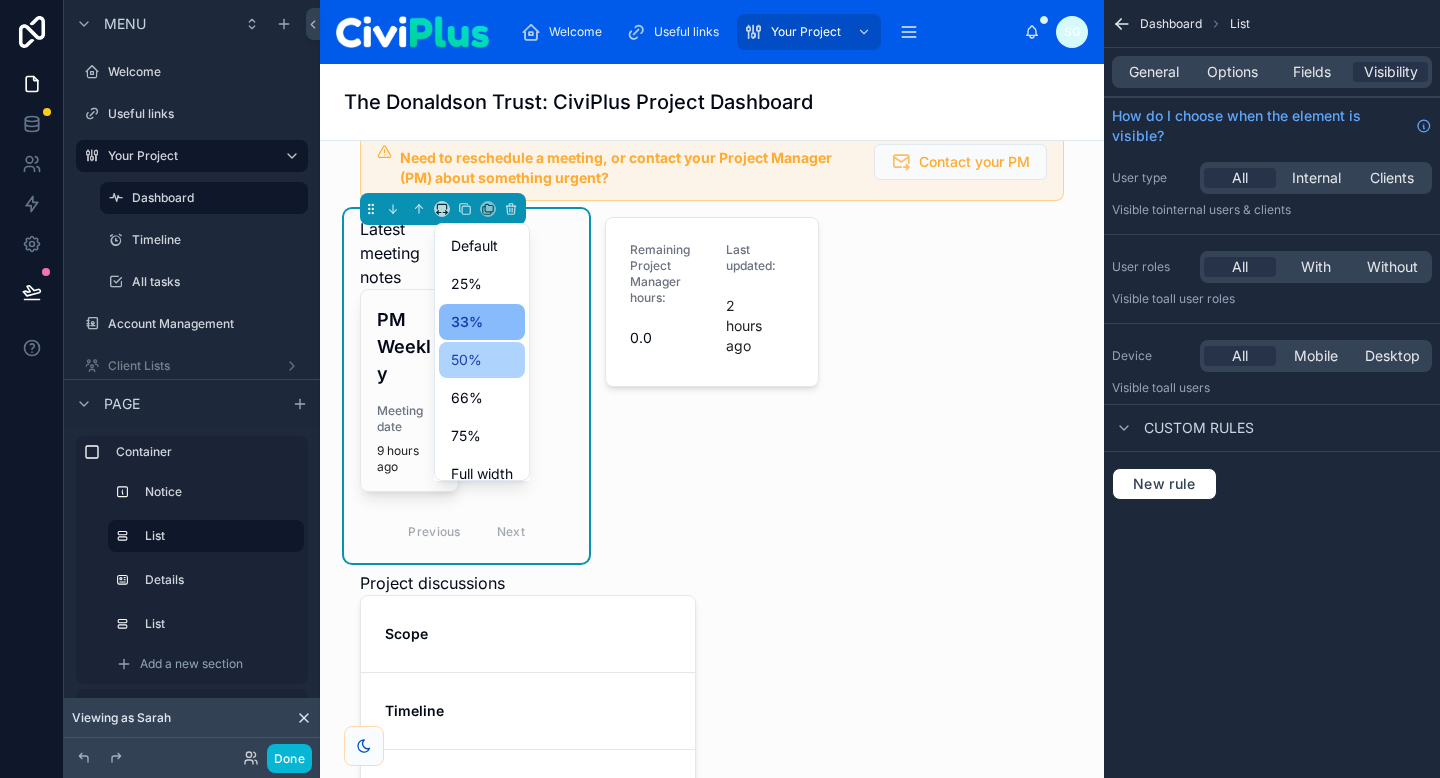 click on "50%" at bounding box center (482, 360) 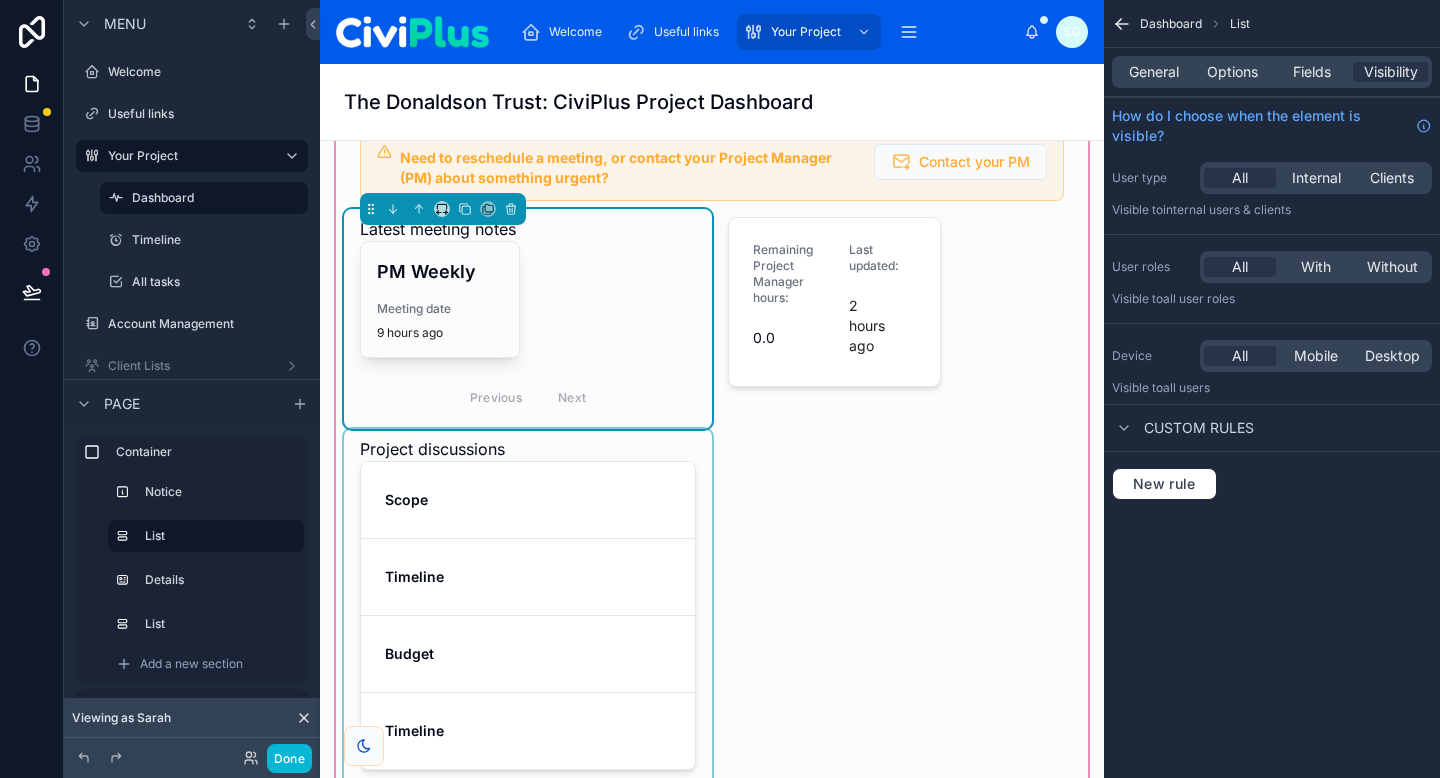 click at bounding box center (528, 607) 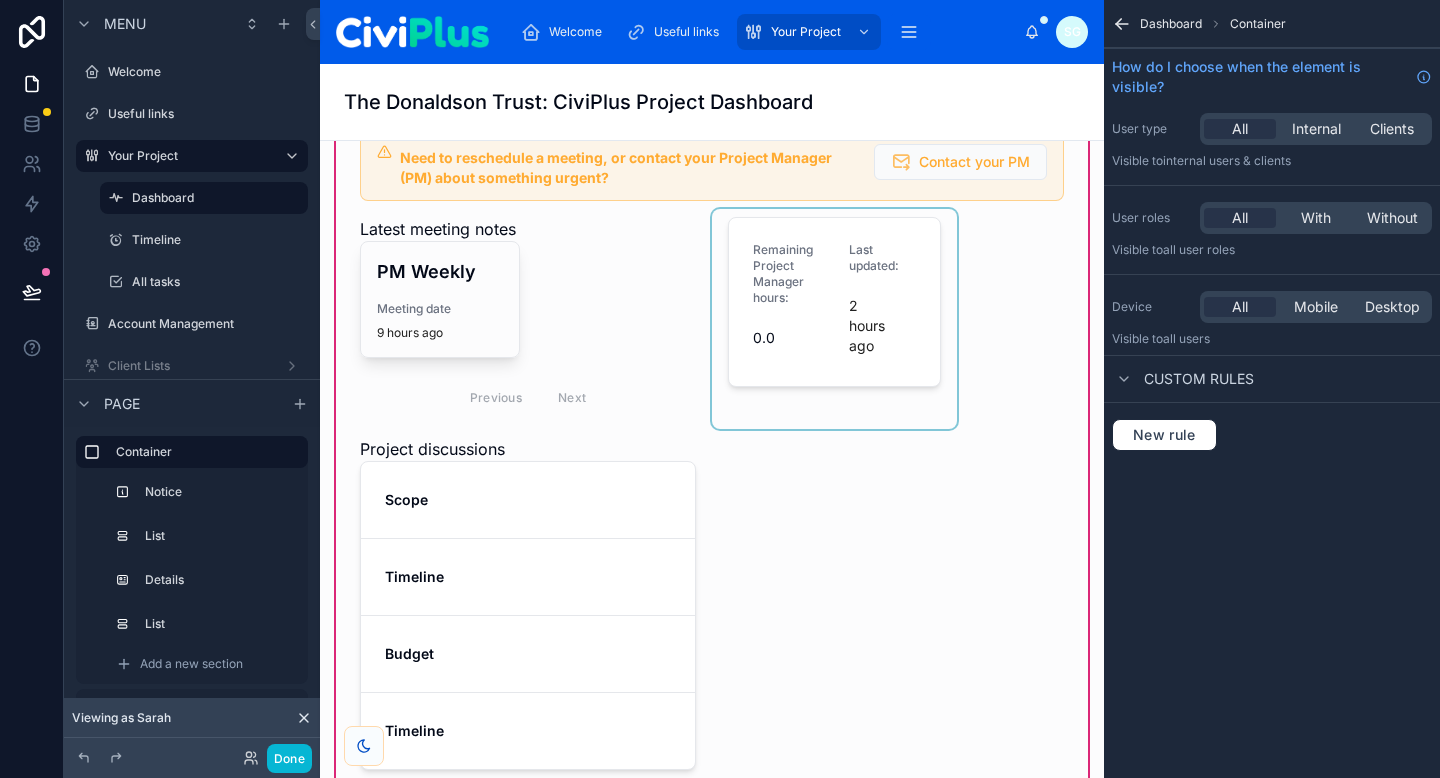 click at bounding box center (834, 319) 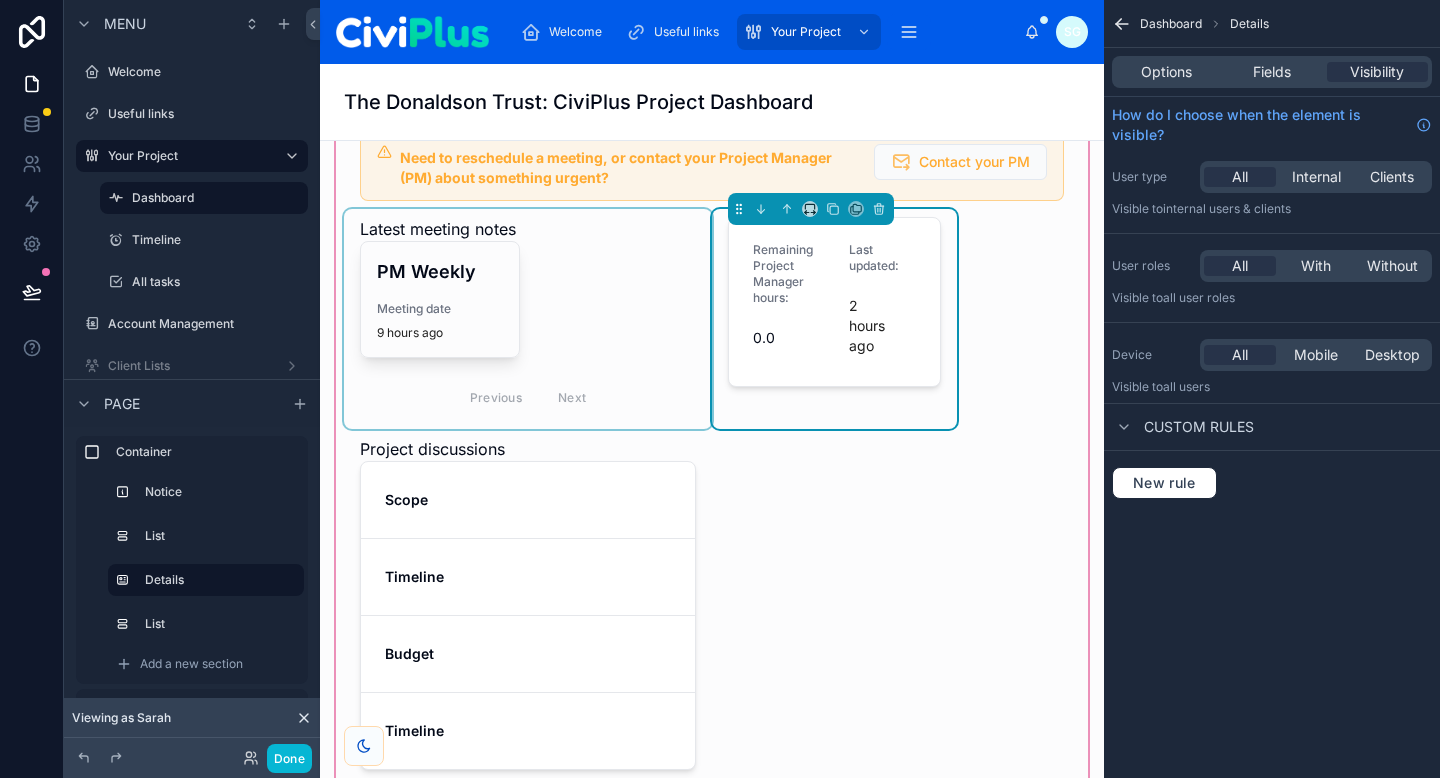 click at bounding box center (528, 319) 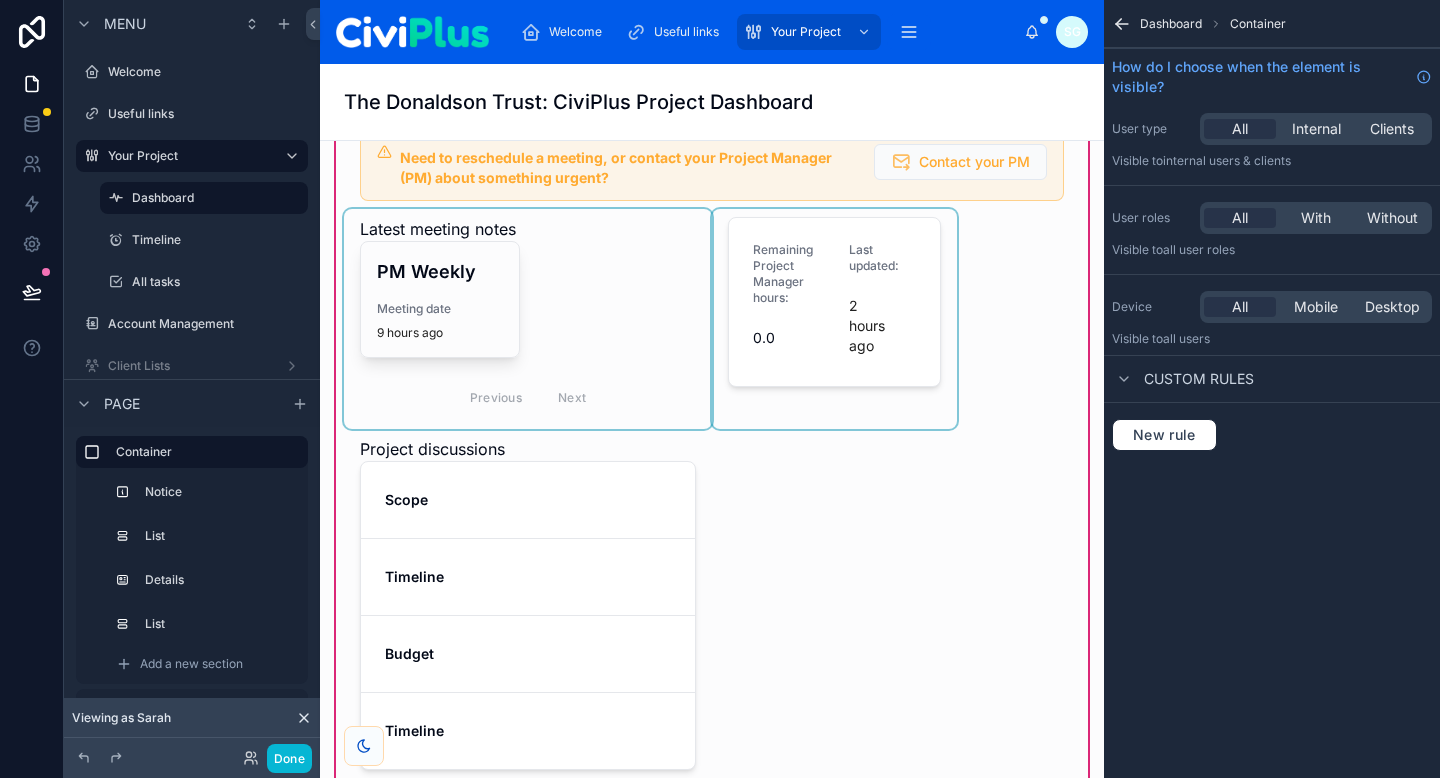 click at bounding box center [528, 319] 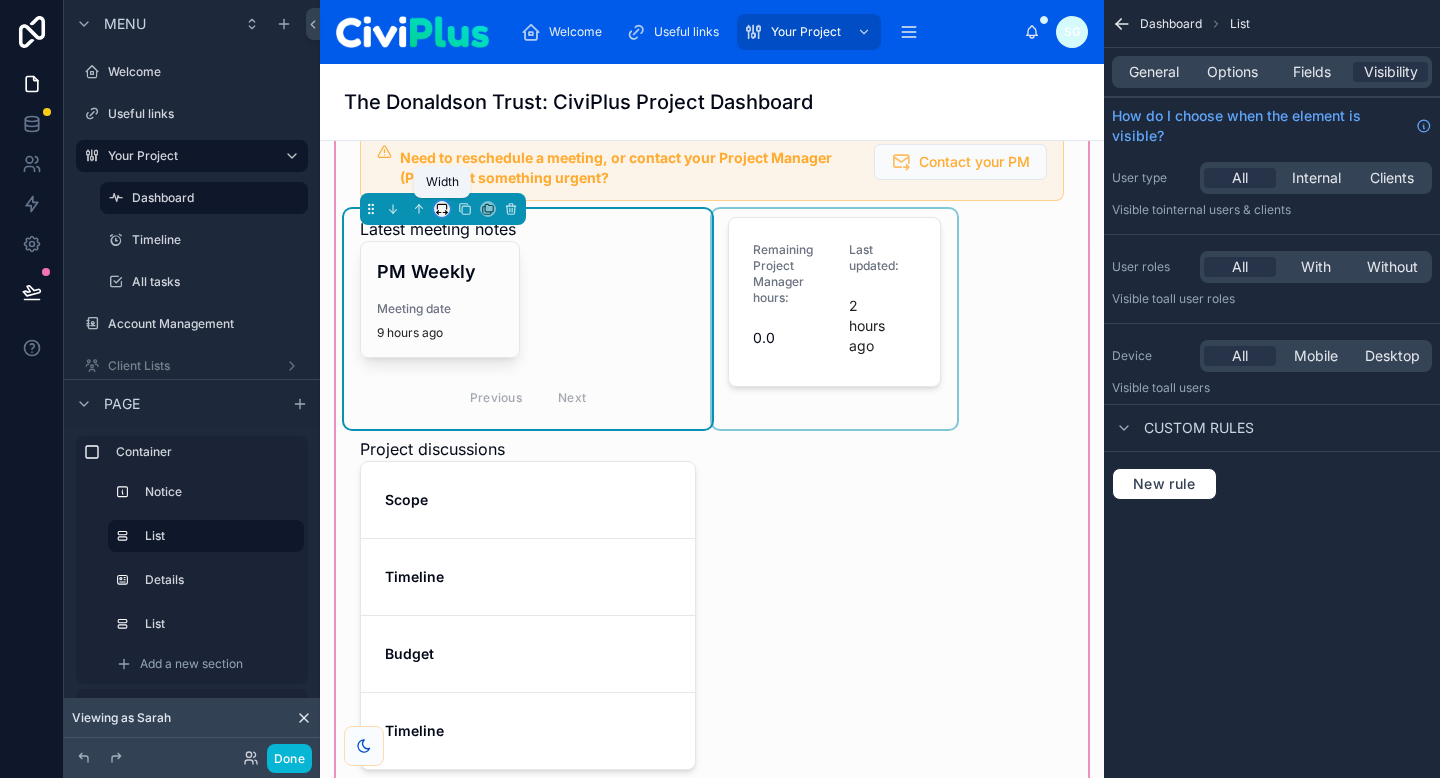 click 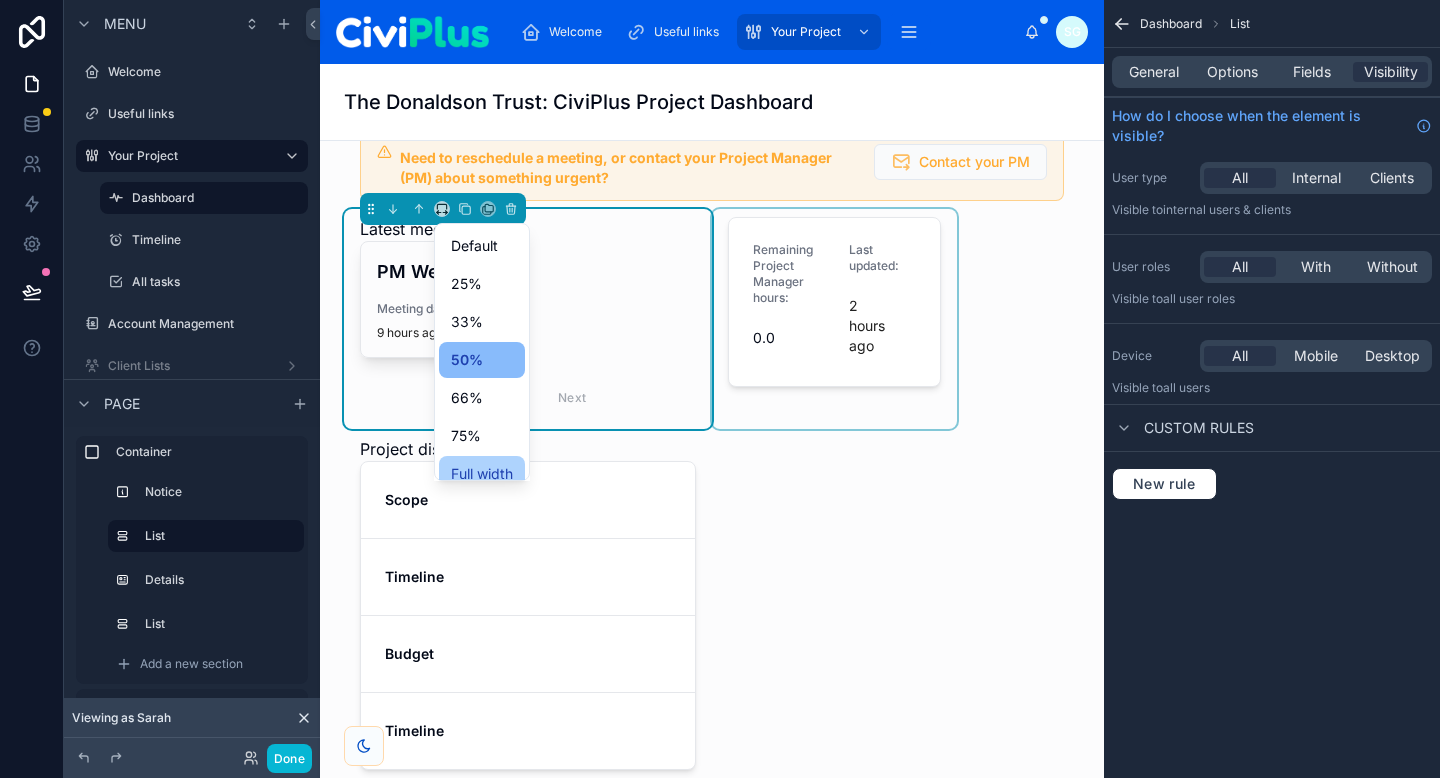 click on "Full width" at bounding box center (482, 474) 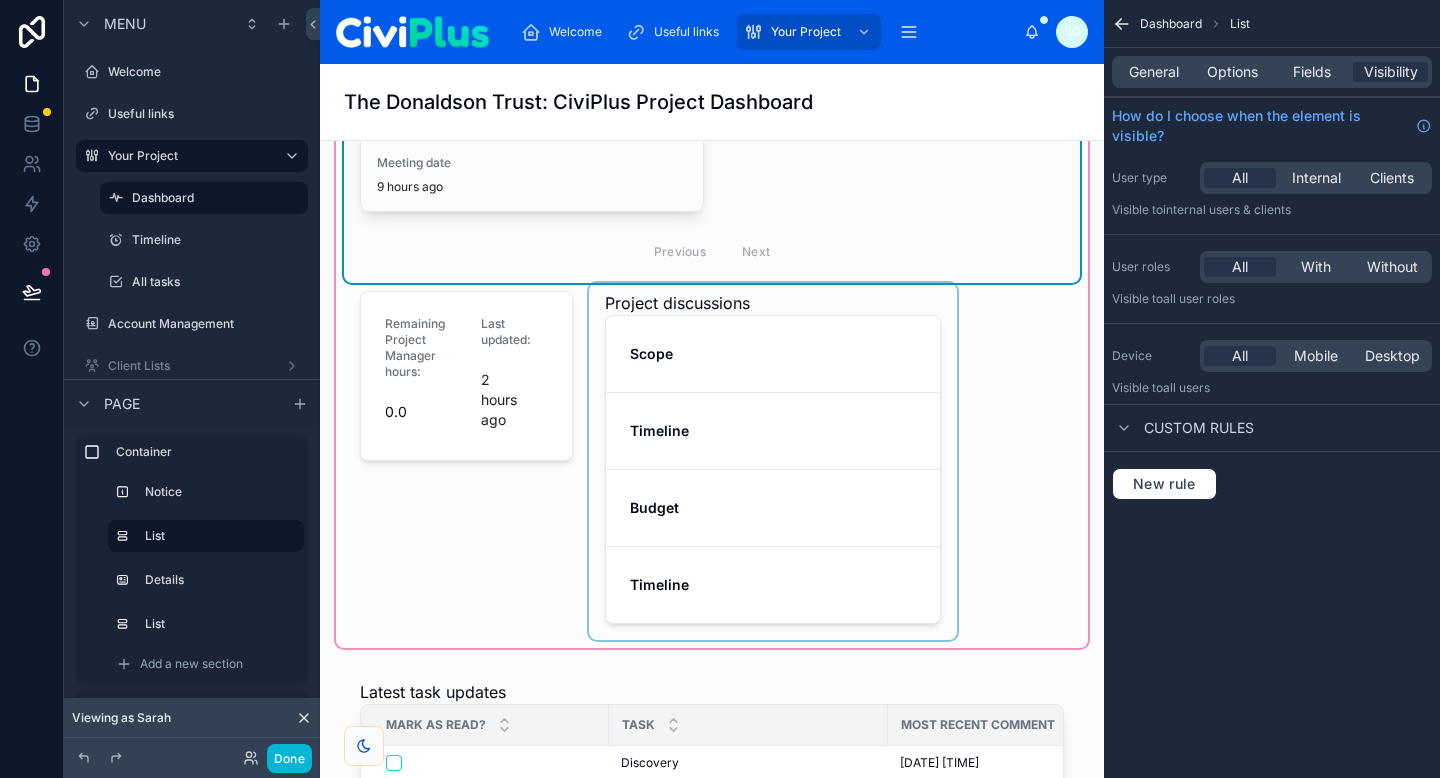 scroll, scrollTop: 206, scrollLeft: 0, axis: vertical 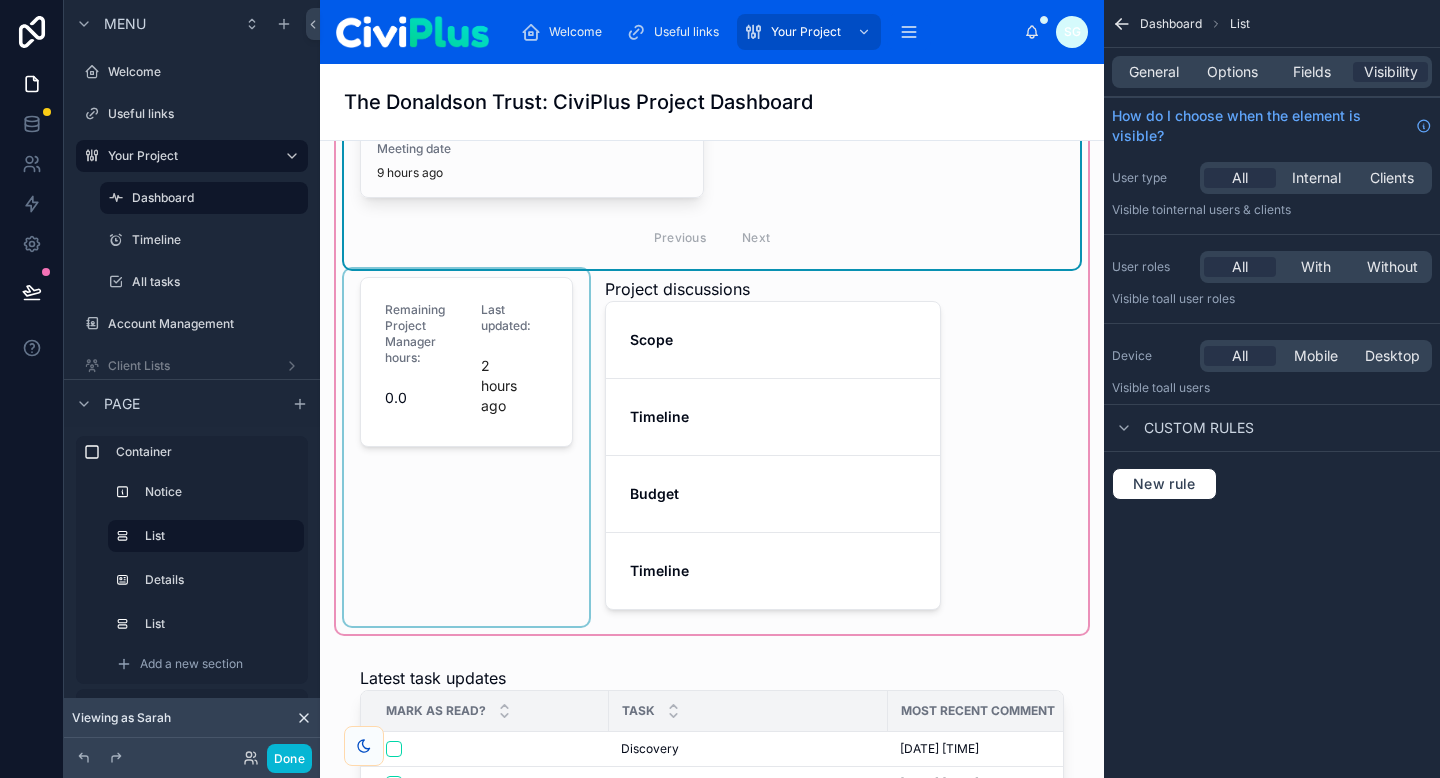 click at bounding box center [466, 447] 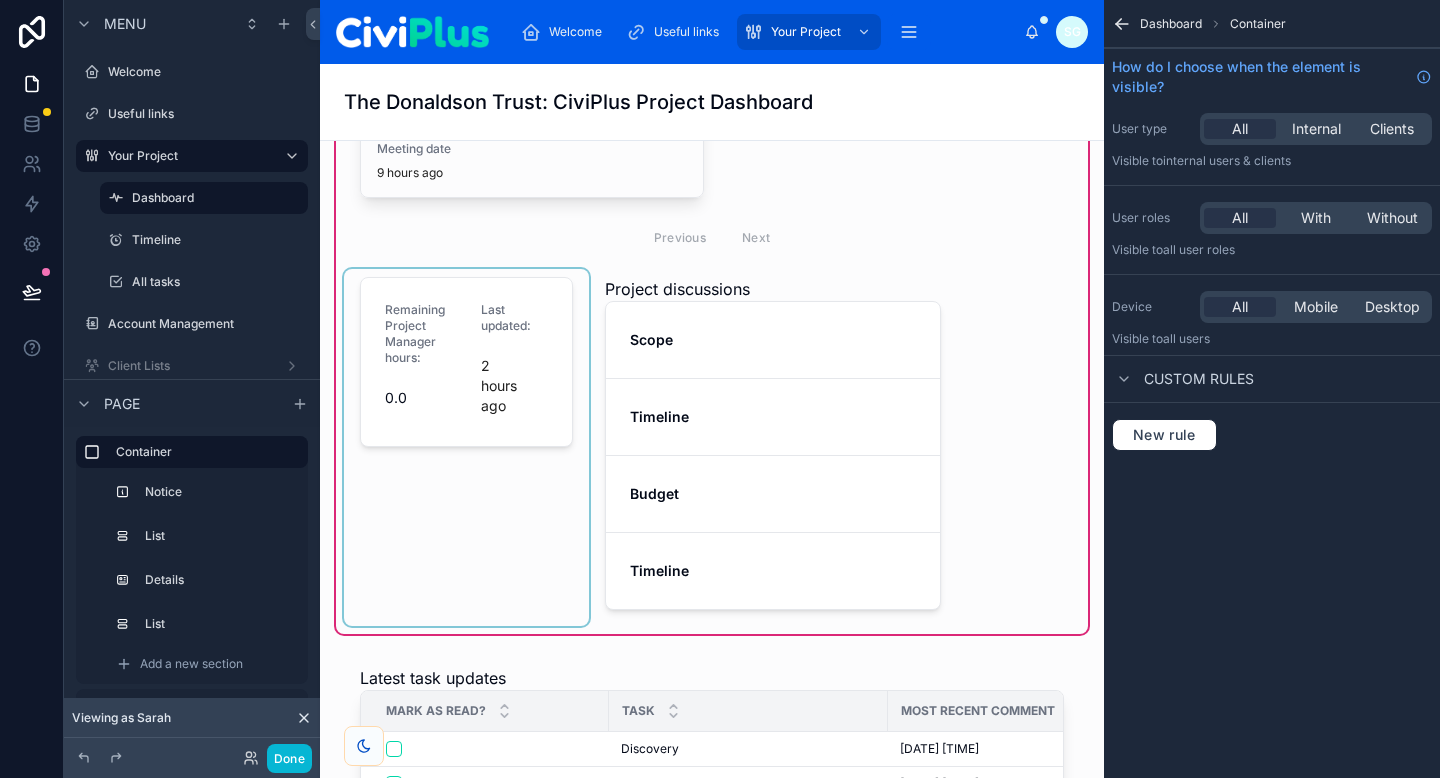 click at bounding box center (466, 447) 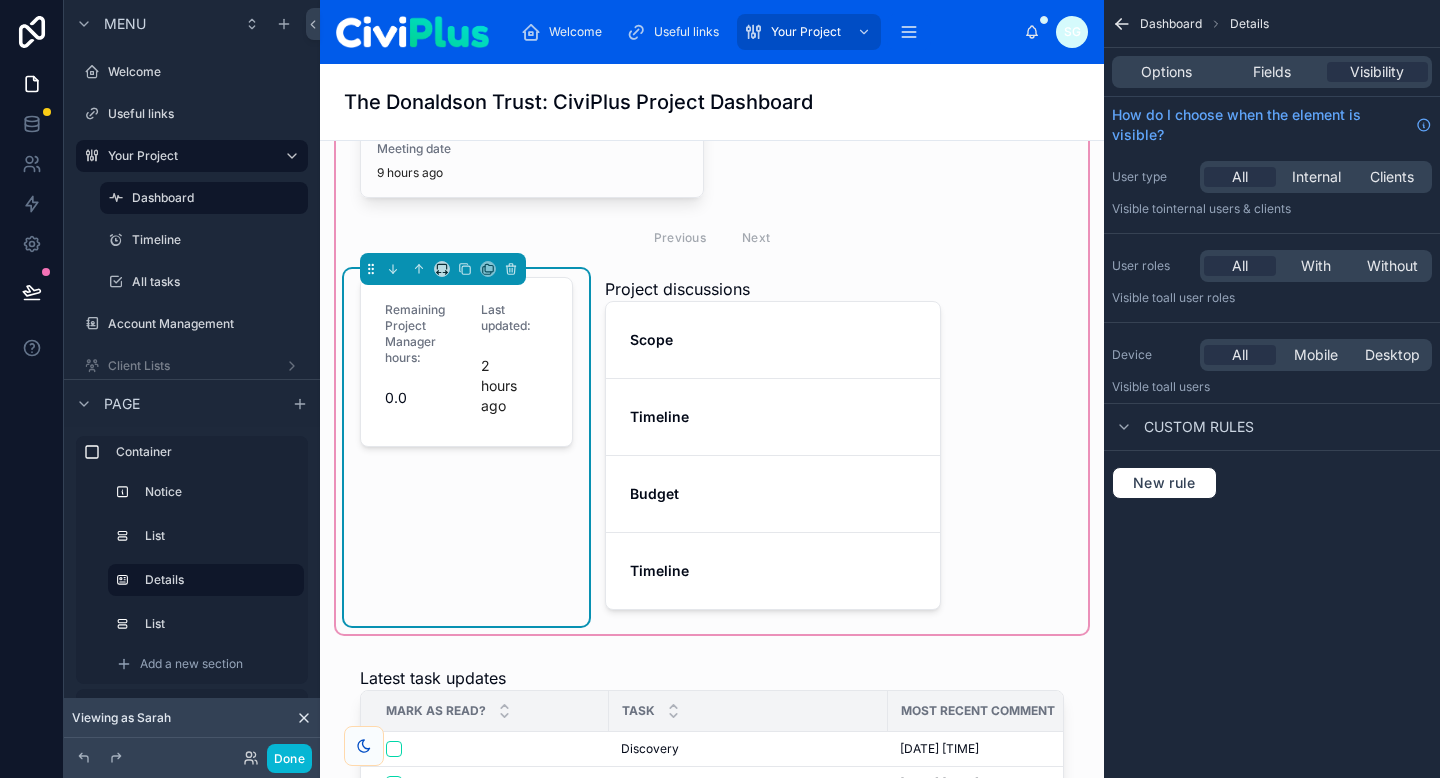 click at bounding box center [443, 269] 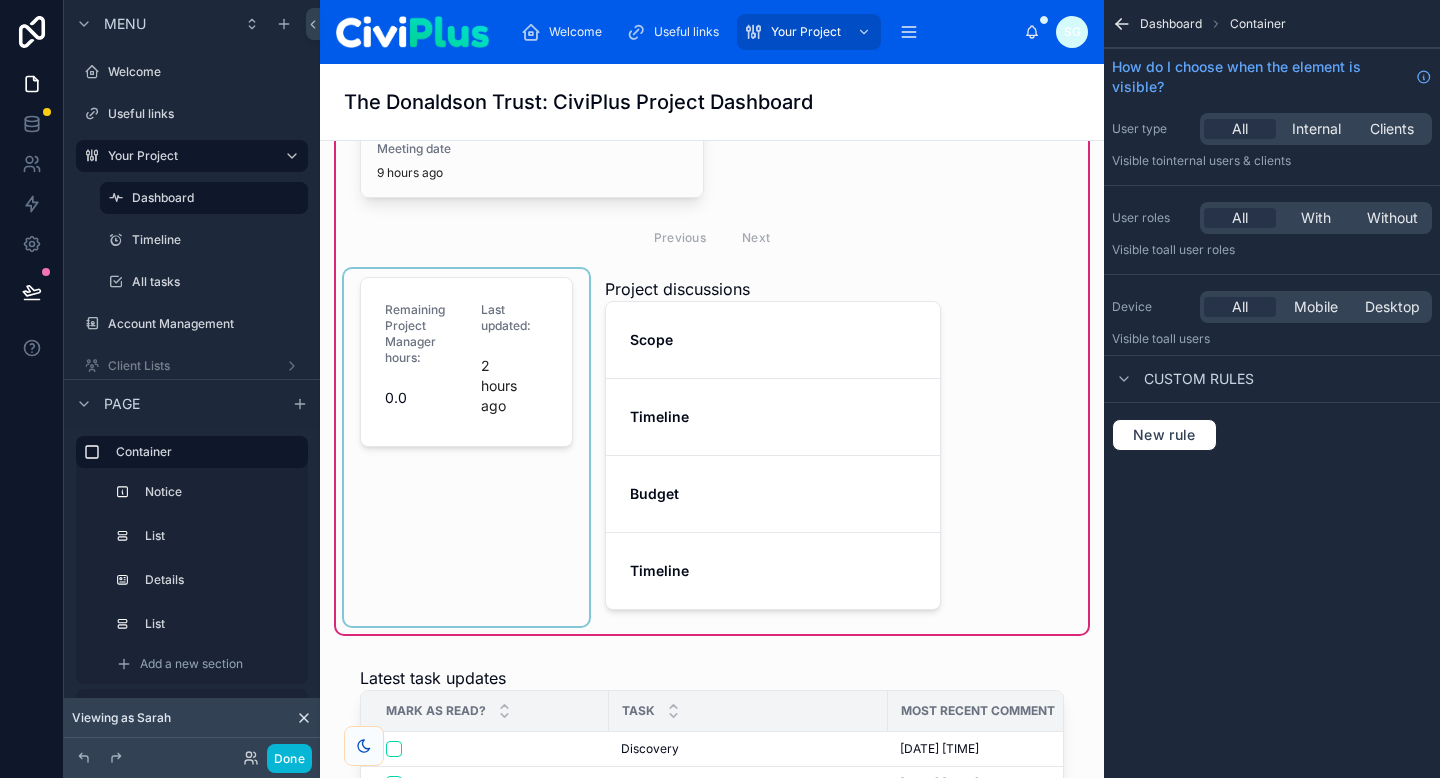 click at bounding box center [466, 447] 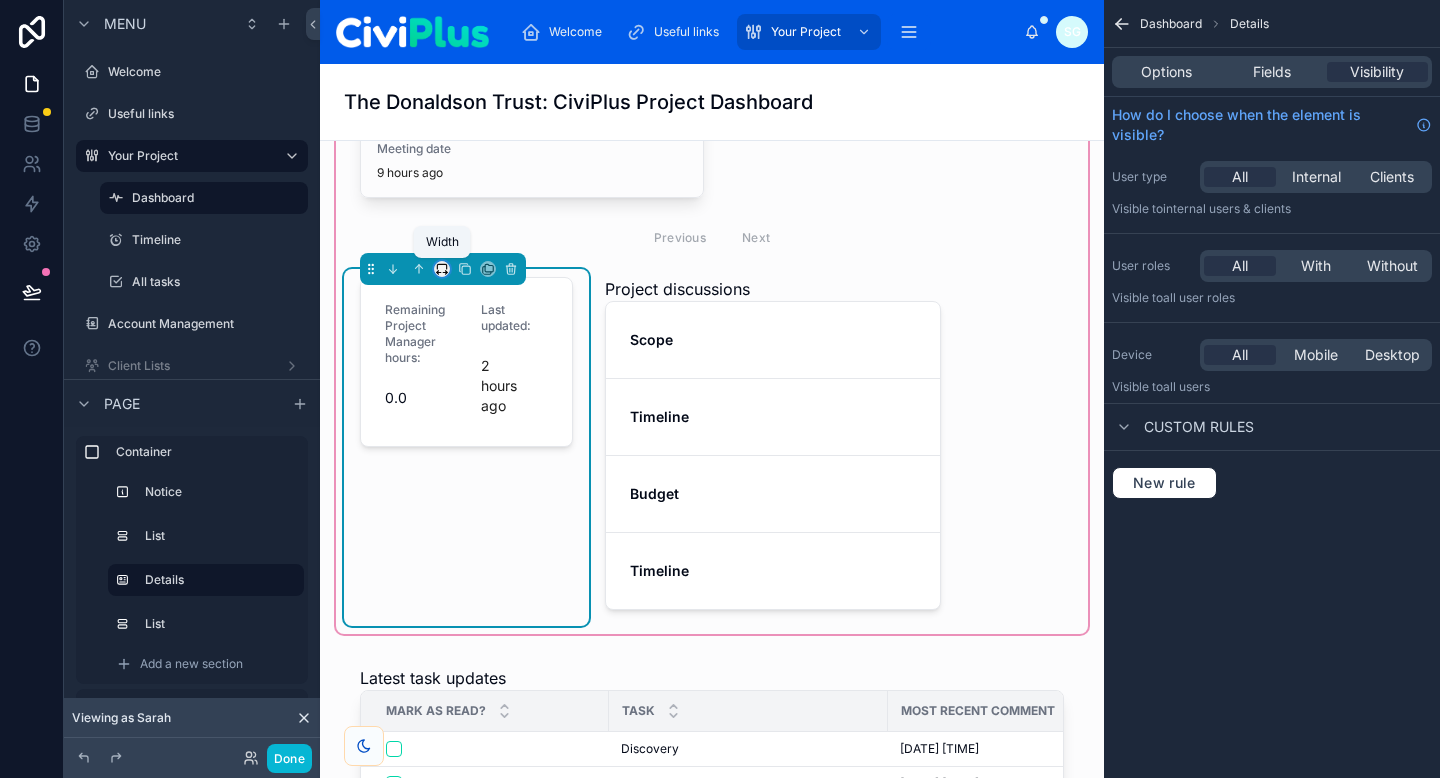 click 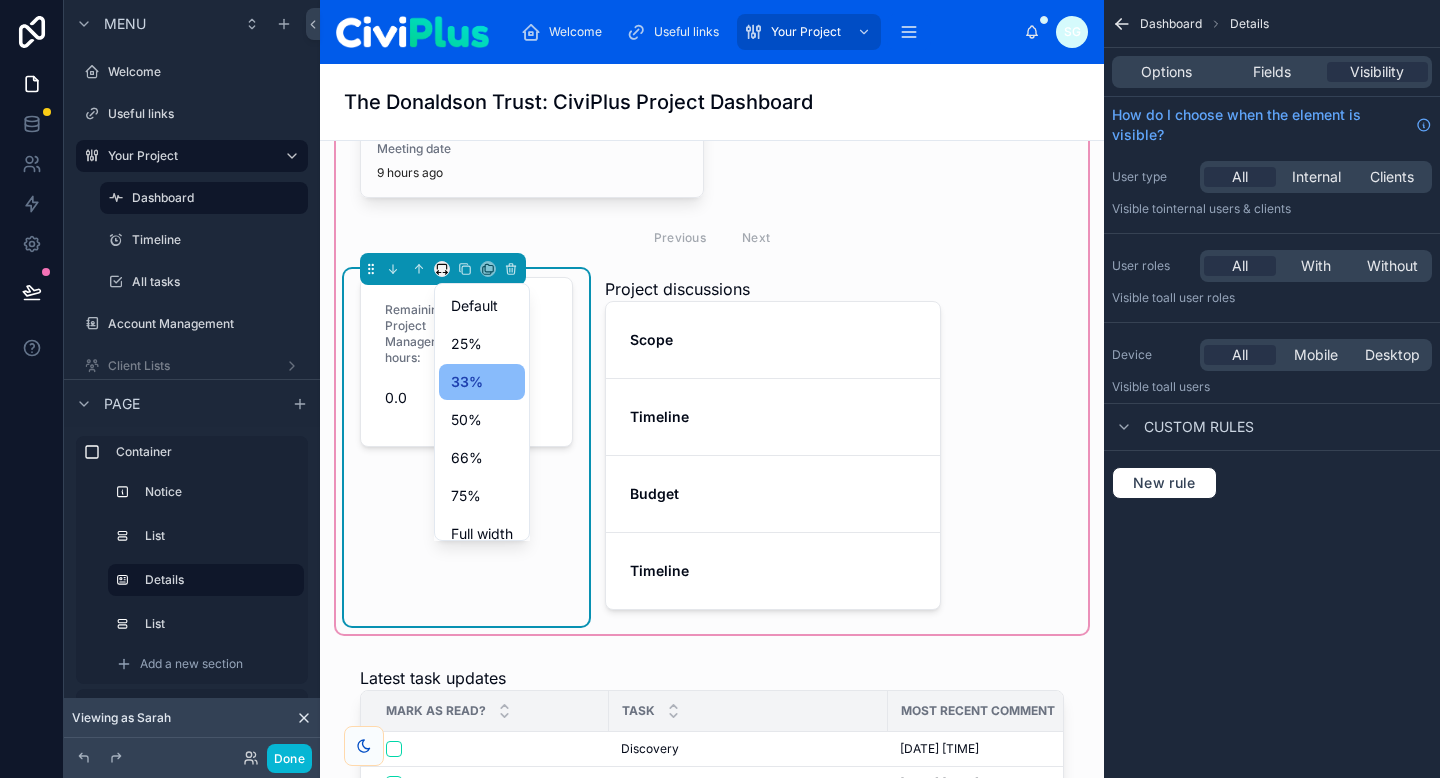 click at bounding box center [720, 389] 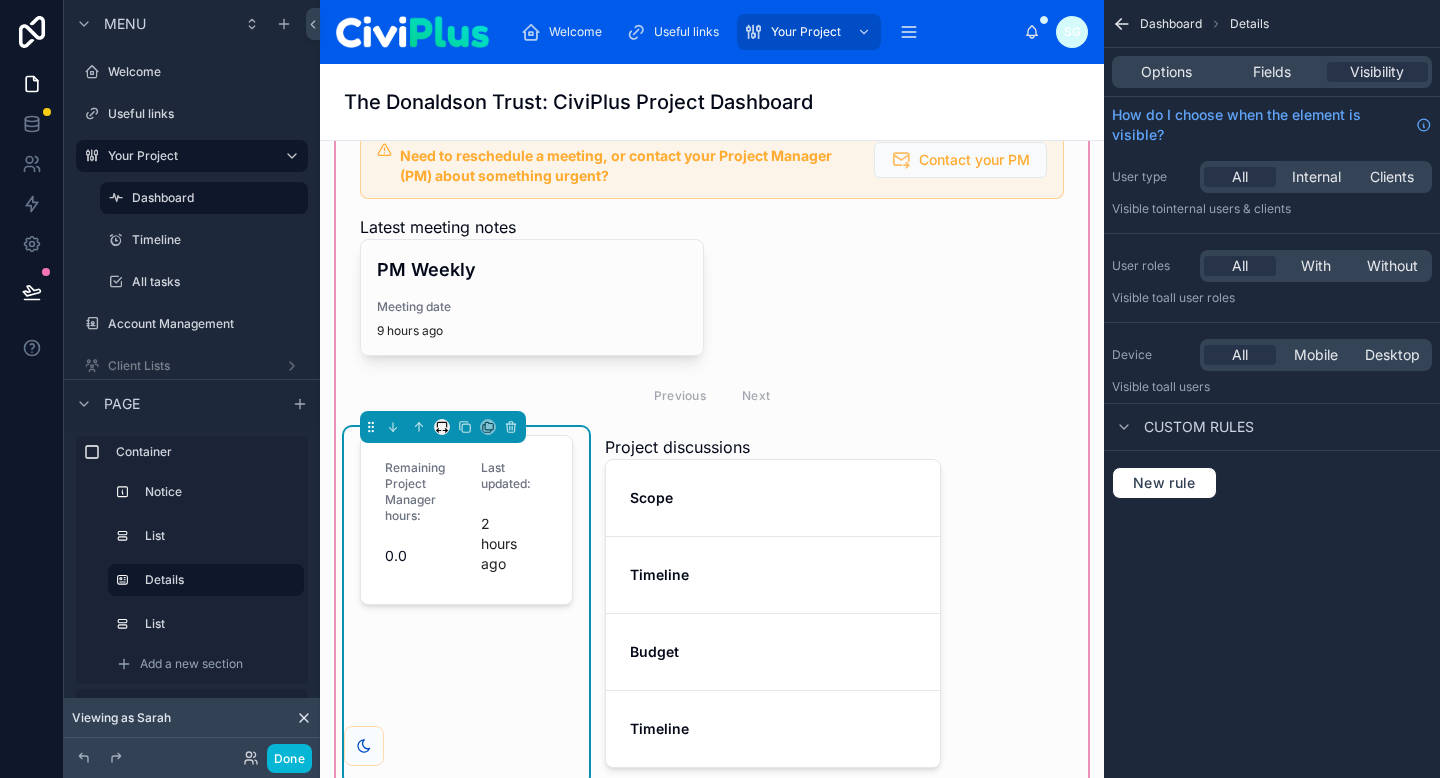 scroll, scrollTop: 0, scrollLeft: 0, axis: both 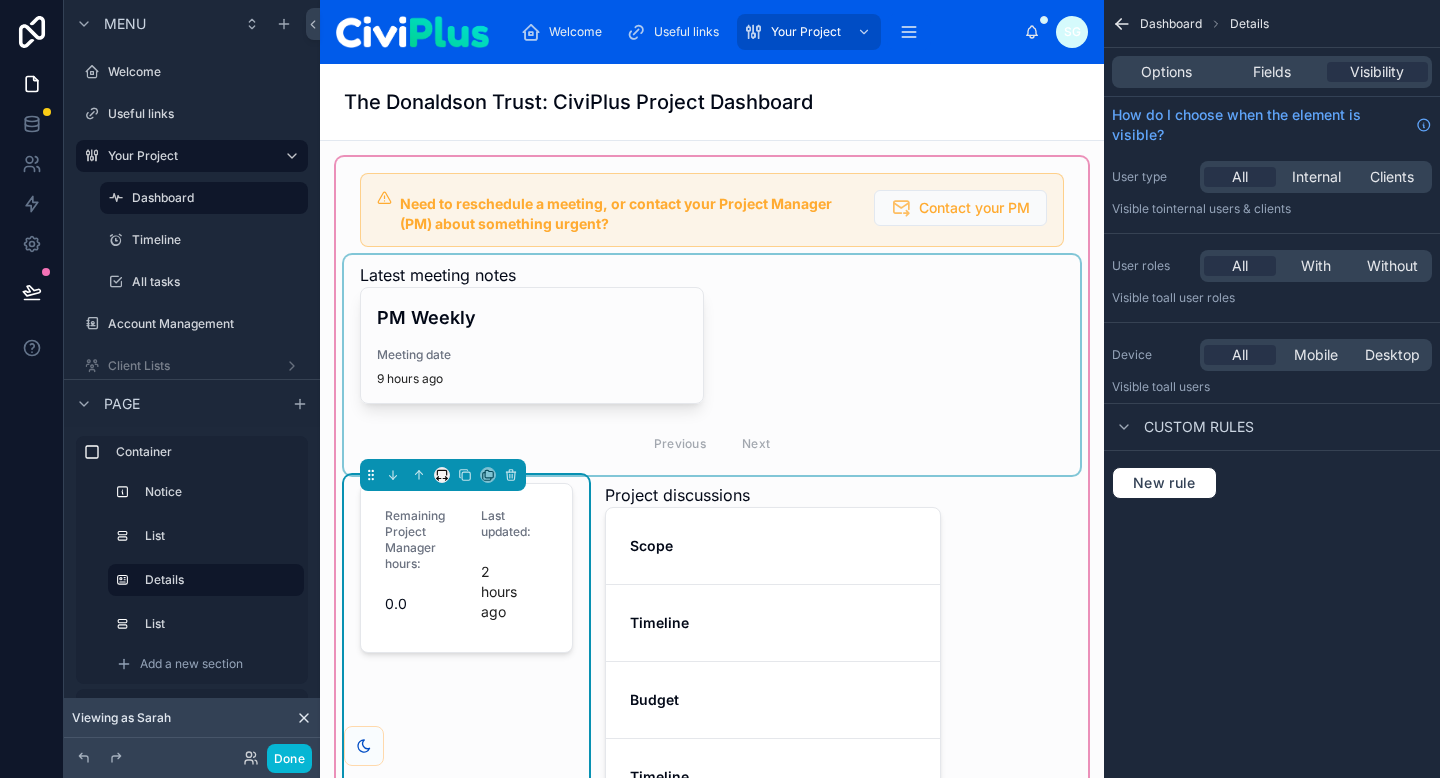 click at bounding box center (712, 365) 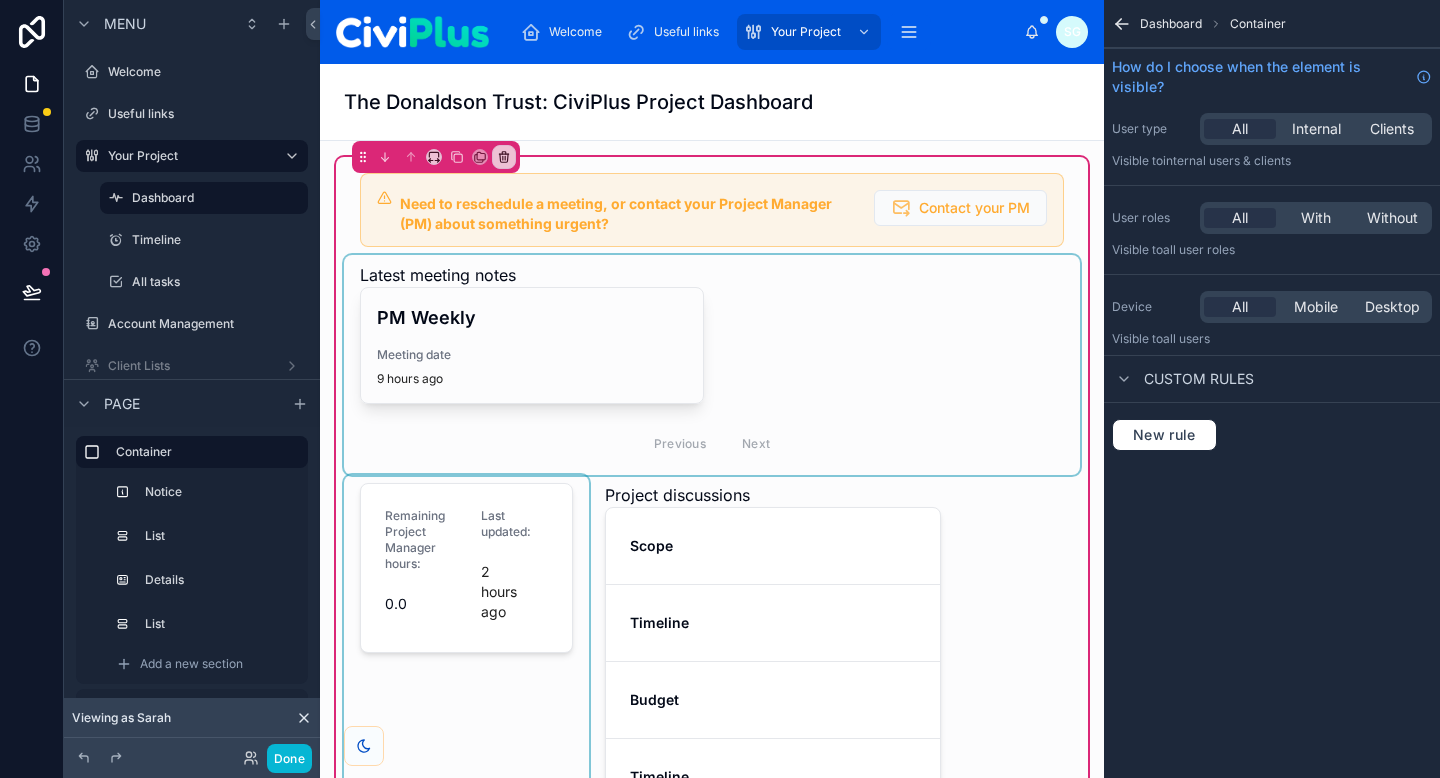 click at bounding box center (712, 365) 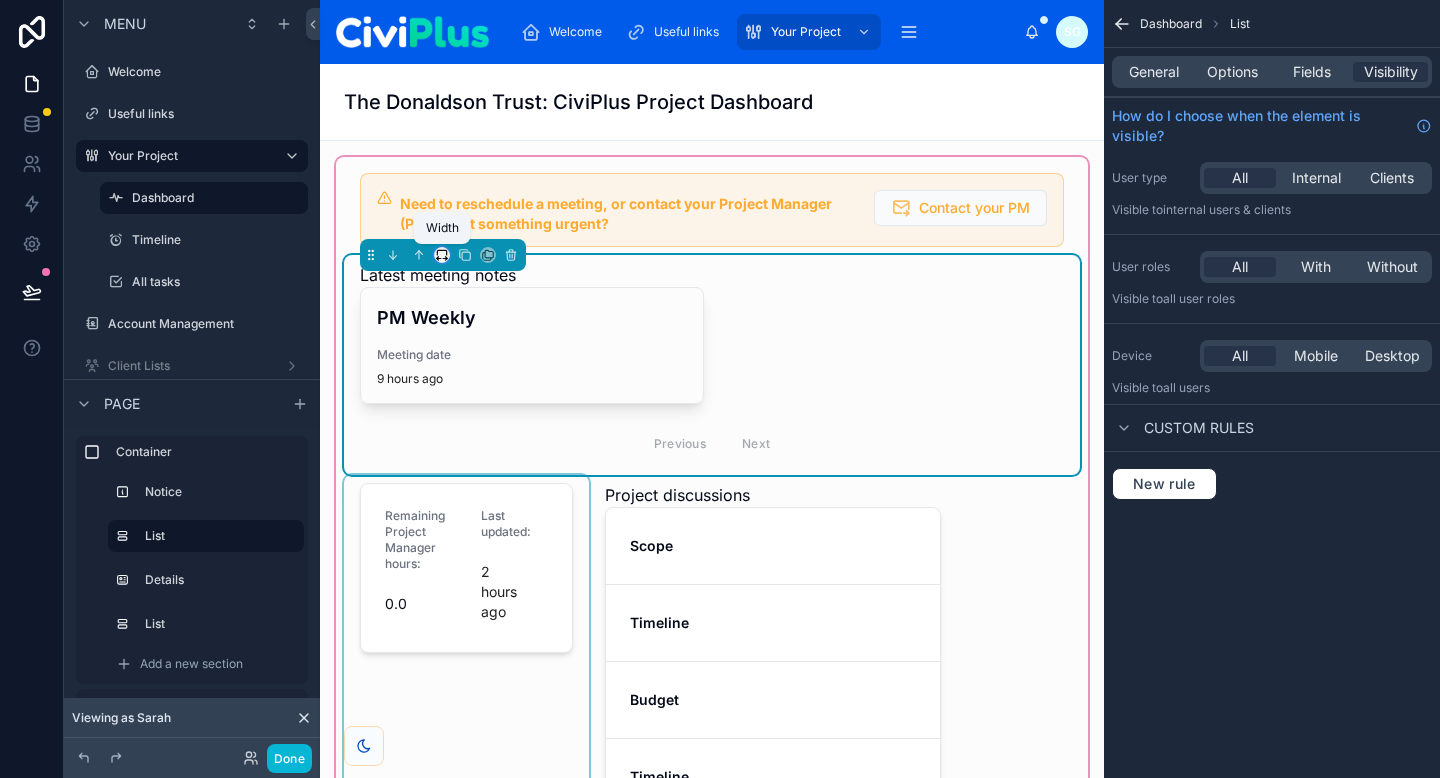 click 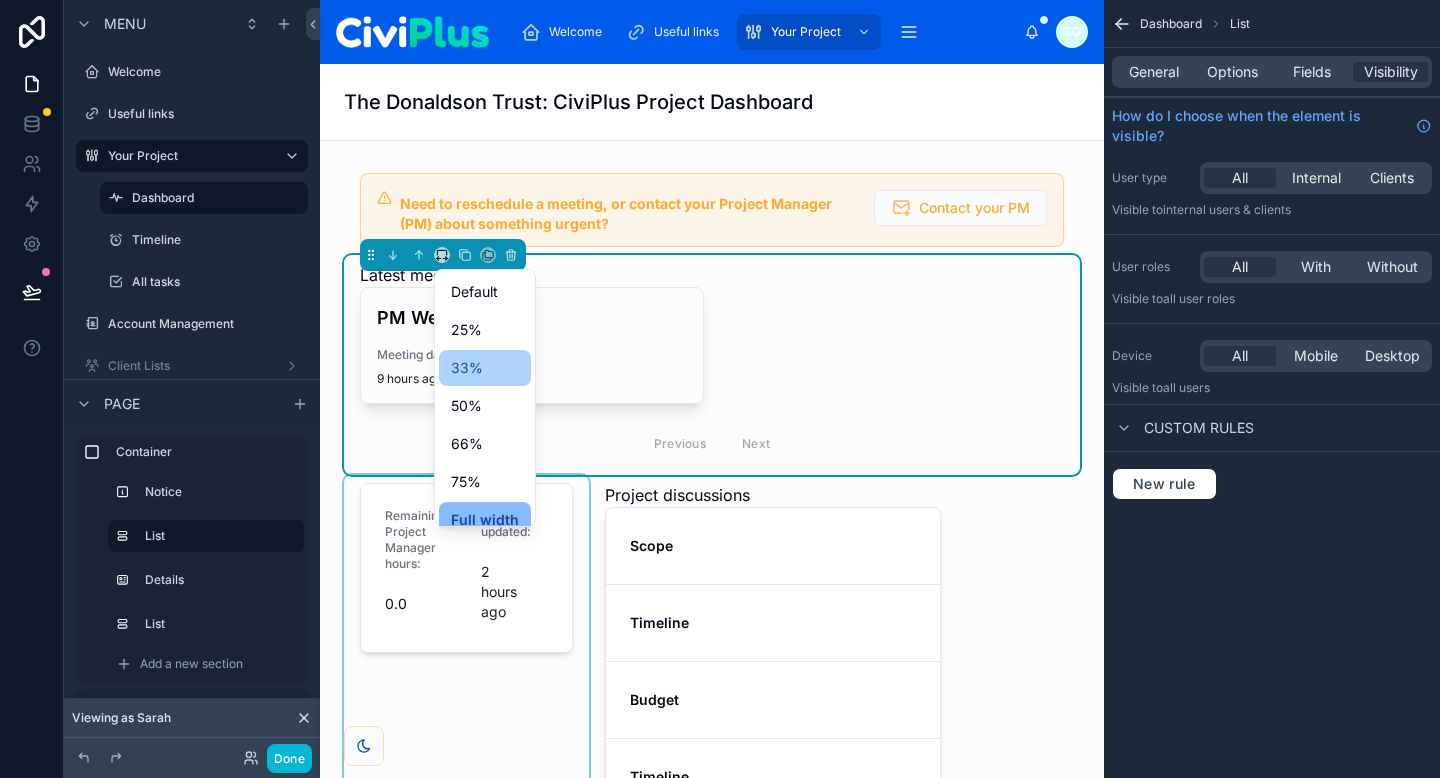 click on "33%" at bounding box center (467, 368) 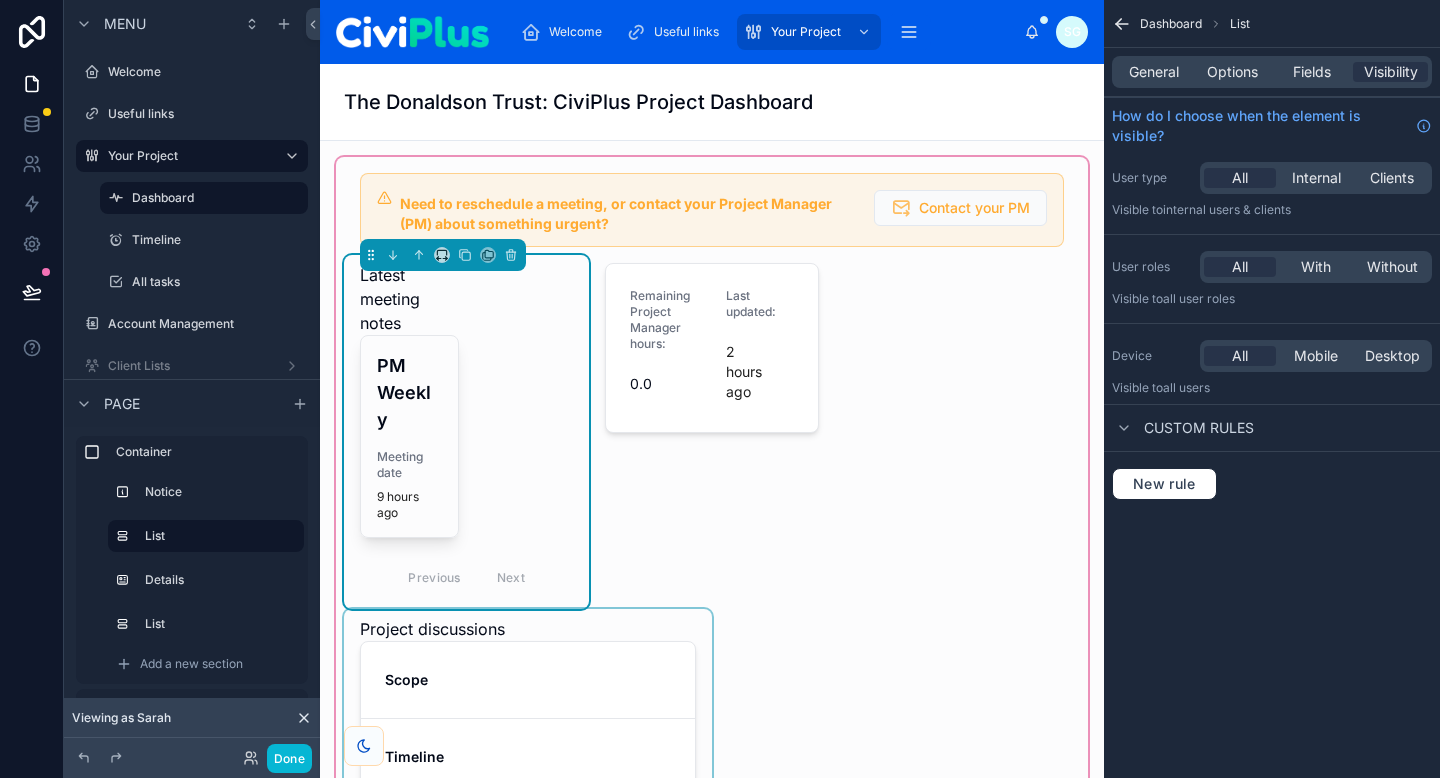 click at bounding box center [528, 787] 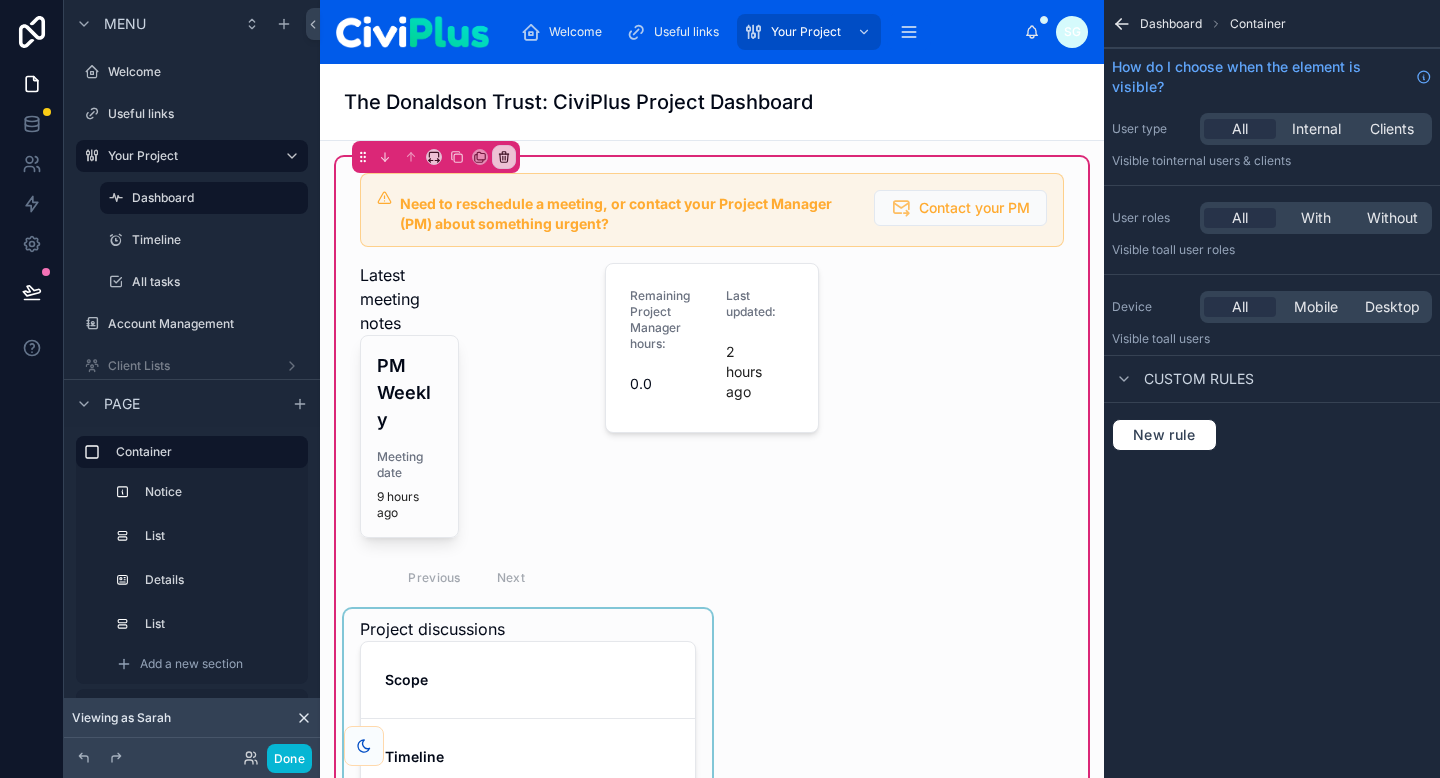 click at bounding box center [528, 787] 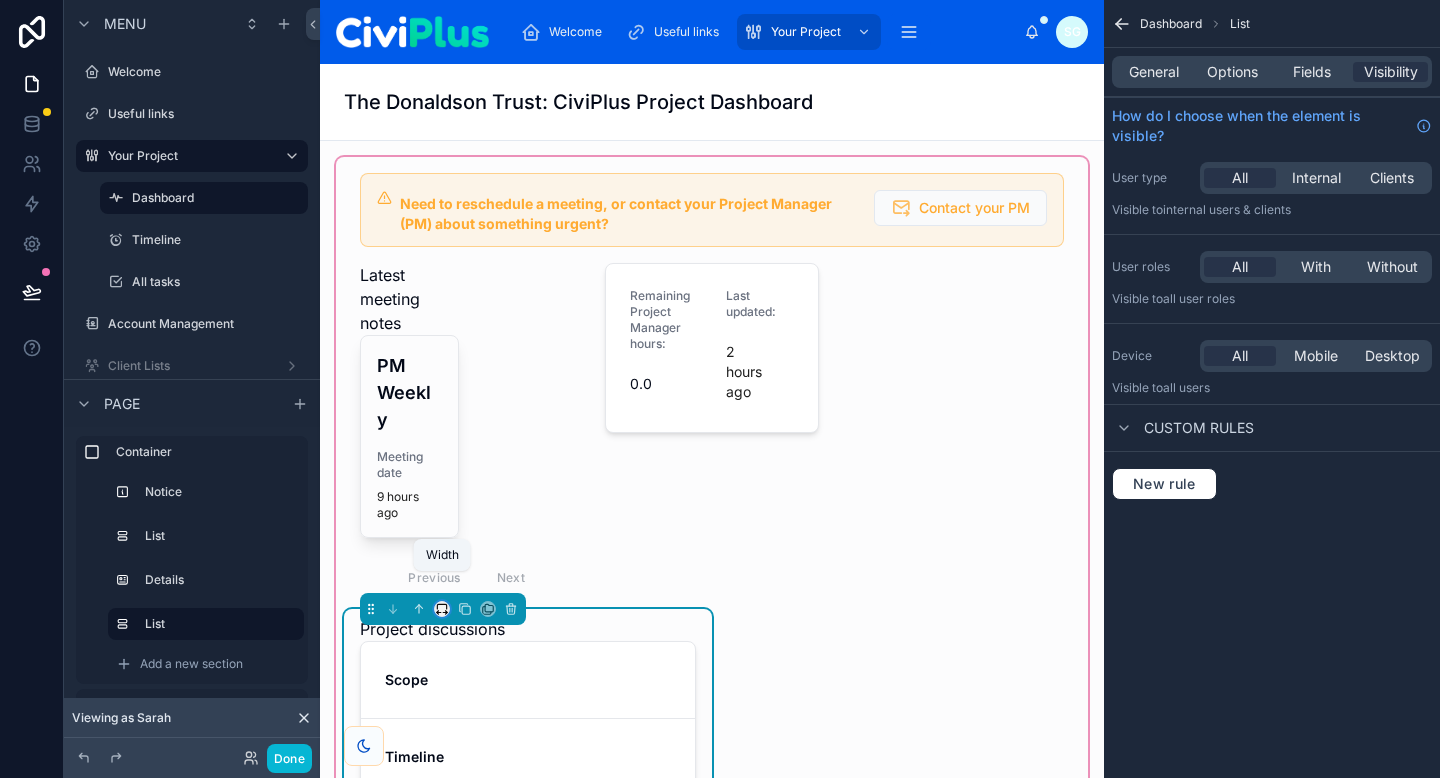 click 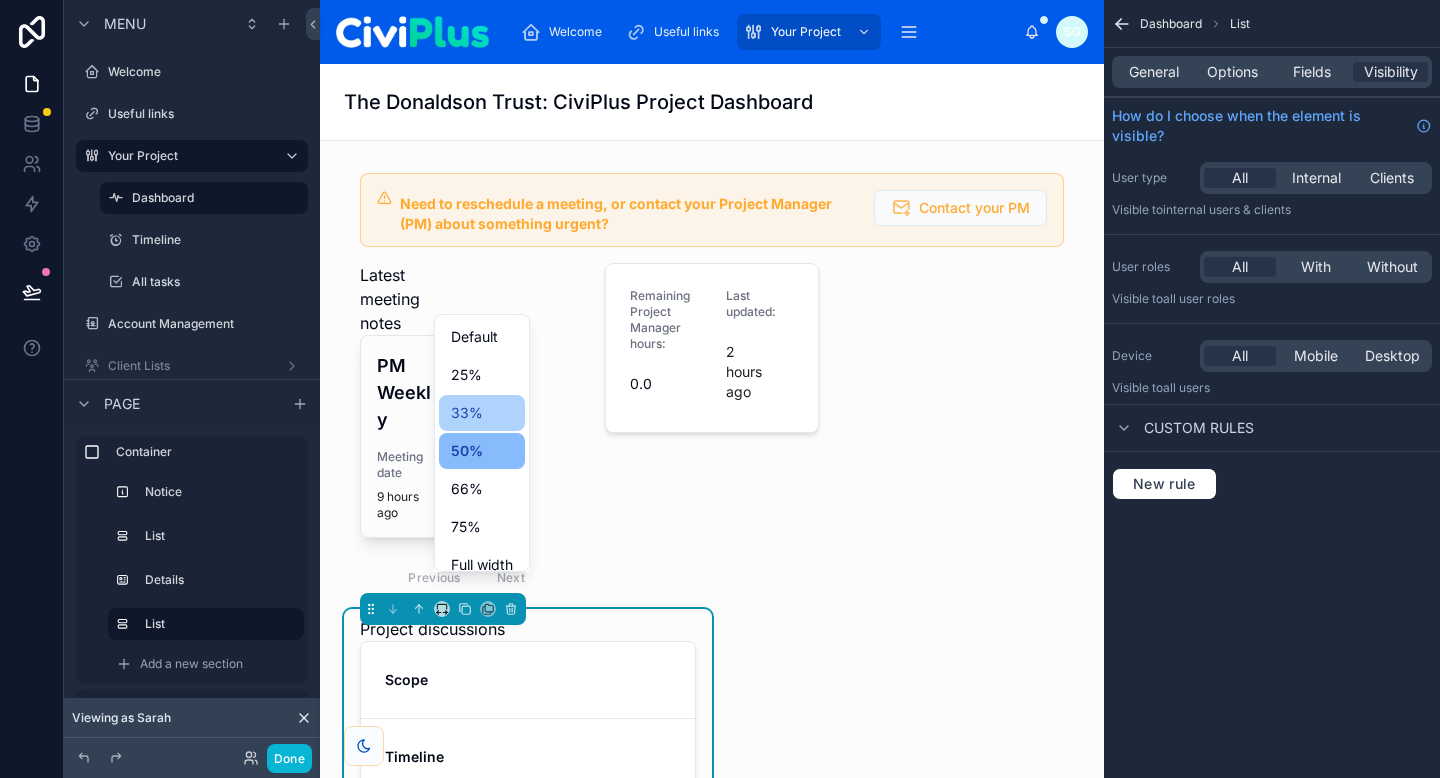 click on "33%" at bounding box center [482, 413] 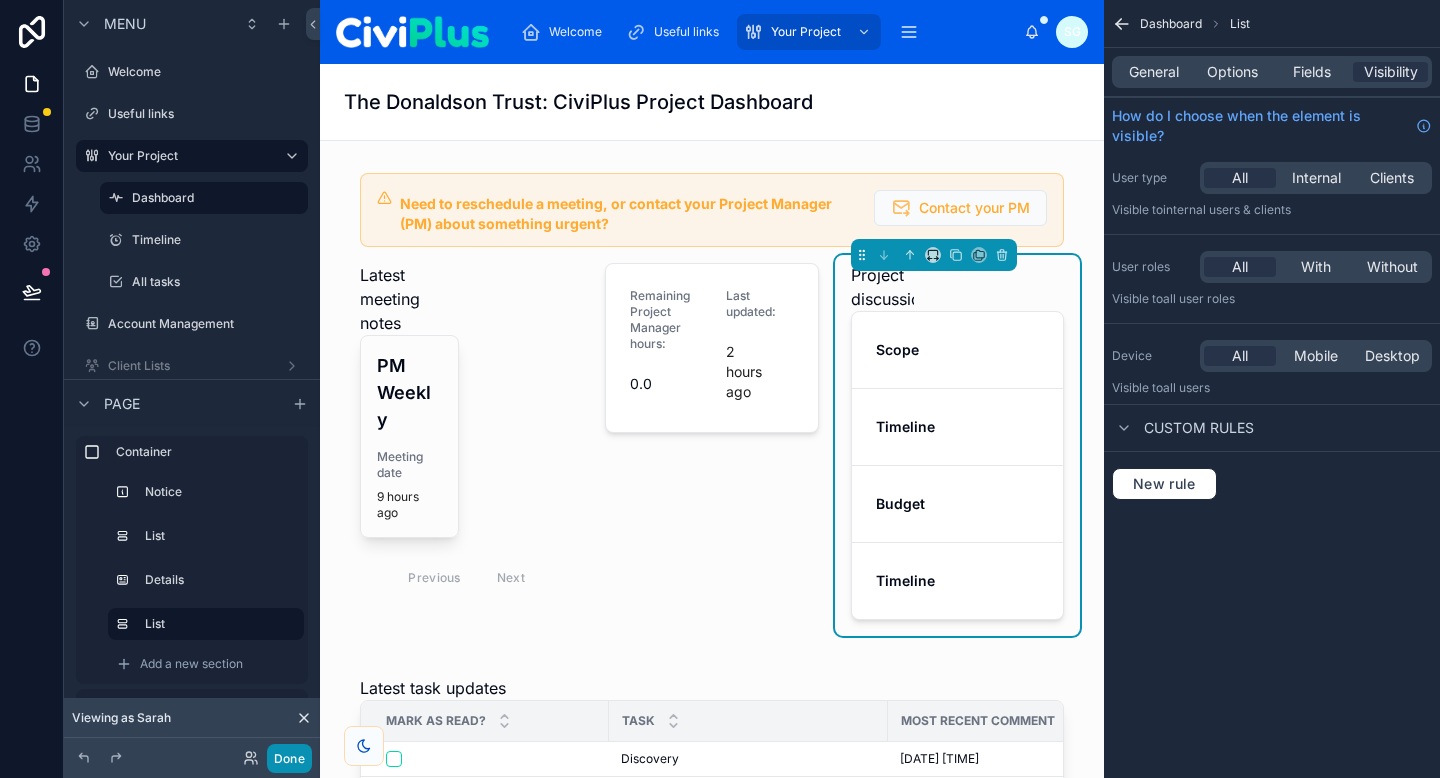 click on "Done" at bounding box center [289, 758] 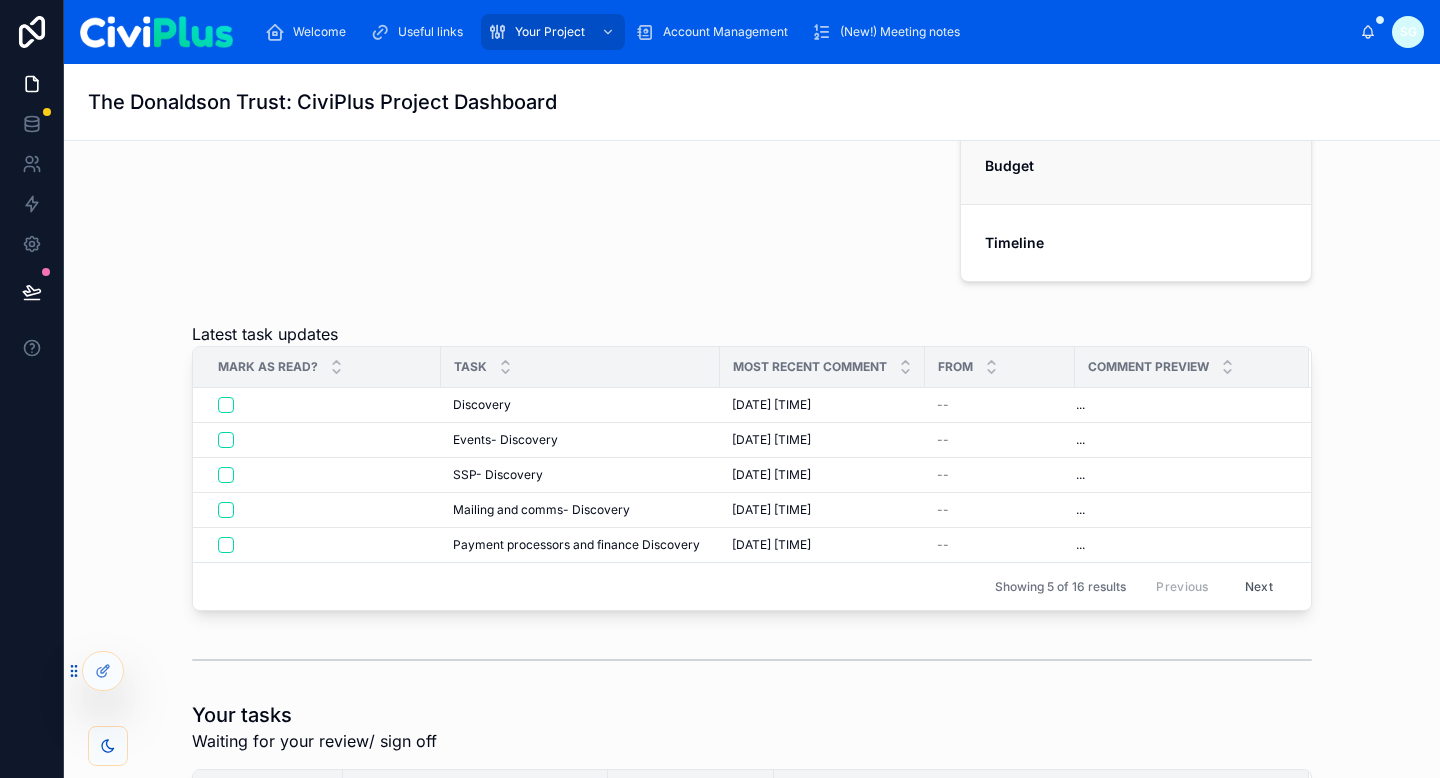 scroll, scrollTop: 0, scrollLeft: 0, axis: both 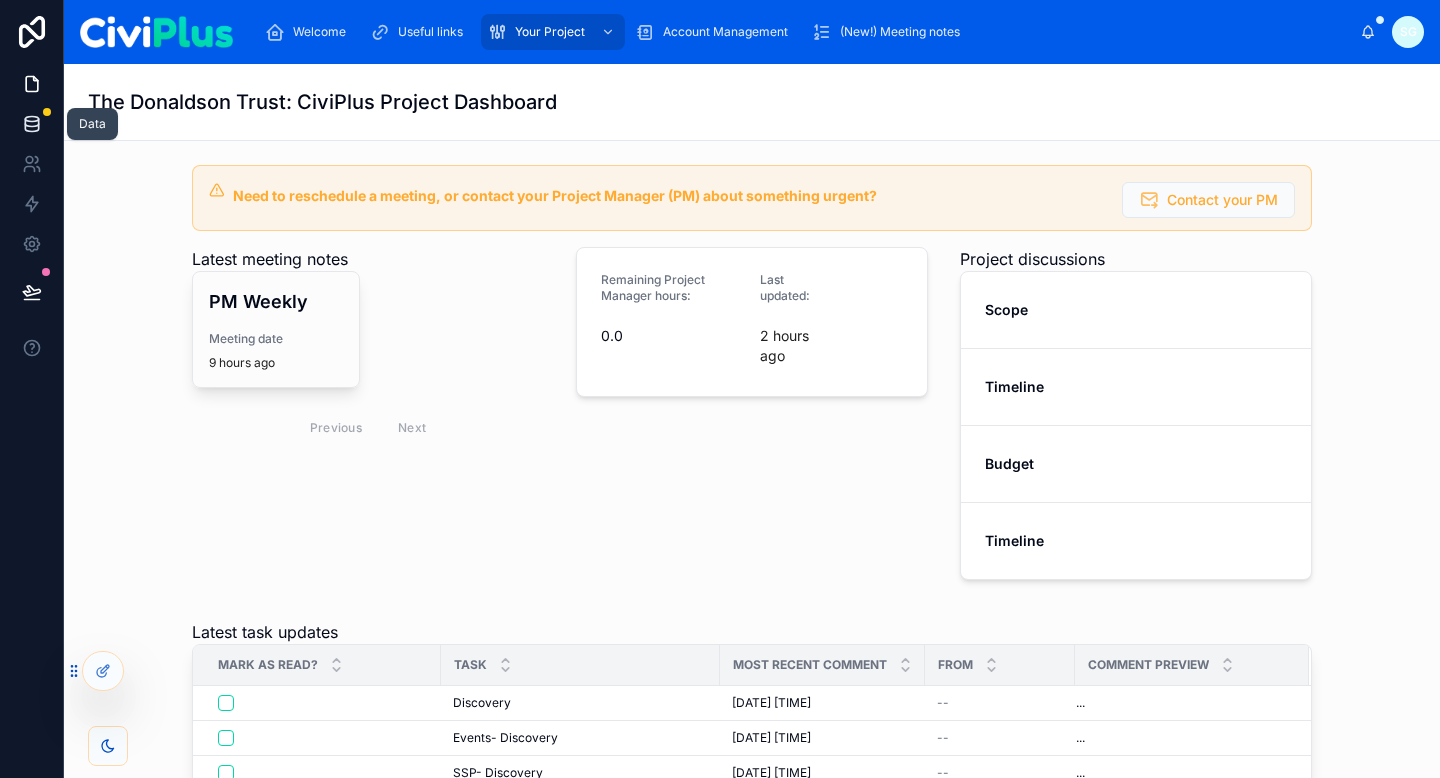 click at bounding box center [31, 124] 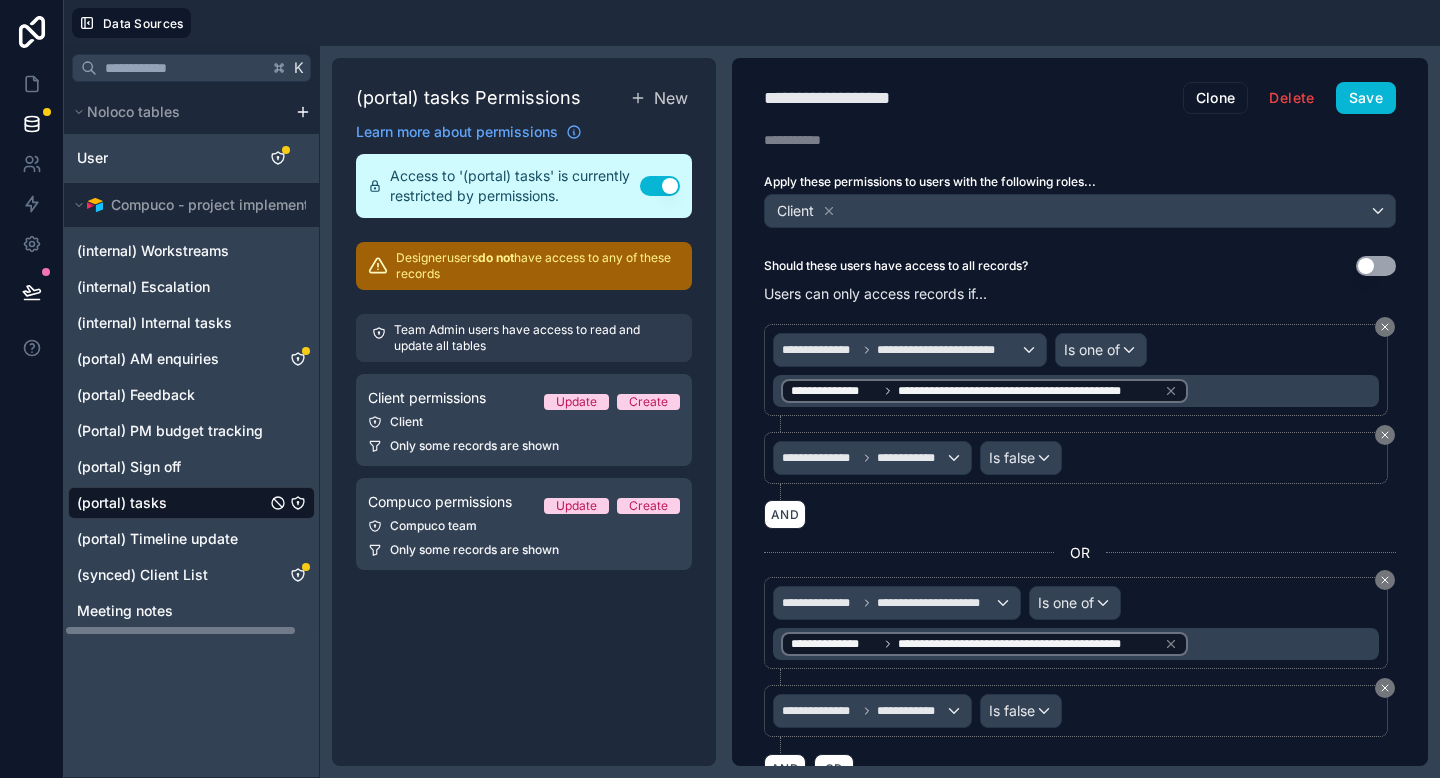 click on "(portal) tasks" at bounding box center (191, 503) 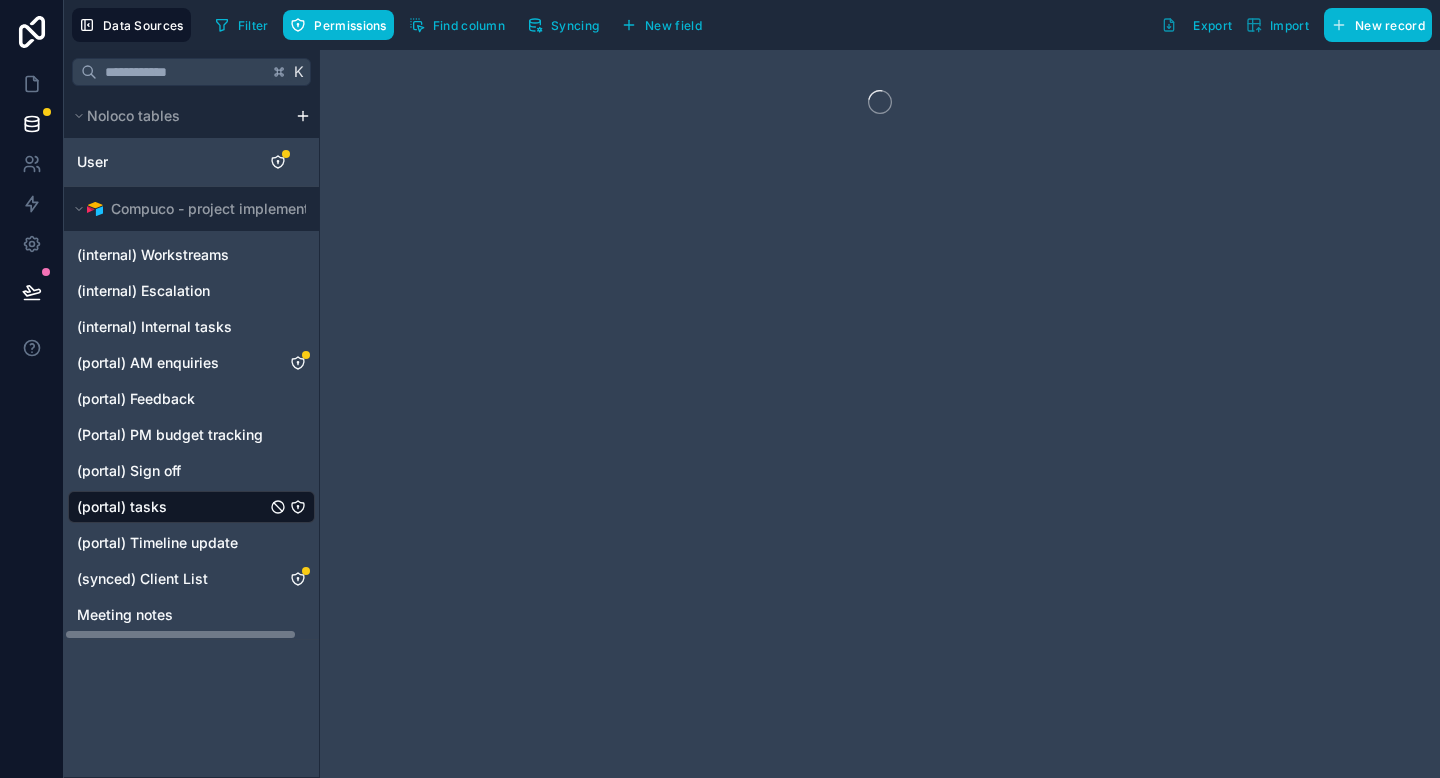 click 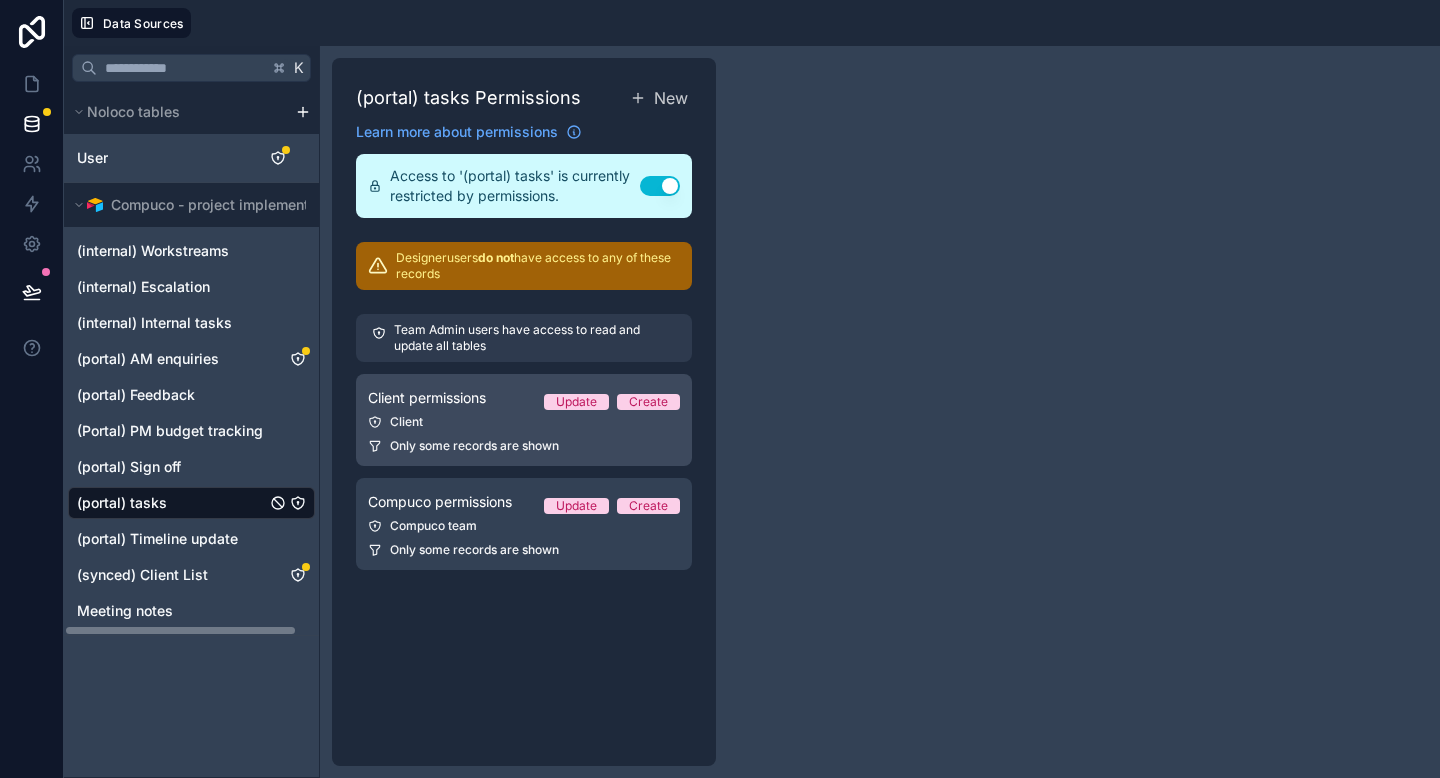 click on "Client permissions Update Create" at bounding box center (524, 398) 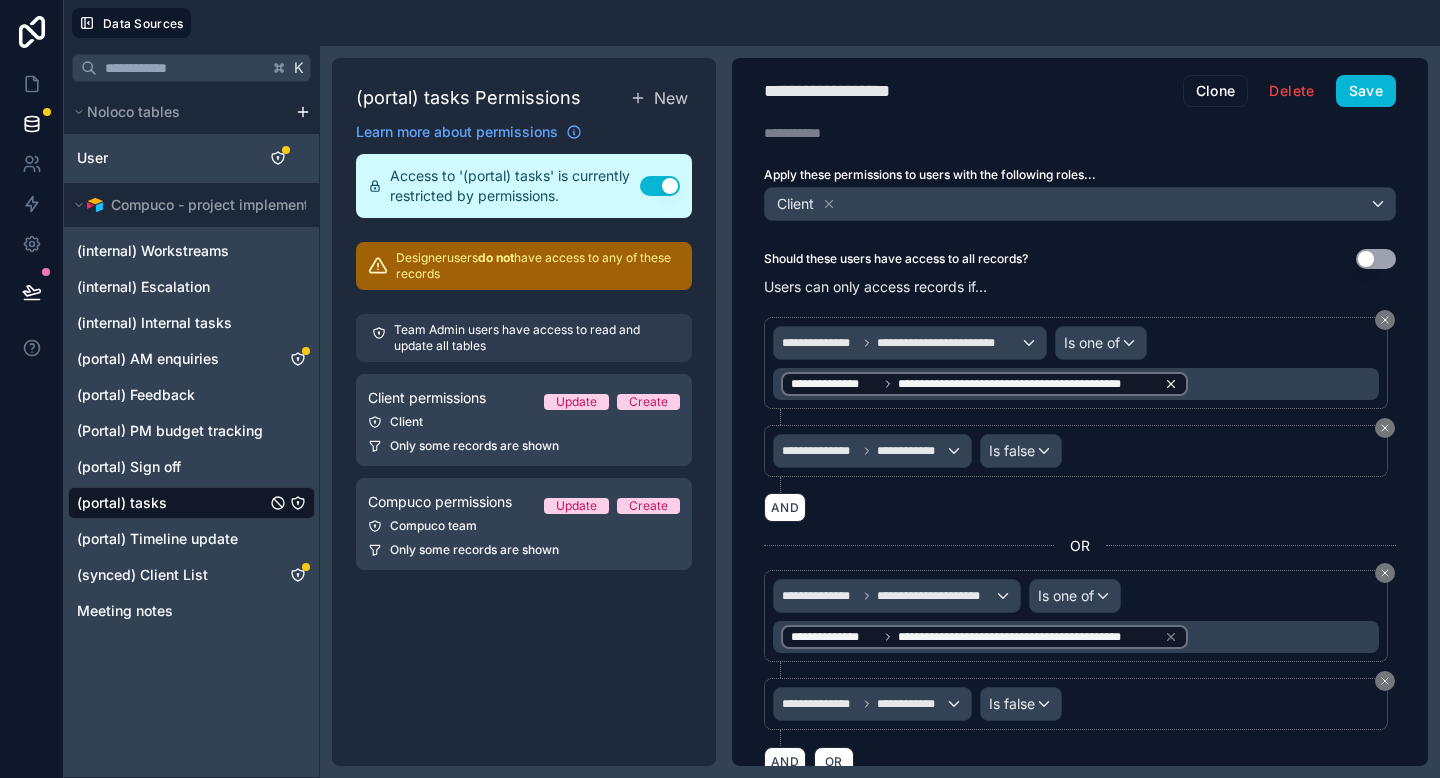 scroll, scrollTop: 0, scrollLeft: 0, axis: both 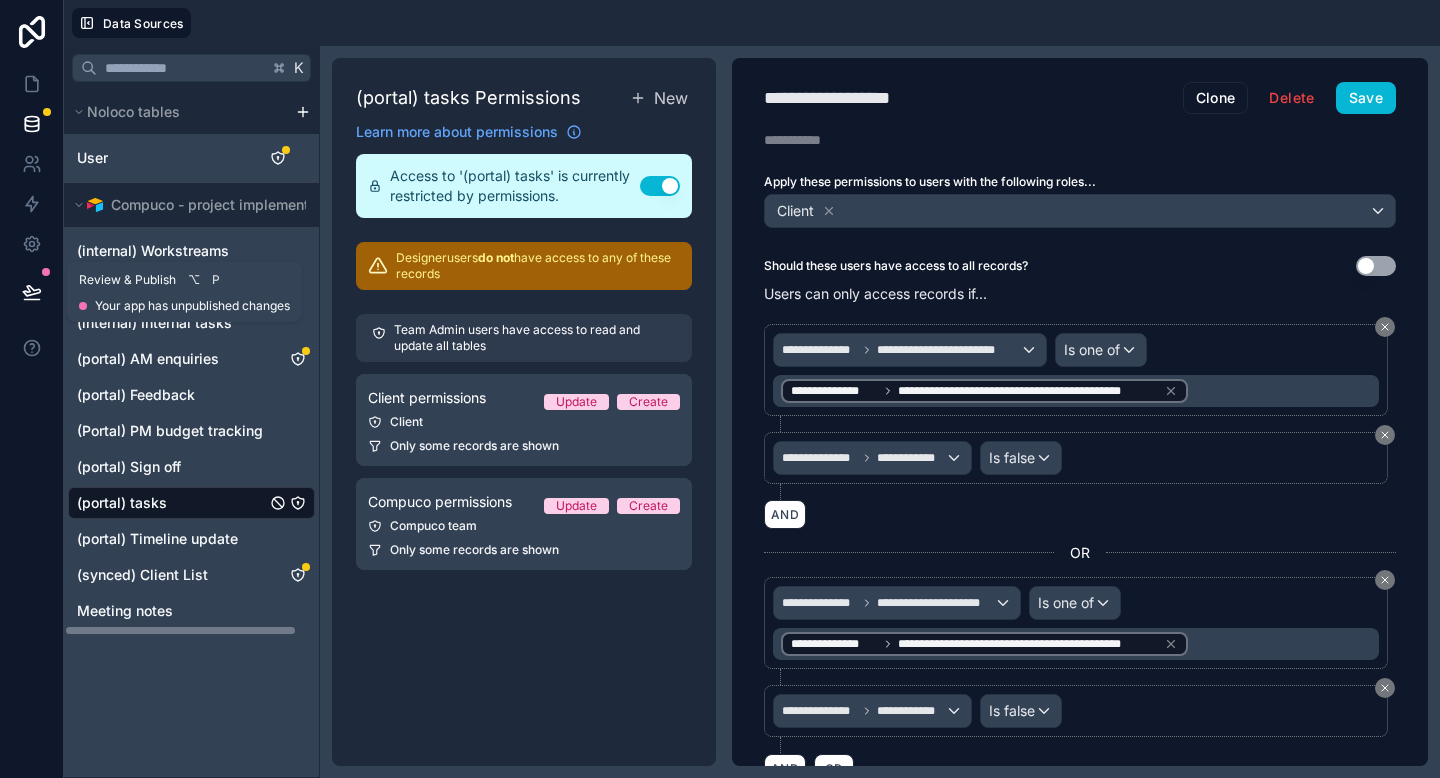 click at bounding box center [32, 292] 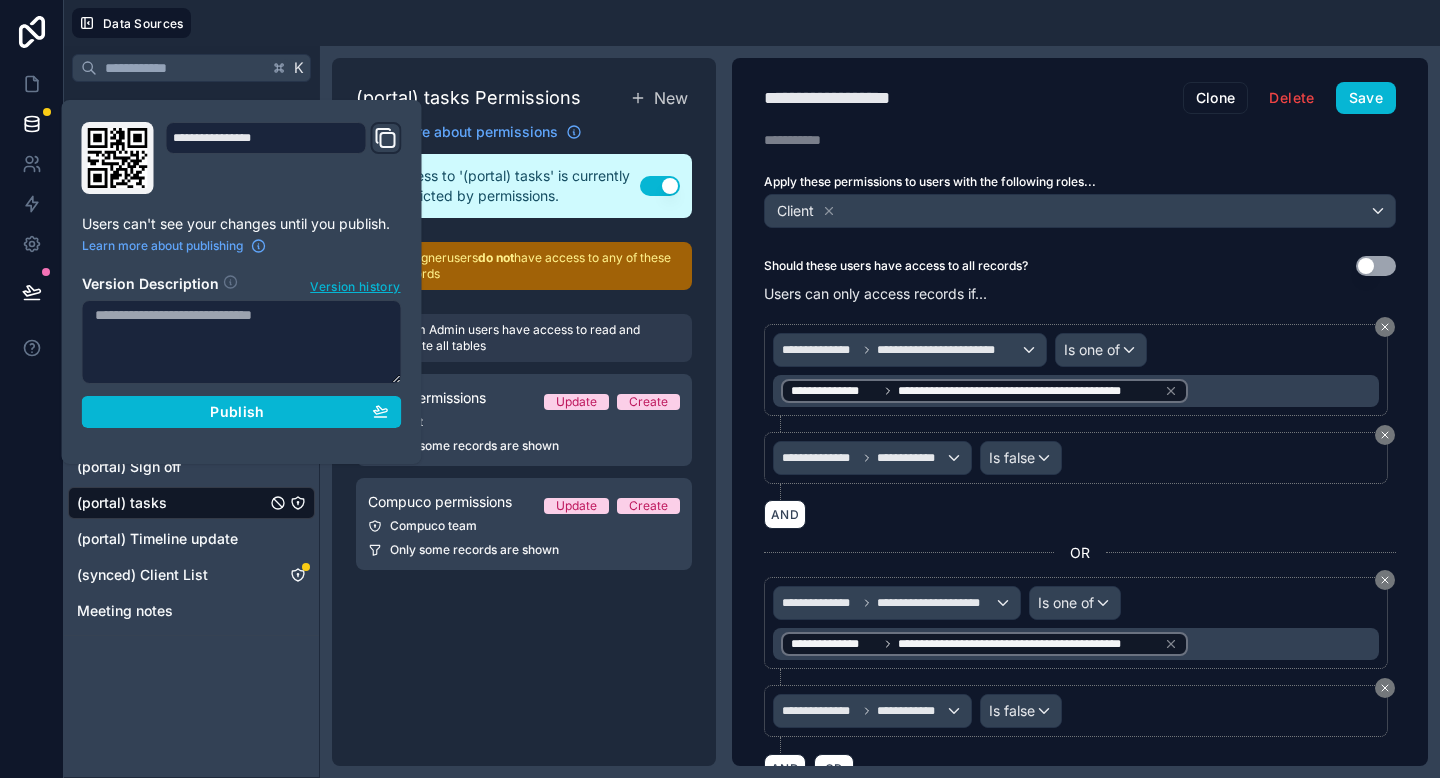 click at bounding box center [242, 342] 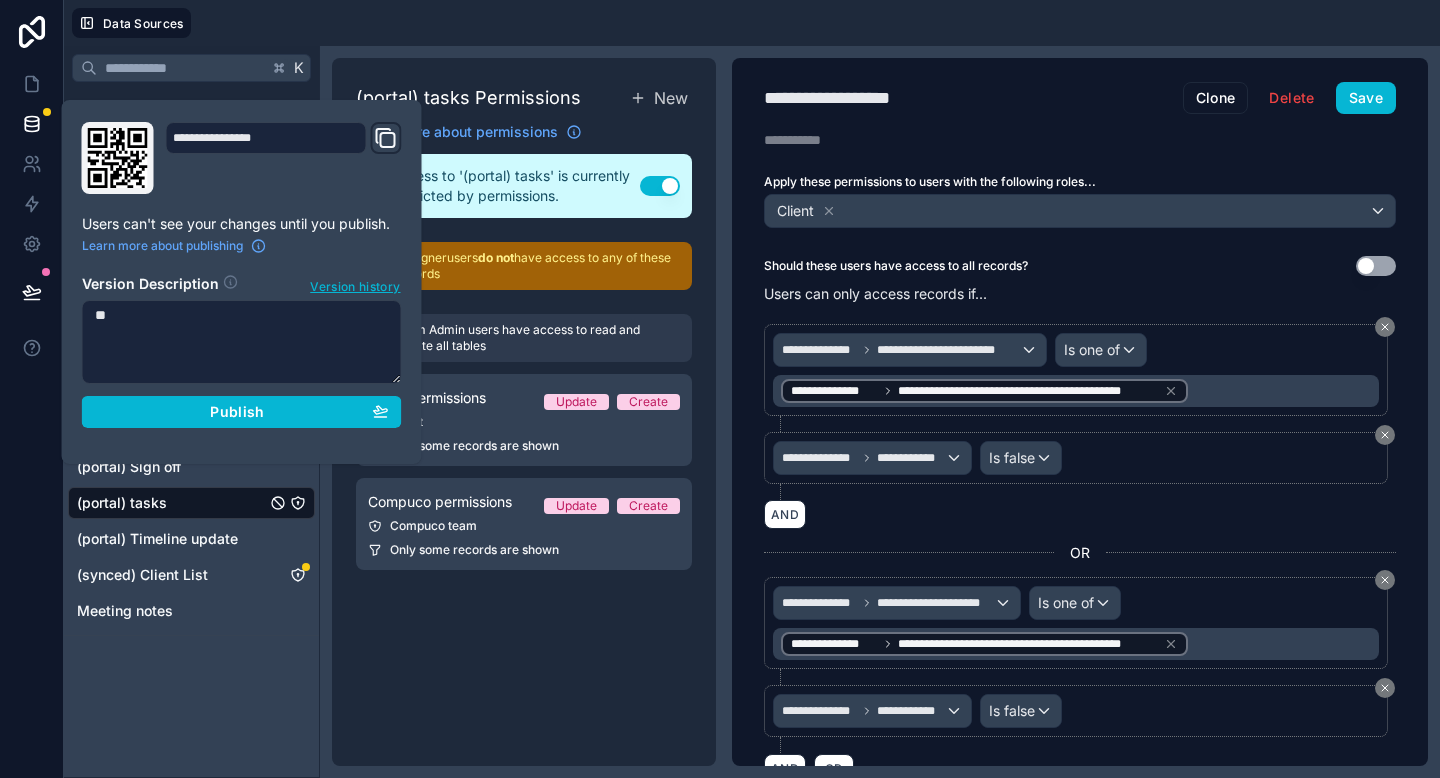 type on "*" 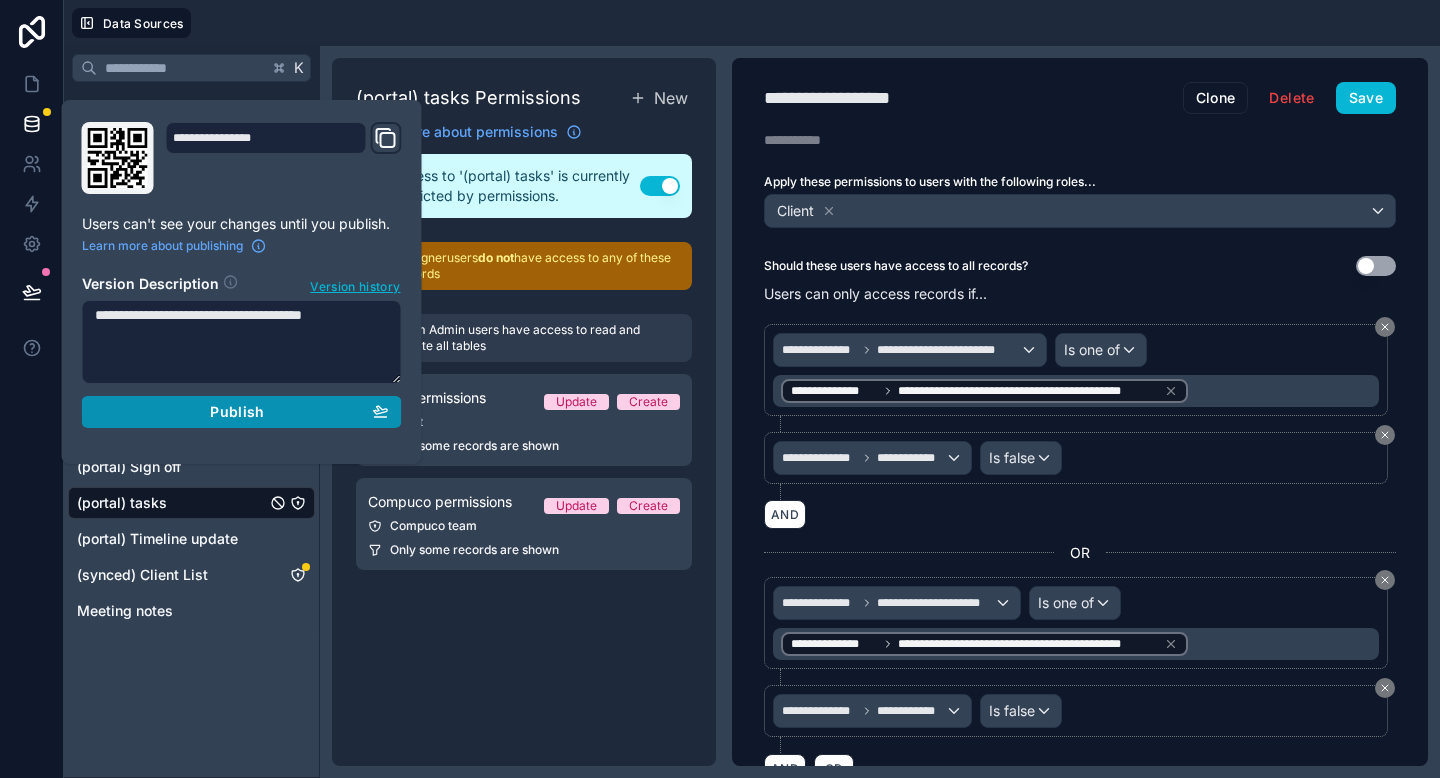 type on "**********" 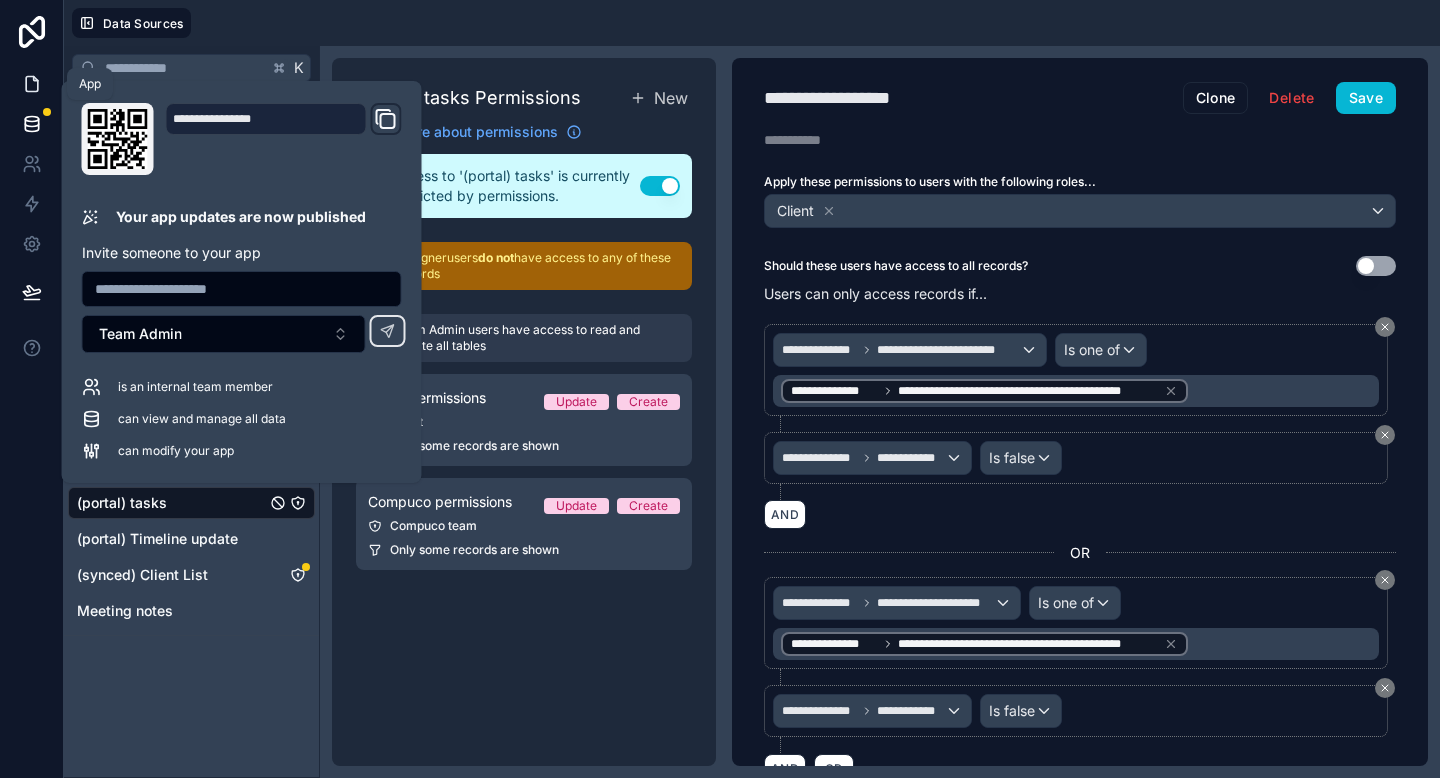 click 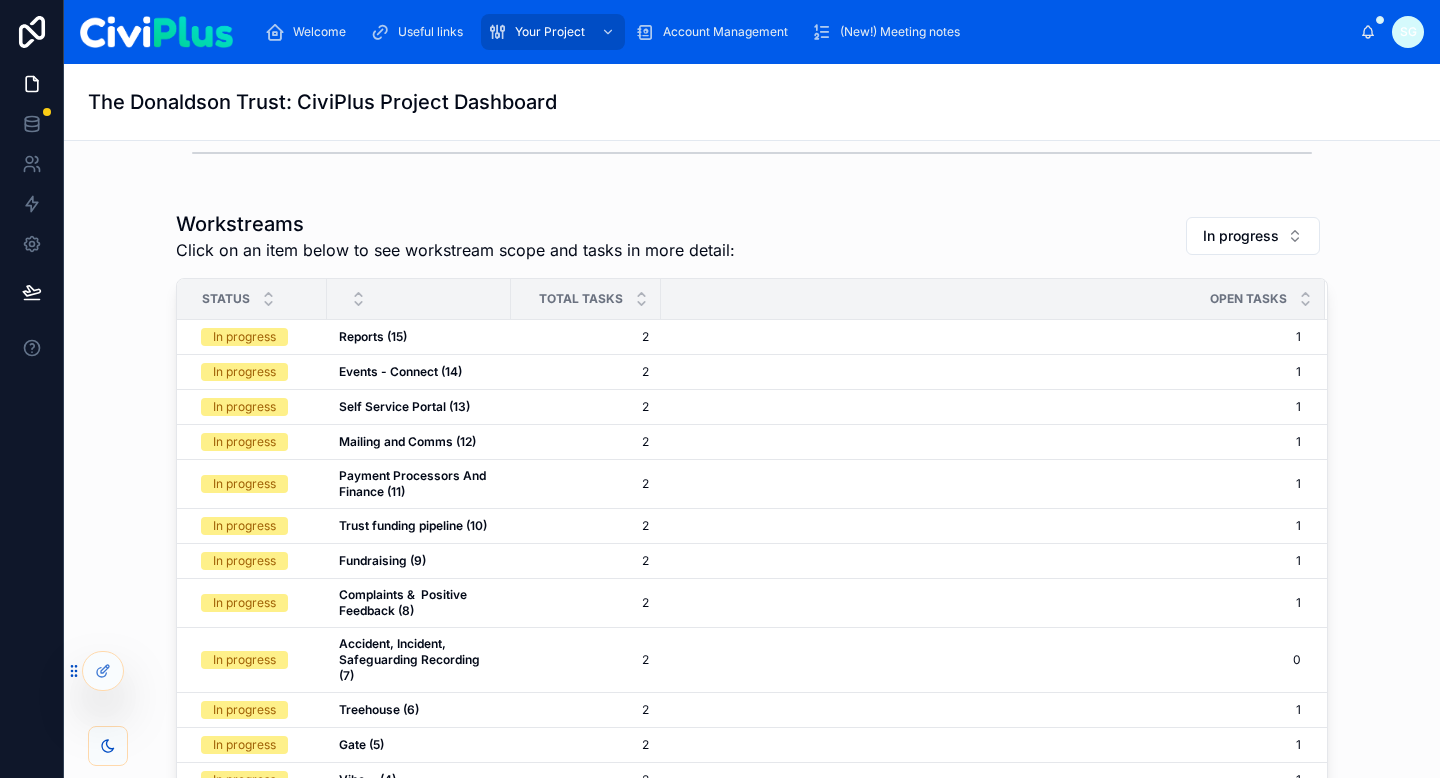 scroll, scrollTop: 1644, scrollLeft: 0, axis: vertical 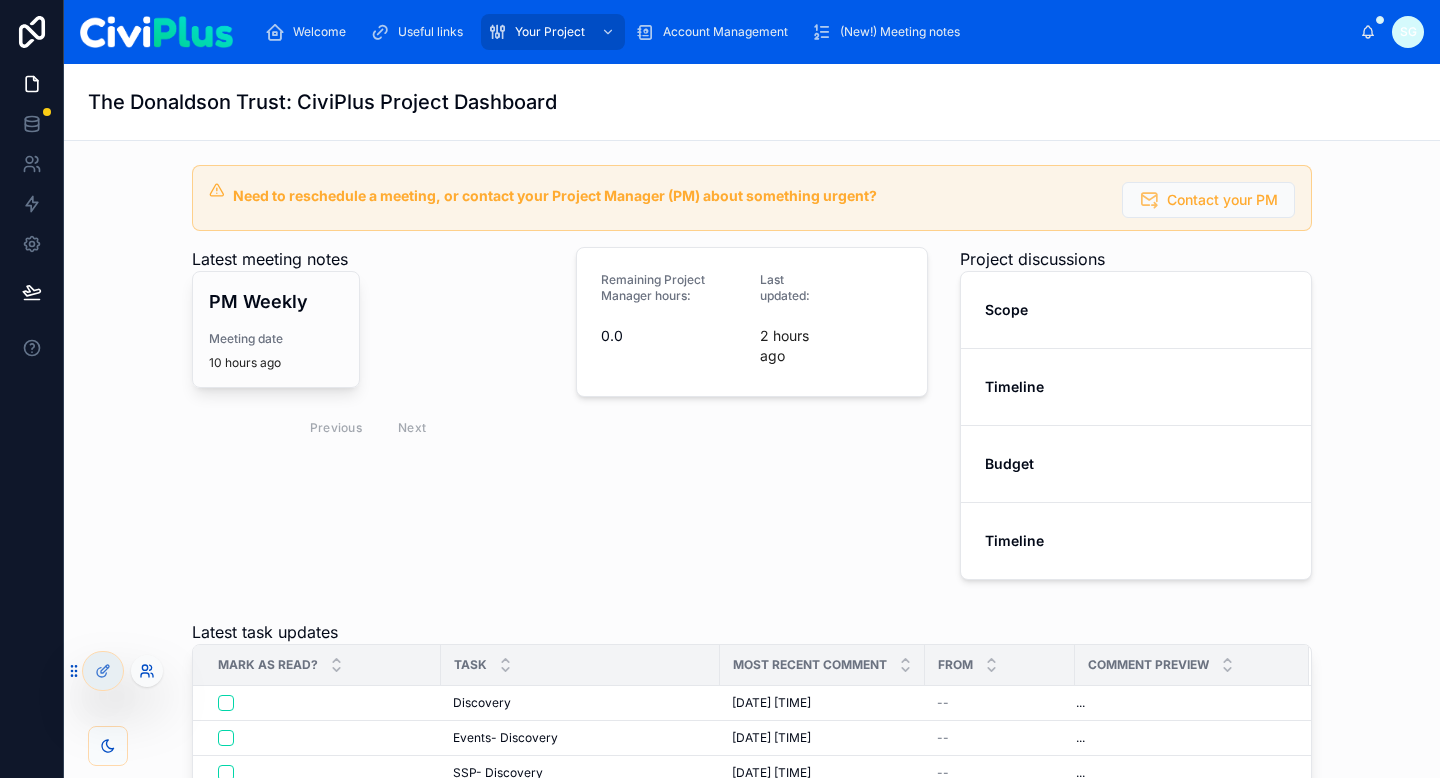 click 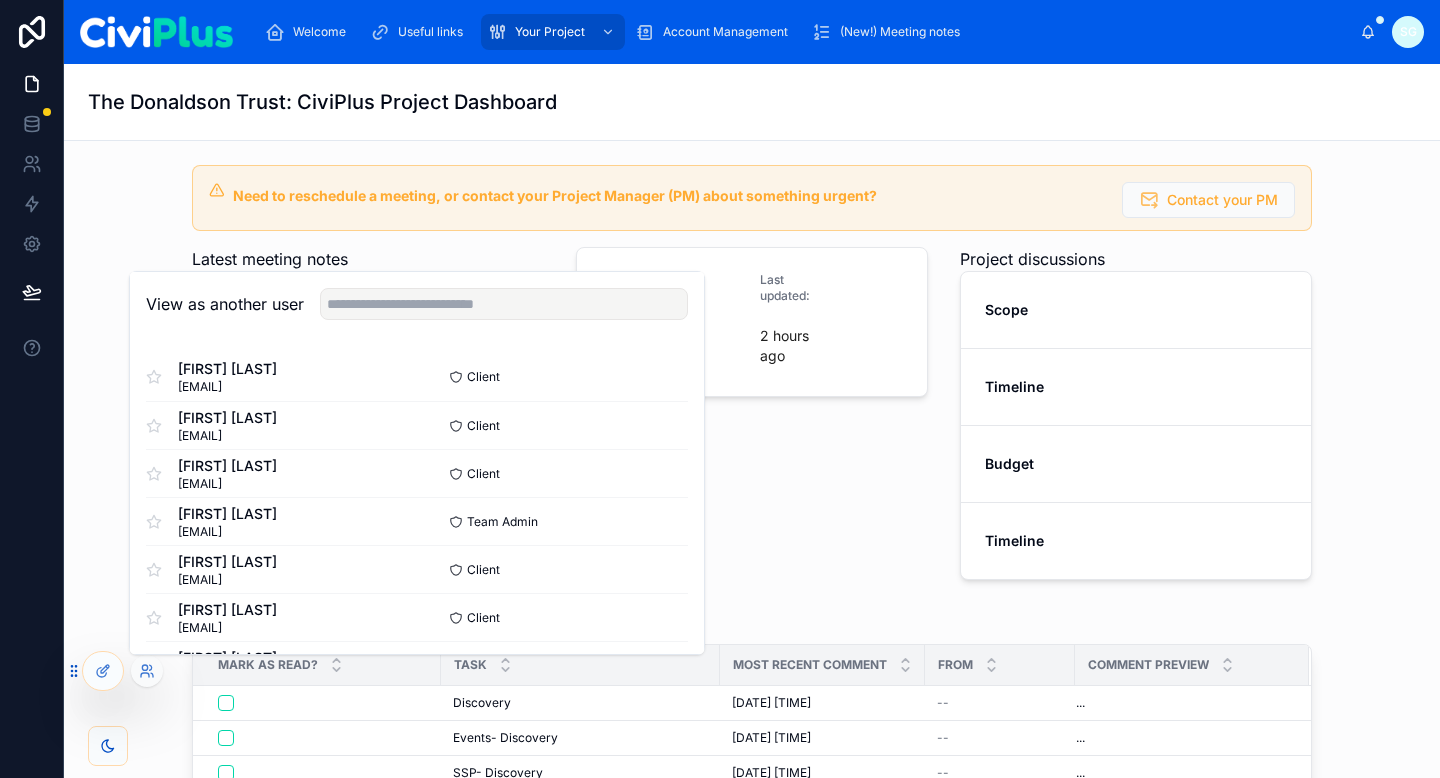 click on "View as another user" at bounding box center [417, 304] 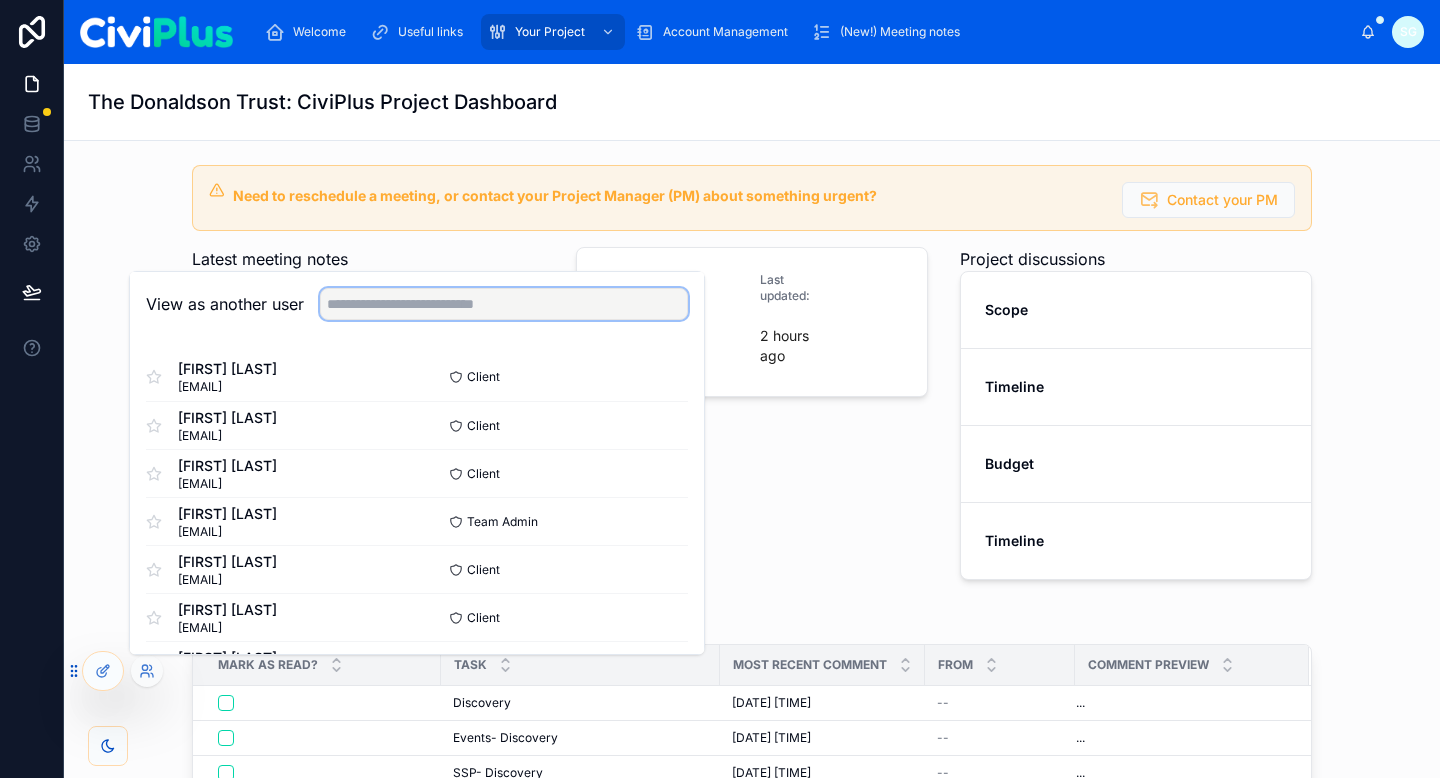 click at bounding box center [504, 304] 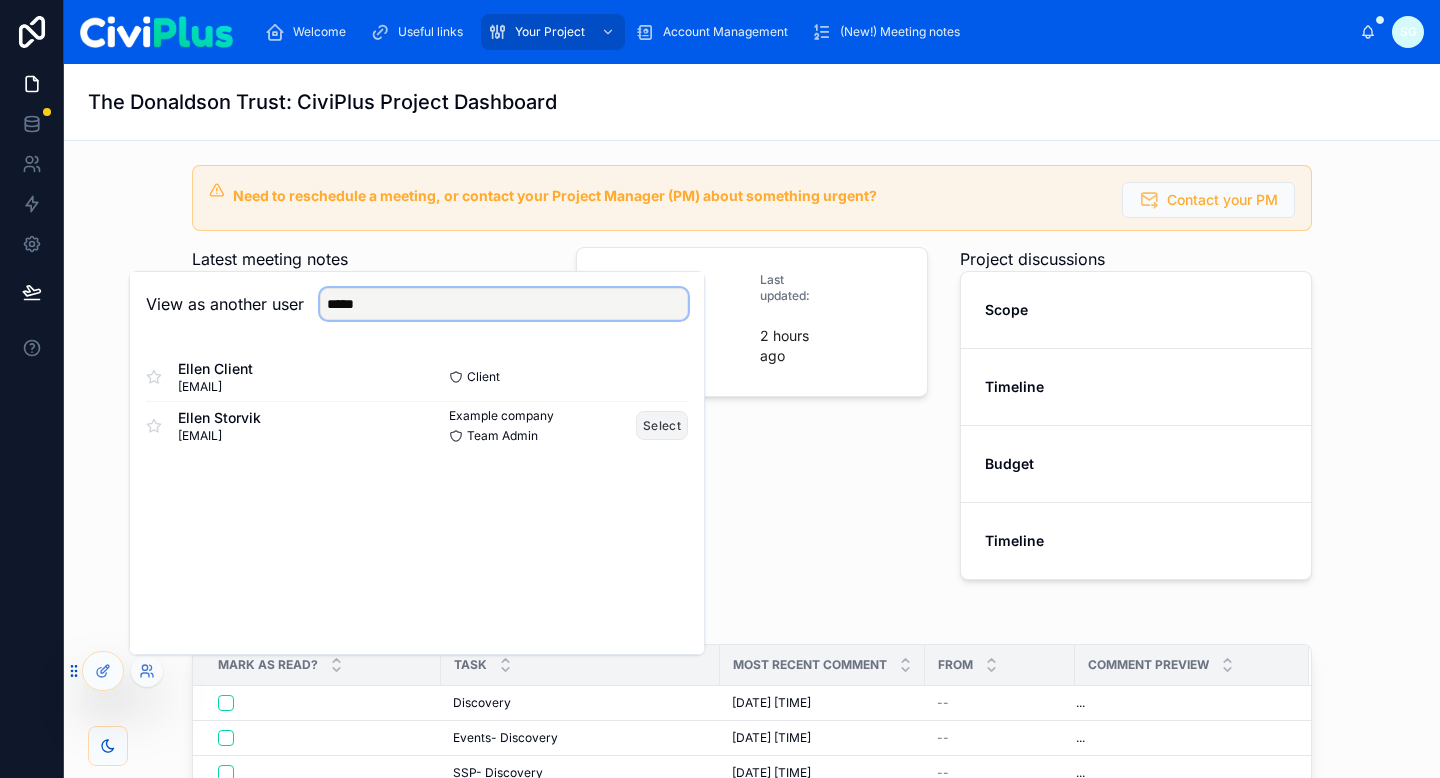 type on "*****" 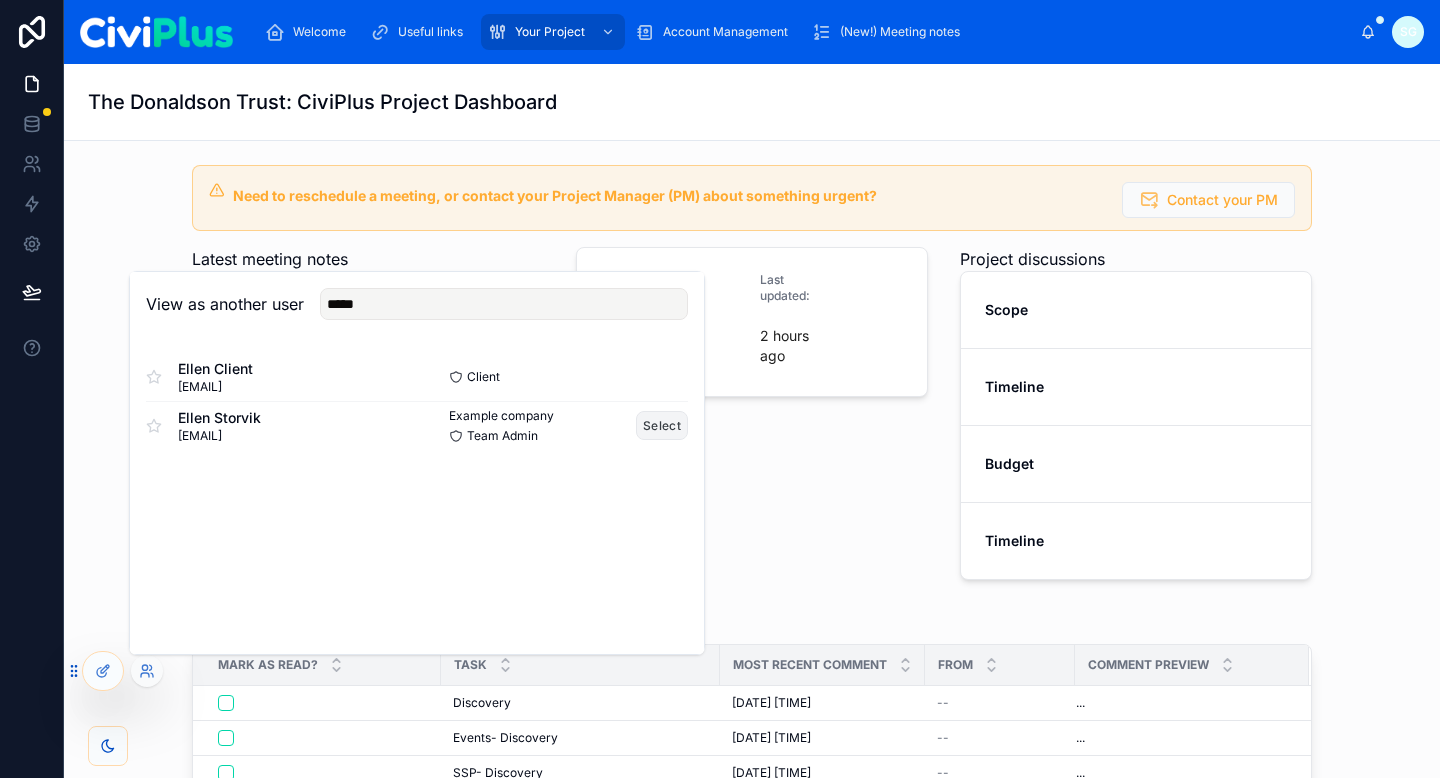 click on "Select" at bounding box center (662, 425) 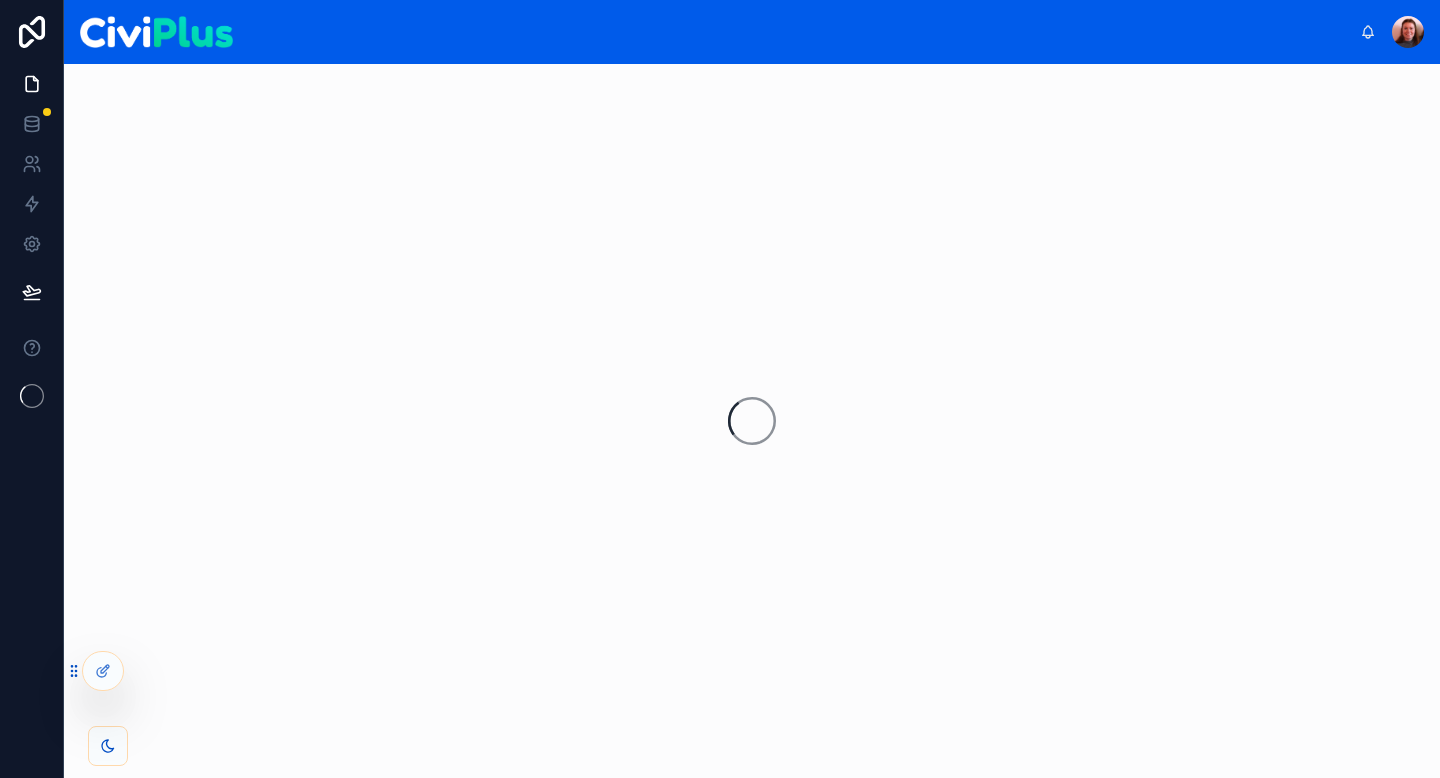 scroll, scrollTop: 0, scrollLeft: 0, axis: both 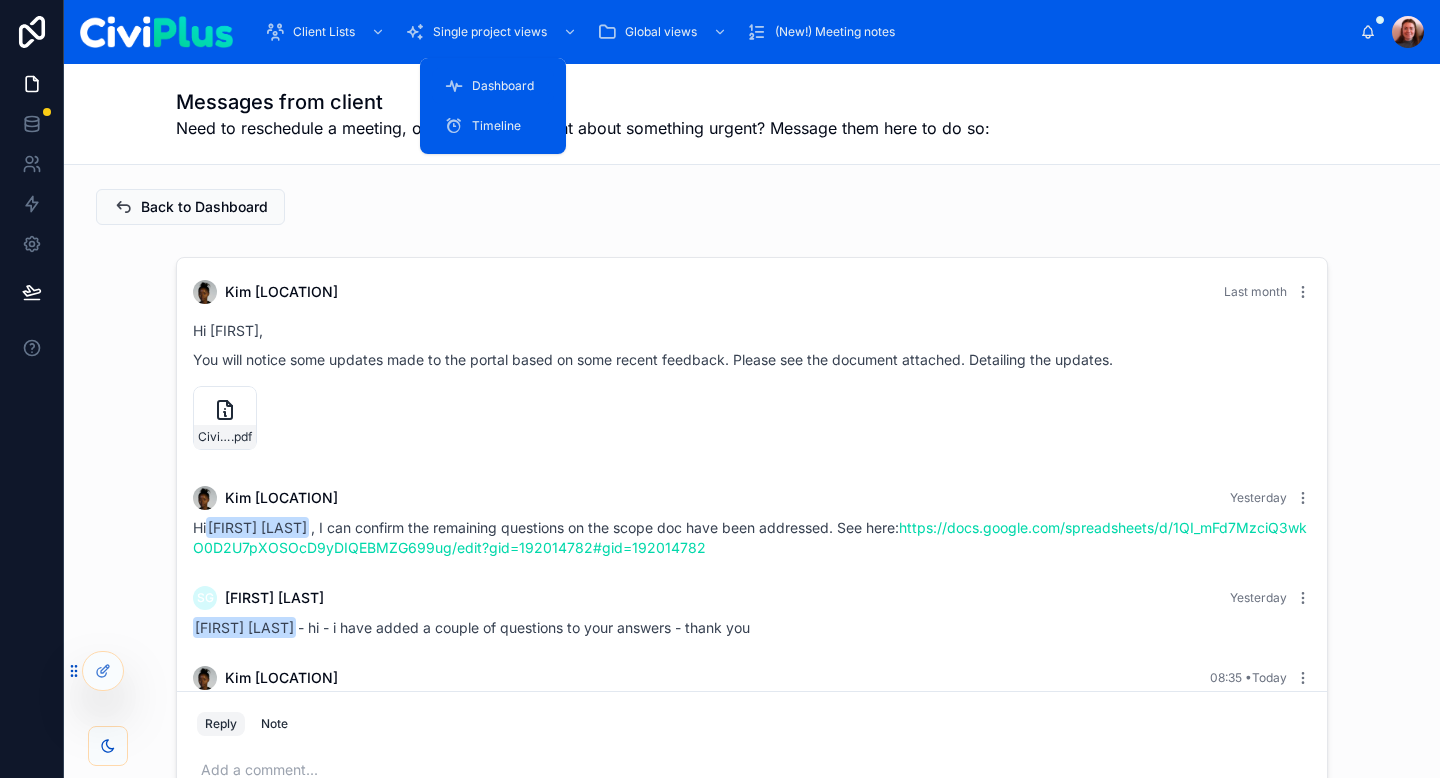 click on "Dashboard" at bounding box center (493, 86) 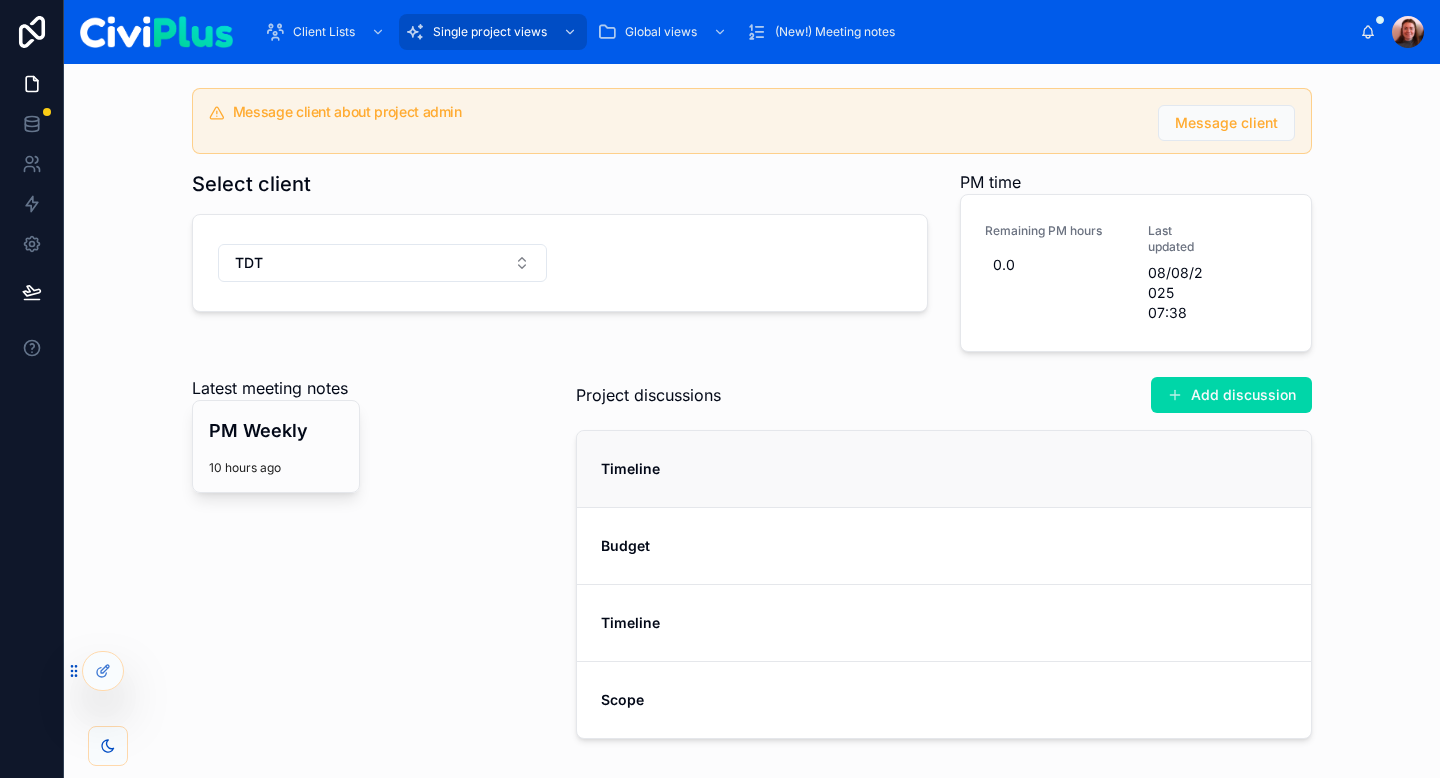 click on "Timeline" at bounding box center (944, 469) 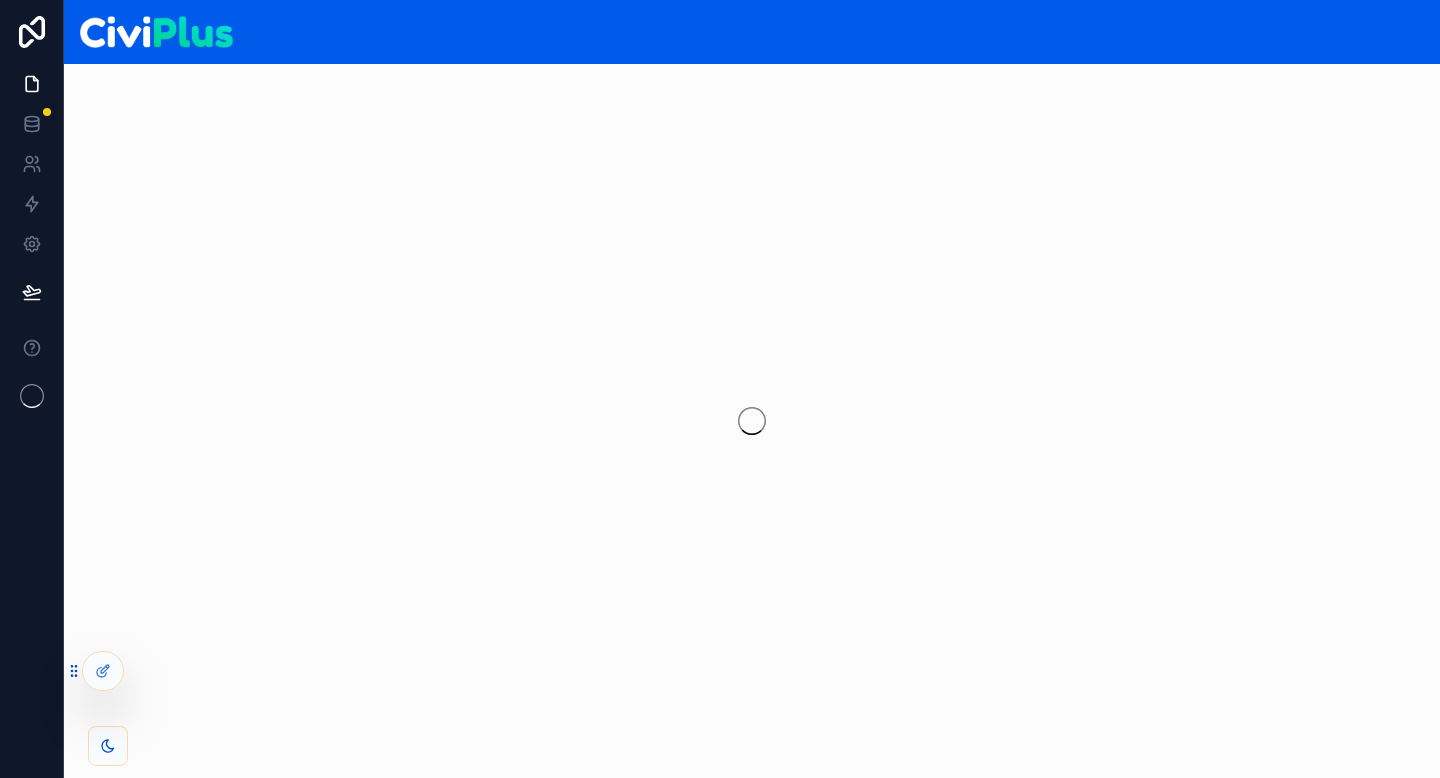 scroll, scrollTop: 0, scrollLeft: 0, axis: both 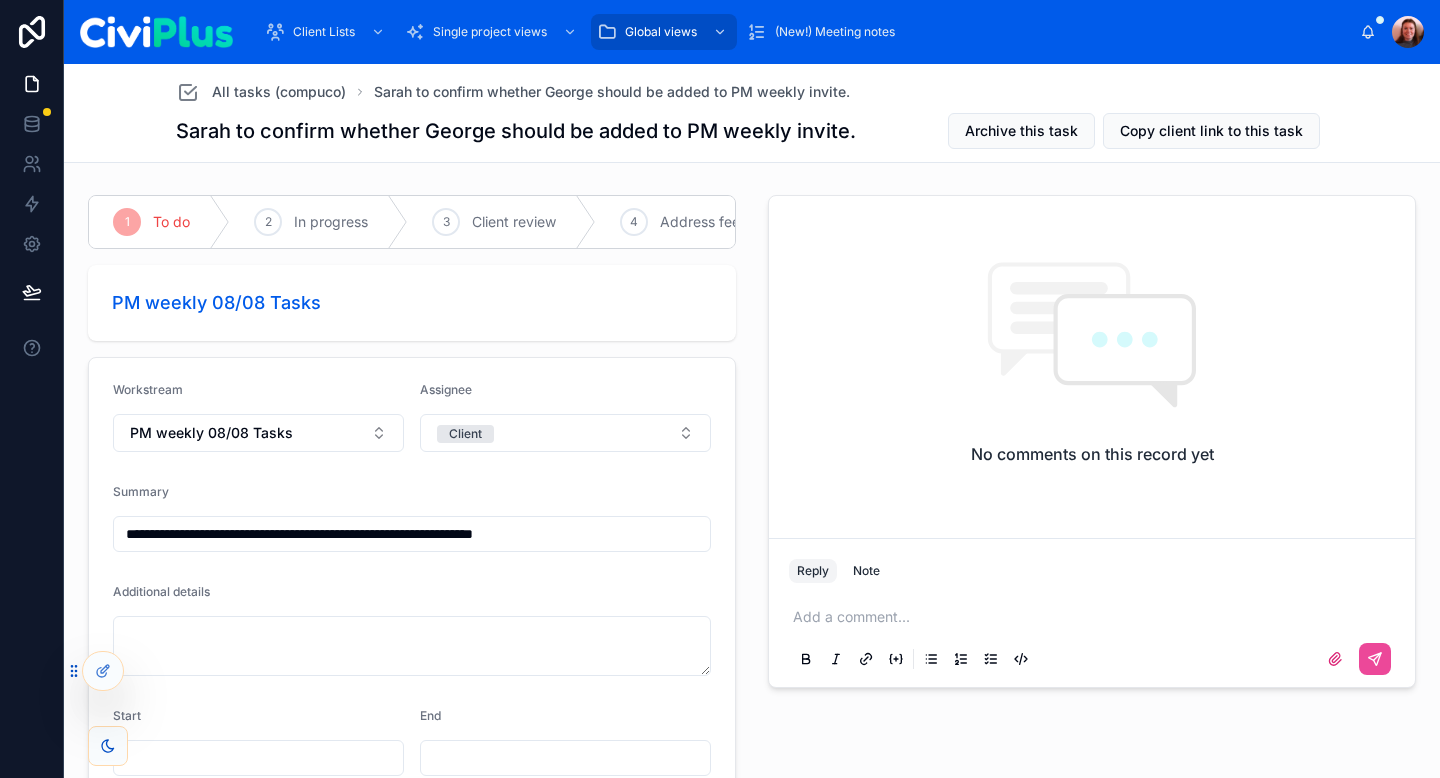 click on "Sarah to confirm whether George should be added to PM weekly invite." at bounding box center (516, 131) 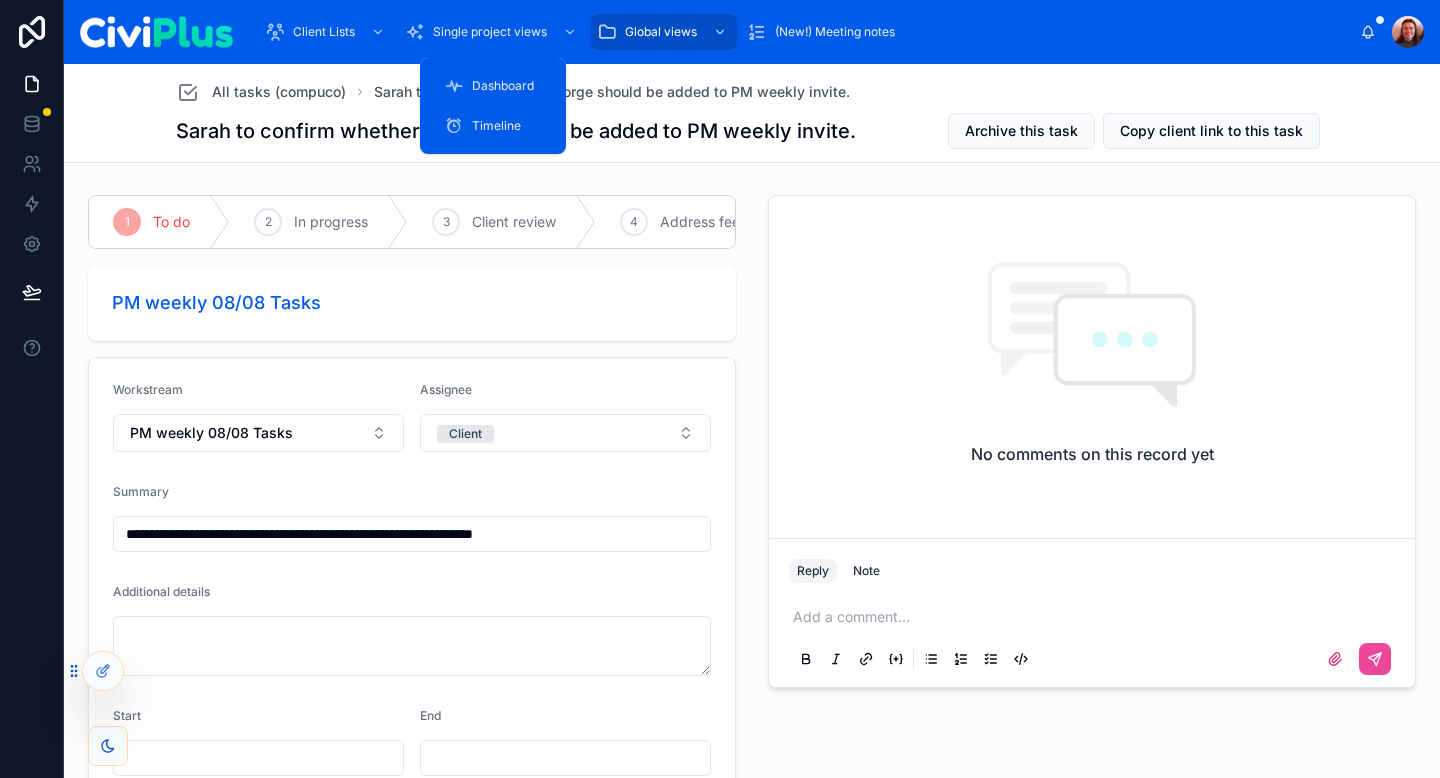 click on "Dashboard" at bounding box center [493, 86] 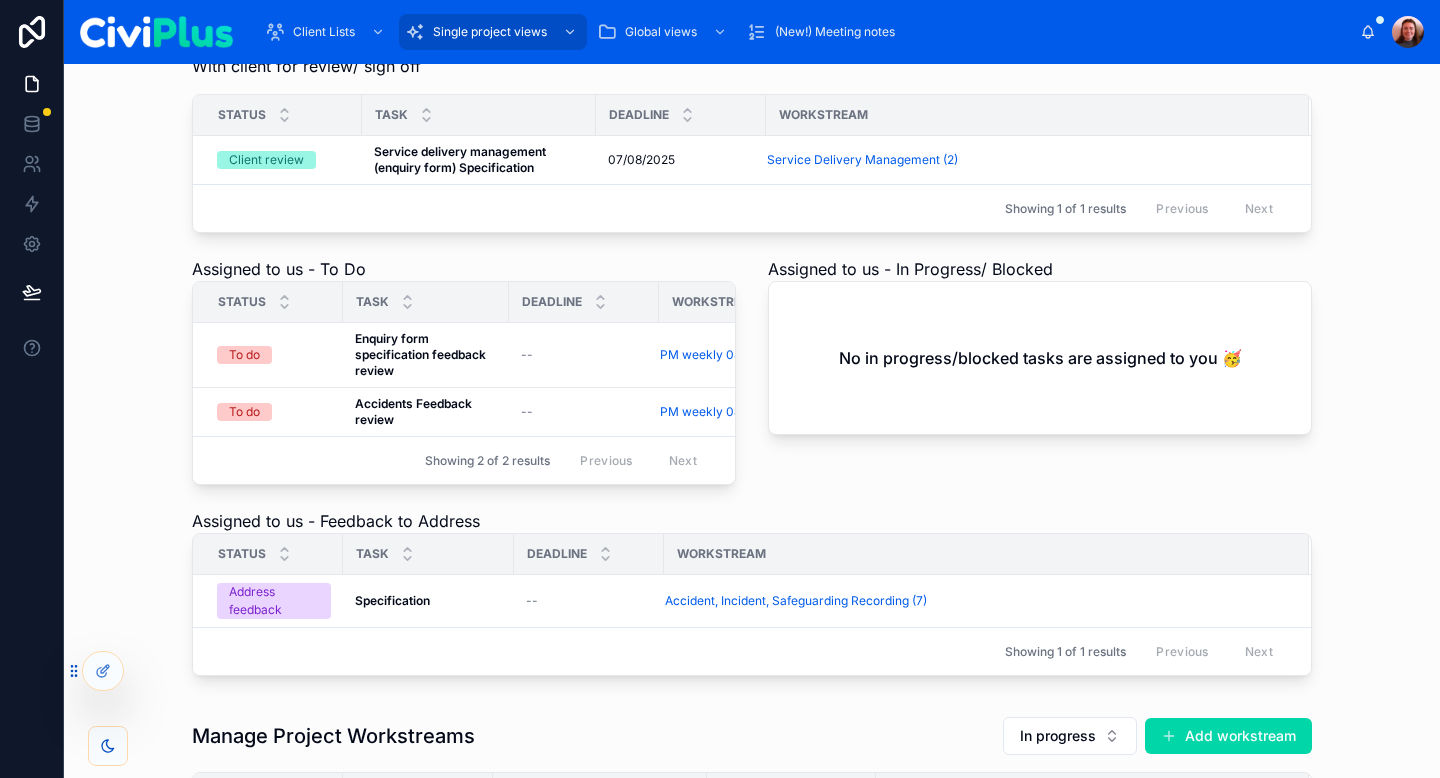 scroll, scrollTop: 1276, scrollLeft: 0, axis: vertical 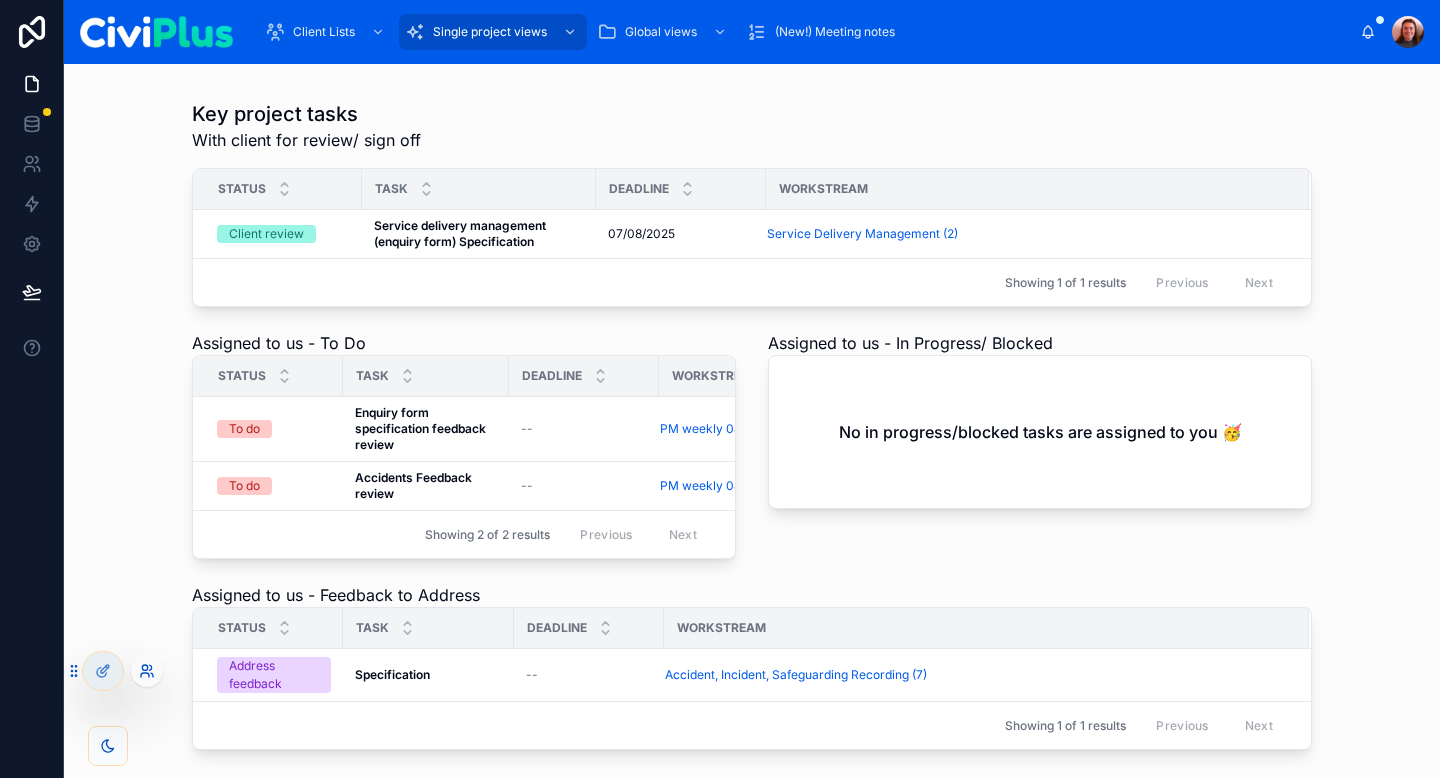 click 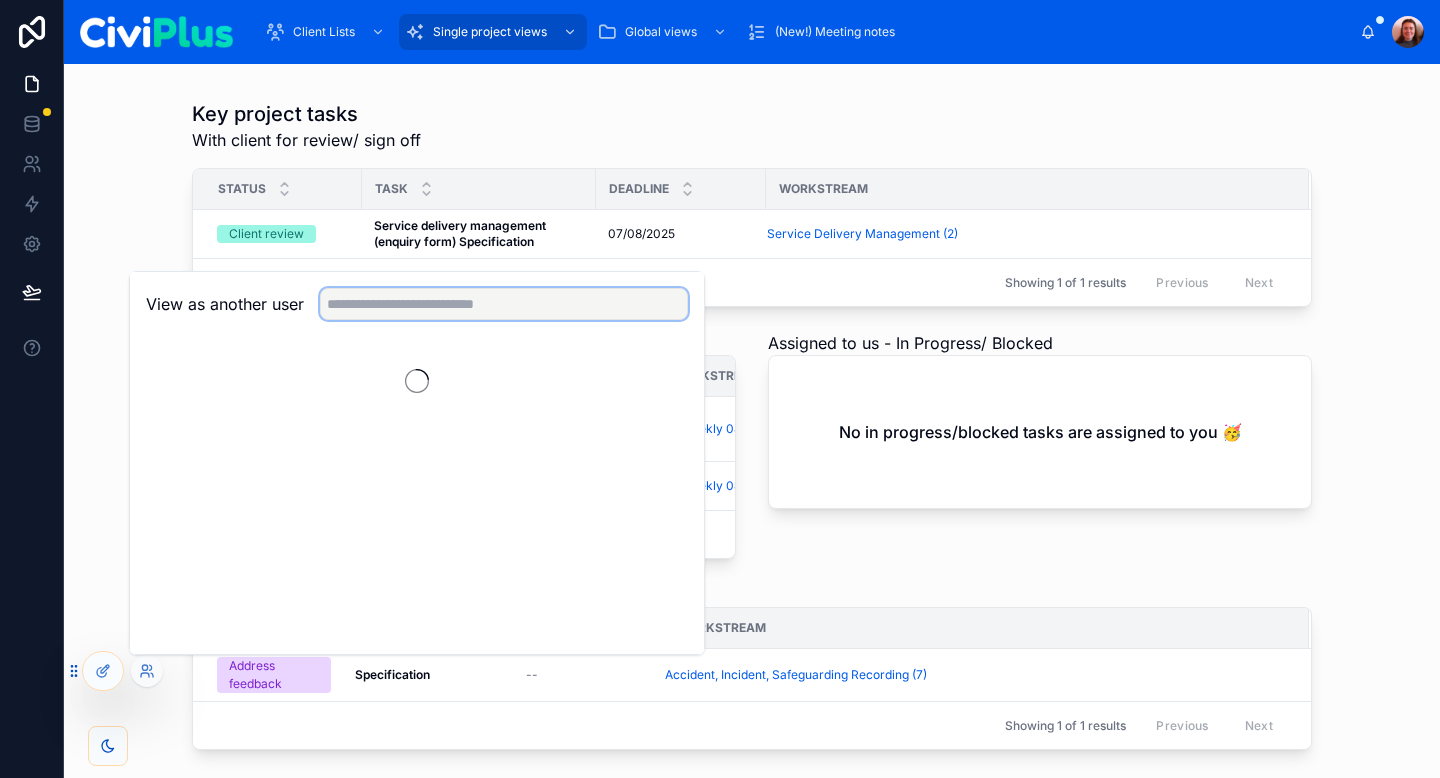 click at bounding box center [504, 304] 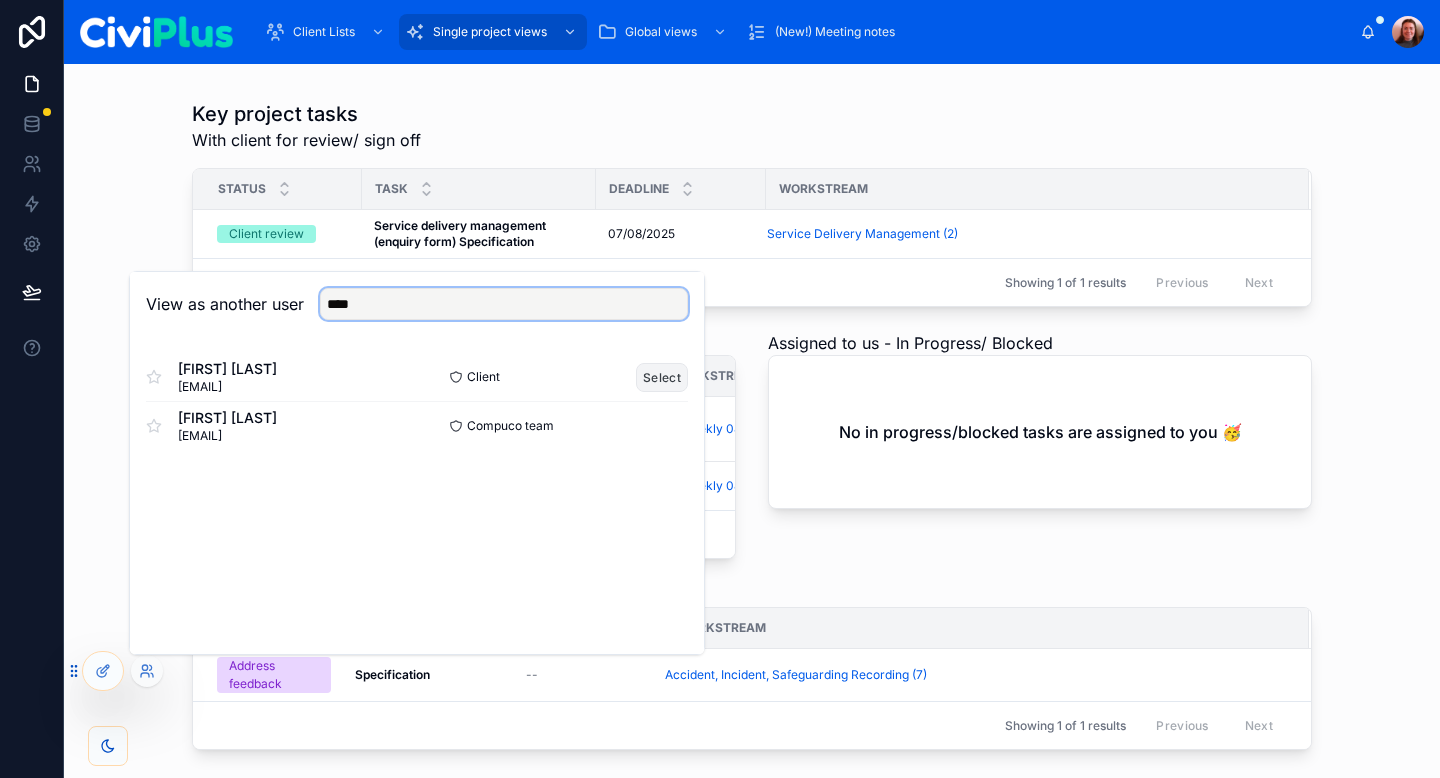 type on "****" 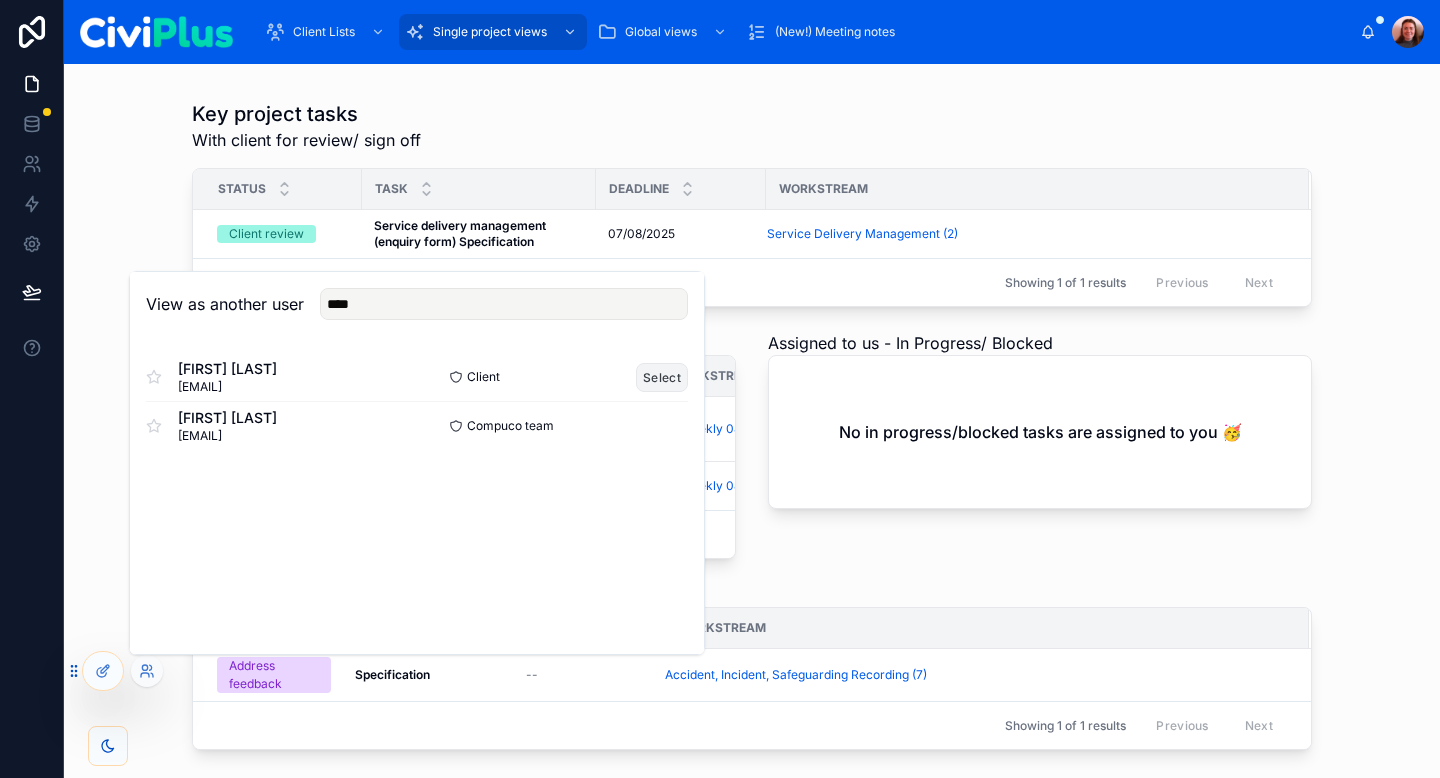 click on "Select" at bounding box center (662, 377) 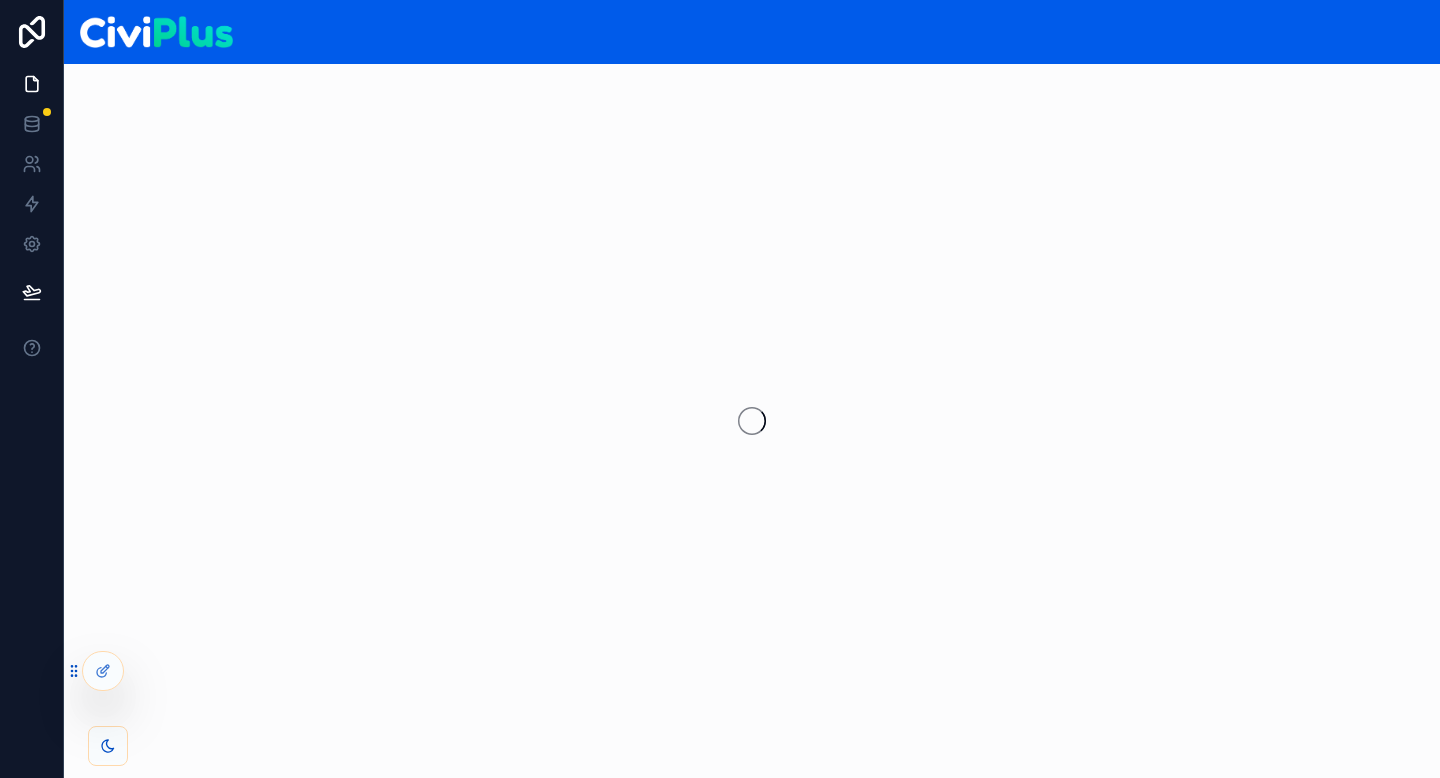 scroll, scrollTop: 0, scrollLeft: 0, axis: both 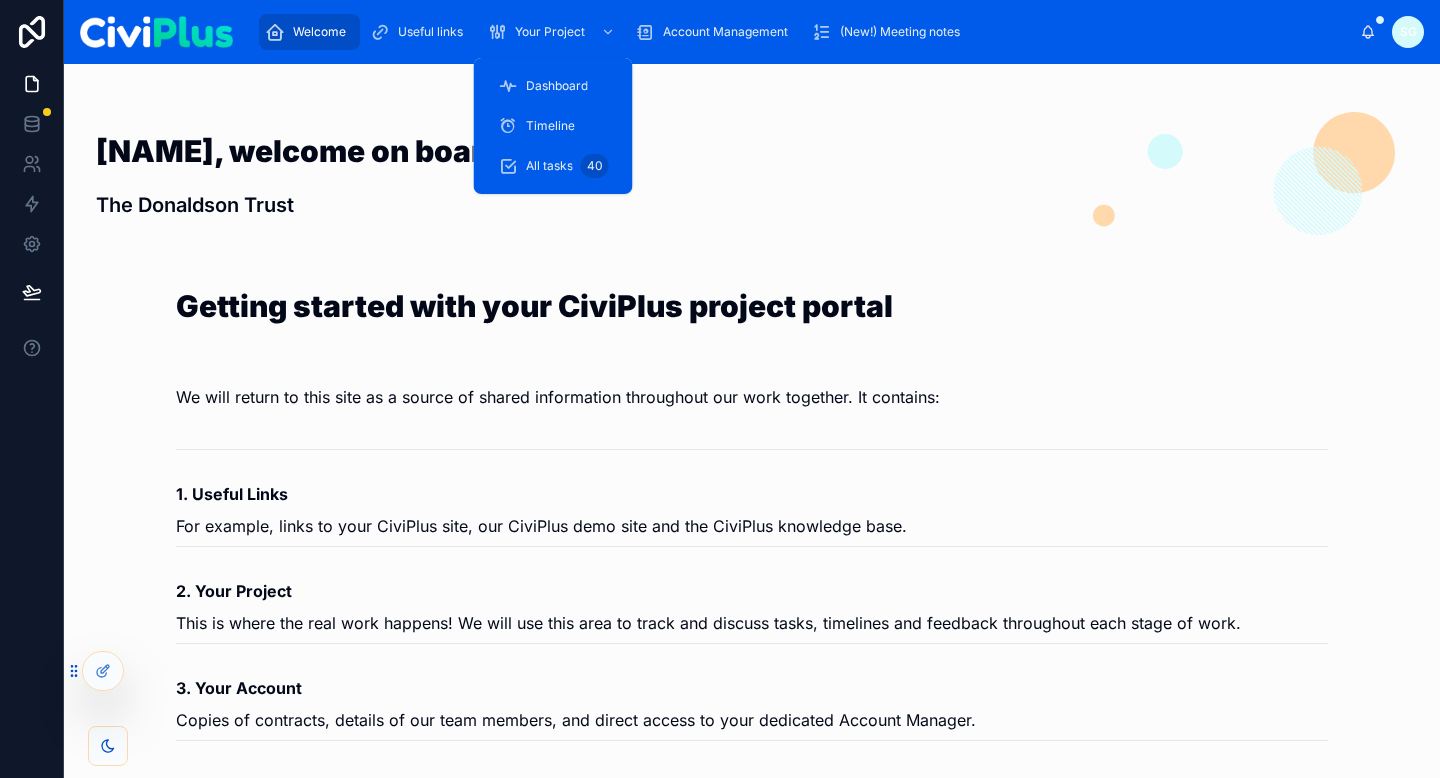 click on "Dashboard" at bounding box center (557, 86) 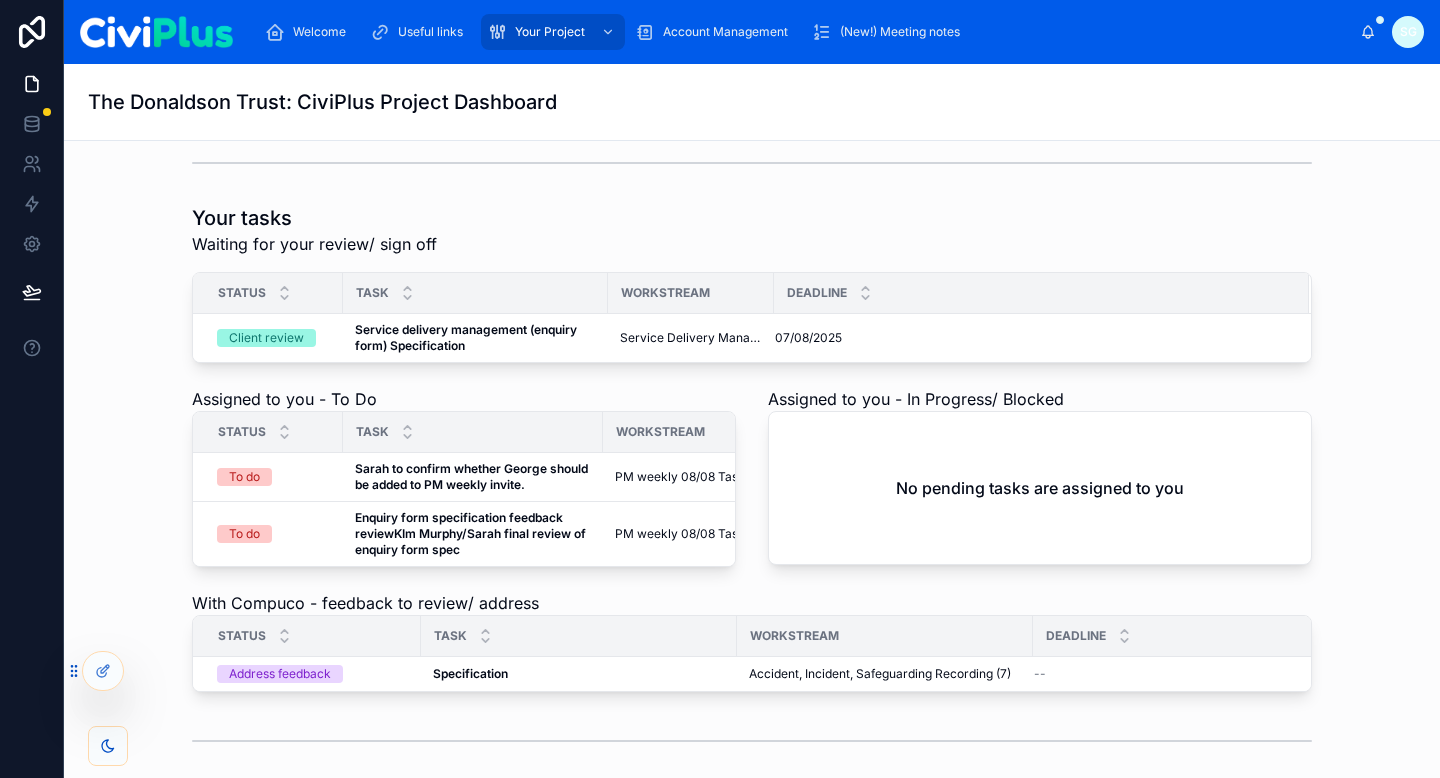 scroll, scrollTop: 855, scrollLeft: 0, axis: vertical 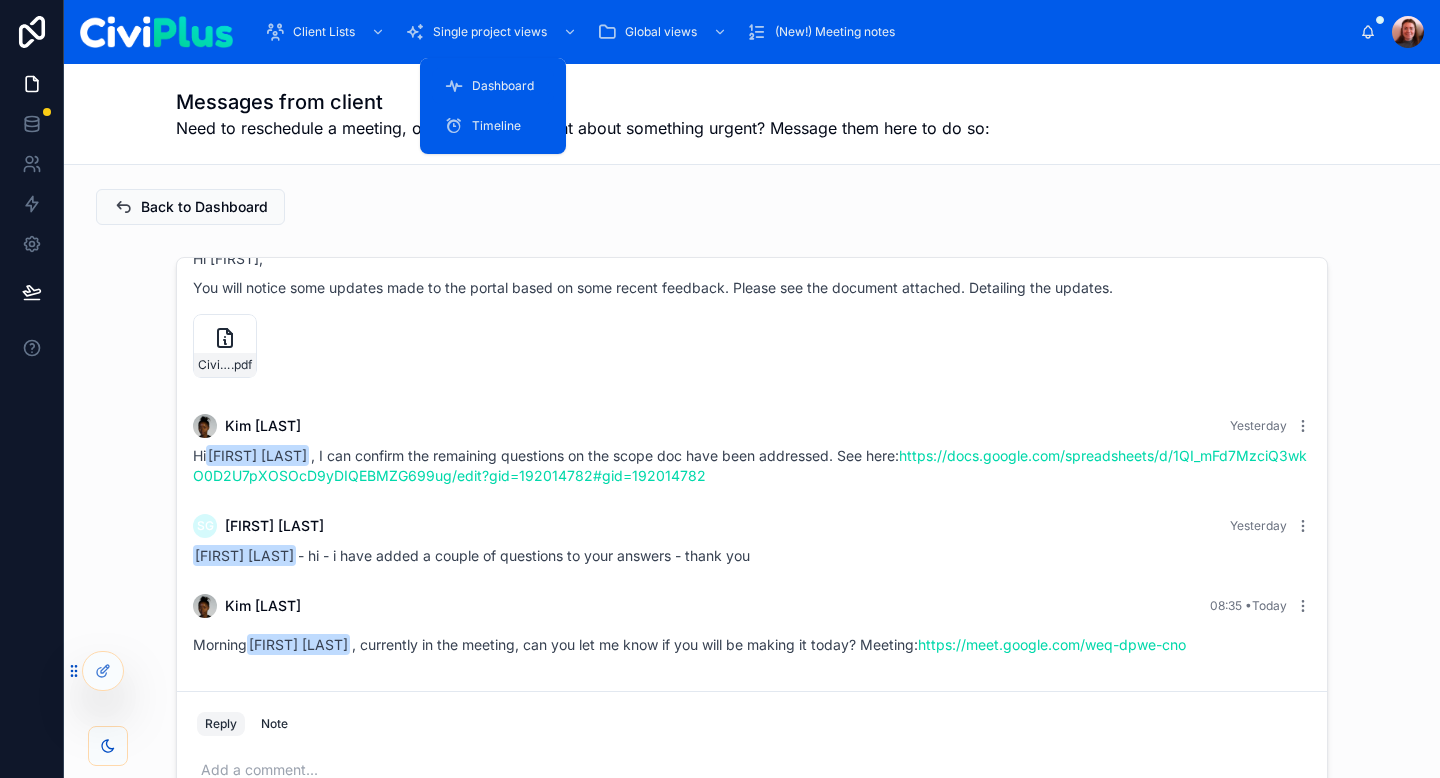 click on "Dashboard" at bounding box center (503, 86) 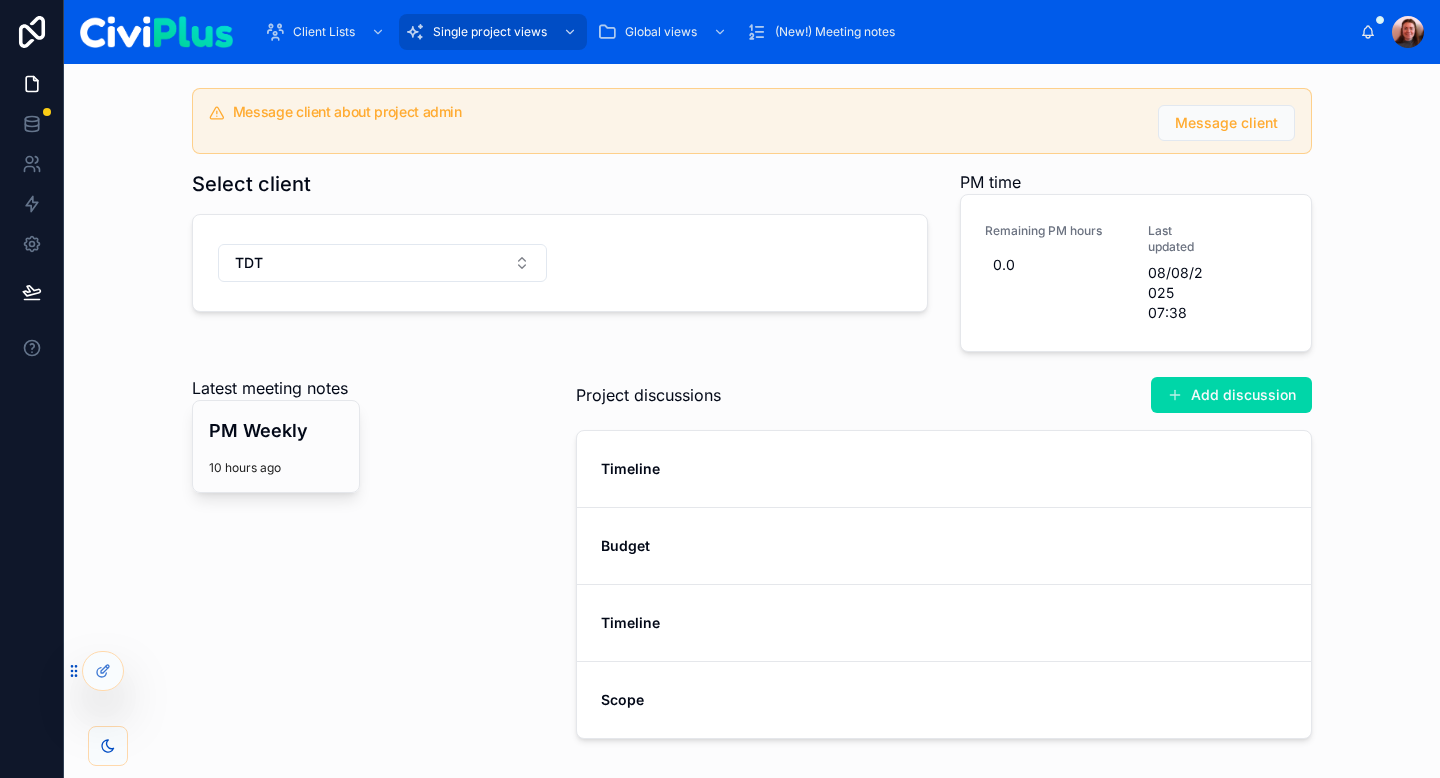 click on "Message client about project admin Message client Select client TDT PM time Remaining PM hours 0.0 Last updated 08/08/[YEAR] 07:38 Latest meeting notes PM Weekly 10 hours ago Project discussions Add discussion Timeline Budget Timeline Scope" at bounding box center (752, 417) 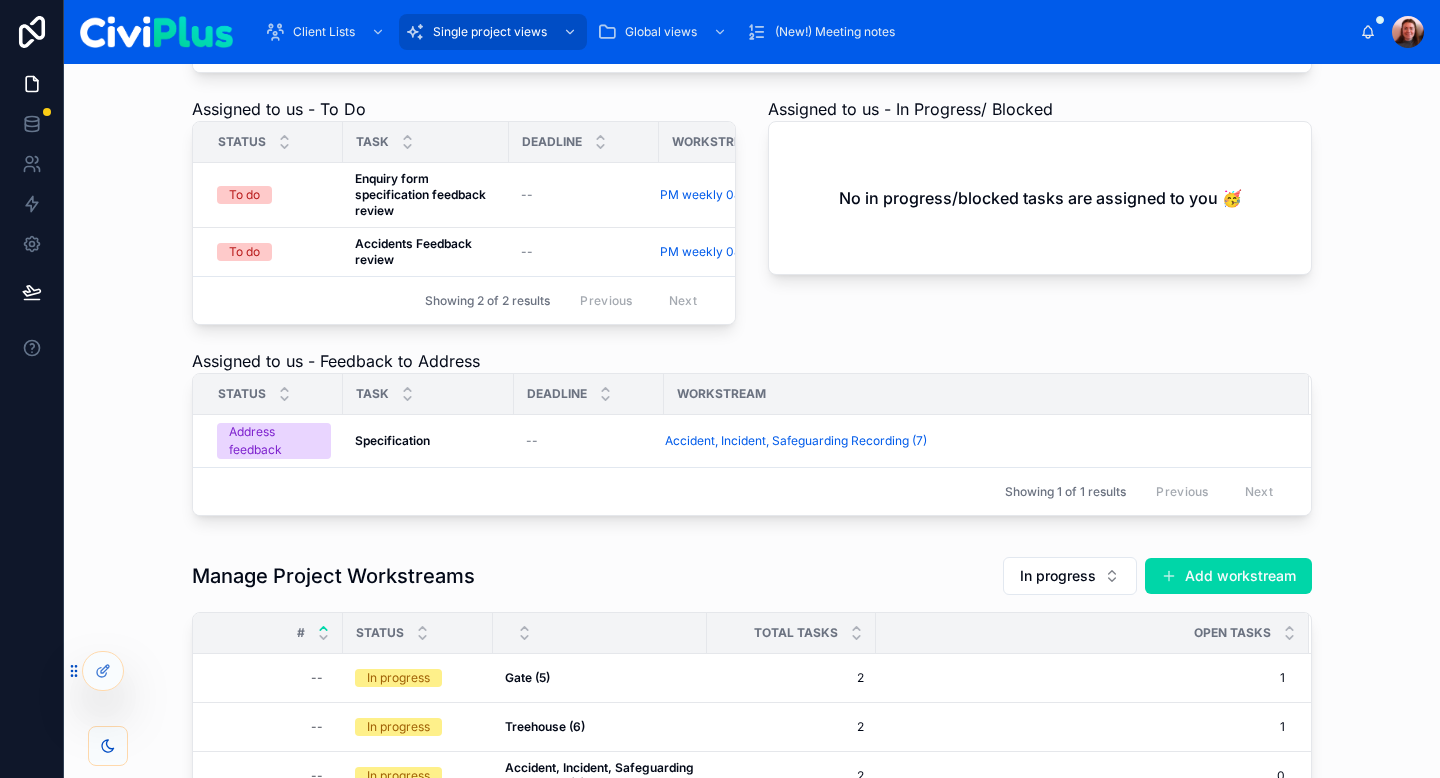 scroll, scrollTop: 1723, scrollLeft: 0, axis: vertical 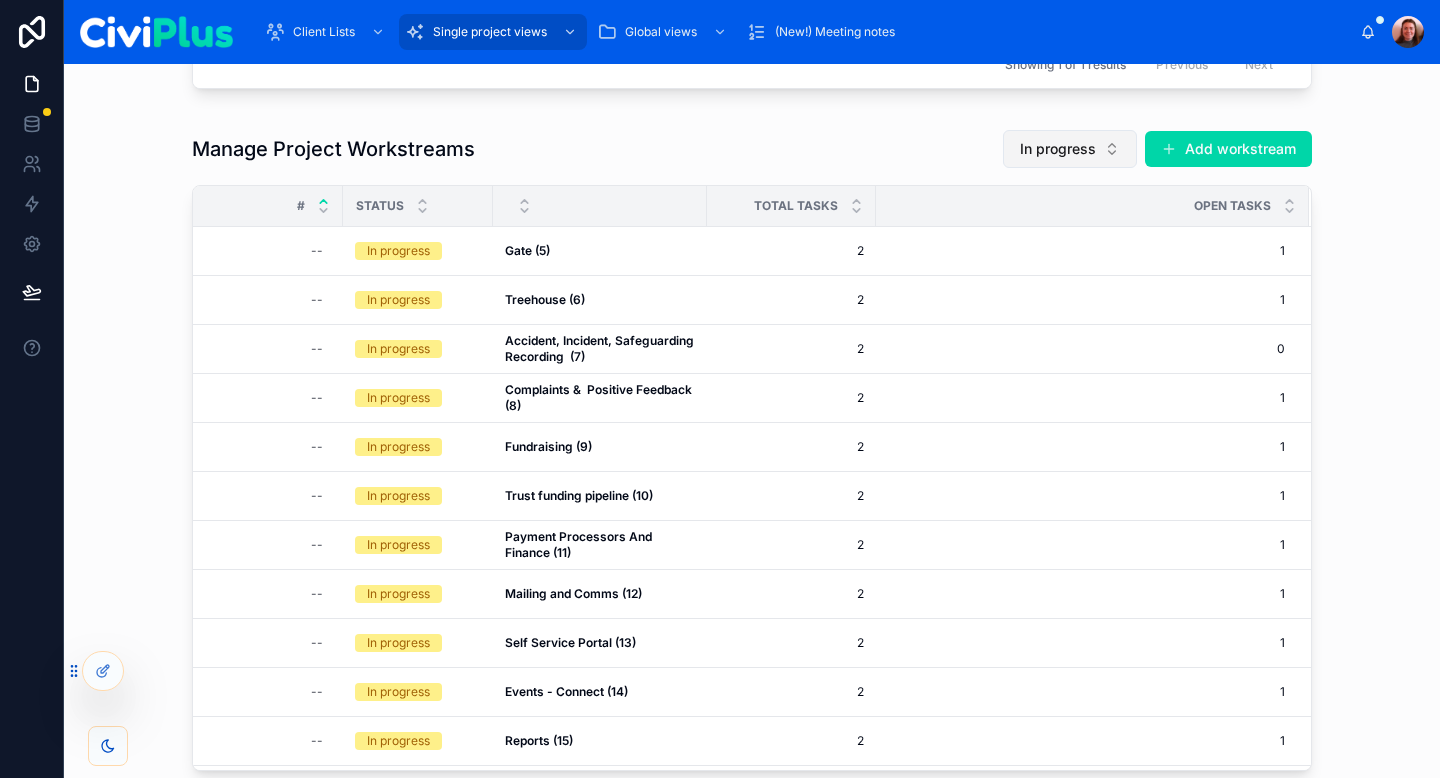 click on "In progress" at bounding box center (1070, 149) 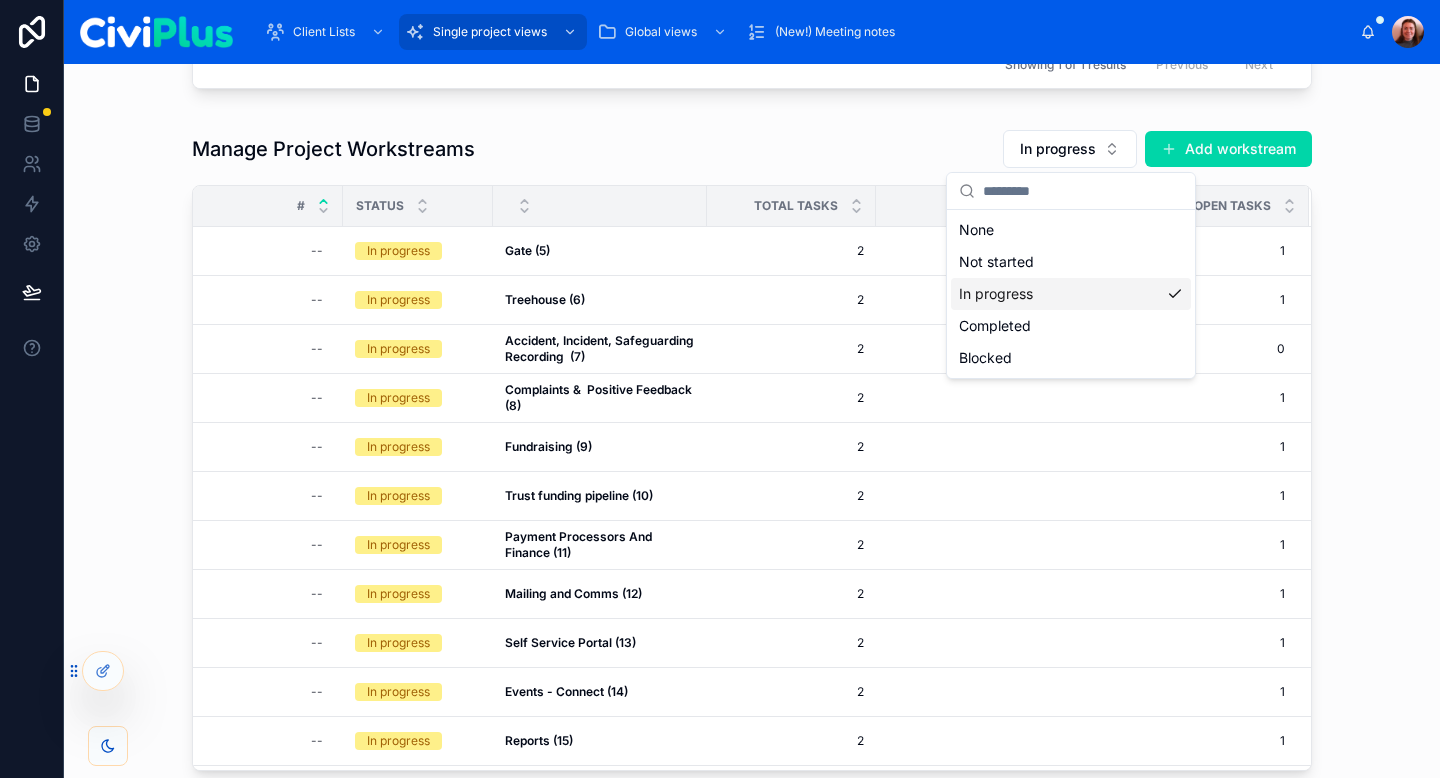 click on "In progress" at bounding box center [1071, 294] 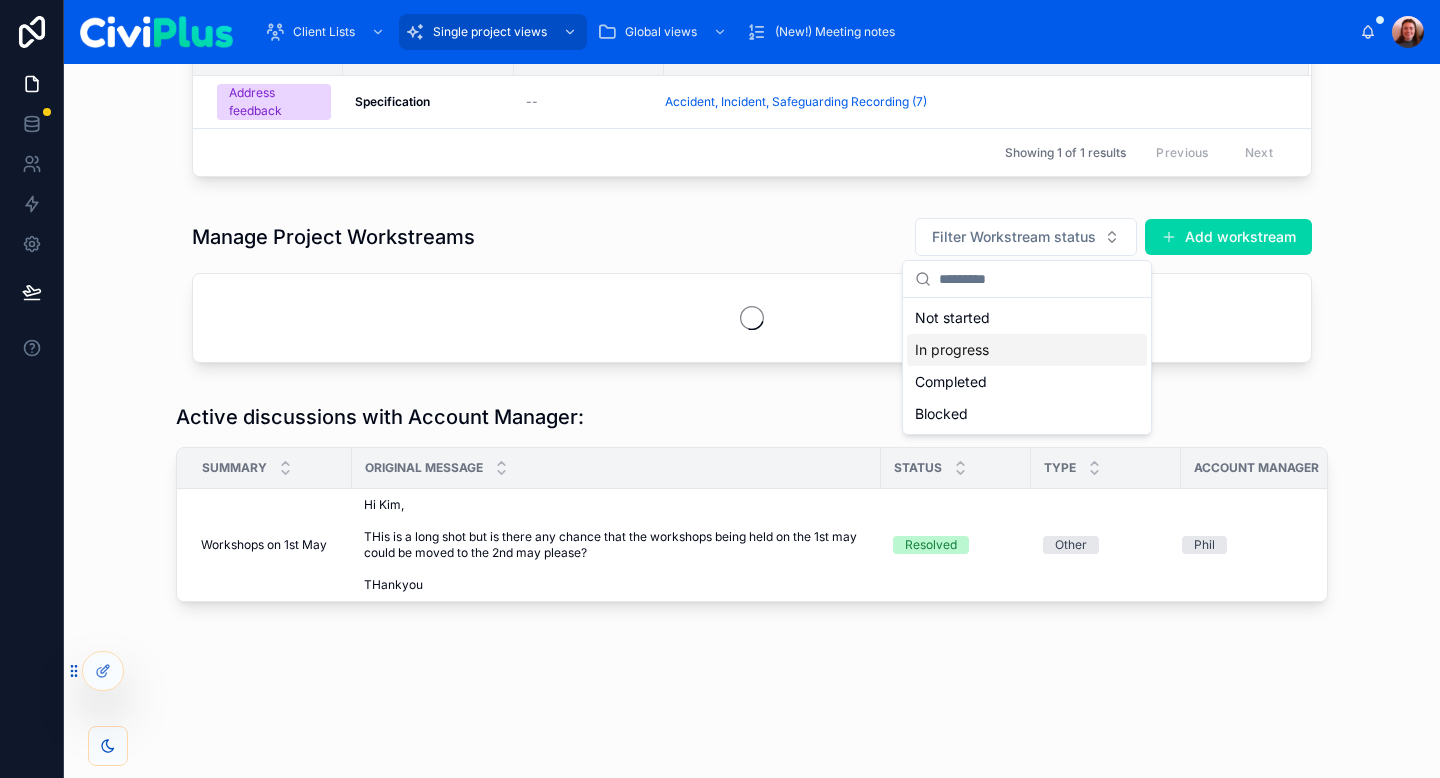 scroll, scrollTop: 1849, scrollLeft: 0, axis: vertical 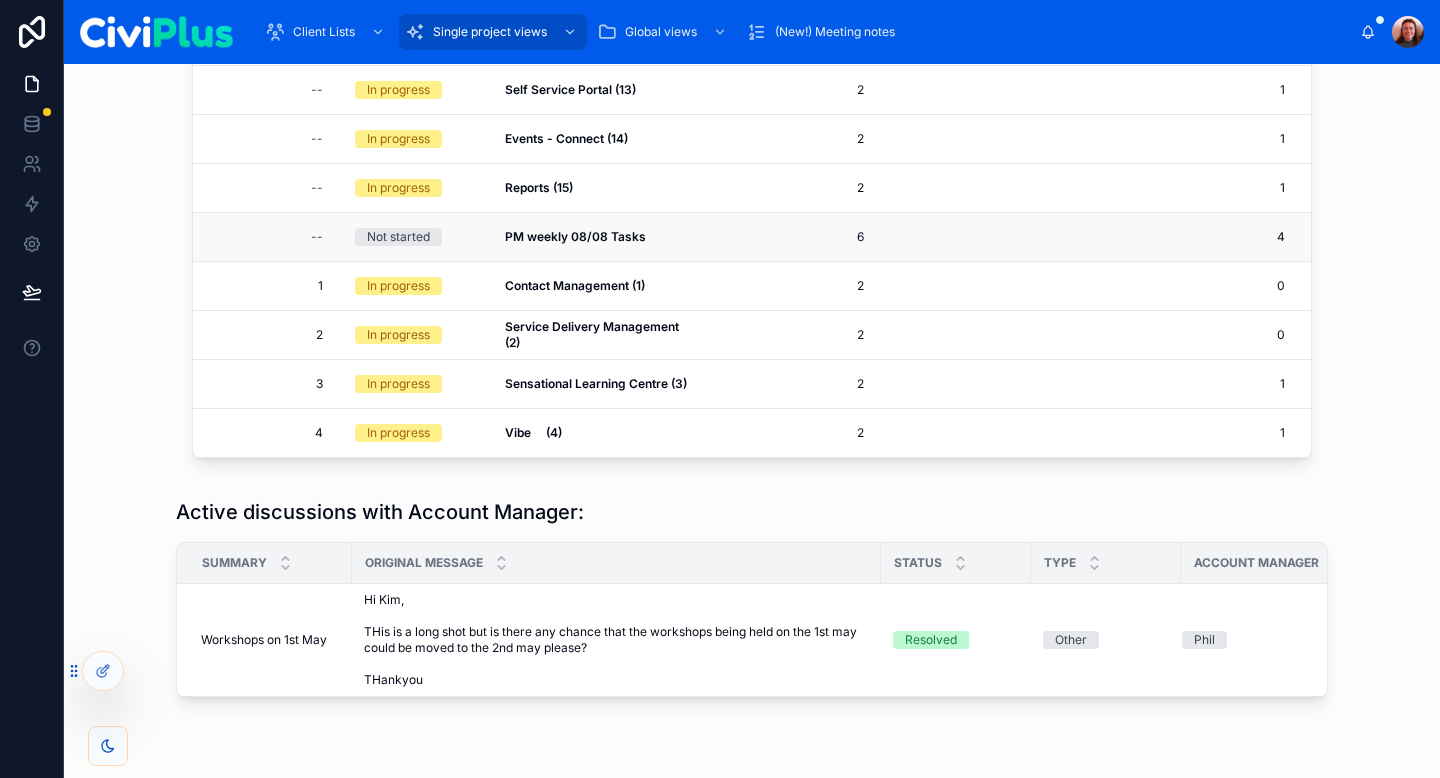 click on "PM weekly 08/08 Tasks" at bounding box center (575, 236) 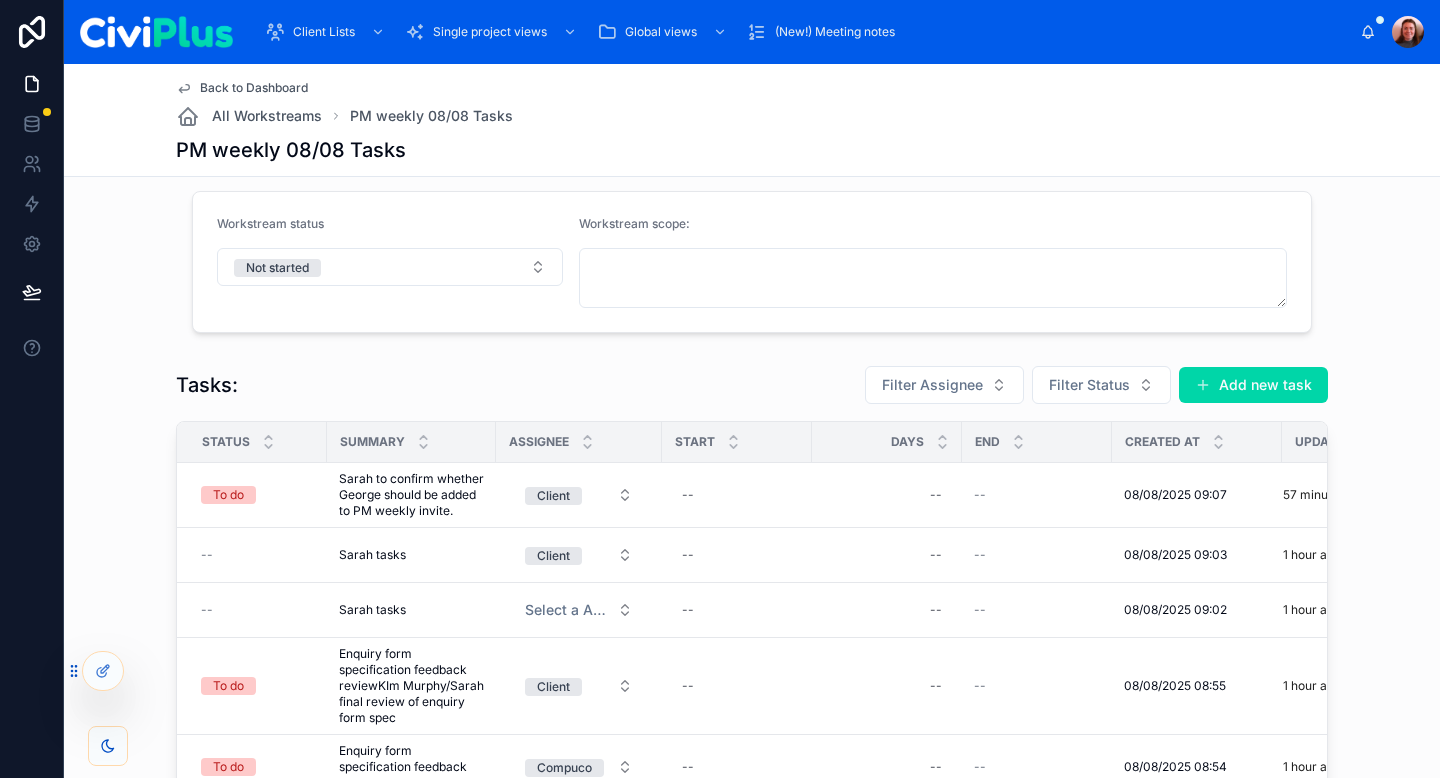 scroll, scrollTop: 0, scrollLeft: 0, axis: both 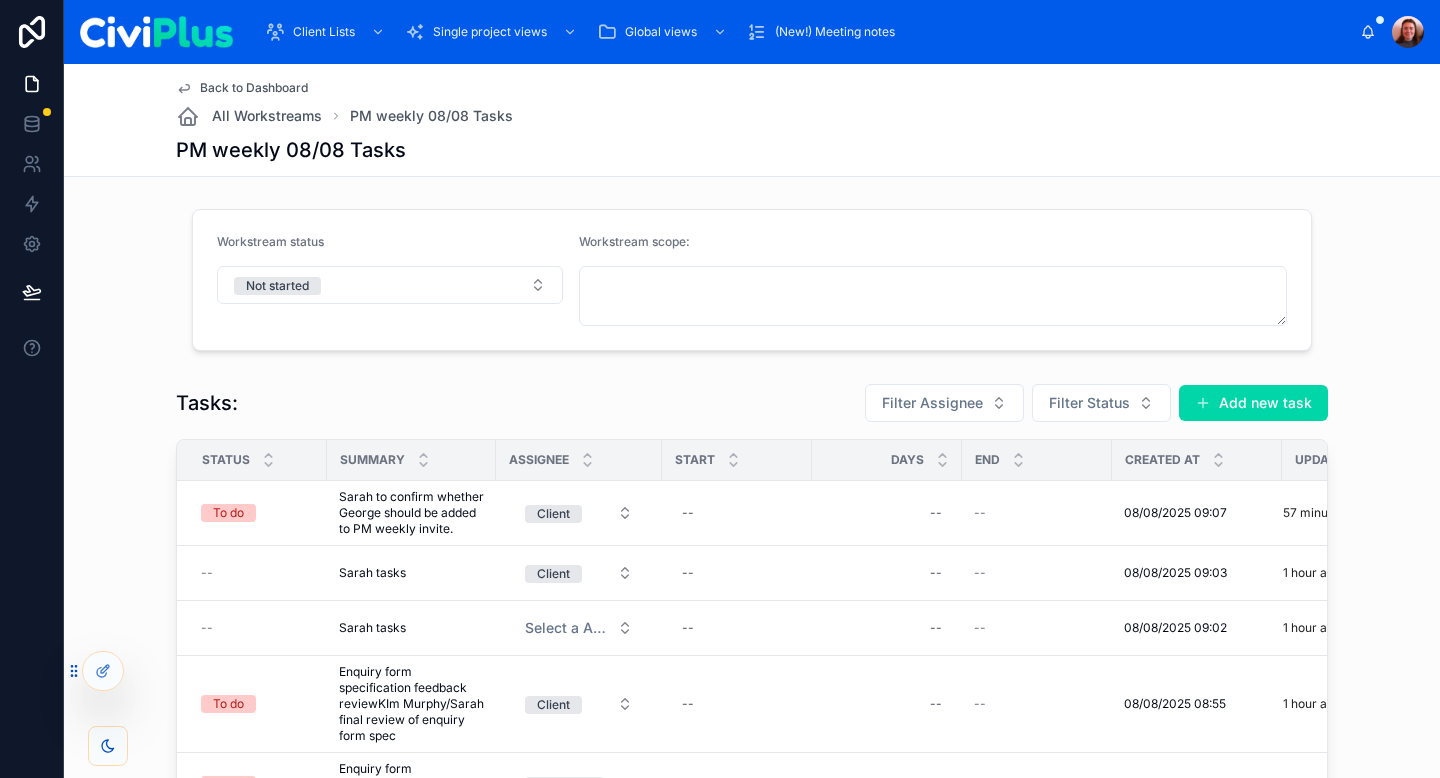 click on "Workstream status Not started Workstream scope:" at bounding box center [752, 280] 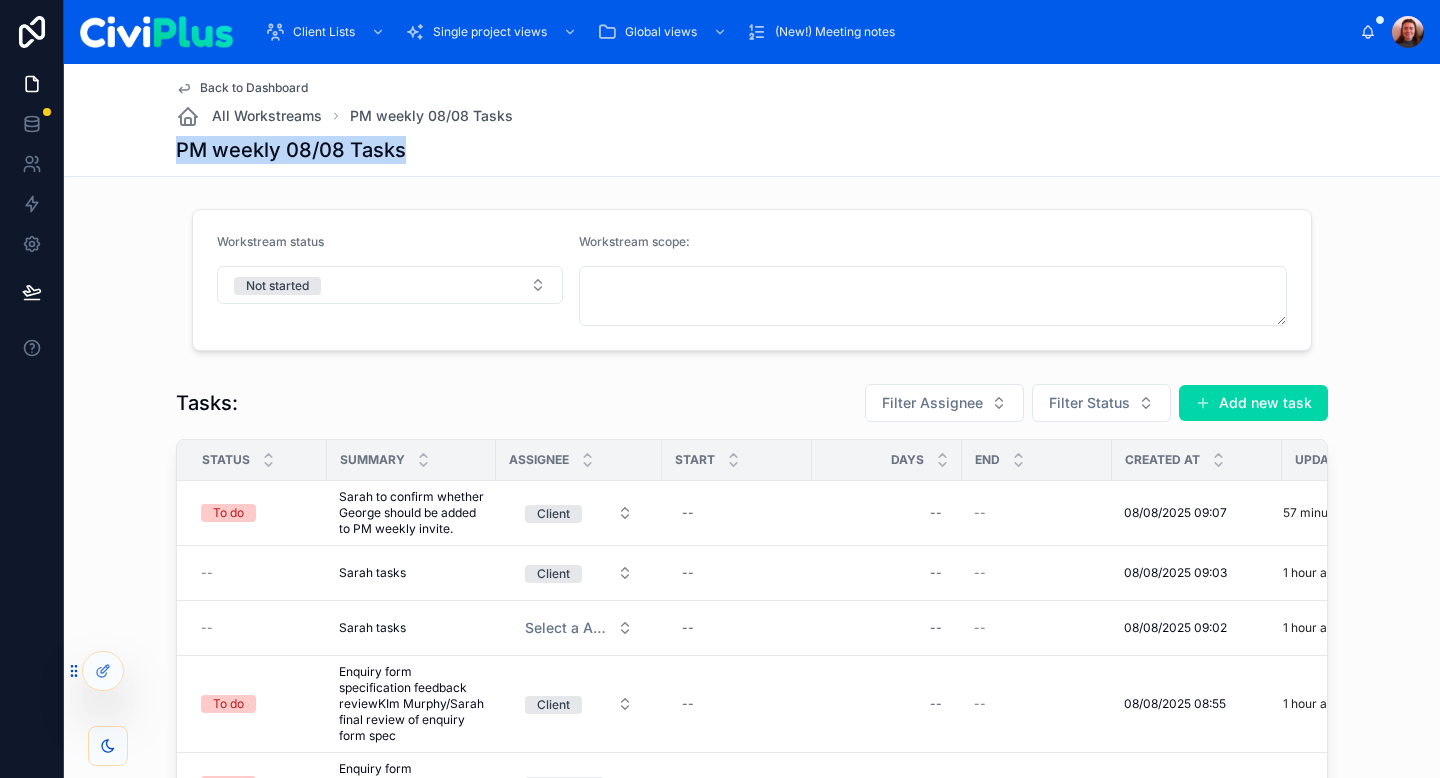 drag, startPoint x: 426, startPoint y: 158, endPoint x: 176, endPoint y: 149, distance: 250.16194 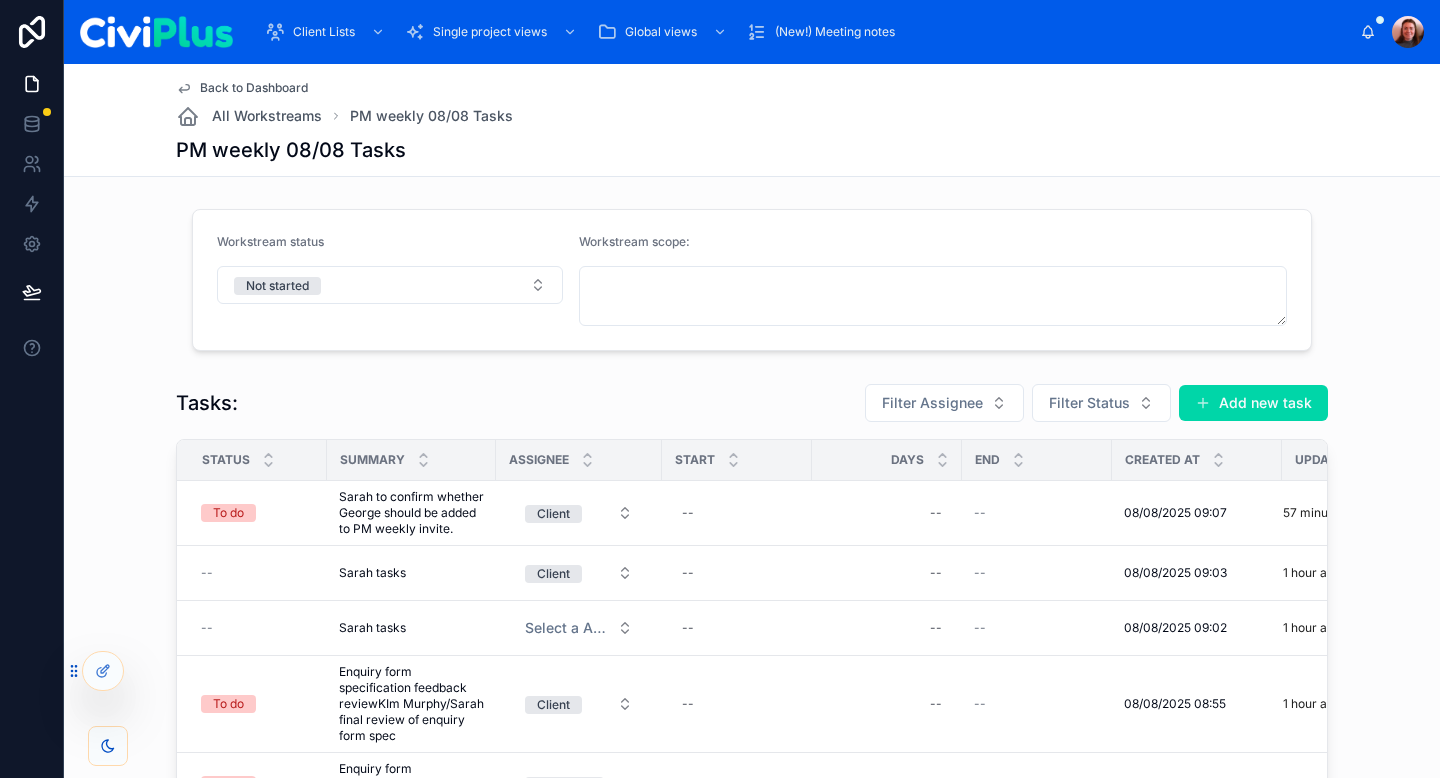 click on "Workstream status Not started Workstream scope:" at bounding box center (752, 280) 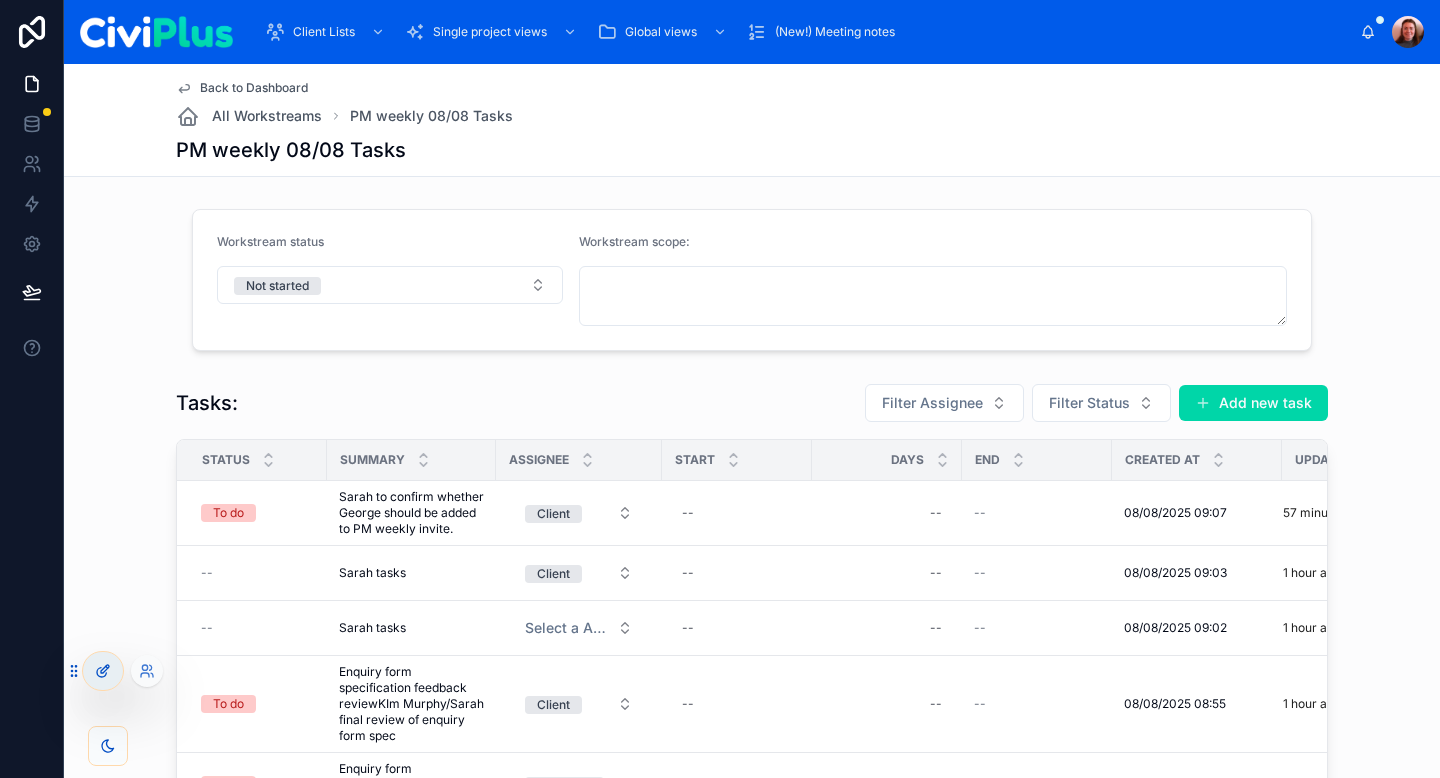 click at bounding box center [103, 671] 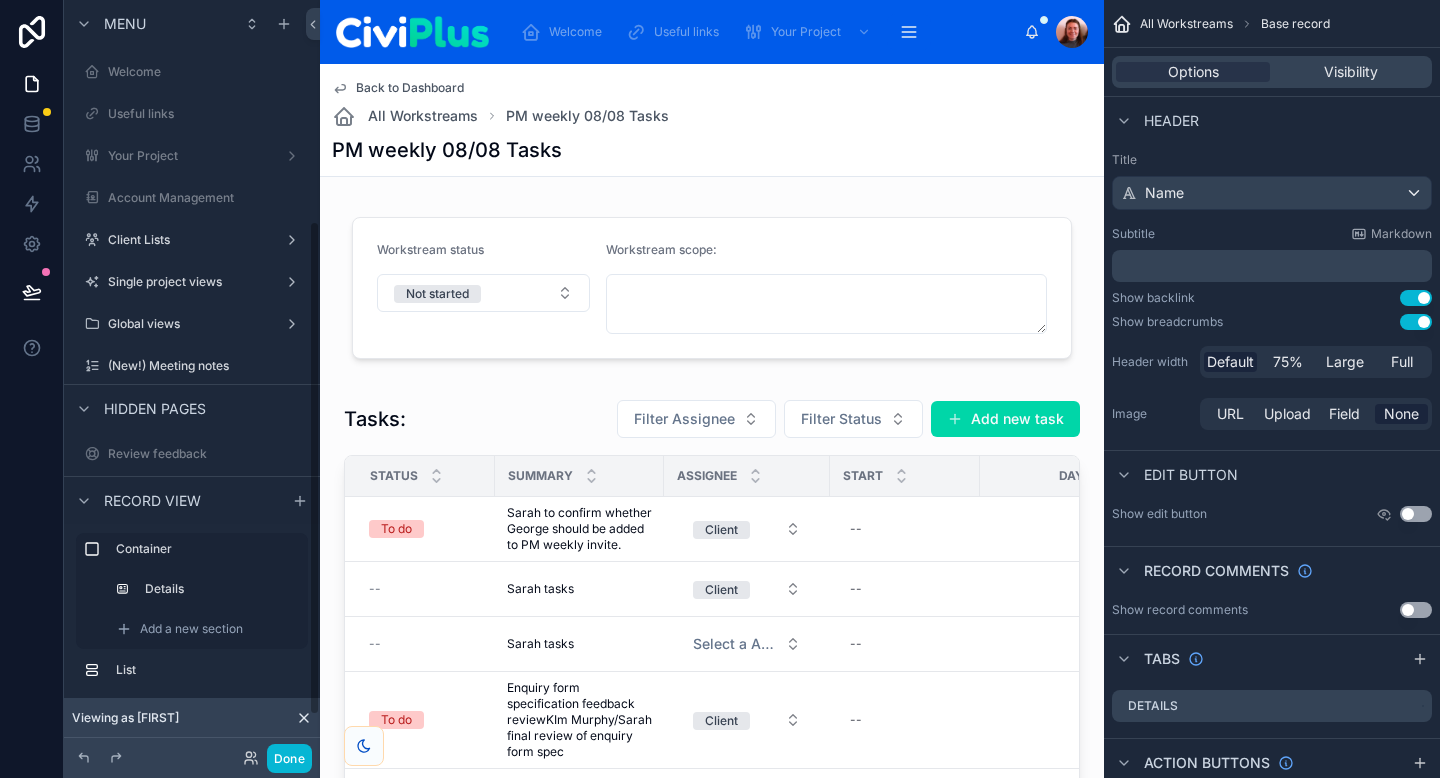 scroll, scrollTop: 337, scrollLeft: 0, axis: vertical 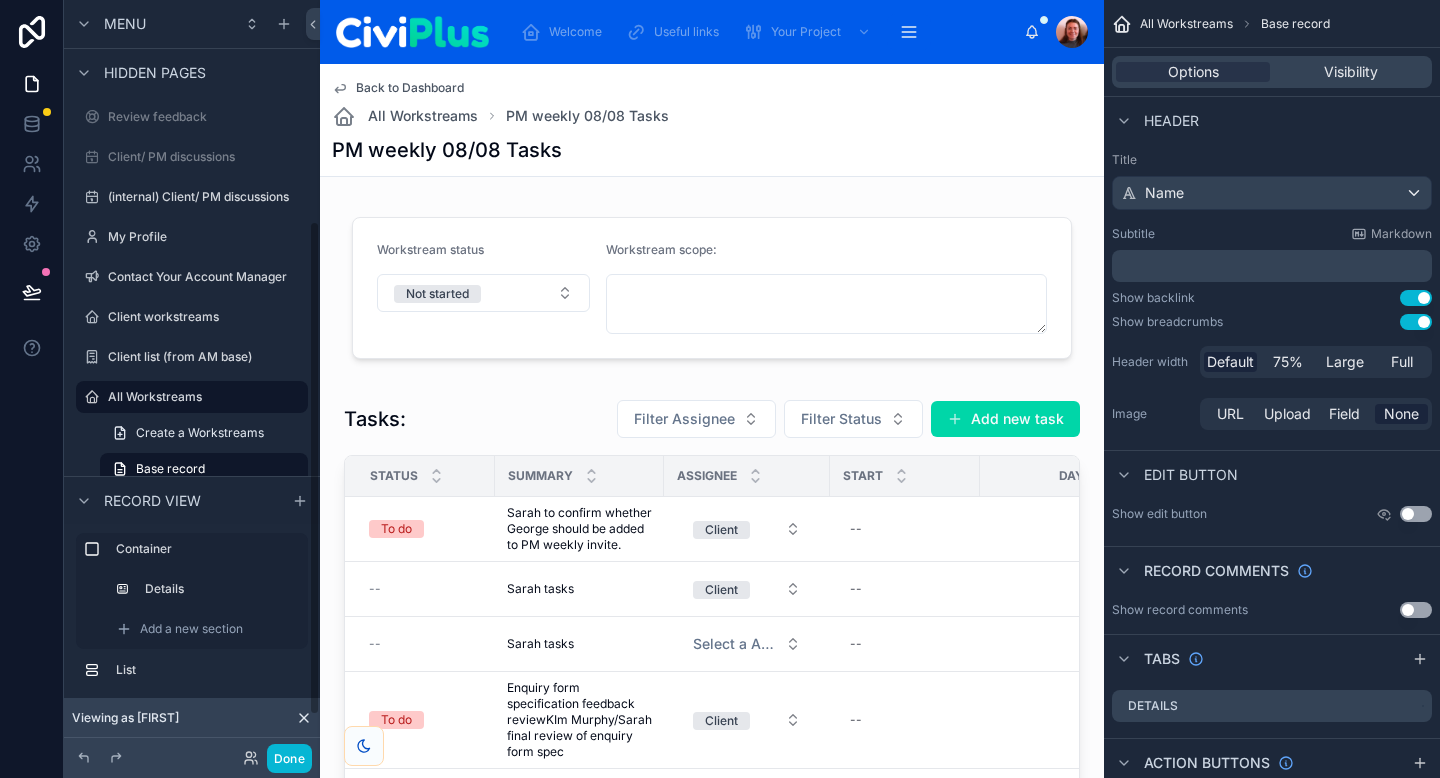 click on "Back to Dashboard All Workstreams PM weekly 08/08 Tasks  PM weekly 08/08 Tasks" at bounding box center (712, 120) 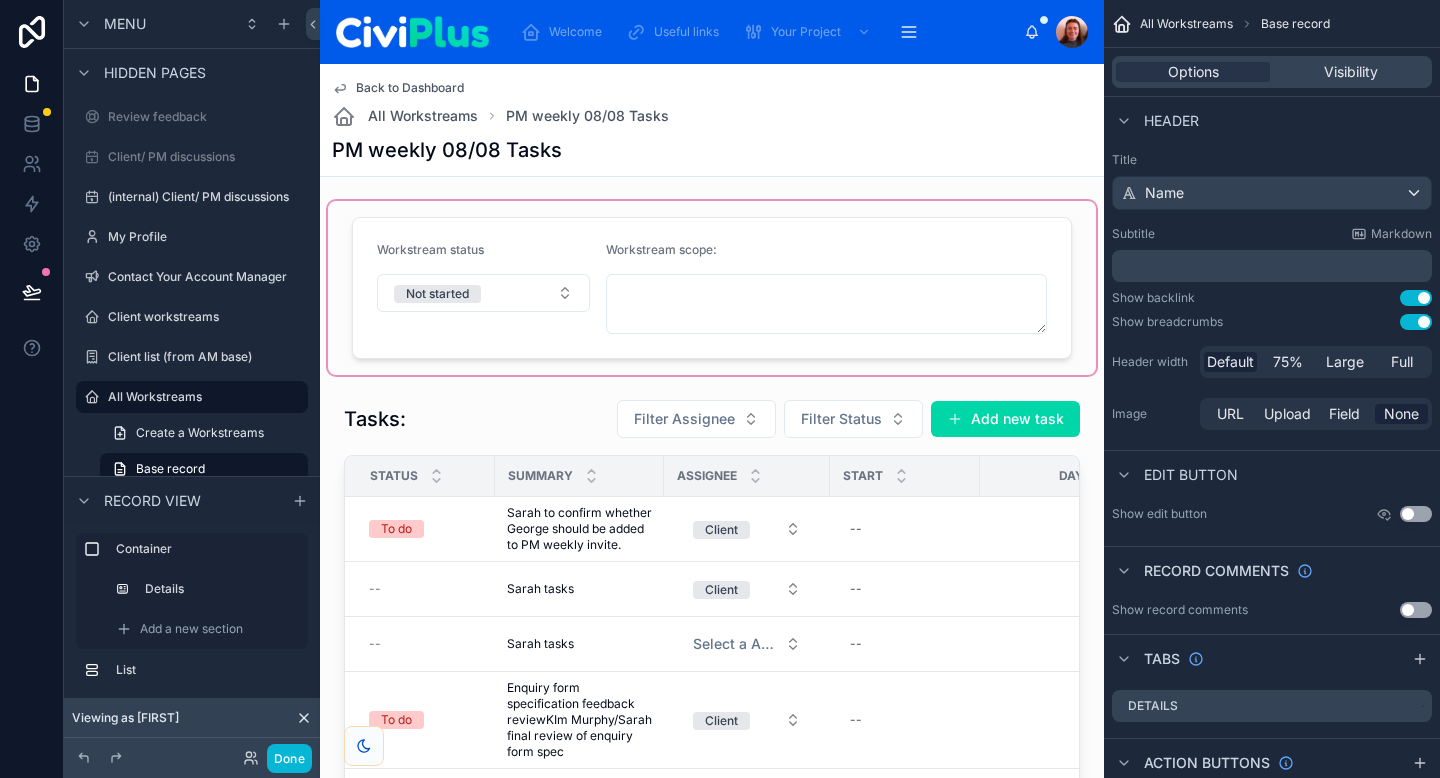 click at bounding box center [712, 288] 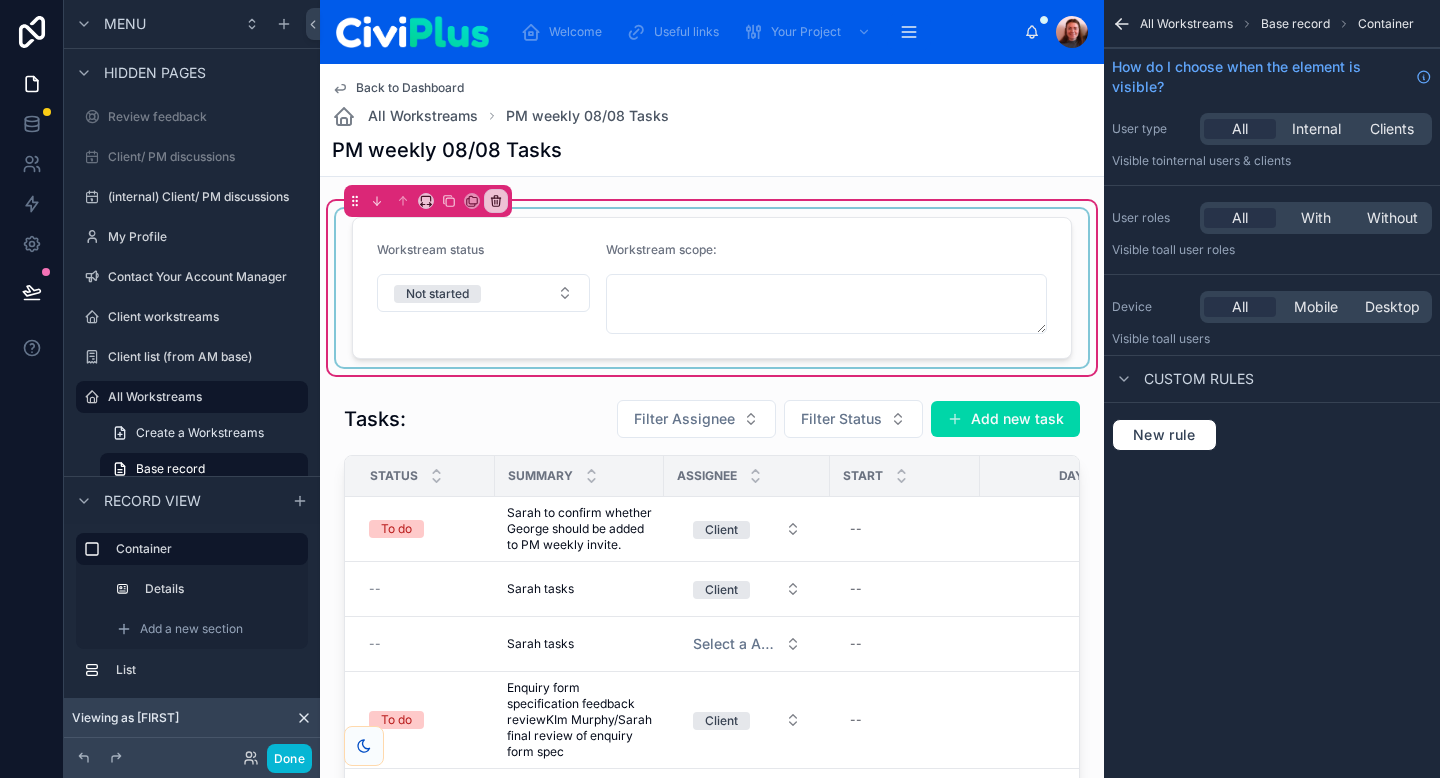 click at bounding box center (712, 288) 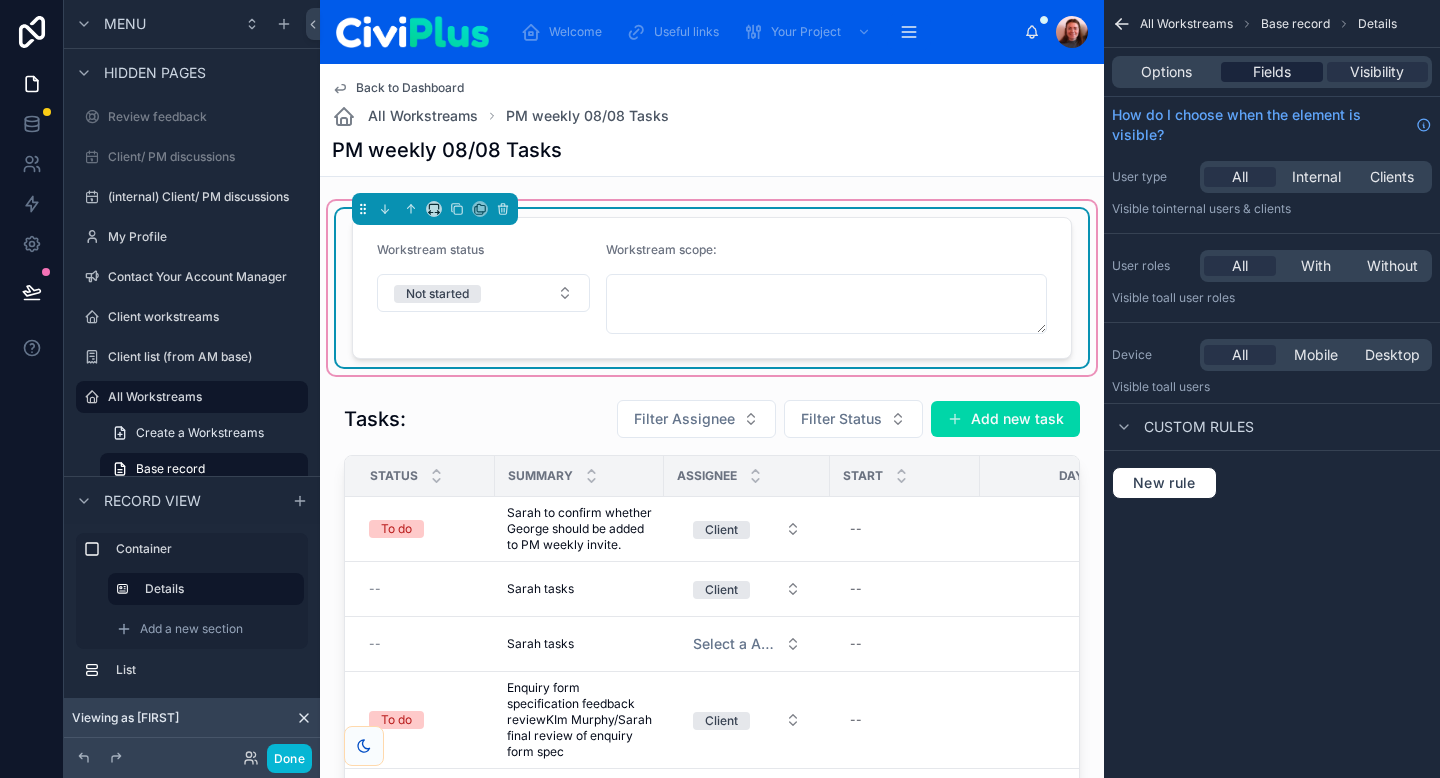 click on "Fields" at bounding box center (1272, 72) 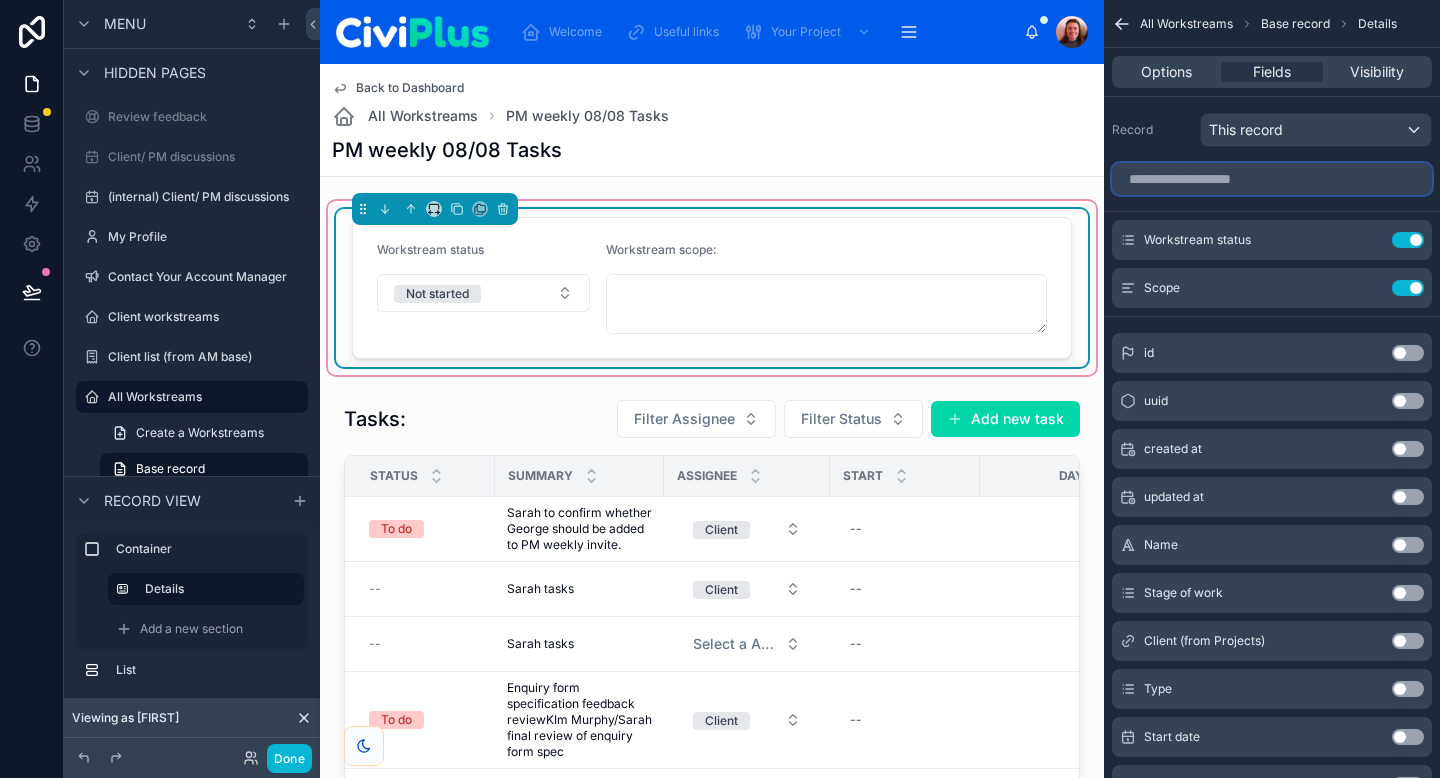 click at bounding box center [1272, 179] 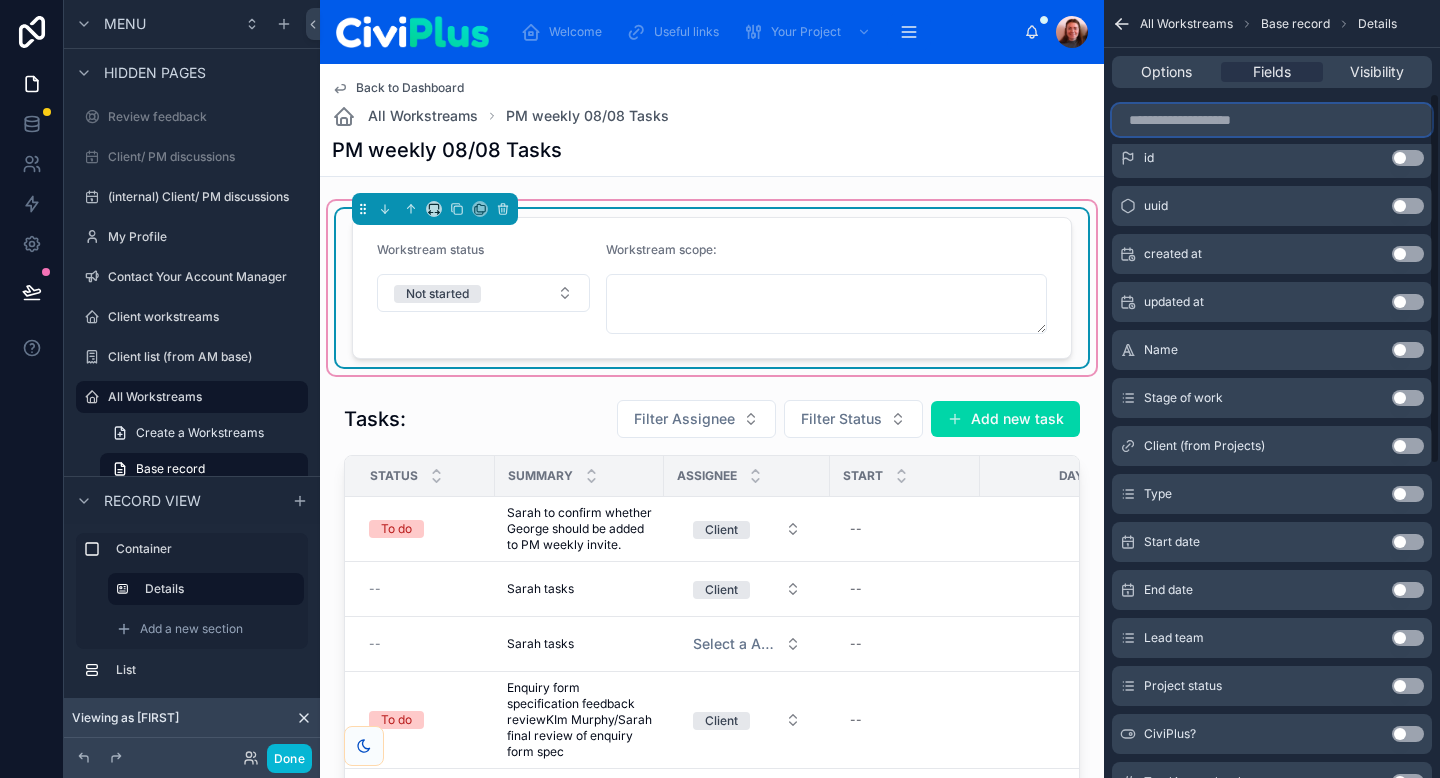 scroll, scrollTop: 191, scrollLeft: 0, axis: vertical 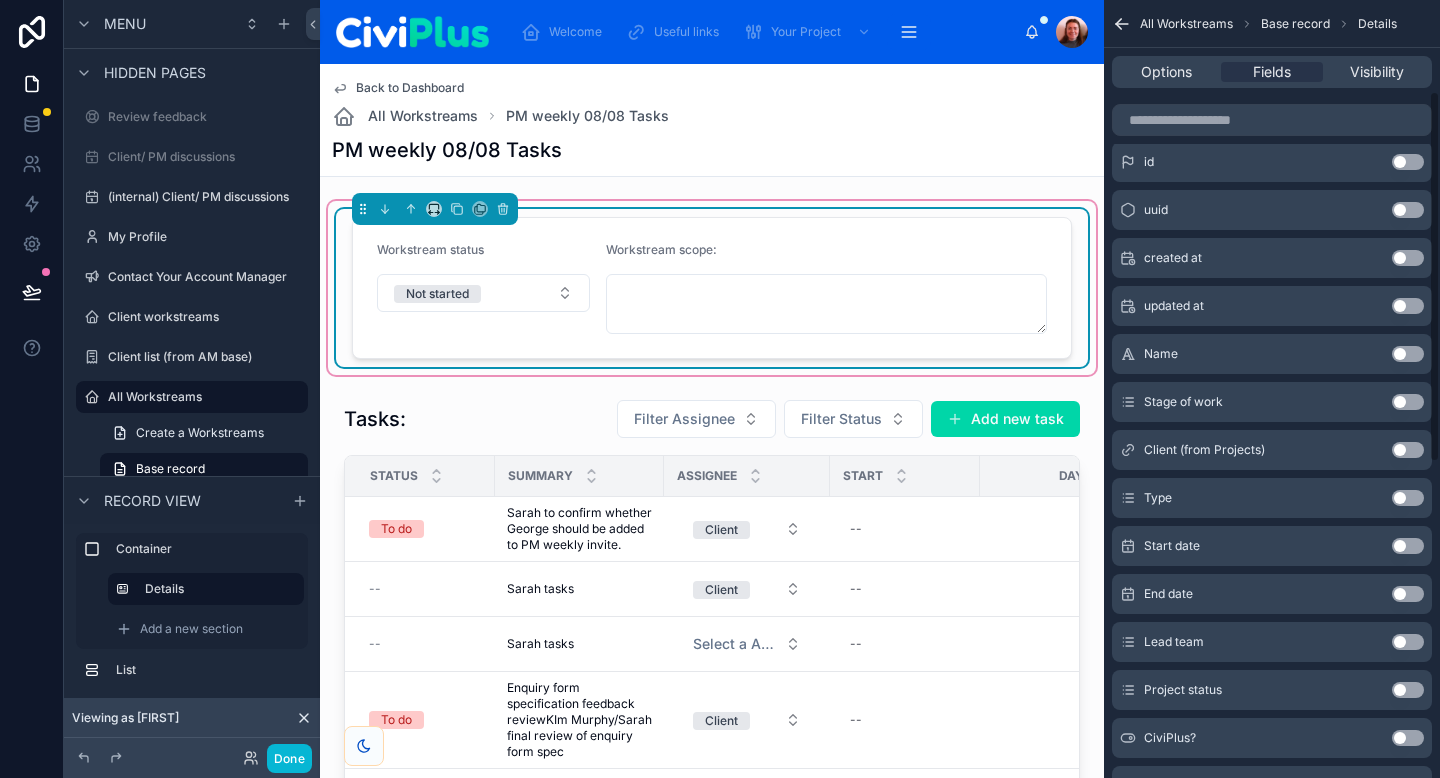 click on "Name Use setting" at bounding box center (1272, 354) 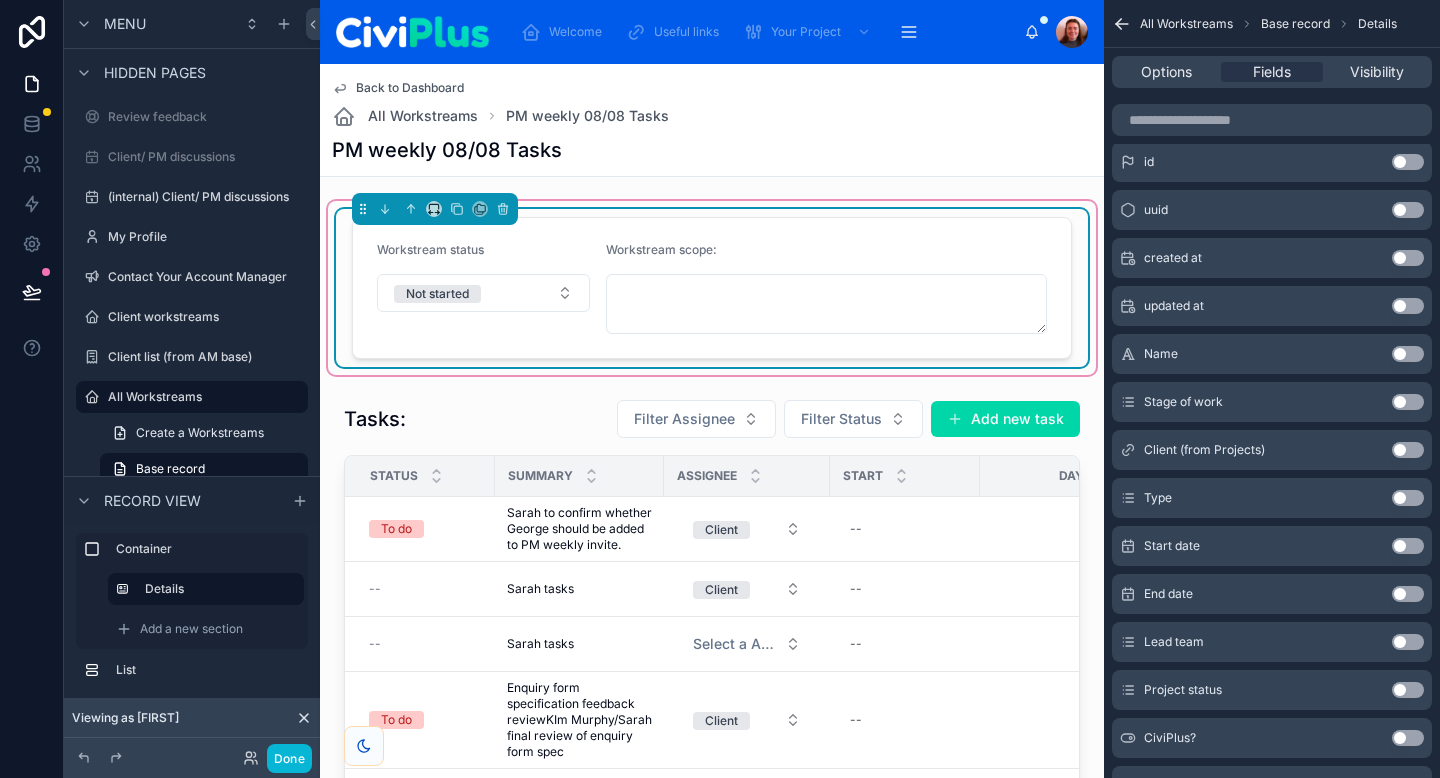 click on "Use setting" at bounding box center (1408, 354) 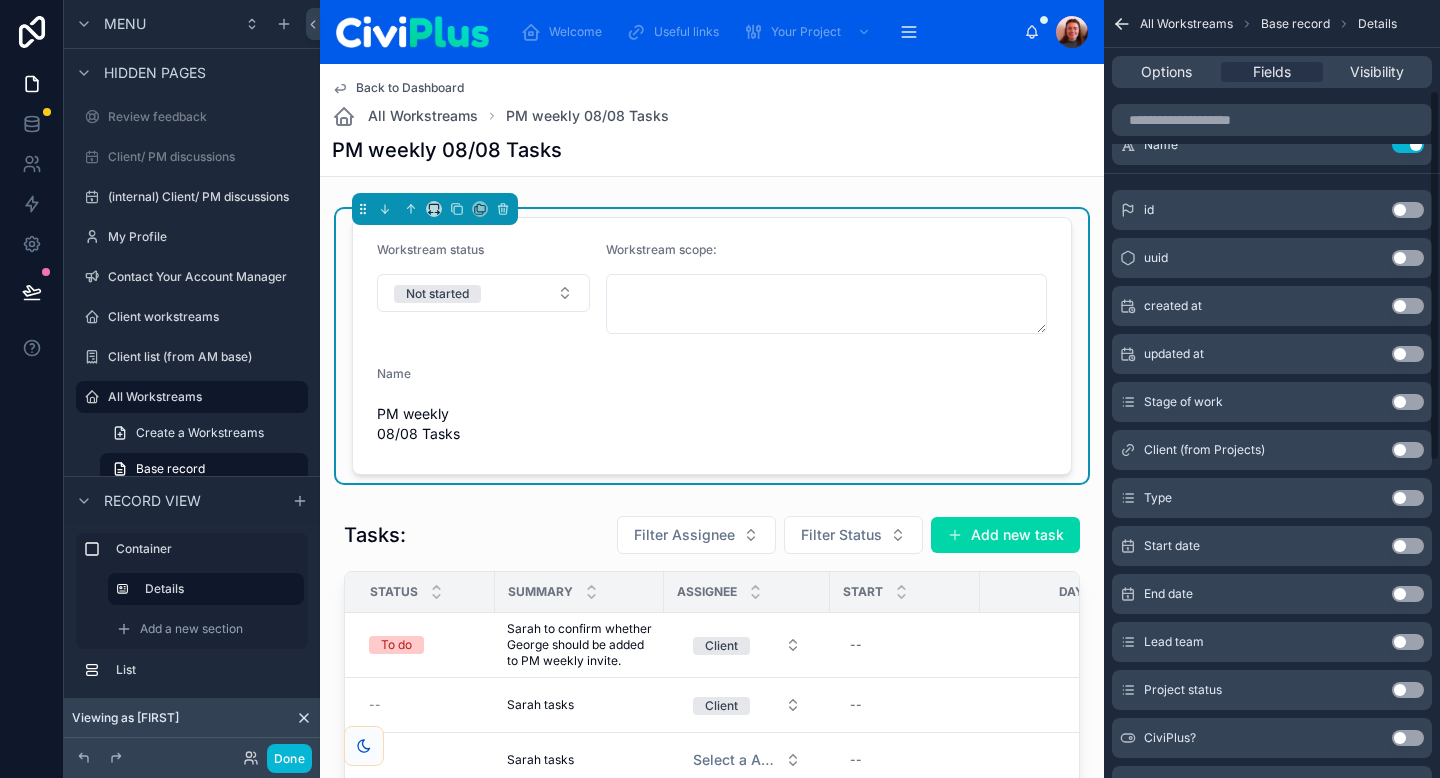 scroll, scrollTop: 0, scrollLeft: 0, axis: both 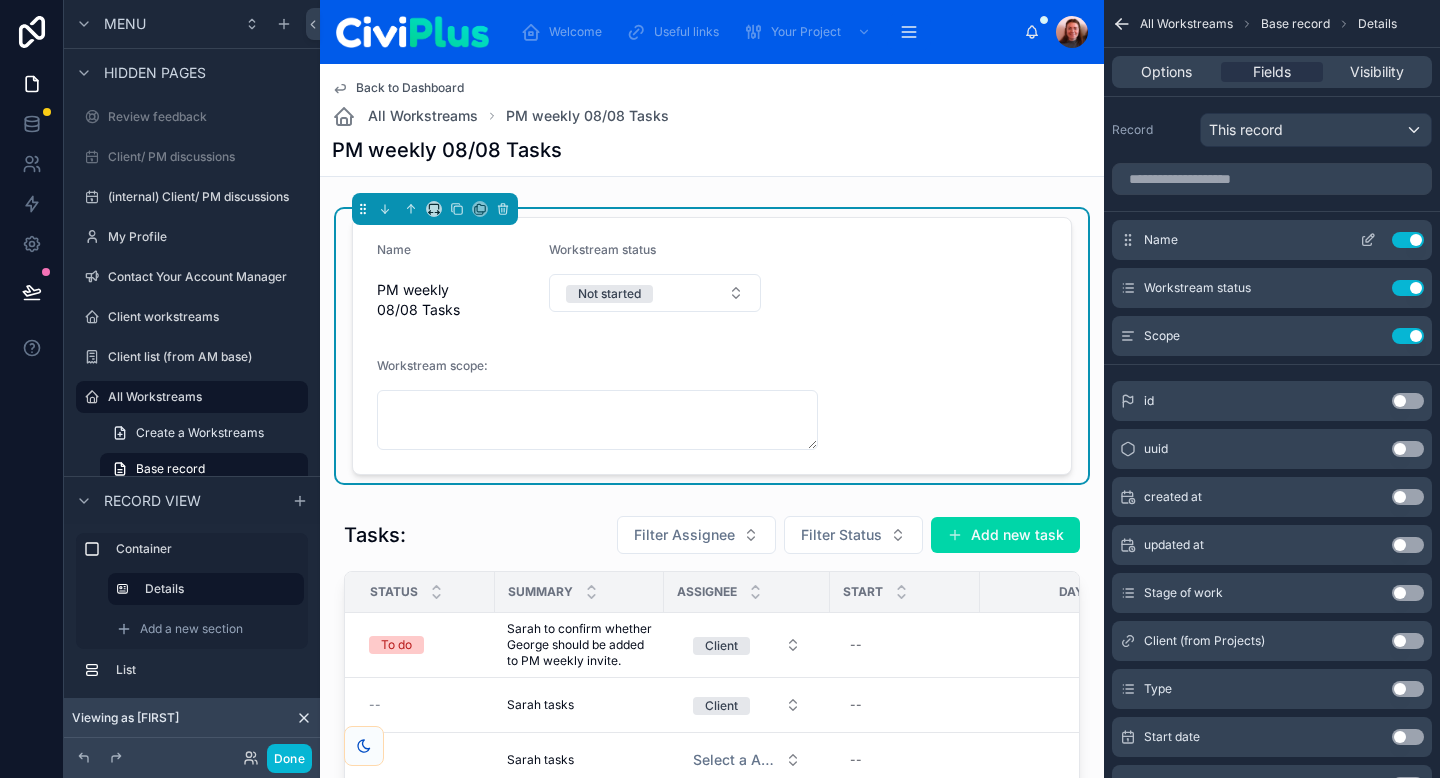 click 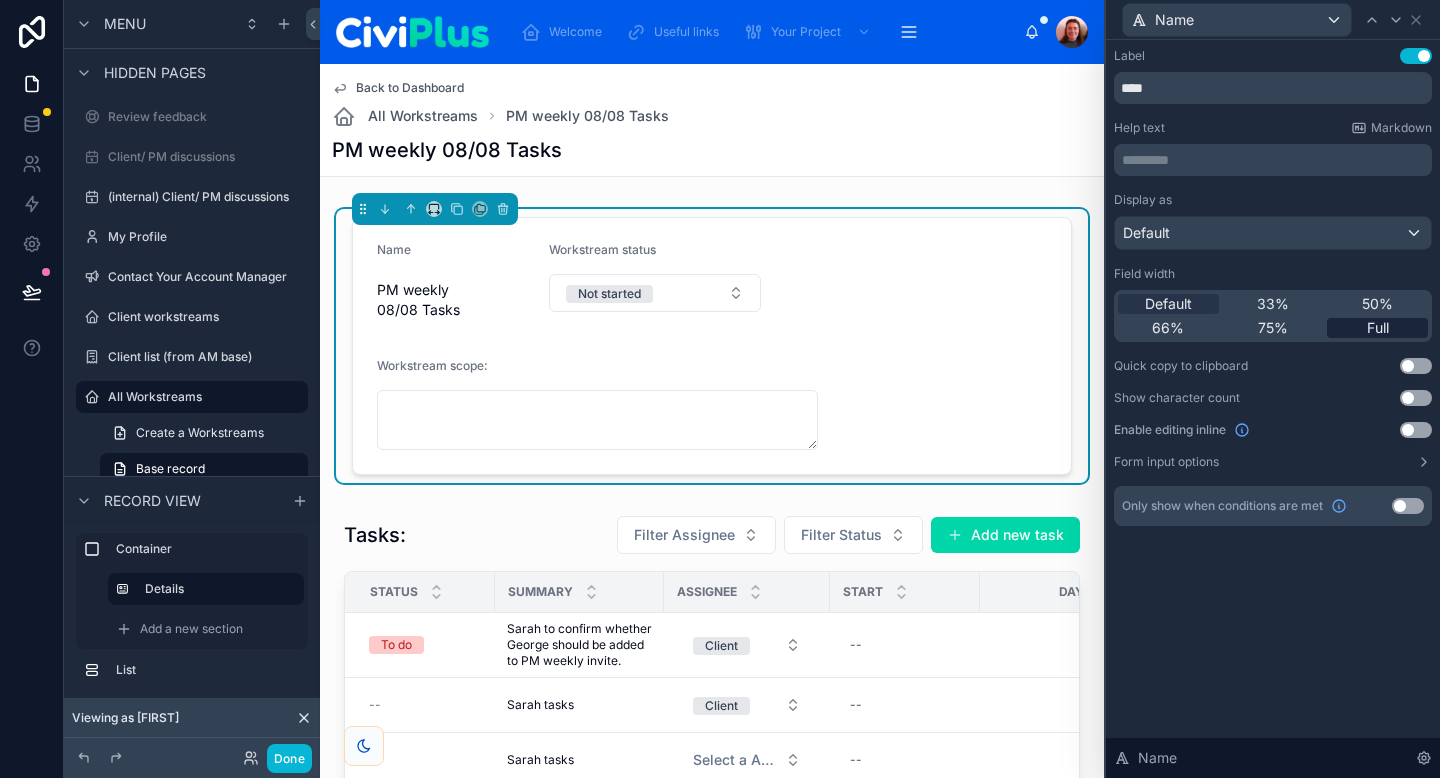 click on "Full" at bounding box center (1377, 328) 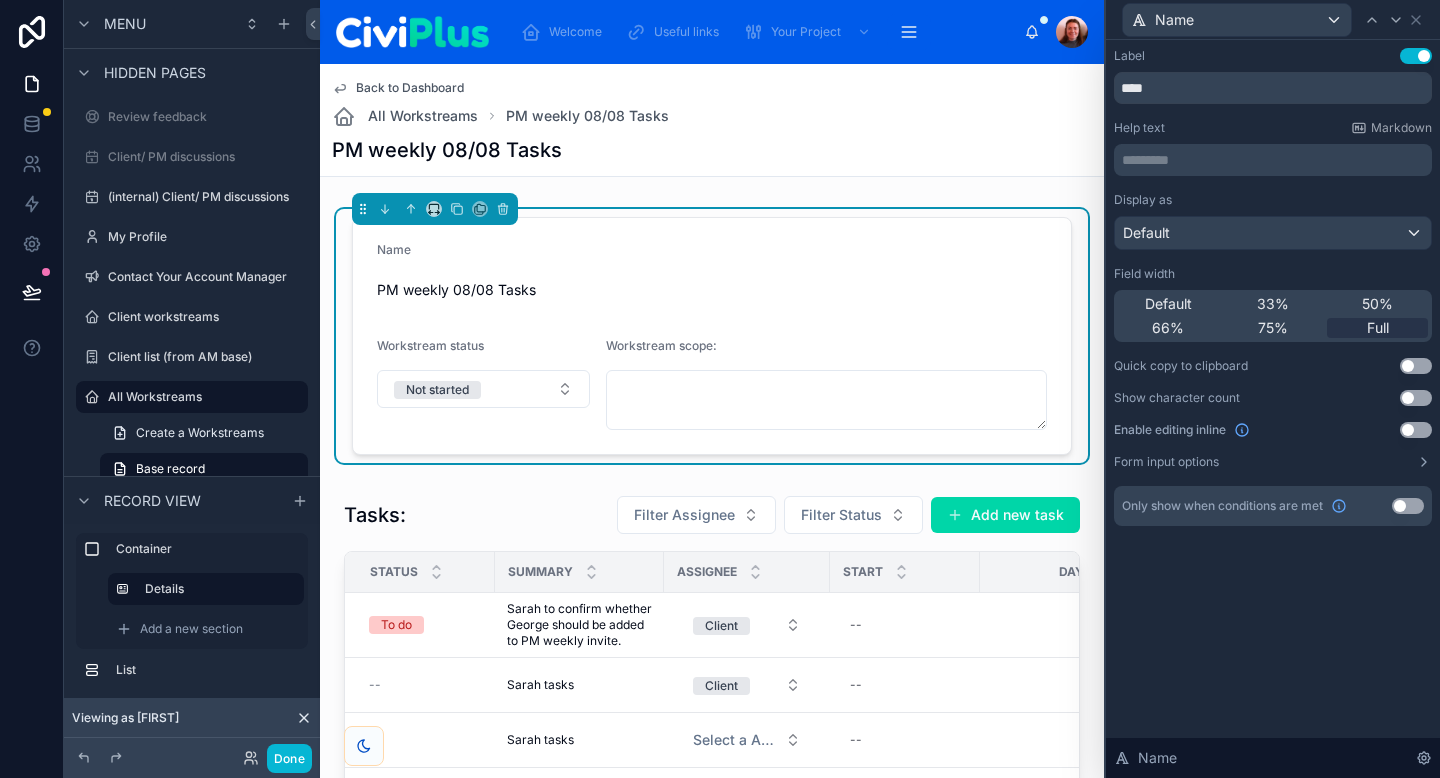 click on "Use setting" at bounding box center (1416, 430) 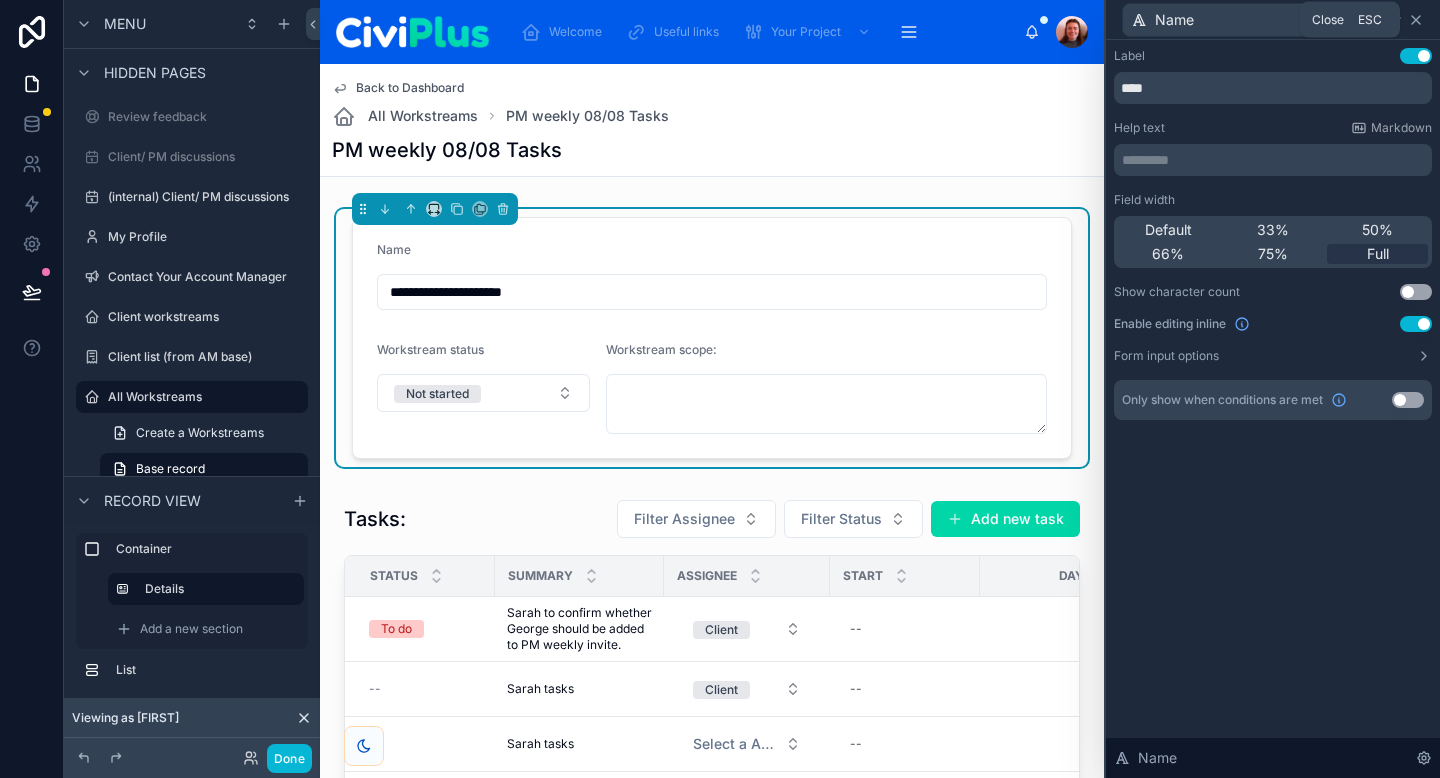click 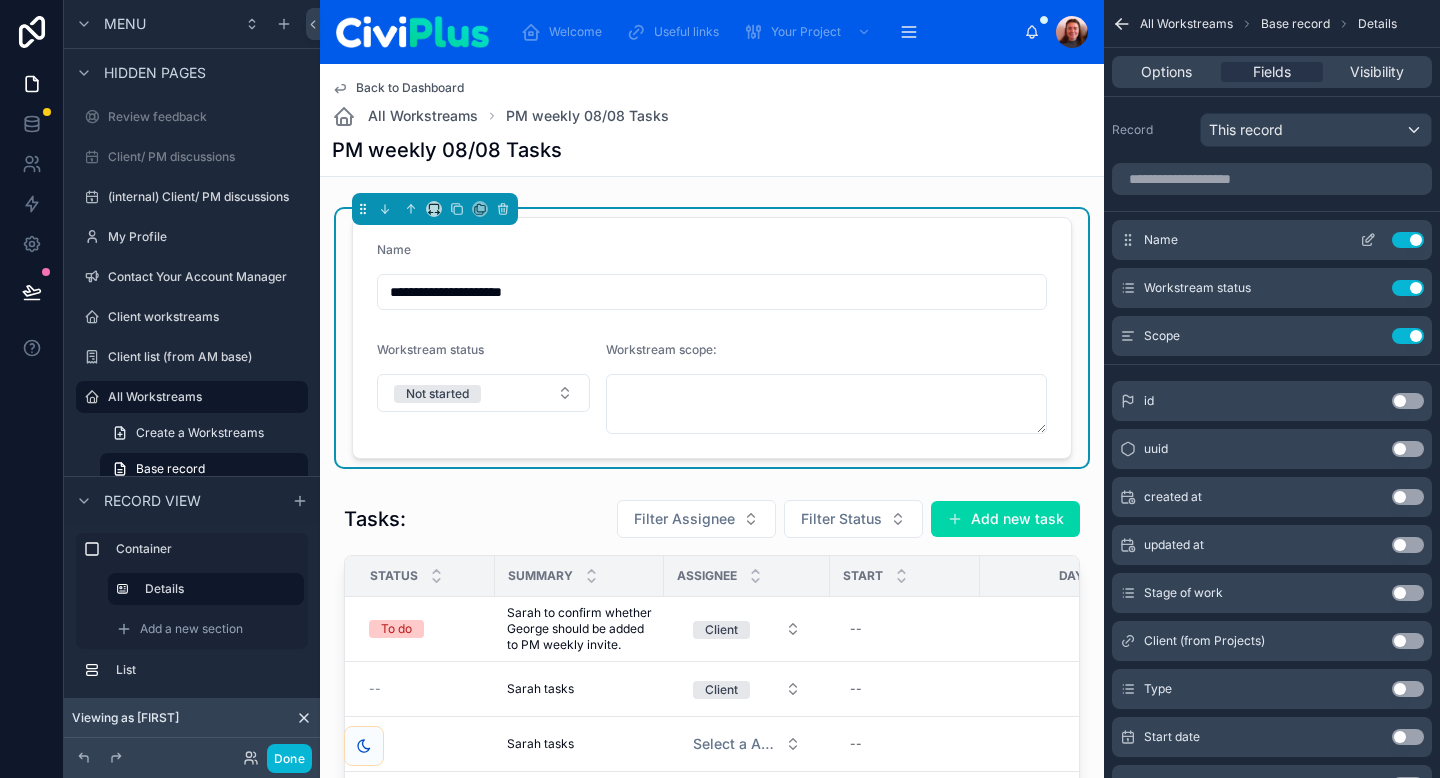 click 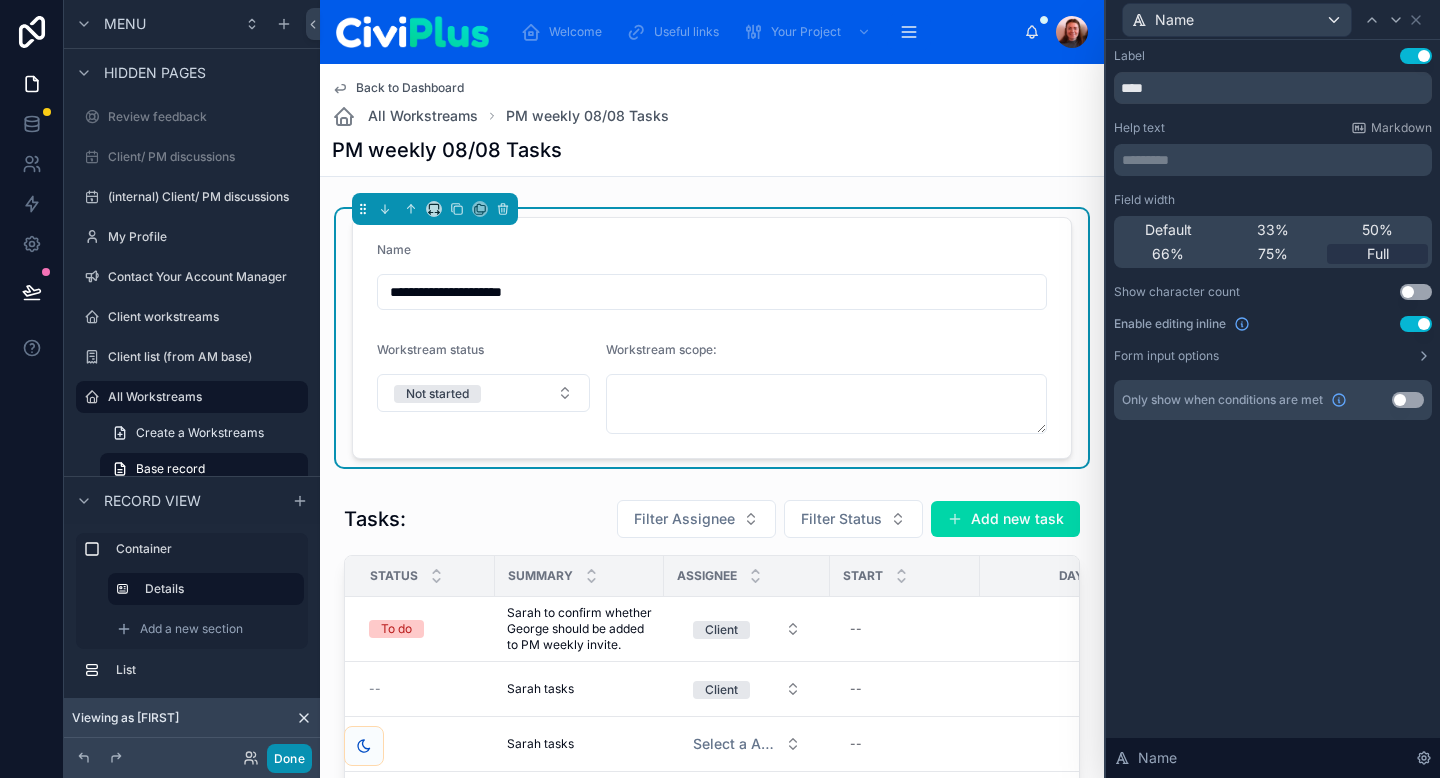 click on "Done" at bounding box center [289, 758] 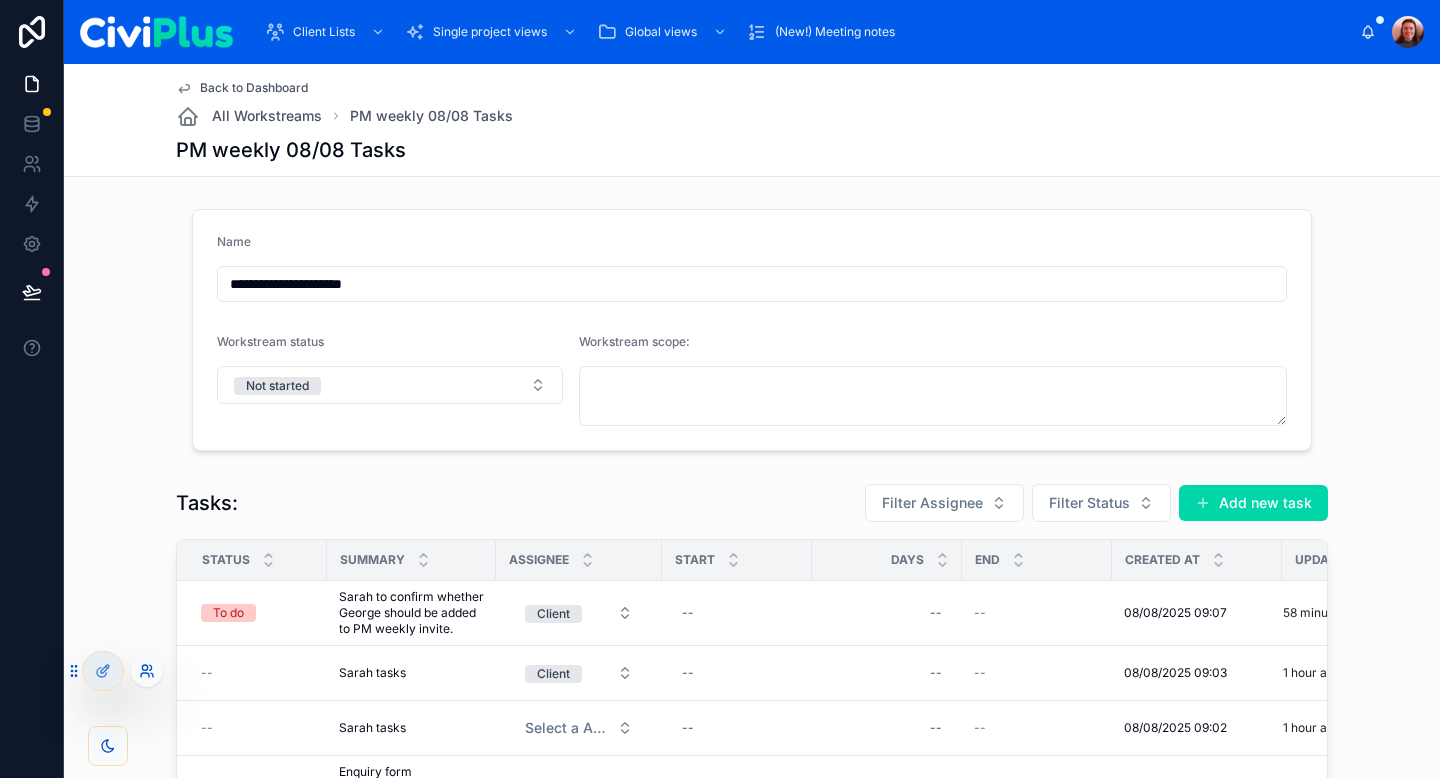 click 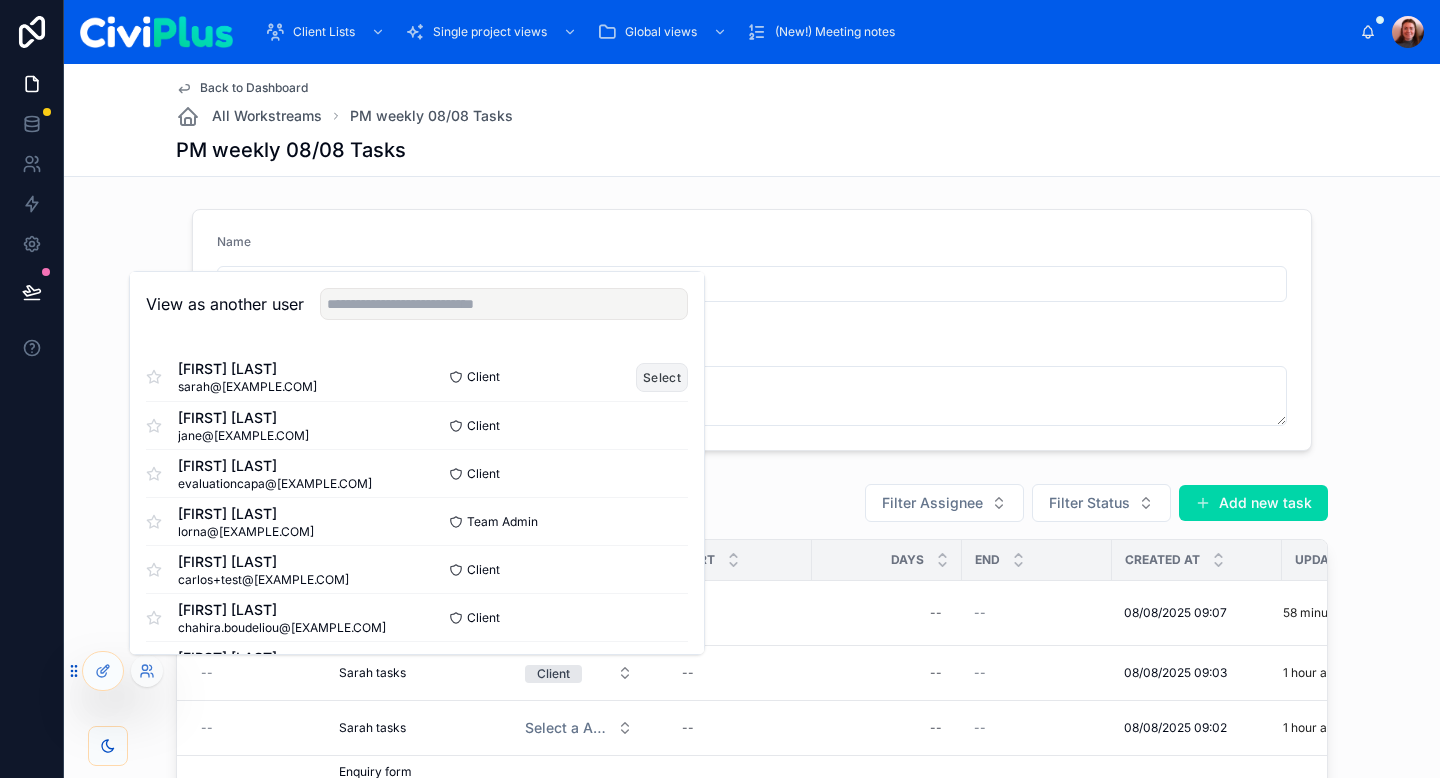 click on "Select" at bounding box center [662, 377] 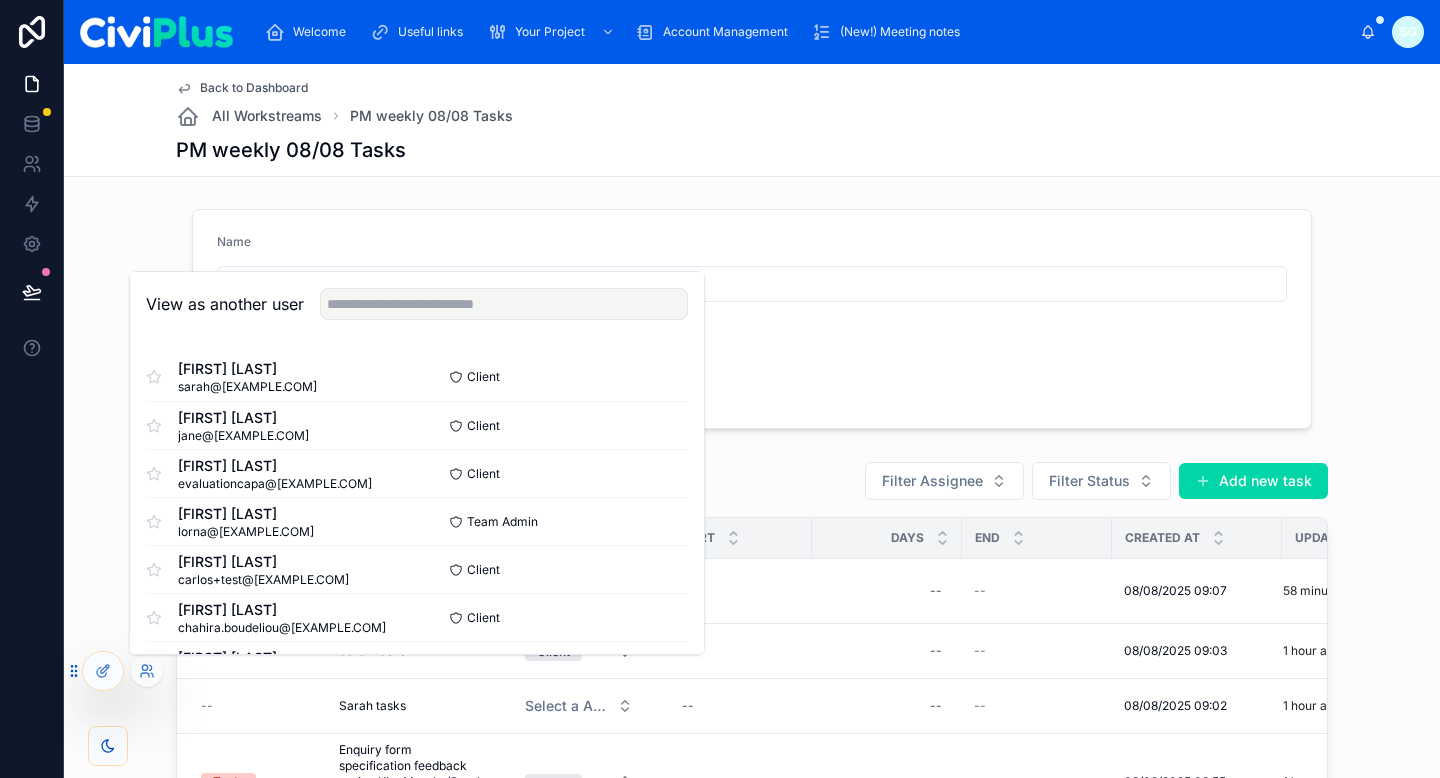 click on "**********" at bounding box center [752, 319] 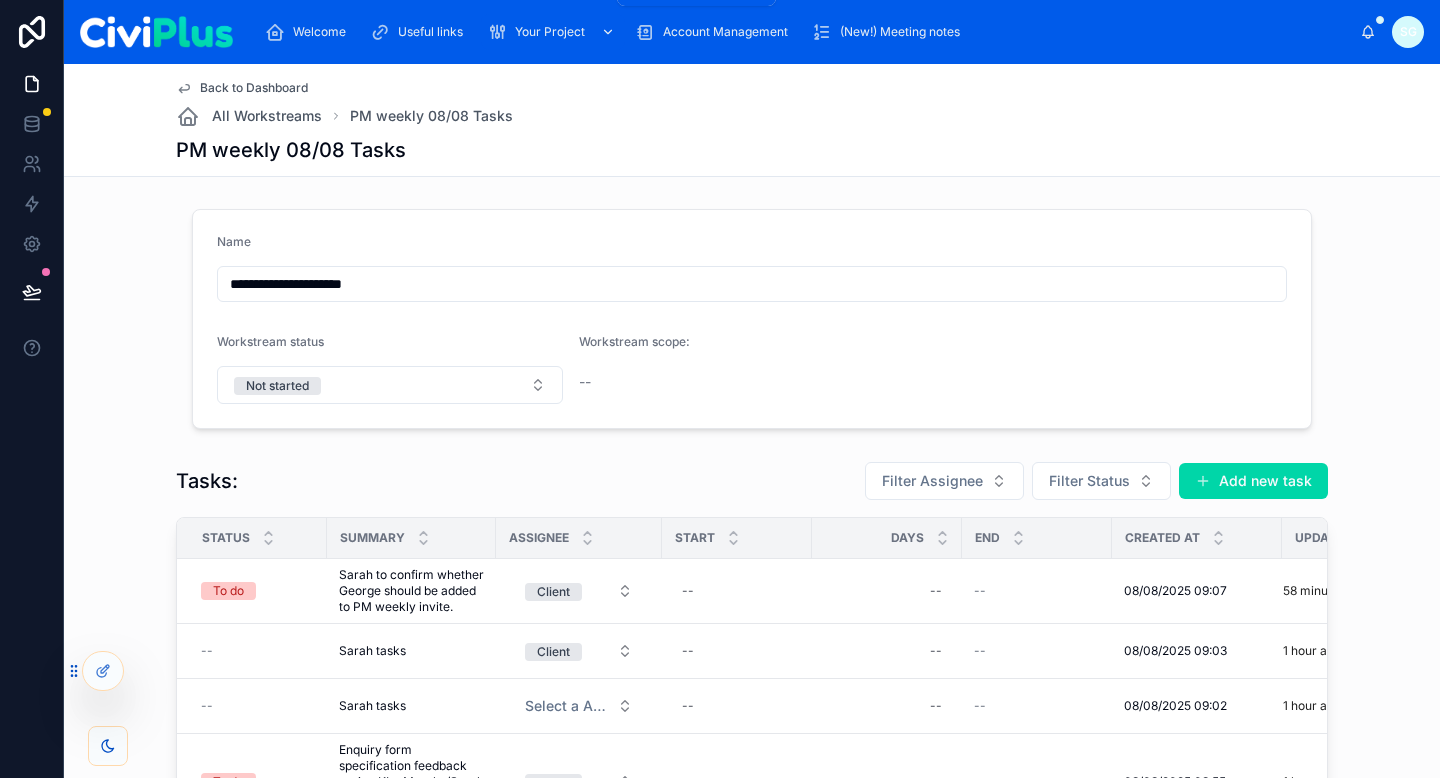 click on "Your Project" at bounding box center [553, 32] 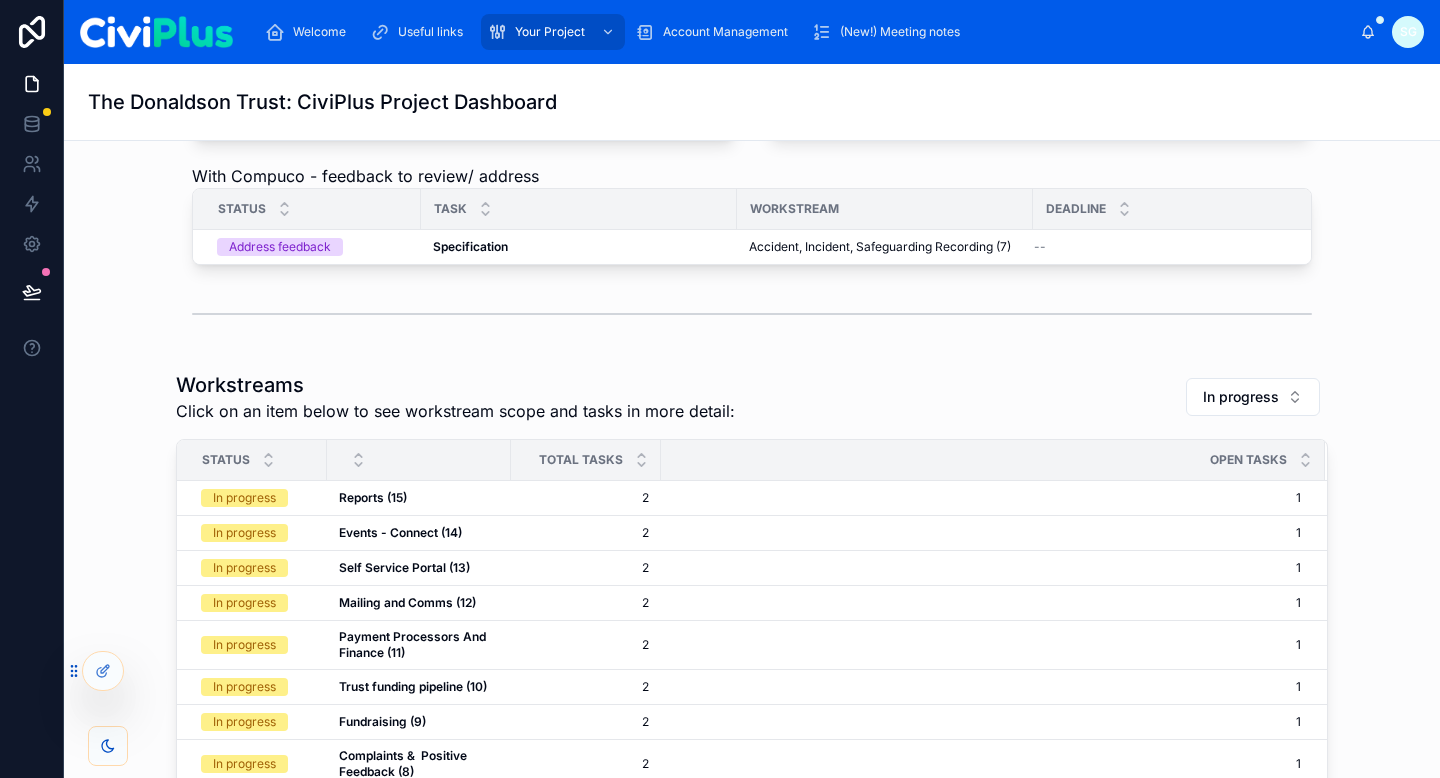 scroll, scrollTop: 1475, scrollLeft: 0, axis: vertical 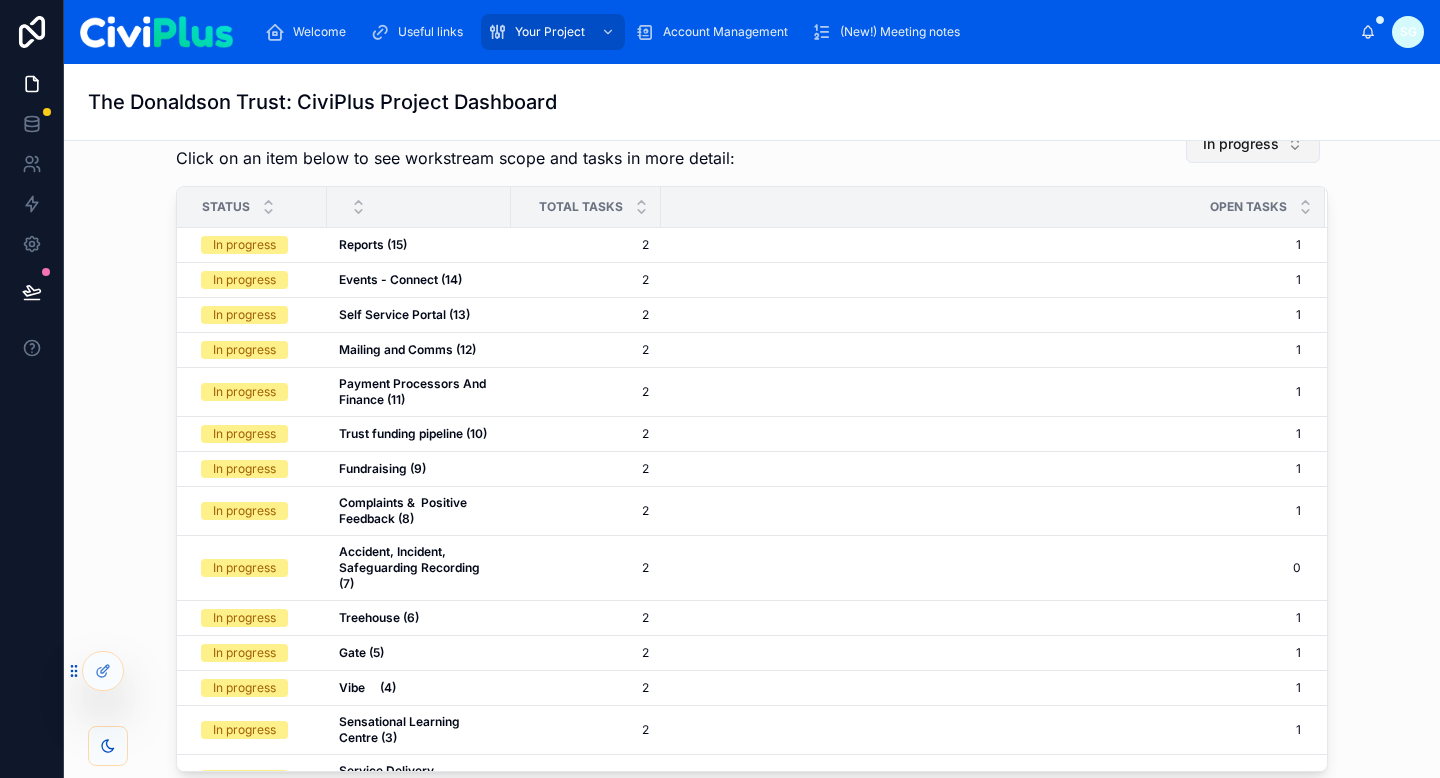 click on "In progress" at bounding box center [1253, 144] 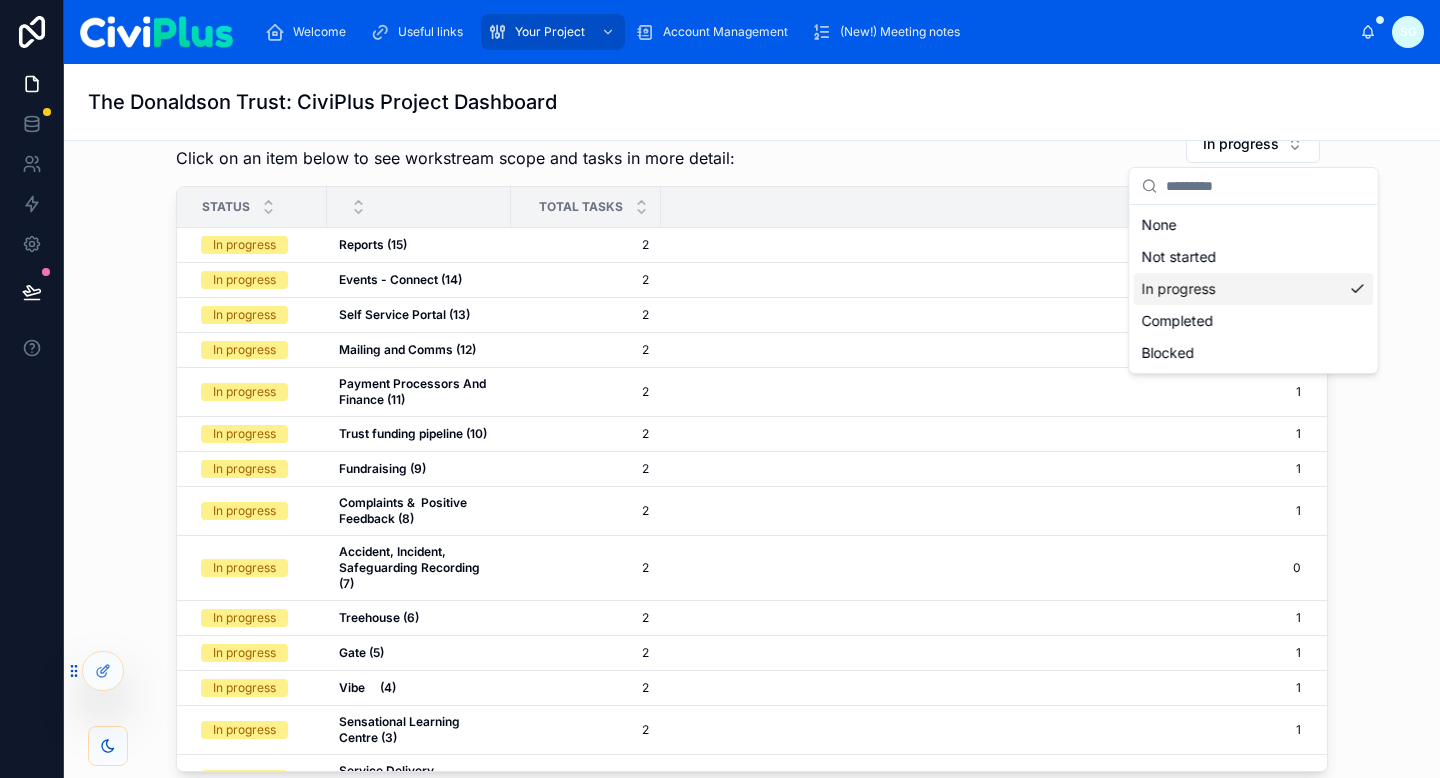 click on "In progress" at bounding box center [1254, 289] 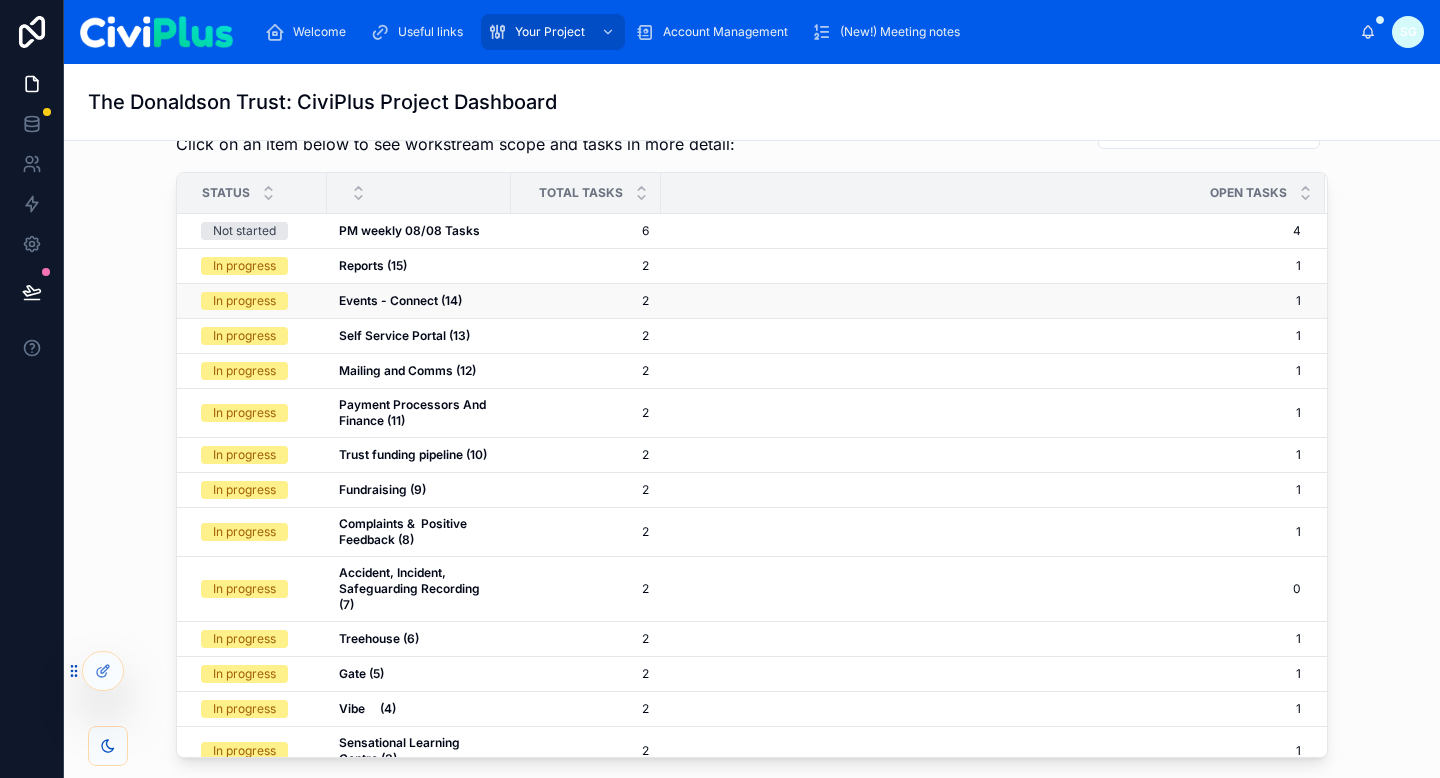 scroll, scrollTop: 1486, scrollLeft: 0, axis: vertical 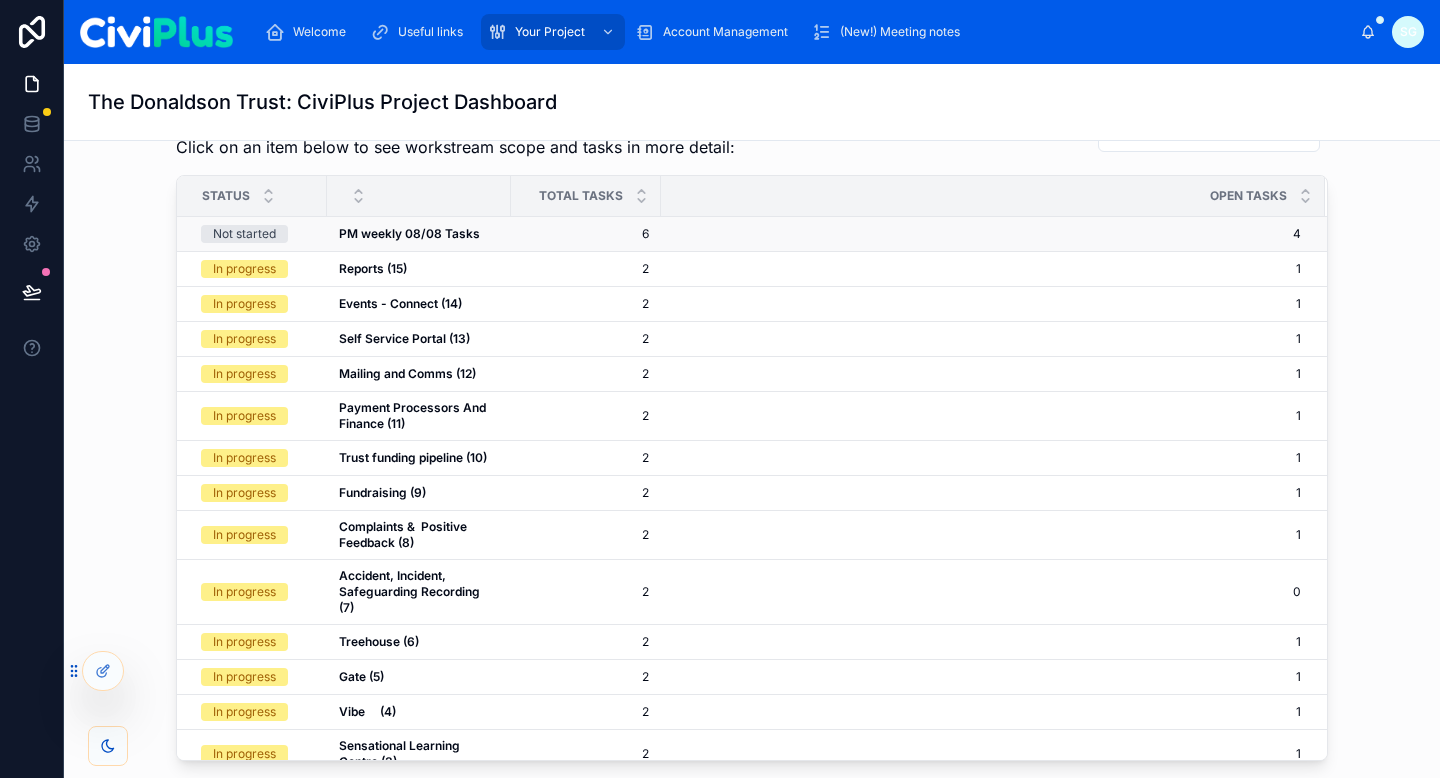 click on "PM weekly 08/08 Tasks" at bounding box center [409, 233] 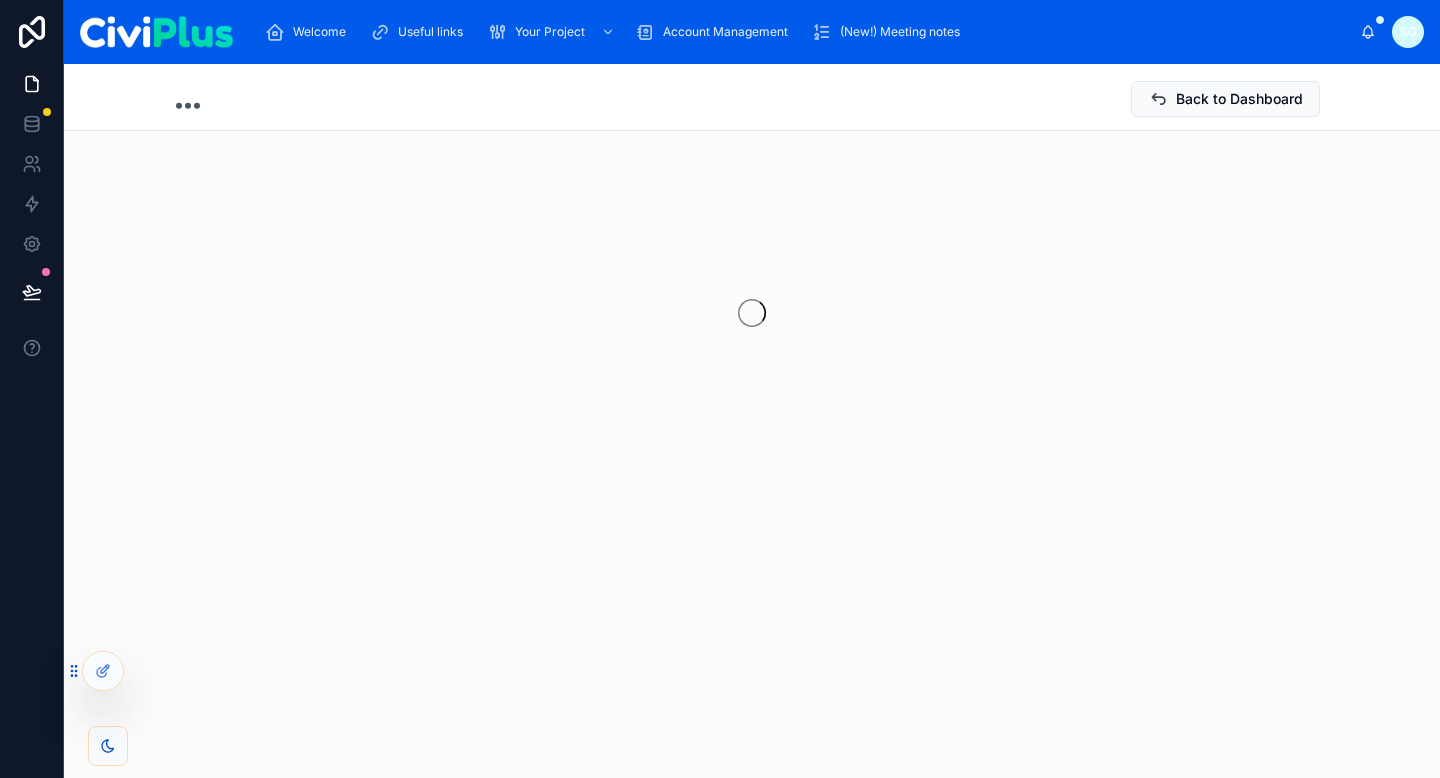 scroll, scrollTop: 0, scrollLeft: 0, axis: both 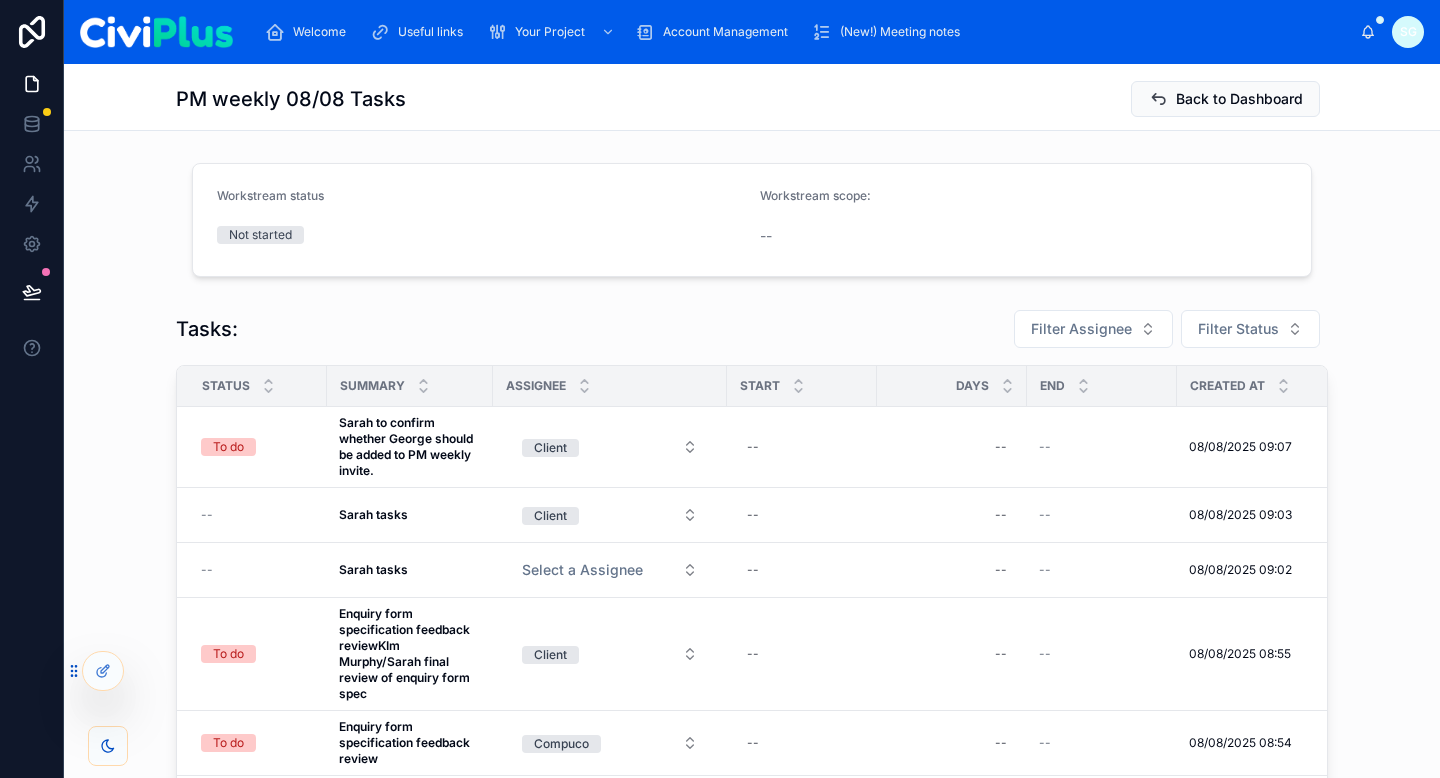 click on "Workstream status Not started" at bounding box center (480, 220) 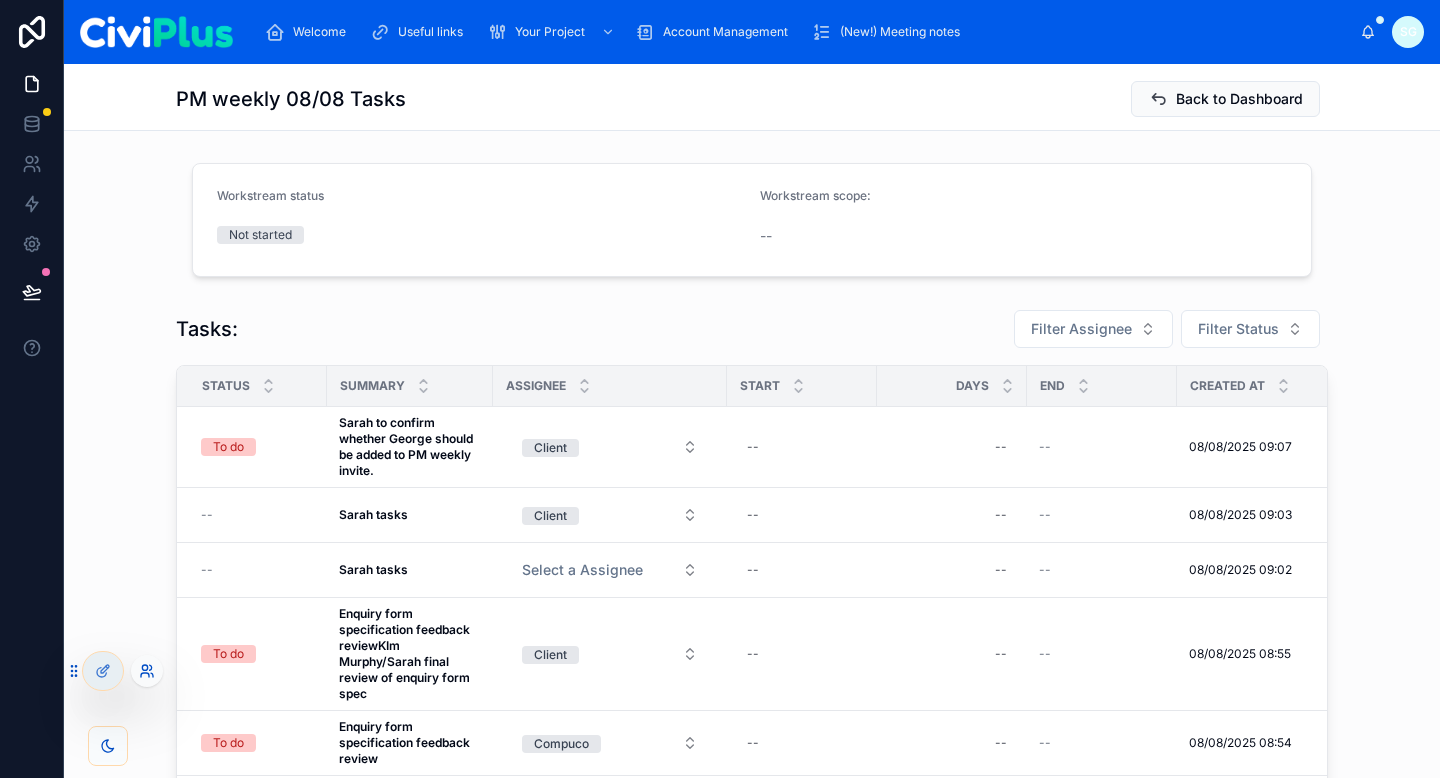click 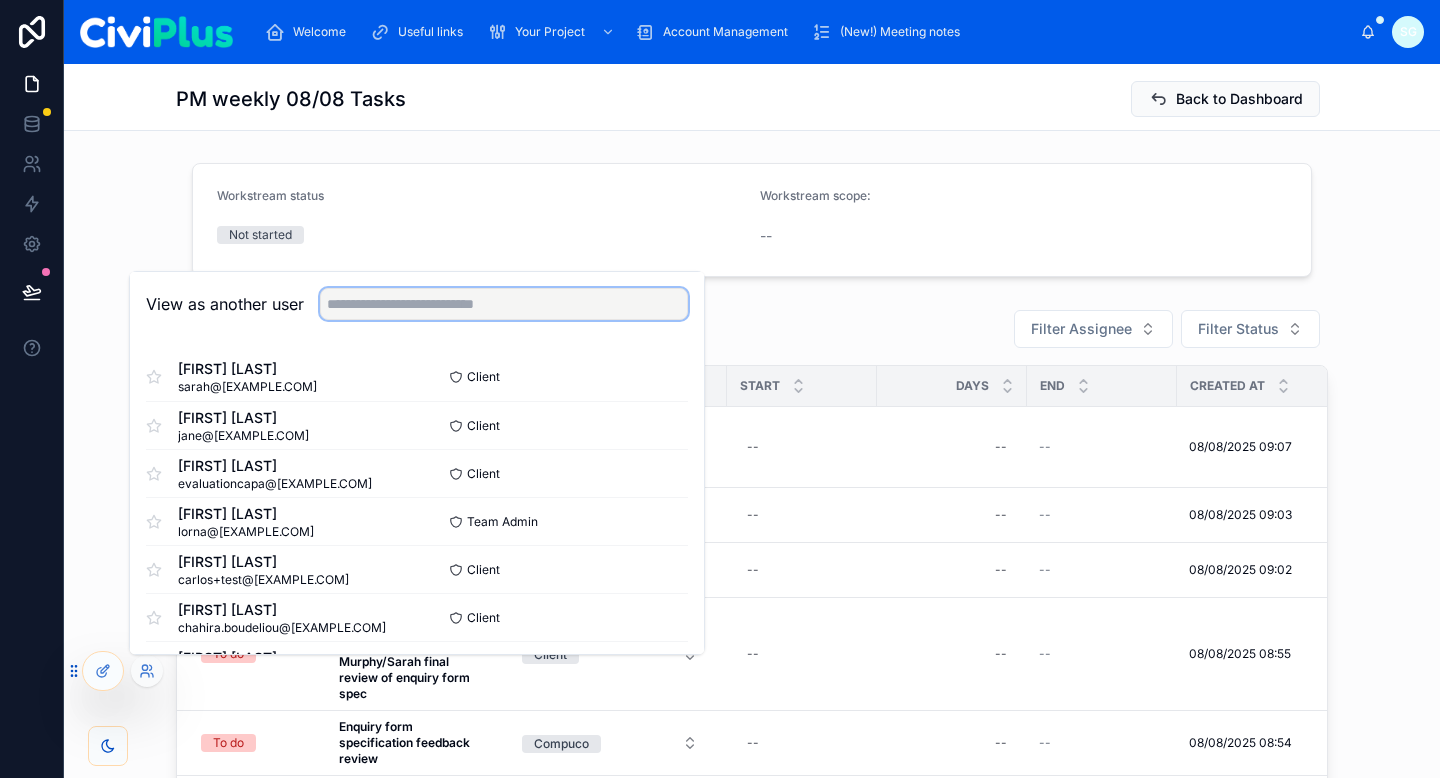 click at bounding box center [504, 304] 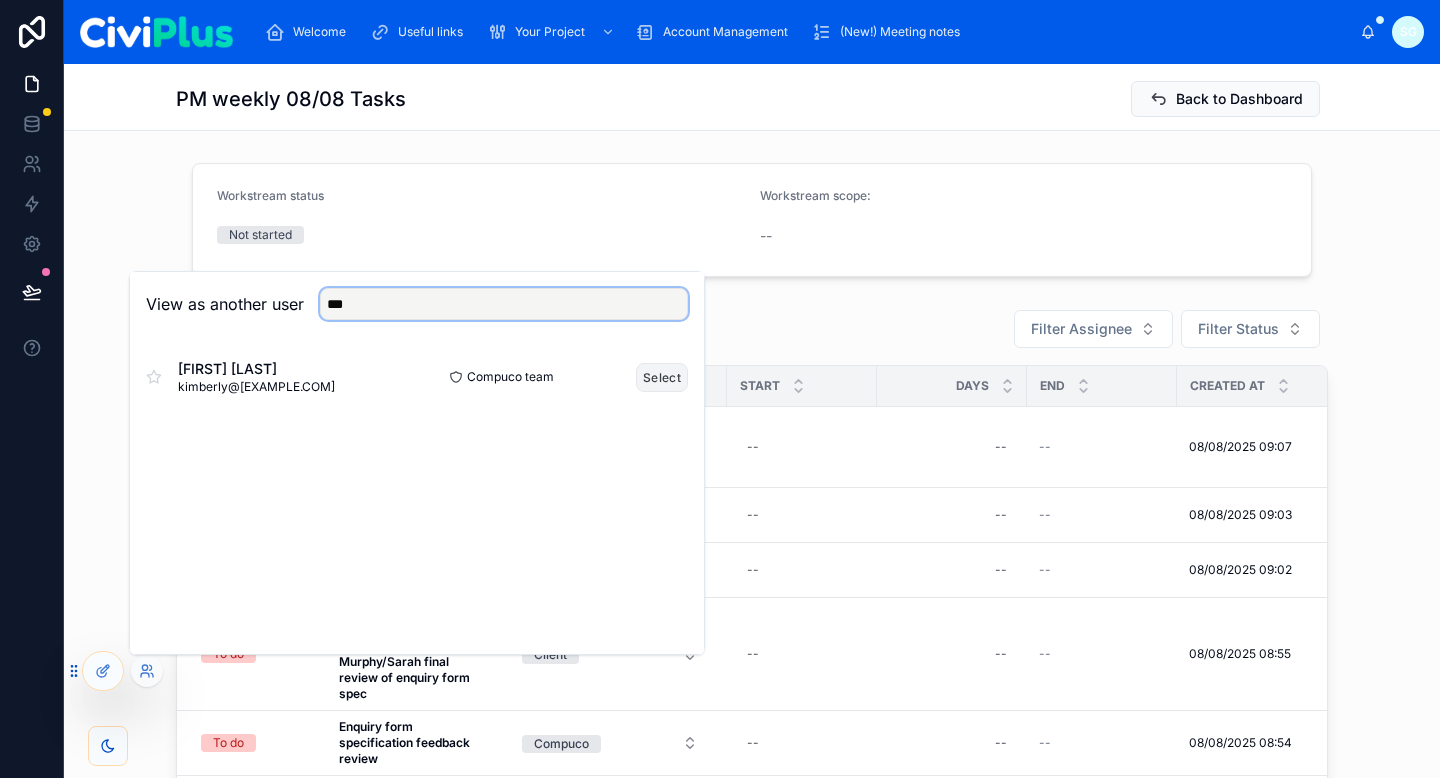 type on "***" 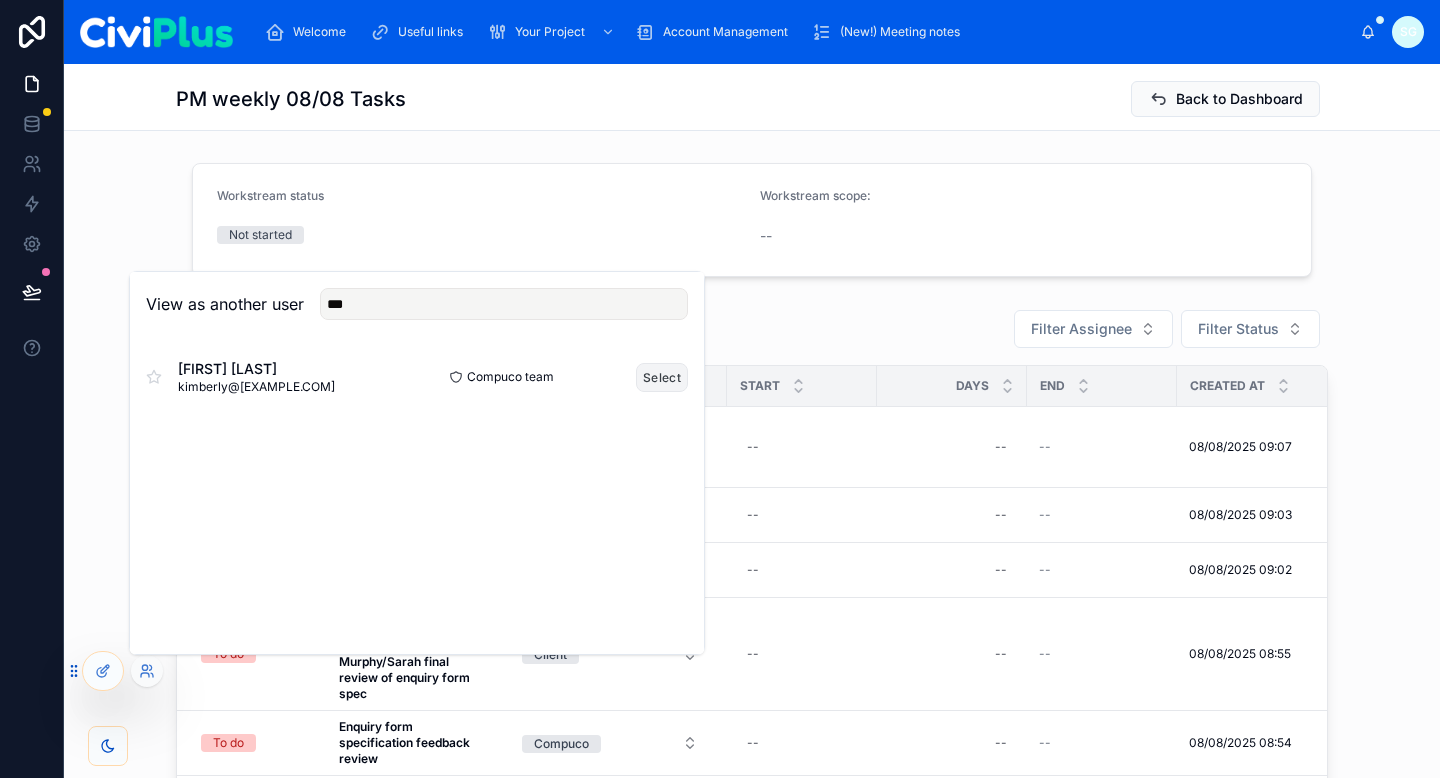 click on "Select" at bounding box center [662, 377] 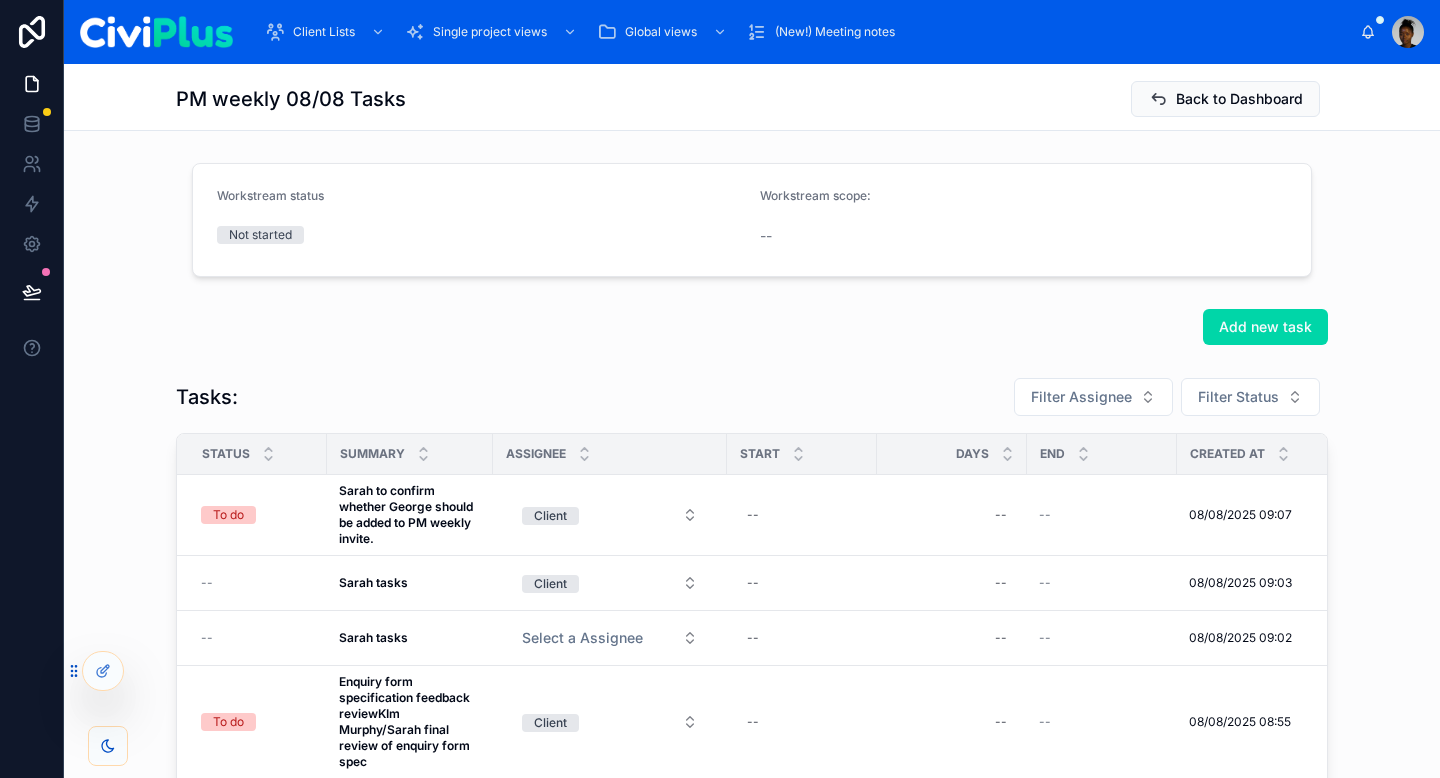 click on "Workstream status Not started Workstream scope: --" at bounding box center (752, 220) 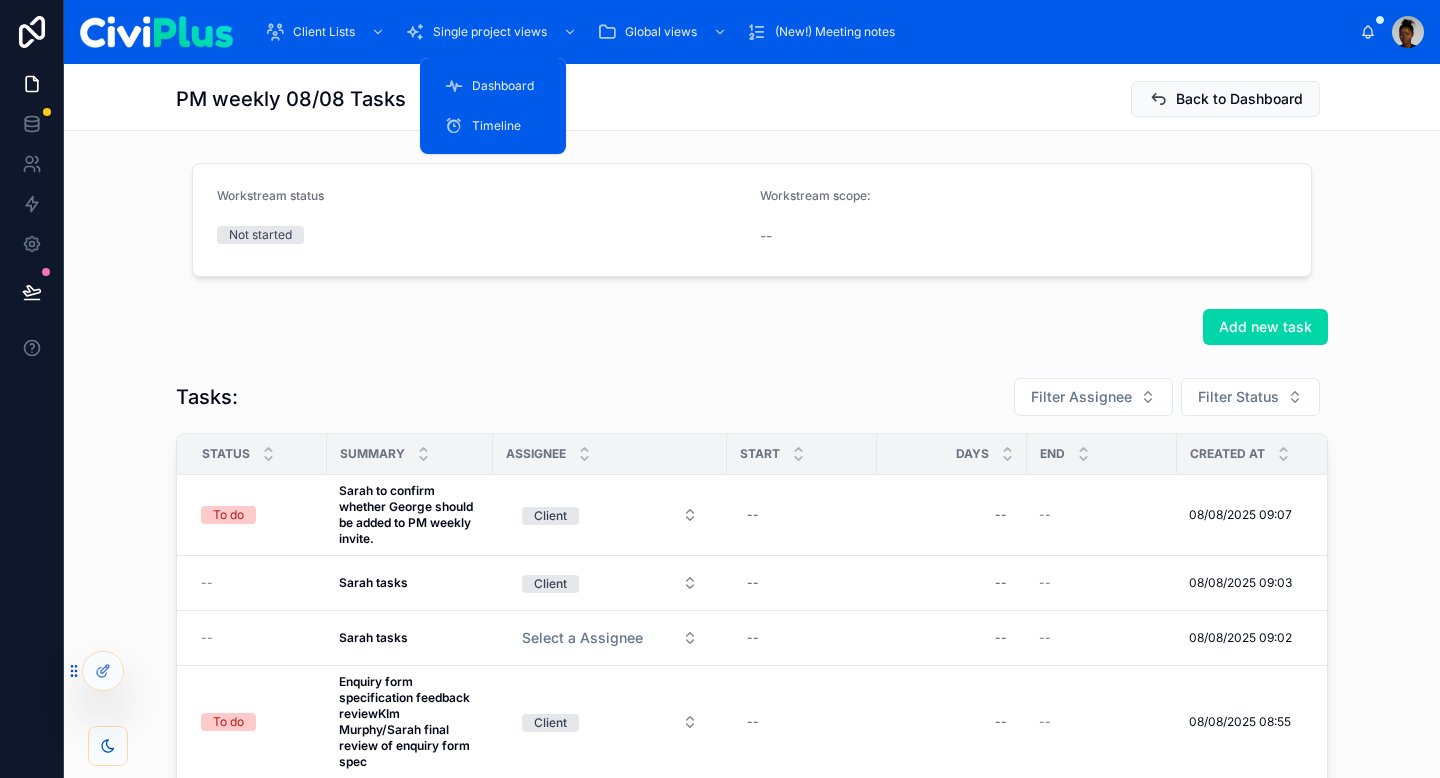 click on "Dashboard" at bounding box center [503, 86] 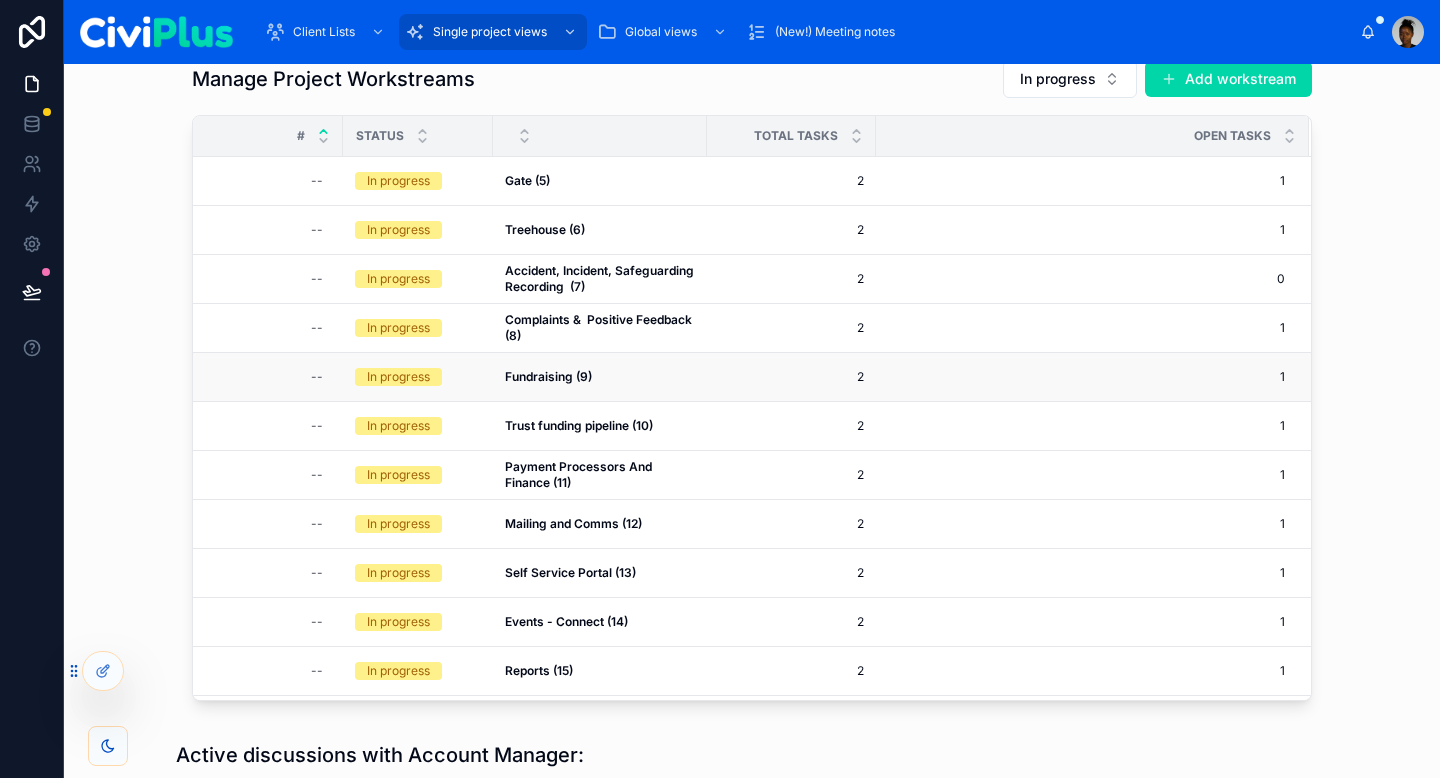 scroll, scrollTop: 1843, scrollLeft: 0, axis: vertical 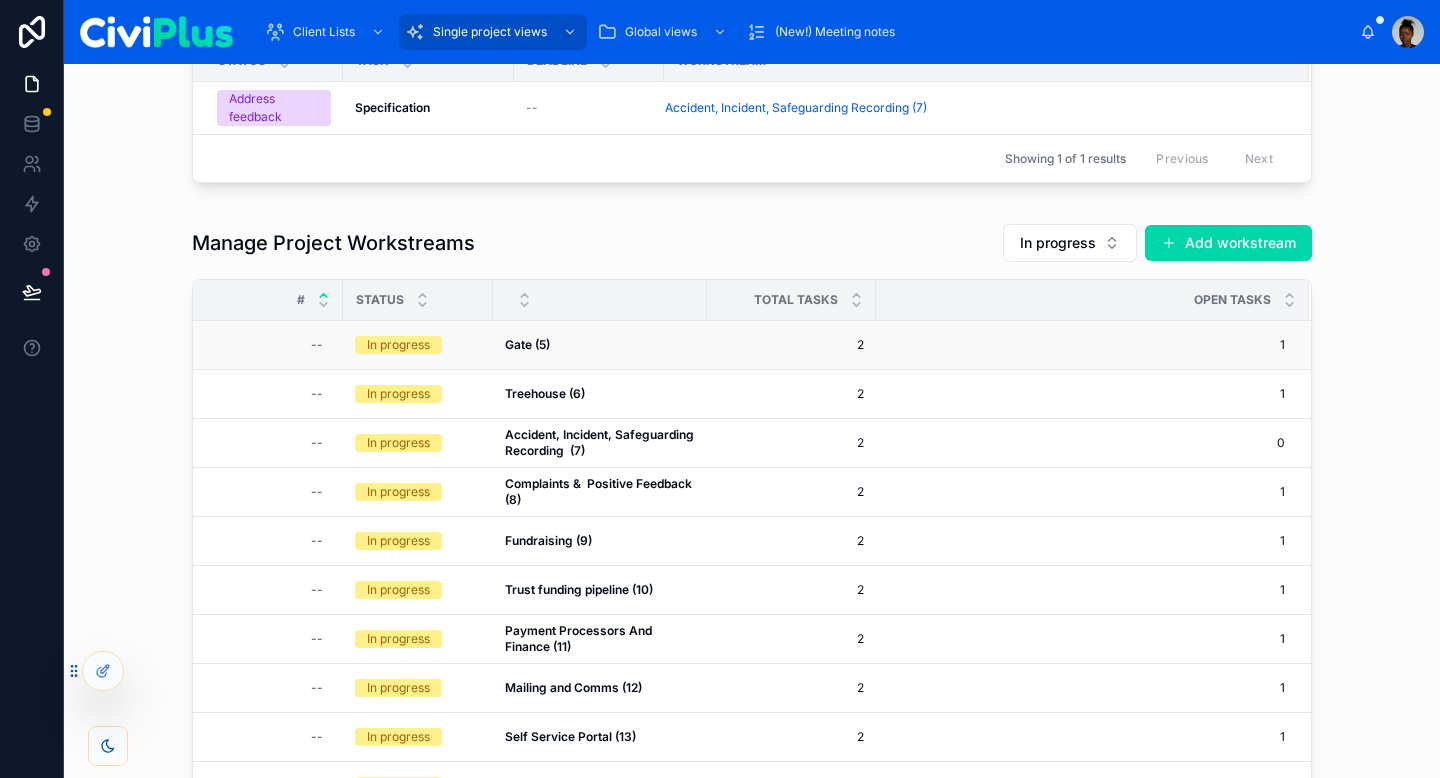 click on "Gate (5)" at bounding box center (527, 344) 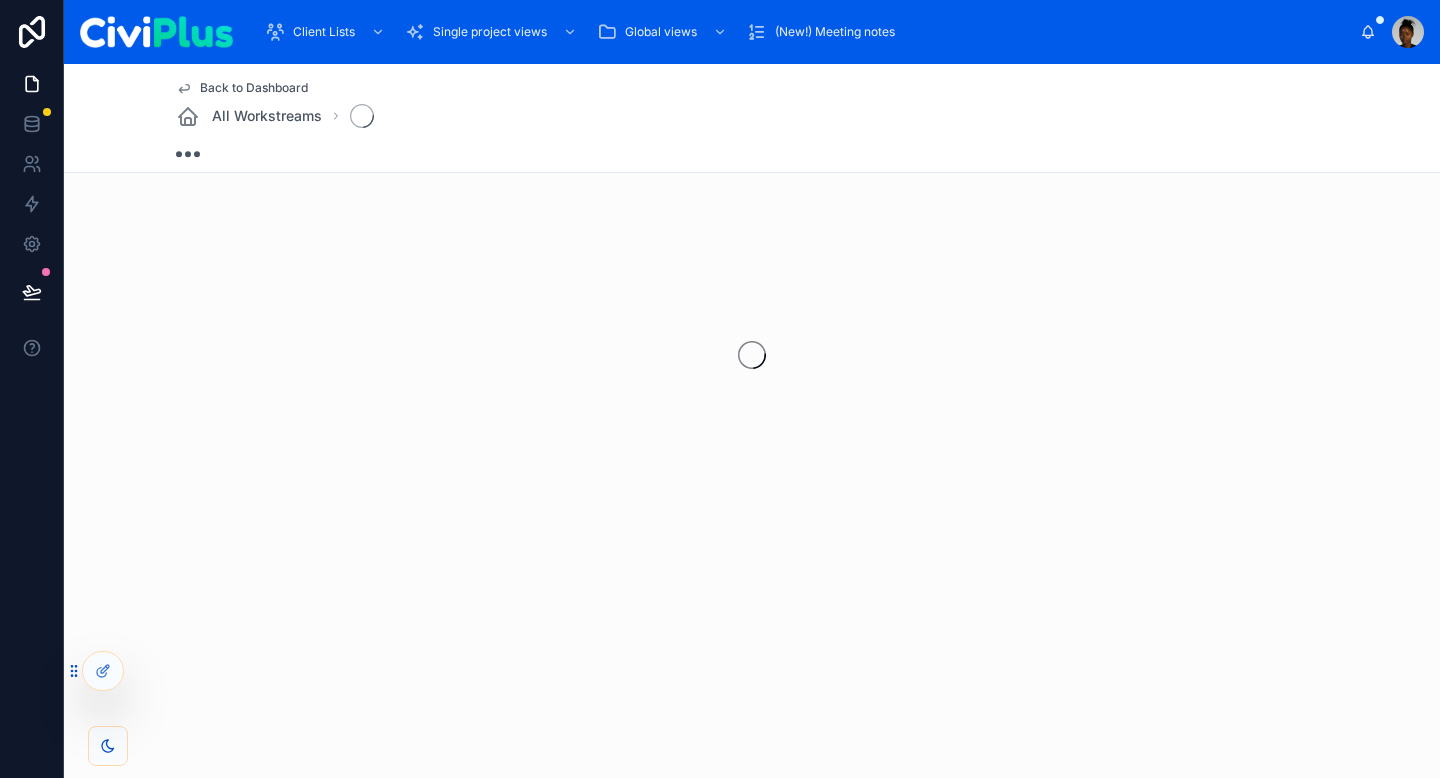 scroll, scrollTop: 0, scrollLeft: 0, axis: both 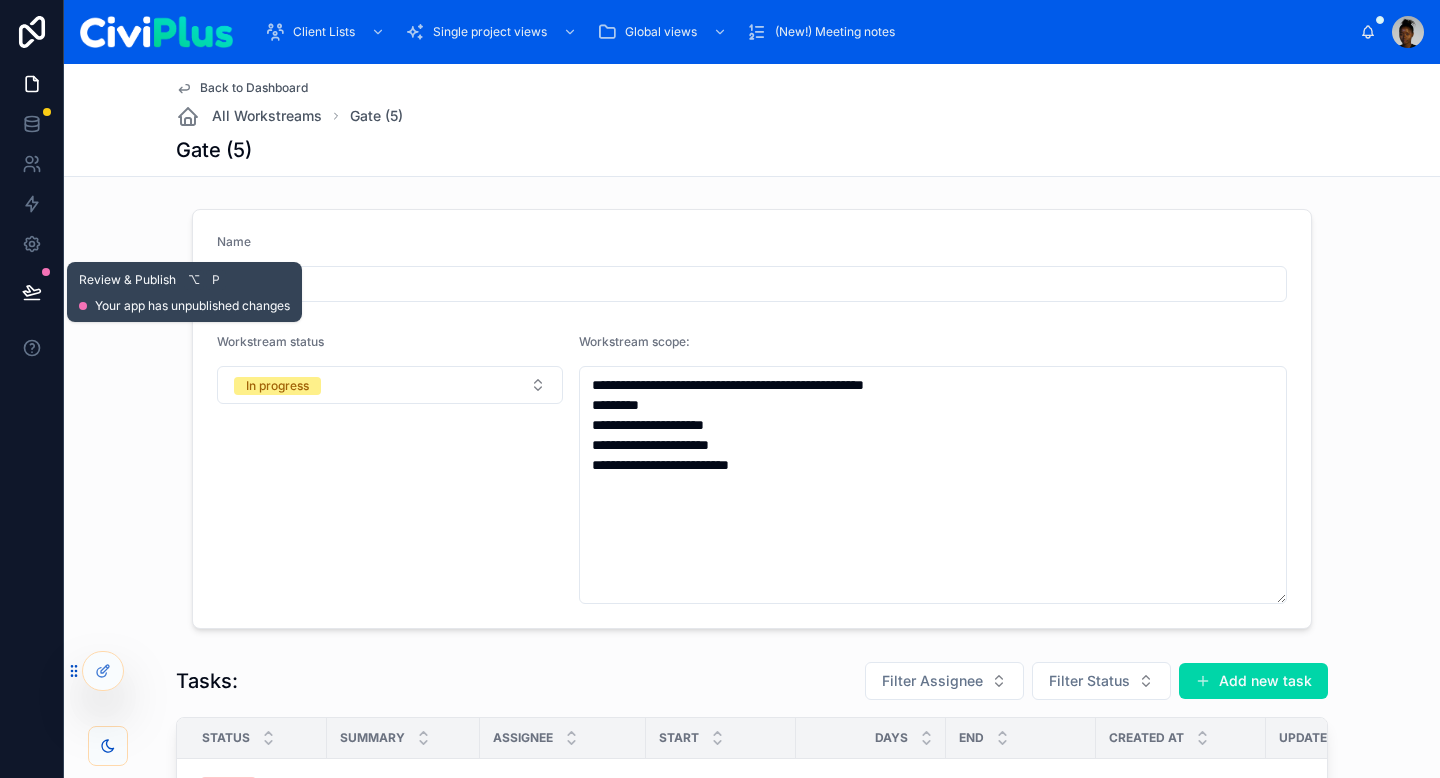 click 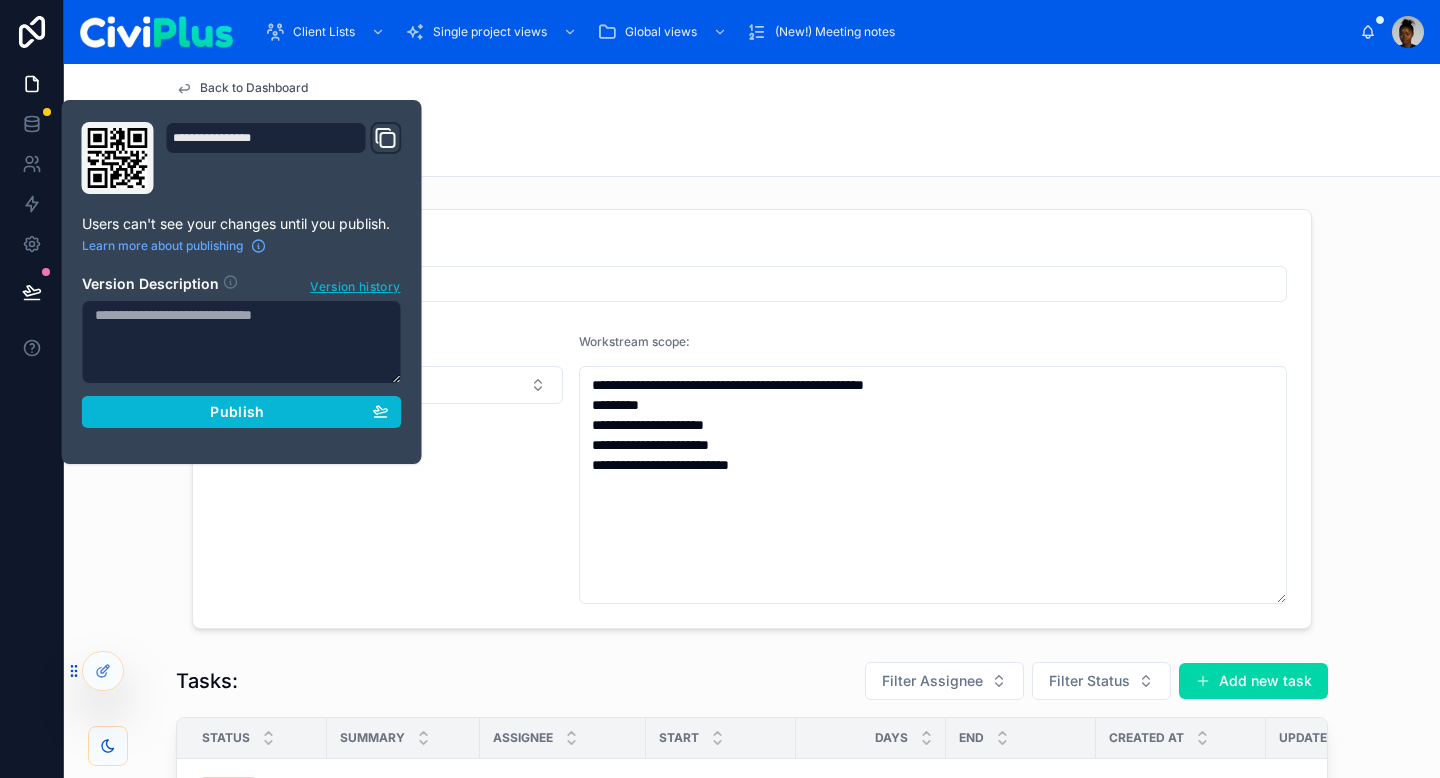 click at bounding box center (242, 342) 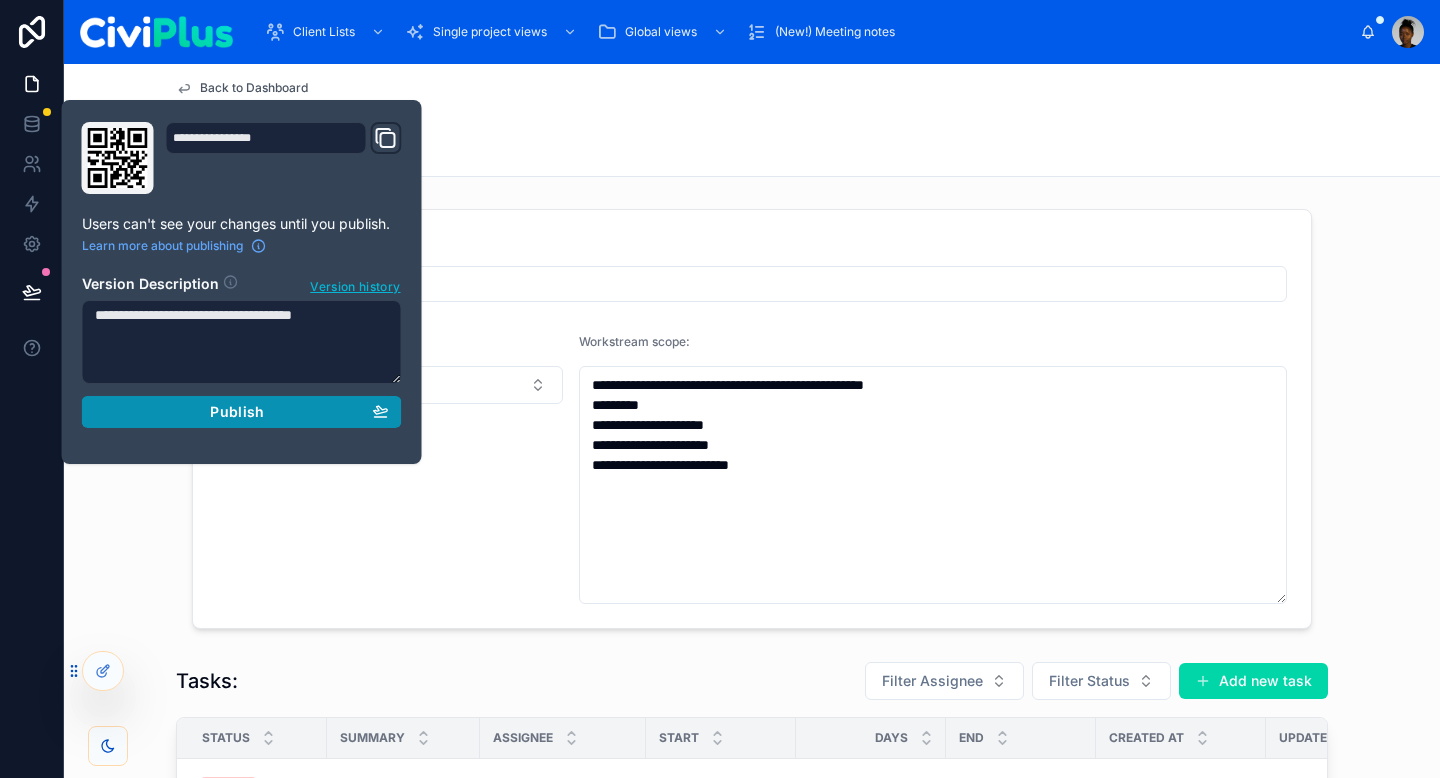 type on "**********" 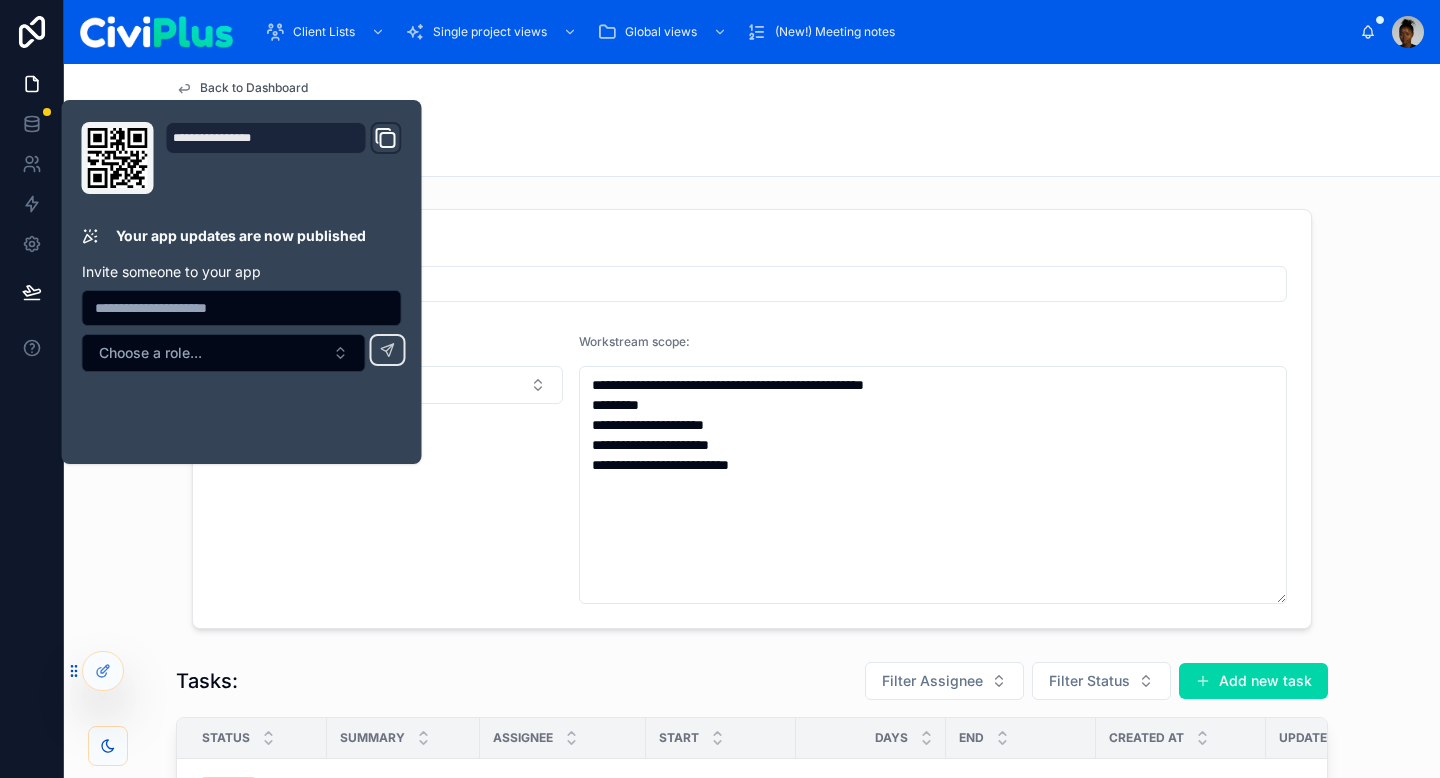 click on "Workstream scope:" at bounding box center [634, 341] 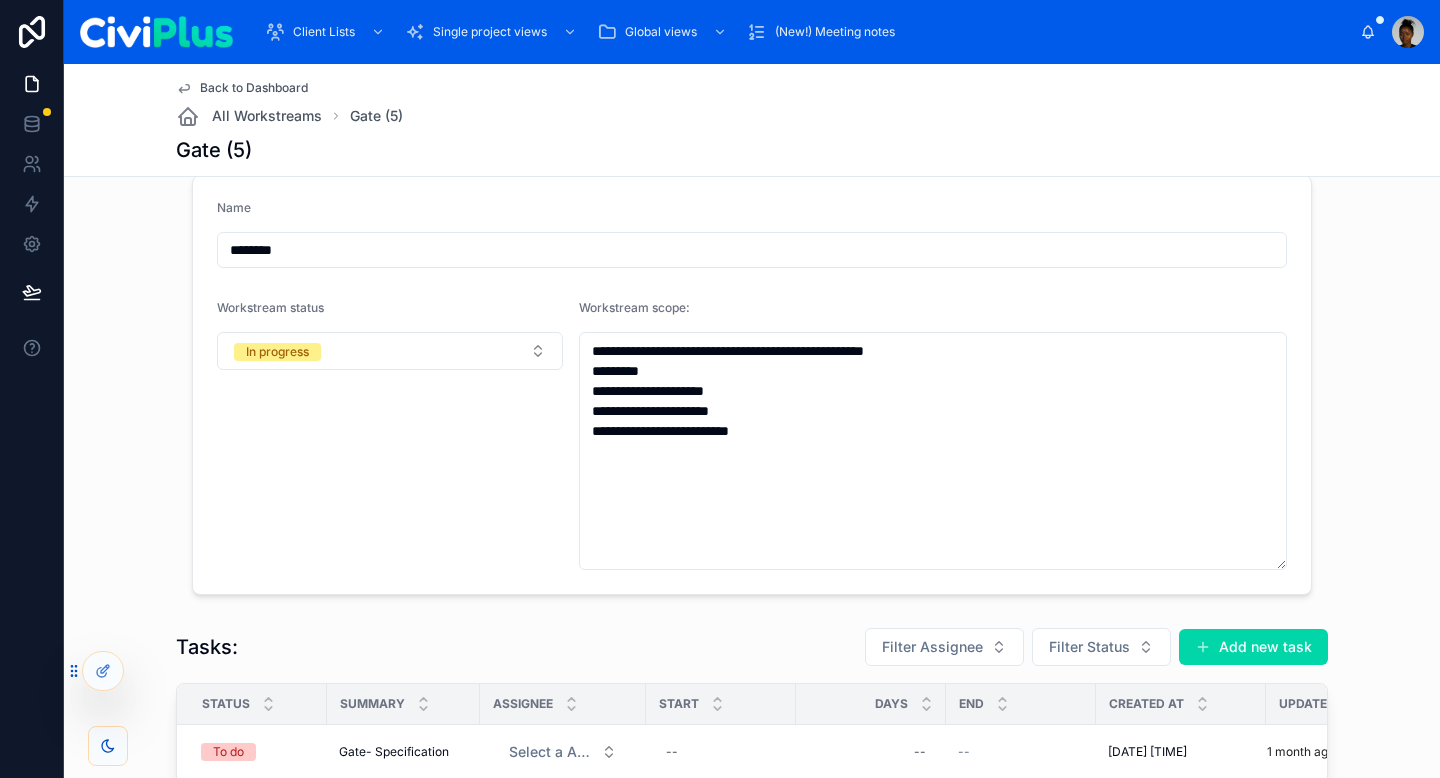 scroll, scrollTop: 0, scrollLeft: 0, axis: both 